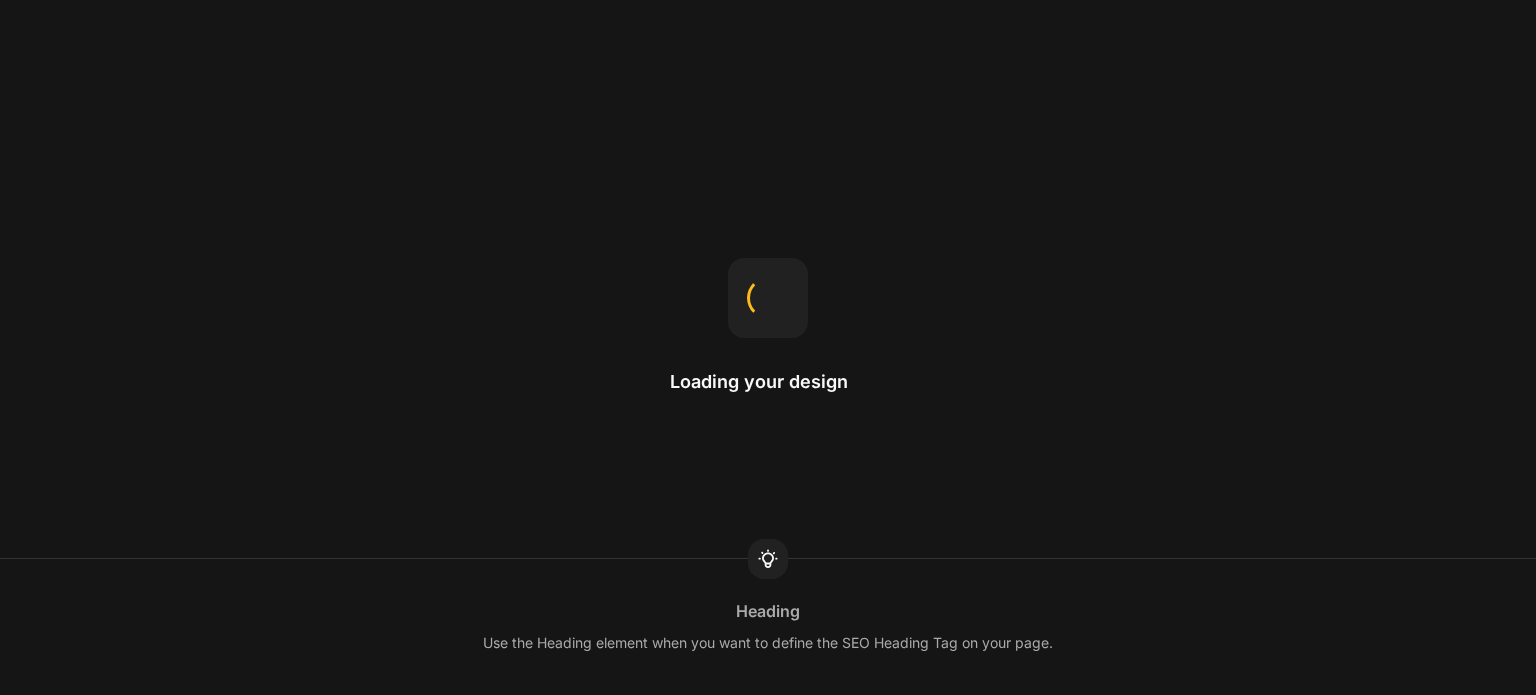 scroll, scrollTop: 0, scrollLeft: 0, axis: both 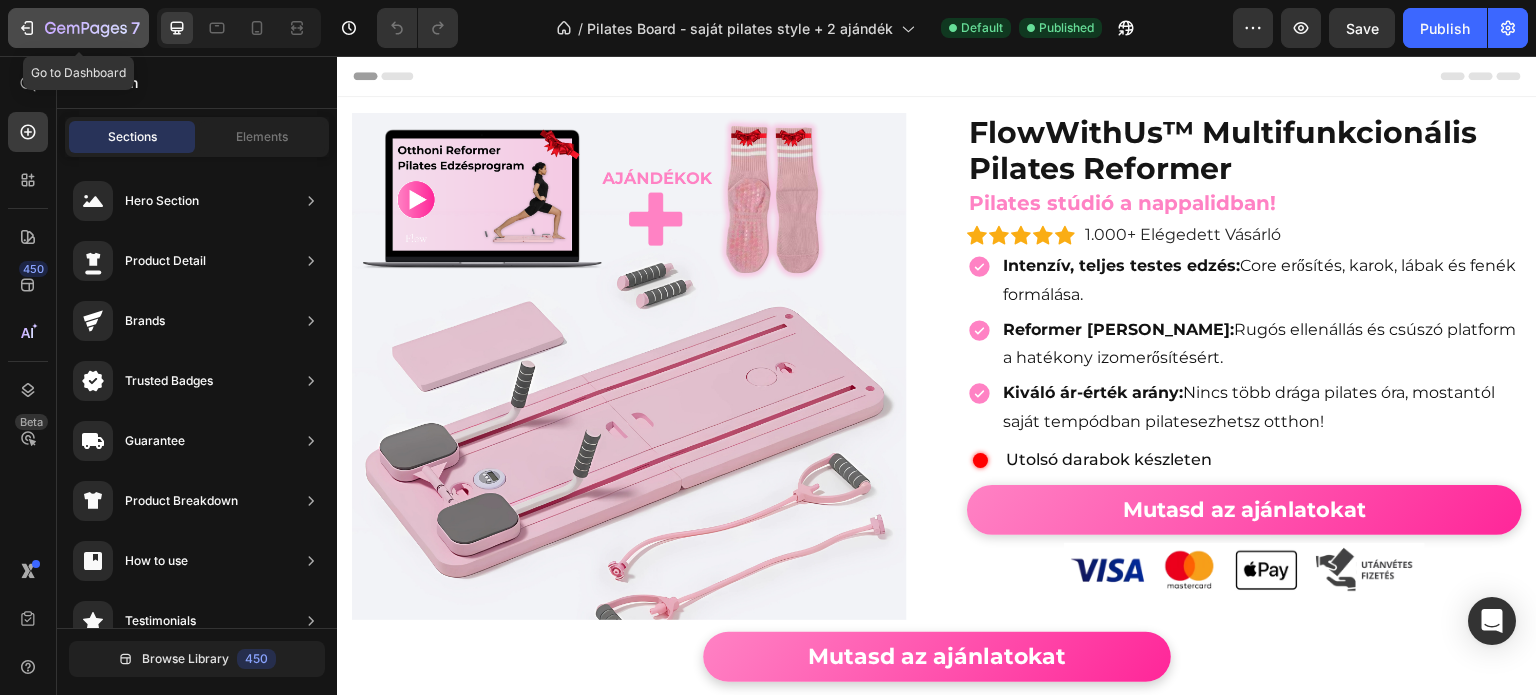 click 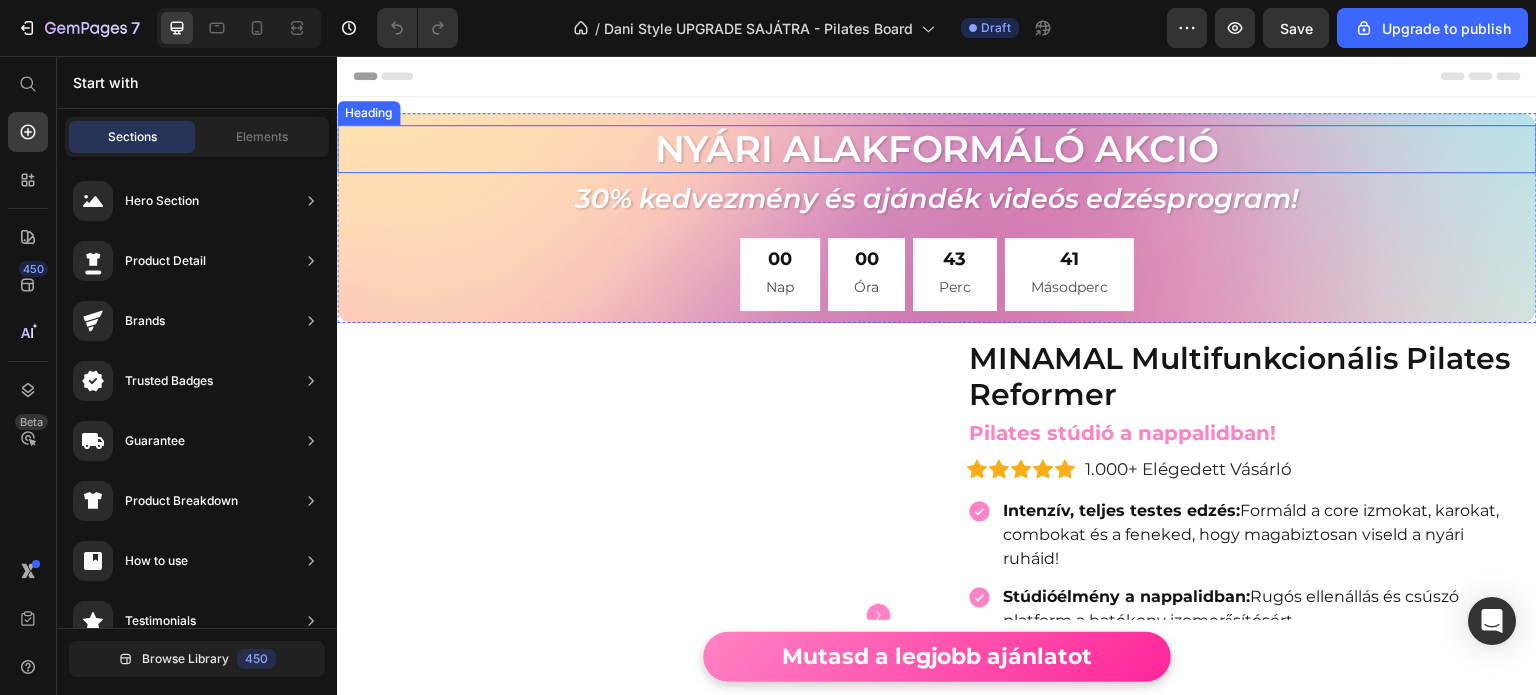 scroll, scrollTop: 0, scrollLeft: 0, axis: both 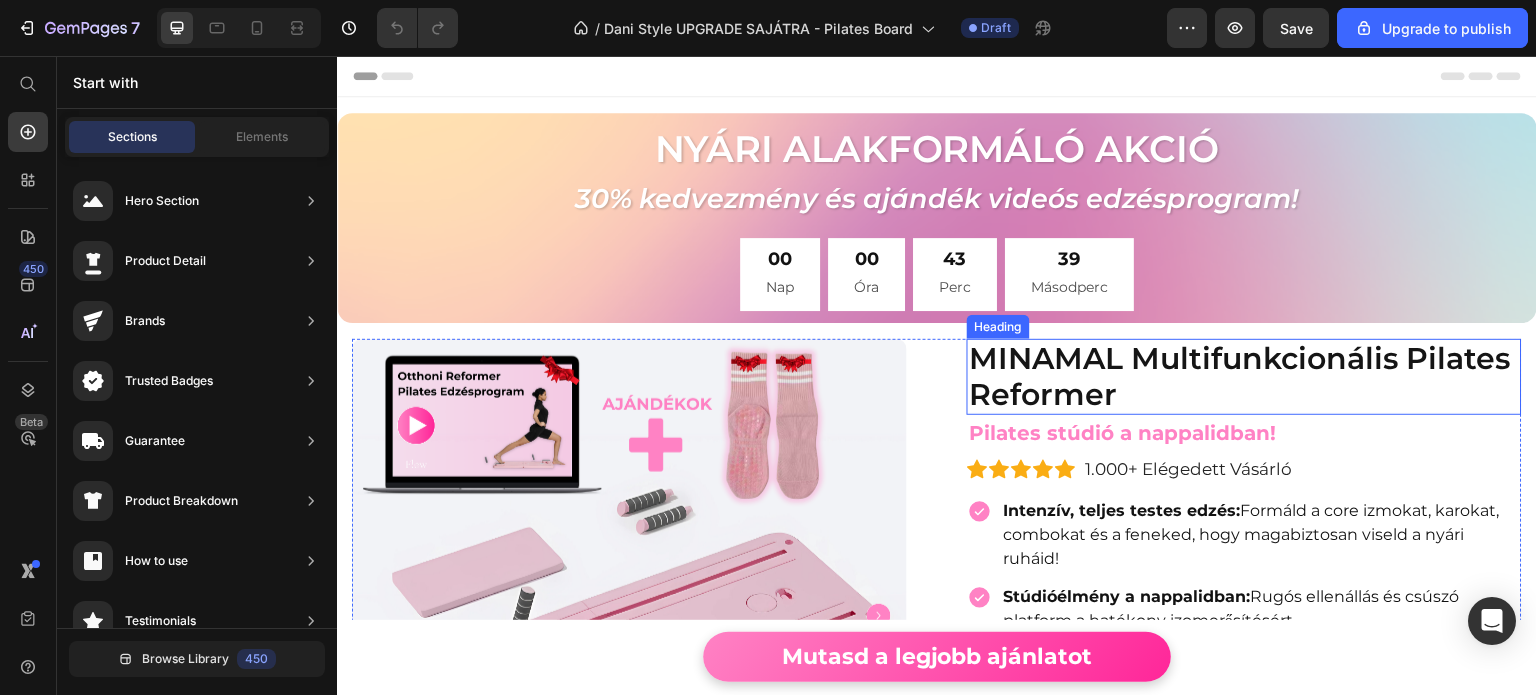 click on "MINAMAL Multifunkcionális Pilates Reformer" at bounding box center [1244, 377] 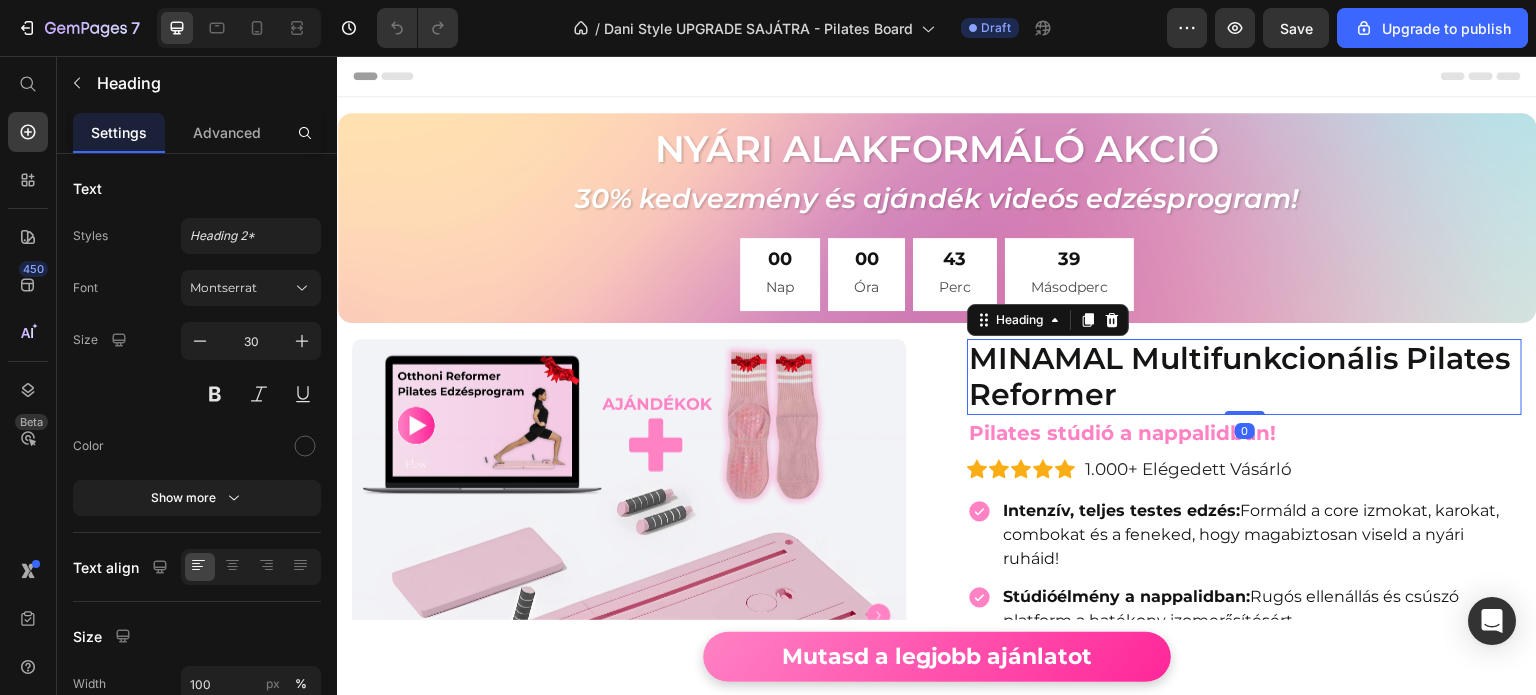 click on "MINAMAL Multifunkcionális Pilates Reformer" at bounding box center [1244, 377] 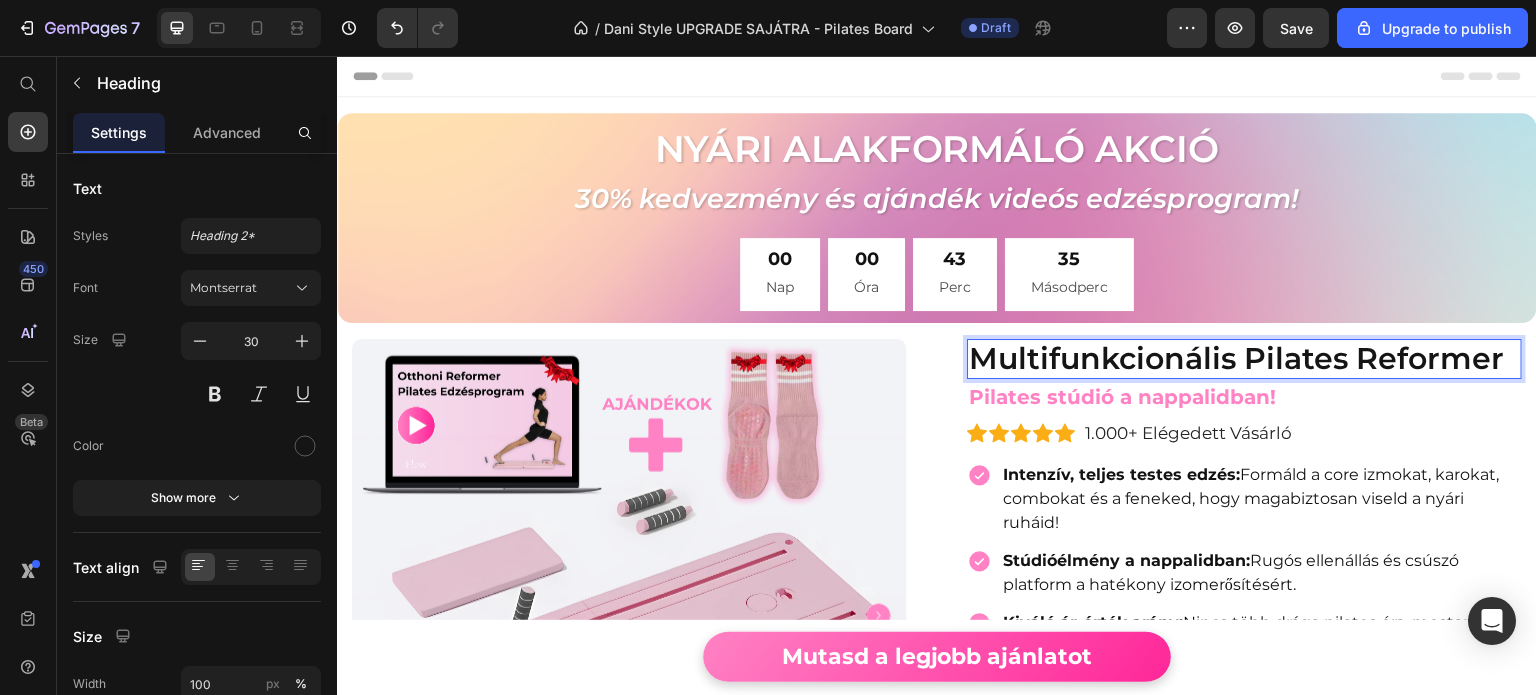 click on "Multifunkcionális Pilates Reformer" at bounding box center (1244, 359) 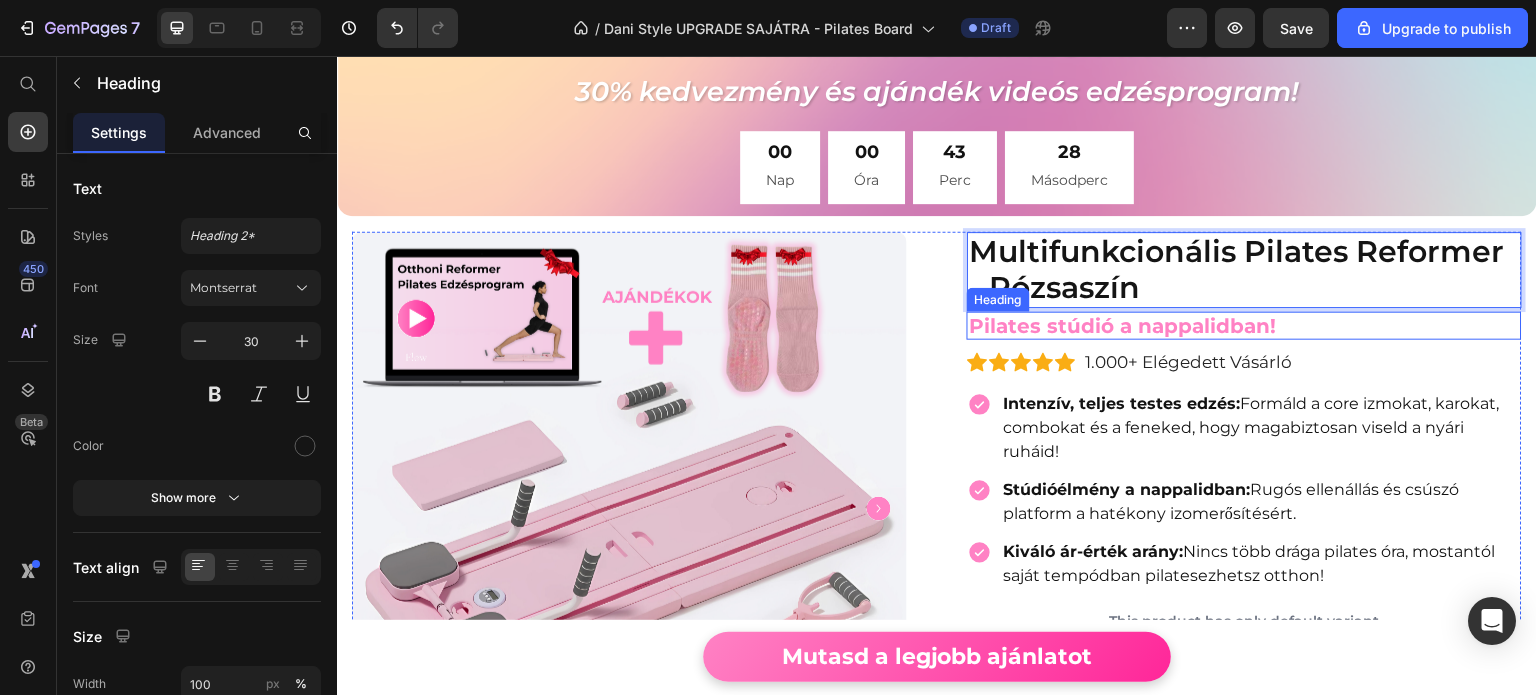 scroll, scrollTop: 100, scrollLeft: 0, axis: vertical 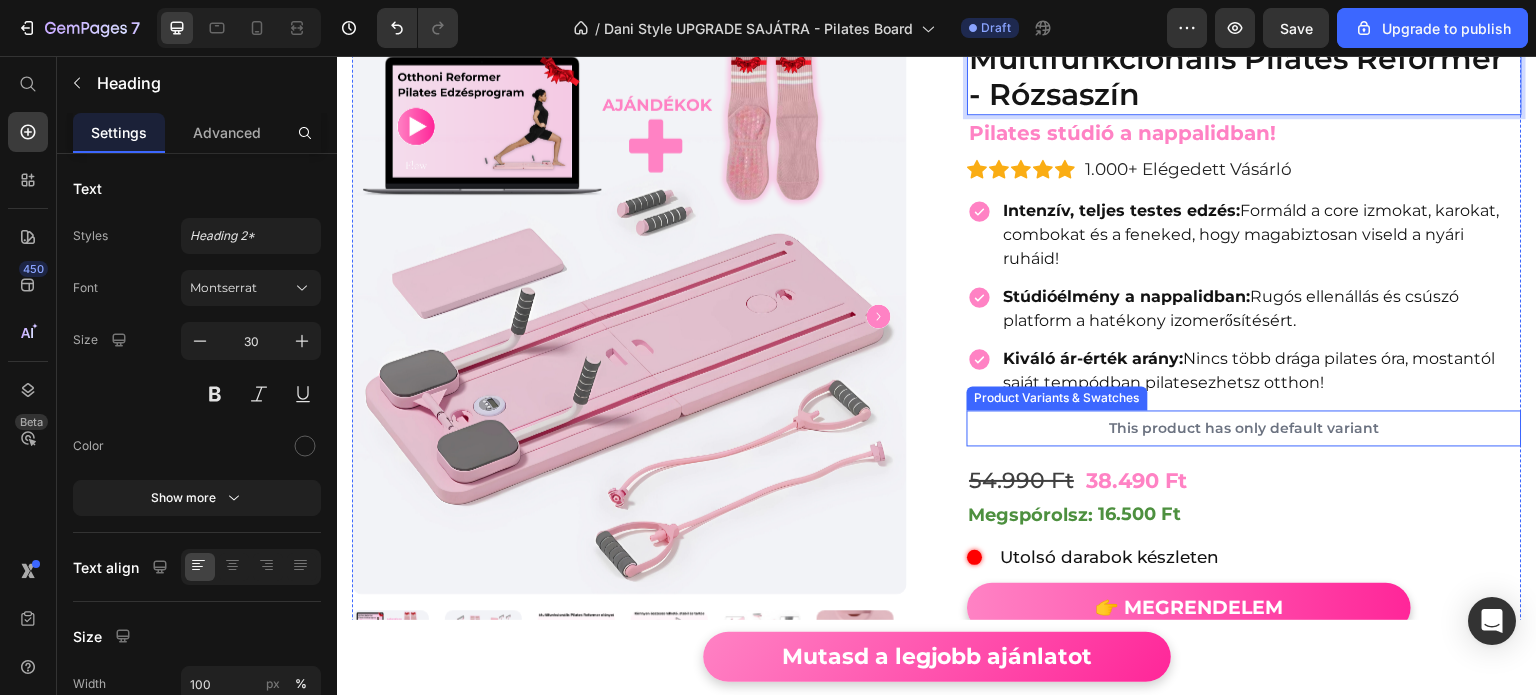 click on "This product has only default variant" at bounding box center (1244, 428) 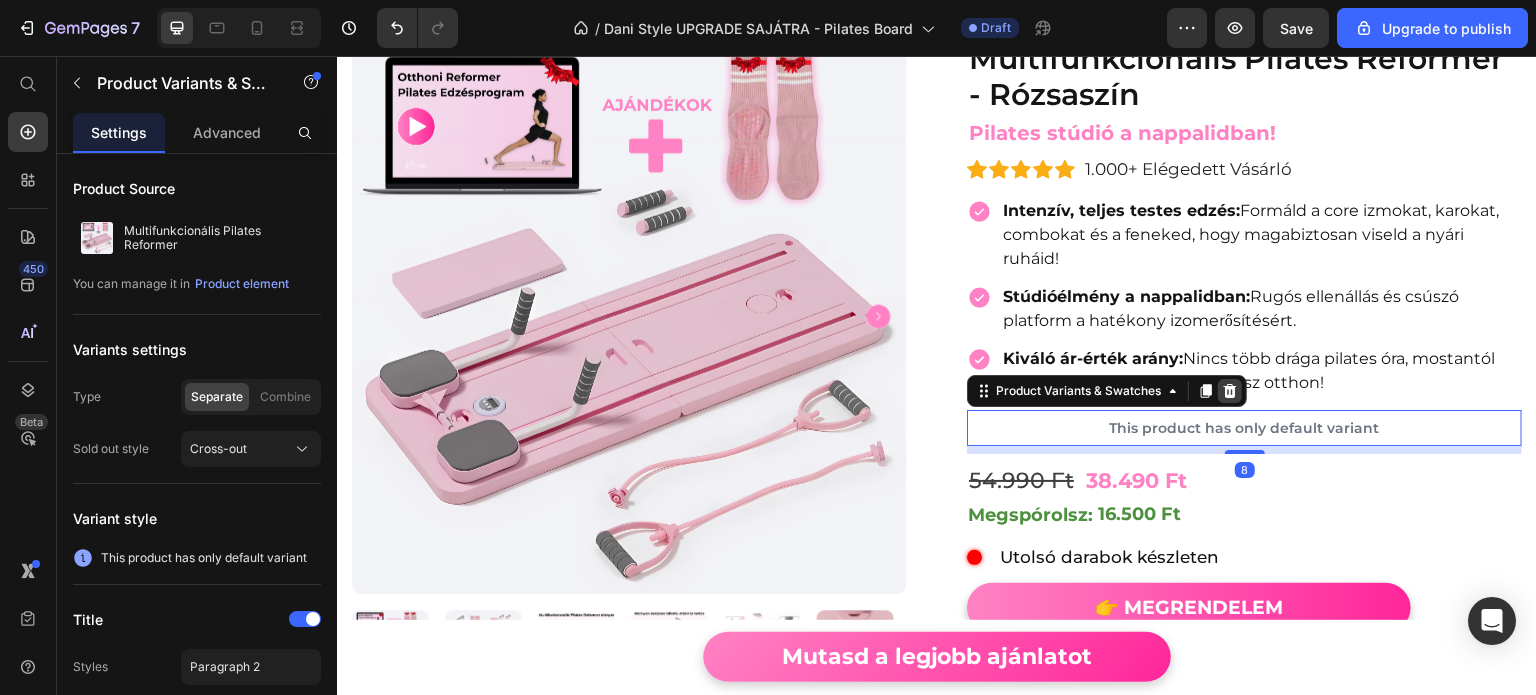 click 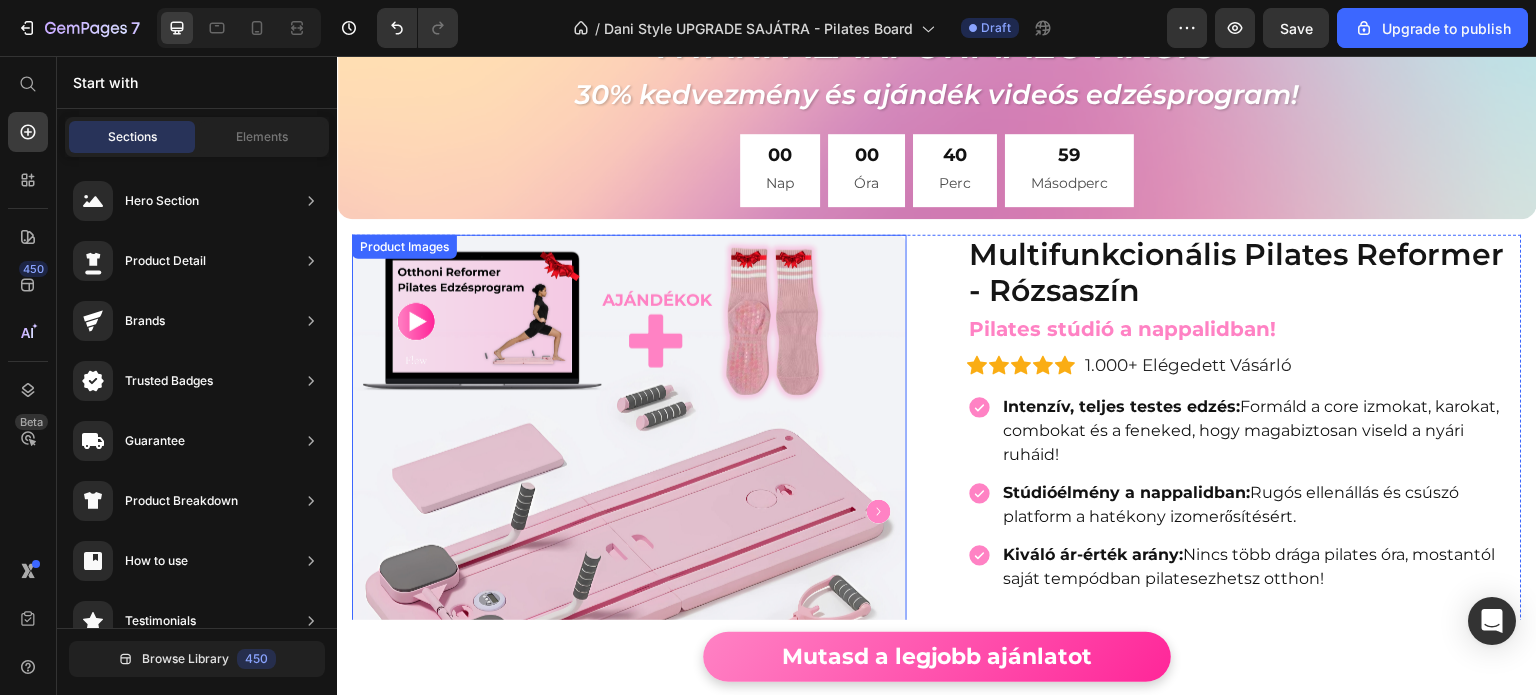 scroll, scrollTop: 100, scrollLeft: 0, axis: vertical 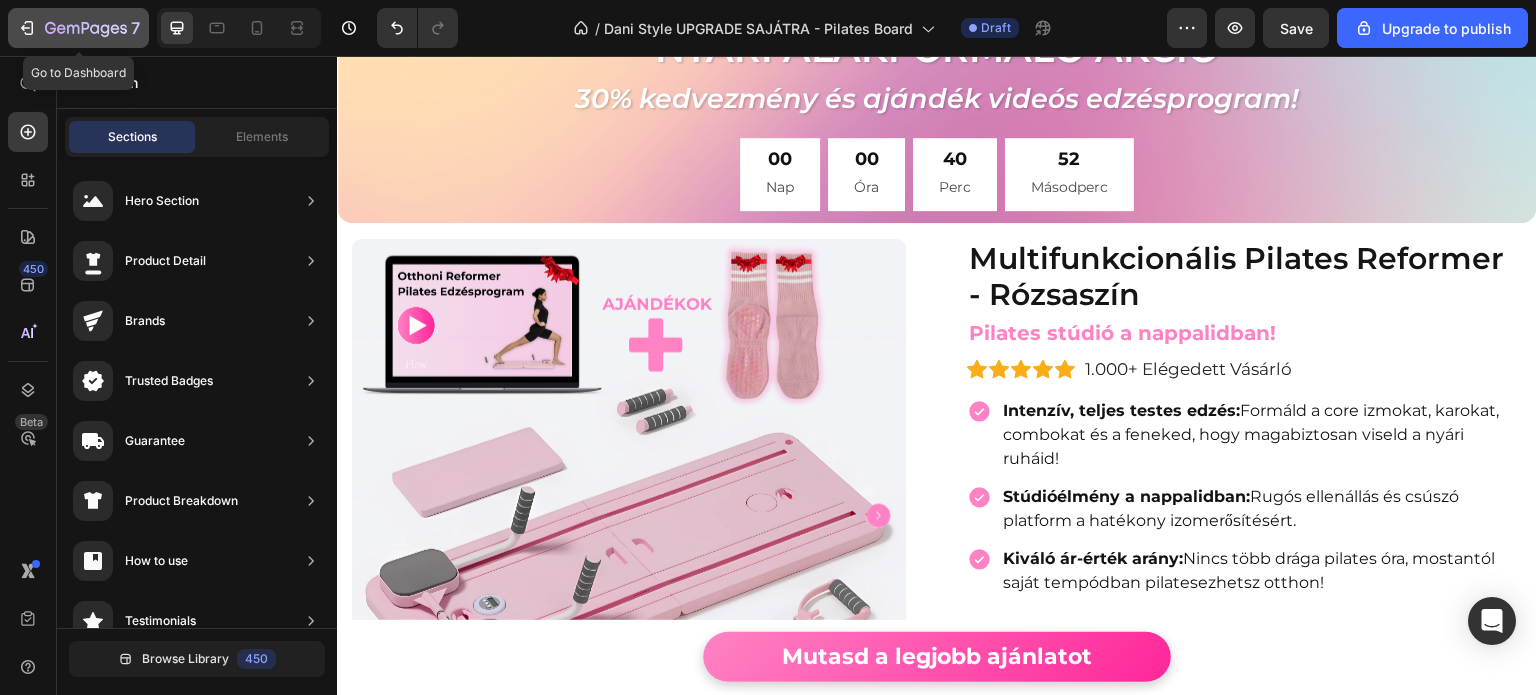 click 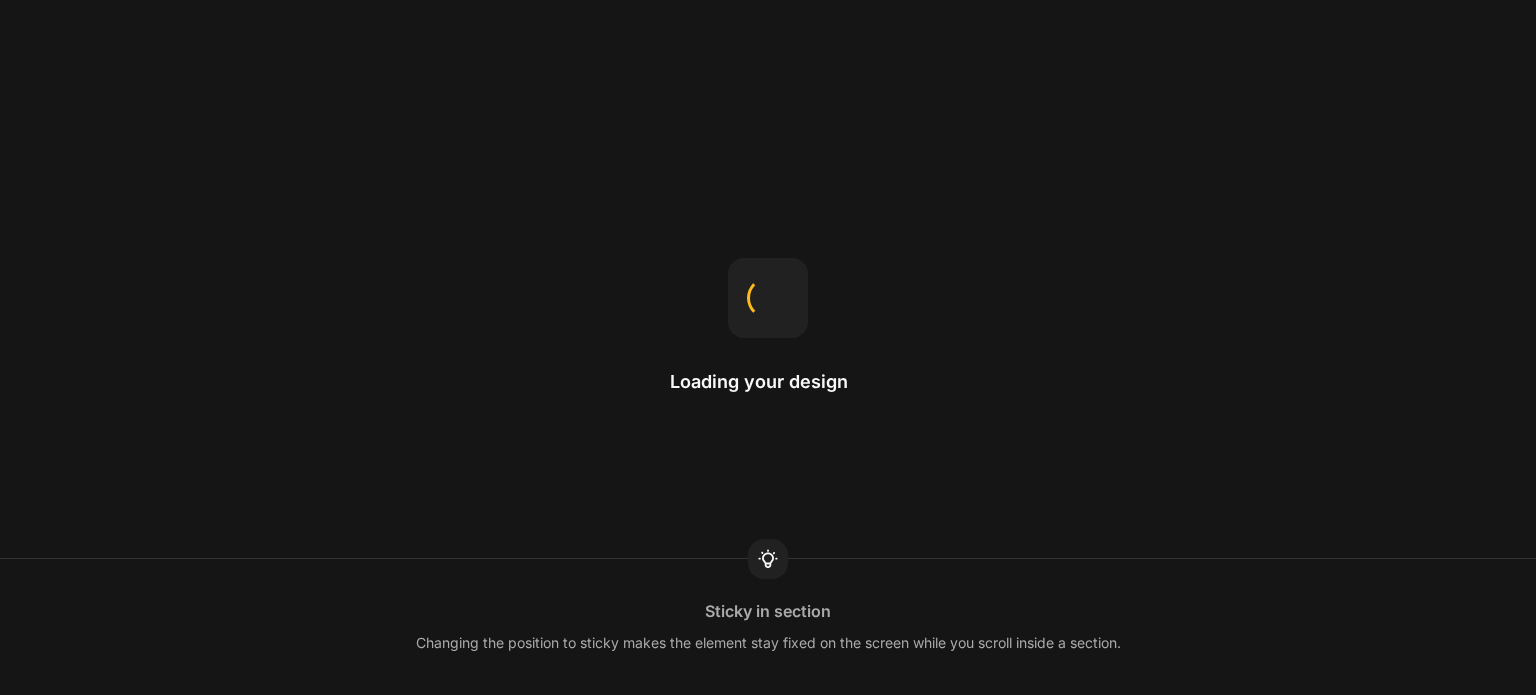 scroll, scrollTop: 0, scrollLeft: 0, axis: both 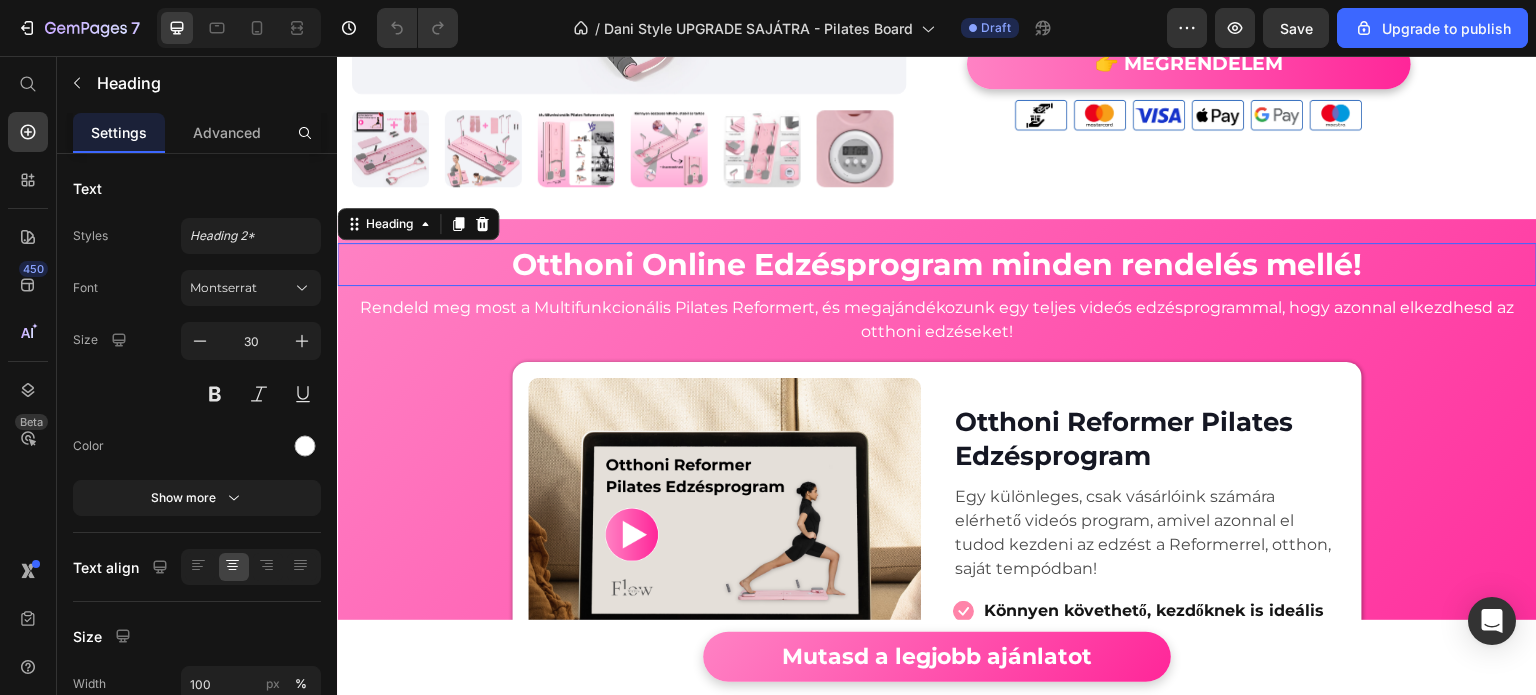 click on "Otthoni Online Edzésprogram minden rendelés mellé!" at bounding box center (937, 264) 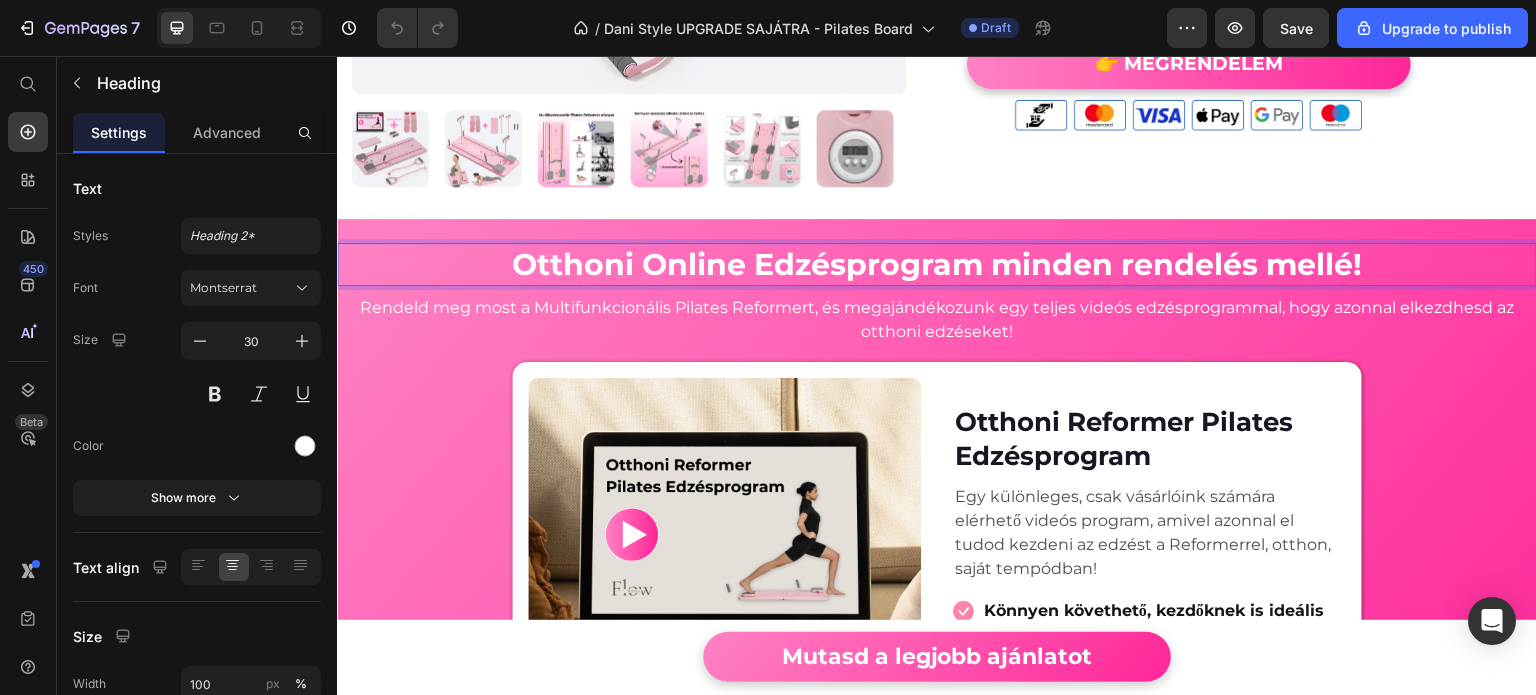 click on "Otthoni Online Edzésprogram minden rendelés mellé!" at bounding box center (937, 264) 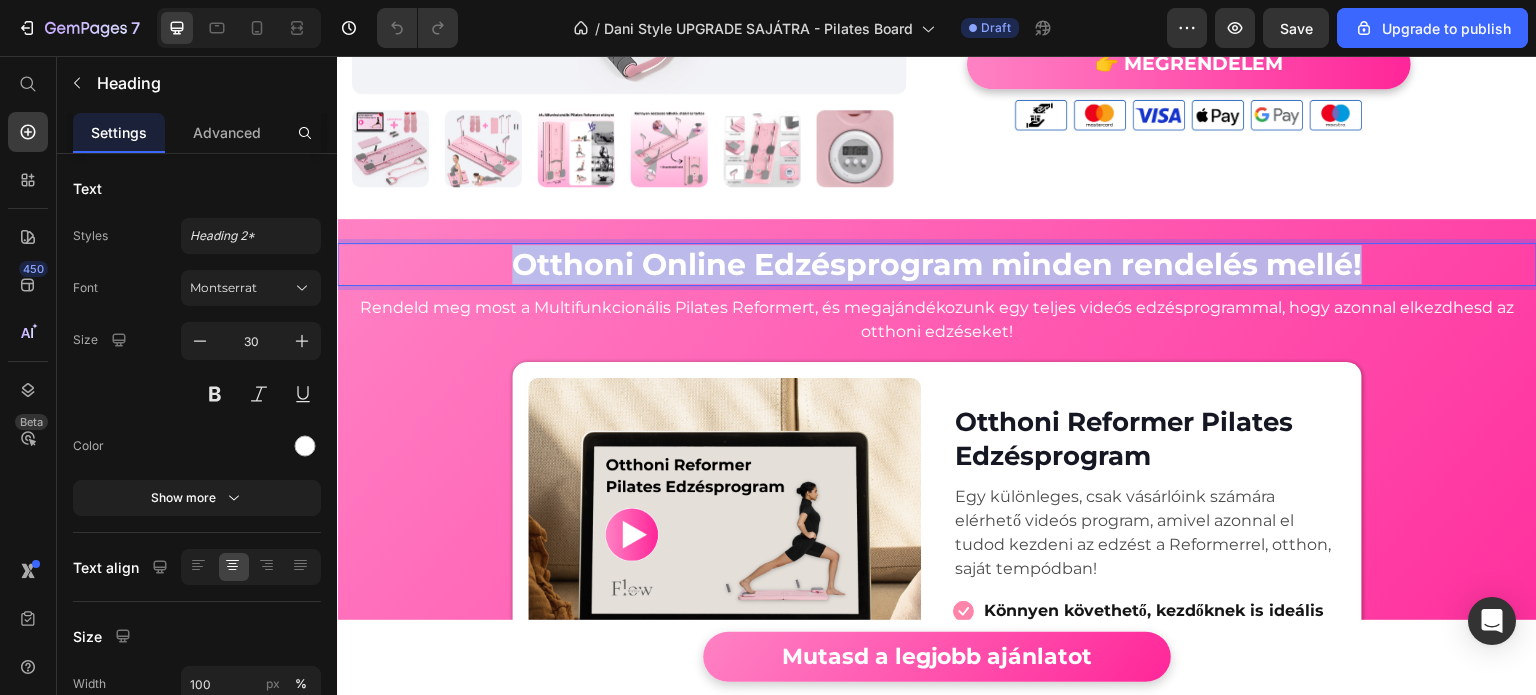click on "Otthoni Online Edzésprogram minden rendelés mellé!" at bounding box center (937, 264) 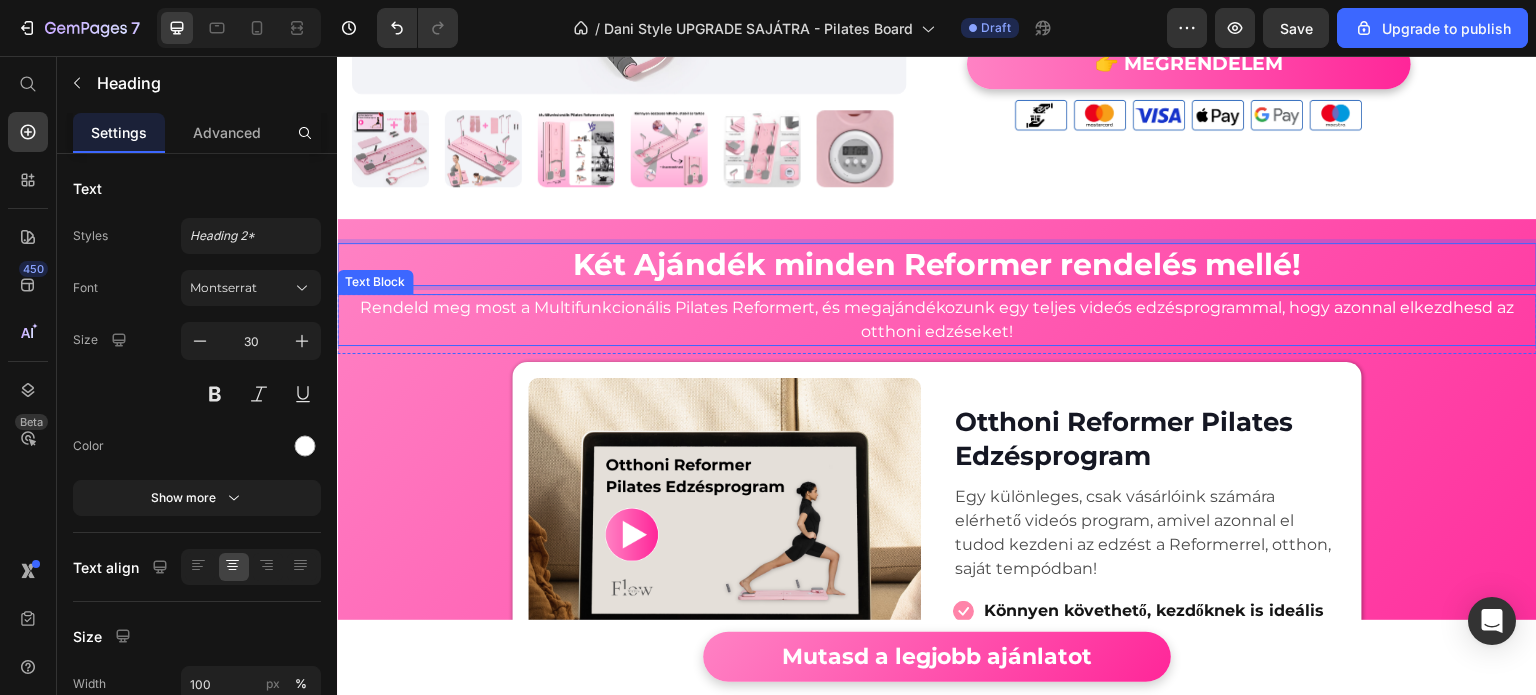 click on "Rendeld meg most a Multifunkcionális Pilates Reformert, és megajándékozunk egy teljes videós edzésprogrammal, hogy azonnal elkezdhesd az otthoni edzéseket!" at bounding box center (937, 320) 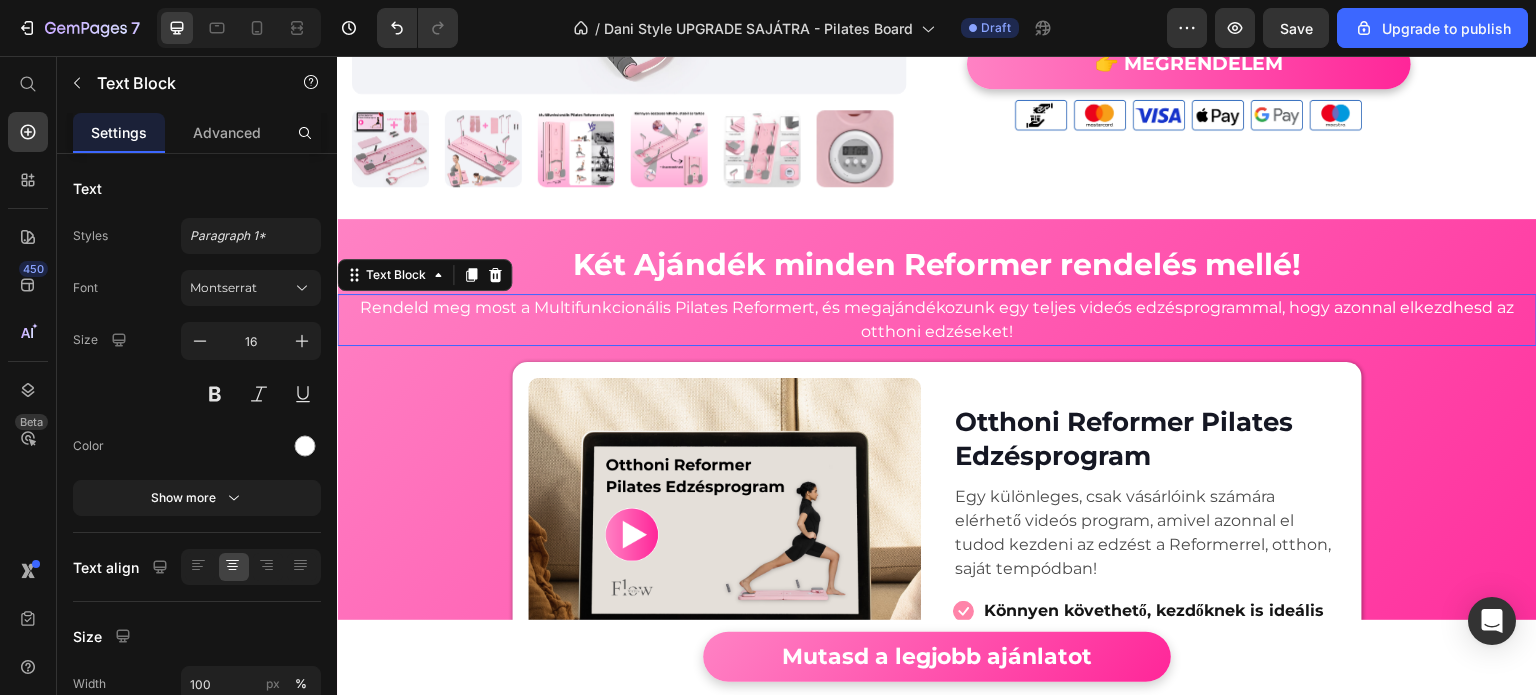 click on "Rendeld meg most a Multifunkcionális Pilates Reformert, és megajándékozunk egy teljes videós edzésprogrammal, hogy azonnal elkezdhesd az otthoni edzéseket!" at bounding box center [937, 320] 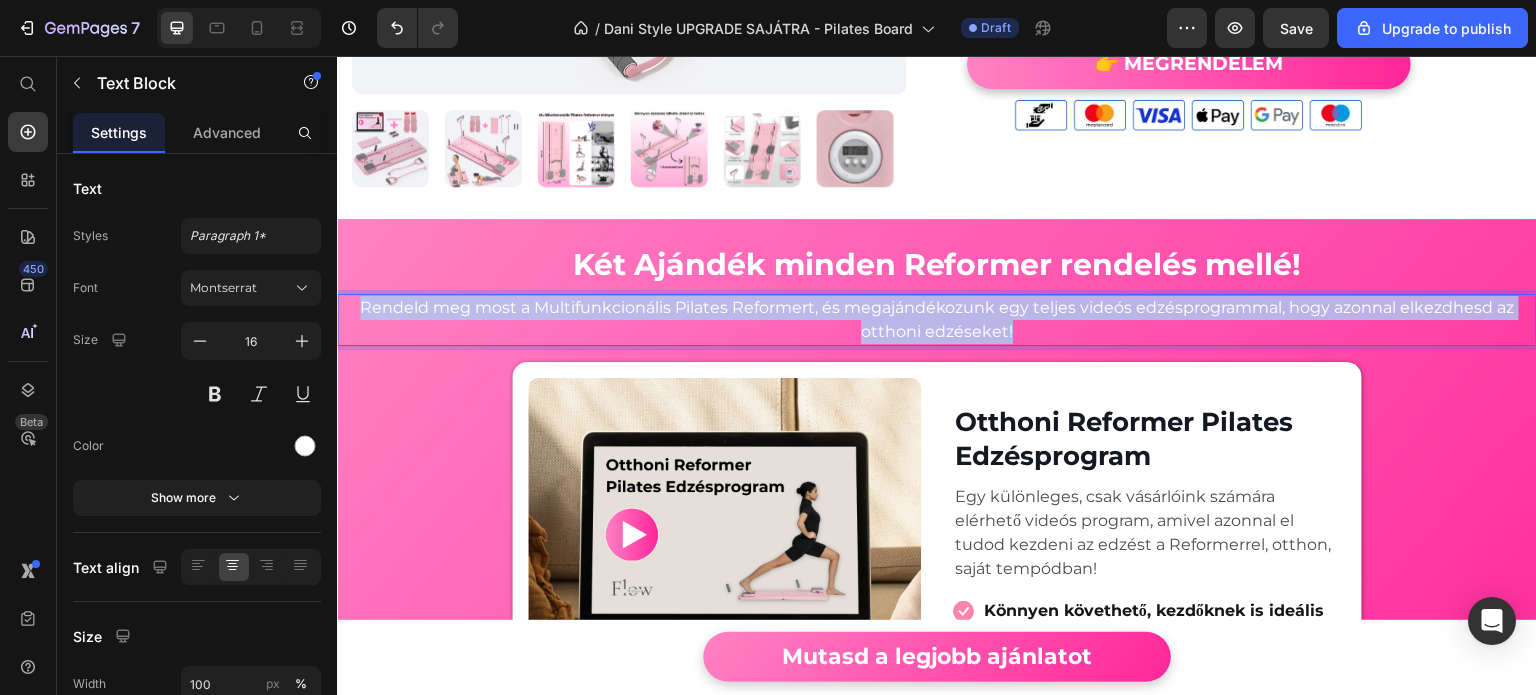 click on "Rendeld meg most a Multifunkcionális Pilates Reformert, és megajándékozunk egy teljes videós edzésprogrammal, hogy azonnal elkezdhesd az otthoni edzéseket!" at bounding box center [937, 320] 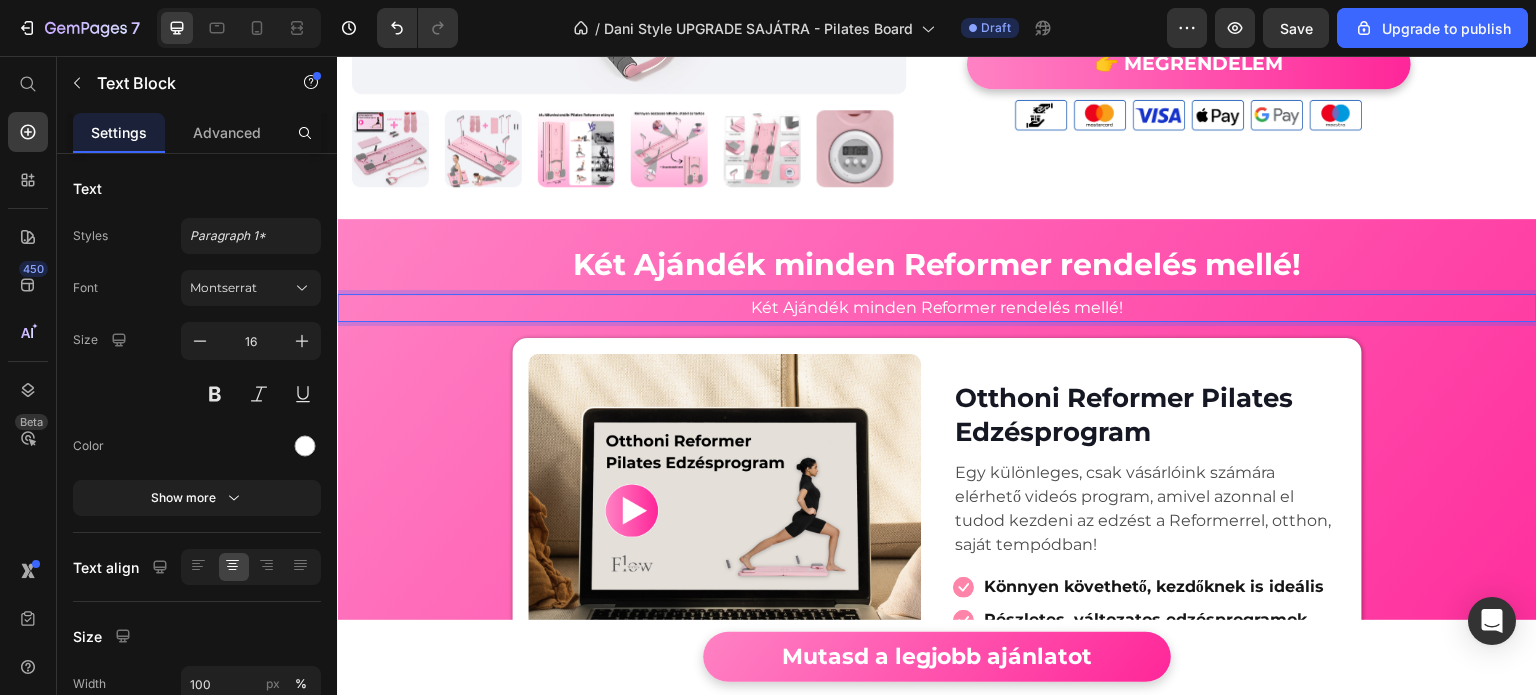 click on "Két Ajándék minden Reformer rendelés mellé!" at bounding box center [937, 308] 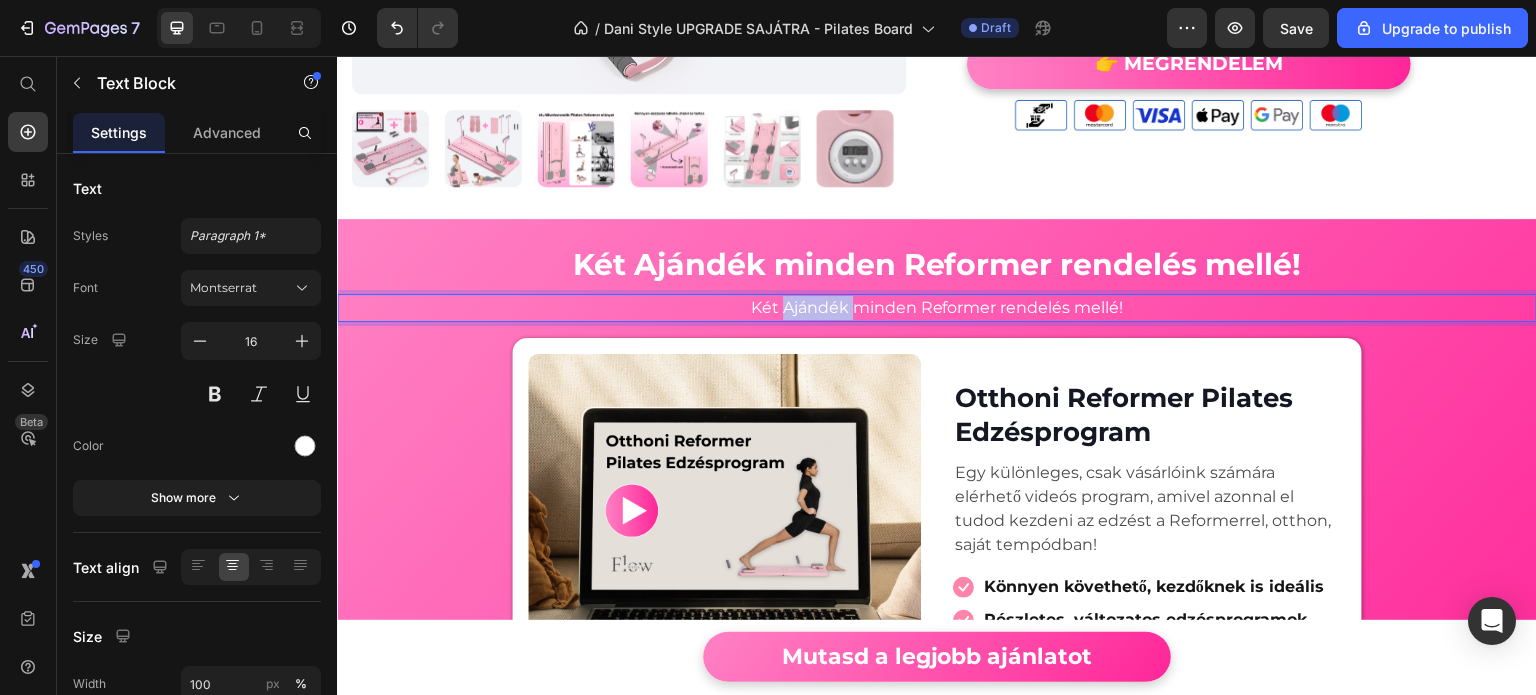 click on "Két Ajándék minden Reformer rendelés mellé!" at bounding box center (937, 308) 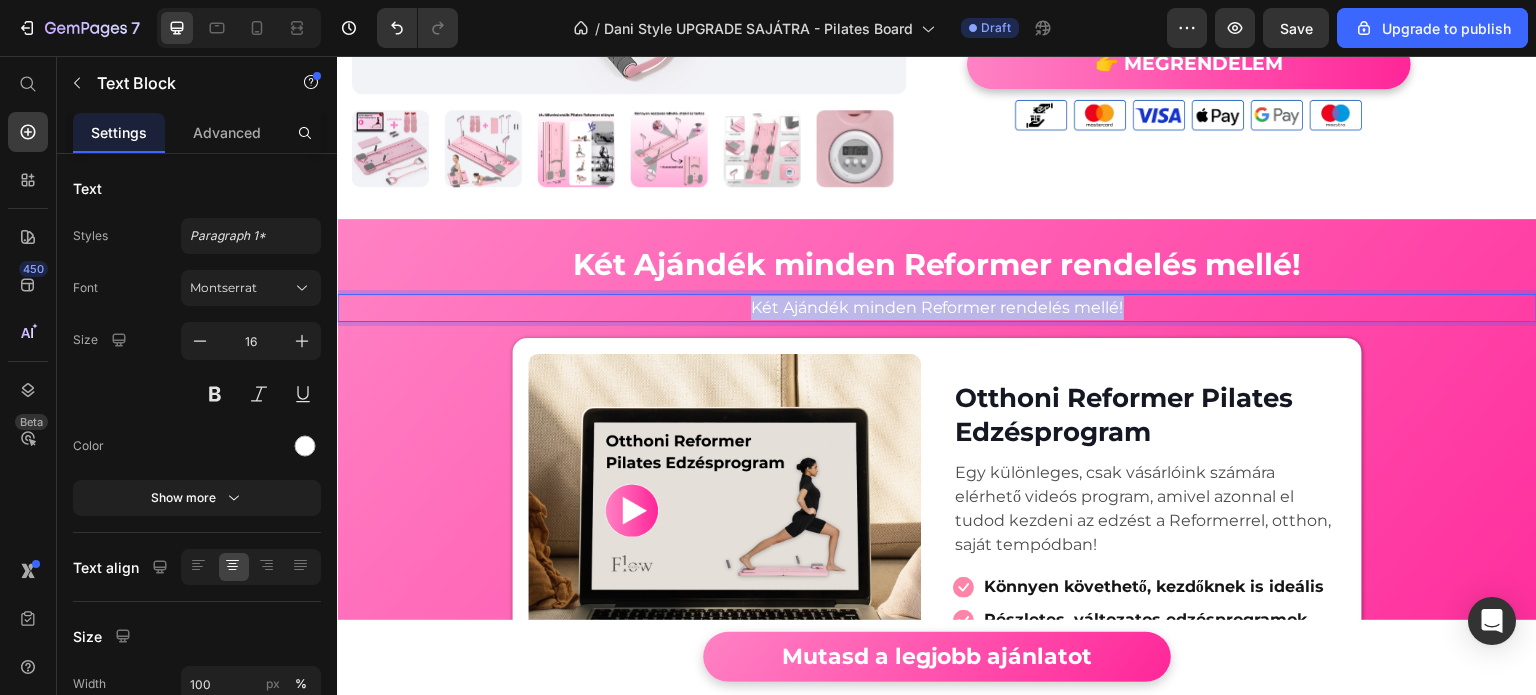 click on "Két Ajándék minden Reformer rendelés mellé!" at bounding box center (937, 308) 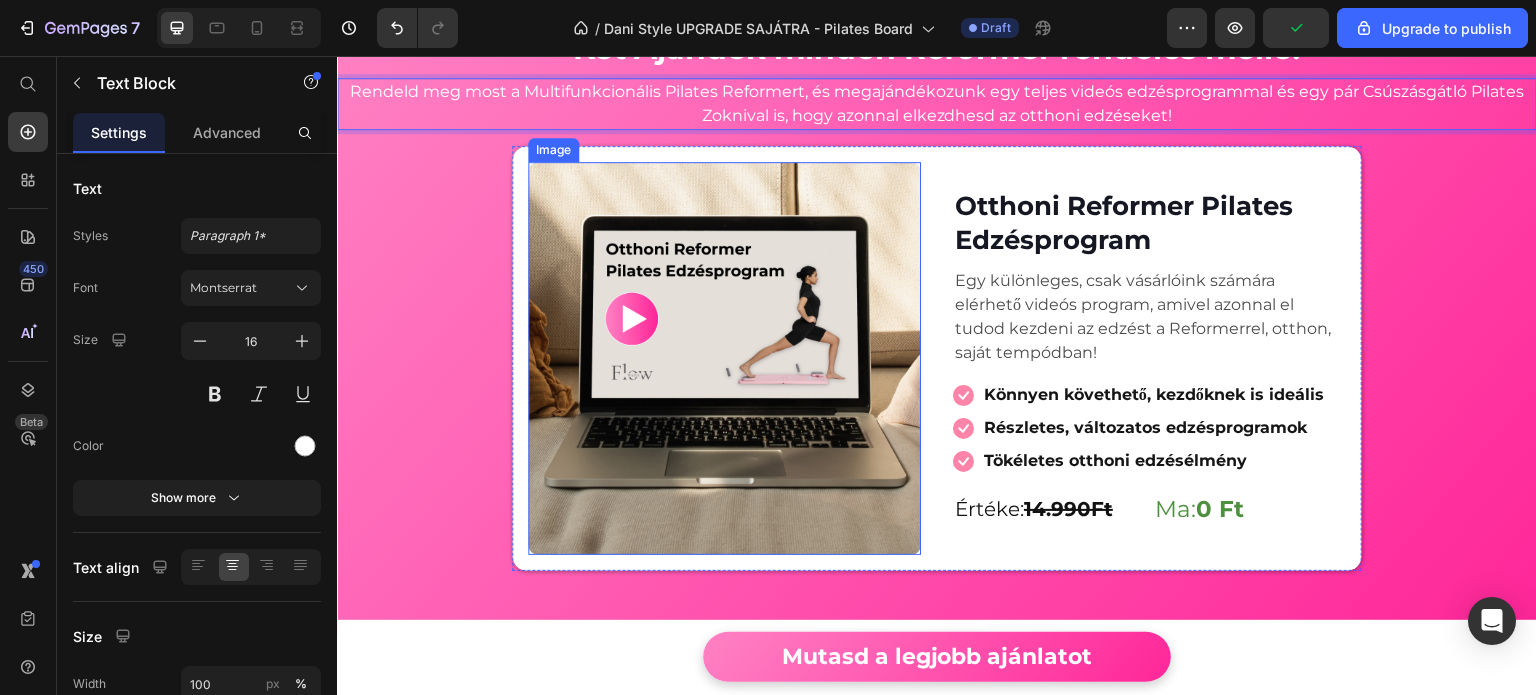 scroll, scrollTop: 1000, scrollLeft: 0, axis: vertical 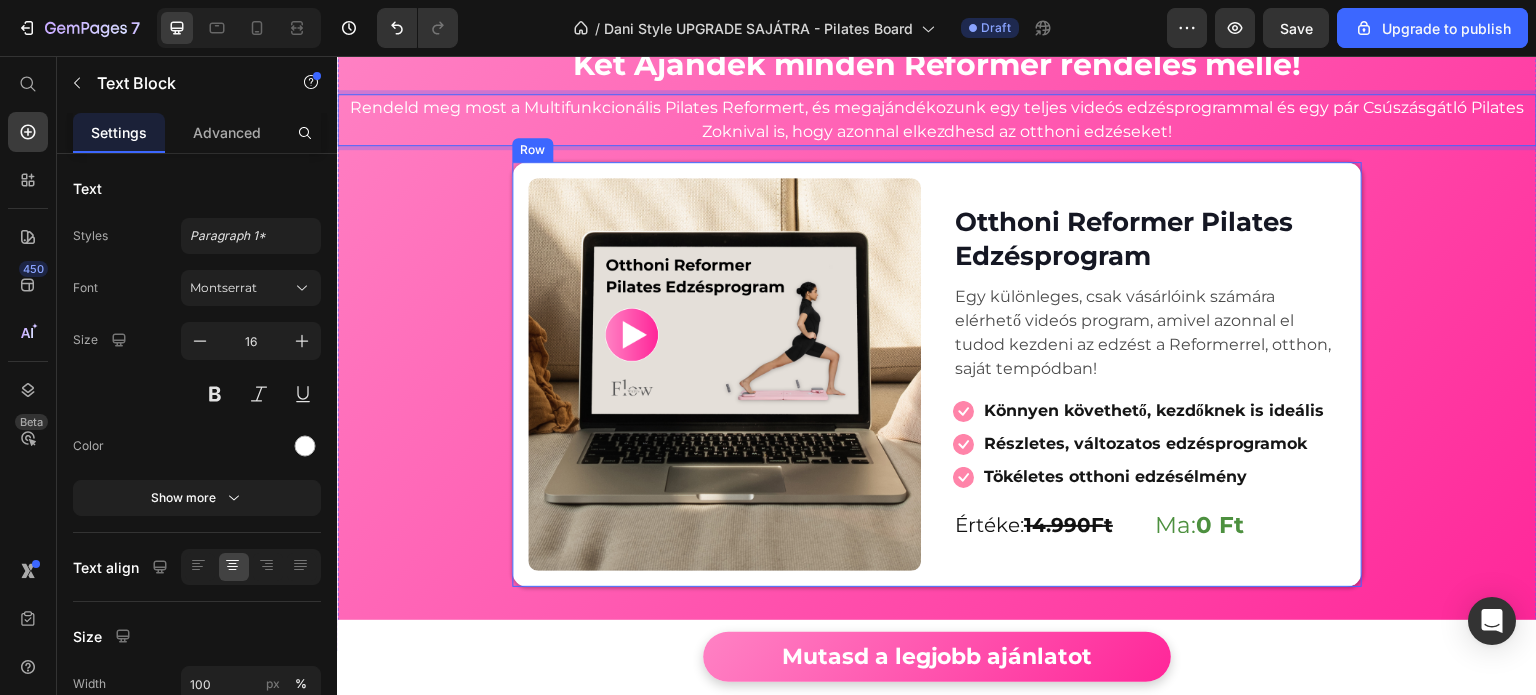 click on "Image Otthoni Reformer Pilates Edzésprogram Heading Egy különleges, csak vásárlóink számára elérhető videós program, amivel azonnal el tudod kezdeni az edzést a Reformerrel, otthon, saját tempódban! Text Block
Icon Könnyen követhető, kezdőknek is ideális Text block
Icon Részletes, változatos edzésprogramok Text block
Icon Tökéletes otthoni edzésélmény Text block Icon List Értéke:  14.990Ft Text Block Ma:  0 Ft Text Block Row Row" at bounding box center (937, 374) 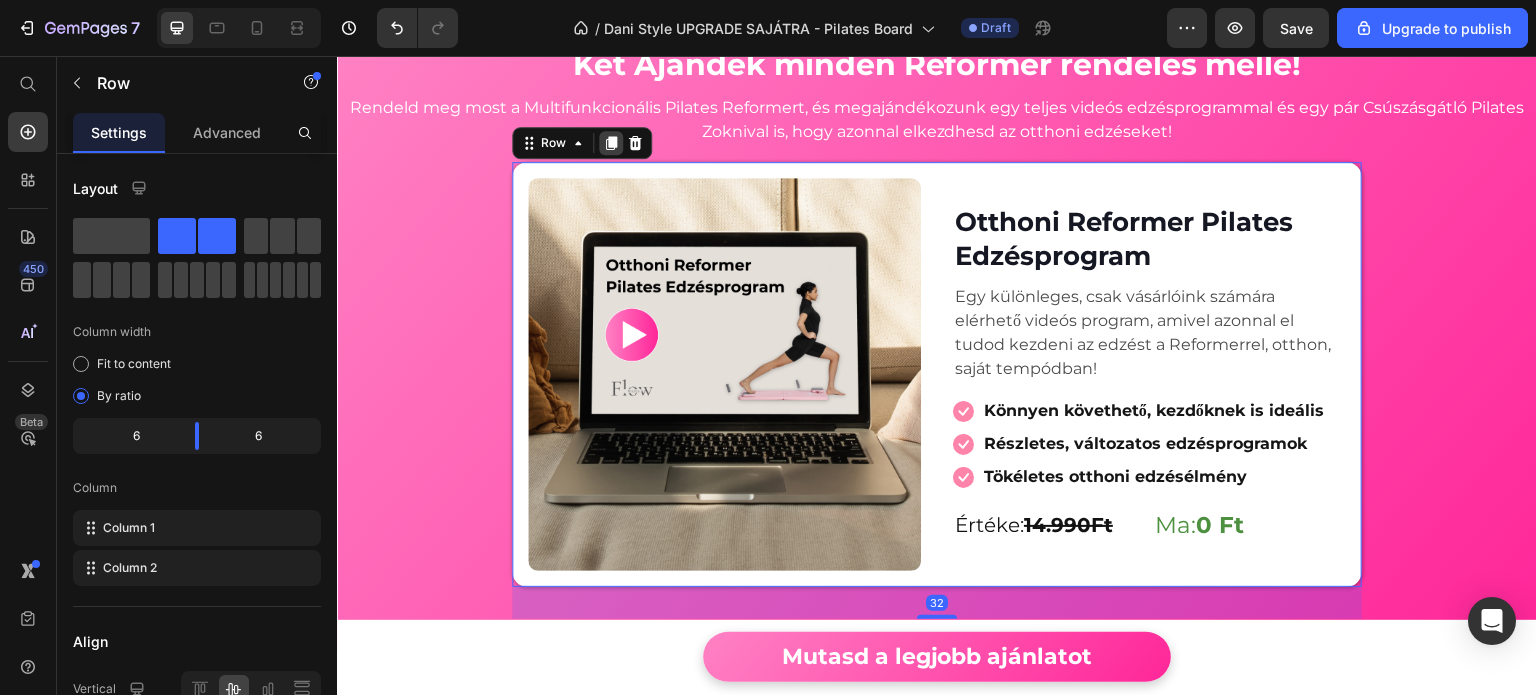 click 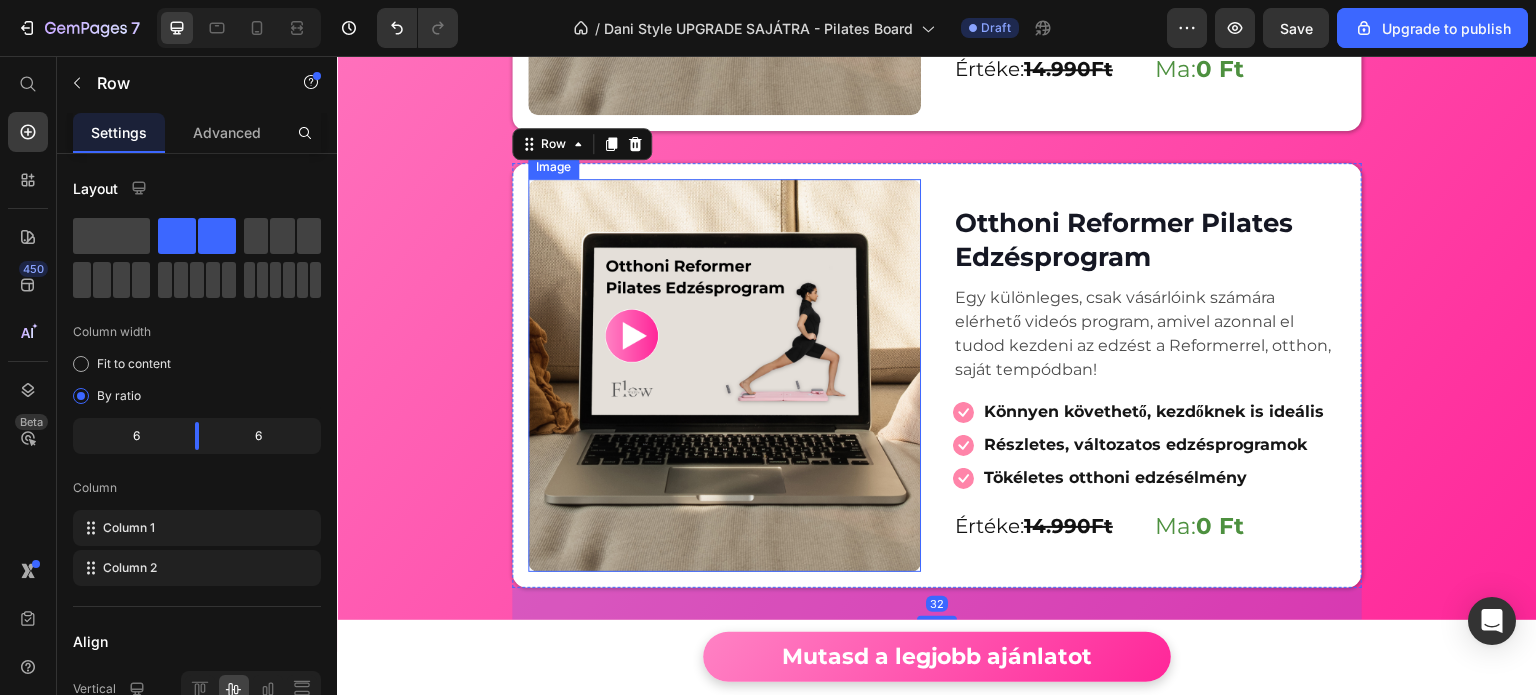 scroll, scrollTop: 1484, scrollLeft: 0, axis: vertical 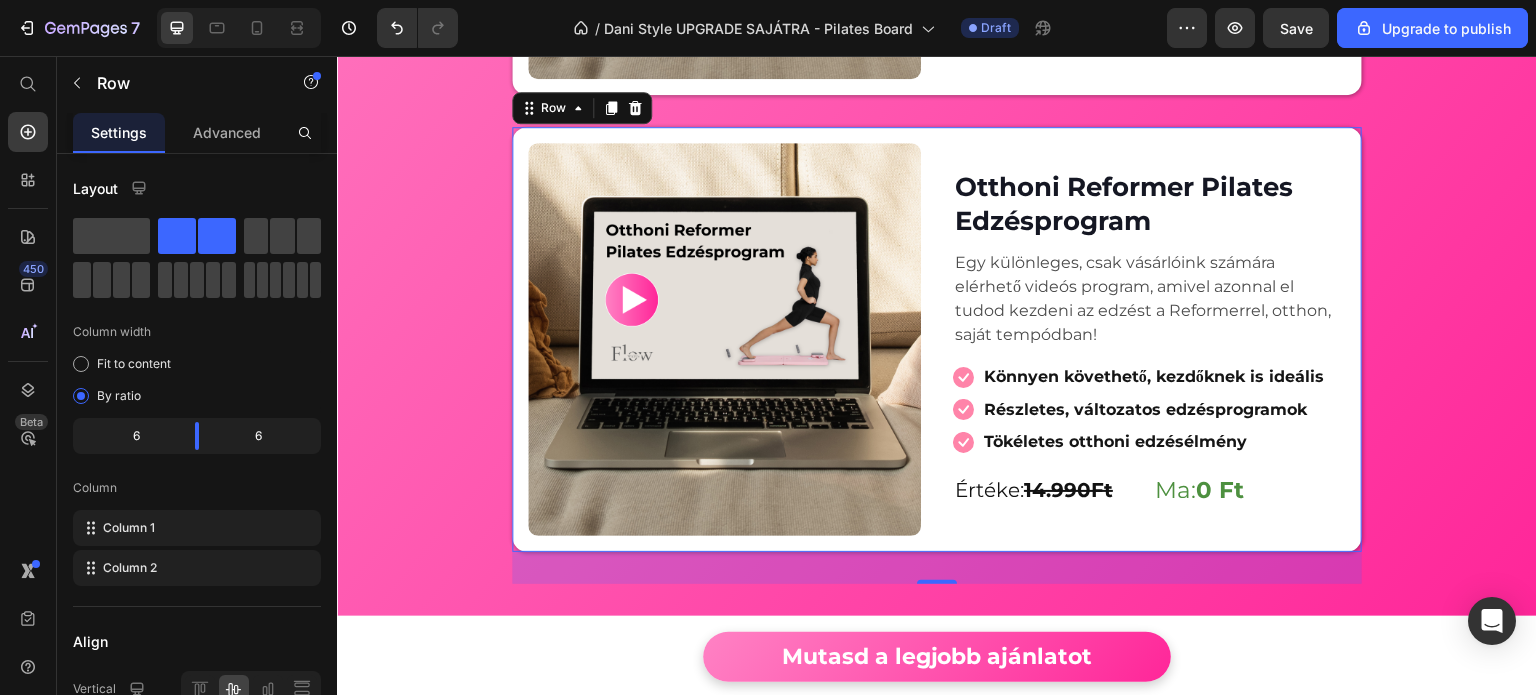 click on "Otthoni Reformer Pilates Edzésprogram" at bounding box center (1149, 205) 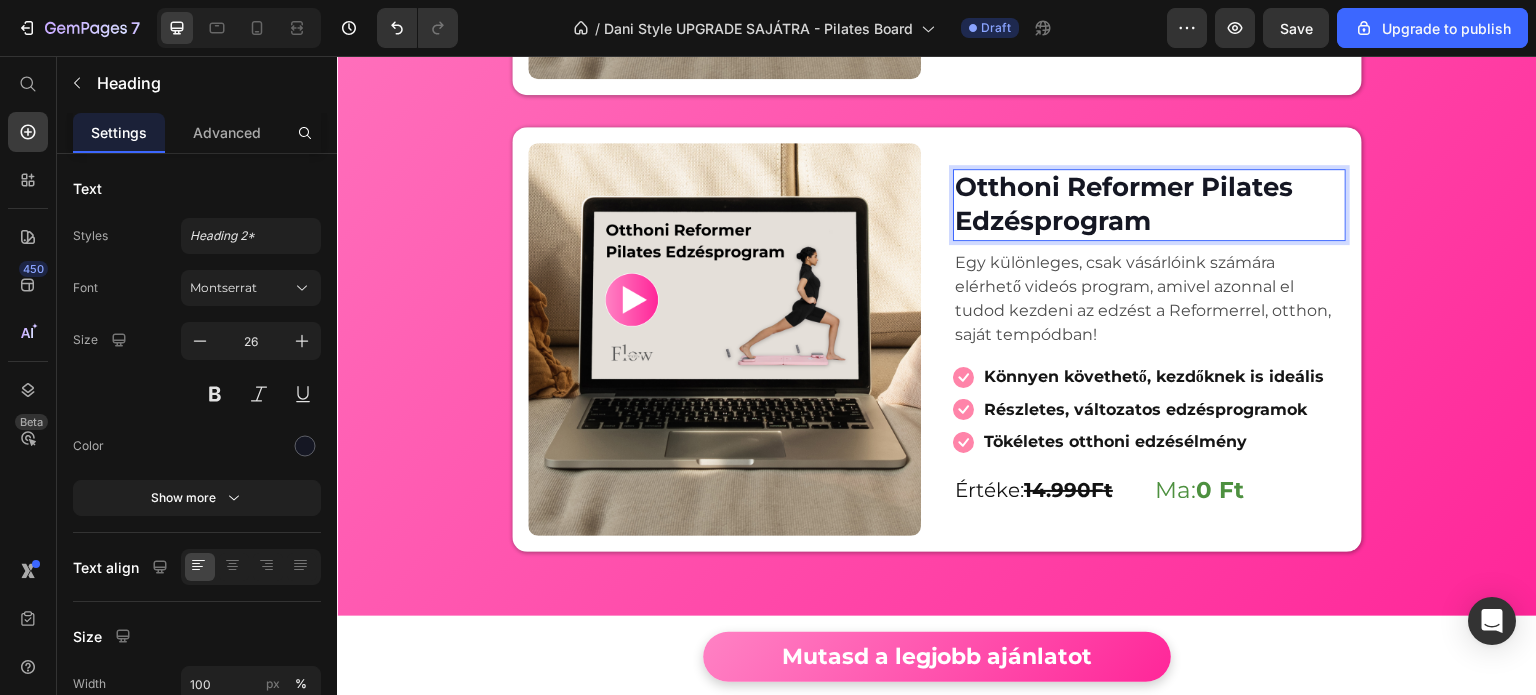 click on "Otthoni Reformer Pilates Edzésprogram" at bounding box center (1149, 205) 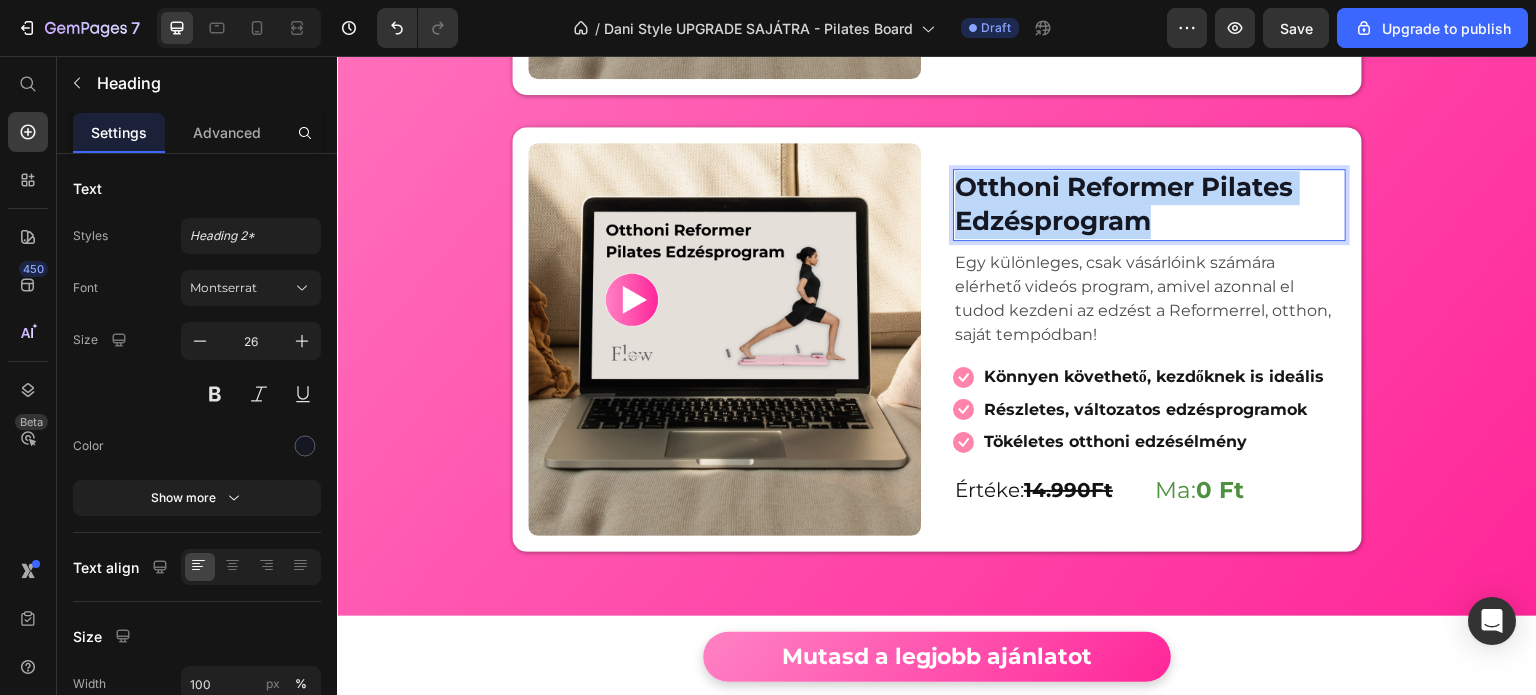 click on "Otthoni Reformer Pilates Edzésprogram" at bounding box center [1149, 205] 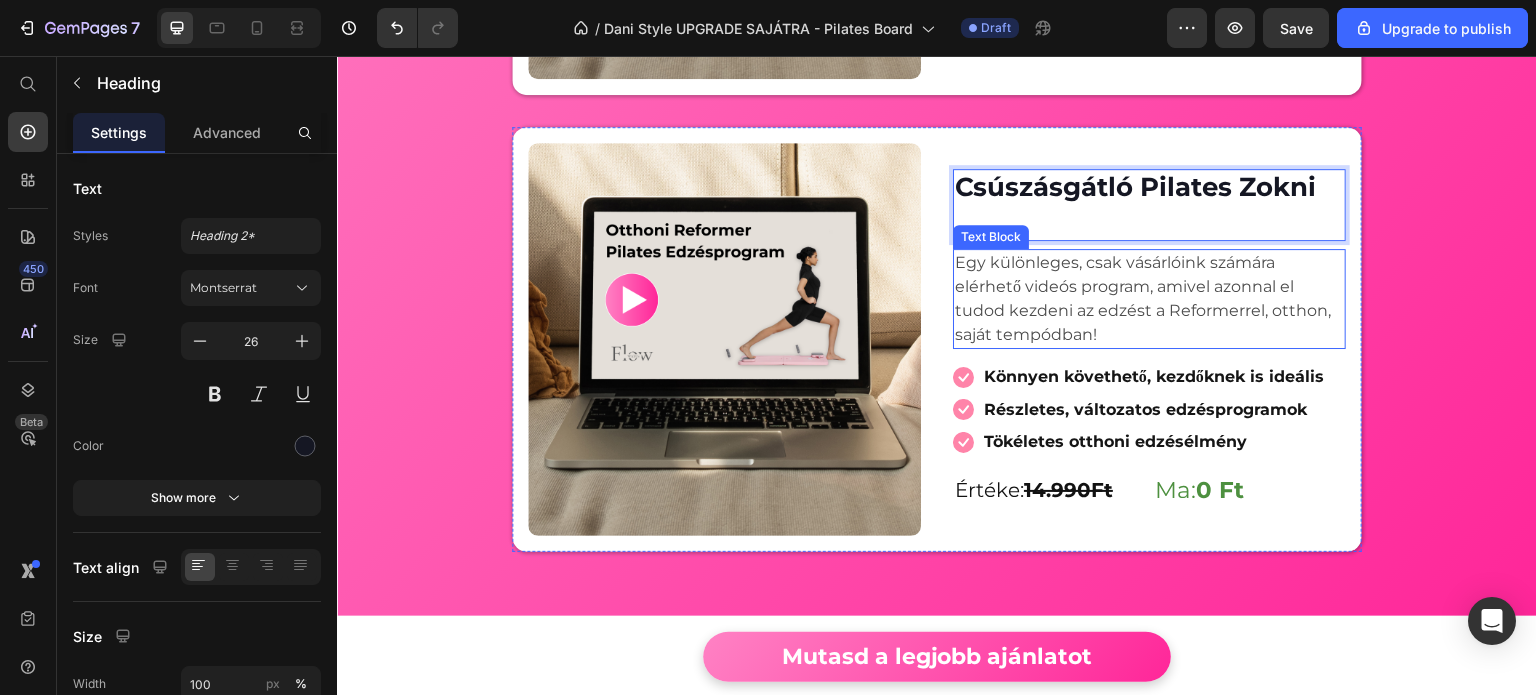 scroll, scrollTop: 1501, scrollLeft: 0, axis: vertical 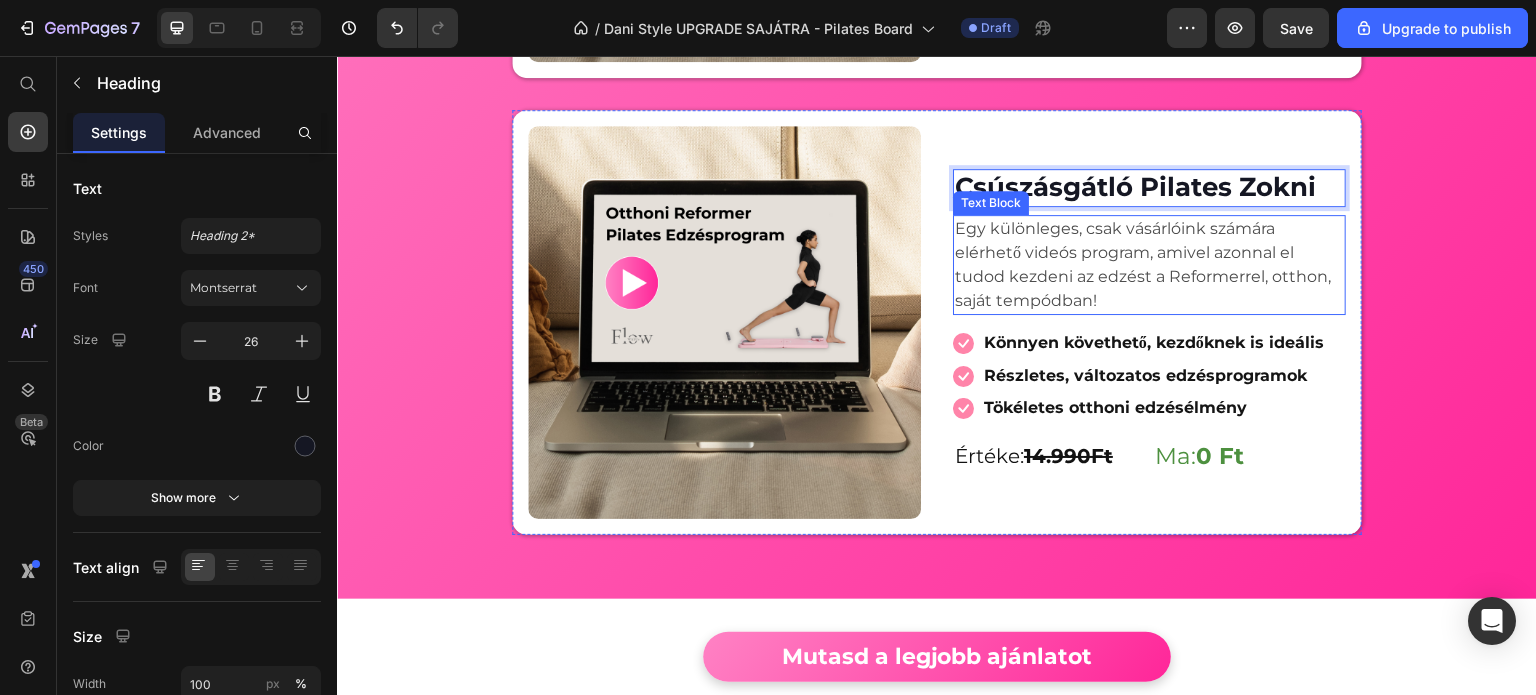 click on "Egy különleges, csak vásárlóink számára elérhető videós program, amivel azonnal el tudod kezdeni az edzést a Reformerrel, otthon, saját tempódban!" at bounding box center (1149, 265) 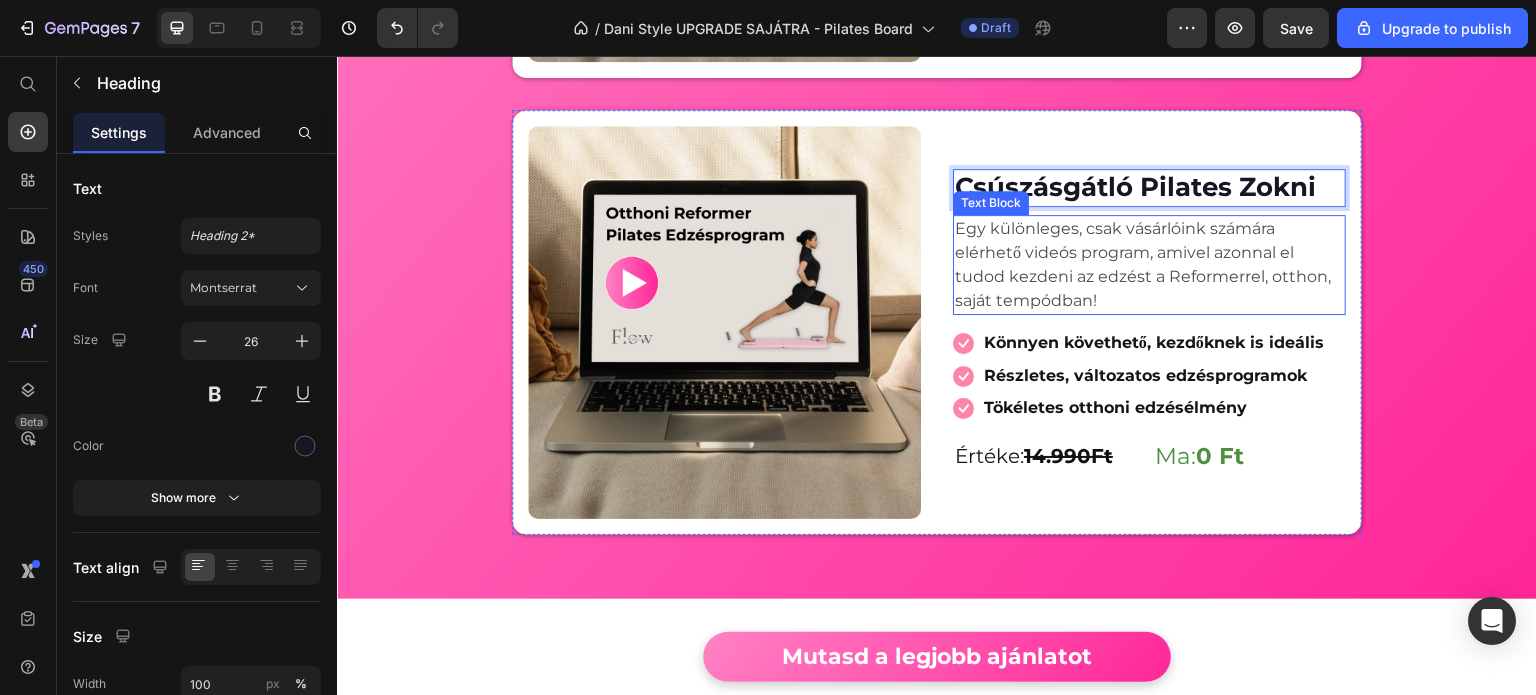 click on "Egy különleges, csak vásárlóink számára elérhető videós program, amivel azonnal el tudod kezdeni az edzést a Reformerrel, otthon, saját tempódban!" at bounding box center [1149, 265] 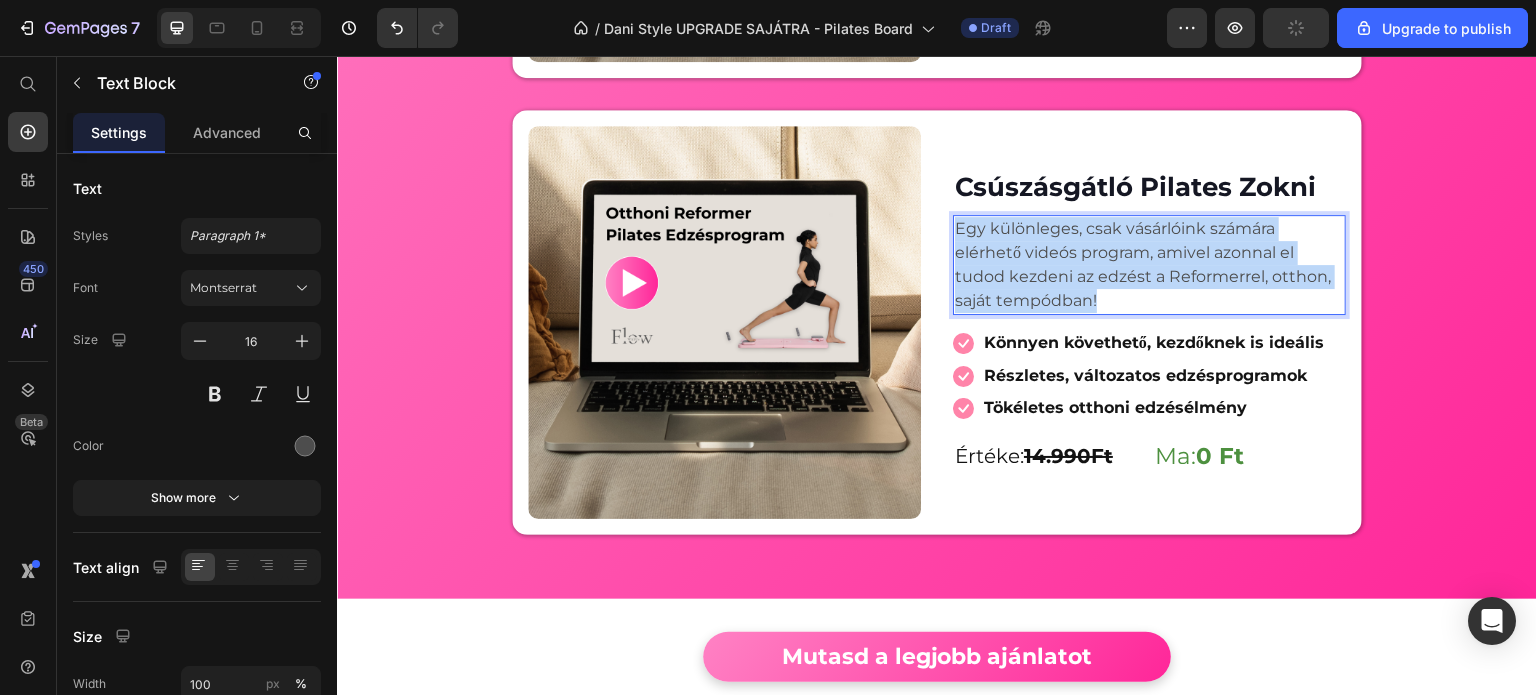 click on "Egy különleges, csak vásárlóink számára elérhető videós program, amivel azonnal el tudod kezdeni az edzést a Reformerrel, otthon, saját tempódban!" at bounding box center (1149, 265) 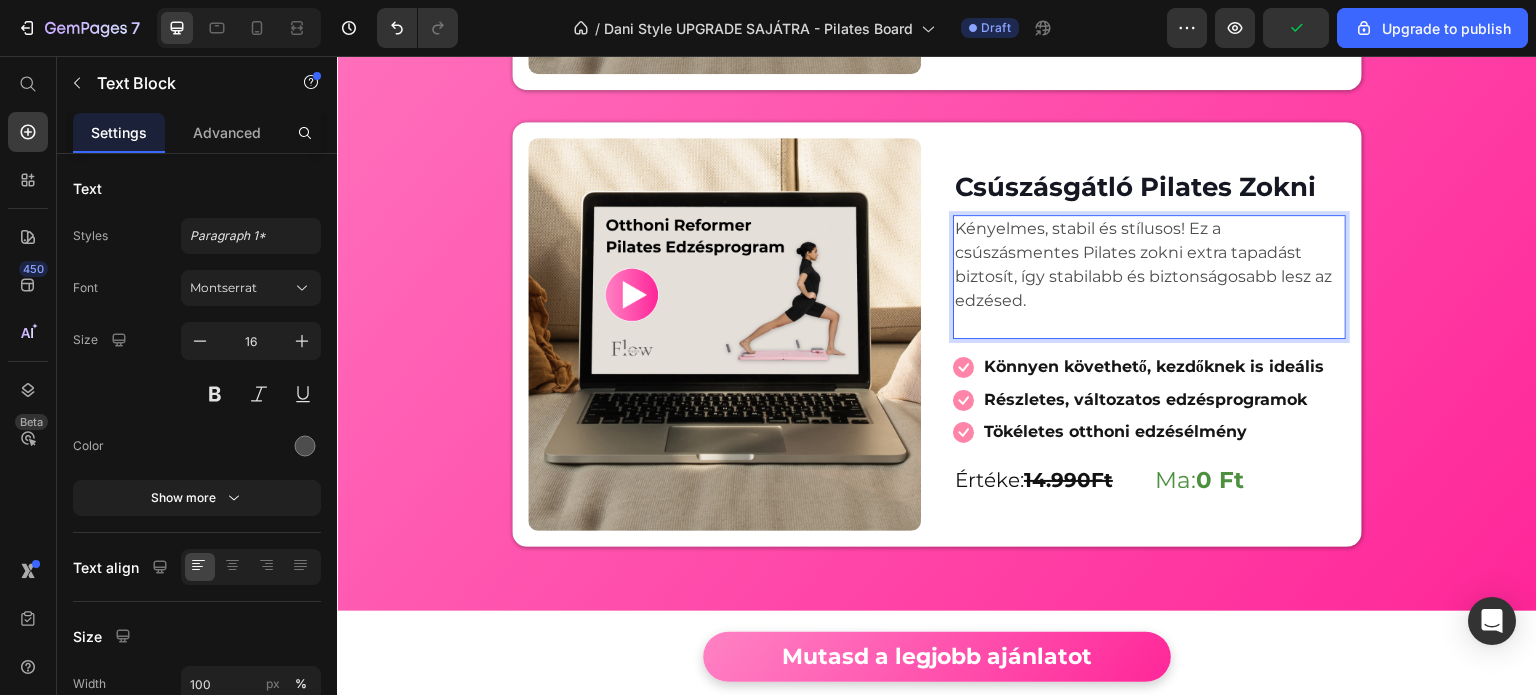 scroll, scrollTop: 1501, scrollLeft: 0, axis: vertical 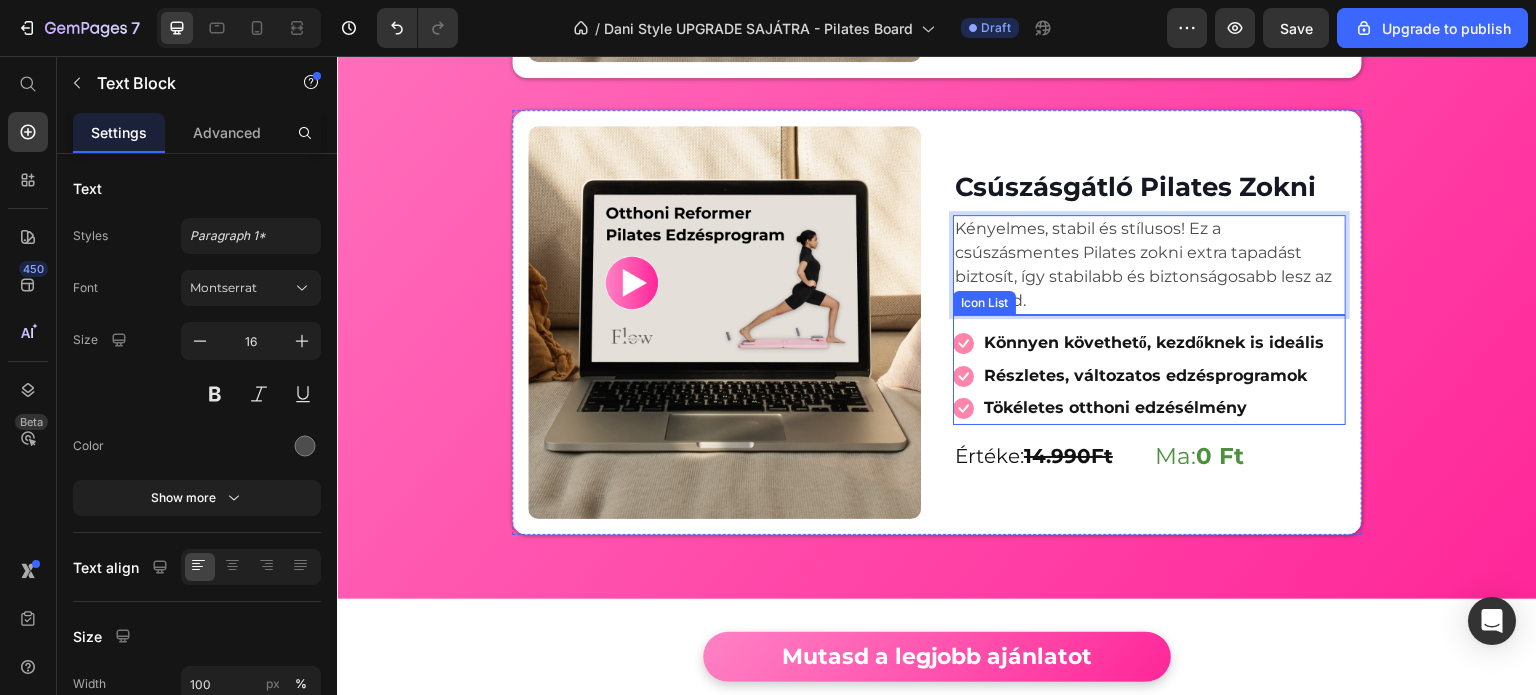 click on "Könnyen követhető, kezdőknek is ideális" at bounding box center (1154, 342) 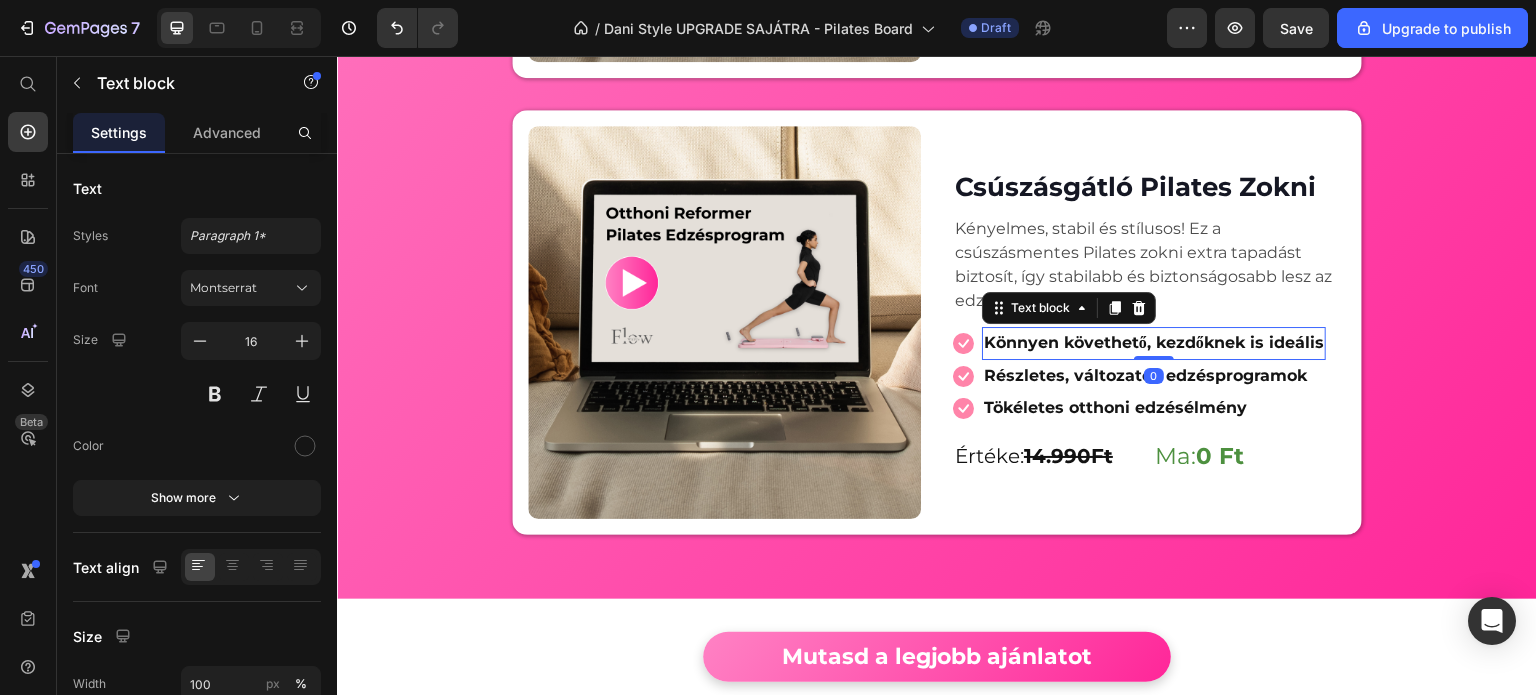 click on "Könnyen követhető, kezdőknek is ideális" at bounding box center [1154, 342] 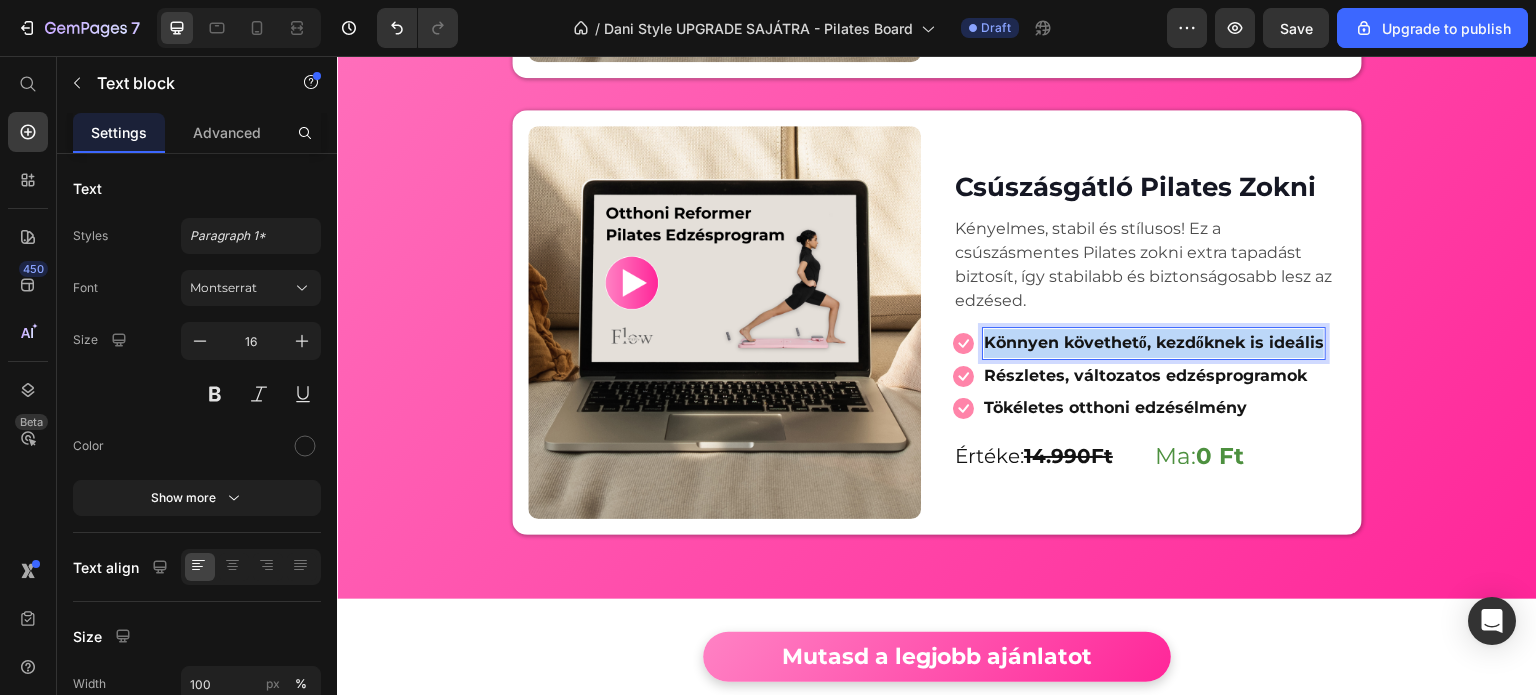 click on "Könnyen követhető, kezdőknek is ideális" at bounding box center [1154, 342] 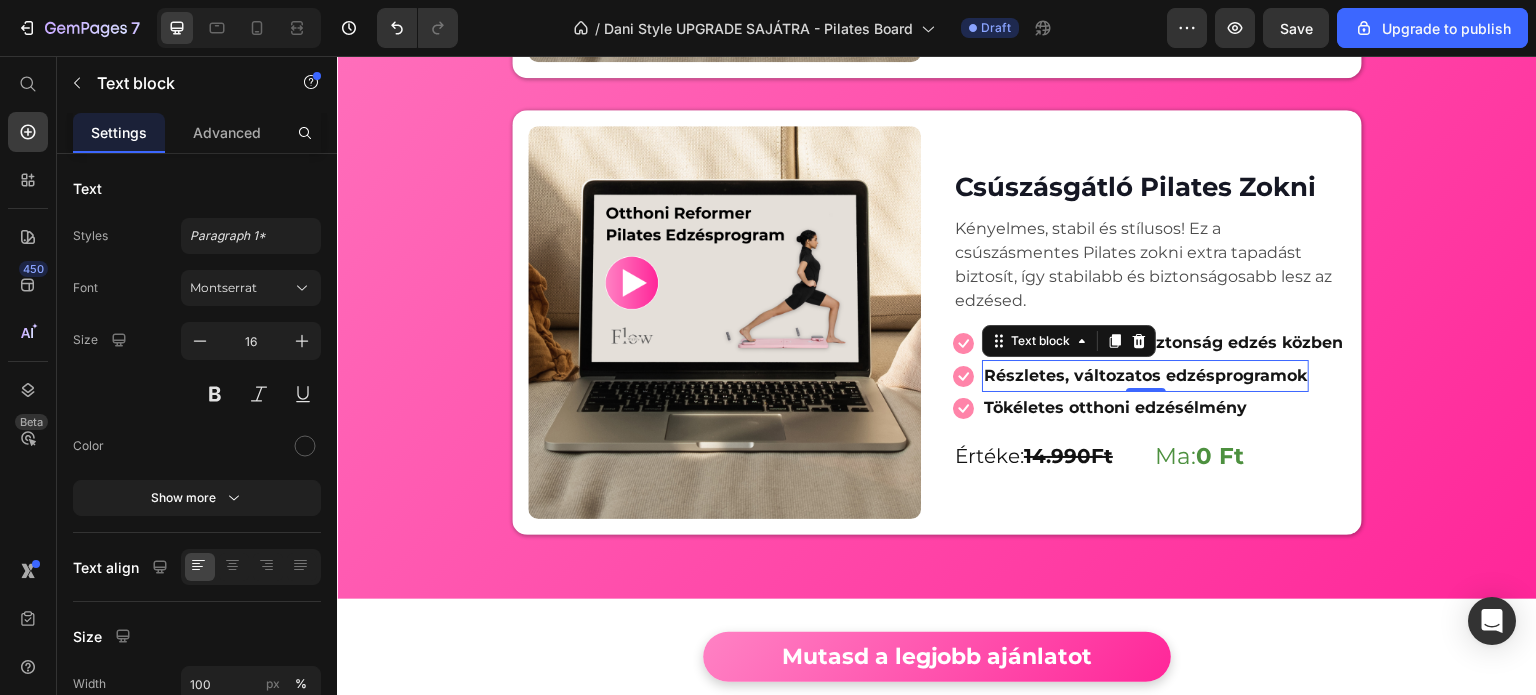 click on "Részletes, változatos edzésprogramok" at bounding box center (1145, 376) 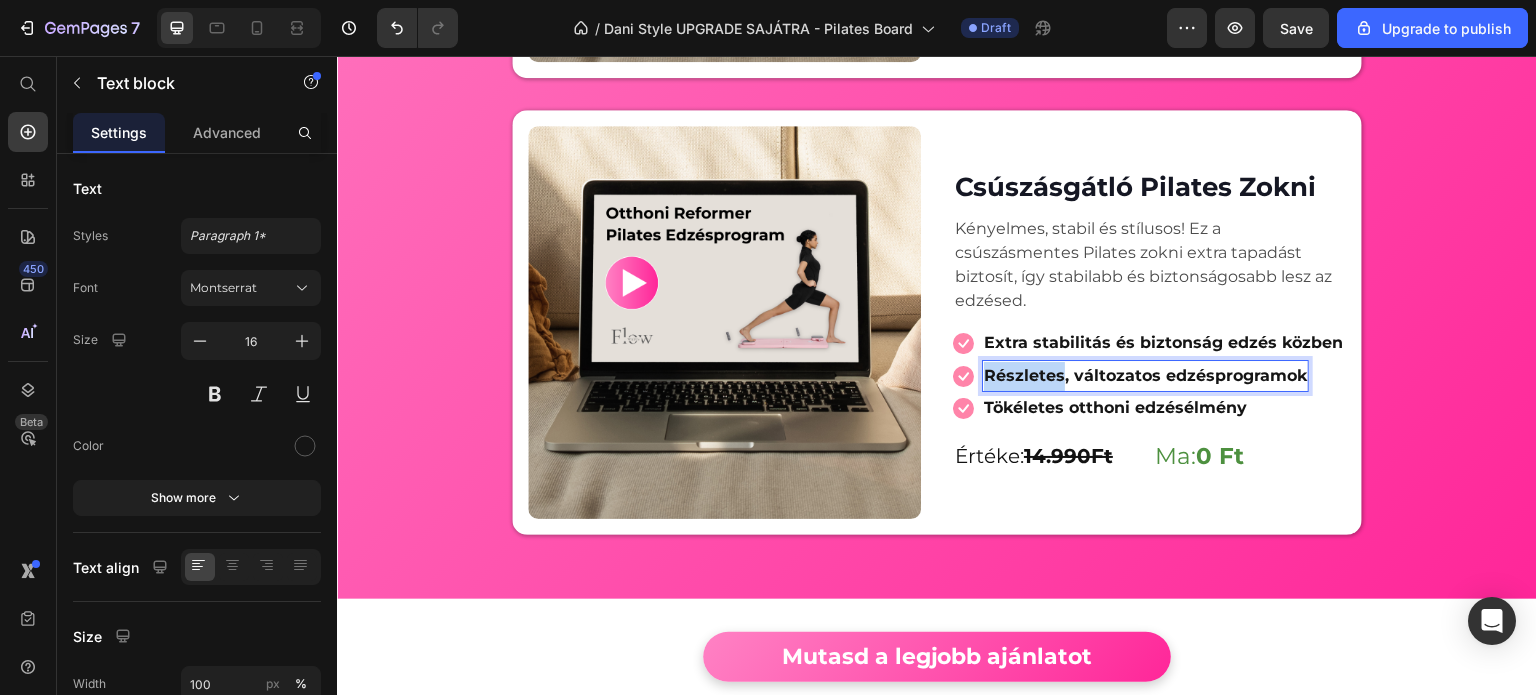 click on "Részletes, változatos edzésprogramok" at bounding box center (1145, 376) 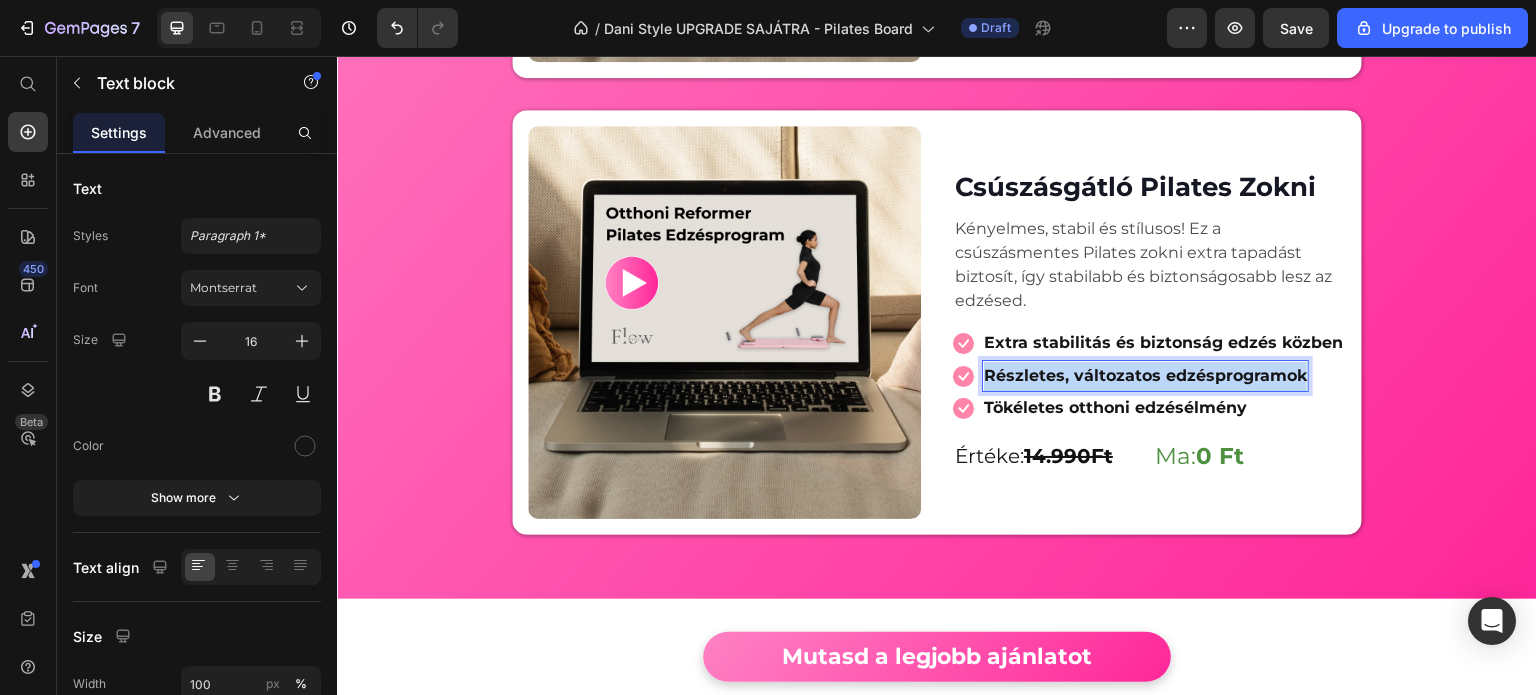 click on "Részletes, változatos edzésprogramok" at bounding box center [1145, 376] 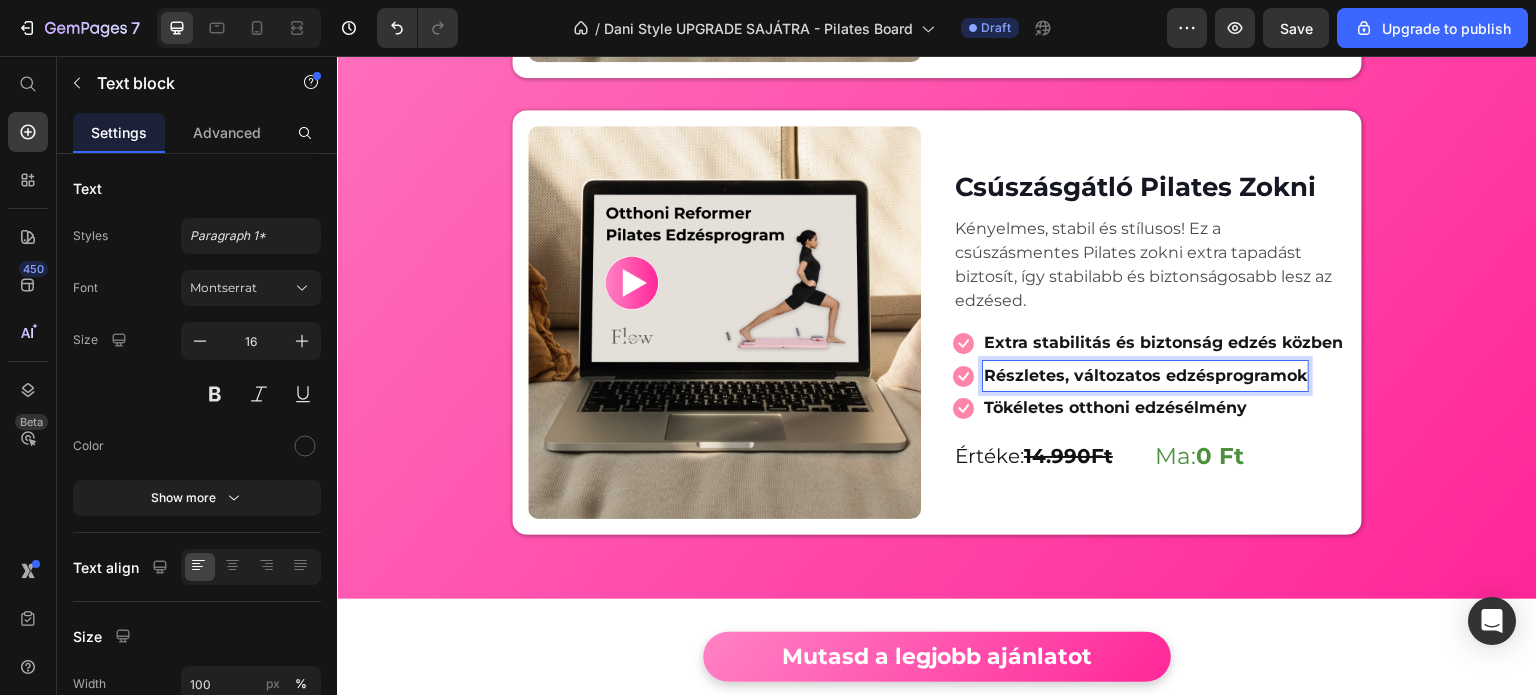 scroll, scrollTop: 1487, scrollLeft: 0, axis: vertical 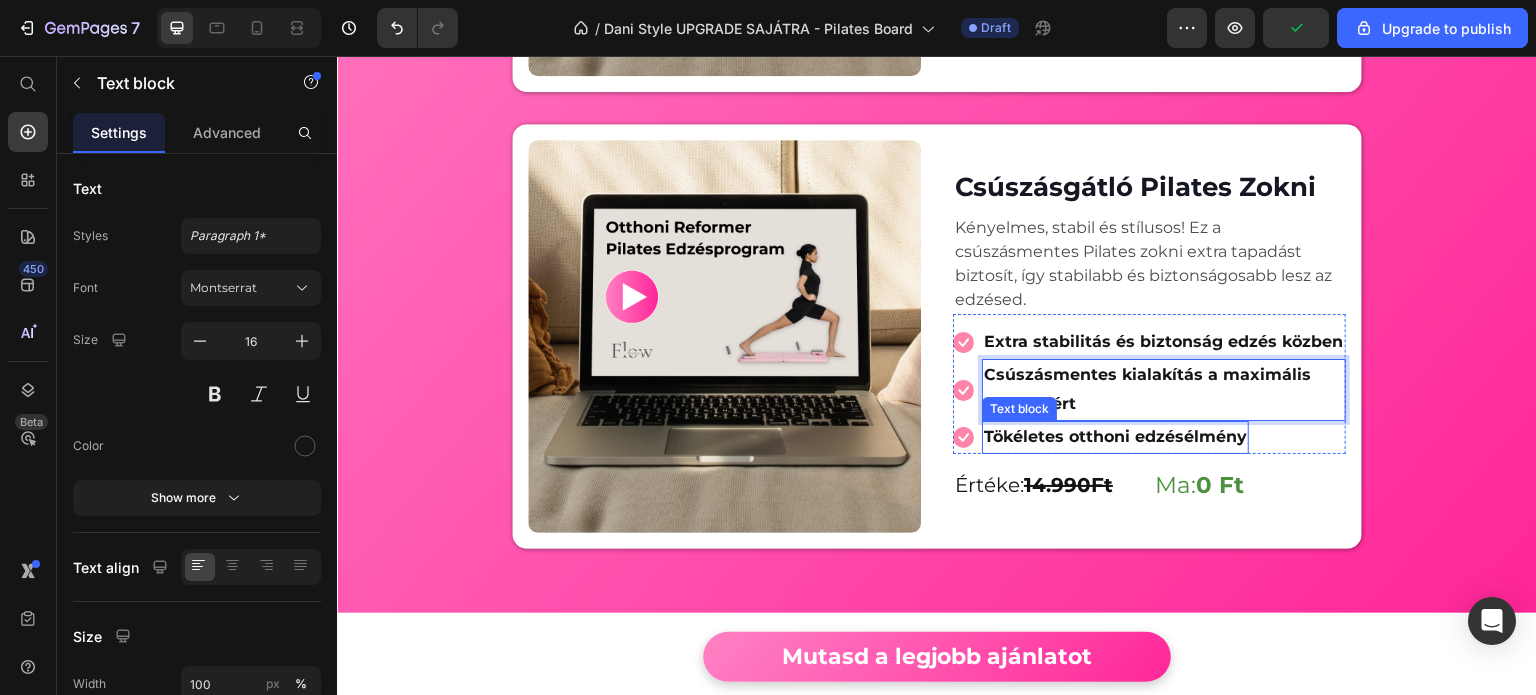 click on "Tökéletes otthoni edzésélmény" at bounding box center [1115, 436] 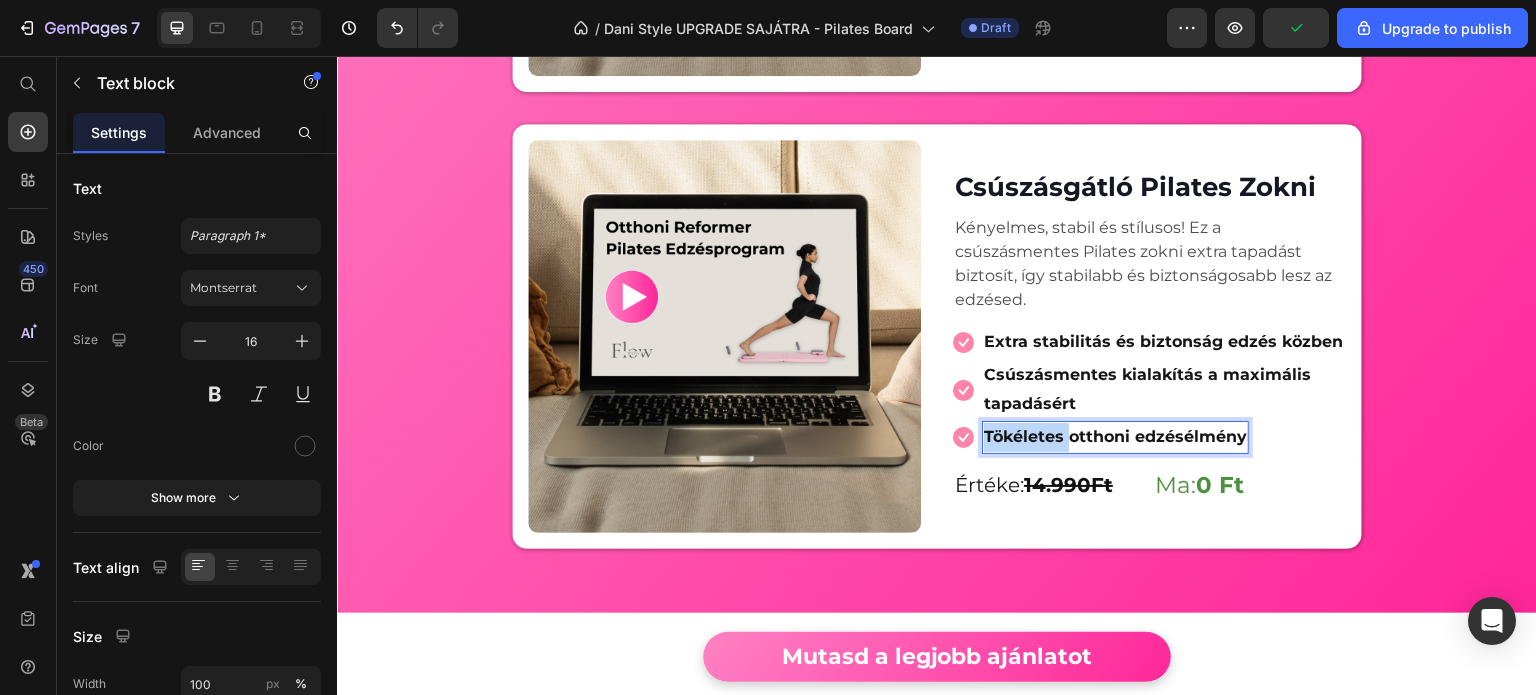 click on "Tökéletes otthoni edzésélmény" at bounding box center (1115, 436) 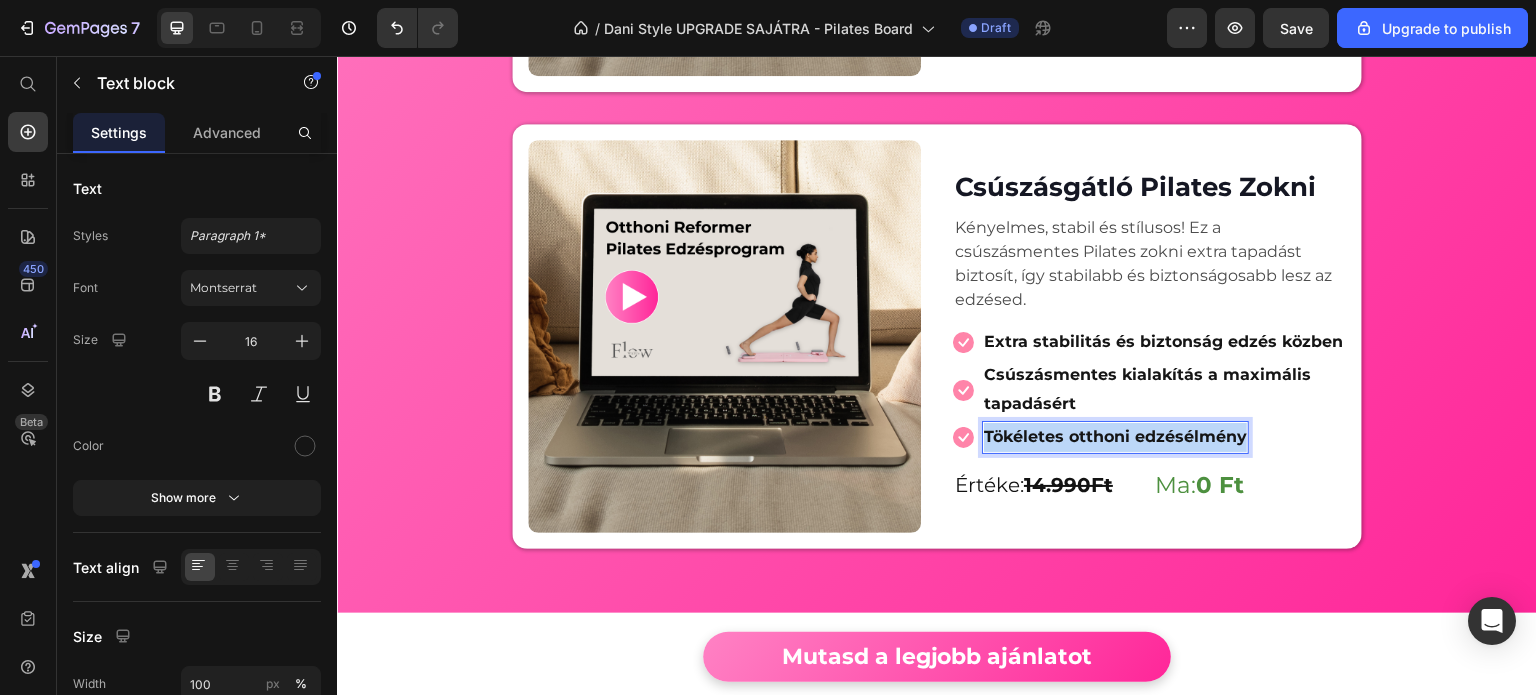 click on "Tökéletes otthoni edzésélmény" at bounding box center [1115, 436] 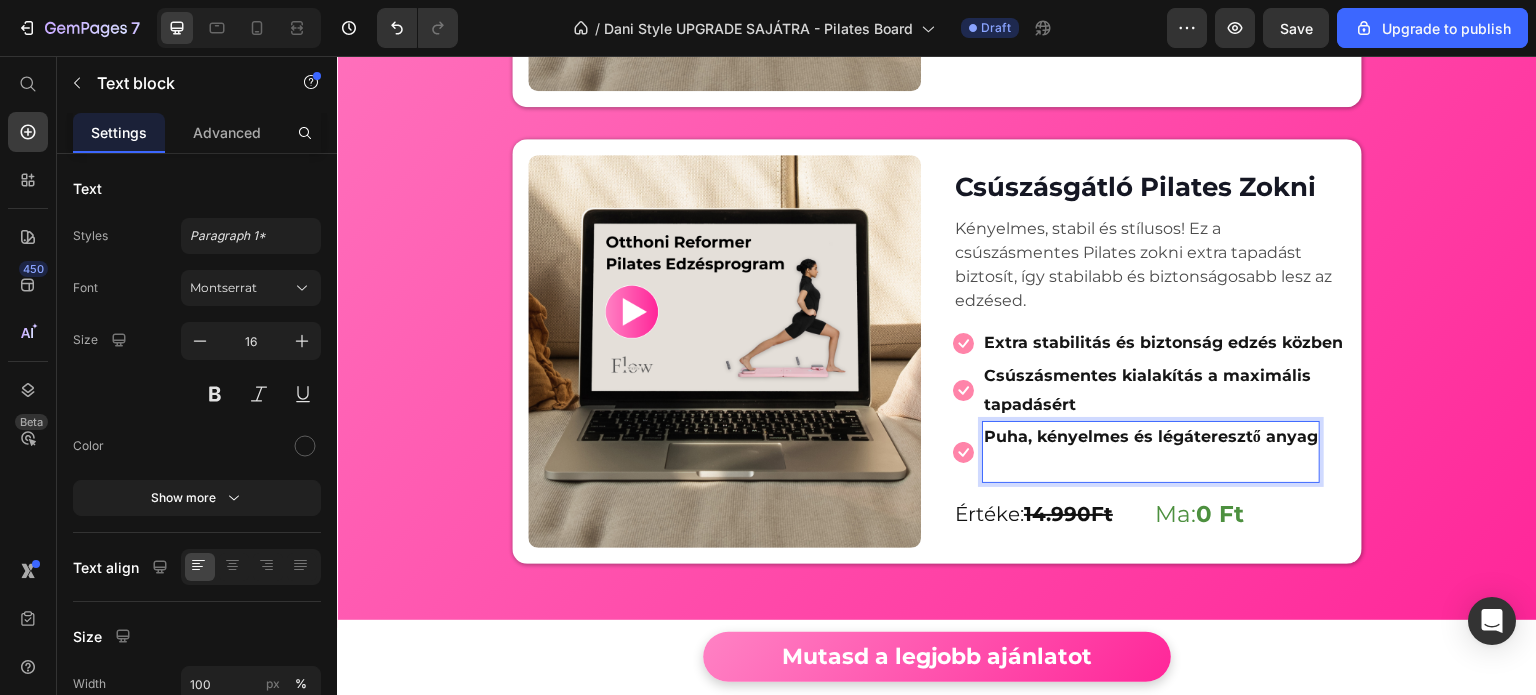 scroll, scrollTop: 1487, scrollLeft: 0, axis: vertical 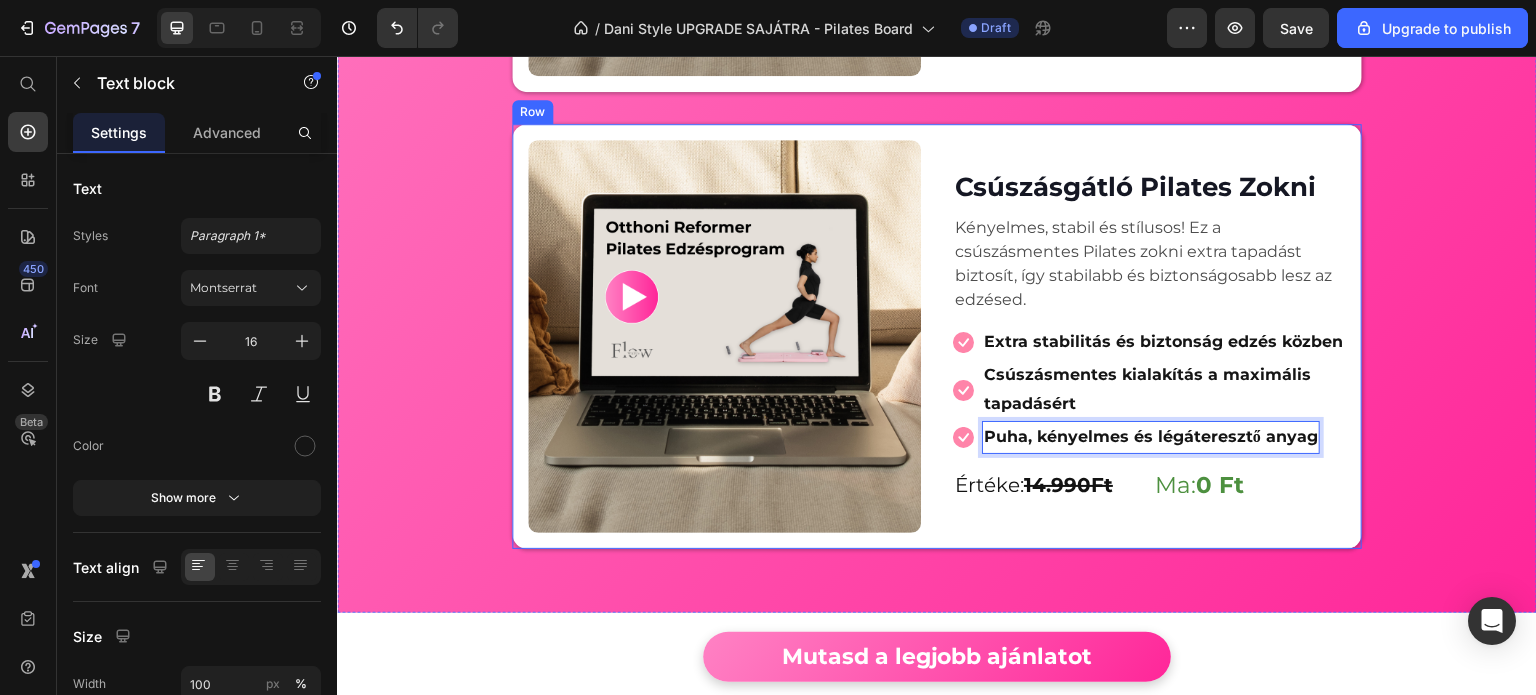 click on "14.990Ft" at bounding box center [1068, 485] 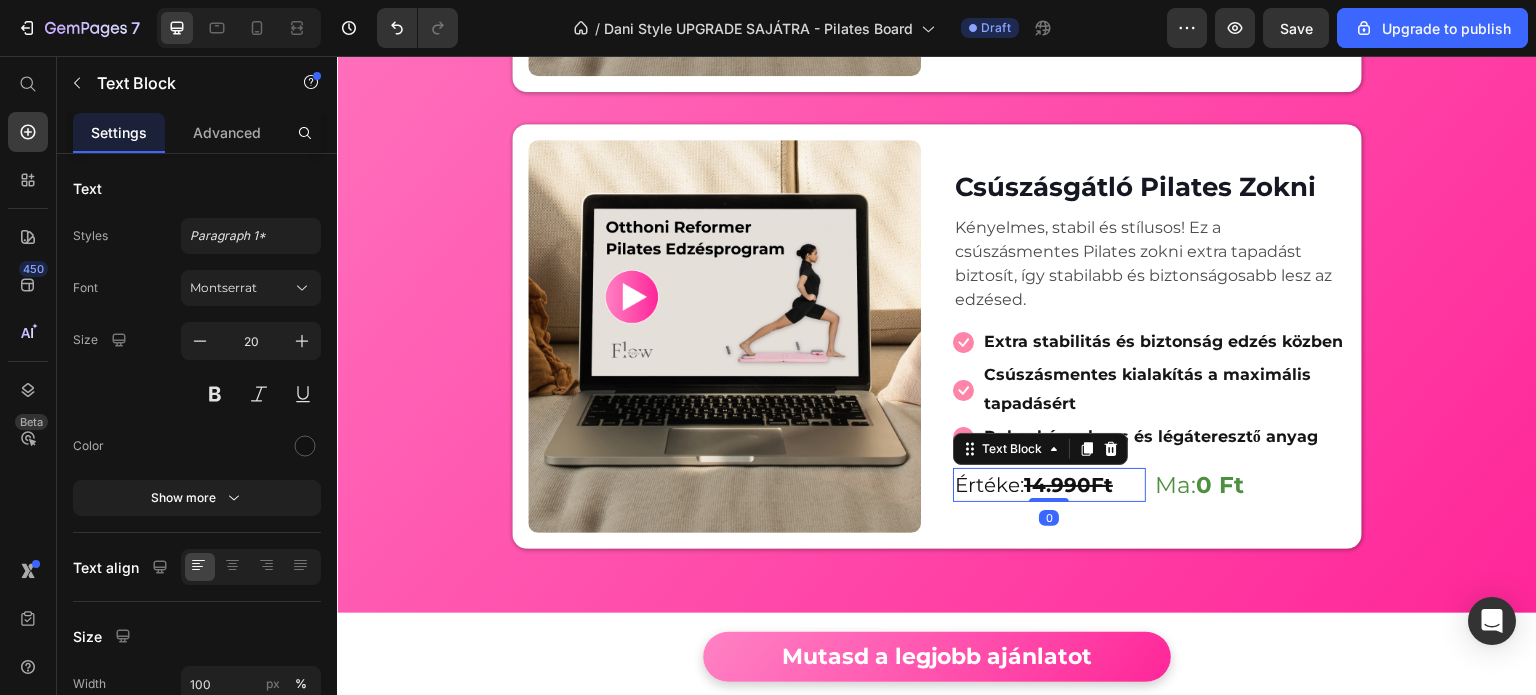 click on "14.990Ft" at bounding box center (1068, 485) 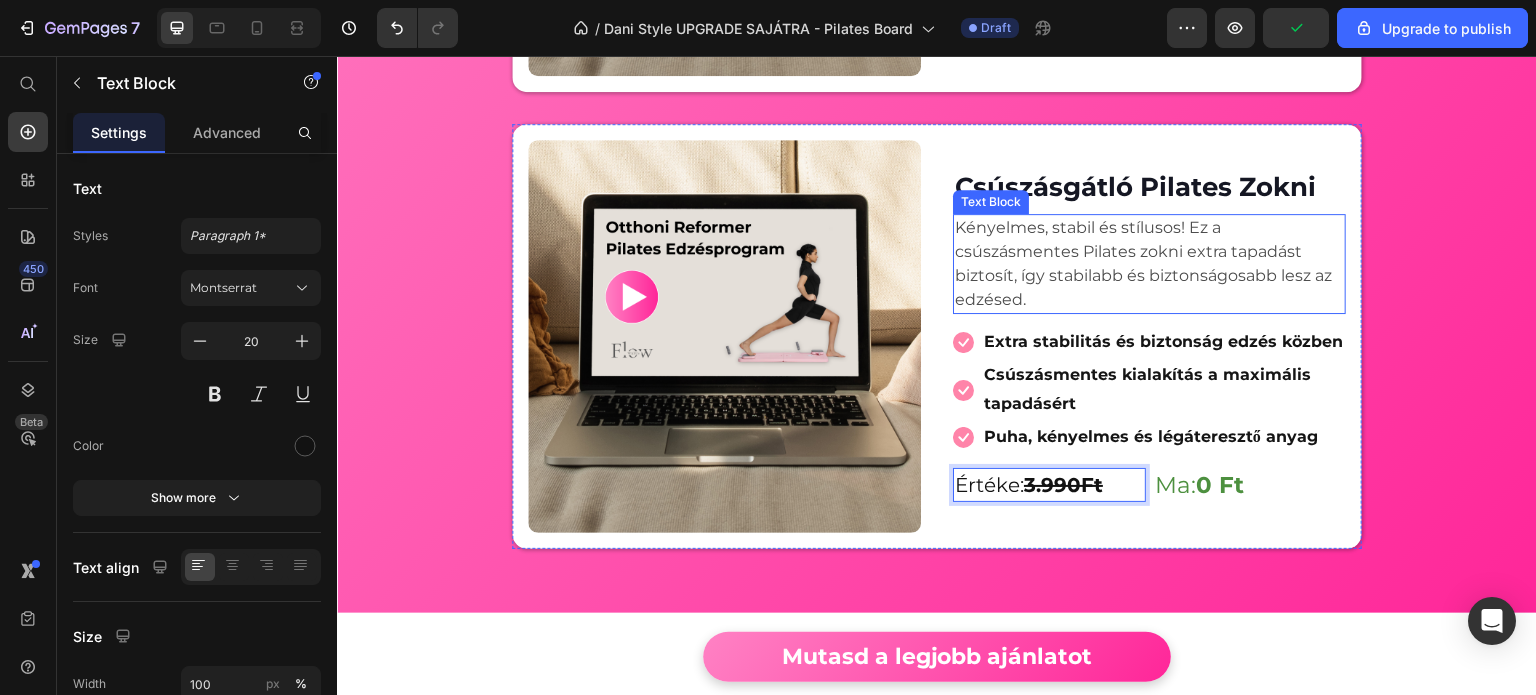 click at bounding box center (724, 336) 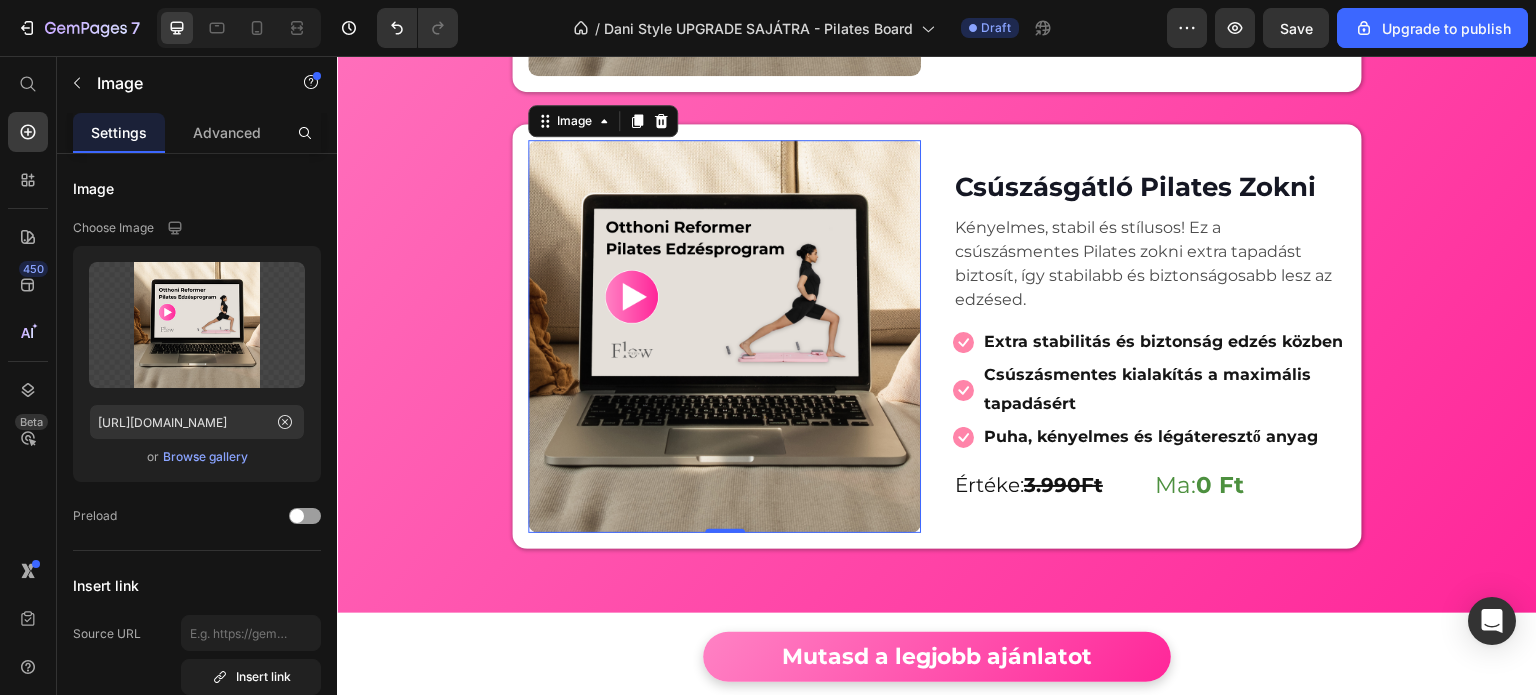 click at bounding box center [724, 336] 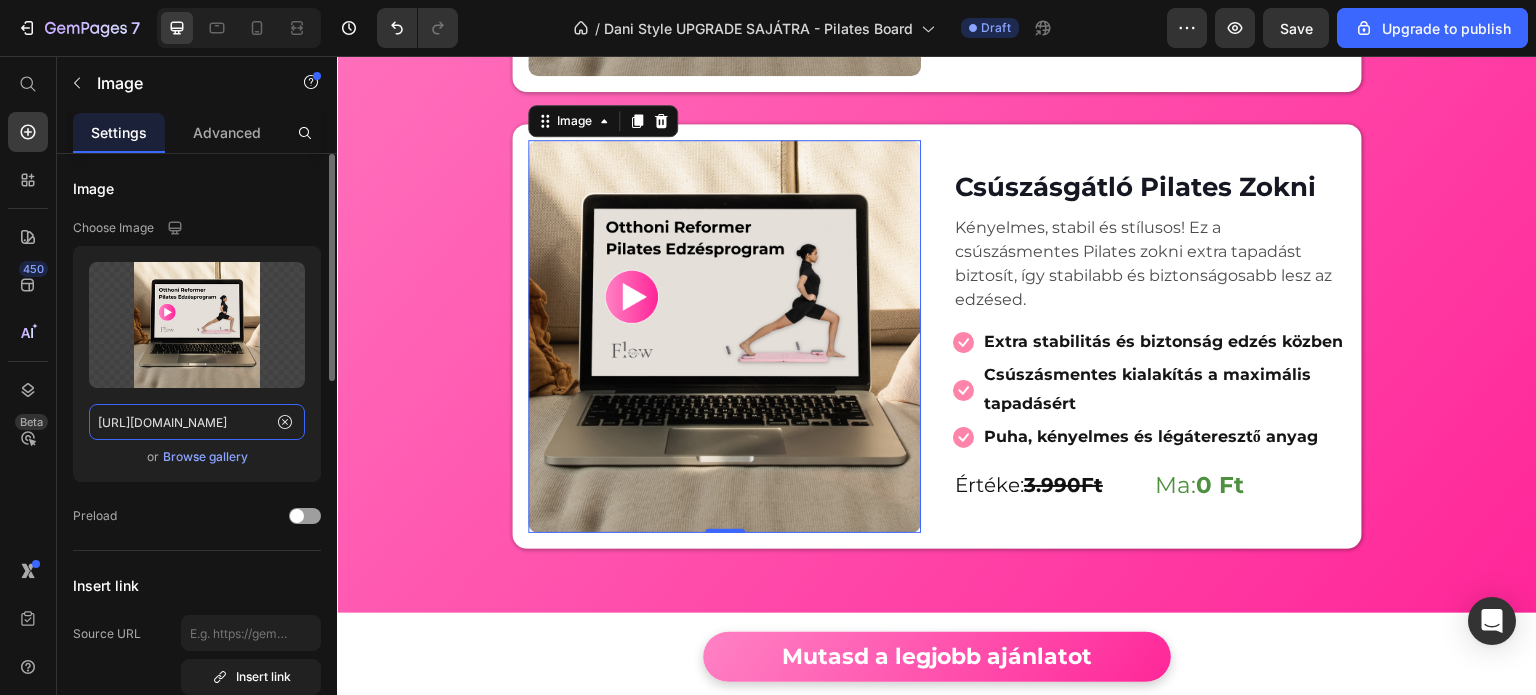 click on "https://cdn.shopify.com/s/files/1/0904/5249/2669/files/gempages_559496258817884989-f9935398-78b0-4d9a-aed2-7b7b6f03dbb8.png" 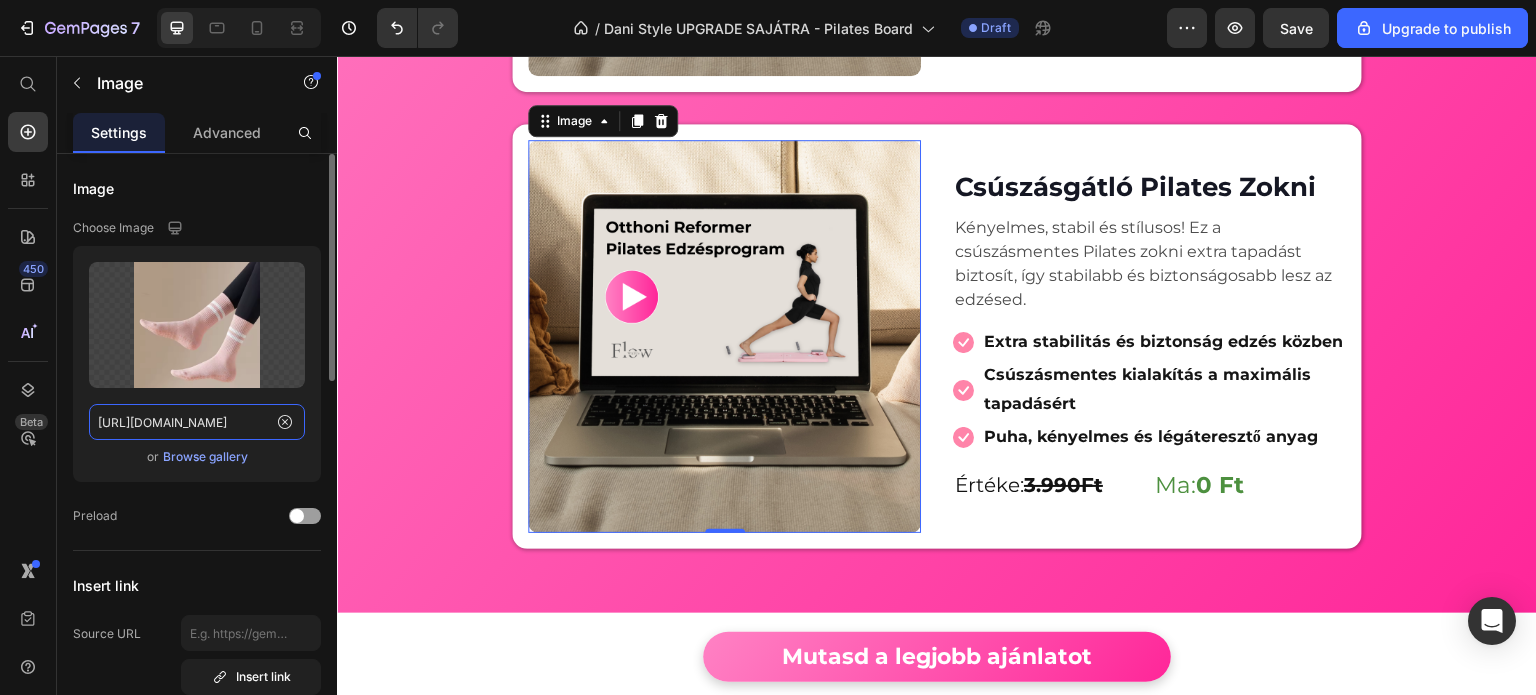 scroll, scrollTop: 0, scrollLeft: 664, axis: horizontal 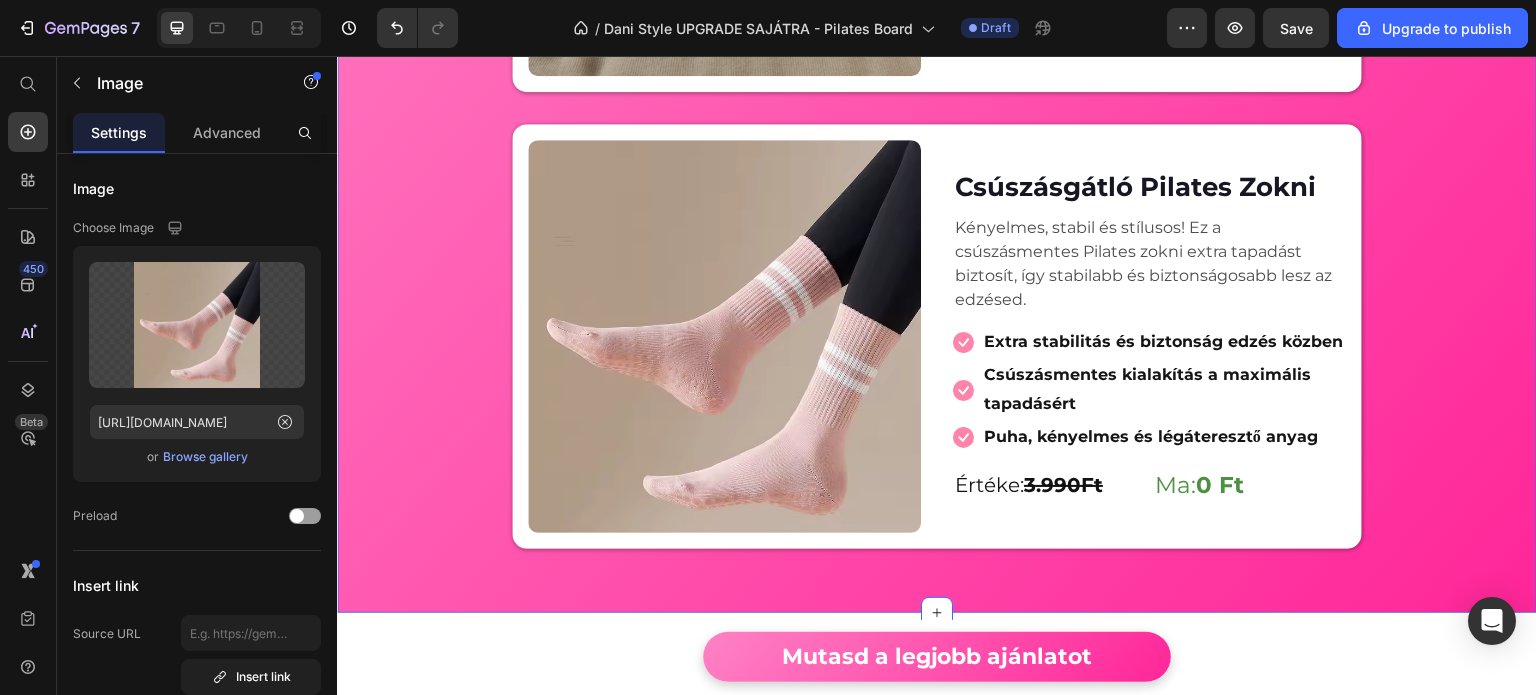 click on "Két Ajándék minden Reformer rendelés mellé! Heading Rendeld meg most a Multifunkcionális Pilates Reformert, és megajándékozunk egy teljes videós edzésprogrammal és egy pár Csúszásgátló Pilates Zoknival is, hogy azonnal elkezdhesd az otthoni edzéseket! Text Block Row Image Otthoni Reformer Pilates Edzésprogram Heading Egy különleges, csak vásárlóink számára elérhető videós program, amivel azonnal el tudod kezdeni az edzést a Reformerrel, otthon, saját tempódban! Text Block
Icon Könnyen követhető, kezdőknek is ideális Text block
Icon Részletes, változatos edzésprogramok Text block
Icon Tökéletes otthoni edzésélmény Text block Icon List Értéke:  14.990Ft Text Block Ma:  0 Ft Text Block Row Row Image Csúszásgátló Pilates Zokni Heading Kényelmes, stabil és stílusos! Ez a csúszásmentes Pilates zokni extra tapadást biztosít, így stabilabb és biztonságosabb lesz az edzésed. Text Block
Icon Row" at bounding box center [937, 64] 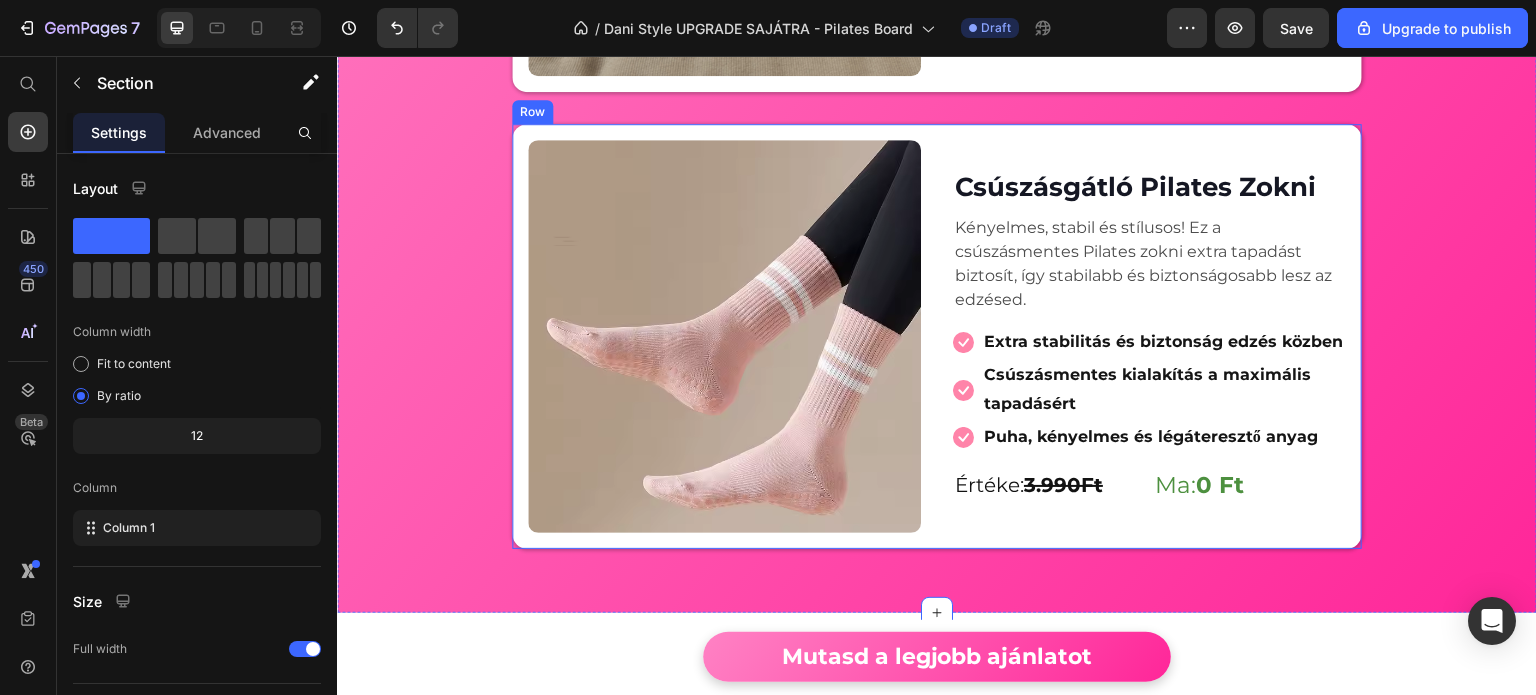 click on "Image Csúszásgátló Pilates Zokni Heading Kényelmes, stabil és stílusos! Ez a csúszásmentes Pilates zokni extra tapadást biztosít, így stabilabb és biztonságosabb lesz az edzésed. Text Block
Icon Extra stabilitás és biztonság edzés közben Text block
Icon Csúszásmentes kialakítás a maximális tapadásért Text block
Icon Puha, kényelmes és légáteresztő anyag Text block Icon List Értéke:  3.990Ft Text Block Ma:  0 Ft Text Block Row Row" at bounding box center [937, 336] 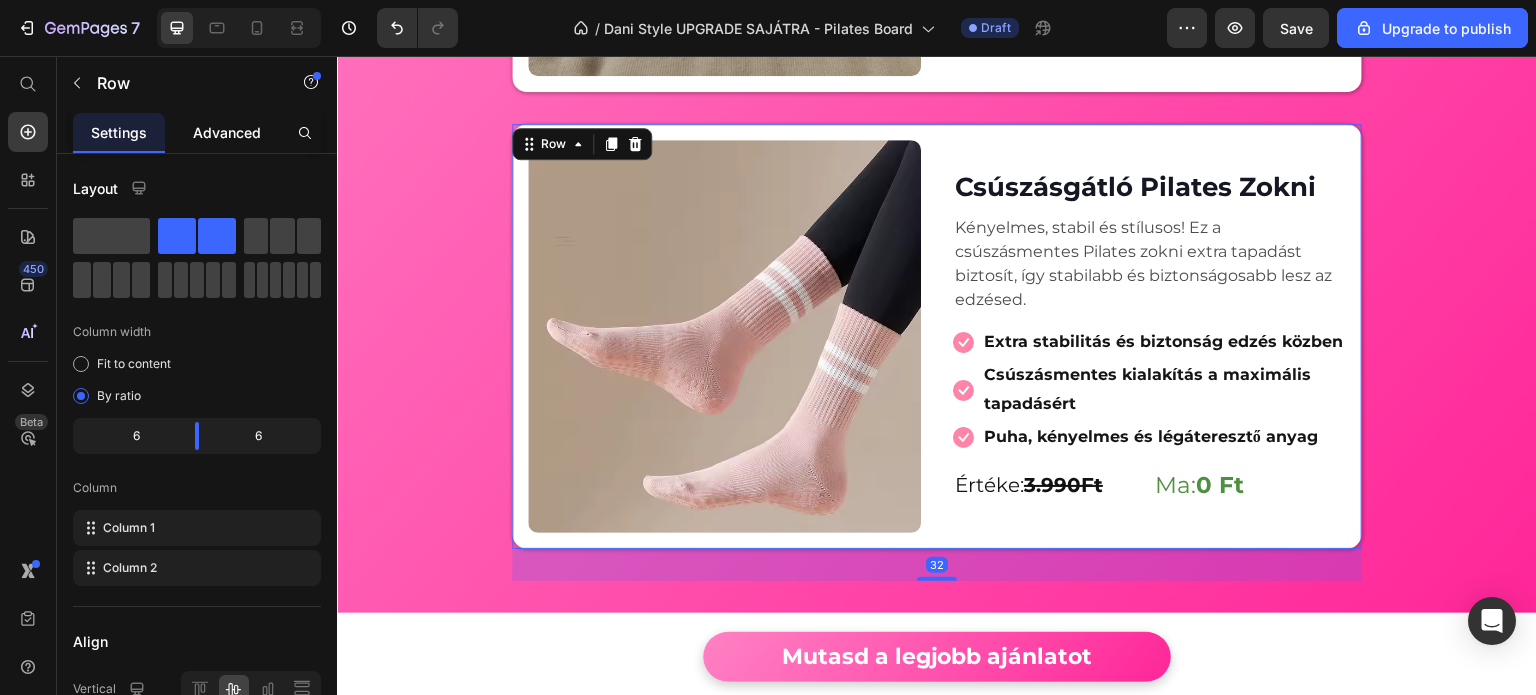 click on "Advanced" 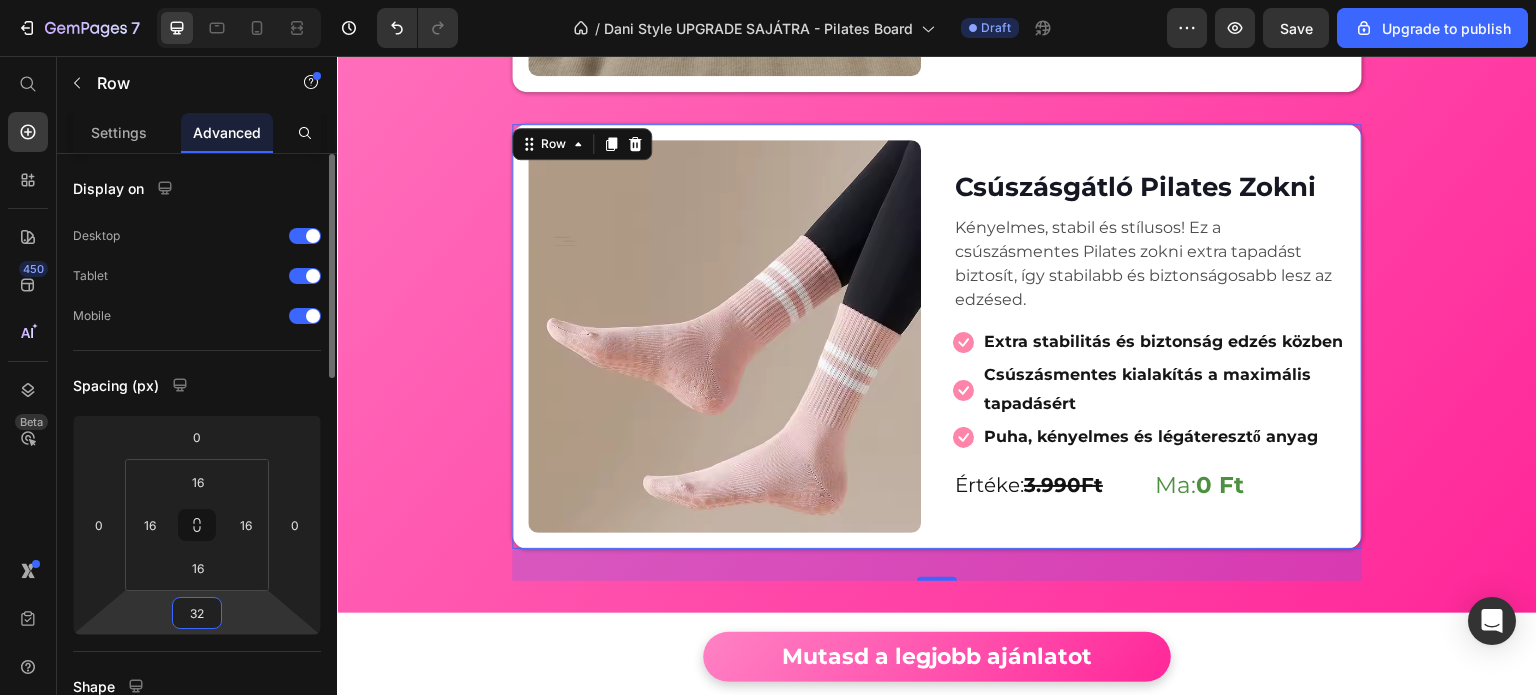click on "32" at bounding box center (197, 613) 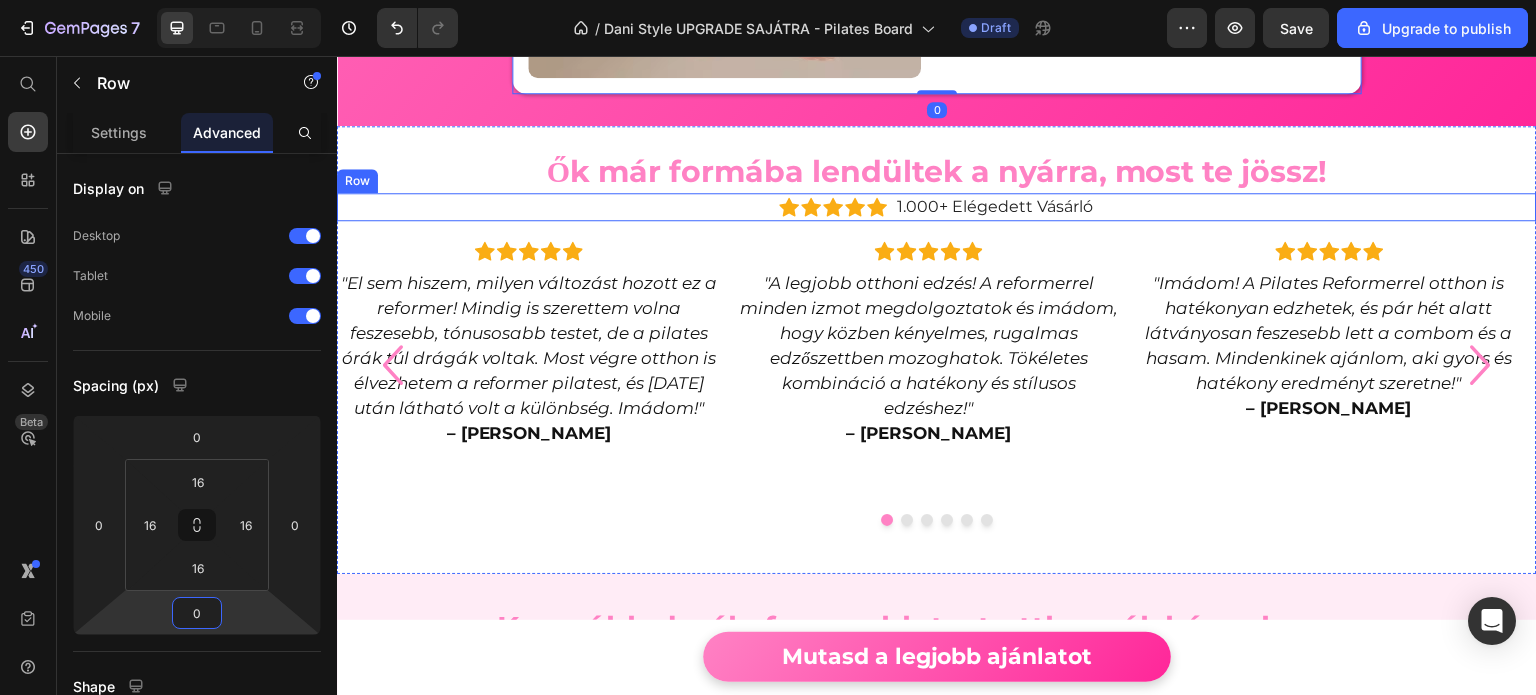 scroll, scrollTop: 1987, scrollLeft: 0, axis: vertical 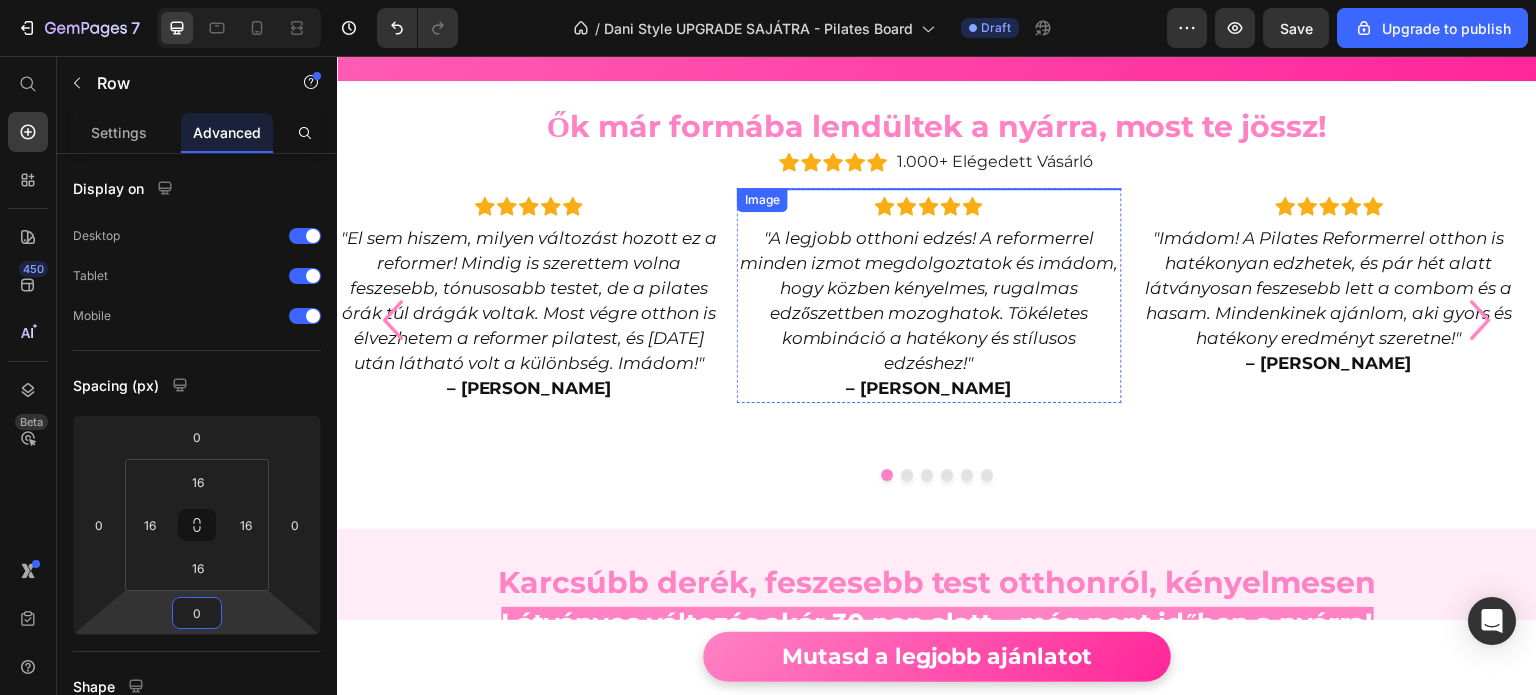 type on "0" 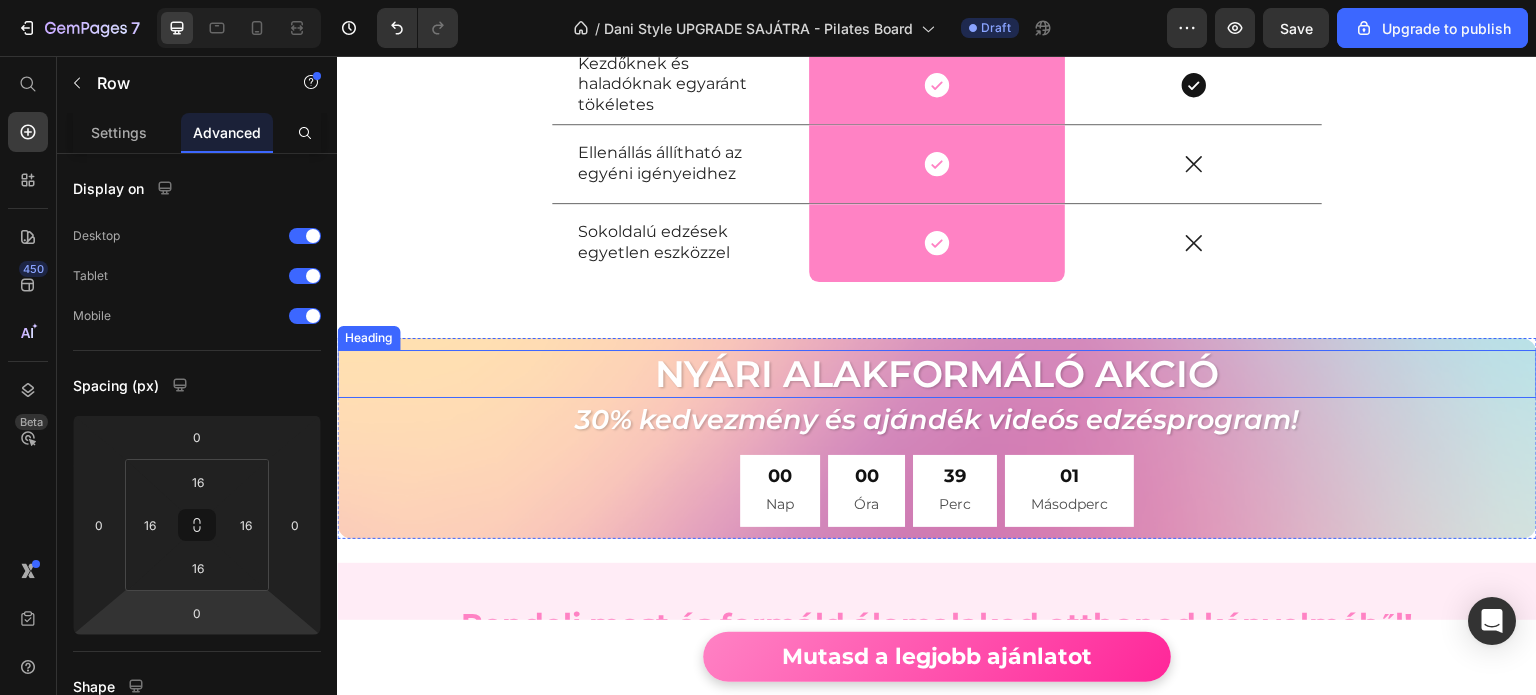 scroll, scrollTop: 5788, scrollLeft: 0, axis: vertical 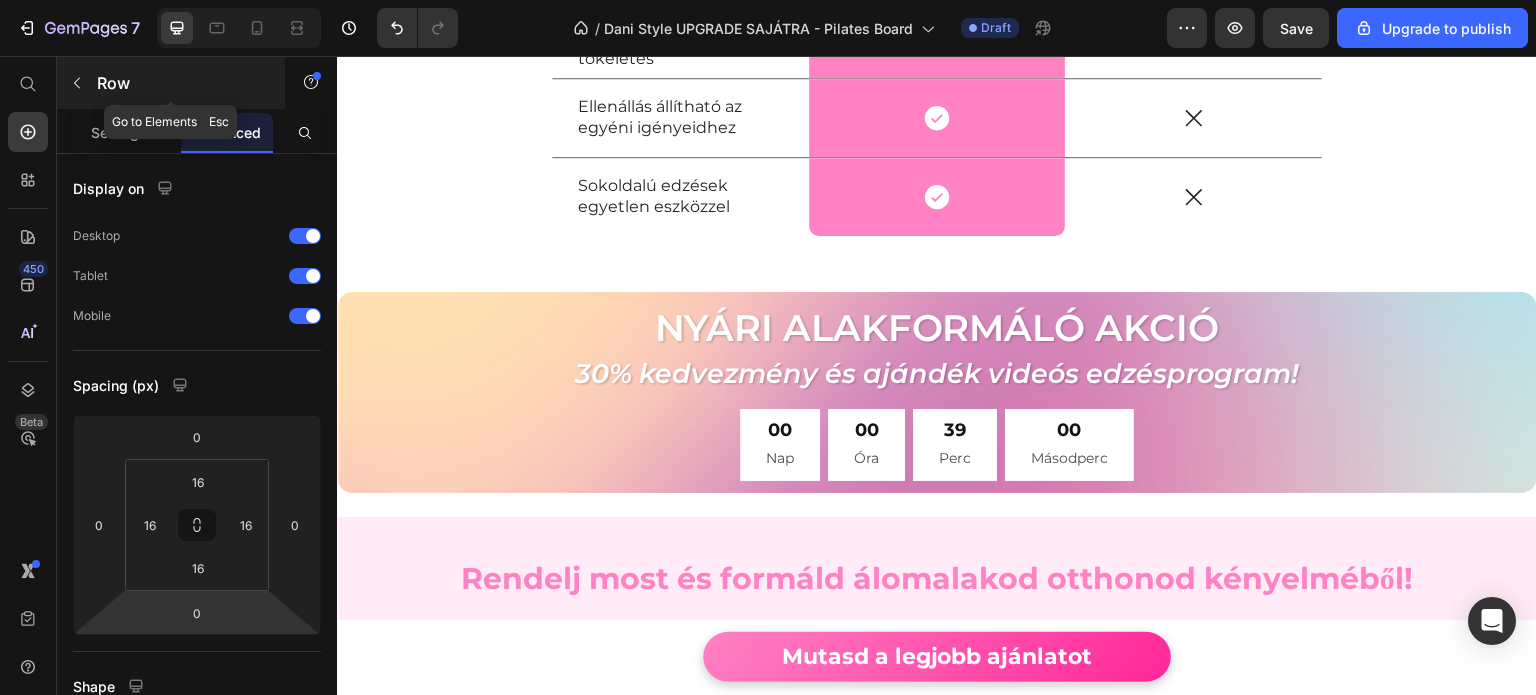 click on "Row" at bounding box center (182, 83) 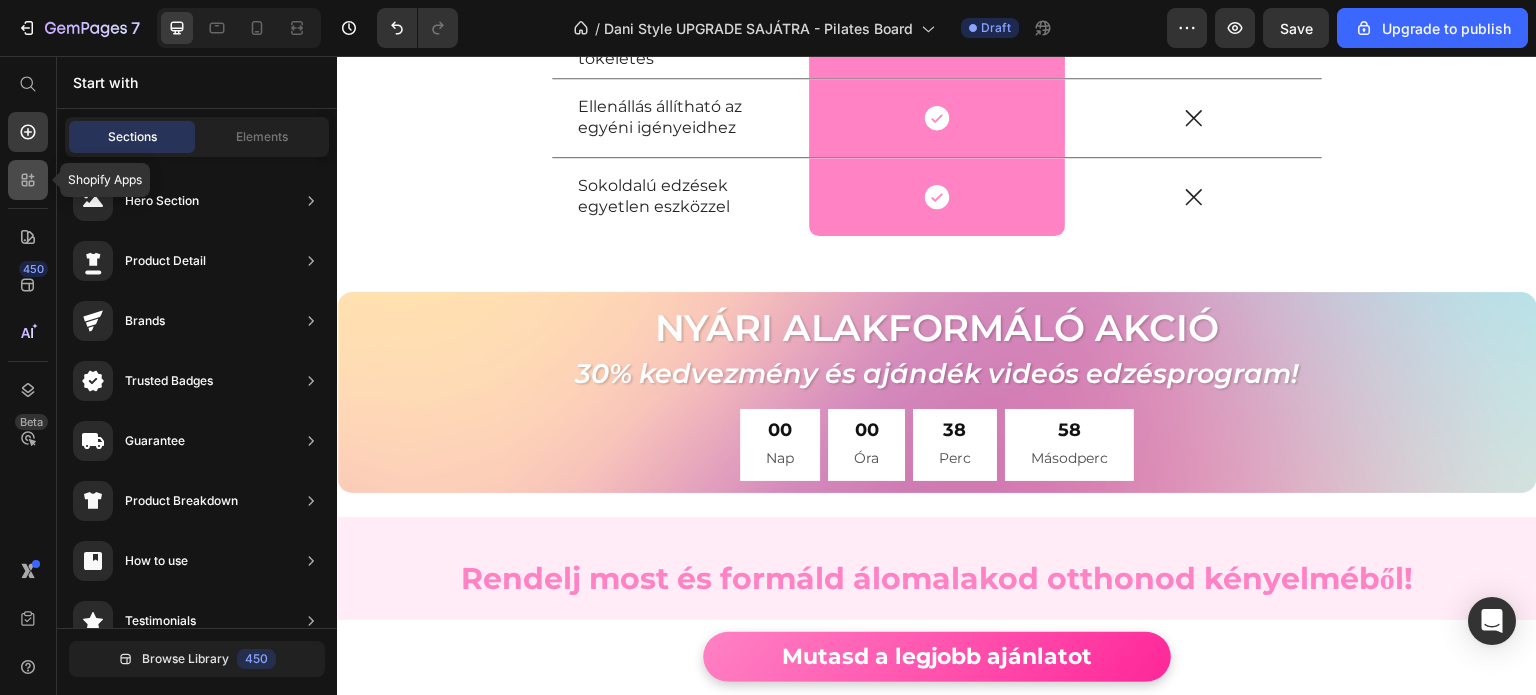 click 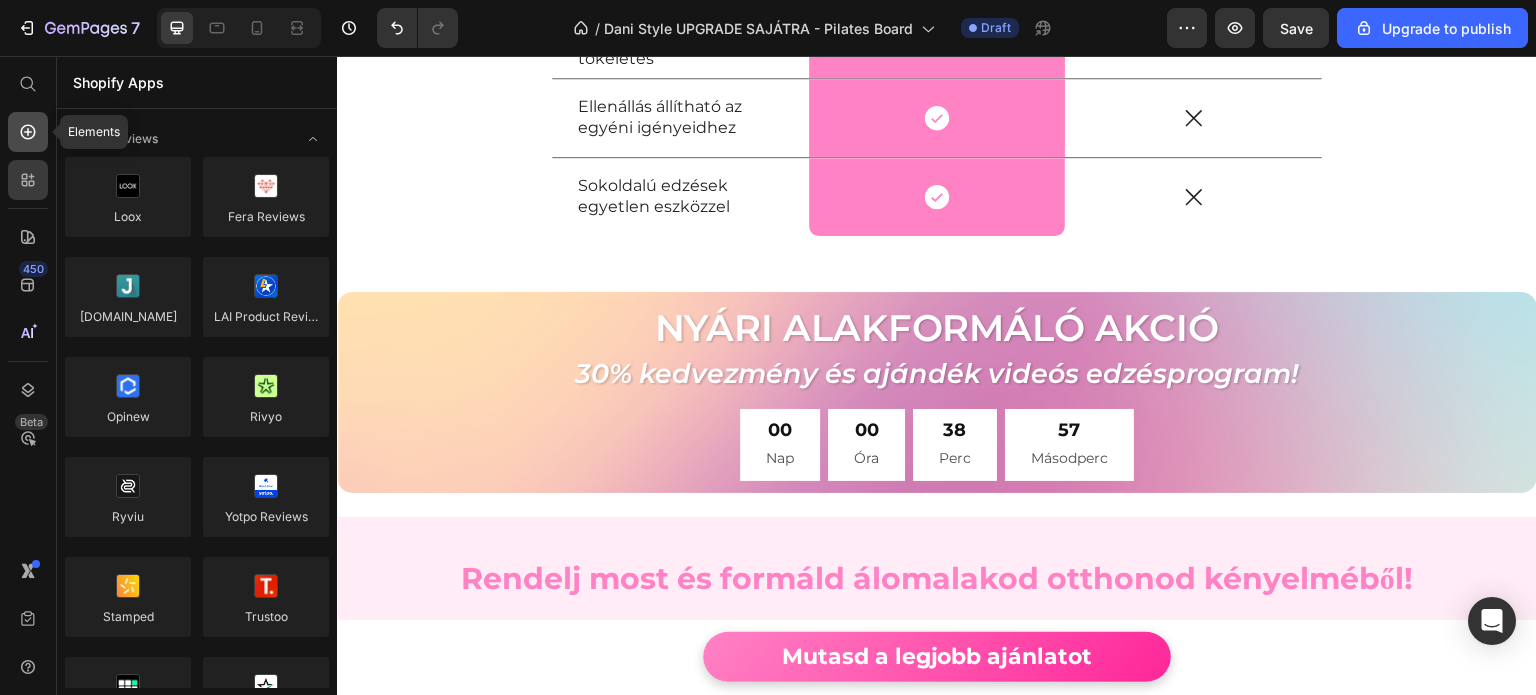 click 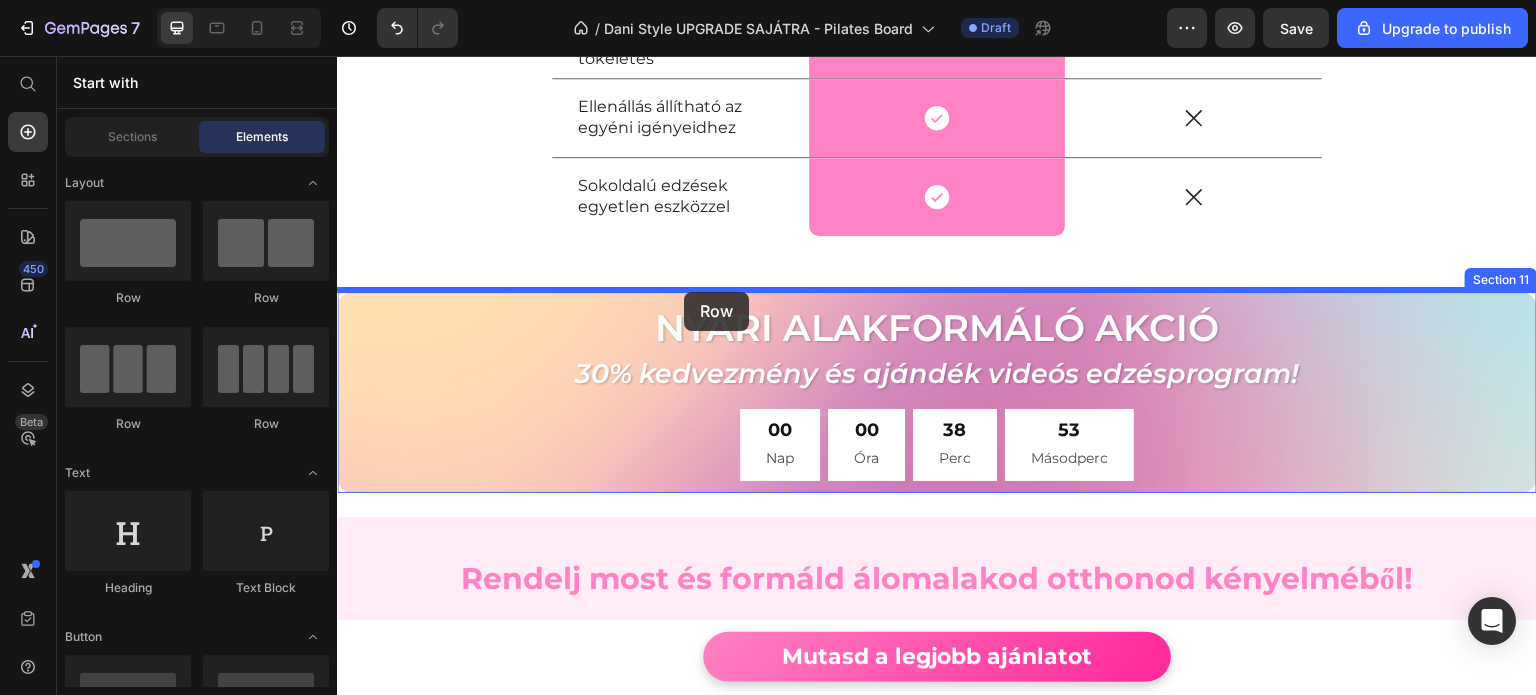 drag, startPoint x: 482, startPoint y: 306, endPoint x: 684, endPoint y: 294, distance: 202.35612 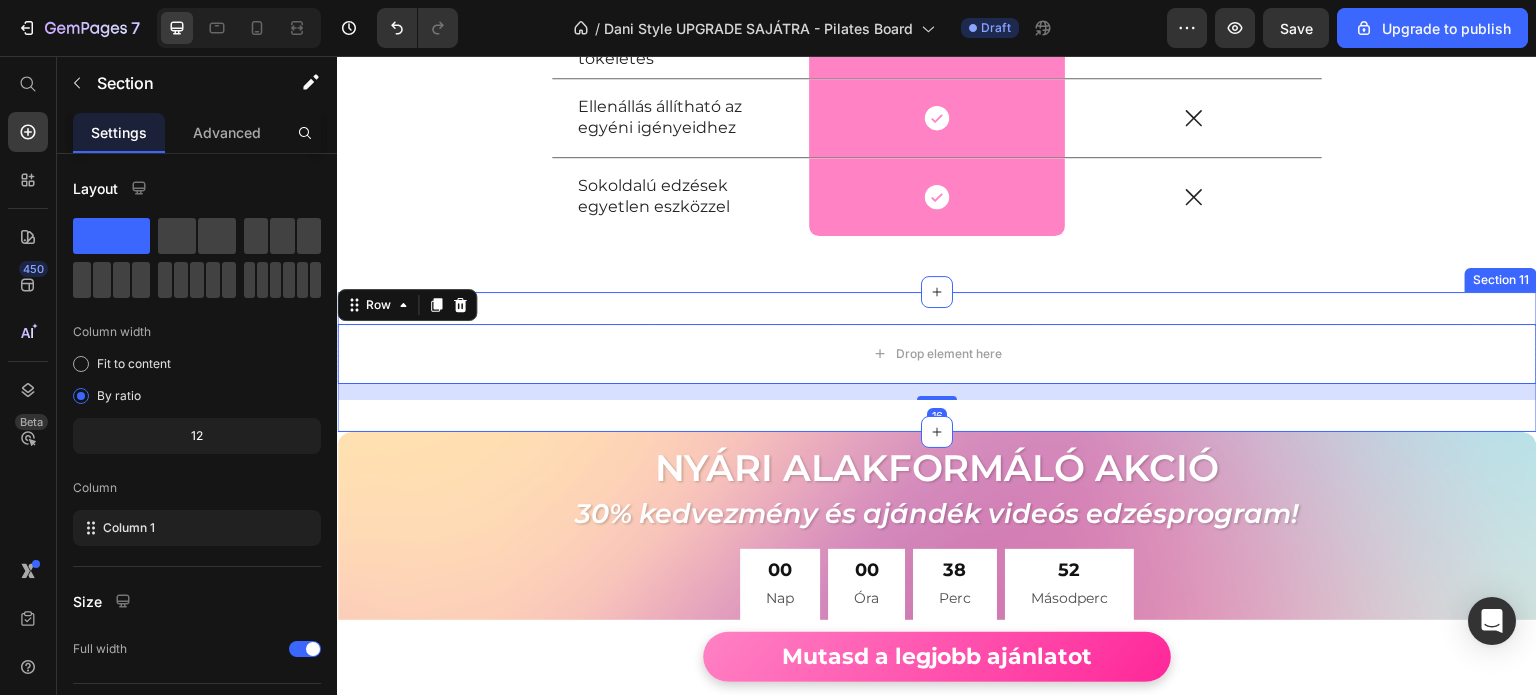 click on "Drop element here Row   16 Section 11" at bounding box center [937, 362] 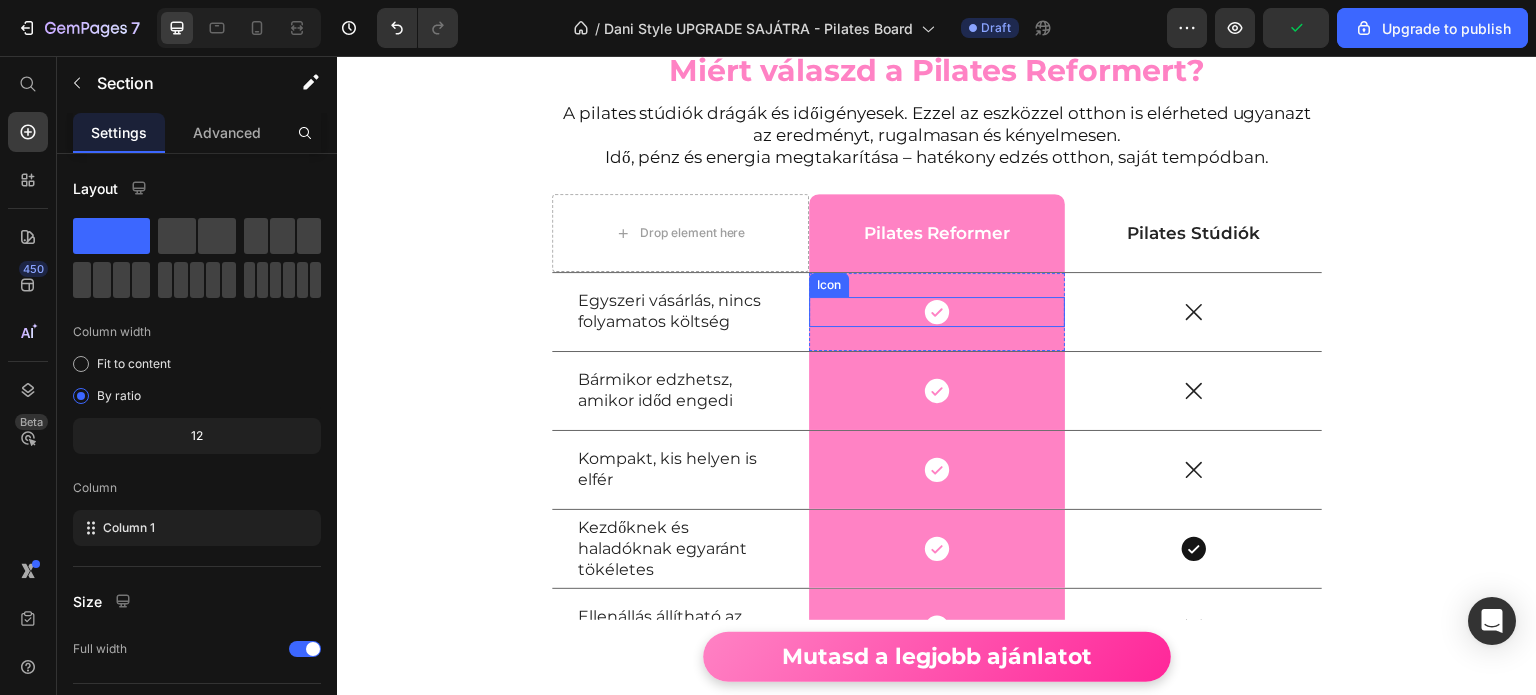 scroll, scrollTop: 5188, scrollLeft: 0, axis: vertical 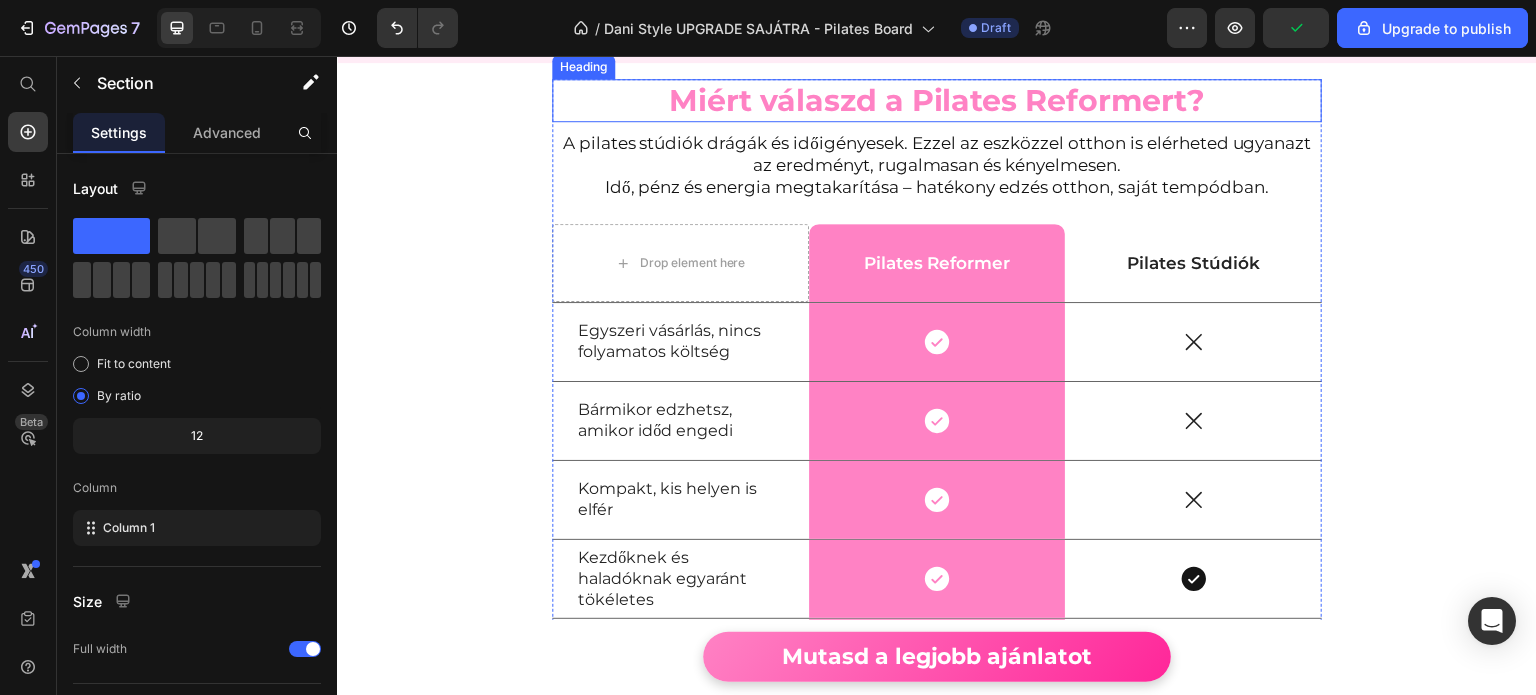 click on "Miért válaszd a Pilates Reformert?" at bounding box center (937, 100) 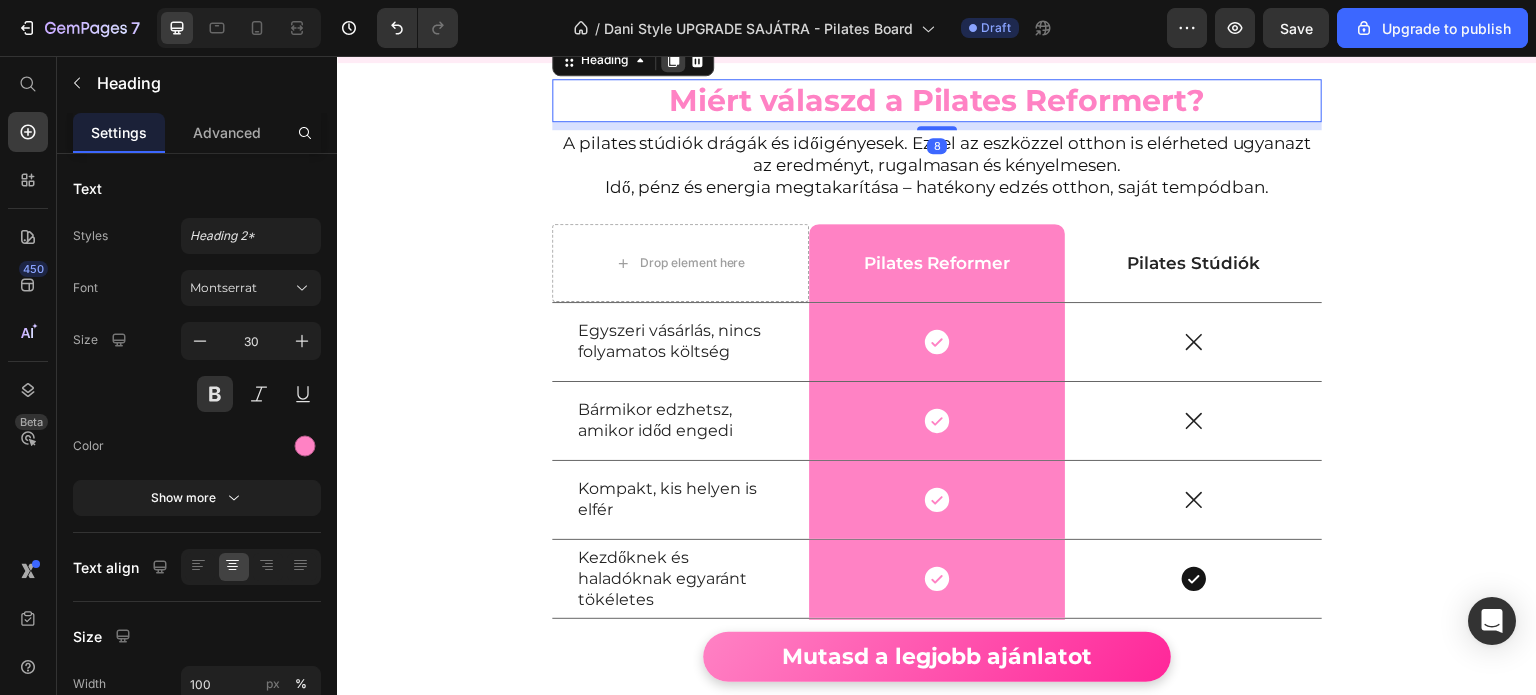 click 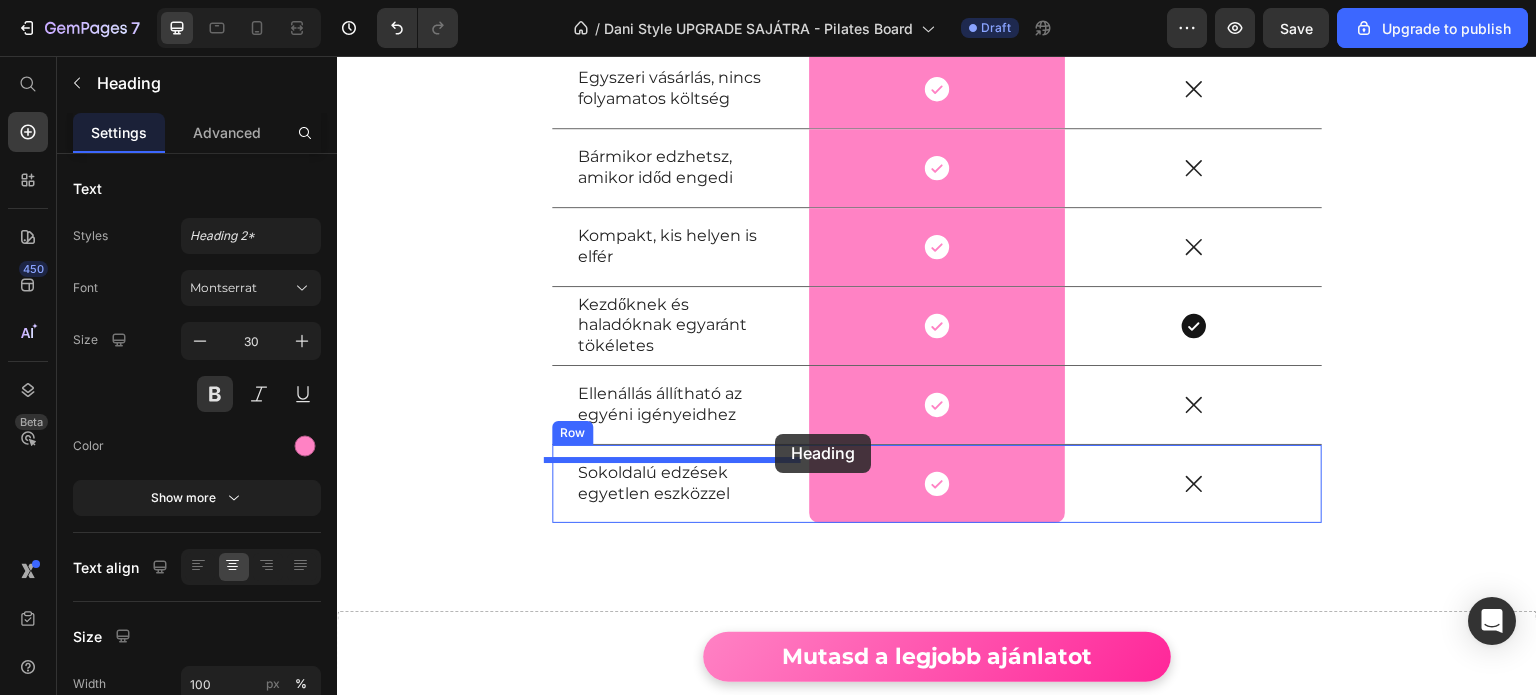 scroll, scrollTop: 5857, scrollLeft: 0, axis: vertical 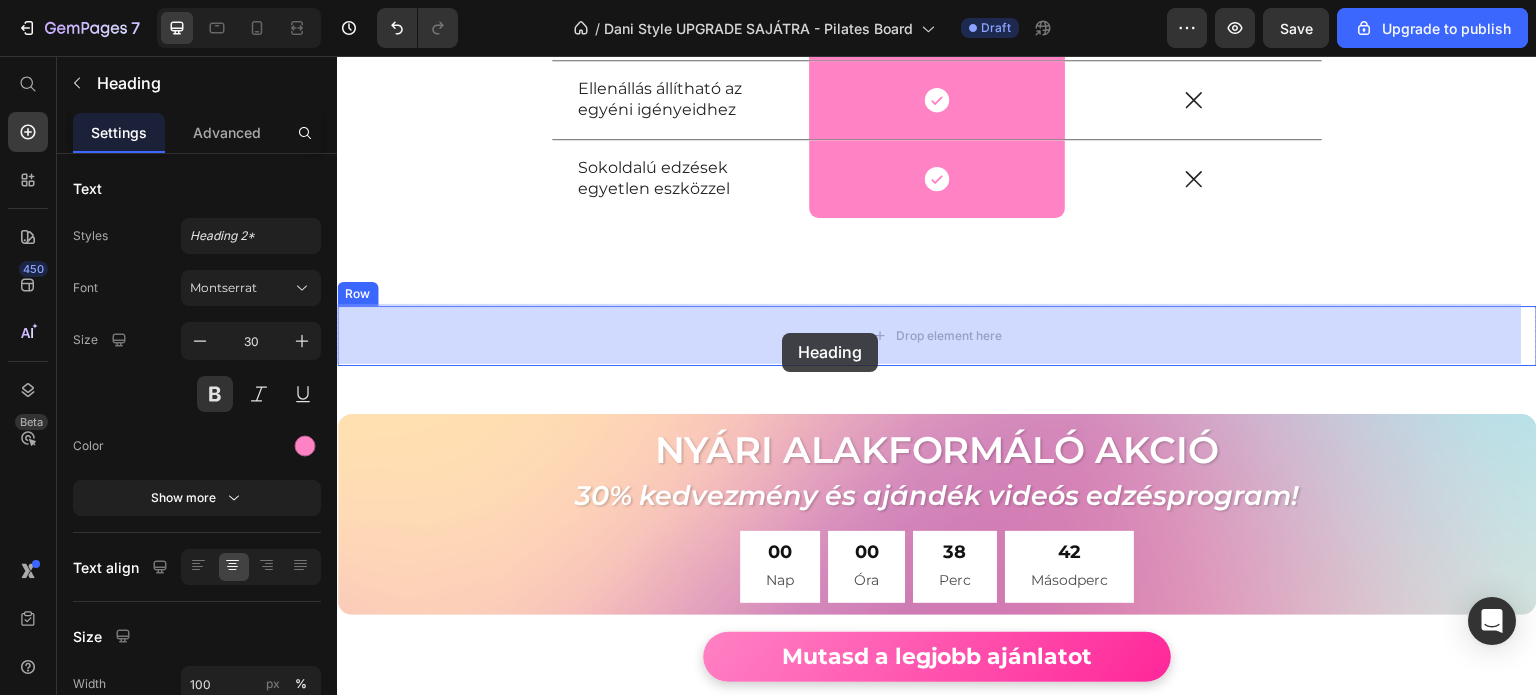 drag, startPoint x: 623, startPoint y: 172, endPoint x: 787, endPoint y: 317, distance: 218.90866 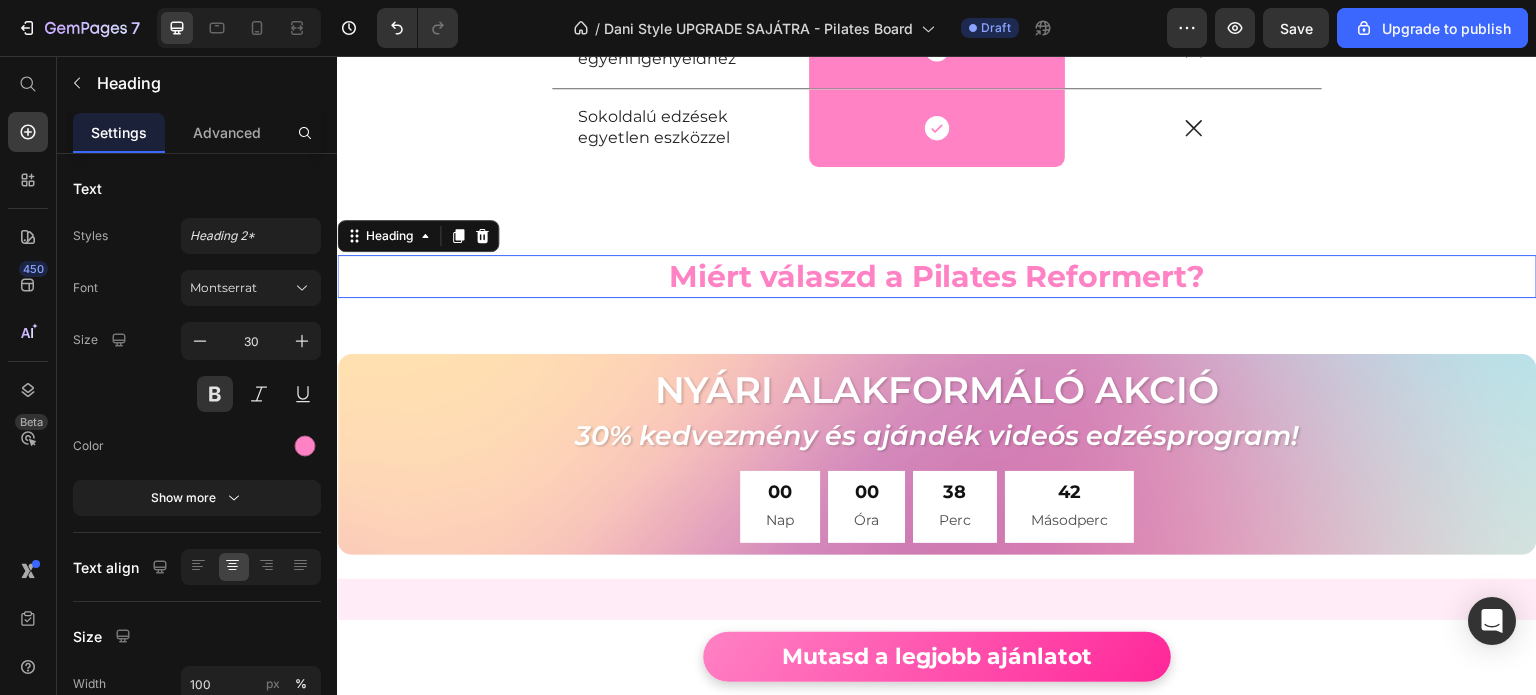 scroll, scrollTop: 5807, scrollLeft: 0, axis: vertical 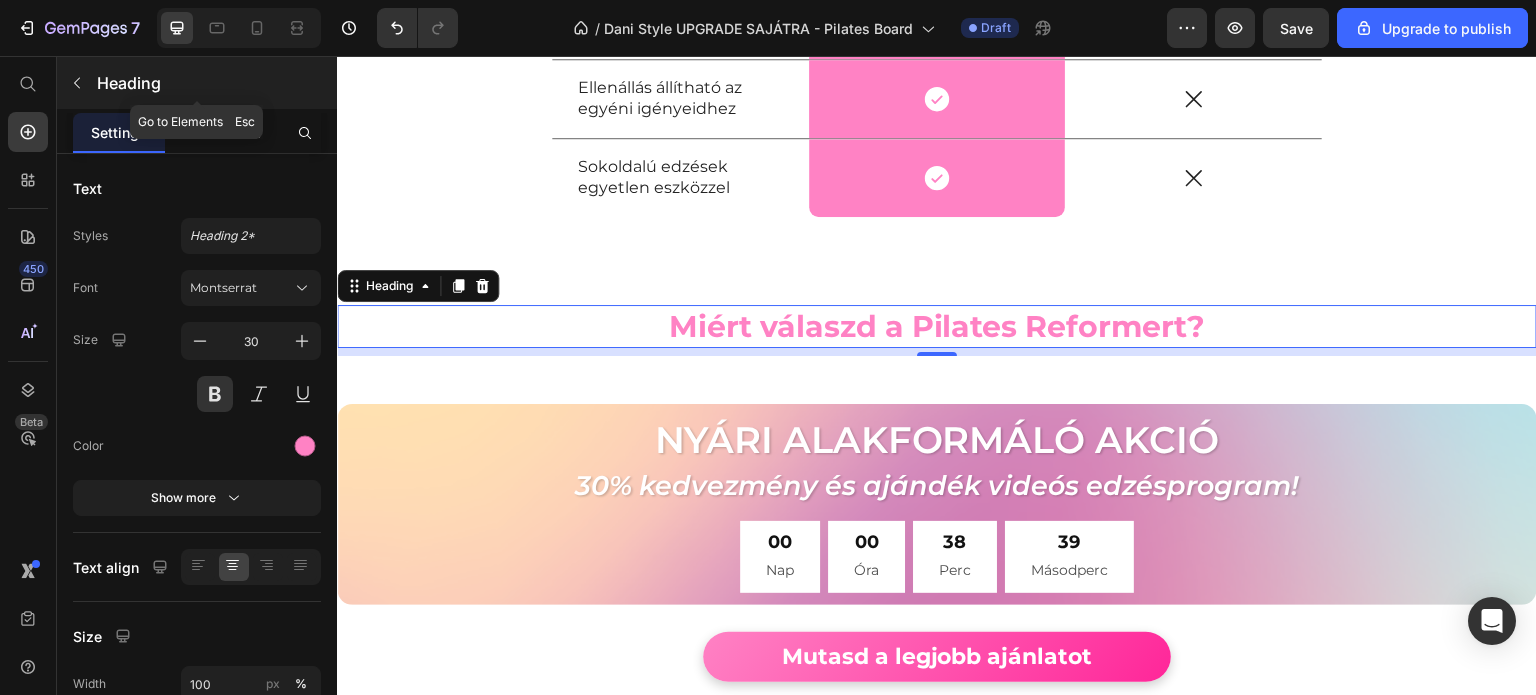 click on "Heading" at bounding box center [197, 83] 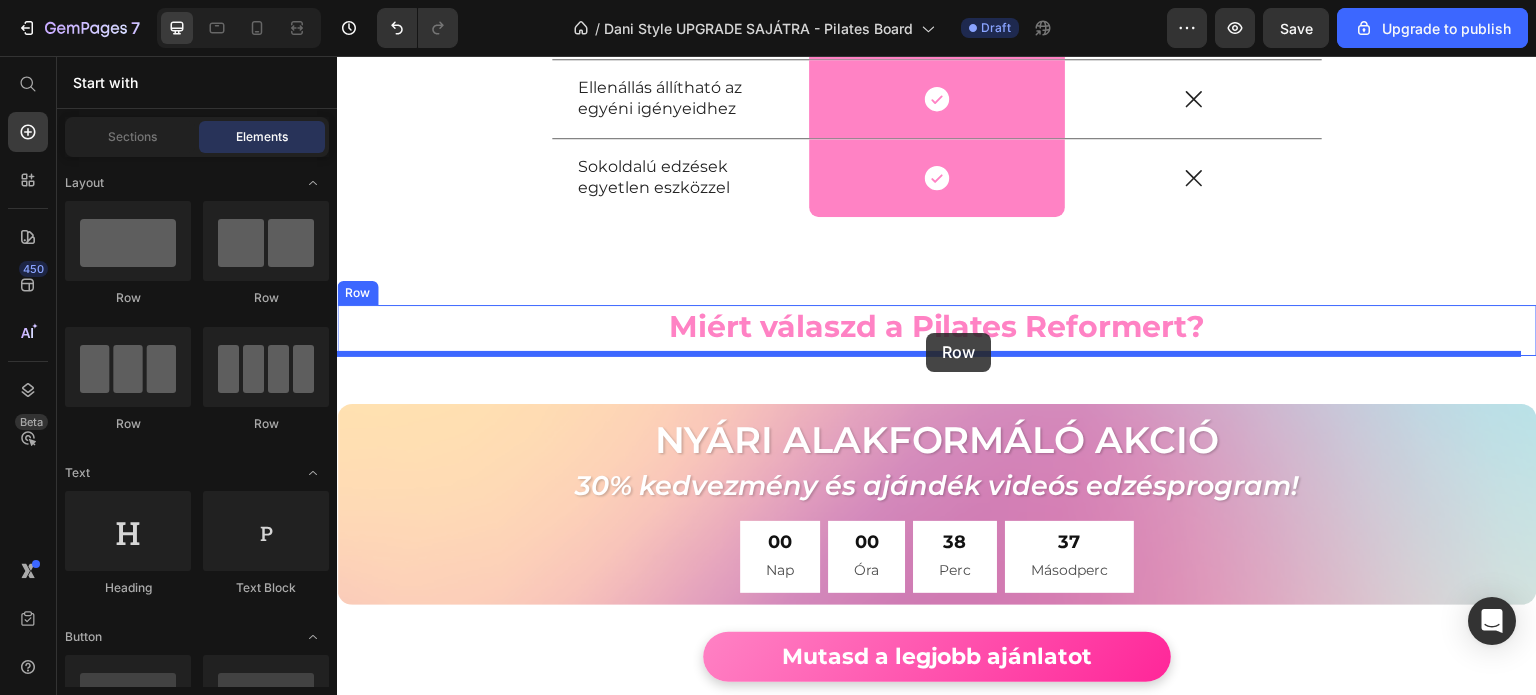 drag, startPoint x: 607, startPoint y: 437, endPoint x: 926, endPoint y: 333, distance: 335.52496 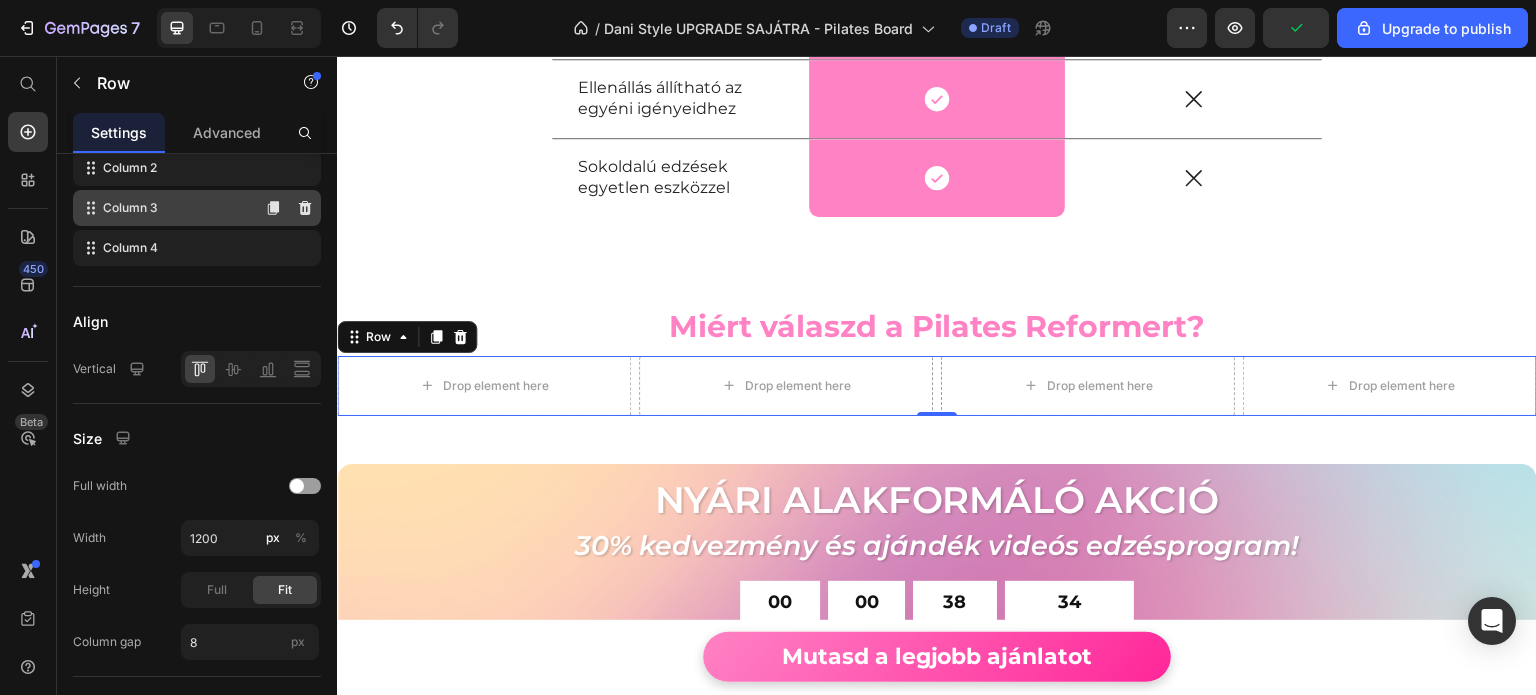 scroll, scrollTop: 500, scrollLeft: 0, axis: vertical 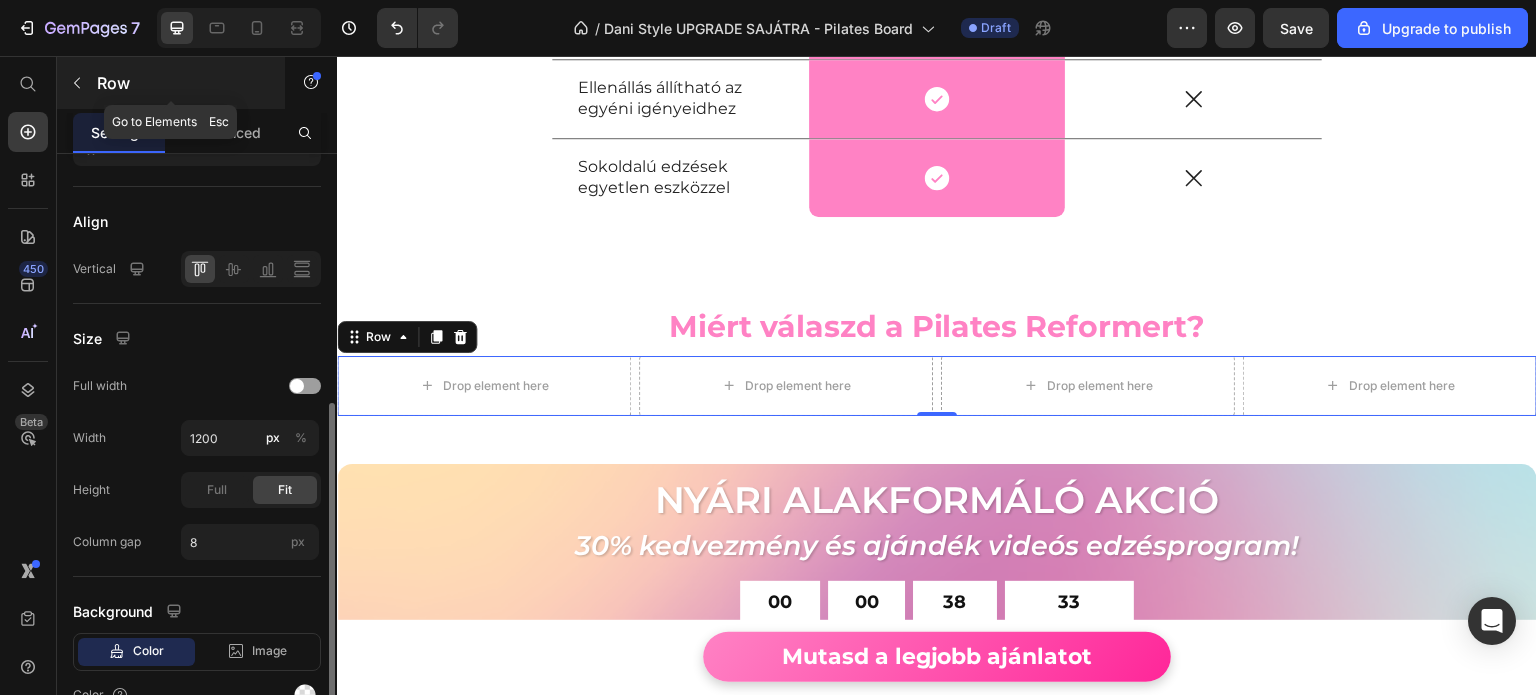 click on "Row" at bounding box center [171, 83] 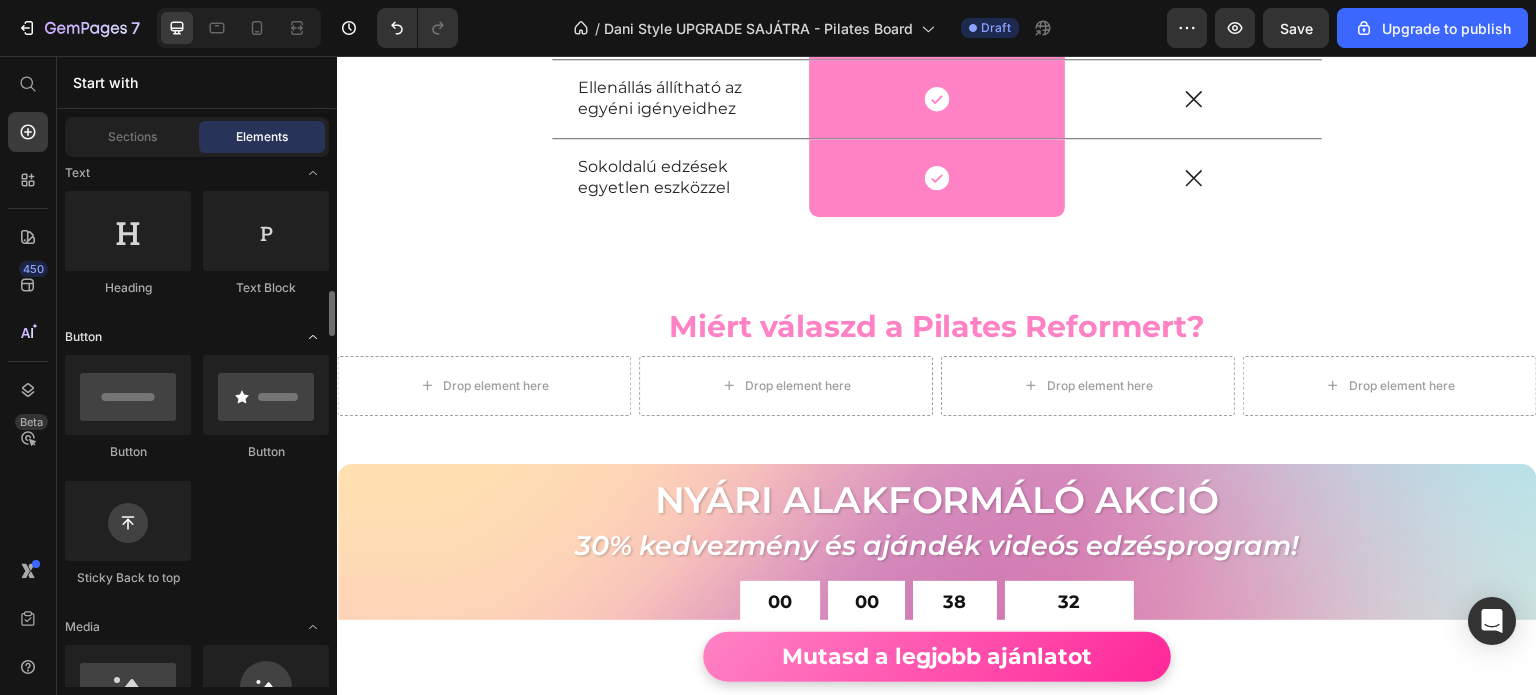 scroll, scrollTop: 400, scrollLeft: 0, axis: vertical 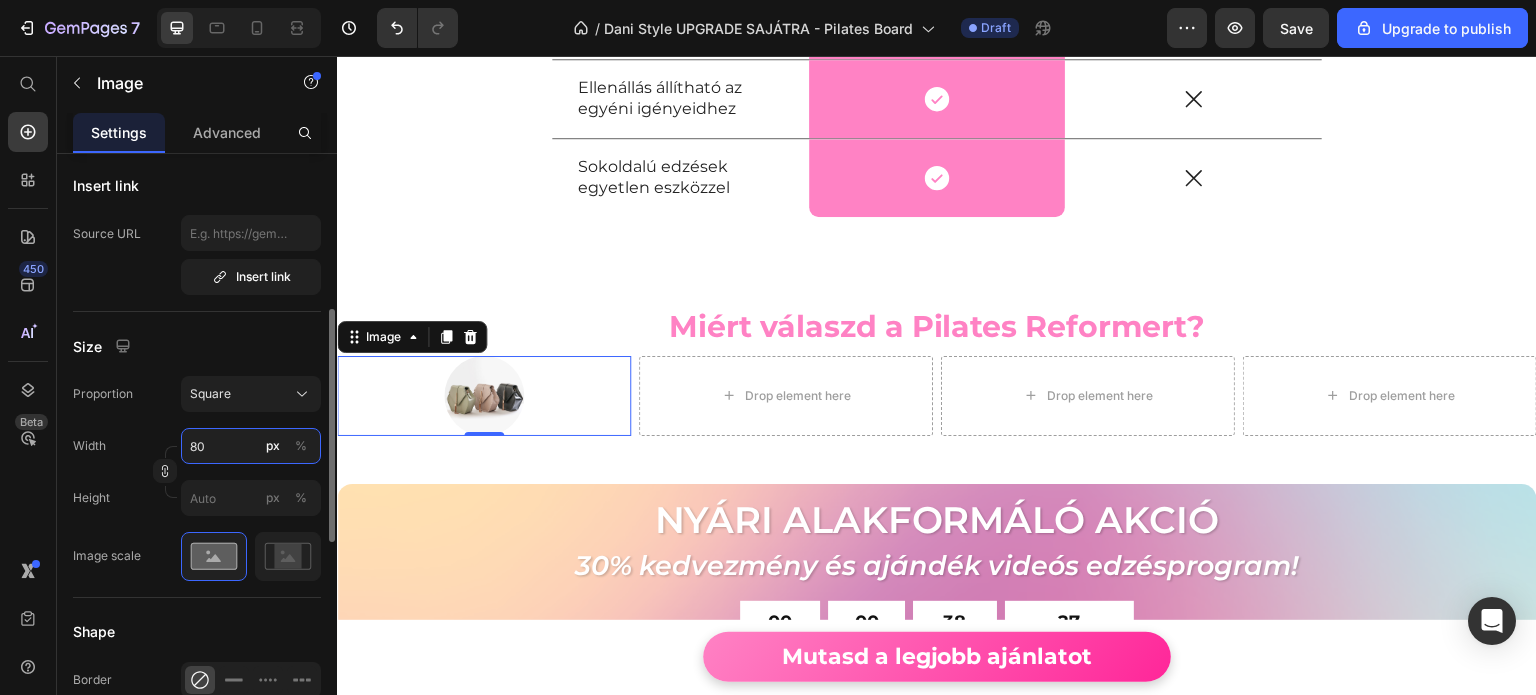 click on "80" at bounding box center [251, 446] 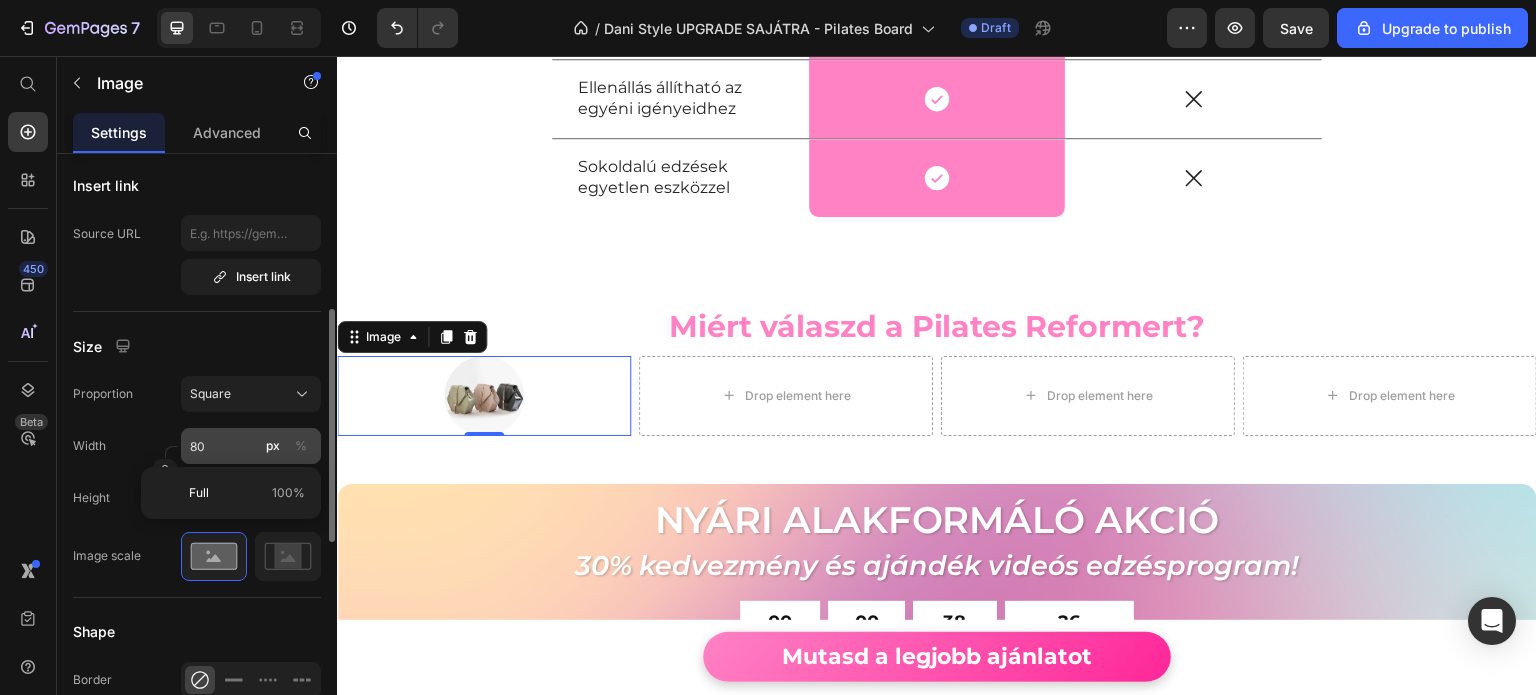 type on "80" 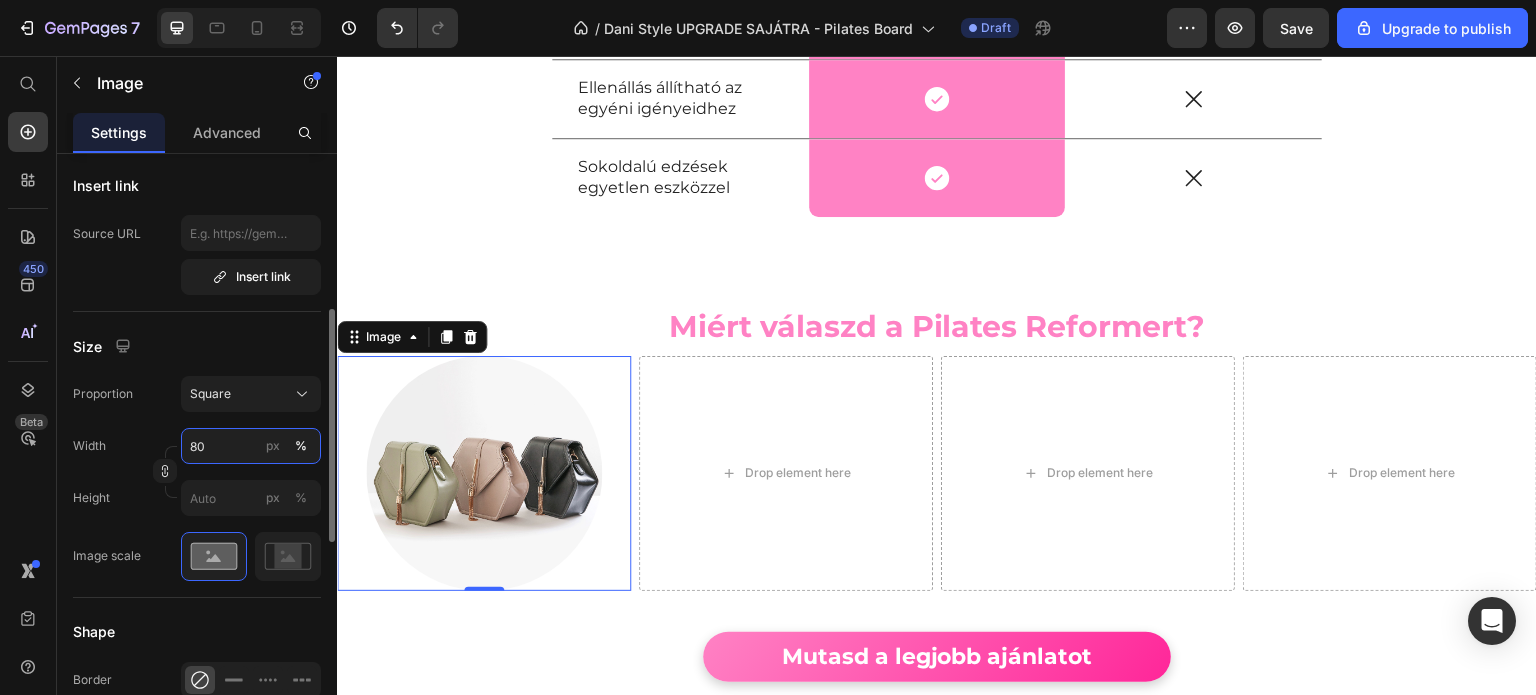 click on "80" at bounding box center (251, 446) 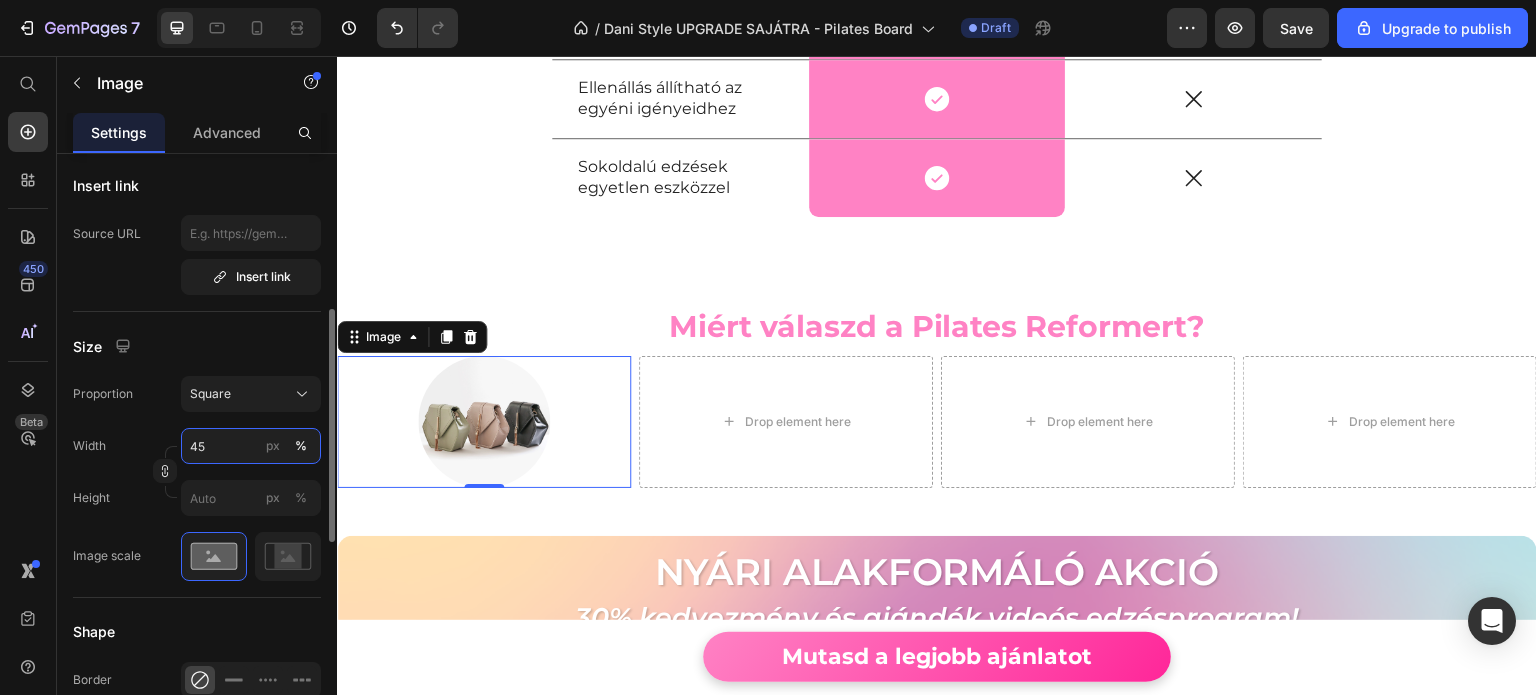 type on "45" 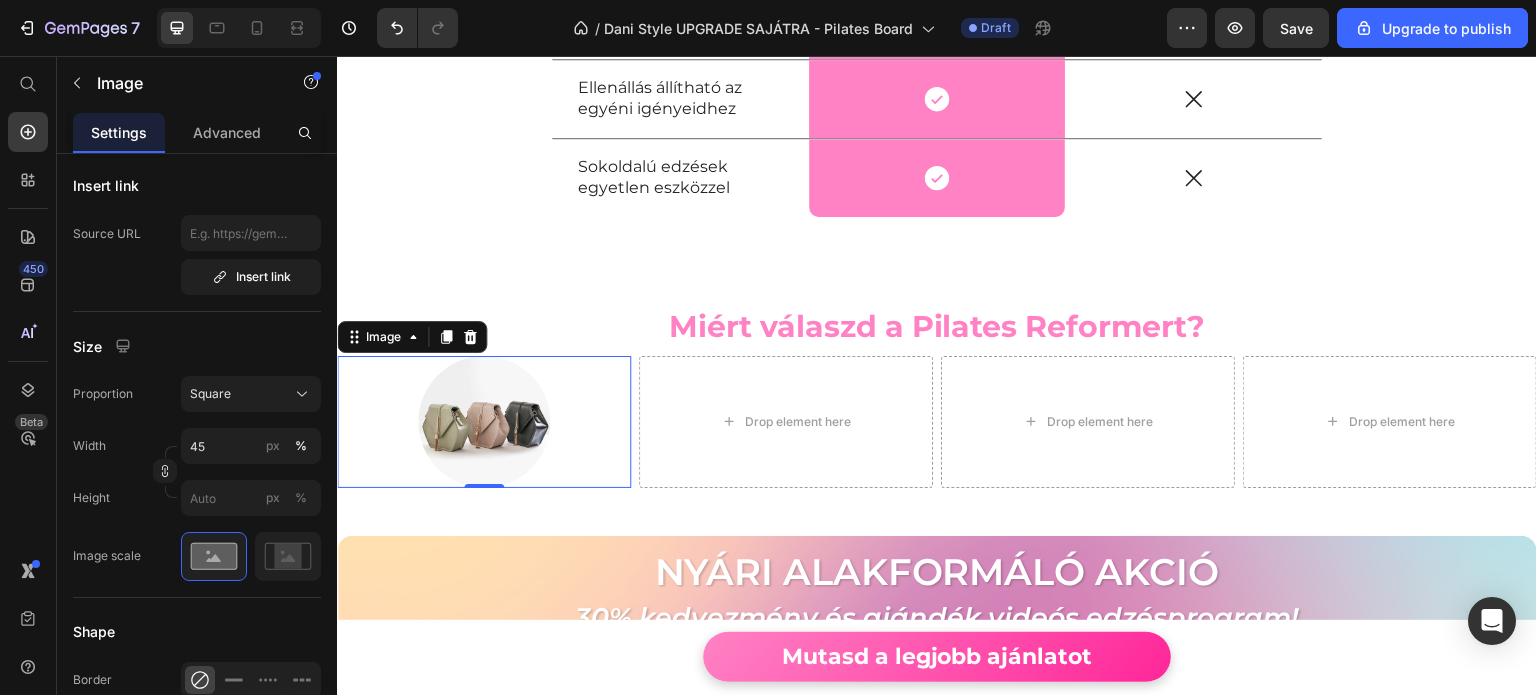 click at bounding box center (484, 422) 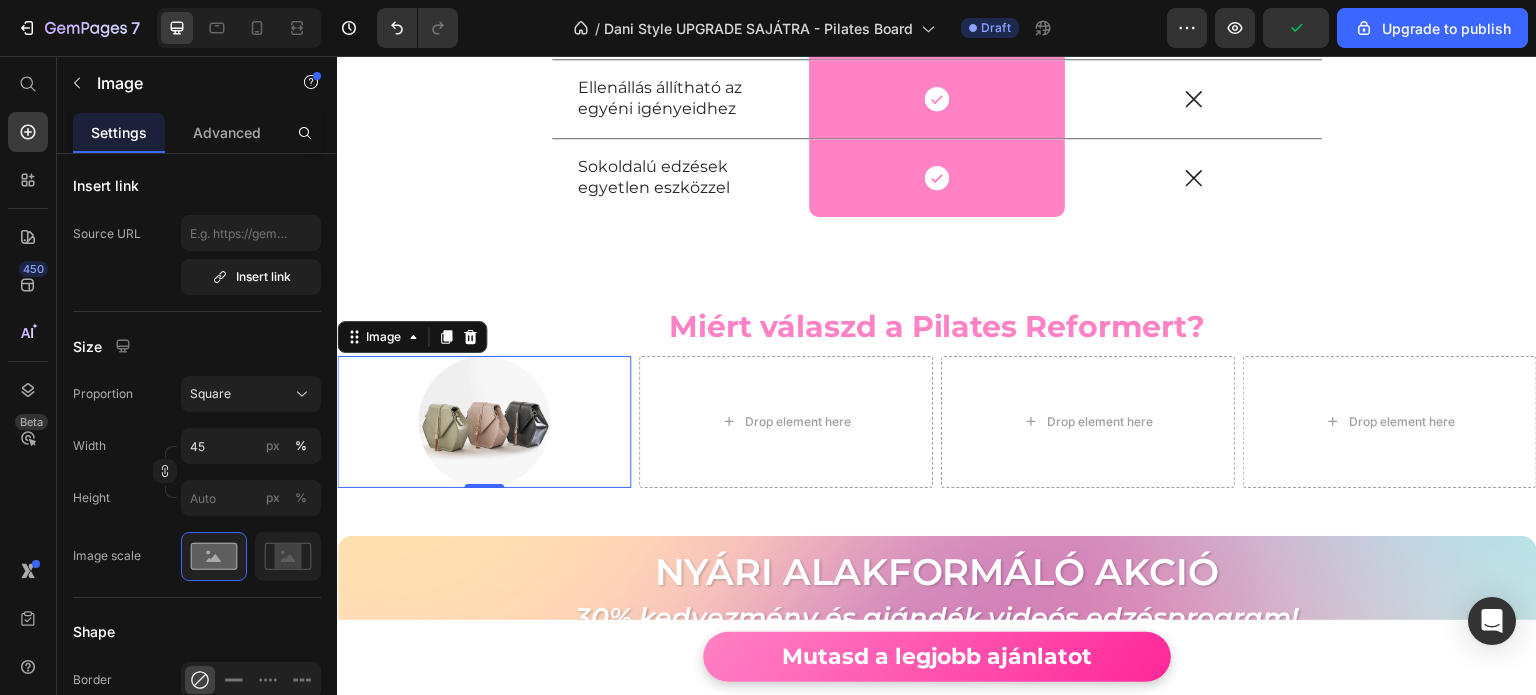 click on "Miért válaszd a Pilates Reformert?" at bounding box center (937, 326) 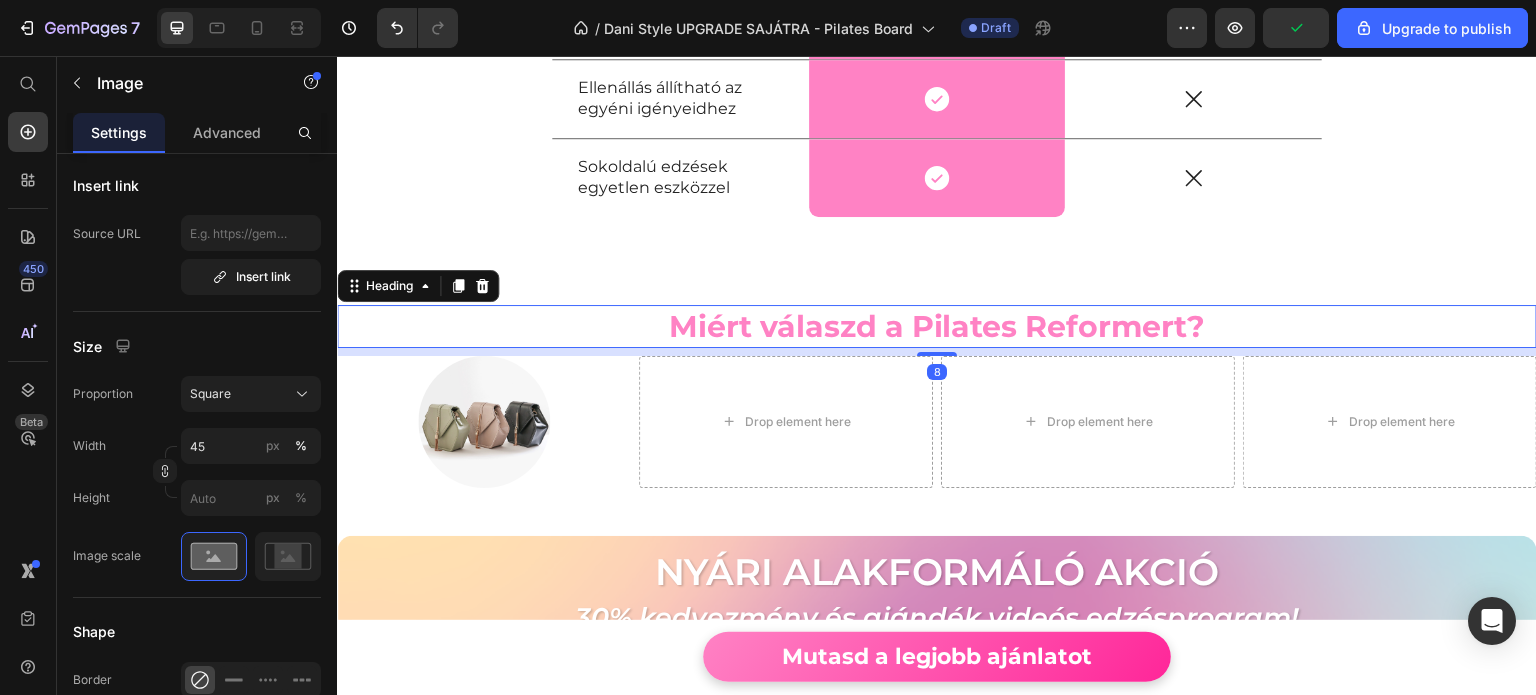 scroll, scrollTop: 0, scrollLeft: 0, axis: both 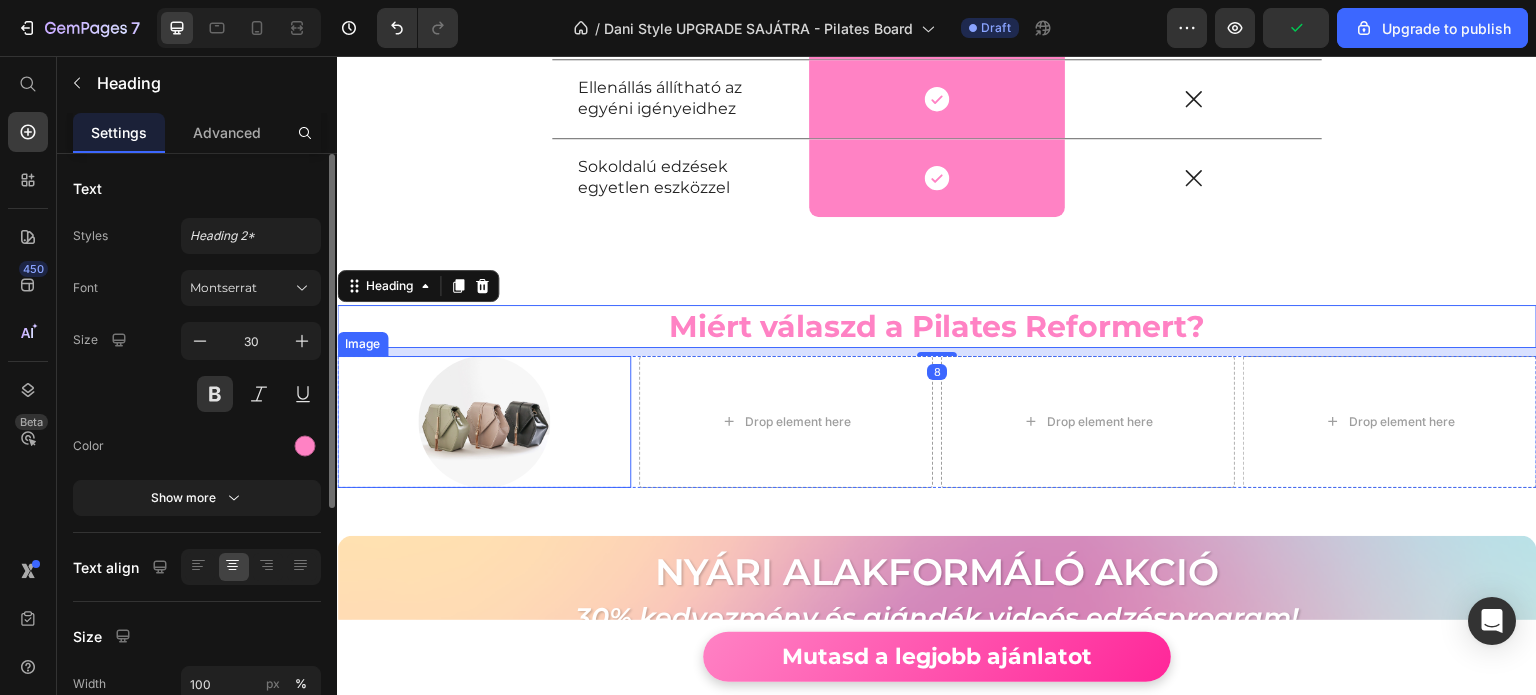 click at bounding box center (484, 422) 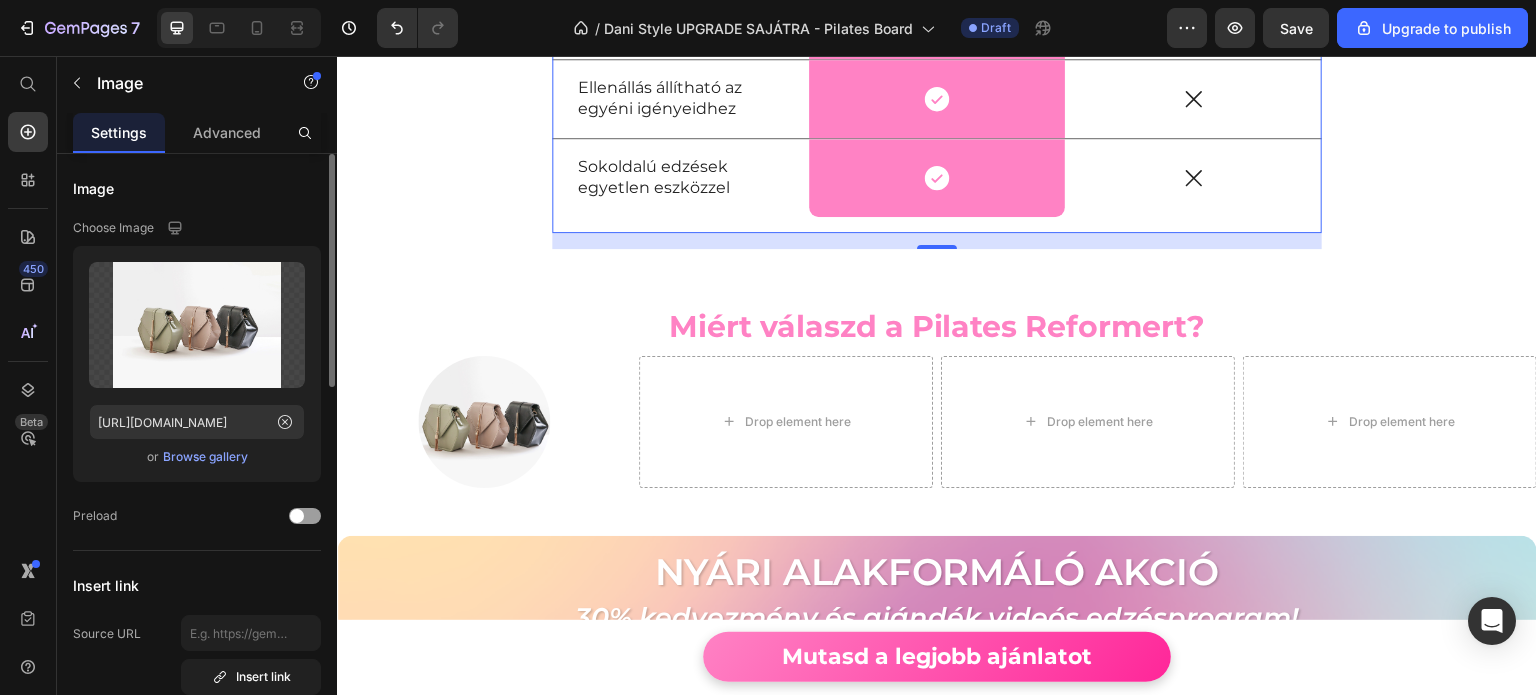 click on "Miért válaszd a Pilates Reformert? Heading A pilates stúdiók drágák és időigényesek. Ezzel az eszközzel otthon is elérheted ugyanazt az eredményt, rugalmasan és kényelmesen.  Idő, pénz és energia megtakarítása – hatékony edzés otthon, saját tempódban. Heading
Drop element here Pilates Reformer Text Block Row Pilates Stúdiók Text Block Row Egyszeri vásárlás, nincs folyamatos költség Text Block
Icon Row
Icon Row Bármikor edzhetsz, amikor időd engedi Text Block
Icon Row
Icon Row Kompakt, kis helyen is elfér Text Block
Icon Row
Icon Row Kezdőknek és haladóknak egyaránt tökéletes Text Block
Icon Row
Icon Row Ellenállás állítható az egyéni igényeidhez Text Block
Icon Row
Icon Row Sokoldalú edzések egyetlen eszközzel Text Block
Icon Row
Icon Row" at bounding box center (937, -125) 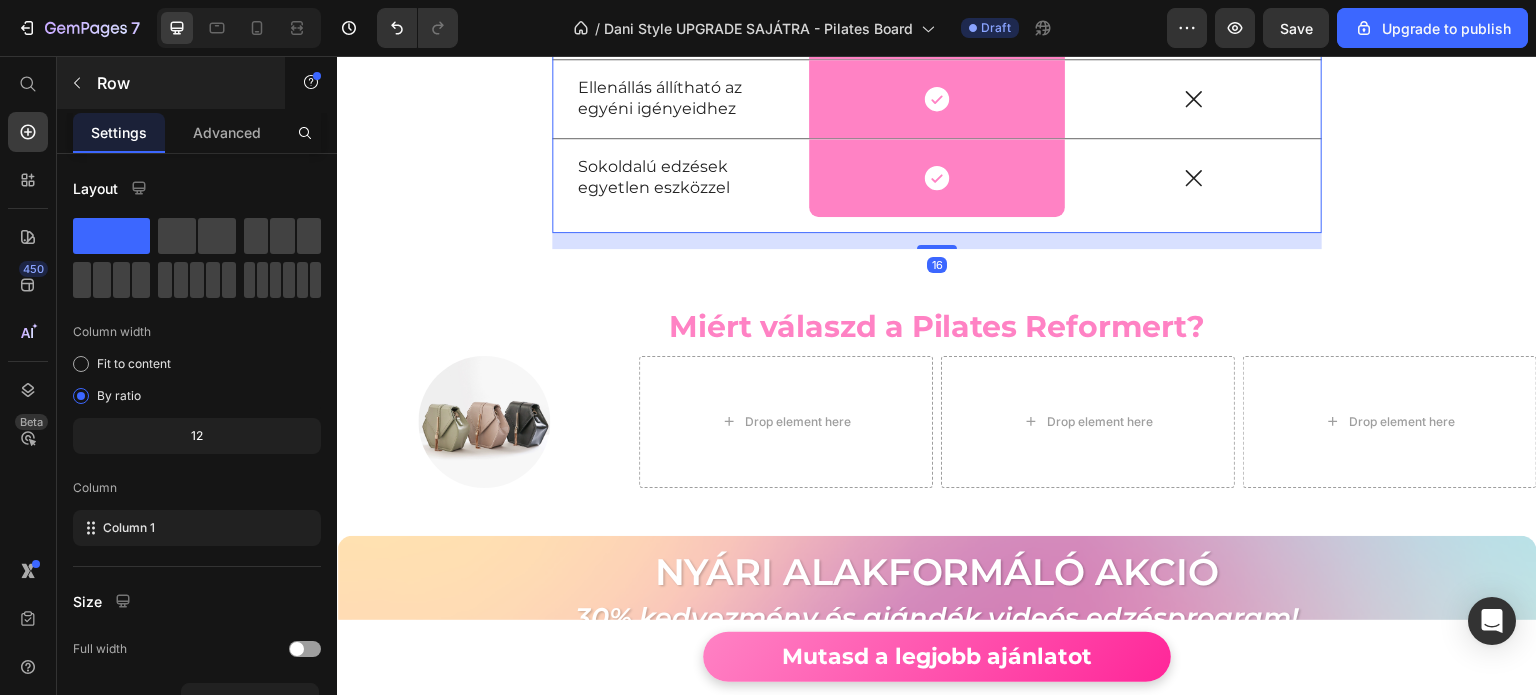 click on "Row" at bounding box center [171, 83] 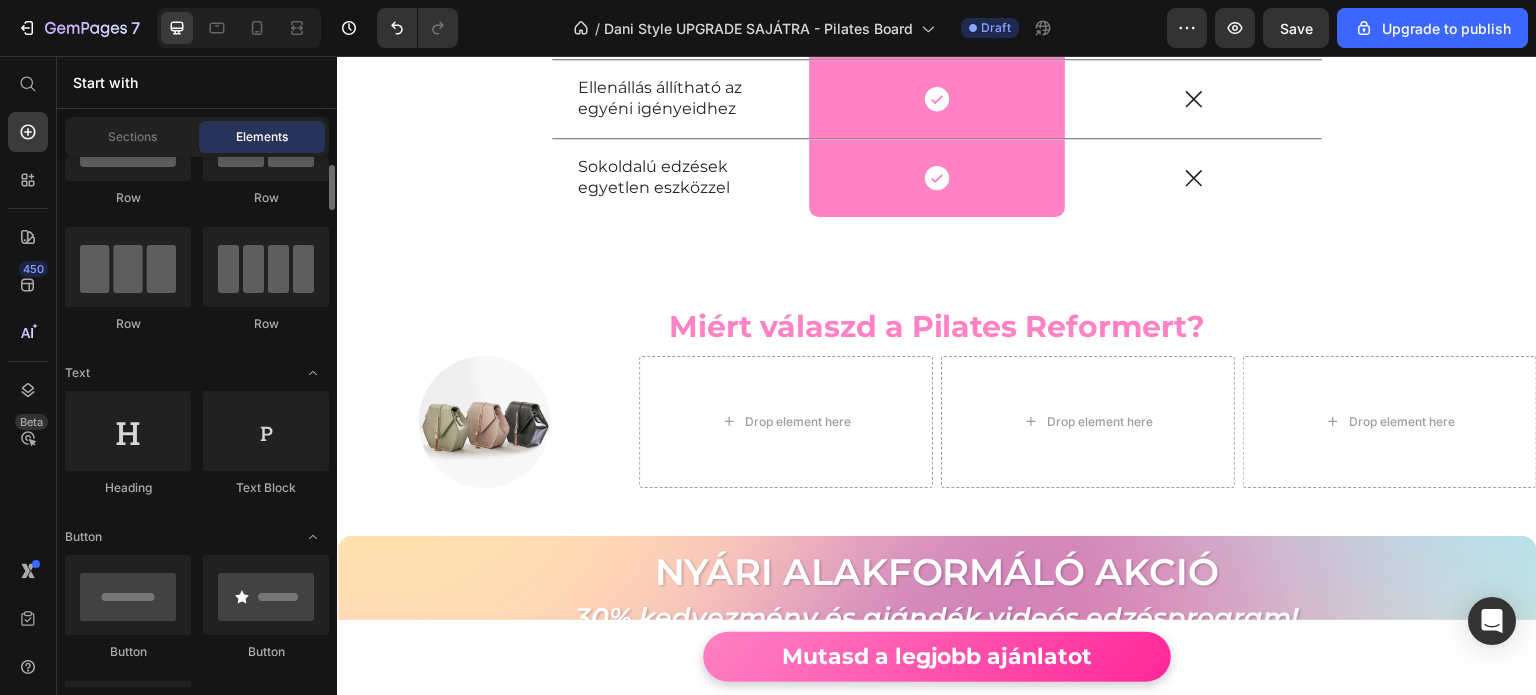 scroll, scrollTop: 0, scrollLeft: 0, axis: both 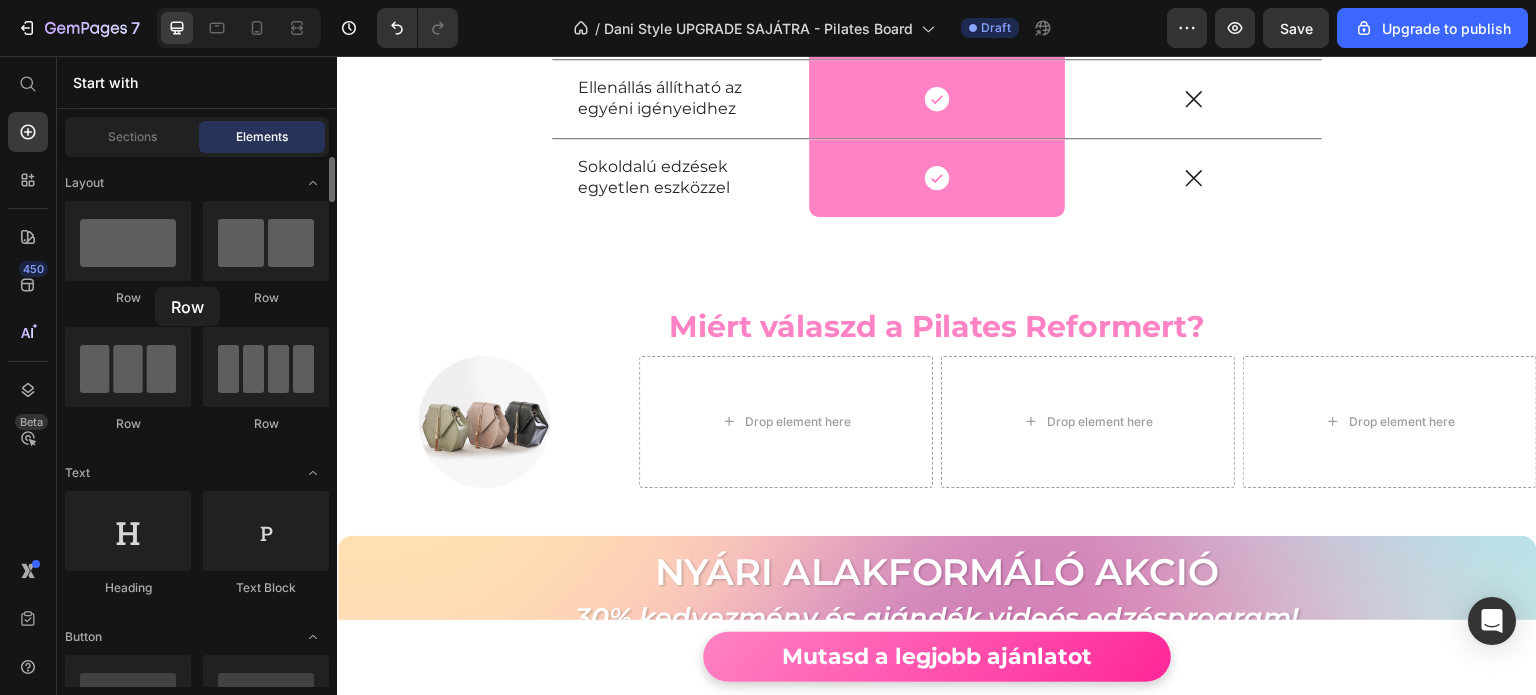 click on "Row" 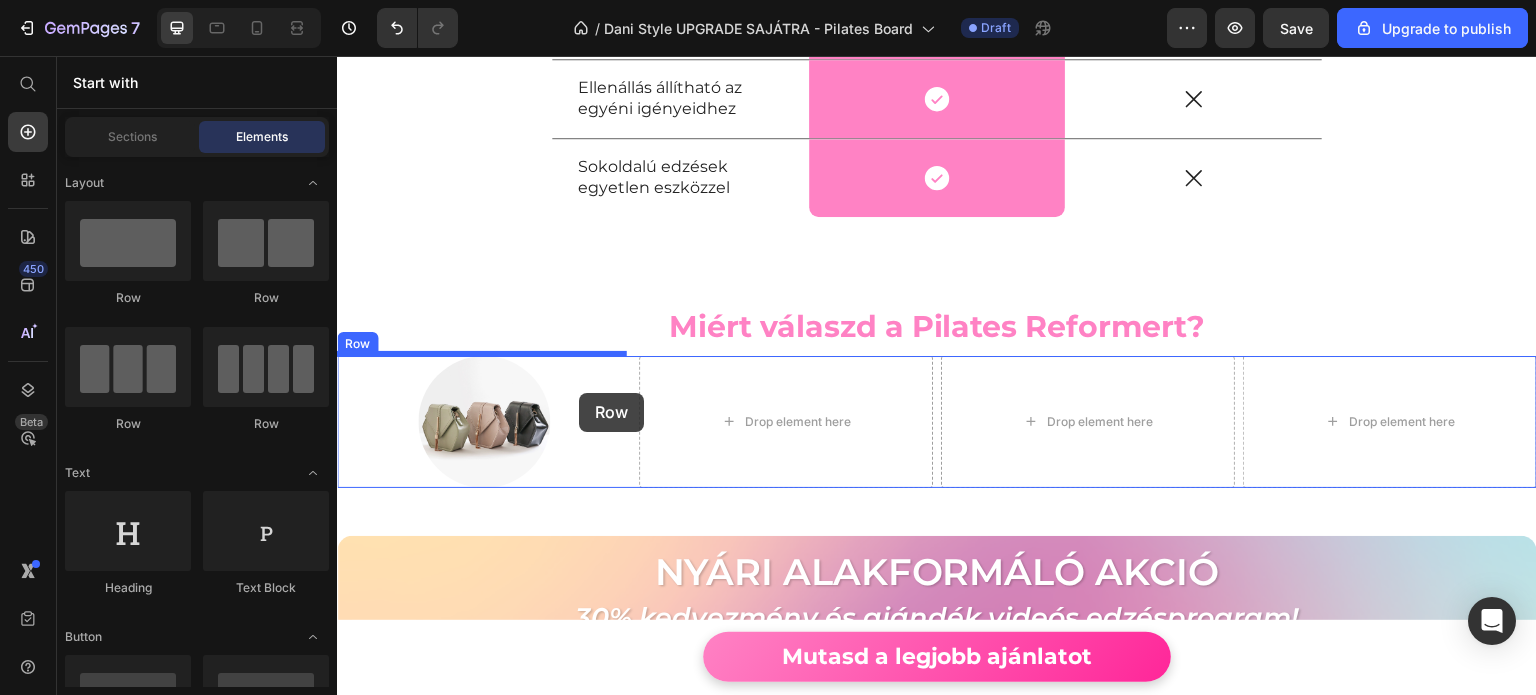 drag, startPoint x: 476, startPoint y: 309, endPoint x: 579, endPoint y: 393, distance: 132.90974 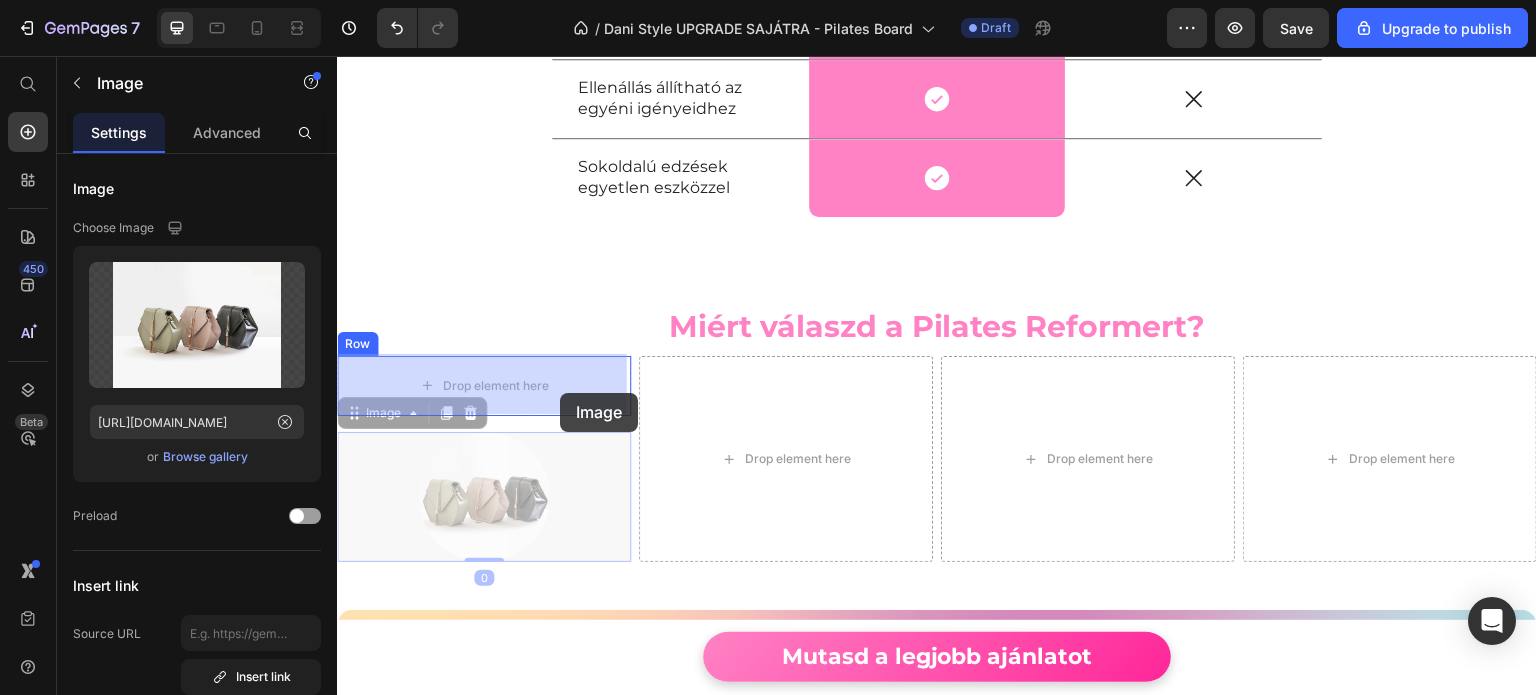 drag, startPoint x: 560, startPoint y: 483, endPoint x: 560, endPoint y: 406, distance: 77 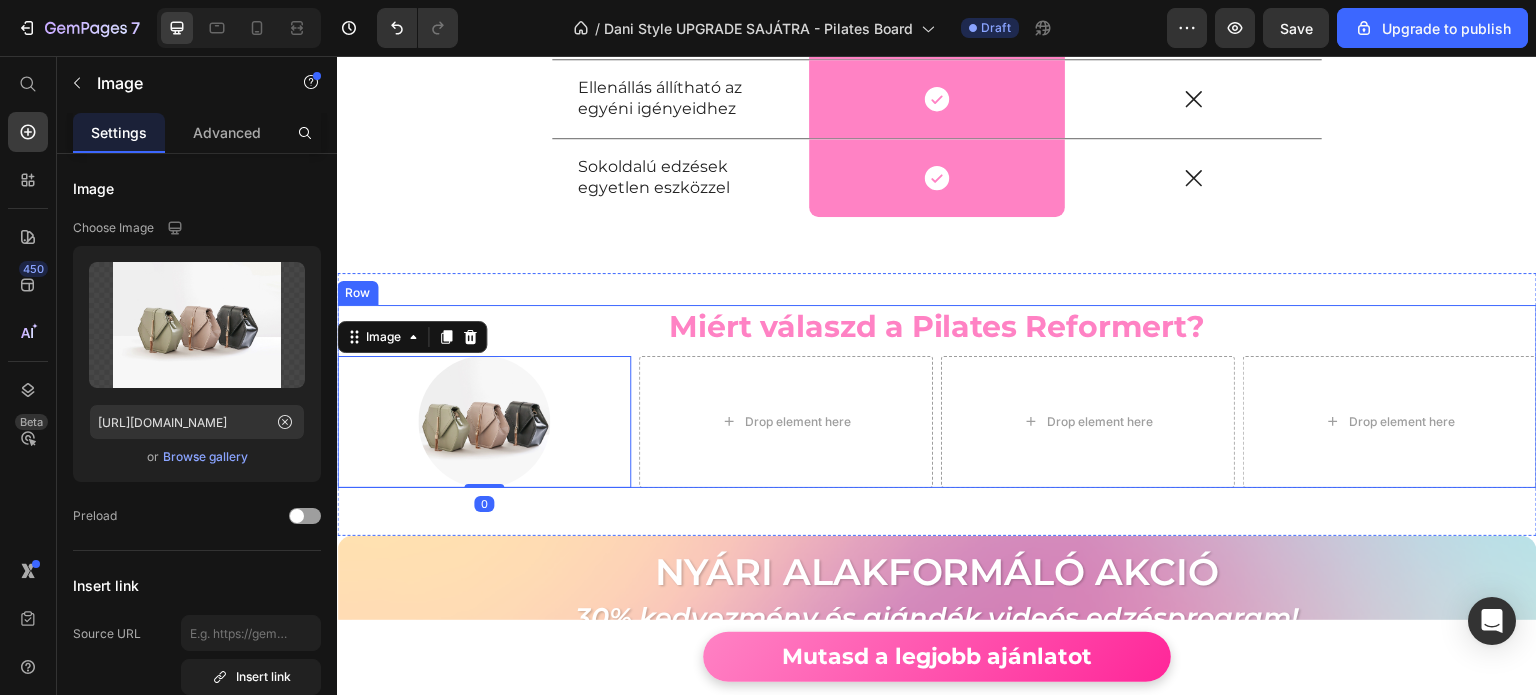 click on "Miért válaszd a Pilates Reformert? Heading Image   0 Row
Drop element here
Drop element here
Drop element here Row" at bounding box center (937, 396) 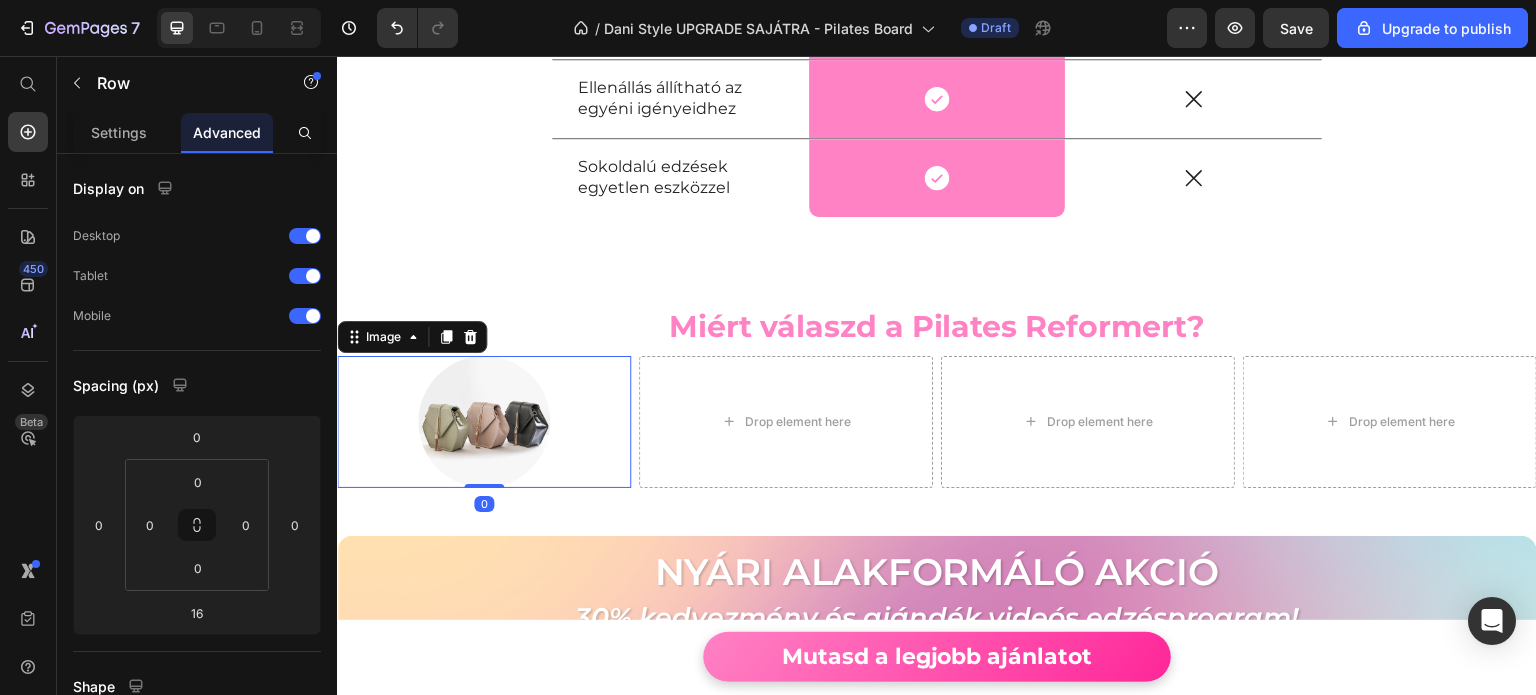 click at bounding box center [484, 422] 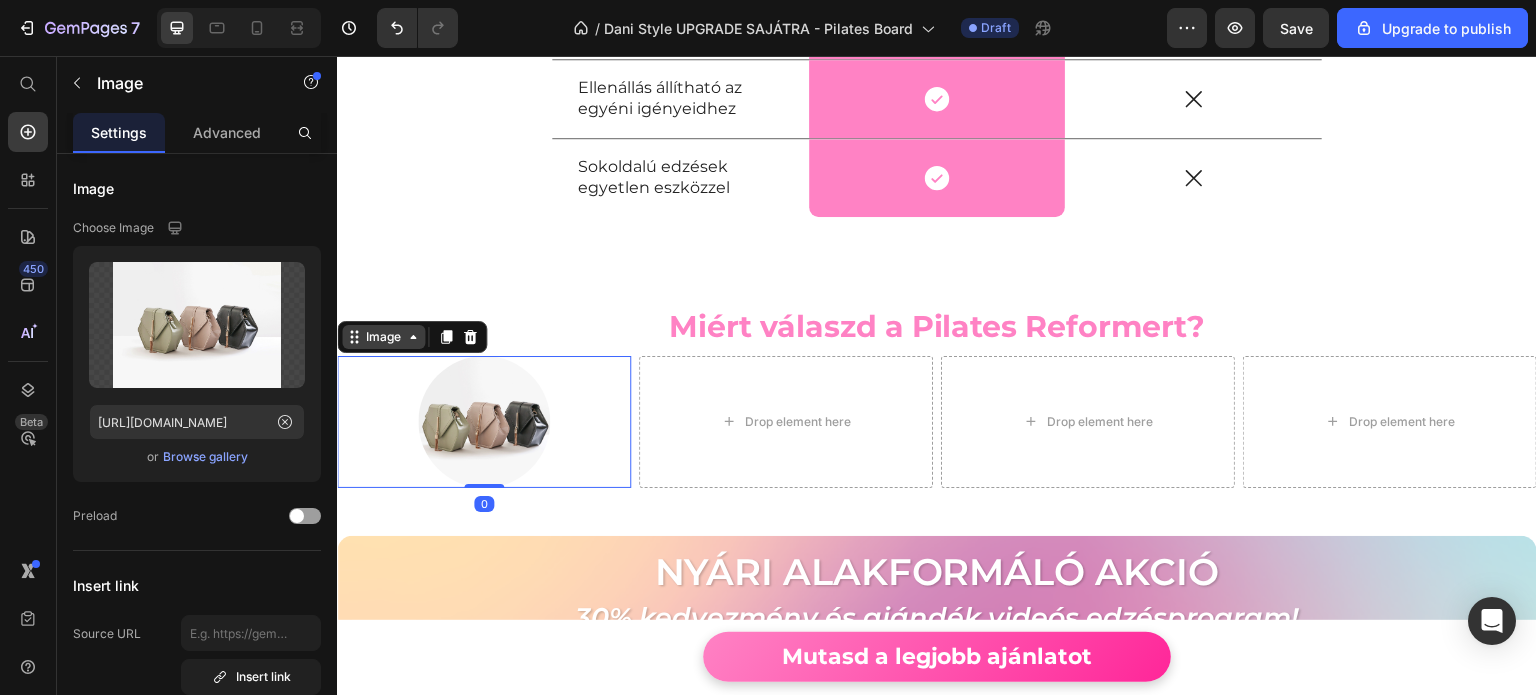 click on "Image" at bounding box center [383, 337] 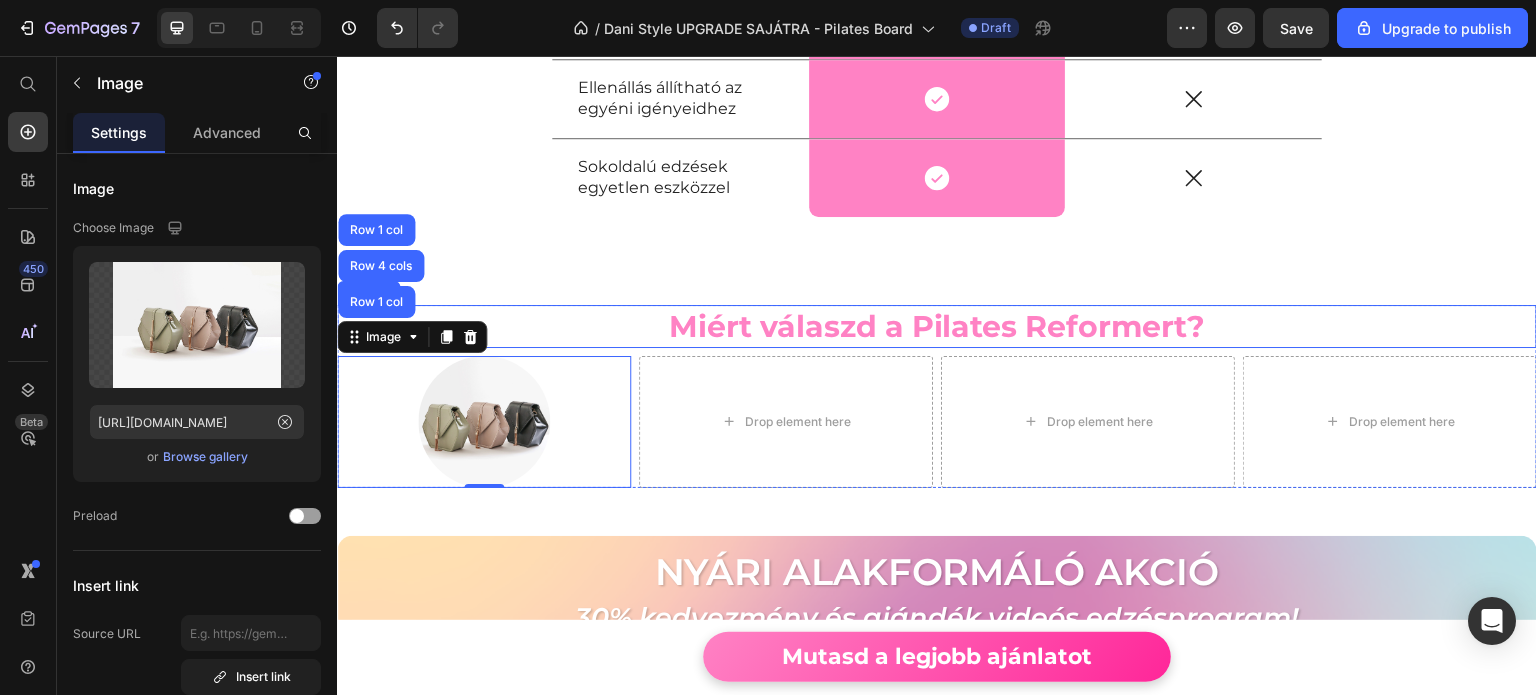 click on "Miért válaszd a Pilates Reformert?" at bounding box center (937, 326) 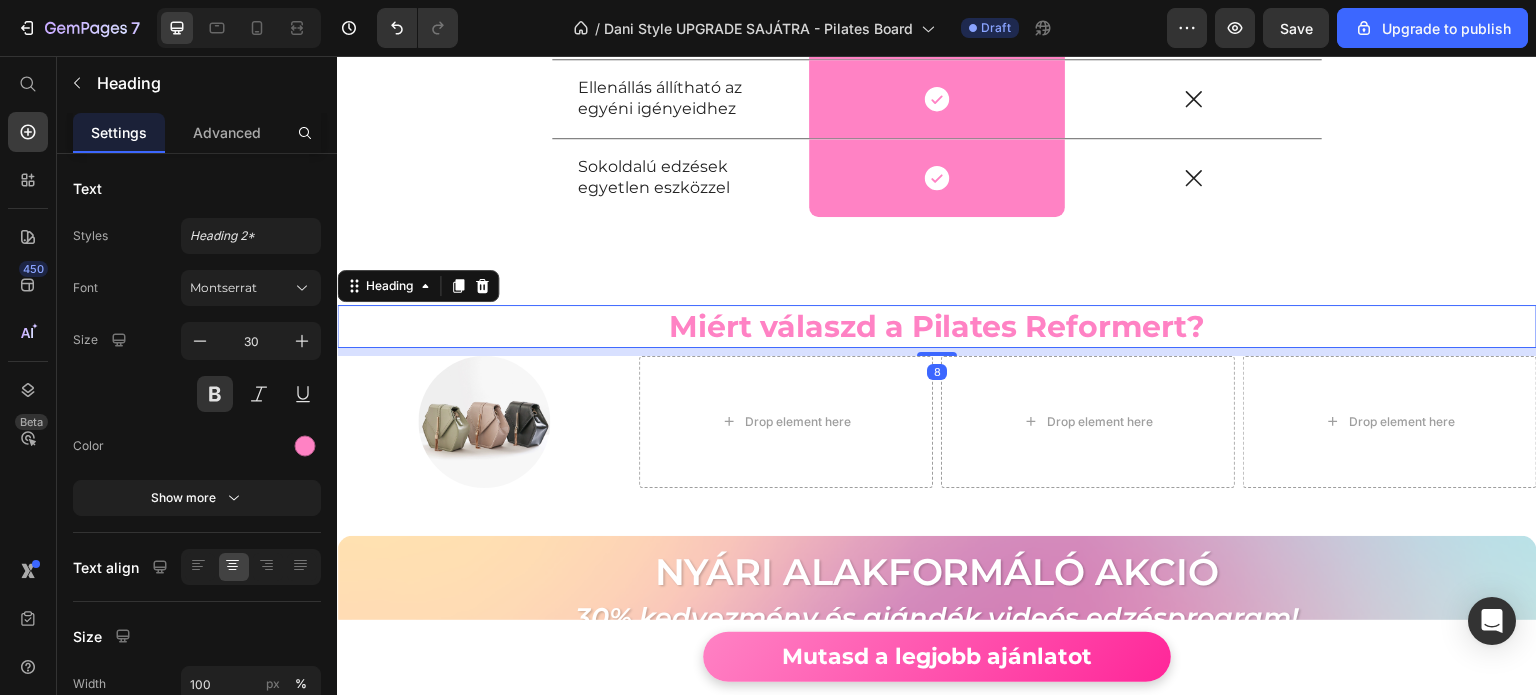 click at bounding box center (484, 422) 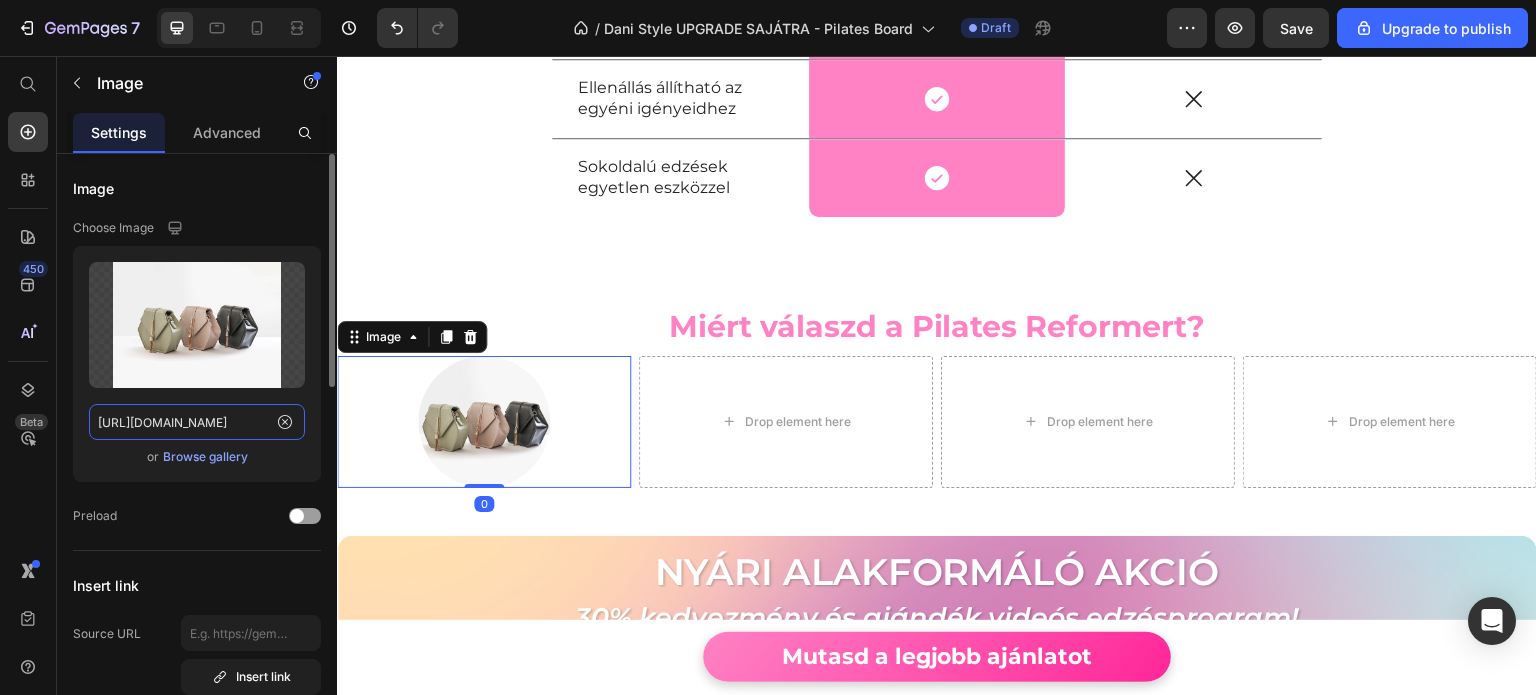 click on "https://ucarecdn.com/ee6d5074-1640-4cc7-8933-47c8589c3dee/-/format/auto/" 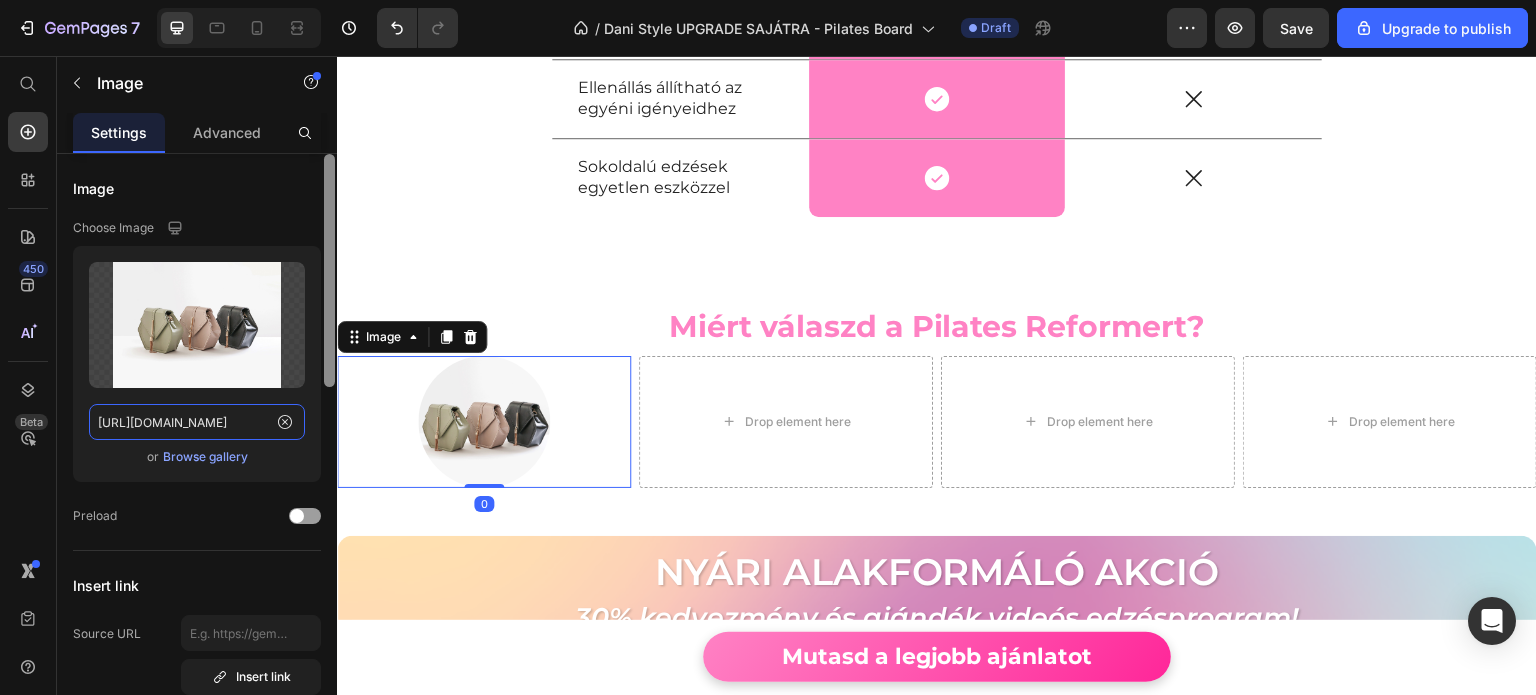 paste on "flowwithus.hu/cdn/shop/files/gempages_559496258817884989-e60ca9ce-9459-4f41-9f66-08c2b403903a.png?v=9527454498093408694" 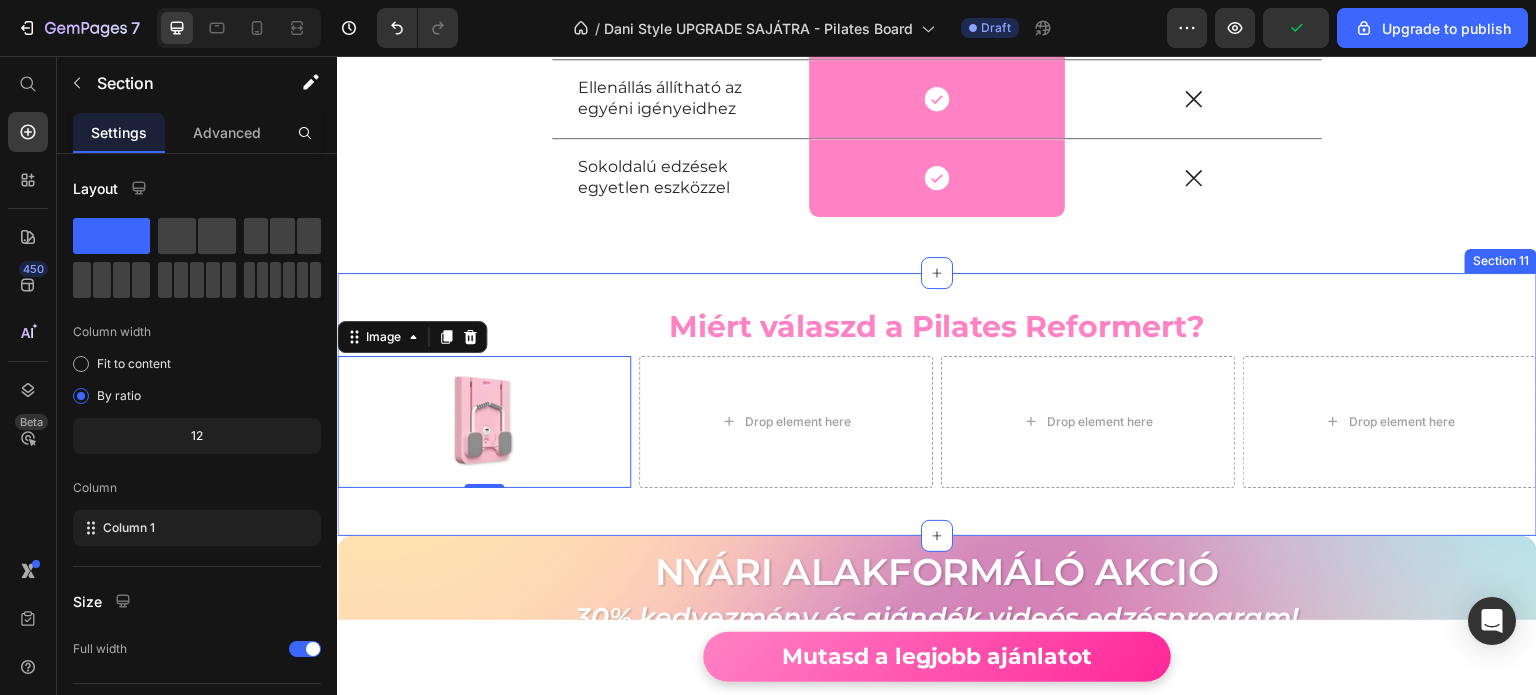 click on "Miért válaszd a Pilates Reformert? Heading Image   0 Row
Drop element here
Drop element here
Drop element here Row Row Section 11" at bounding box center [937, 404] 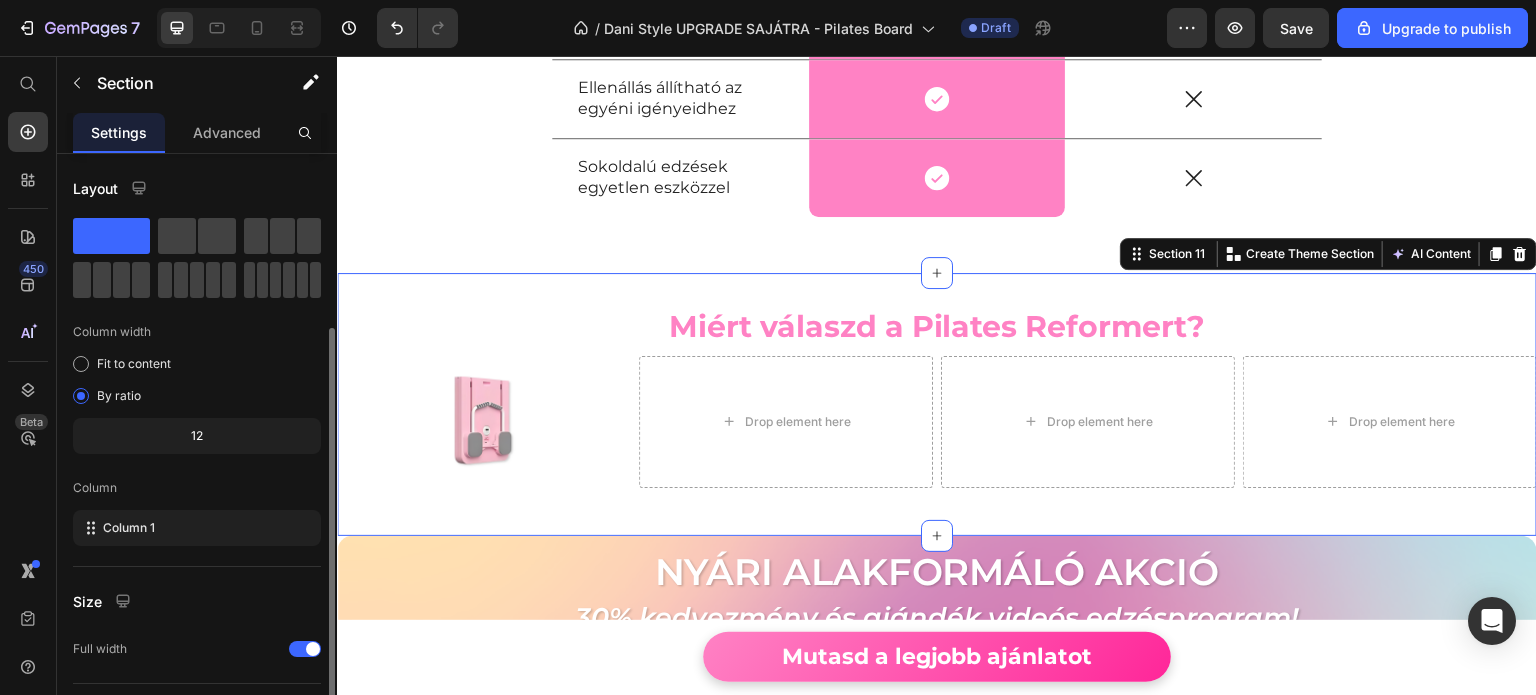 scroll, scrollTop: 208, scrollLeft: 0, axis: vertical 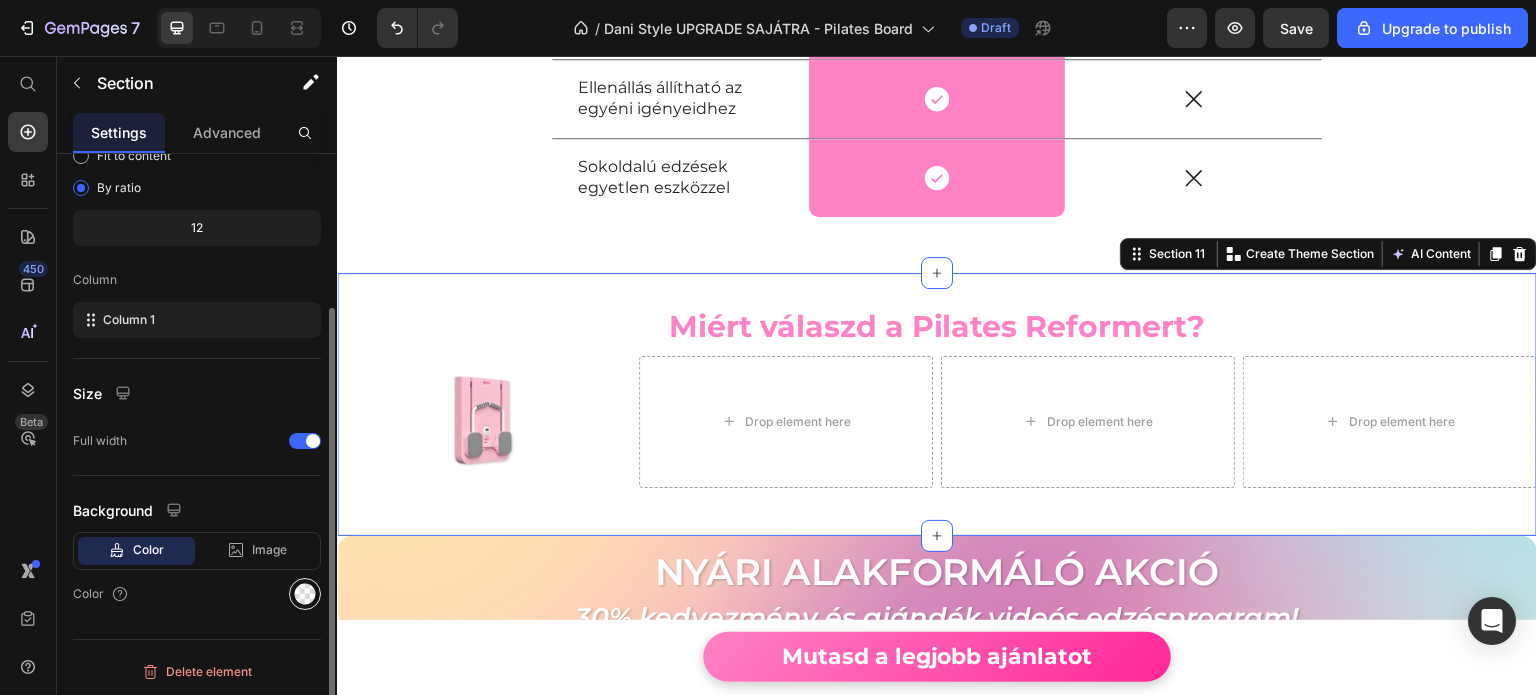 click 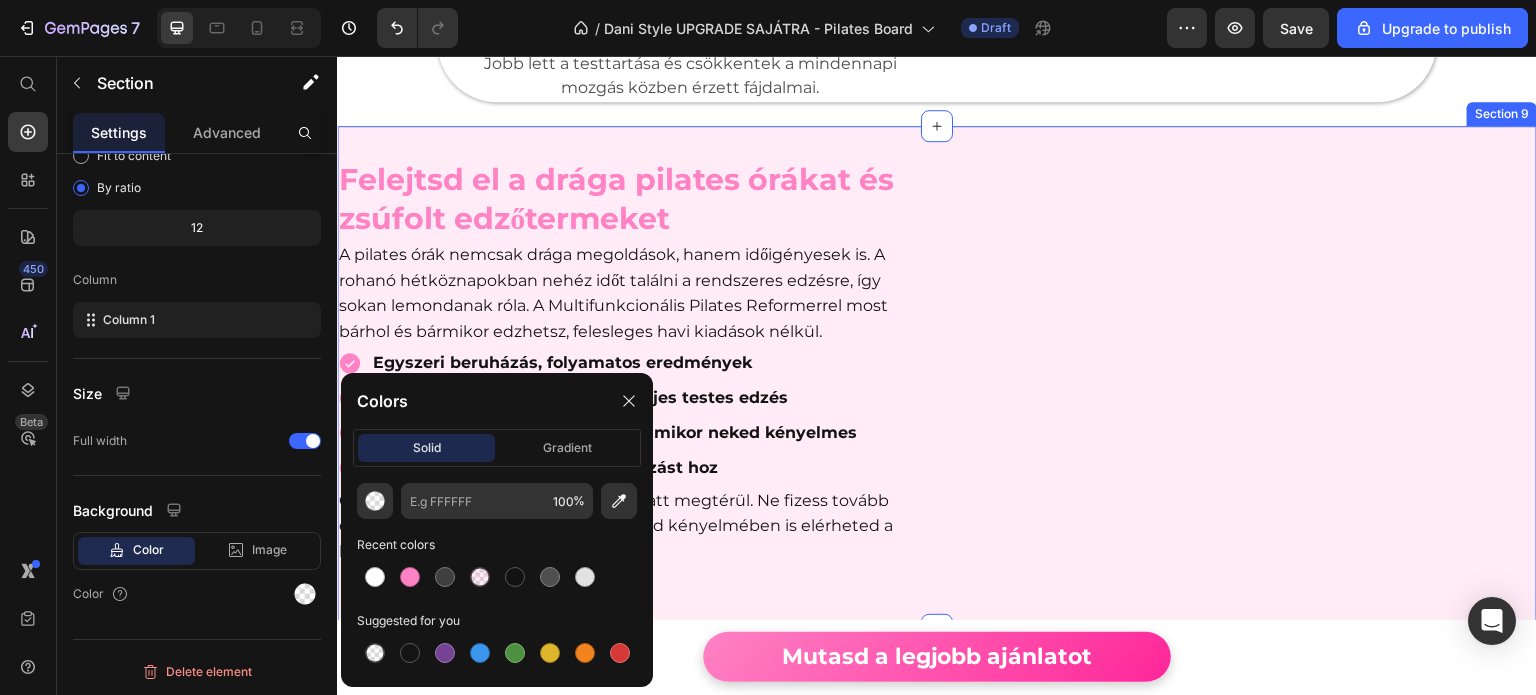 scroll, scrollTop: 4506, scrollLeft: 0, axis: vertical 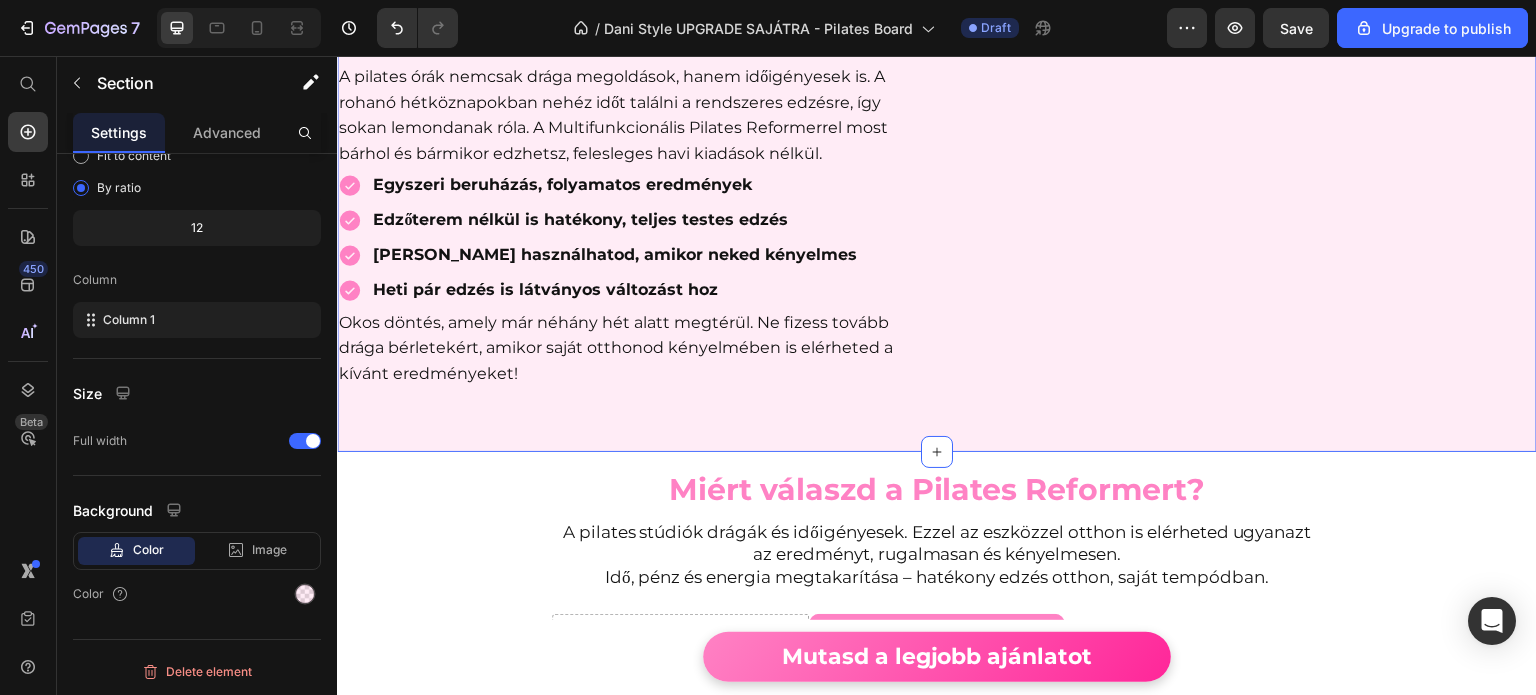click on "Felejtsd el a drága pilates órákat és zsúfolt edzőtermeket Heading Custom Code Row A pilates órák nemcsak drága megoldások, hanem időigényesek is. A rohanó hétköznapokban nehéz időt találni a rendszeres edzésre, így sokan lemondanak róla. A Multifunkcionális Pilates Reformerrel most bárhol és bármikor edzhetsz, felesleges havi kiadások nélkül. Text block Egyszeri beruházás, folyamatos eredmények Edzőterem nélkül is hatékony, teljes testes edzés Bármikor használhatod, amikor neked kényelmes Heti pár edzés is látványos változást hoz Item List Okos döntés, amely már néhány hét alatt megtérül. Ne fizess tovább drága bérletekért, amikor saját otthonod kényelmében is elérheted a kívánt eredményeket! Text block Custom Code Row Row Section 9" at bounding box center [937, 200] 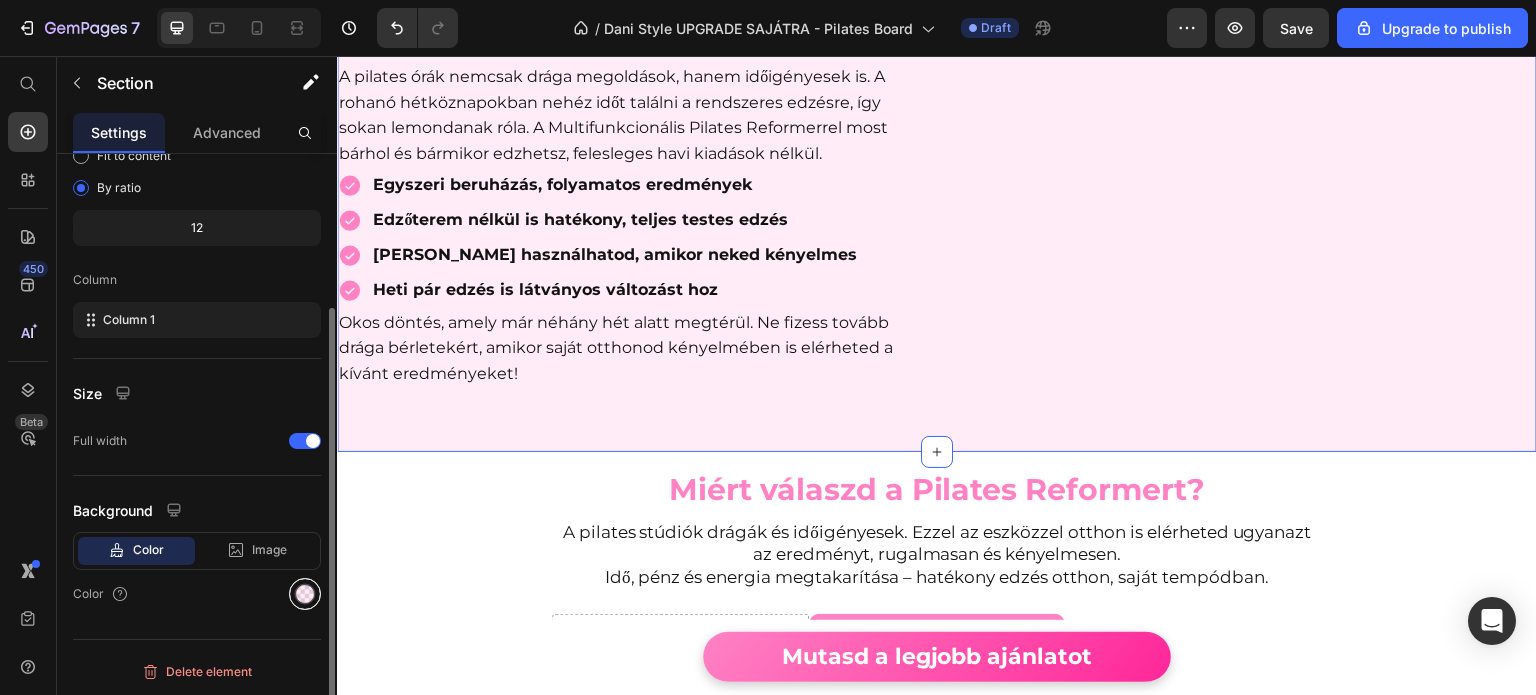 click at bounding box center [305, 594] 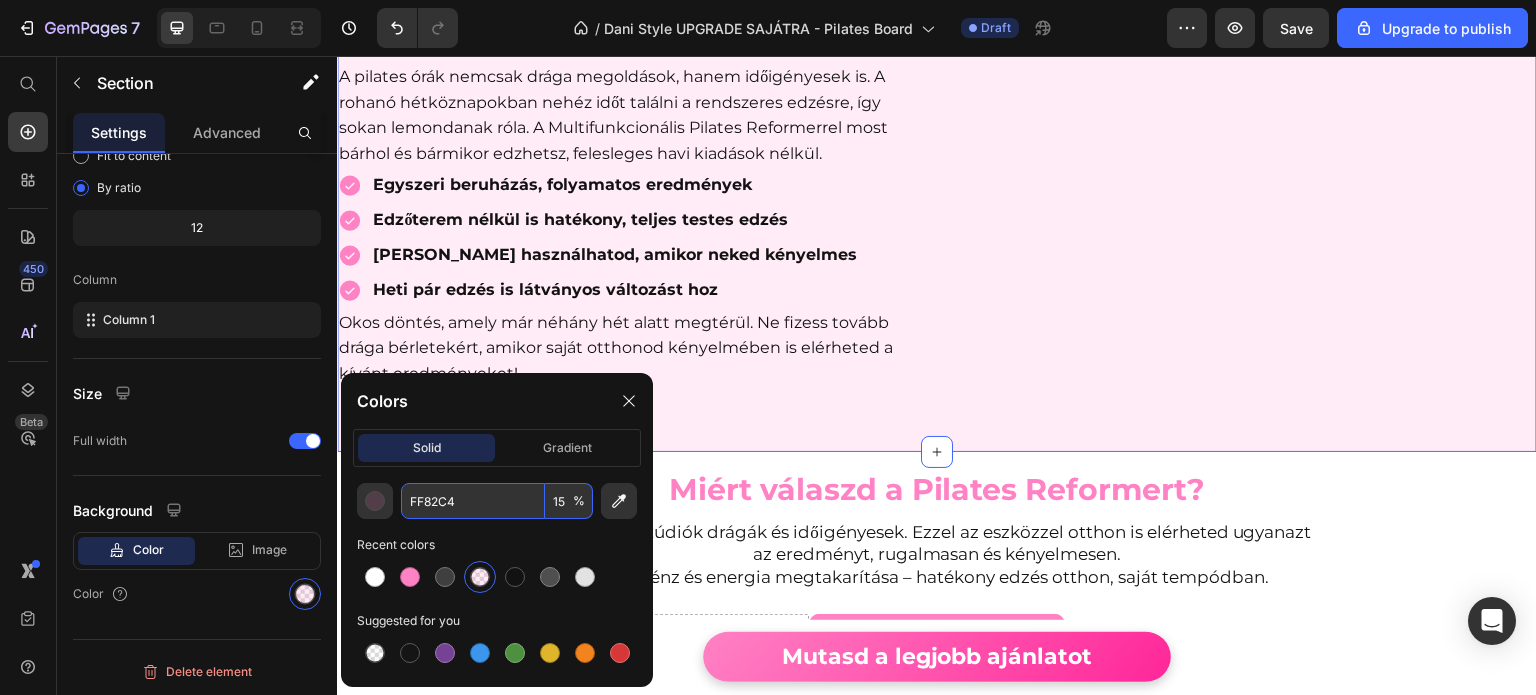 click on "FF82C4" at bounding box center [473, 501] 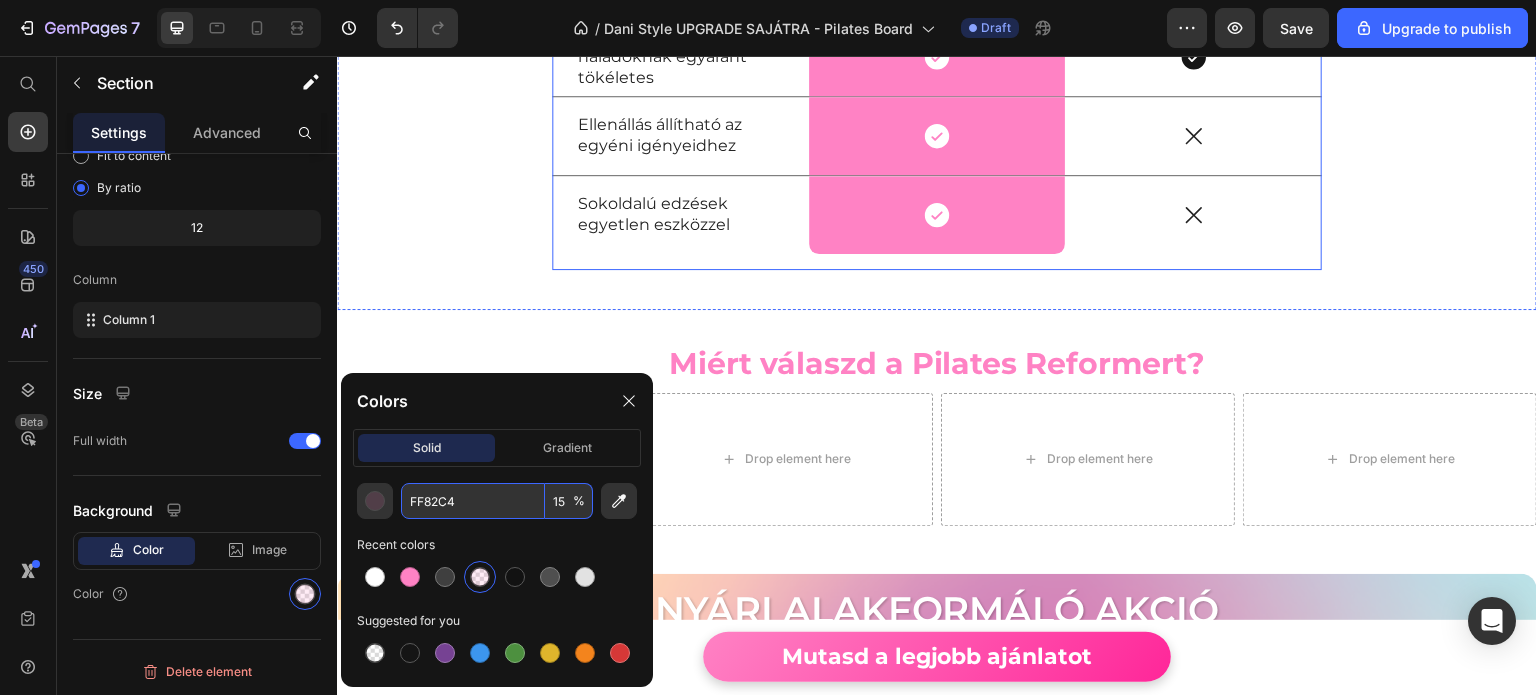 scroll, scrollTop: 5906, scrollLeft: 0, axis: vertical 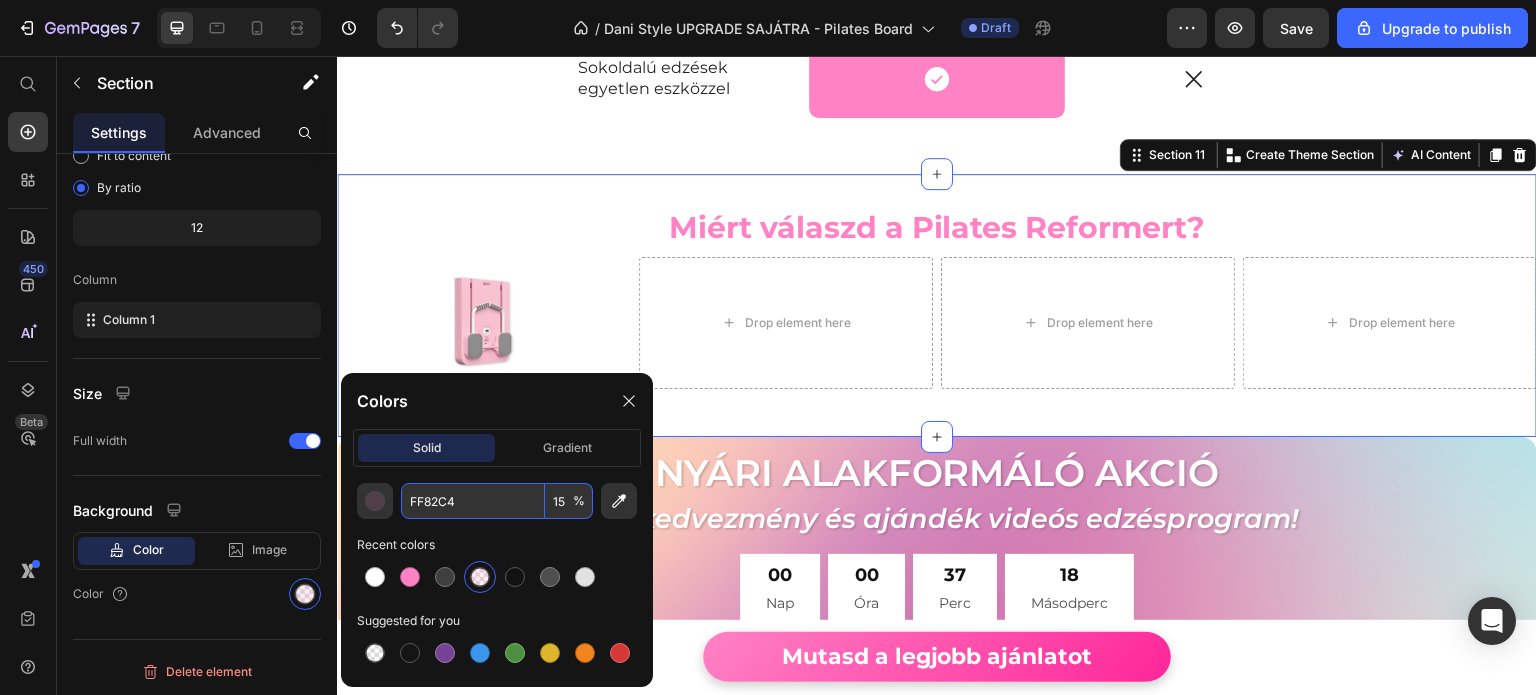 click on "Miért válaszd a Pilates Reformert? Heading Image Row
Drop element here
Drop element here
Drop element here Row Row Section 11   You can create reusable sections Create Theme Section AI Content Write with GemAI What would you like to describe here? Tone and Voice Persuasive Product Multifunkcionális Pilates Reformer Show more Generate" at bounding box center [937, 305] 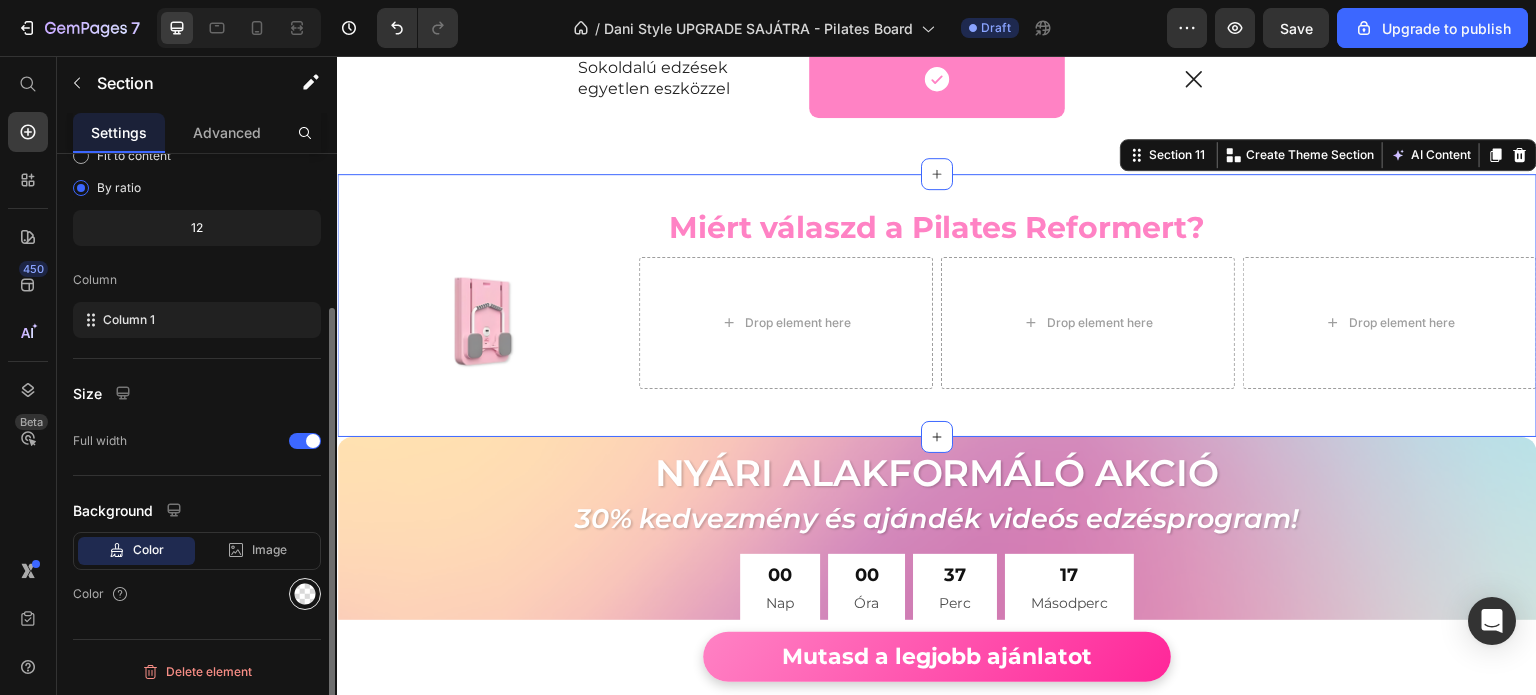 click at bounding box center [305, 594] 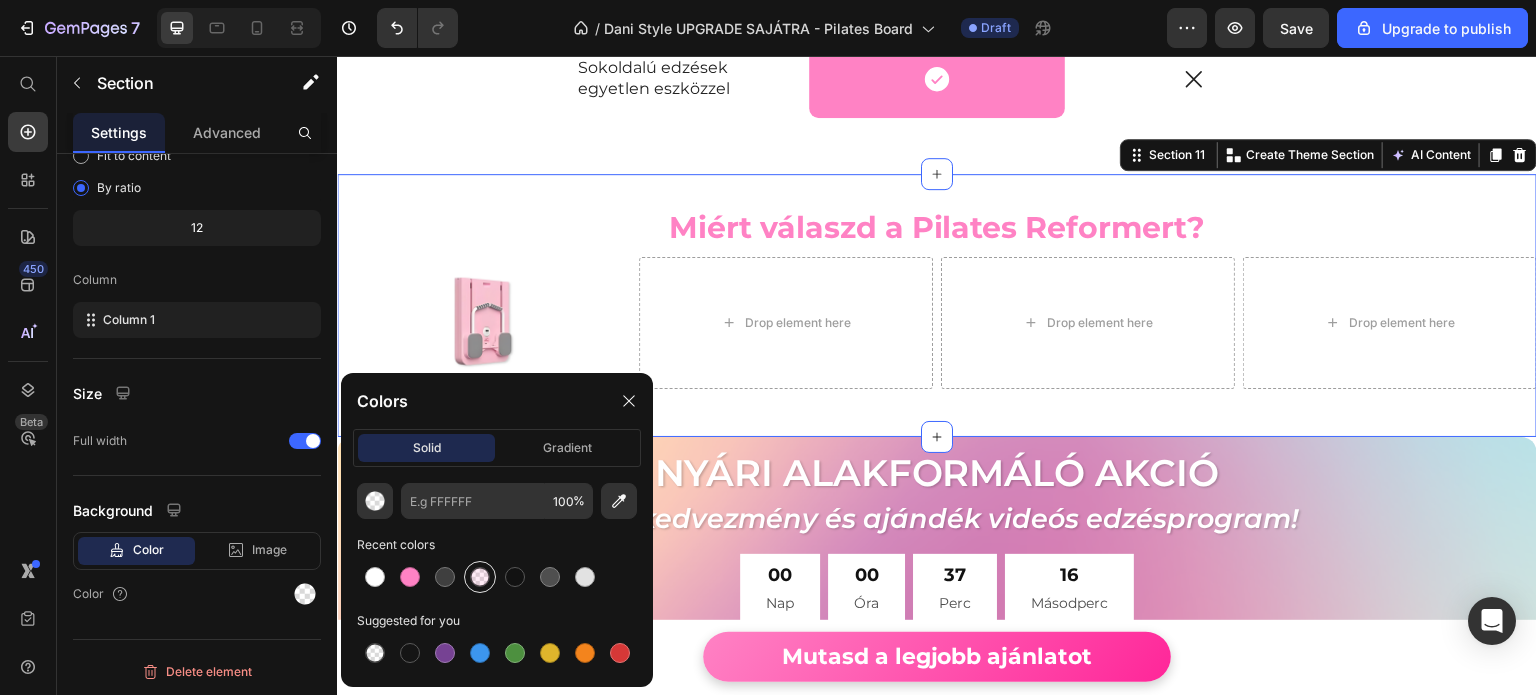 click at bounding box center [480, 577] 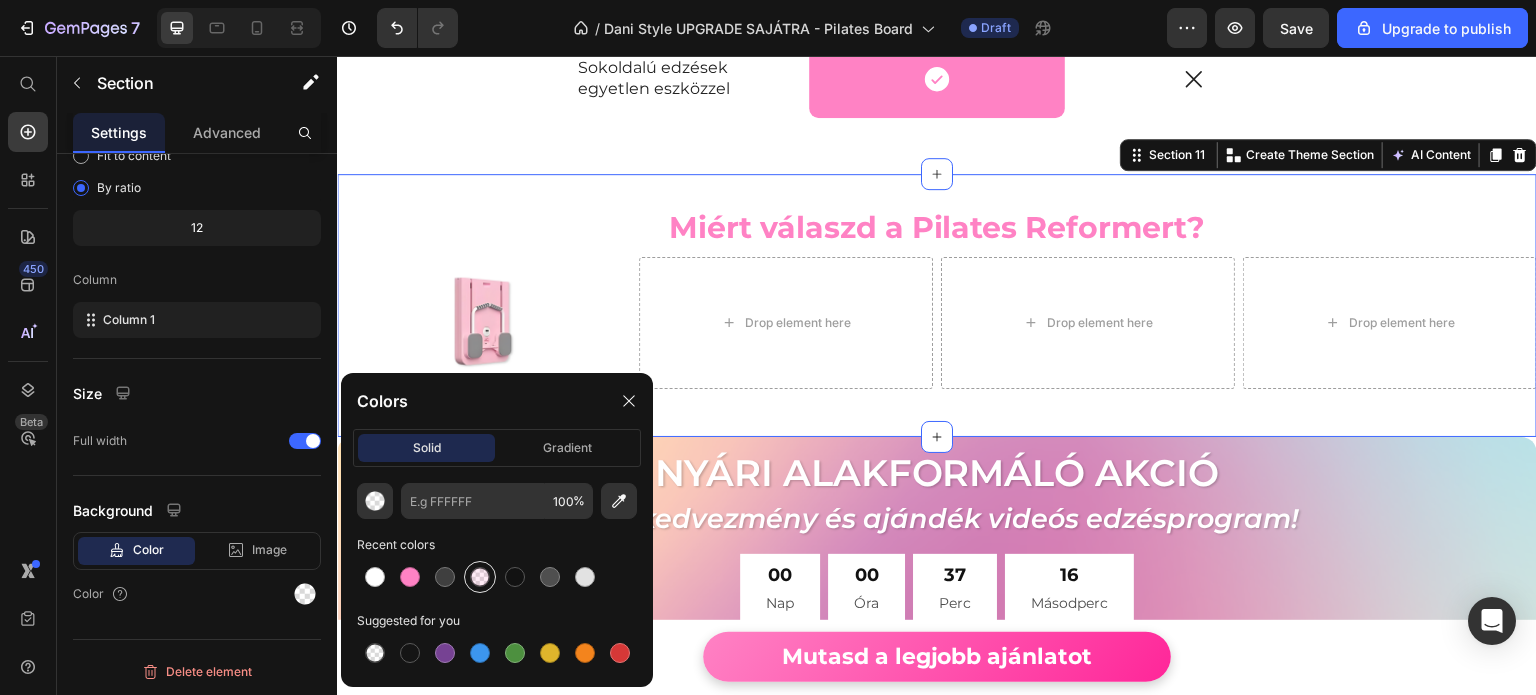 type on "FF82C4" 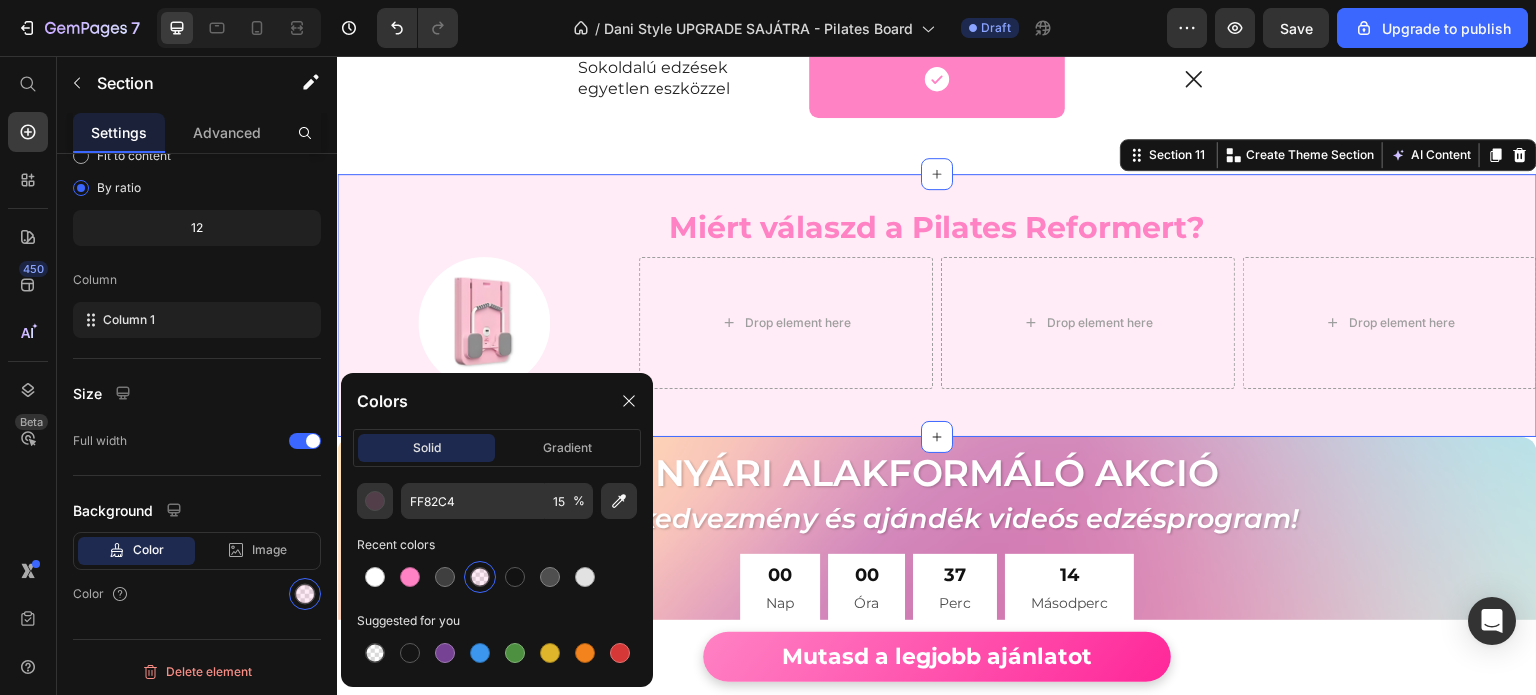 click on "Miért válaszd a Pilates Reformert? Heading Image Row
Drop element here
Drop element here
Drop element here Row Row Section 11   You can create reusable sections Create Theme Section AI Content Write with GemAI What would you like to describe here? Tone and Voice Persuasive Product Multifunkcionális Pilates Reformer Show more Generate" at bounding box center [937, 305] 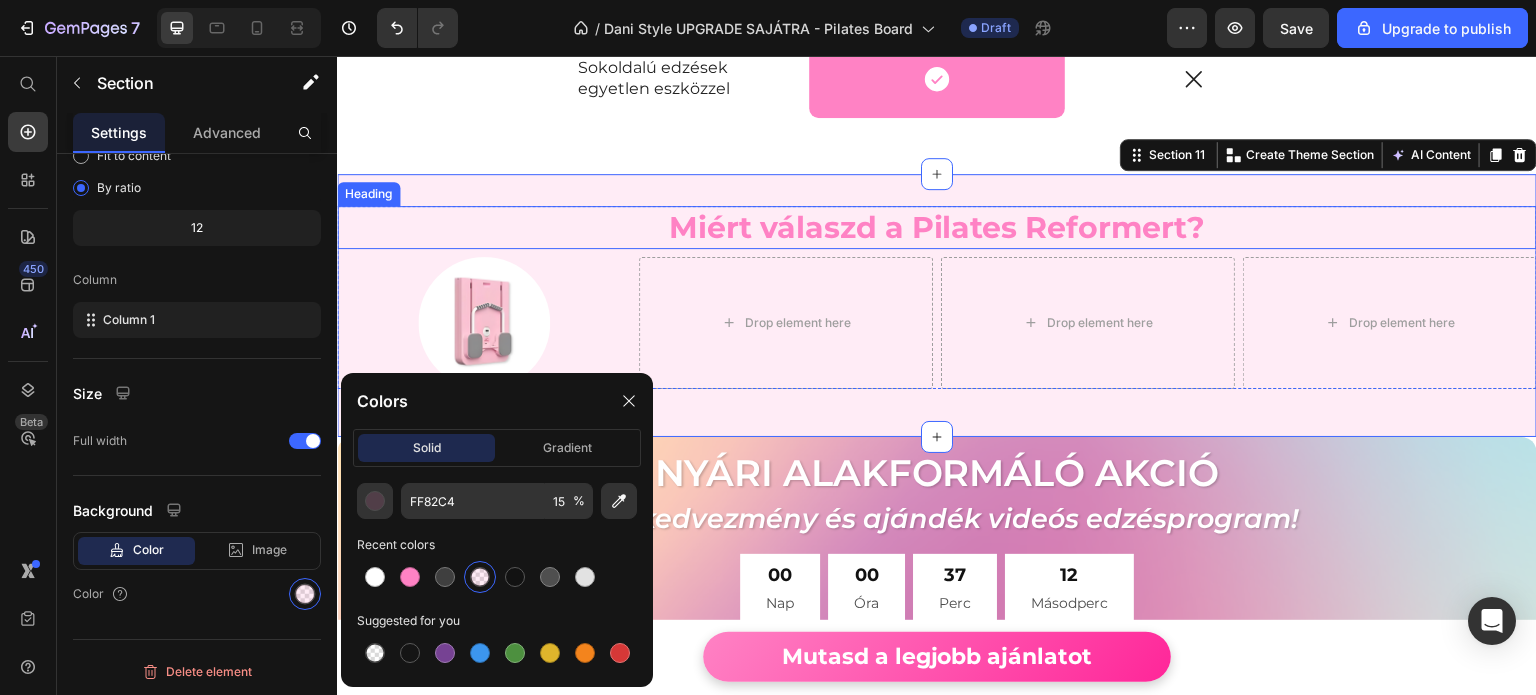 click on "Miért válaszd a Pilates Reformert?" at bounding box center (937, 227) 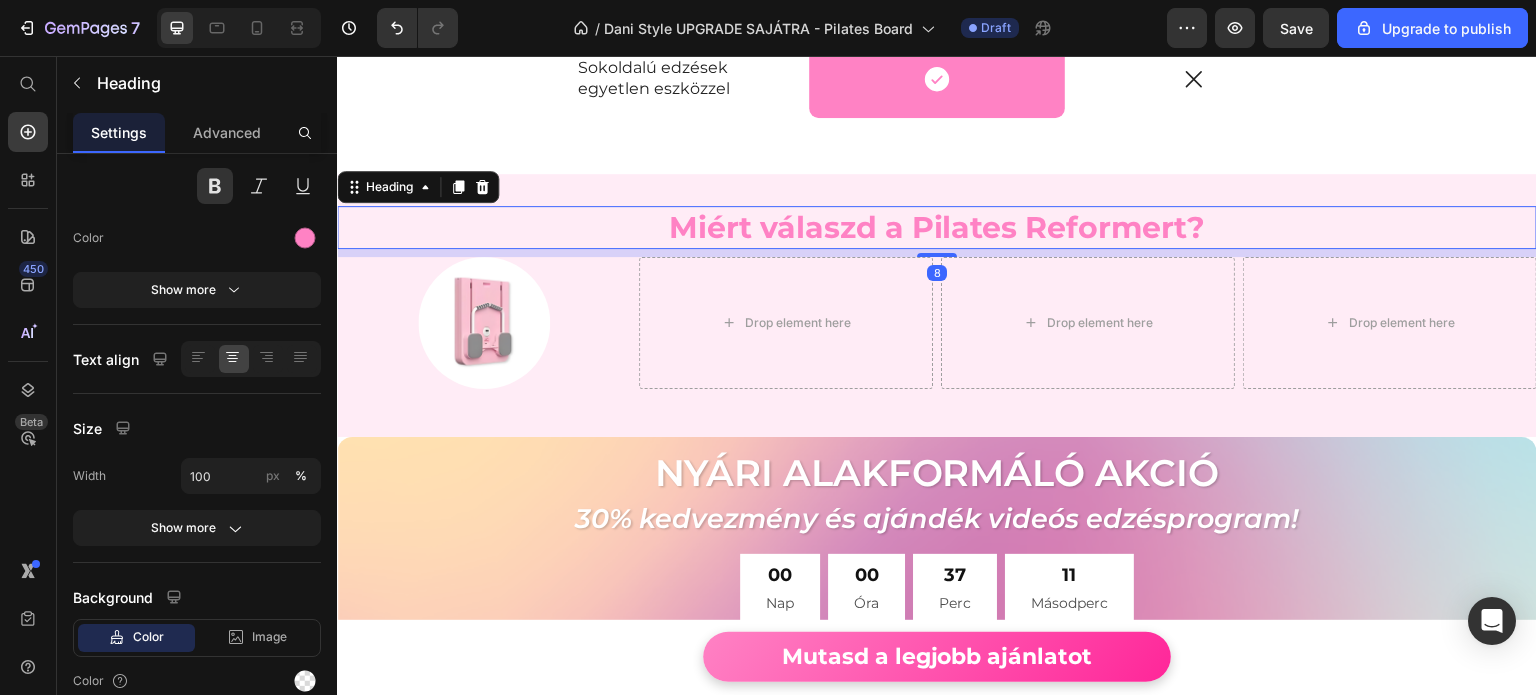 scroll, scrollTop: 0, scrollLeft: 0, axis: both 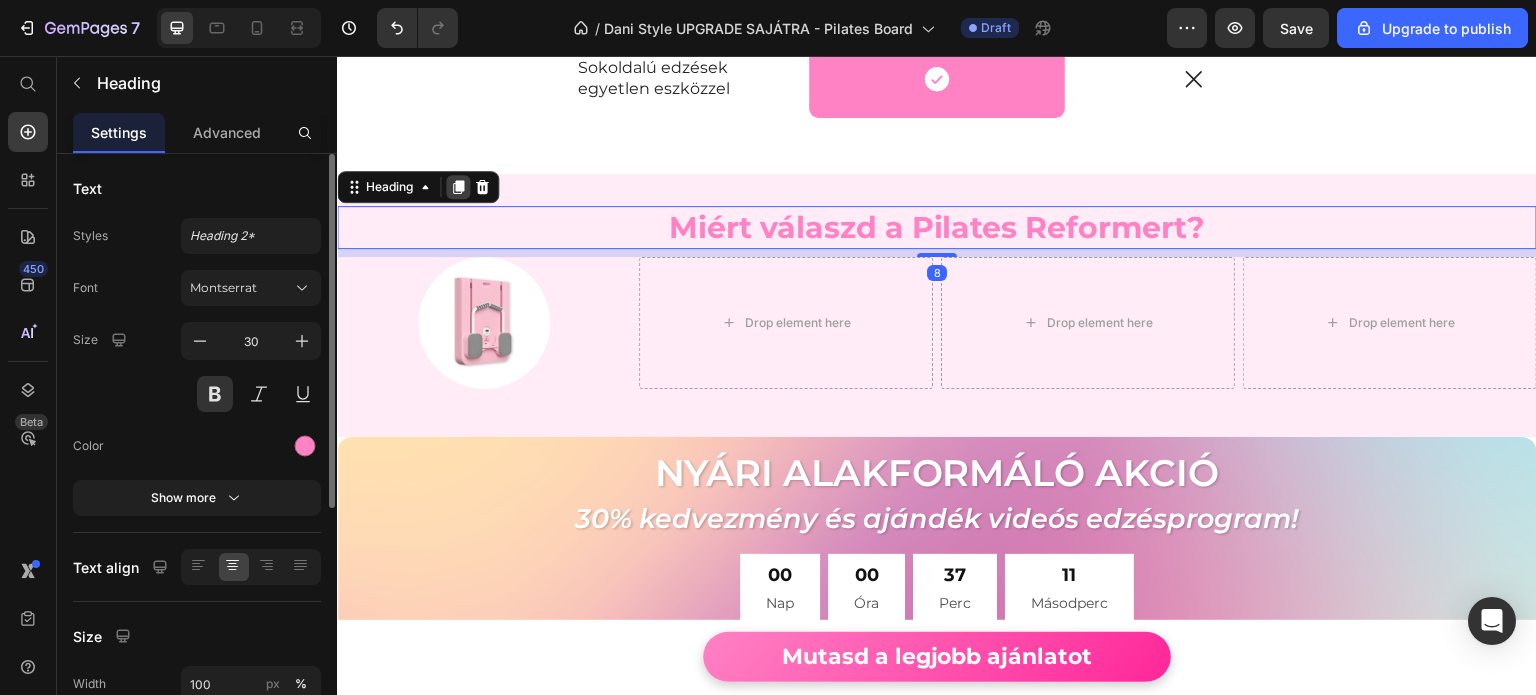 click at bounding box center [458, 187] 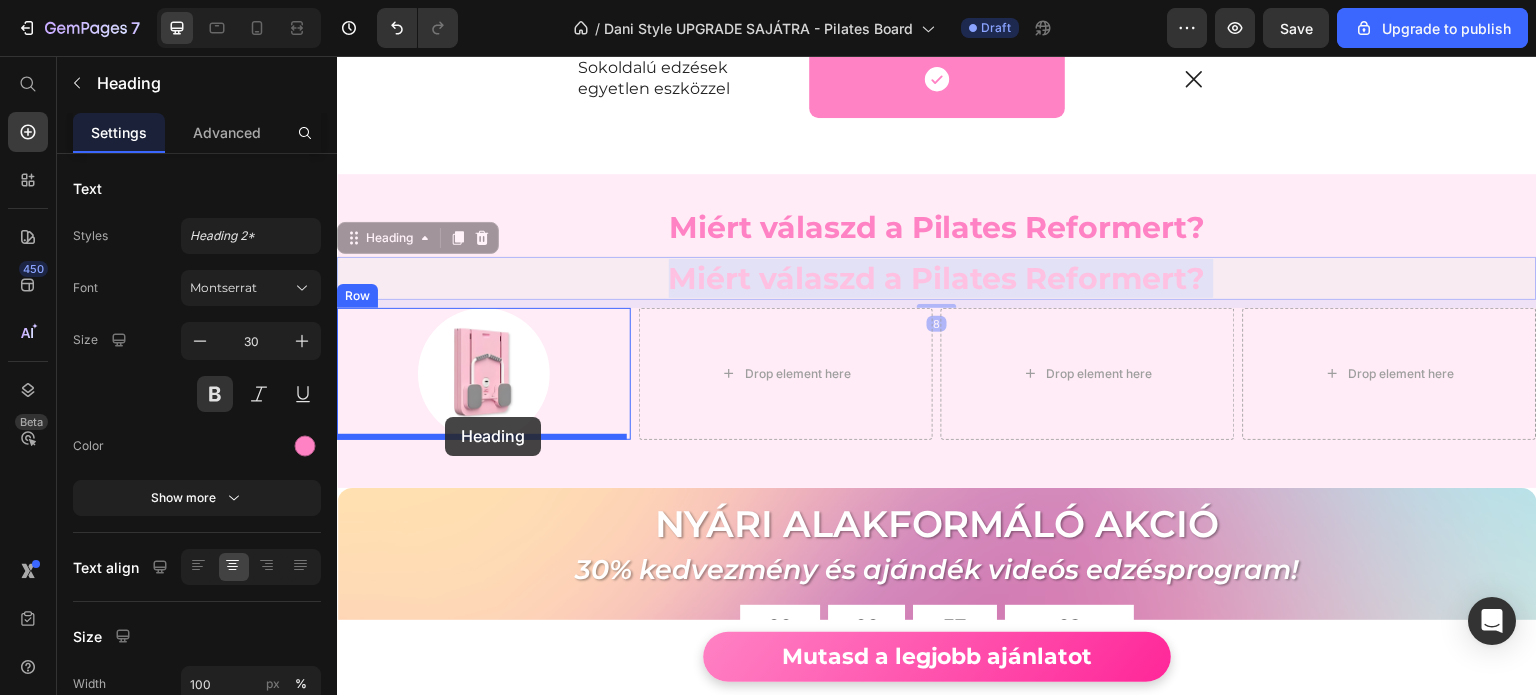 drag, startPoint x: 671, startPoint y: 267, endPoint x: 453, endPoint y: 411, distance: 261.26614 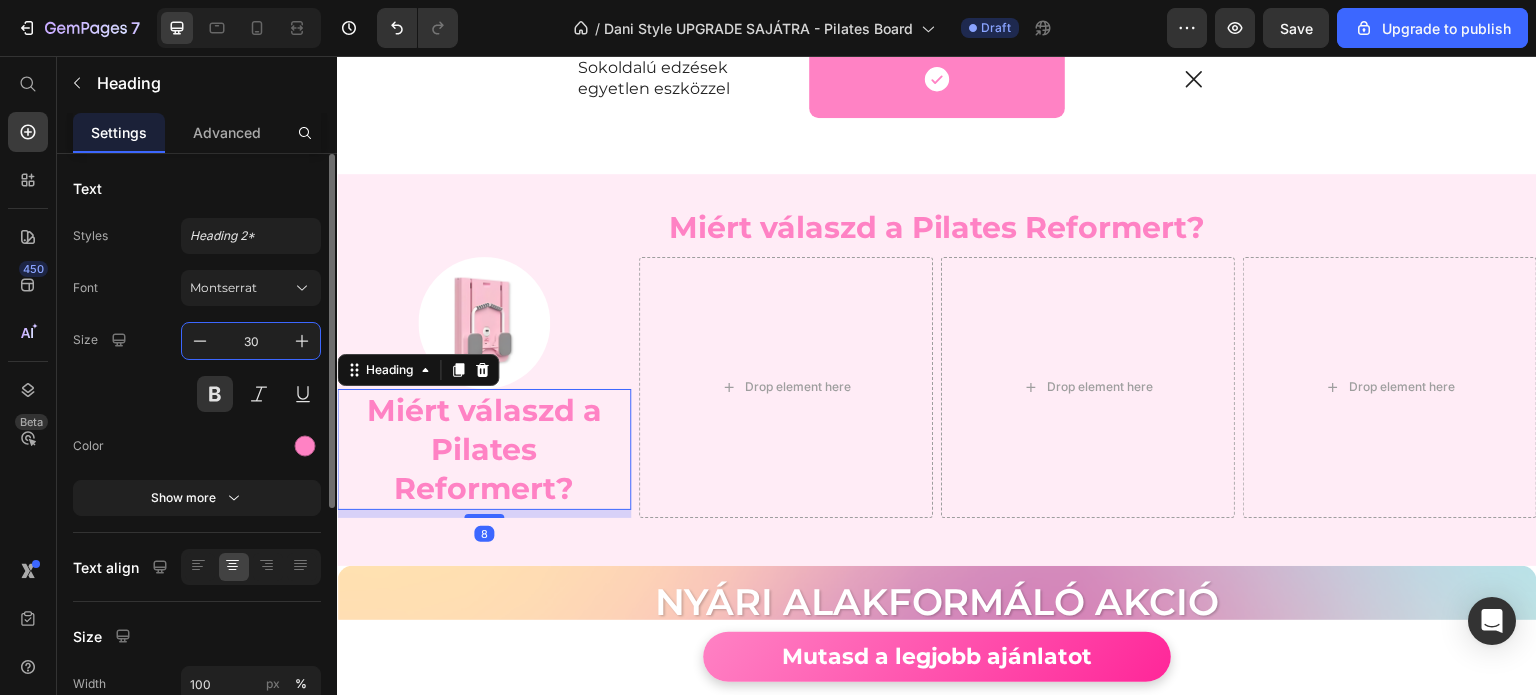 click on "30" at bounding box center [251, 341] 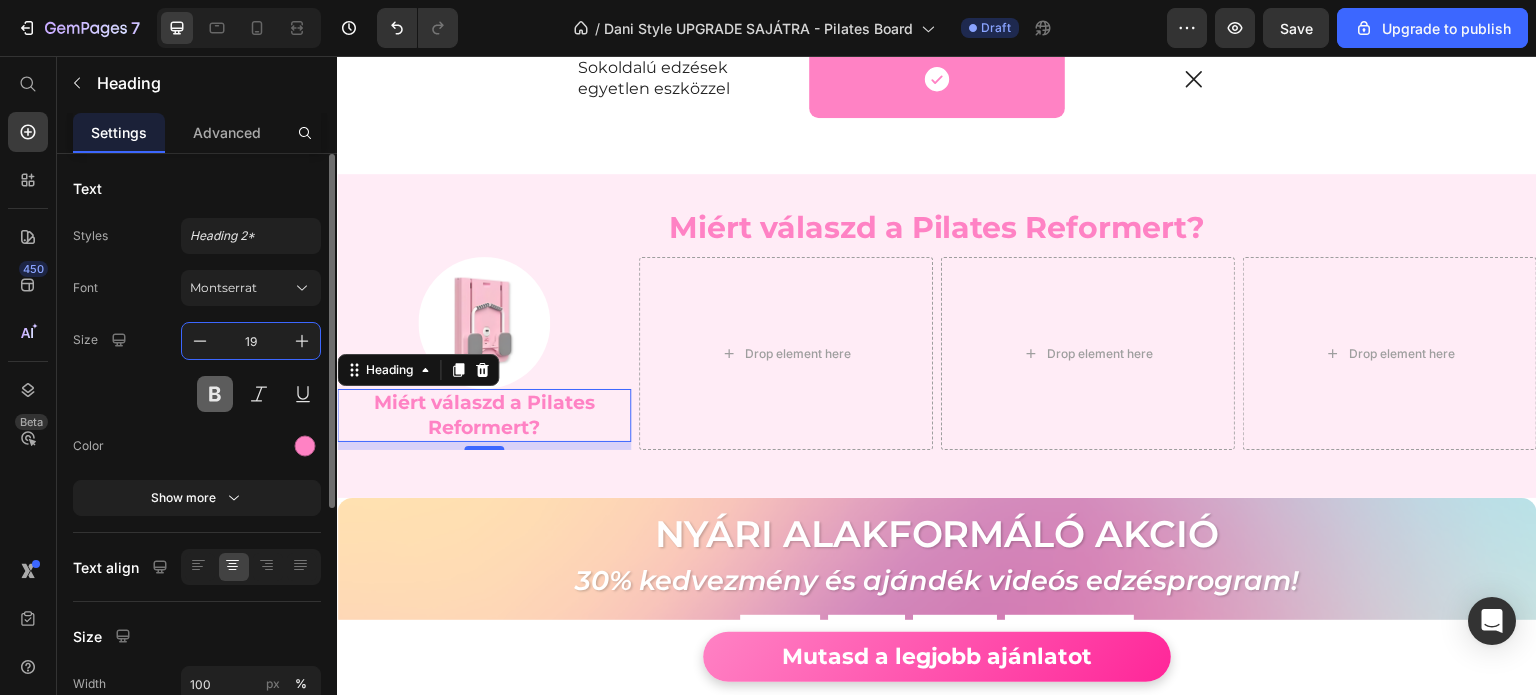 type on "19" 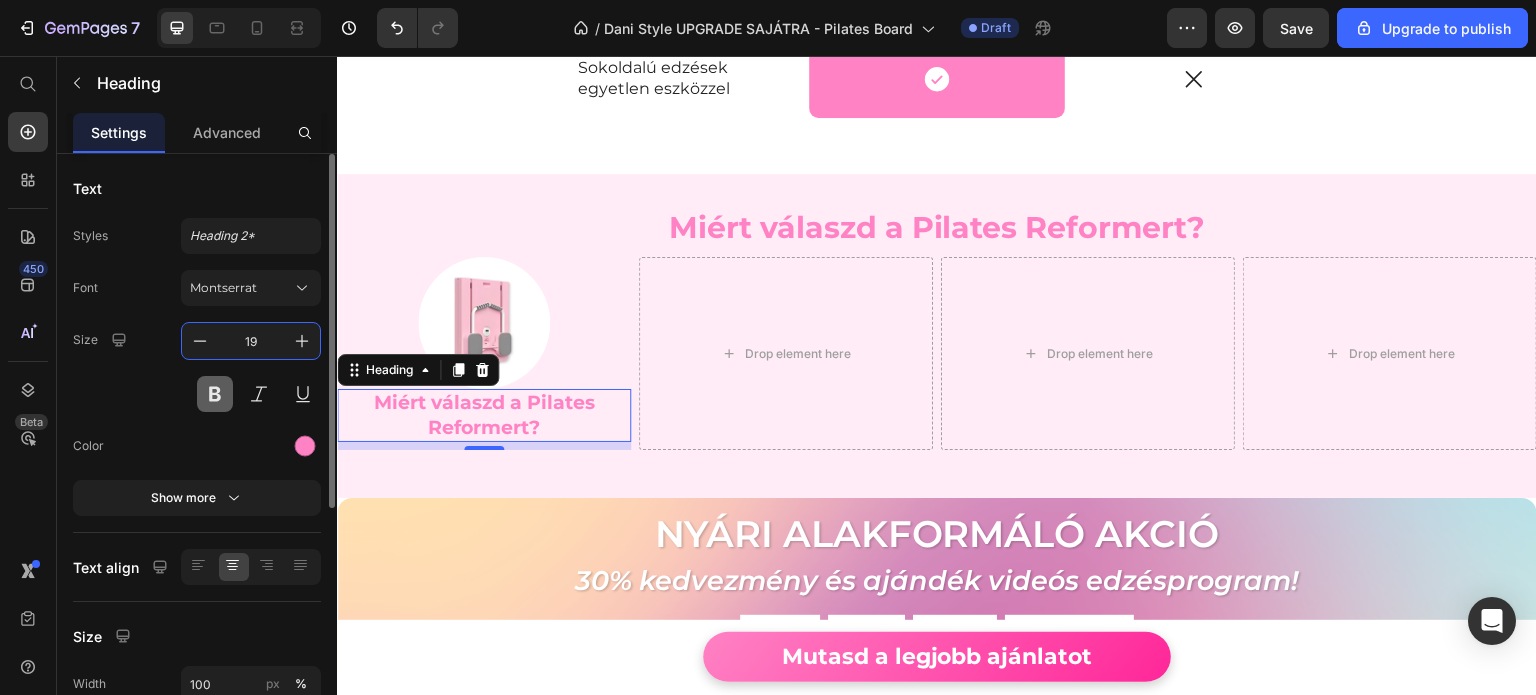 click at bounding box center [215, 394] 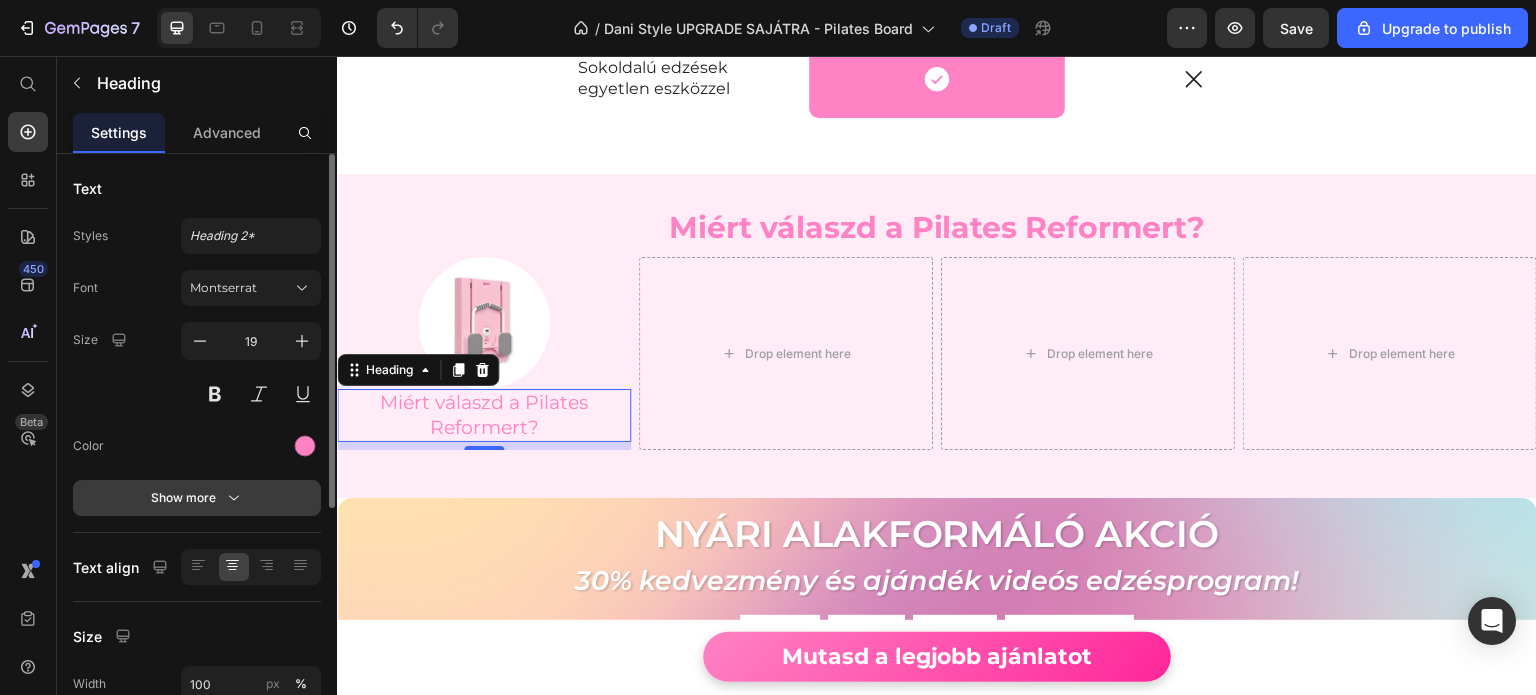 click on "Text Styles Heading 2* Font Montserrat Size 19 Color Show more" 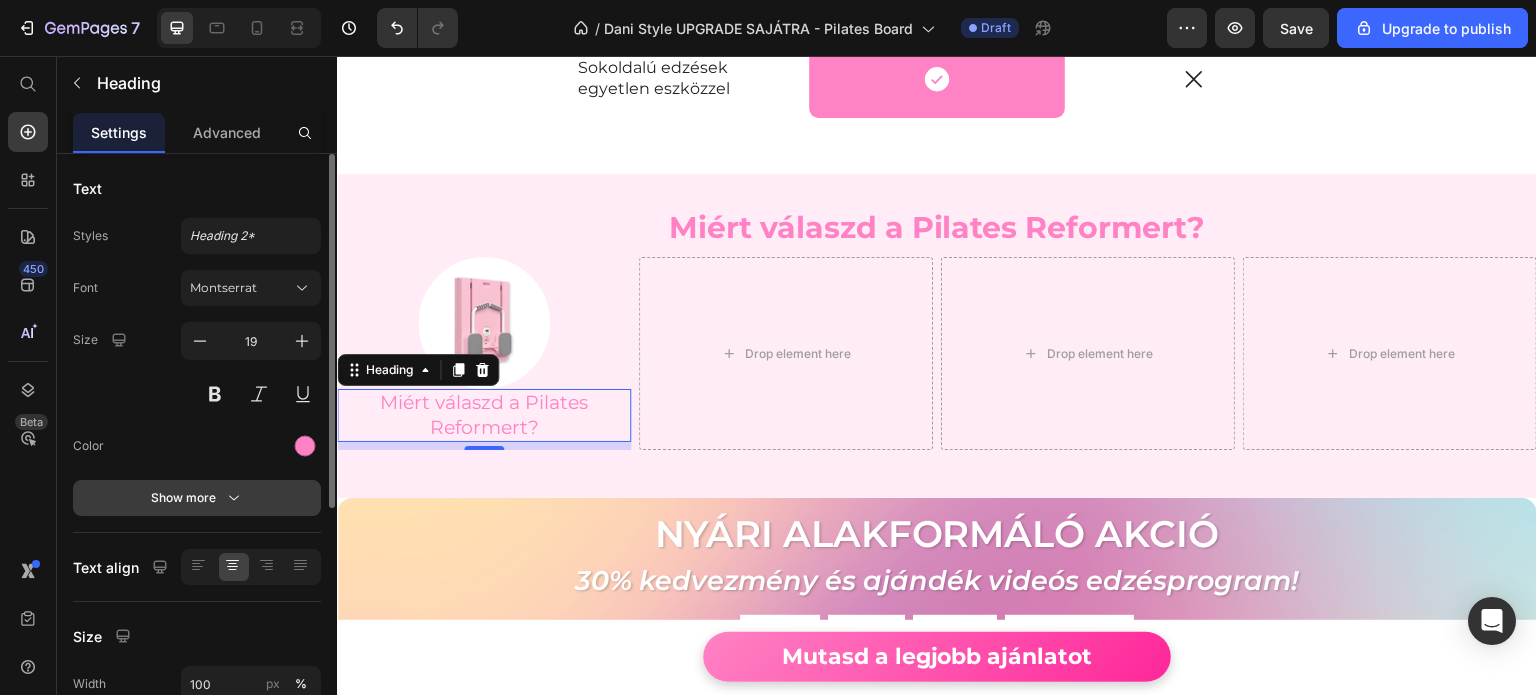 click on "Show more" at bounding box center [197, 498] 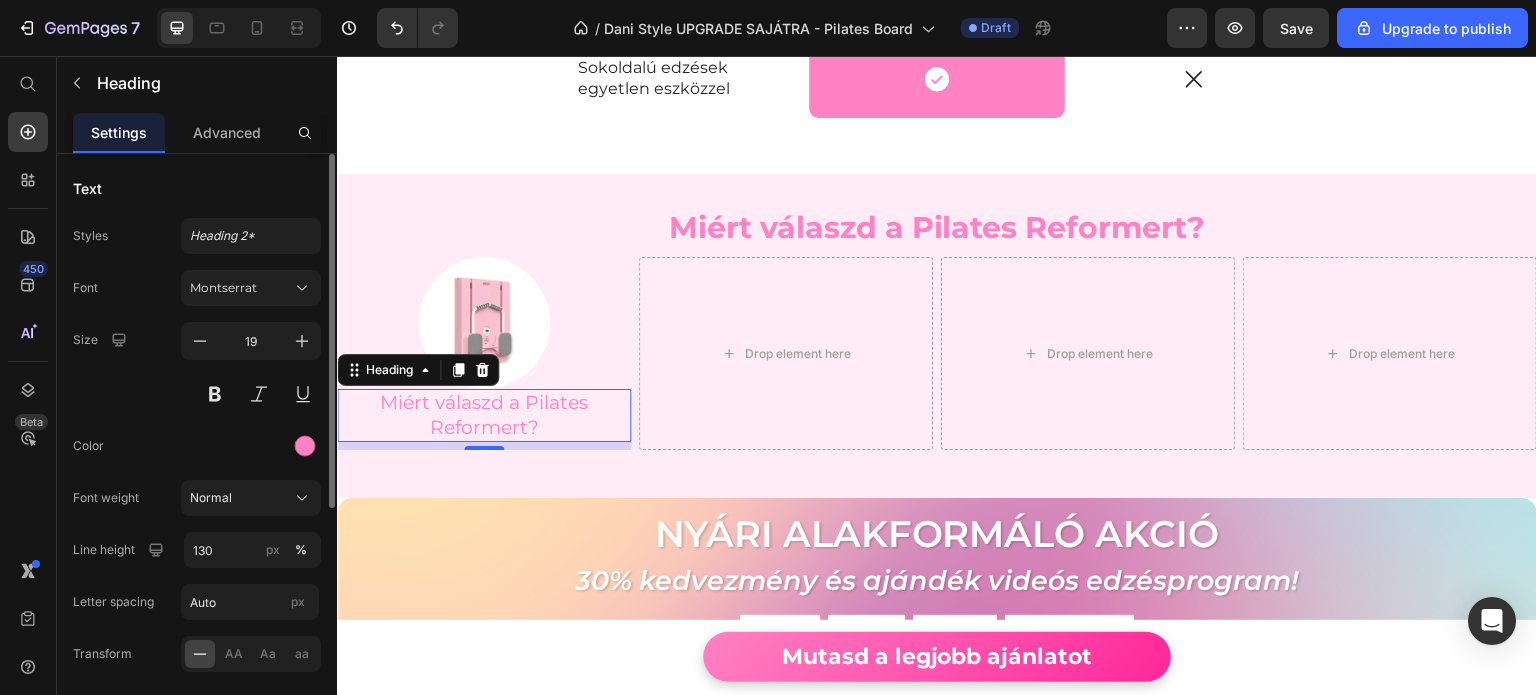 scroll, scrollTop: 100, scrollLeft: 0, axis: vertical 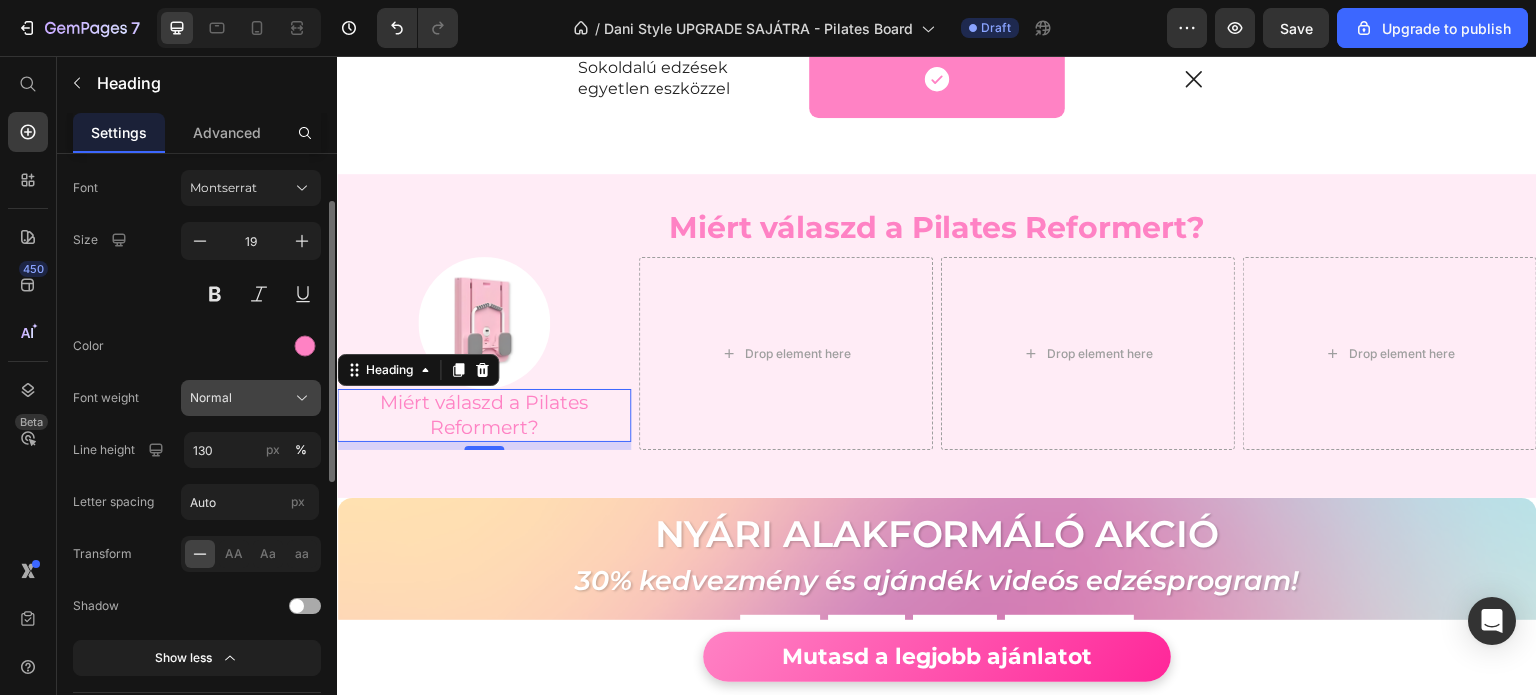 click on "Normal" 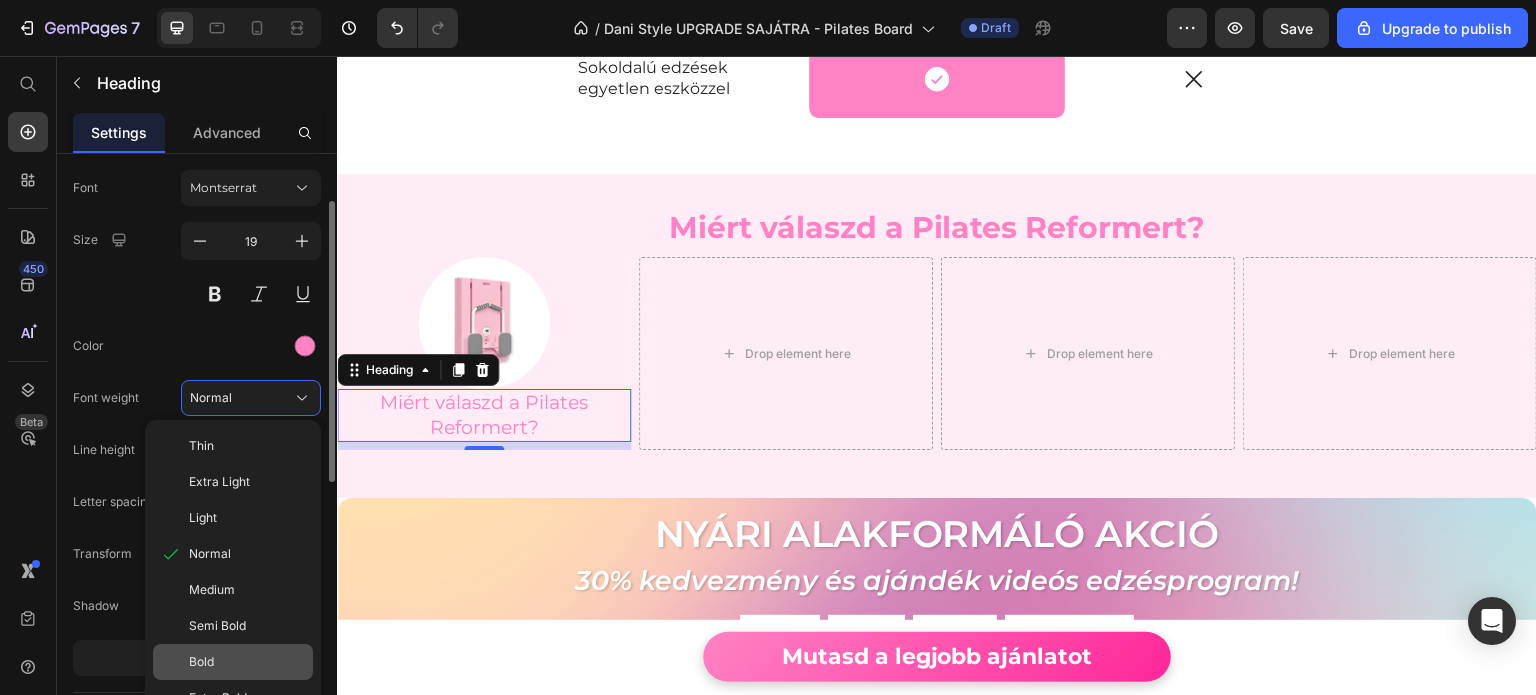 click on "Bold" at bounding box center (247, 662) 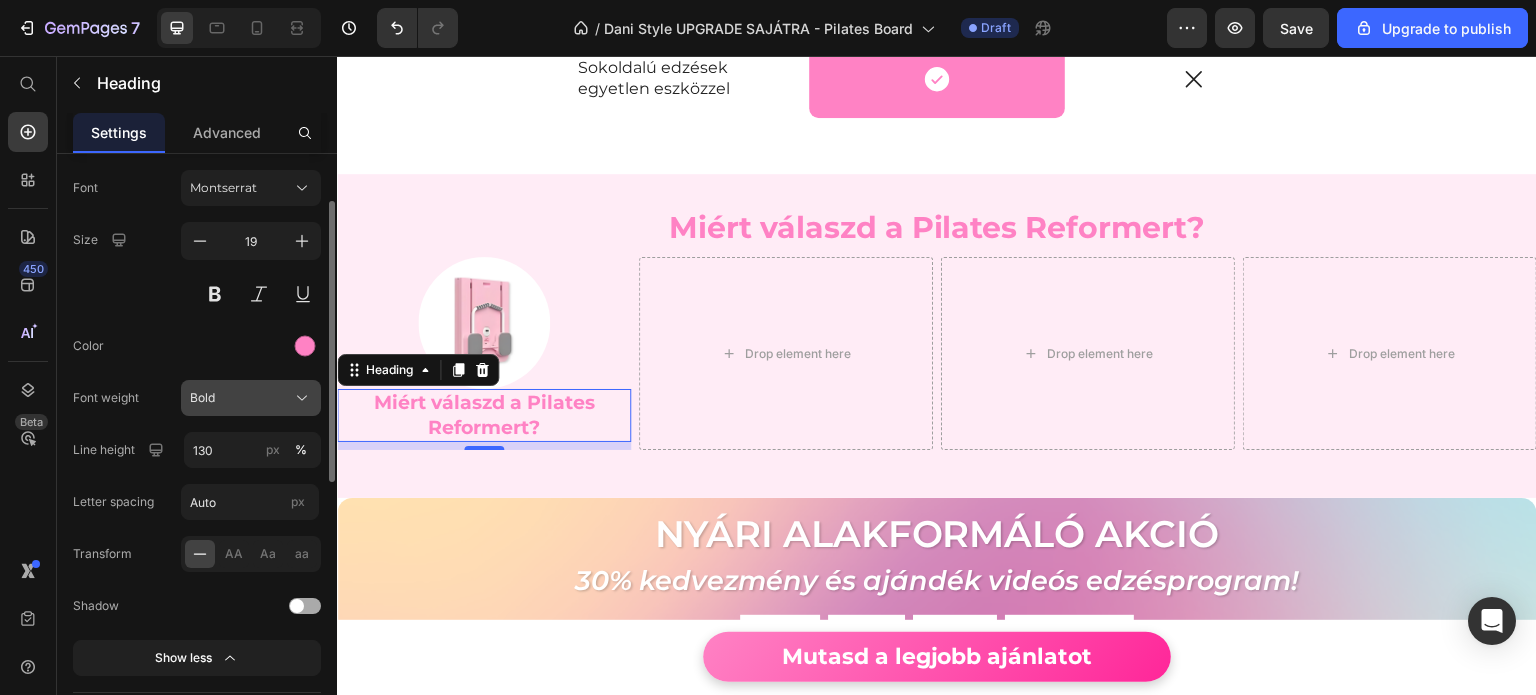 click on "Bold" 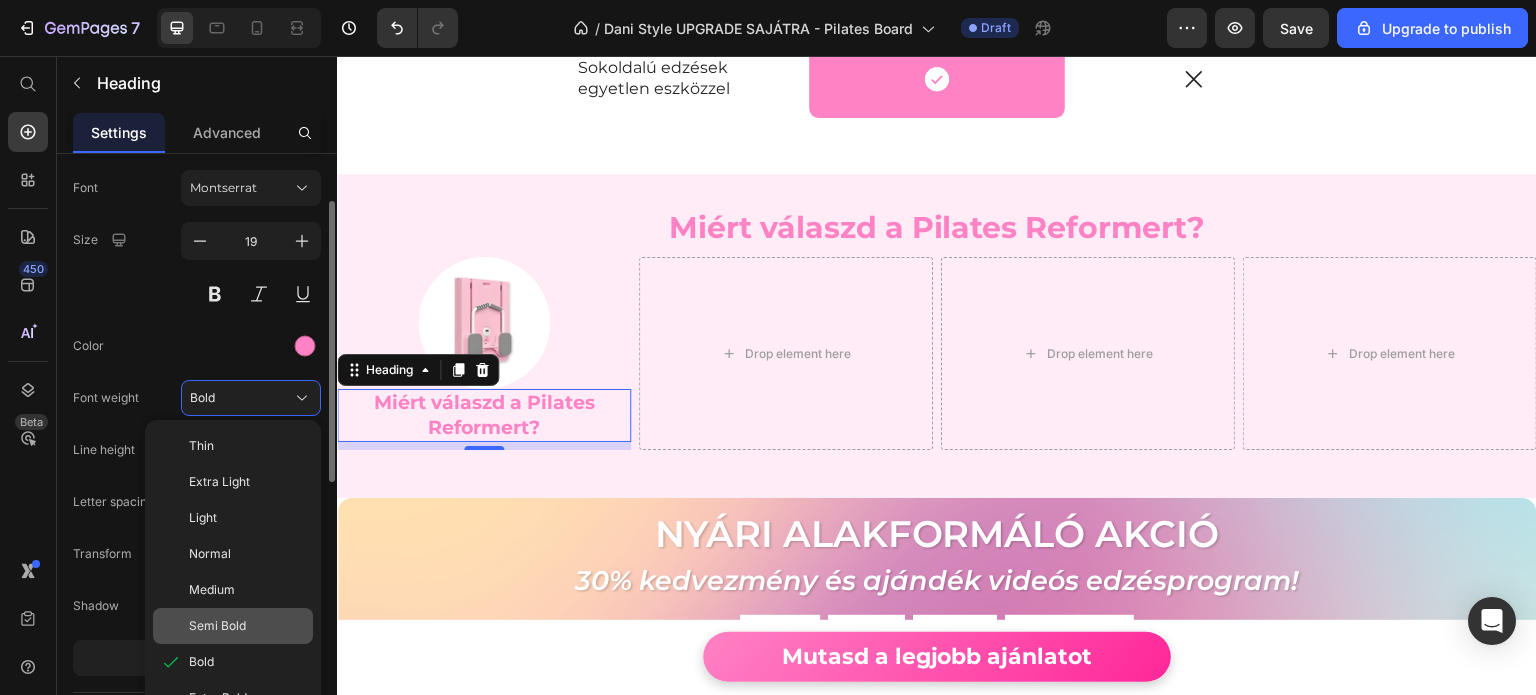 click on "Semi Bold" at bounding box center [217, 626] 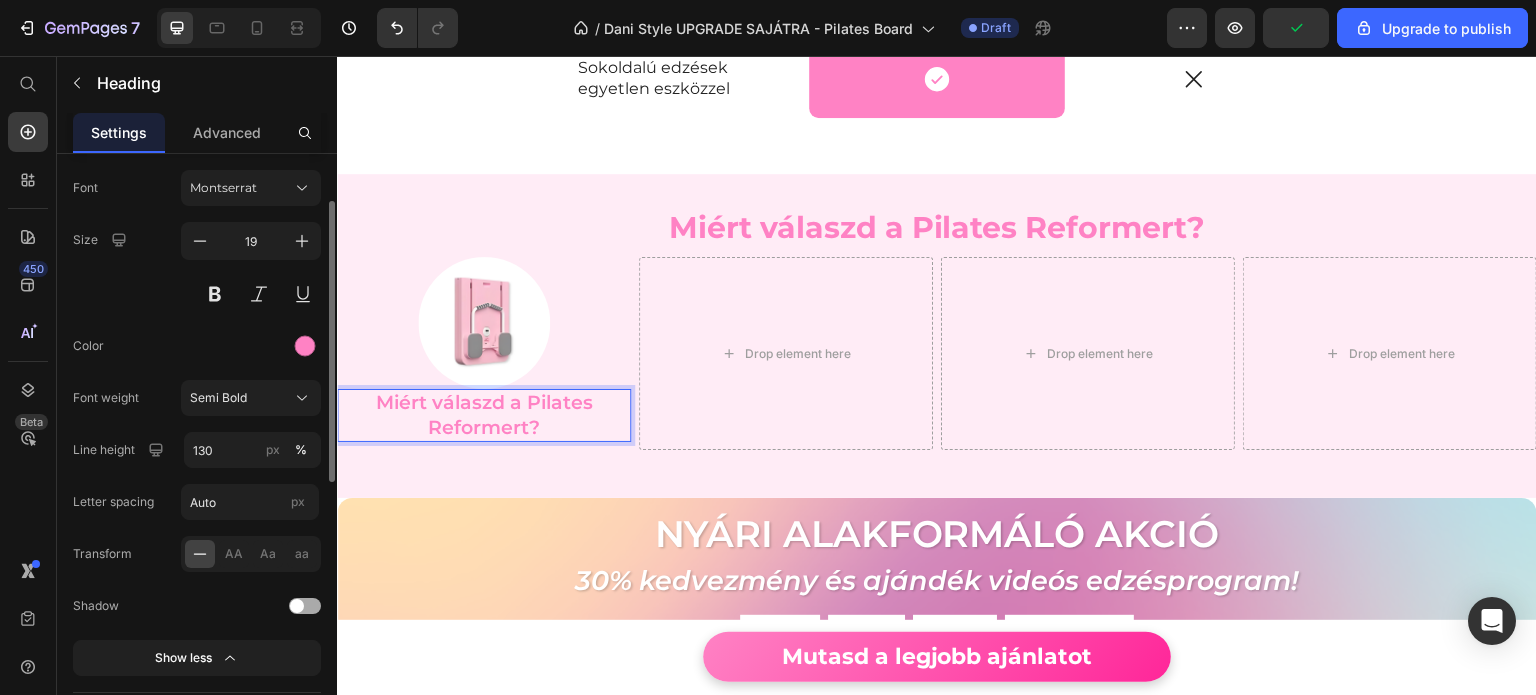 click on "Miért válaszd a Pilates Reformert?" at bounding box center (484, 415) 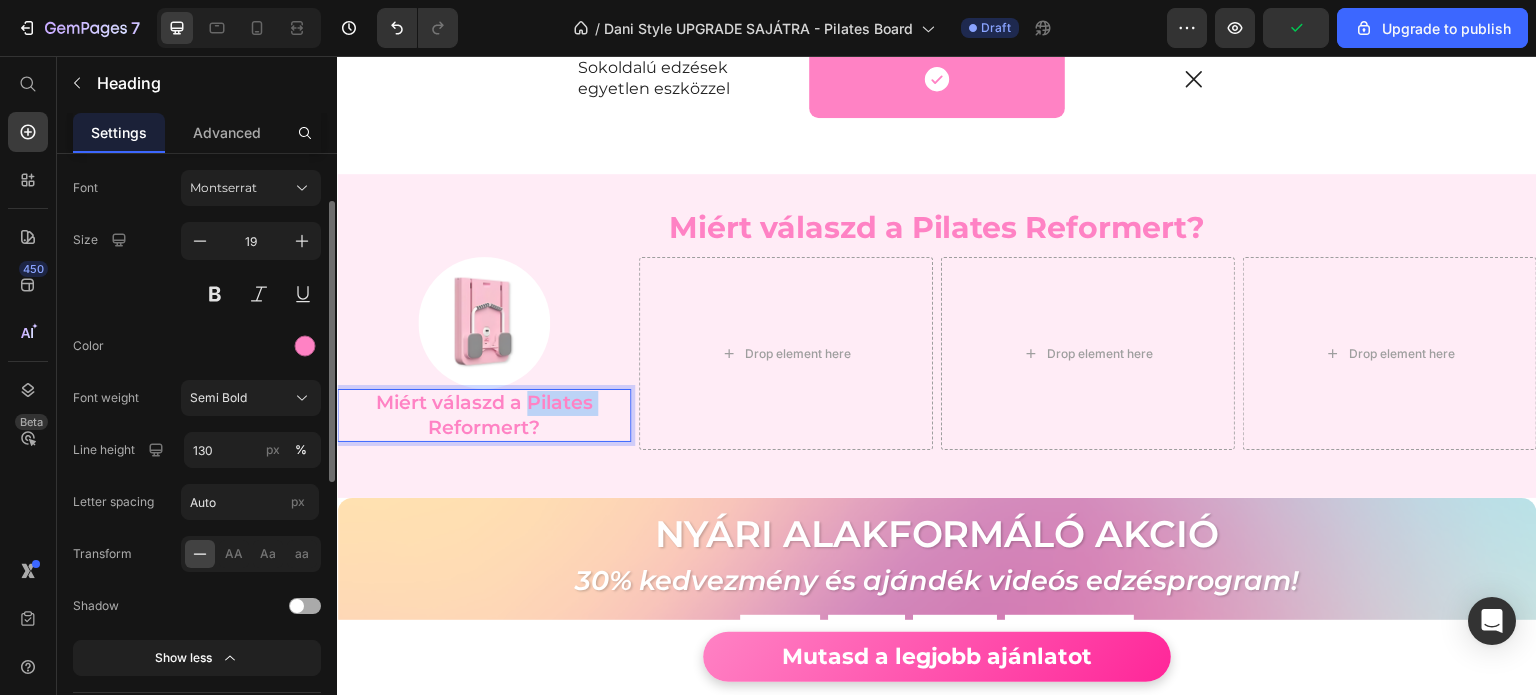 click on "Miért válaszd a Pilates Reformert?" at bounding box center [484, 415] 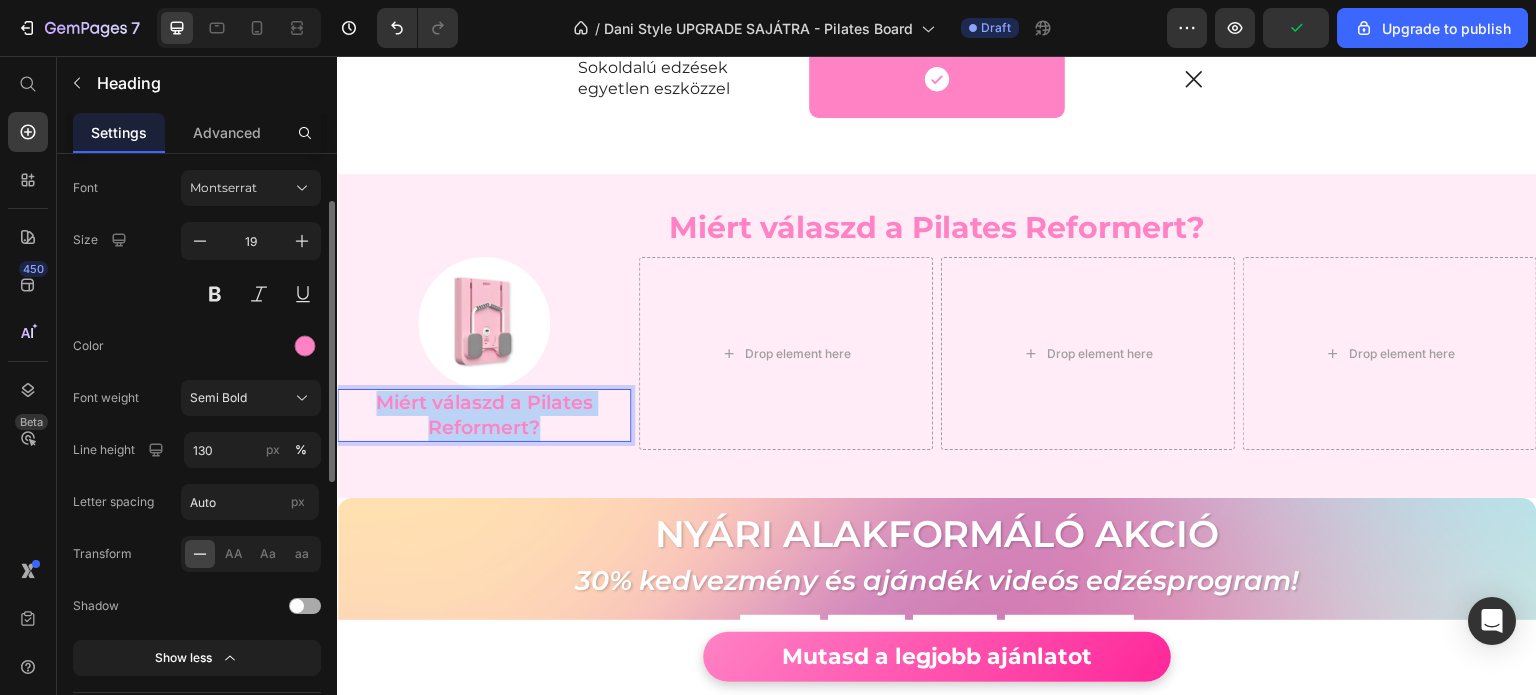 click on "Miért válaszd a Pilates Reformert?" at bounding box center [484, 415] 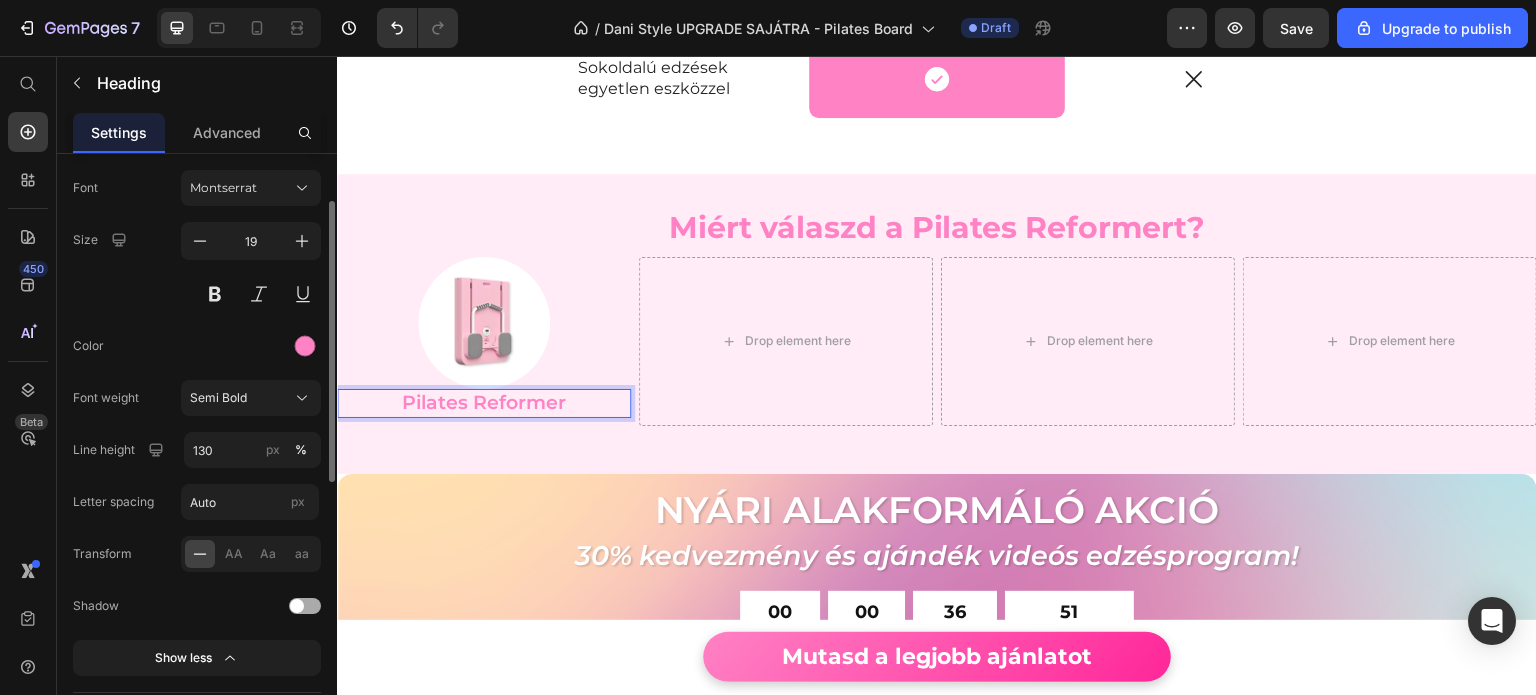 click at bounding box center (484, 323) 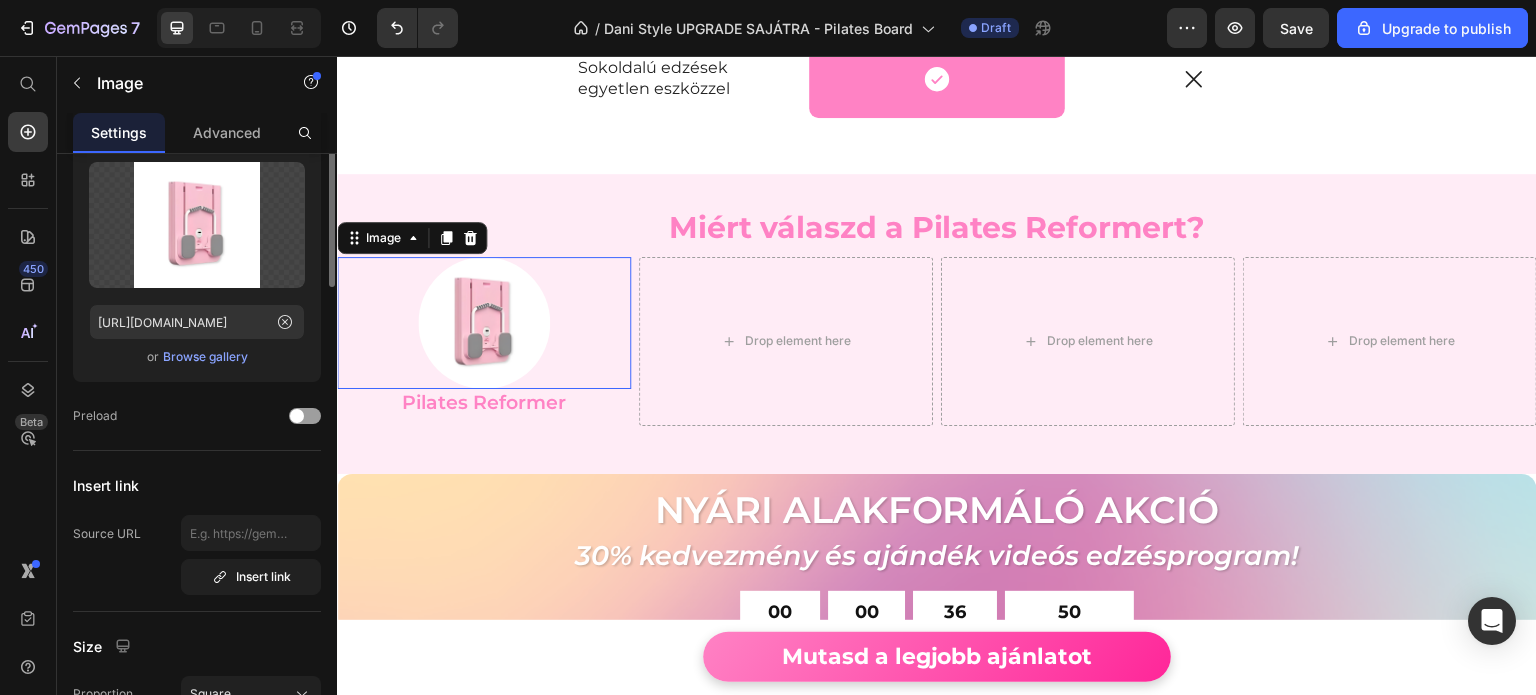 scroll, scrollTop: 0, scrollLeft: 0, axis: both 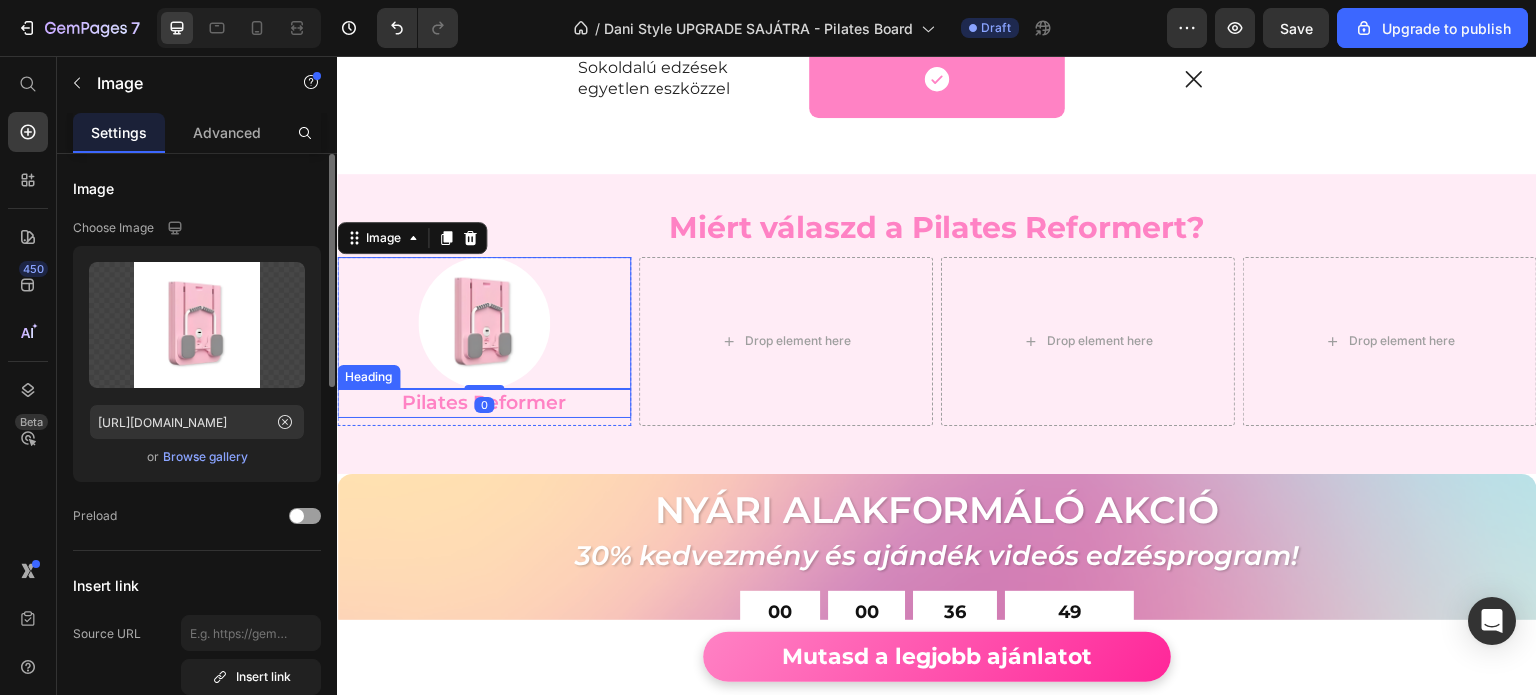 click on "Pilates Reformer" at bounding box center (484, 403) 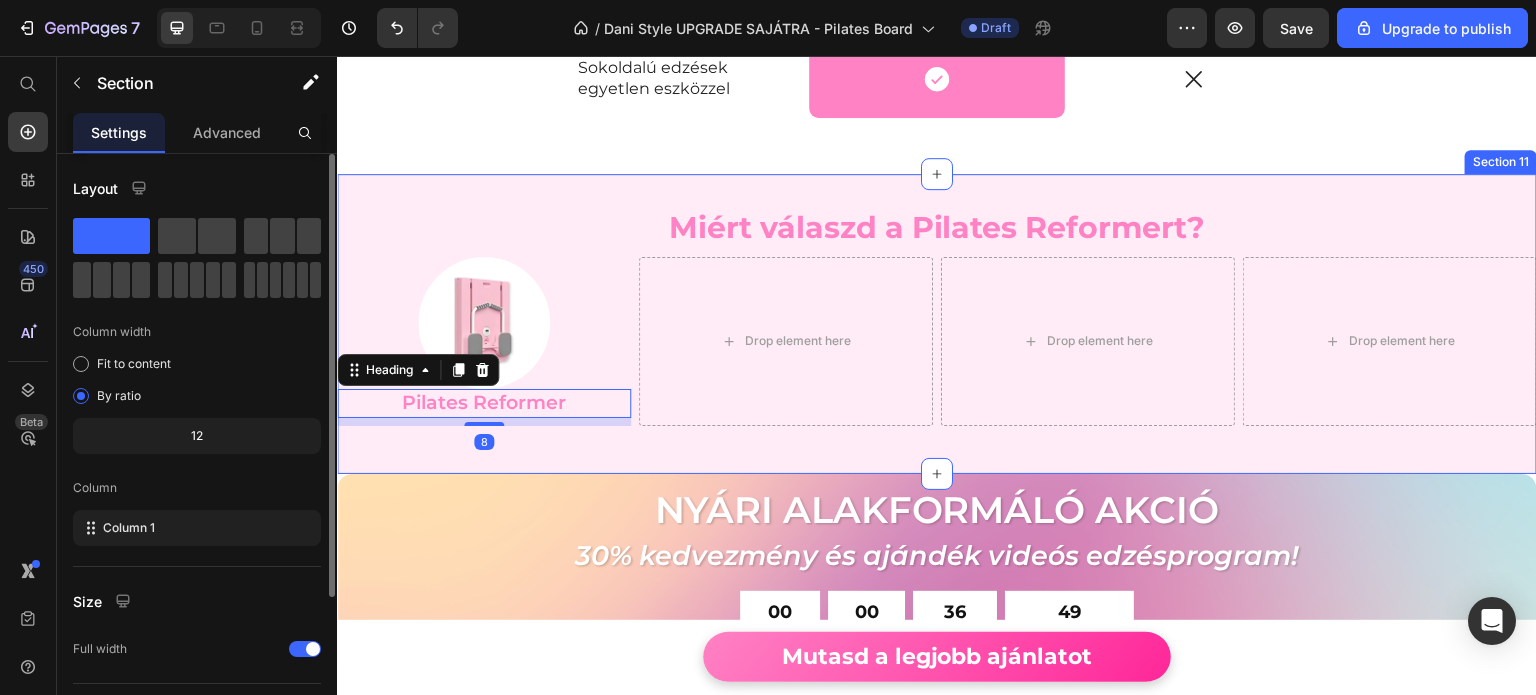 click on "Miért válaszd a Pilates Reformert? Heading Image Pilates Reformer Heading   8 Row
Drop element here
Drop element here
Drop element here Row Row Section 11" at bounding box center [937, 324] 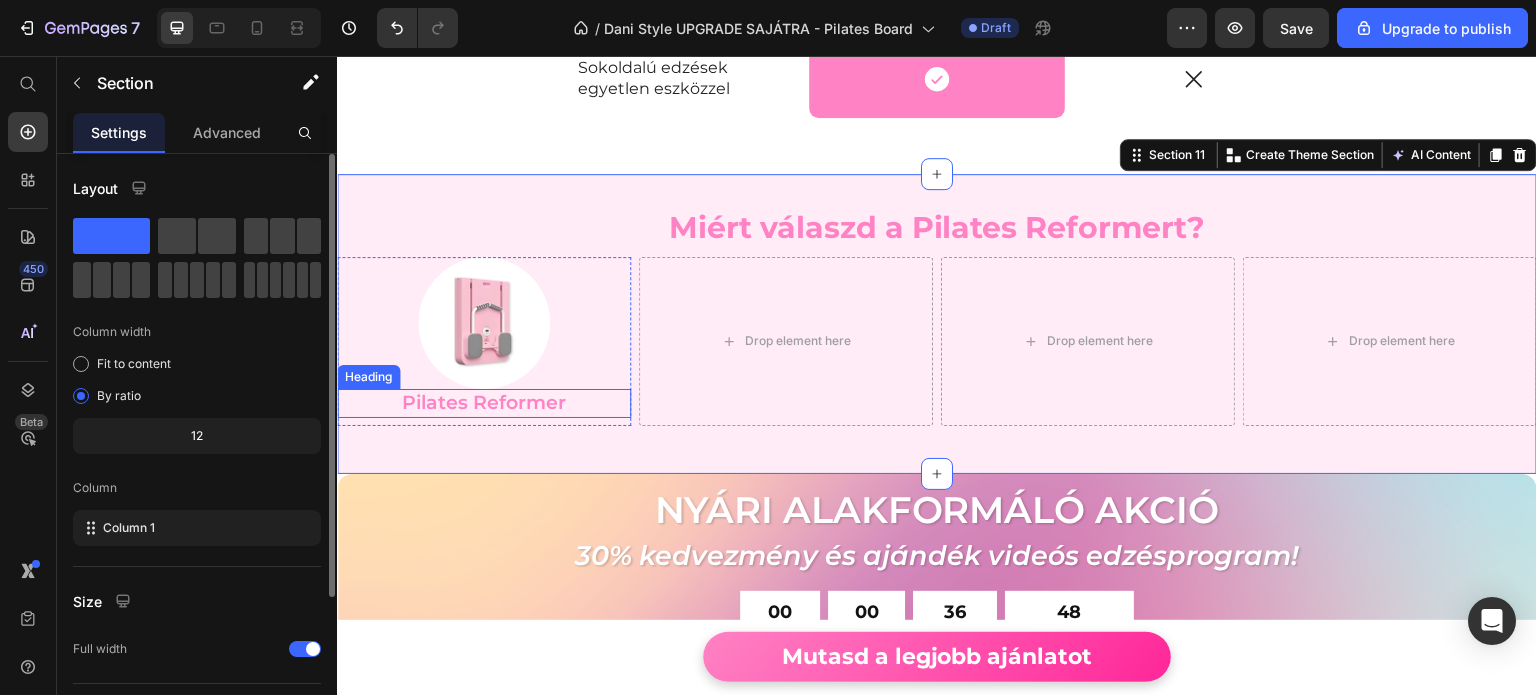 click on "Pilates Reformer Heading" at bounding box center (484, 403) 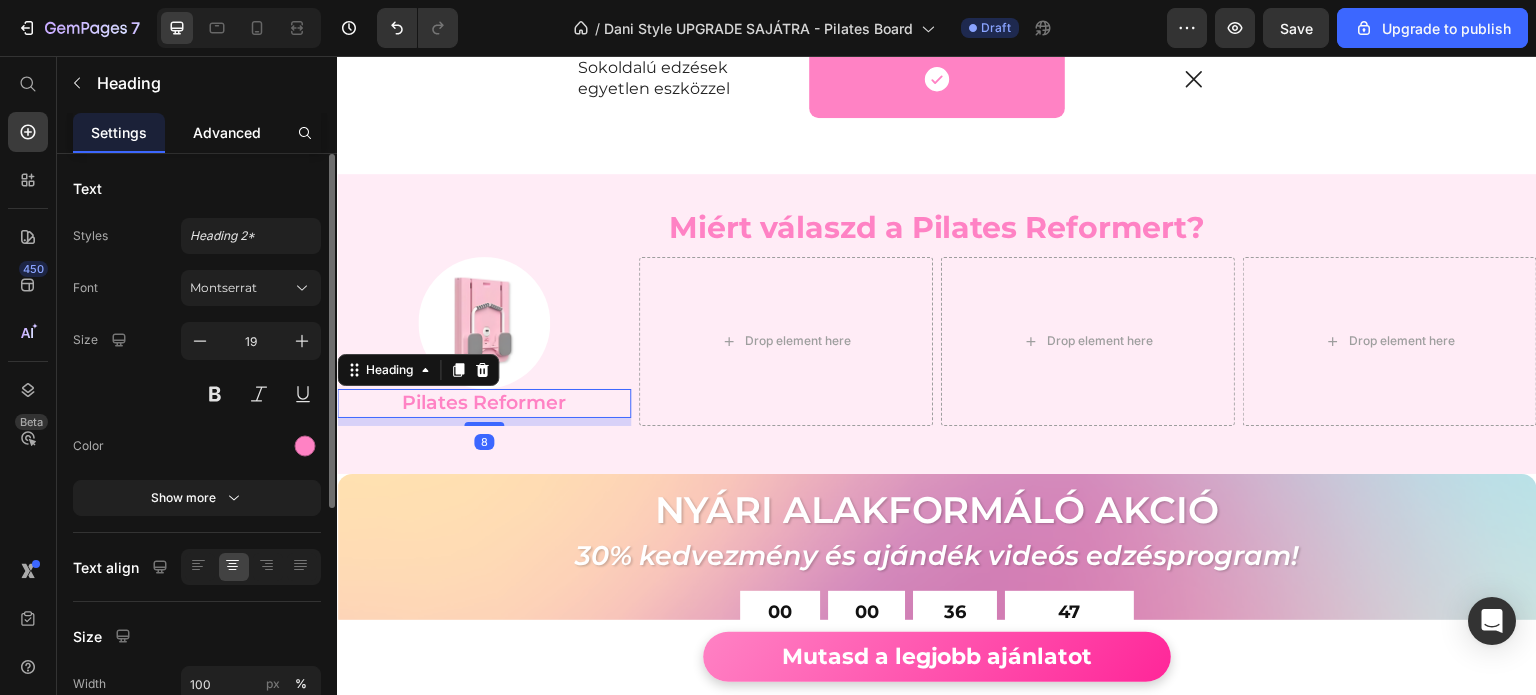 click on "Advanced" at bounding box center [227, 132] 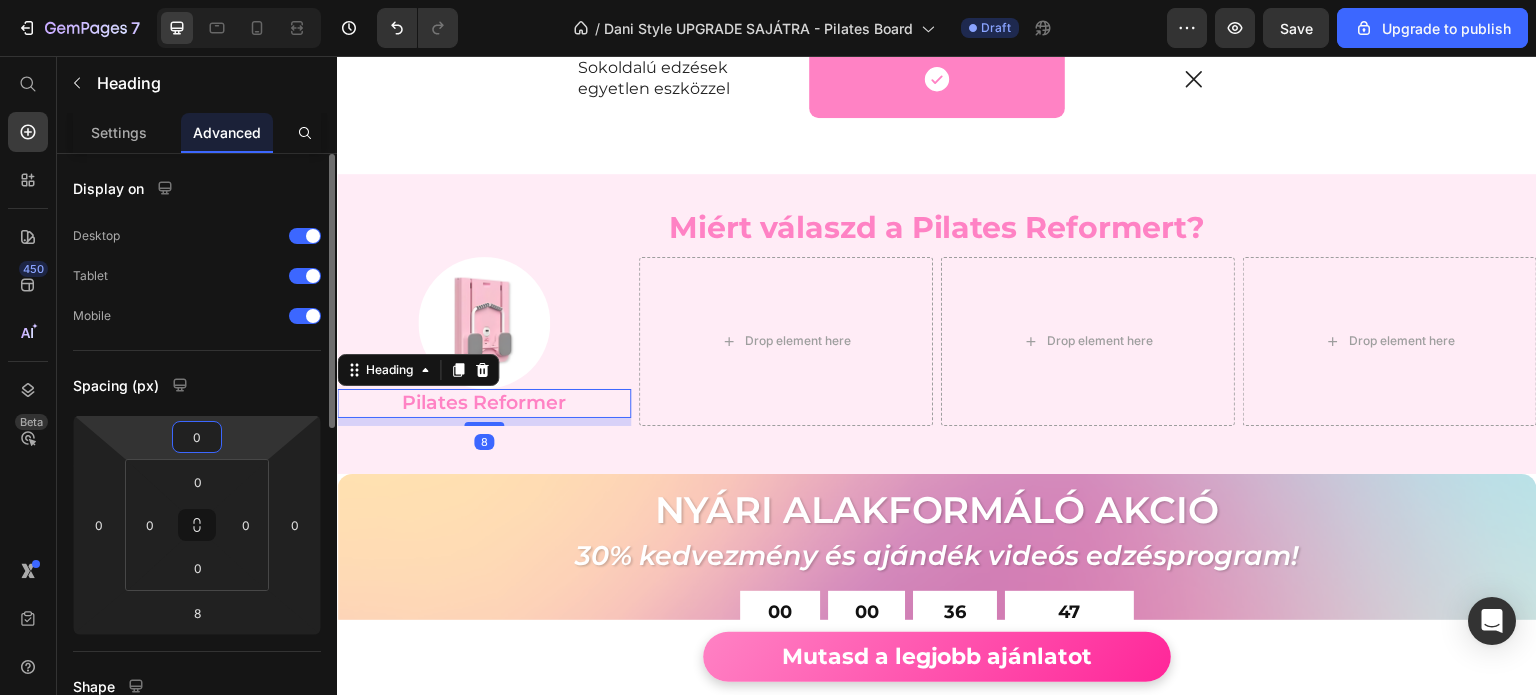click on "7   /  Dani Style UPGRADE SAJÁTRA - Pilates Board Draft Preview  Save  Upgrade to publish 450 Beta Start with Sections Elements Hero Section Product Detail Brands Trusted Badges Guarantee Product Breakdown How to use Testimonials Compare Bundle FAQs Social Proof Brand Story Product List Collection Blog List Contact Sticky Add to Cart Custom Footer Browse Library 450 Layout
Row
Row
Row
Row Text
Heading
Text Block Button
Button
Button
Sticky Back to top Media
Image" at bounding box center (768, 0) 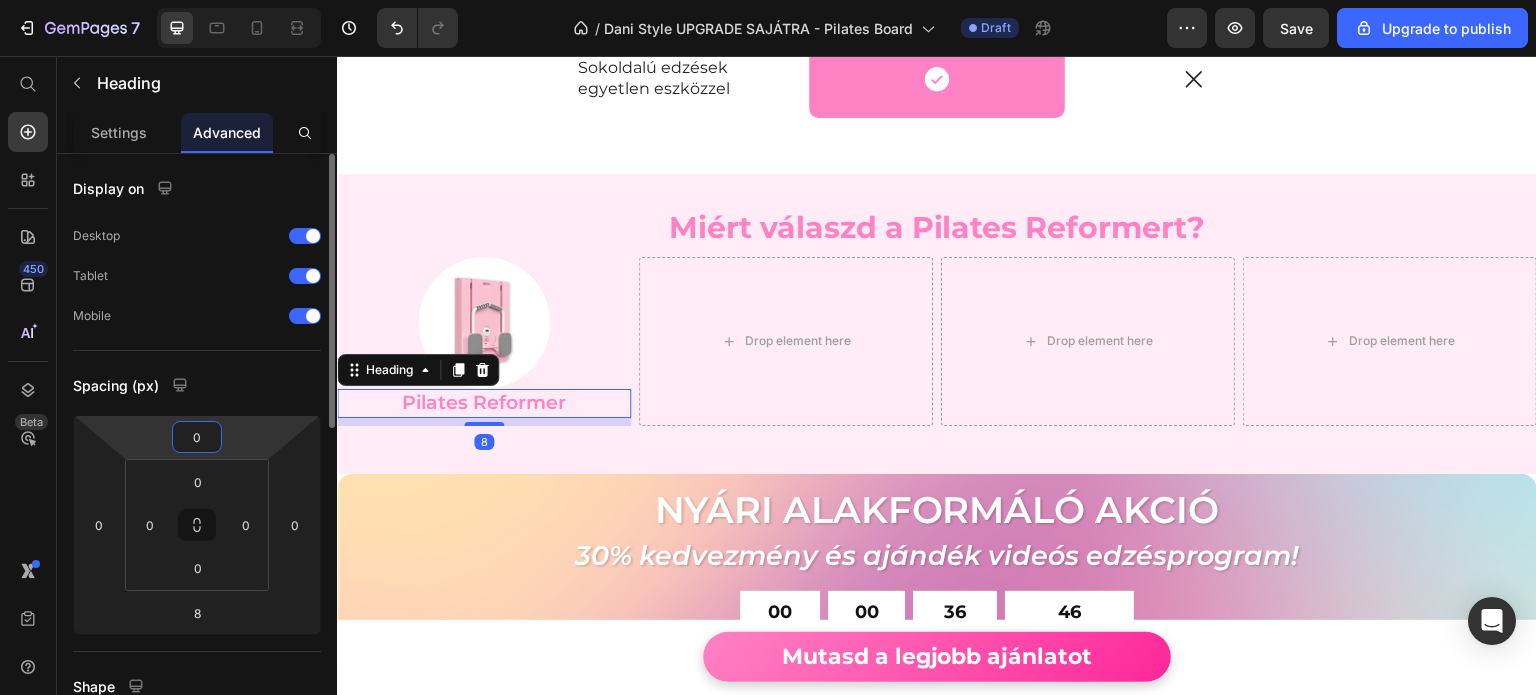 click on "0" at bounding box center (197, 437) 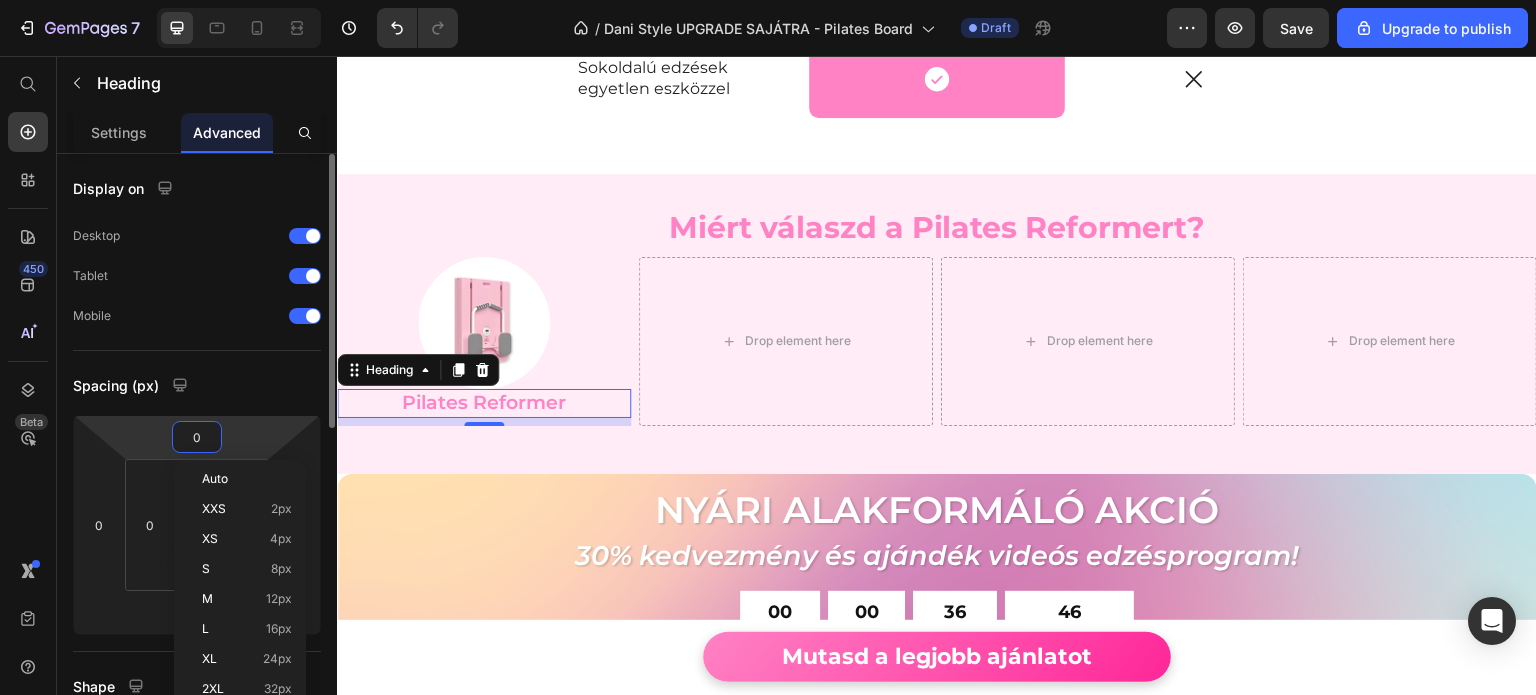 click on "0" at bounding box center (197, 437) 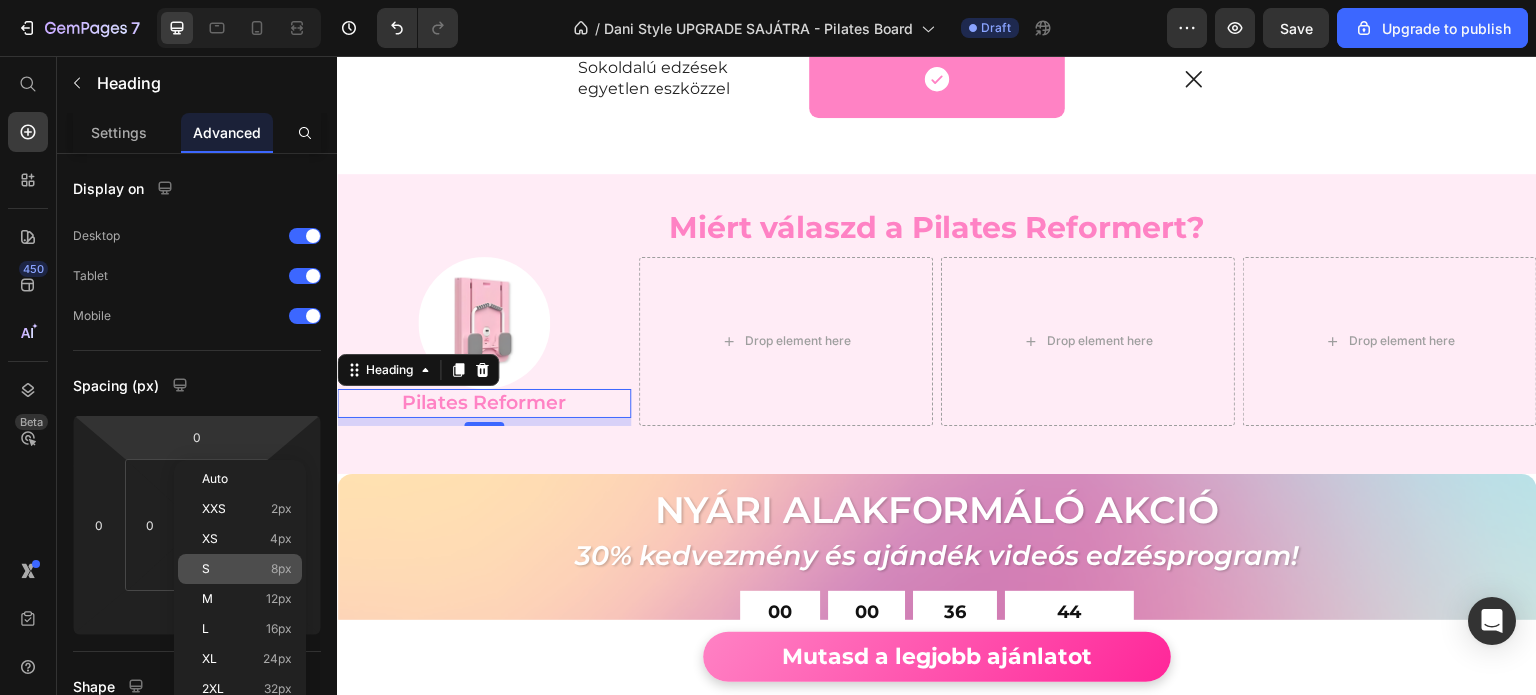 click on "S 8px" 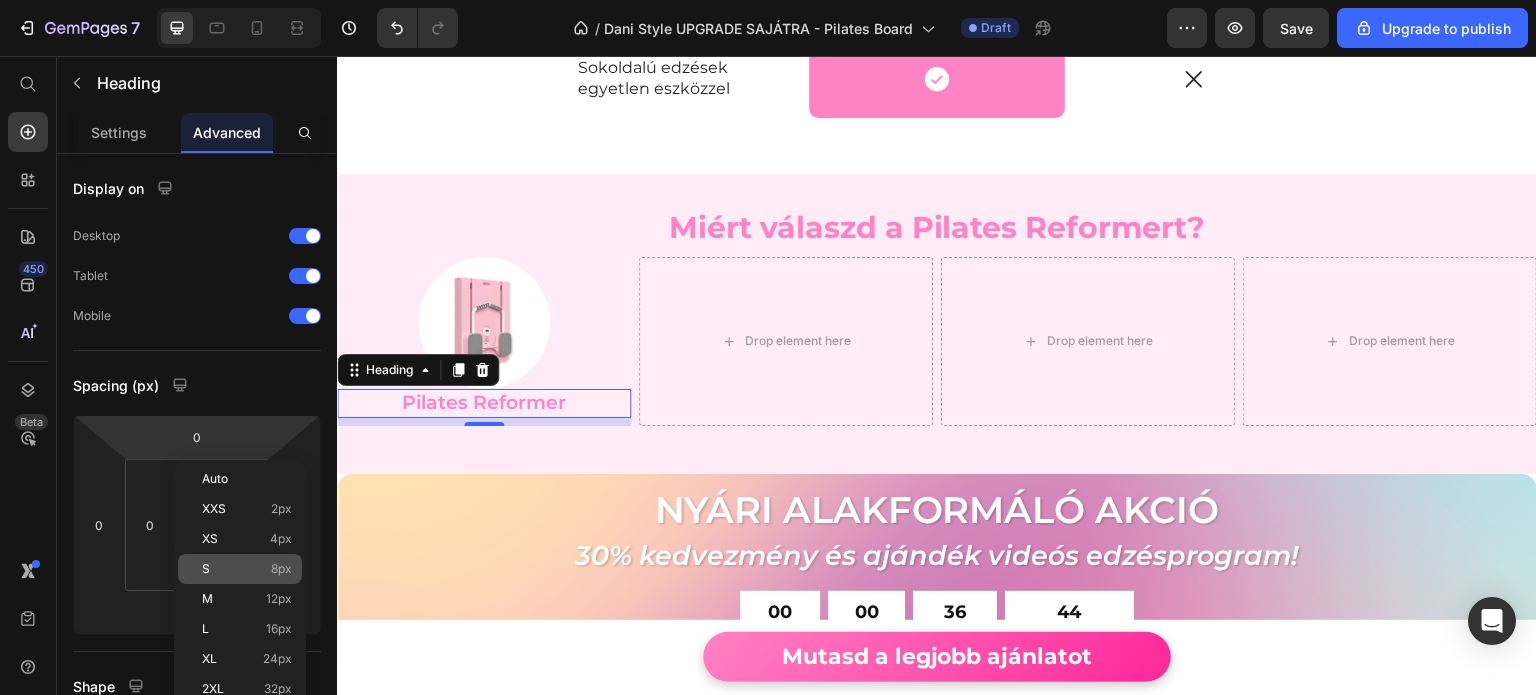 type on "8" 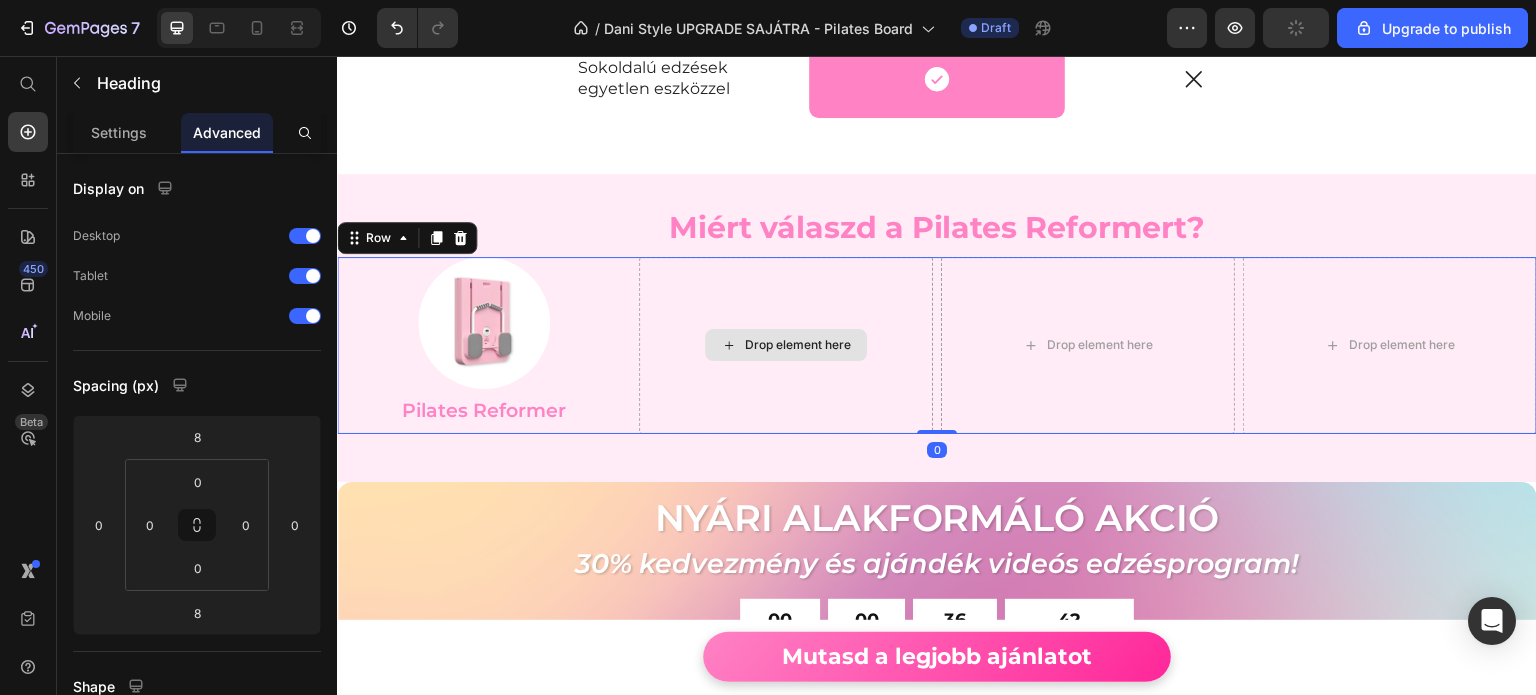 click on "Drop element here" at bounding box center (786, 345) 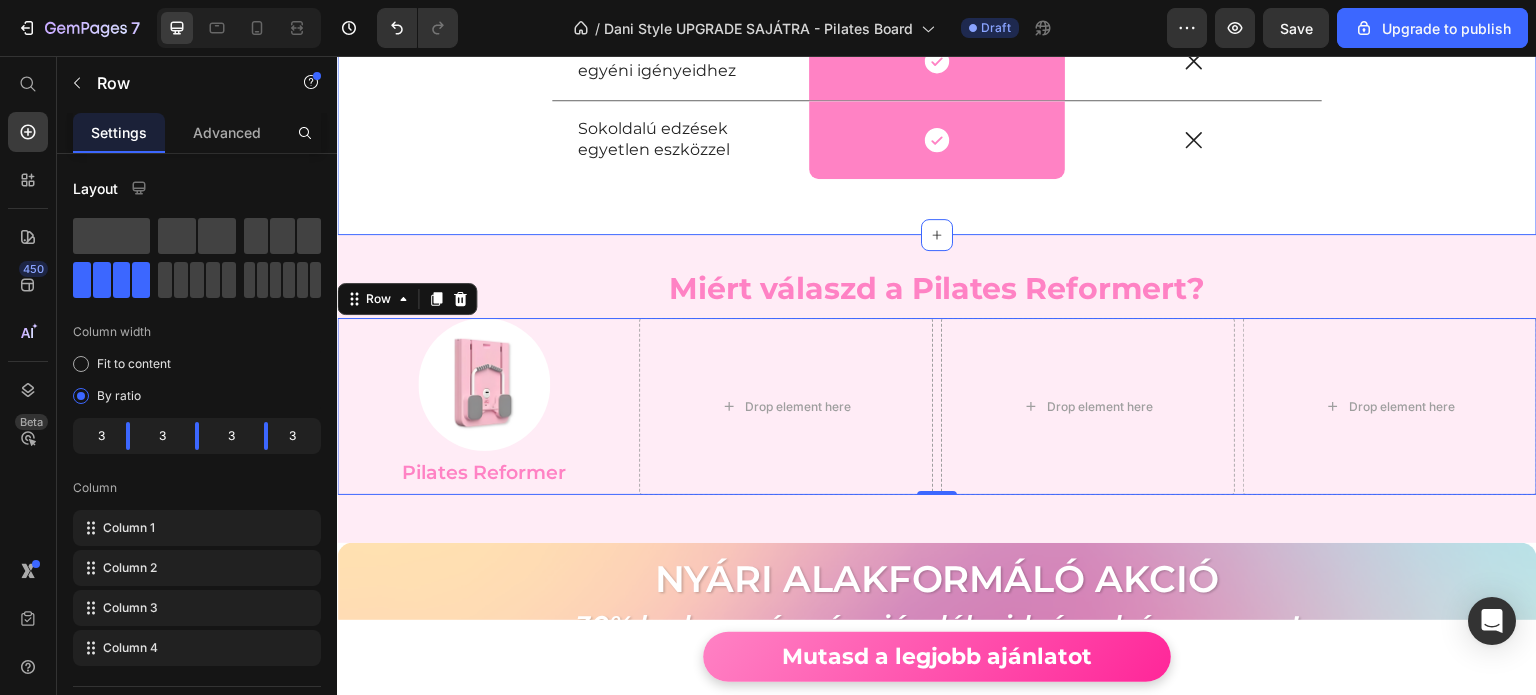 scroll, scrollTop: 5606, scrollLeft: 0, axis: vertical 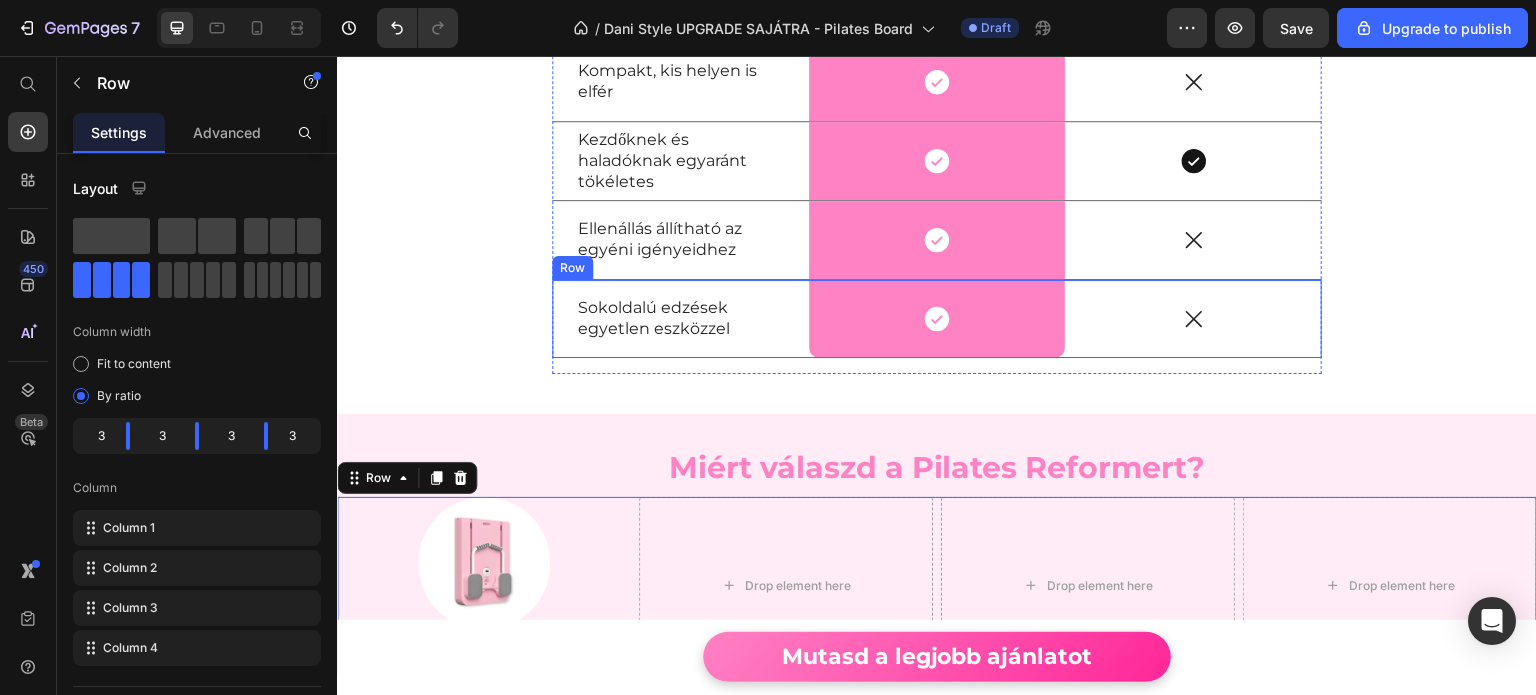click on "Sokoldalú edzések egyetlen eszközzel" at bounding box center (680, 319) 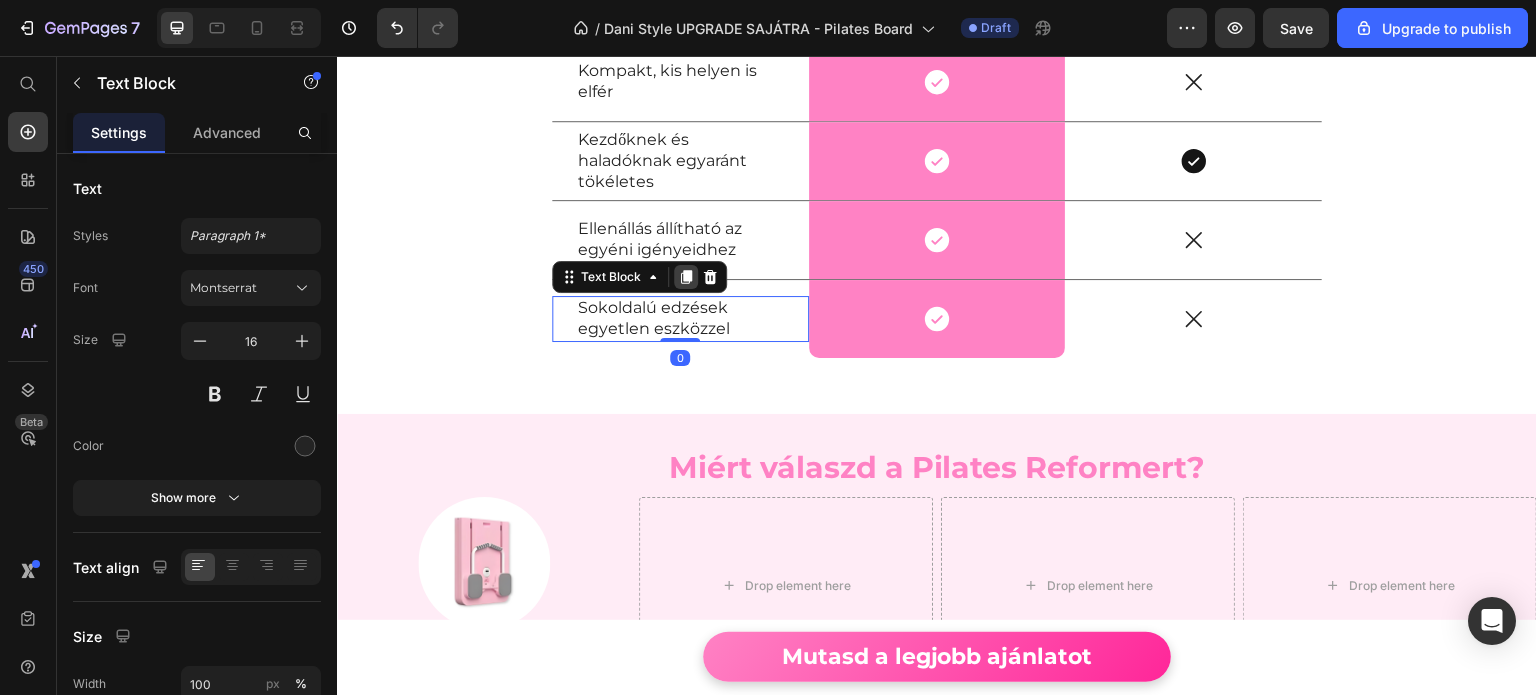 click at bounding box center [686, 277] 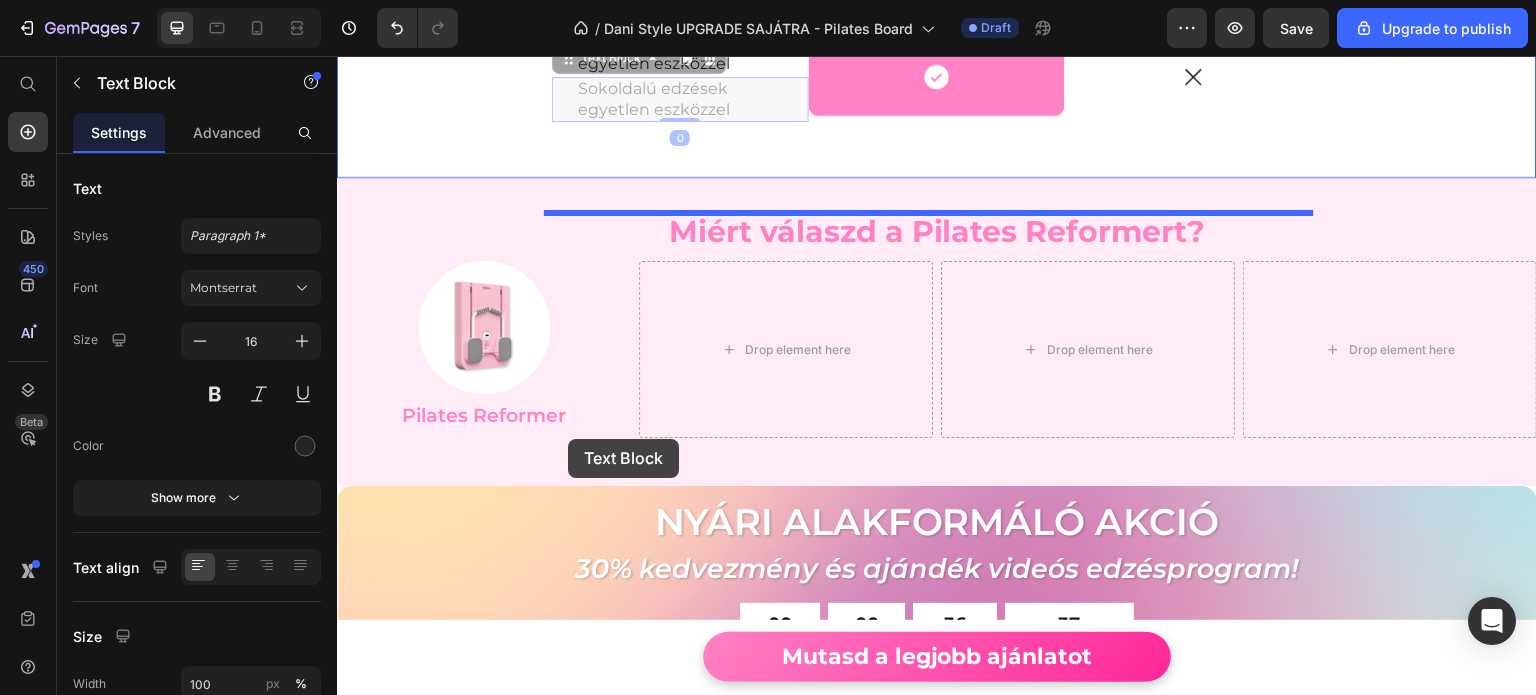 scroll, scrollTop: 5906, scrollLeft: 0, axis: vertical 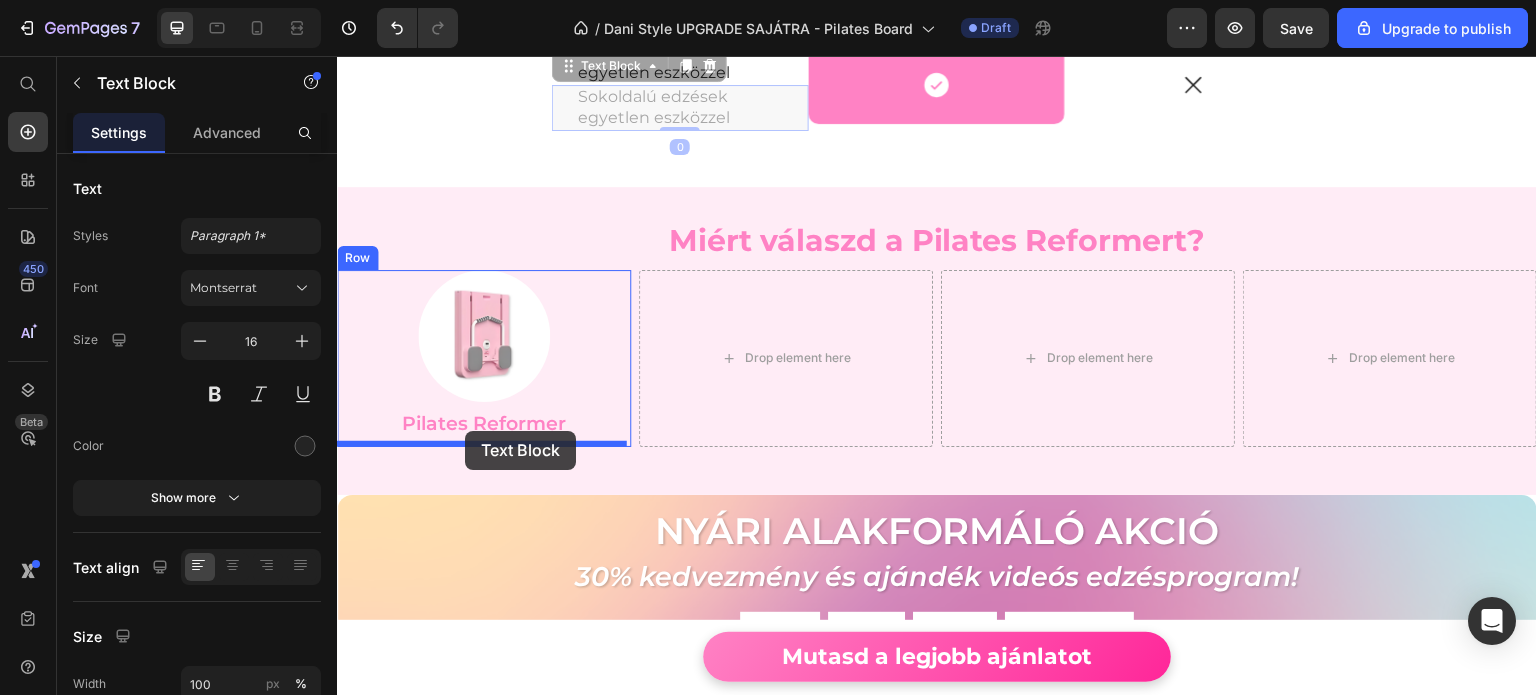 drag, startPoint x: 617, startPoint y: 367, endPoint x: 465, endPoint y: 431, distance: 164.92422 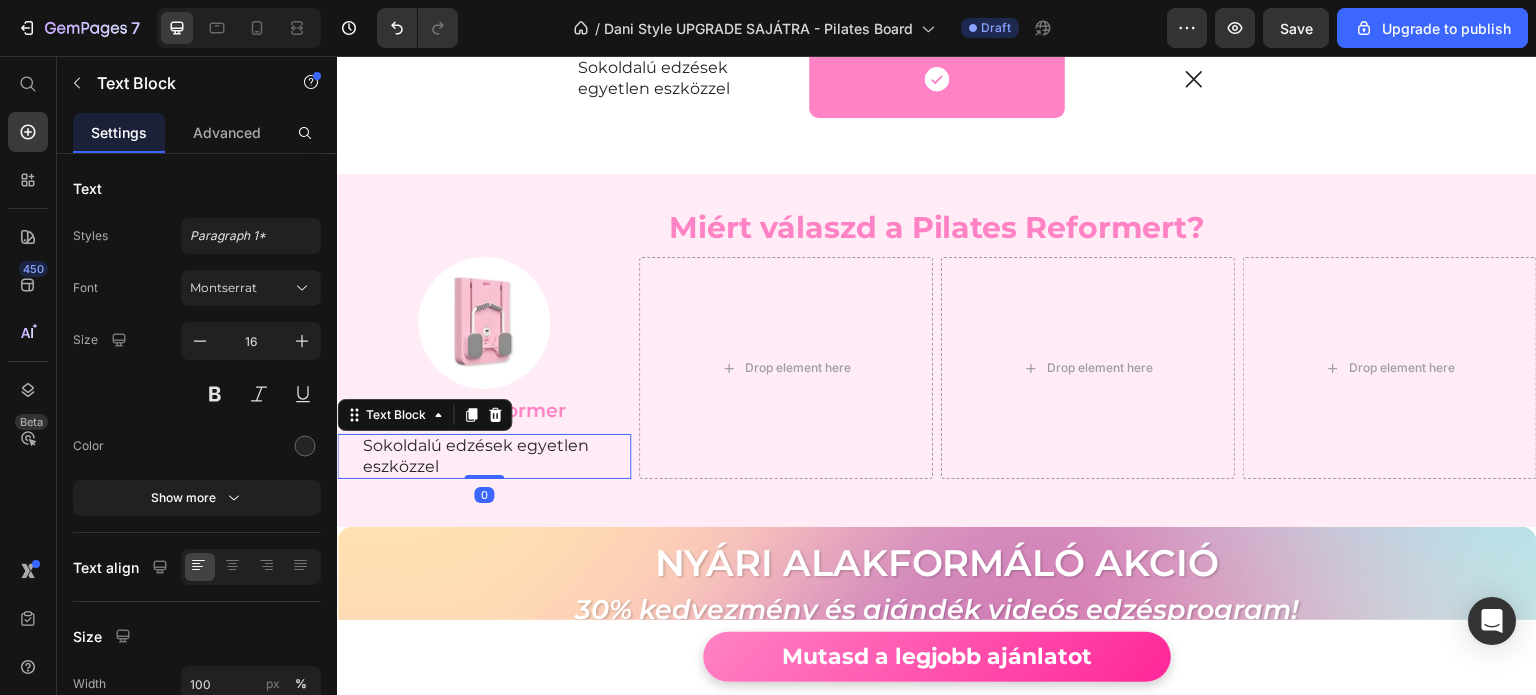 scroll, scrollTop: 5922, scrollLeft: 0, axis: vertical 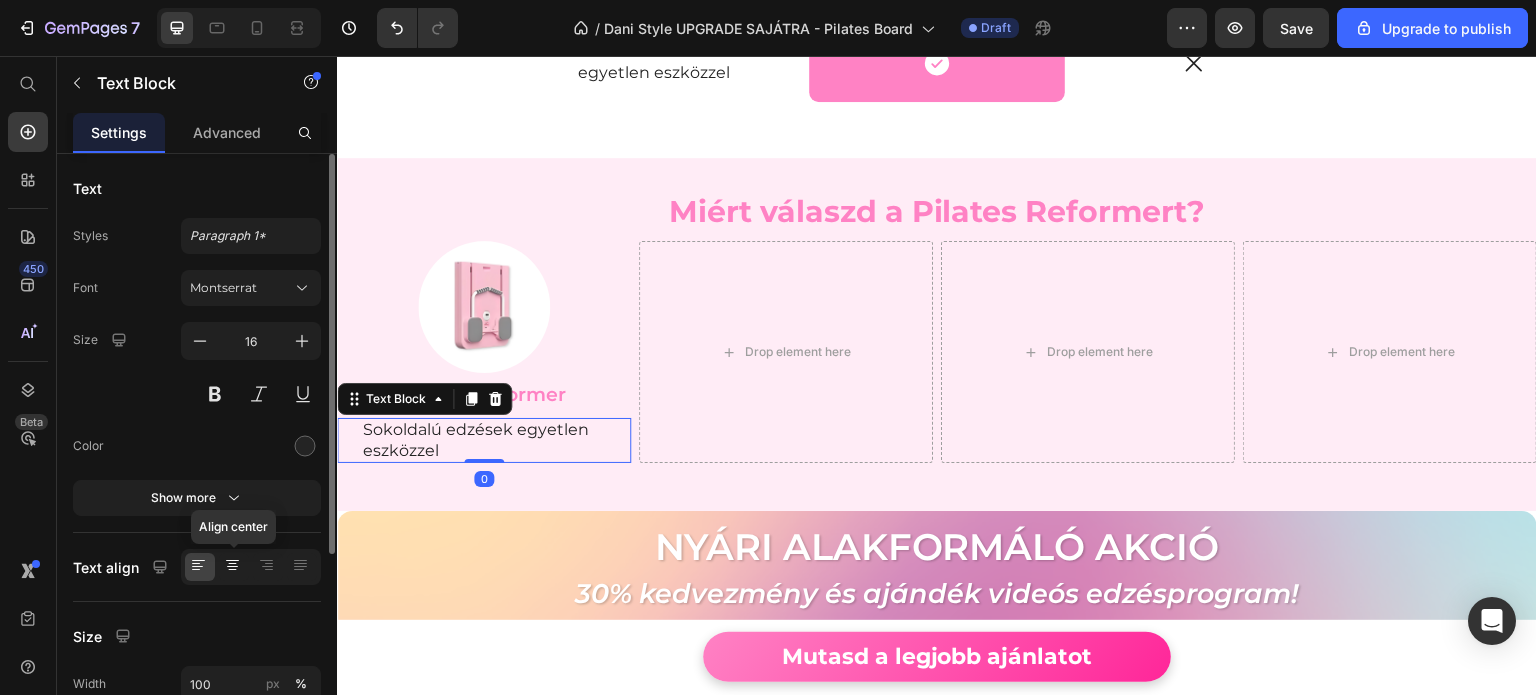 click 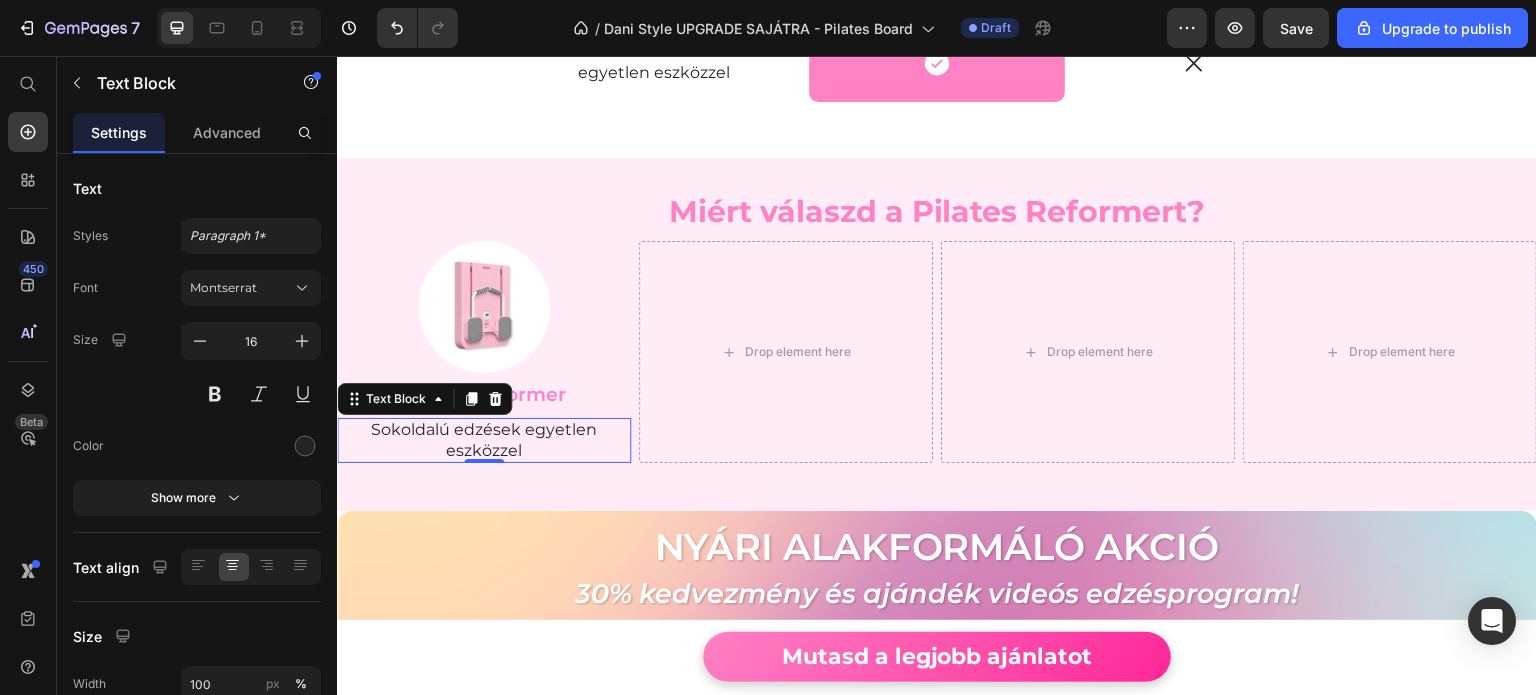 click on "Sokoldalú edzések egyetlen eszközzel" at bounding box center (484, 441) 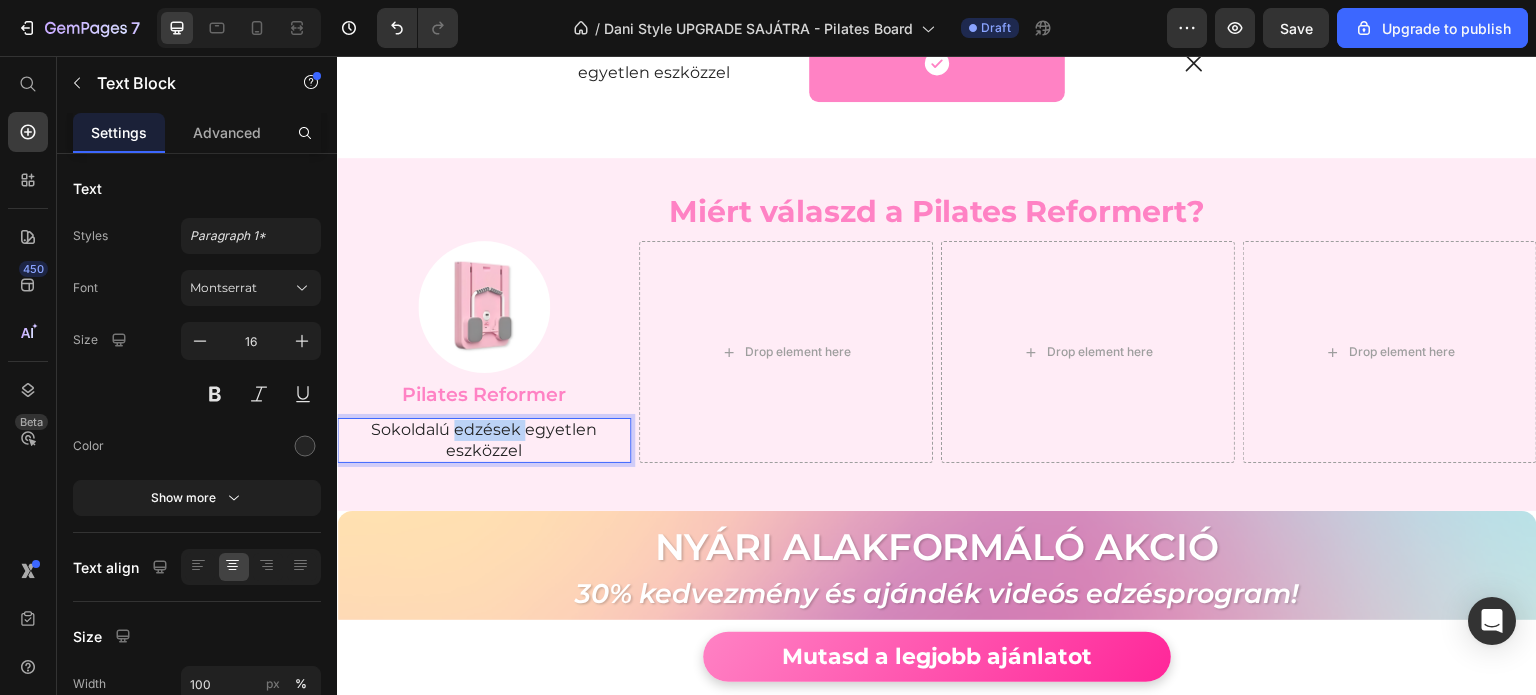 click on "Sokoldalú edzések egyetlen eszközzel" at bounding box center [484, 441] 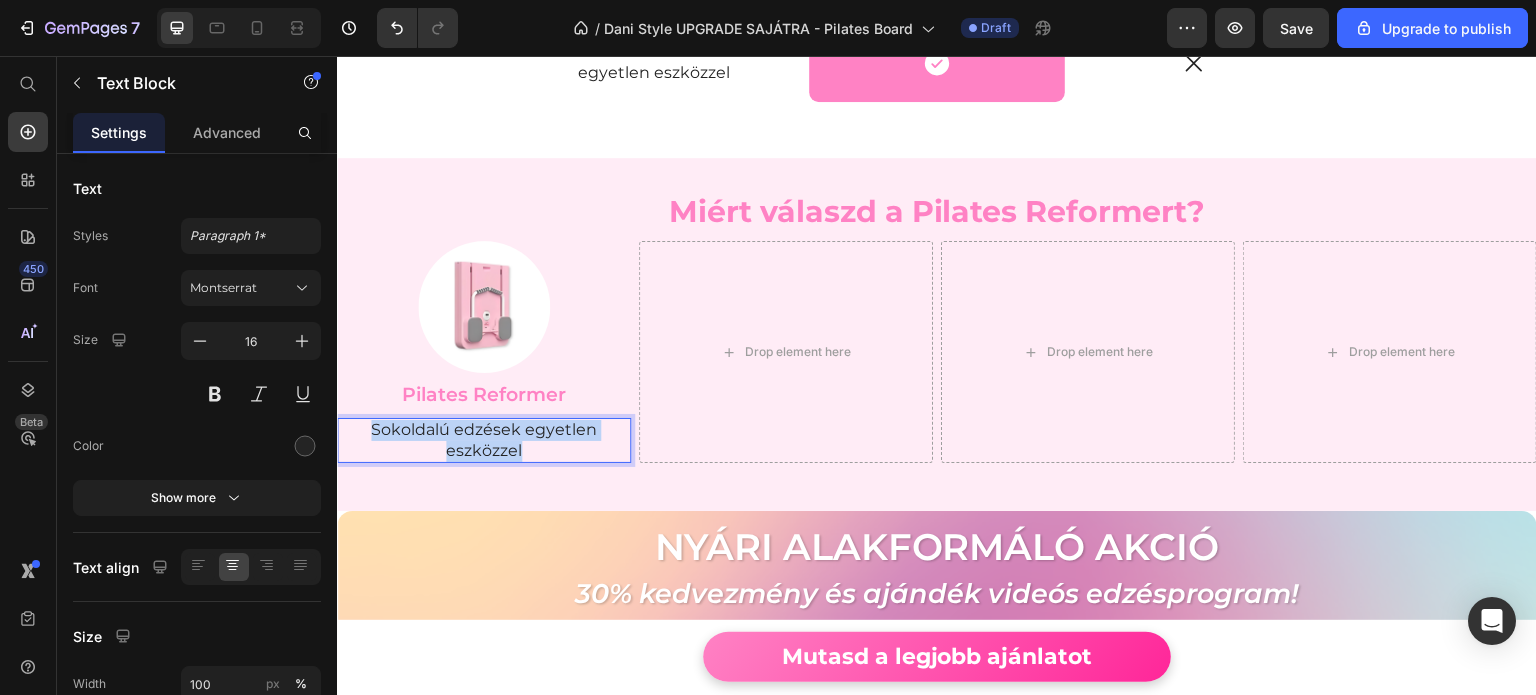 click on "Sokoldalú edzések egyetlen eszközzel" at bounding box center (484, 441) 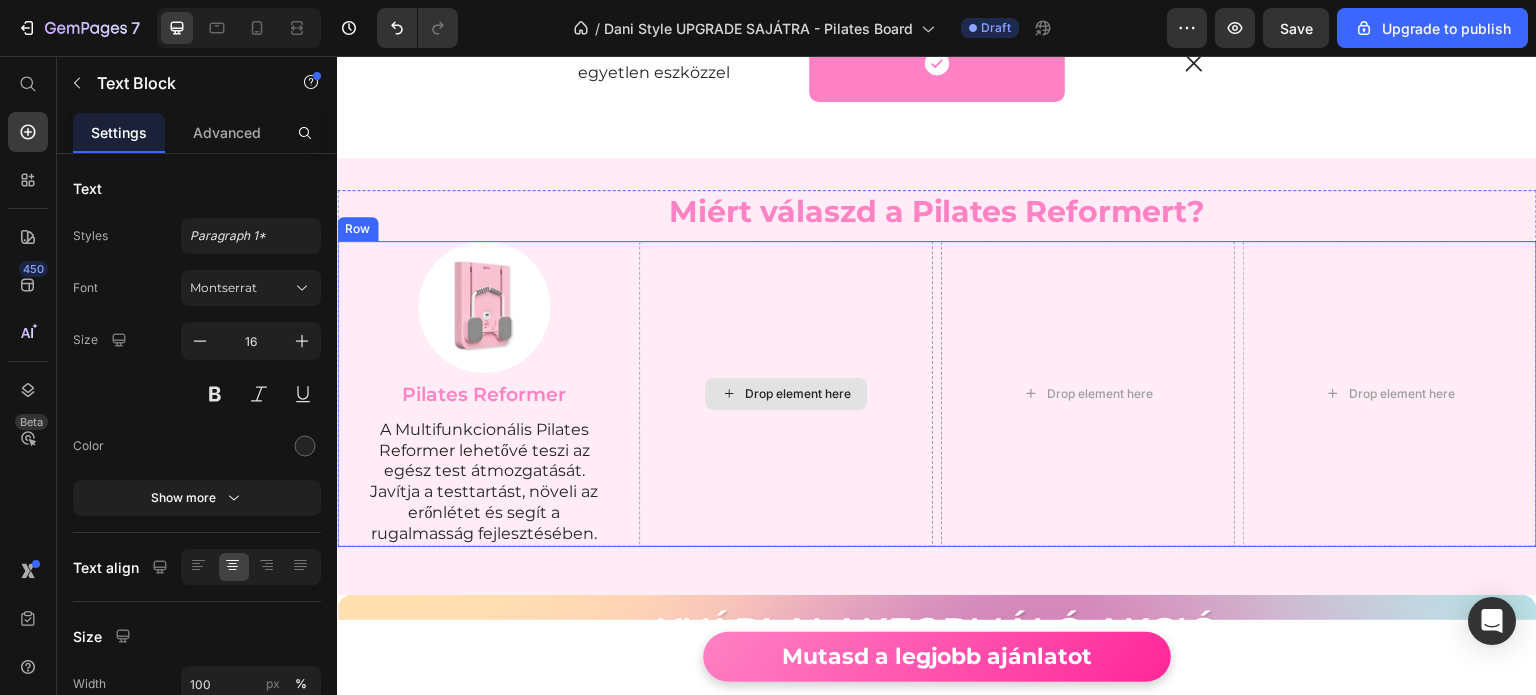 click on "Drop element here" at bounding box center (786, 394) 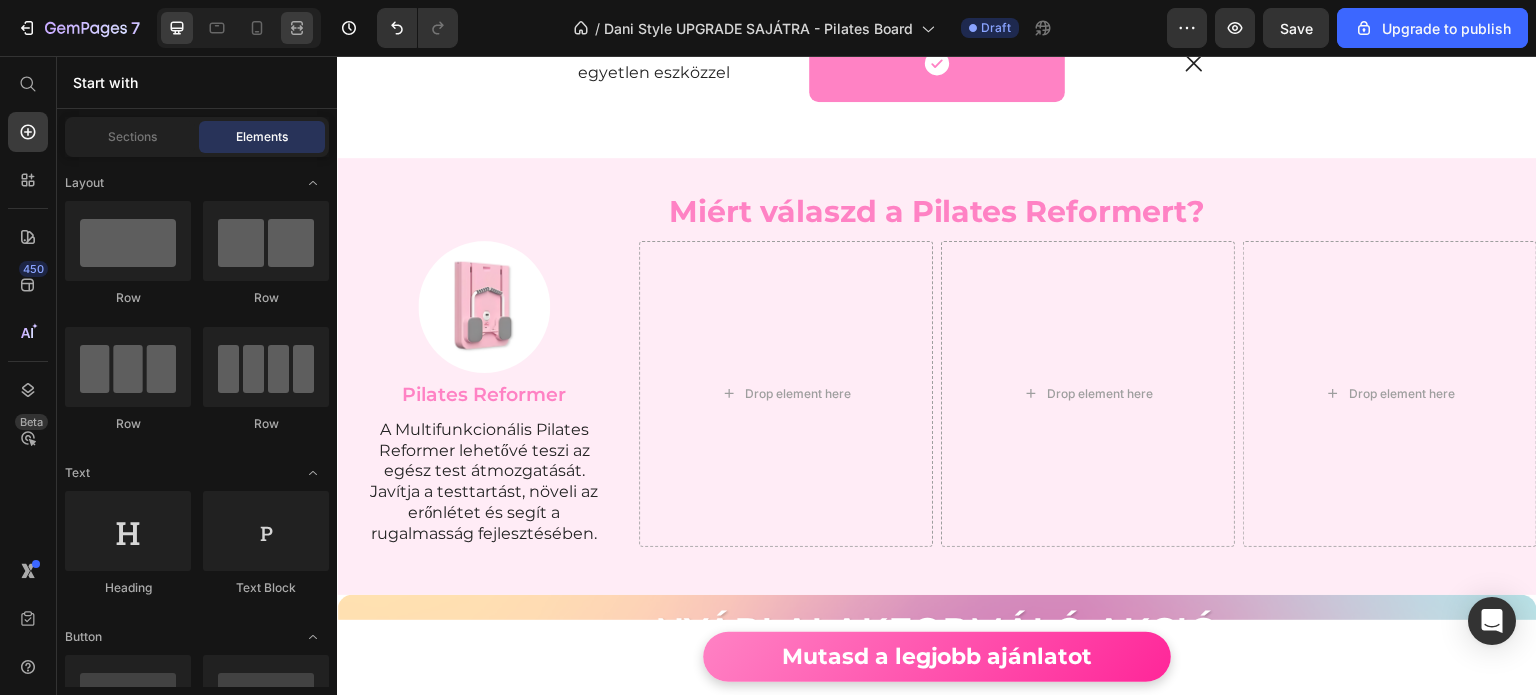 click 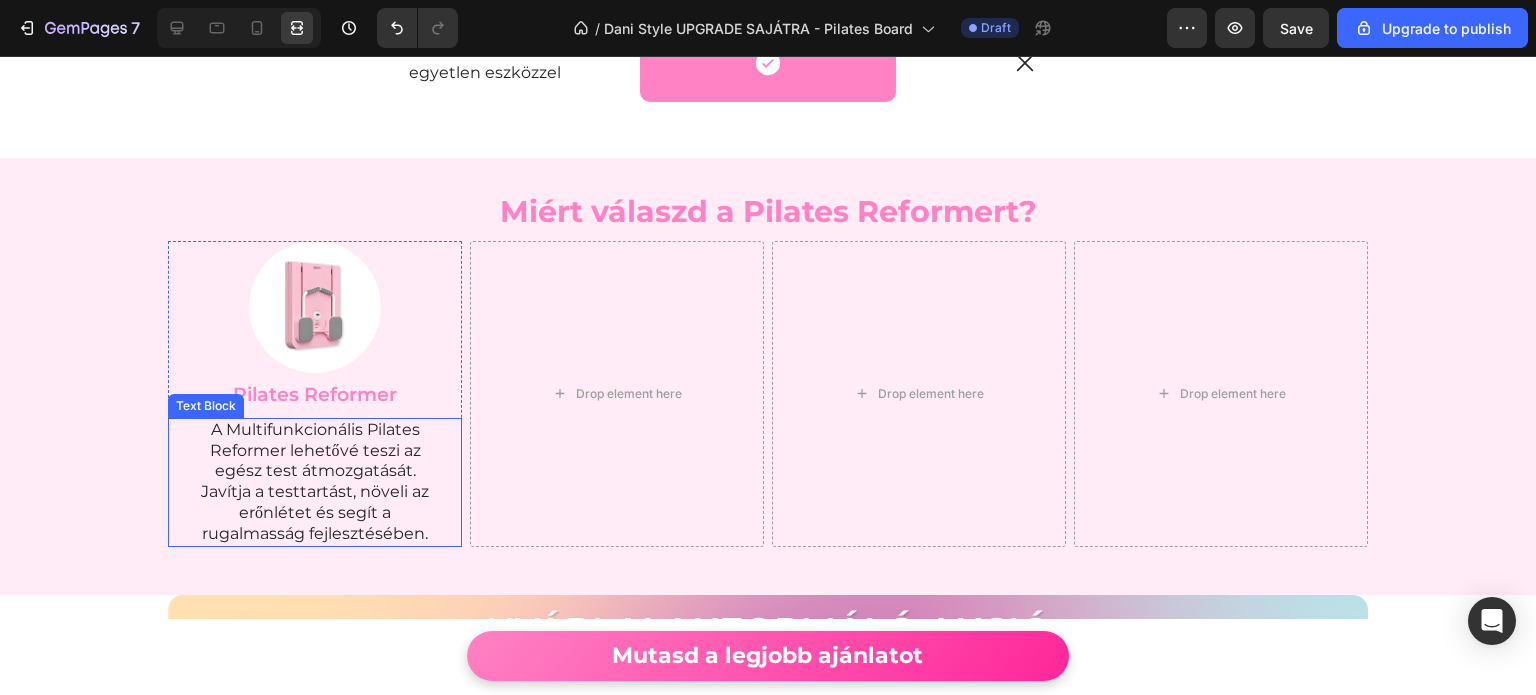 click on "A Multifunkcionális Pilates Reformer lehetővé teszi az egész test átmozgatását. Javítja a testtartást, növeli az erőnlétet és segít a rugalmasság fejlesztésében." at bounding box center (315, 482) 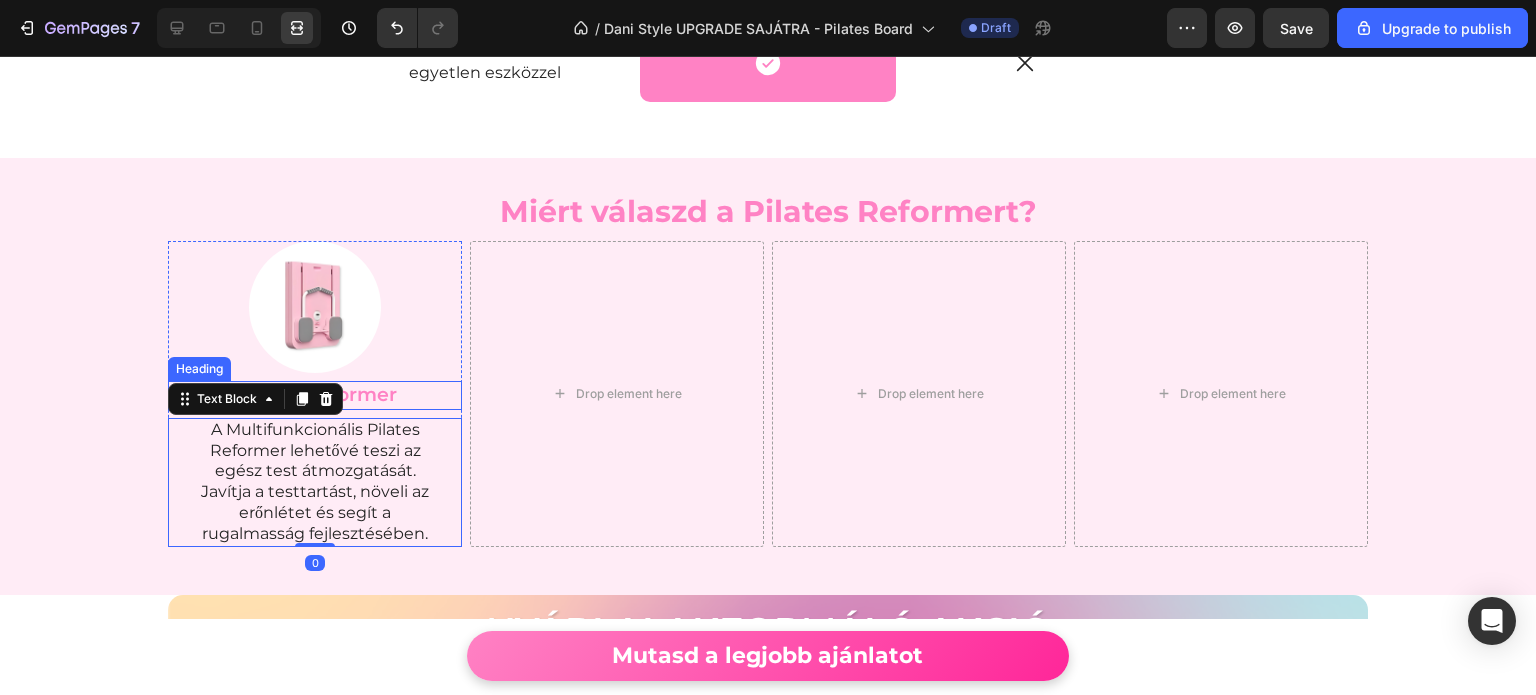 click on "Pilates Reformer" at bounding box center (315, 395) 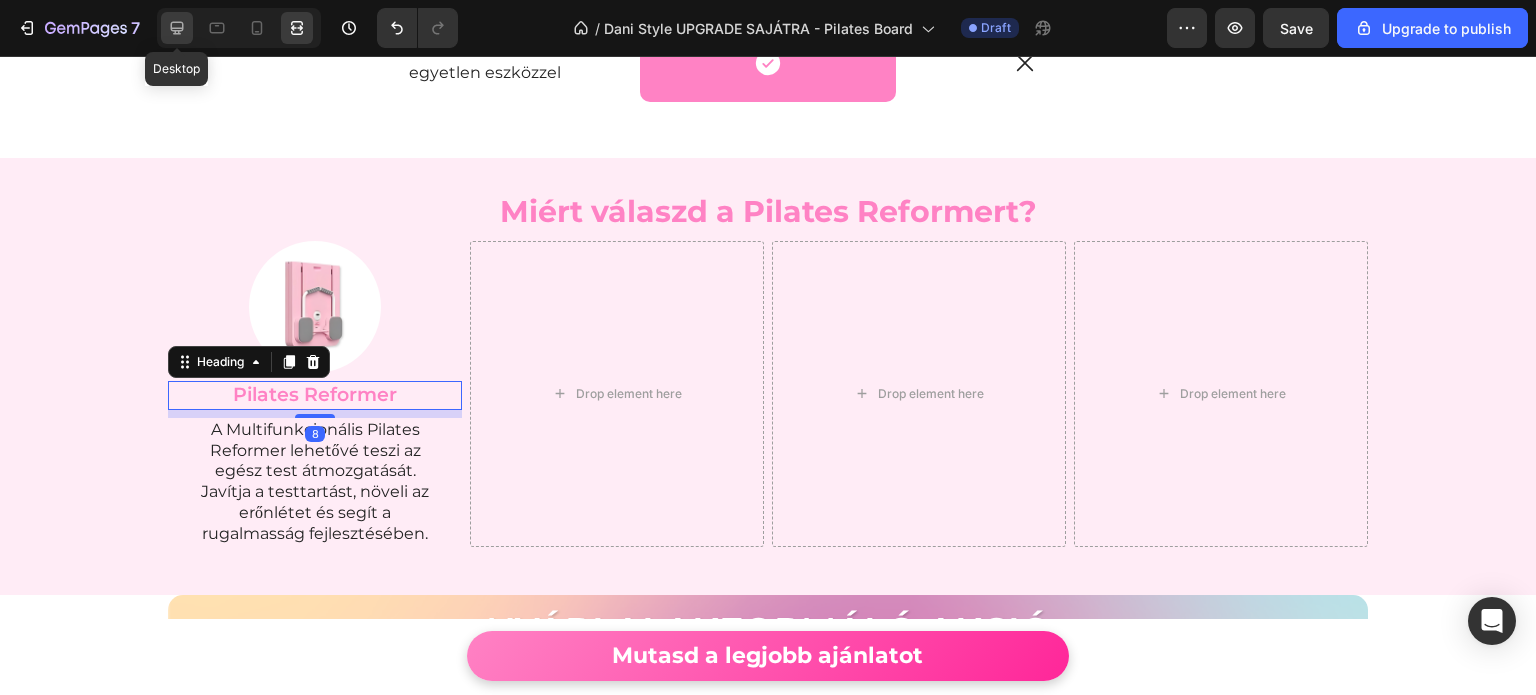 click 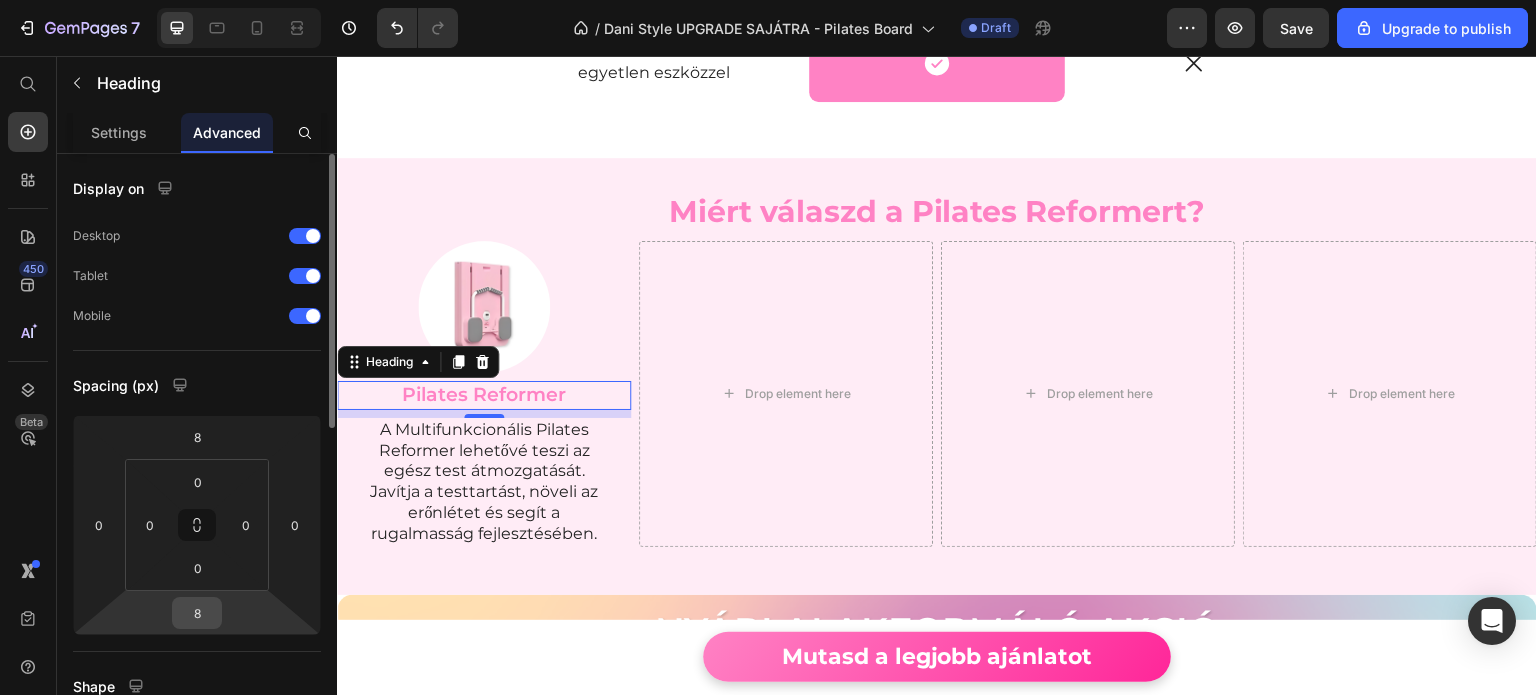 click on "8" at bounding box center [197, 613] 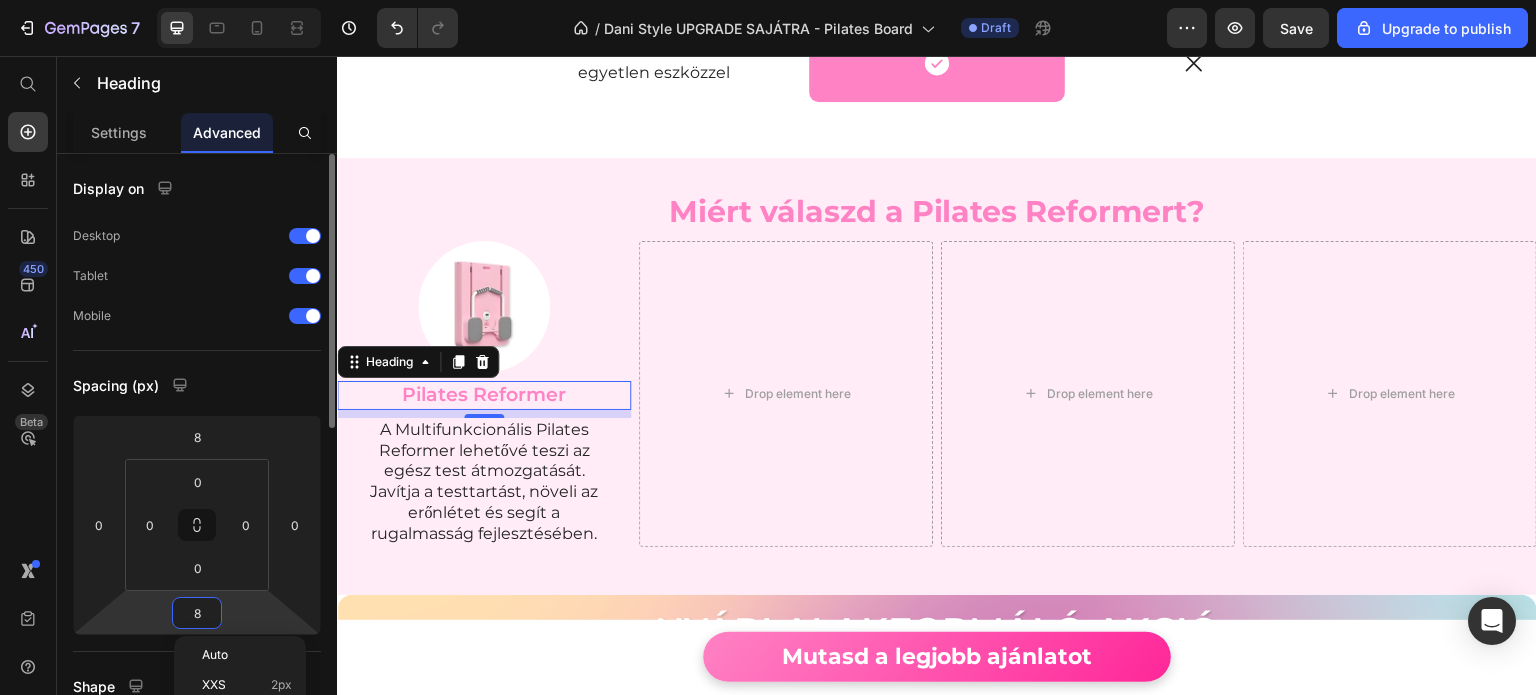 type on "0" 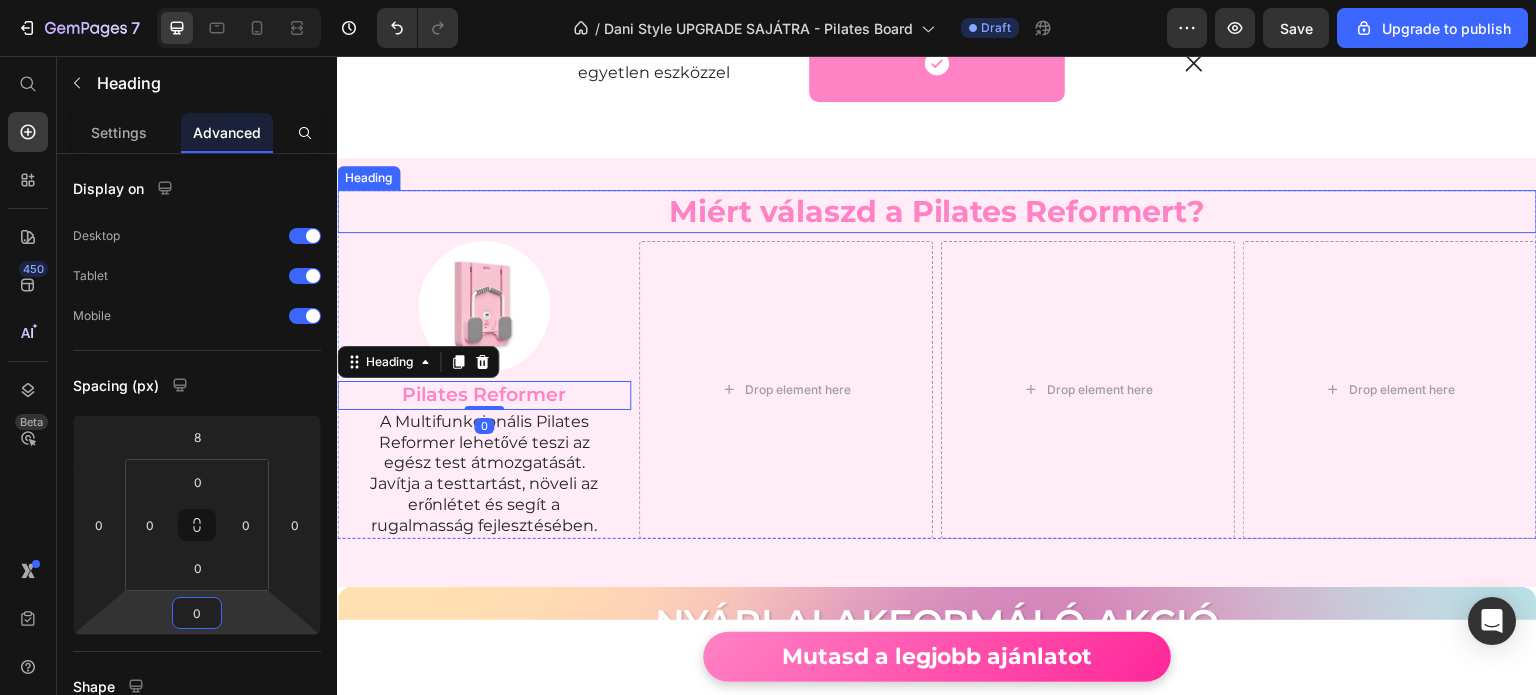 click on "Miért válaszd a Pilates Reformert?" at bounding box center [937, 211] 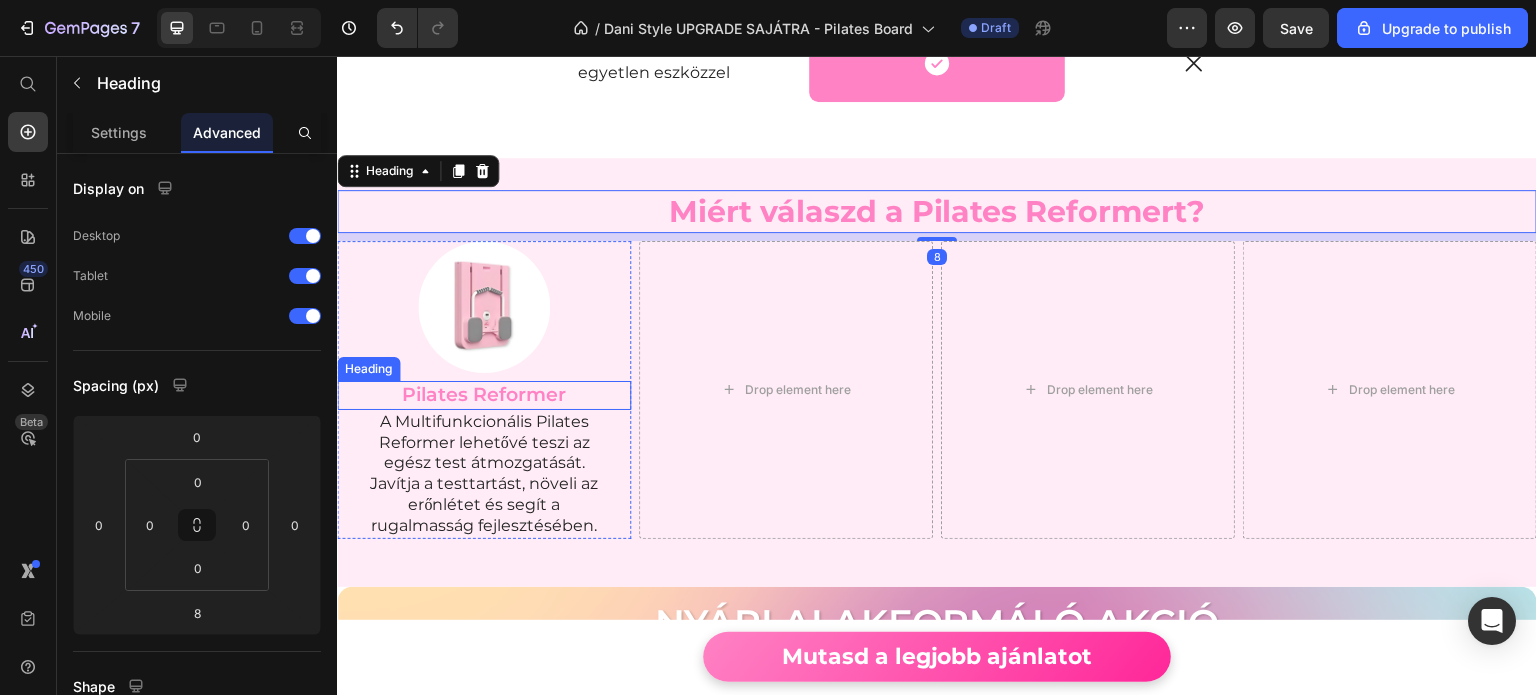 click on "Pilates Reformer" at bounding box center (484, 395) 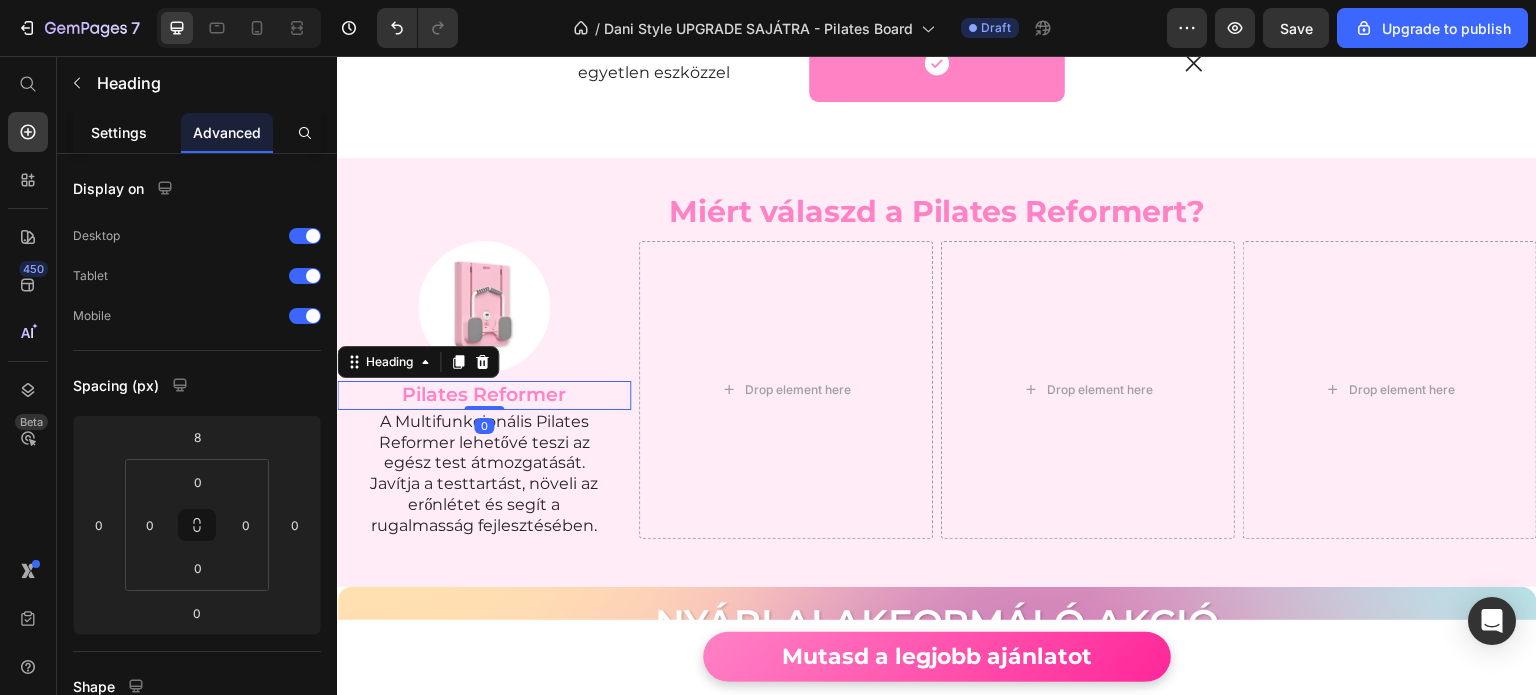 click on "Settings" 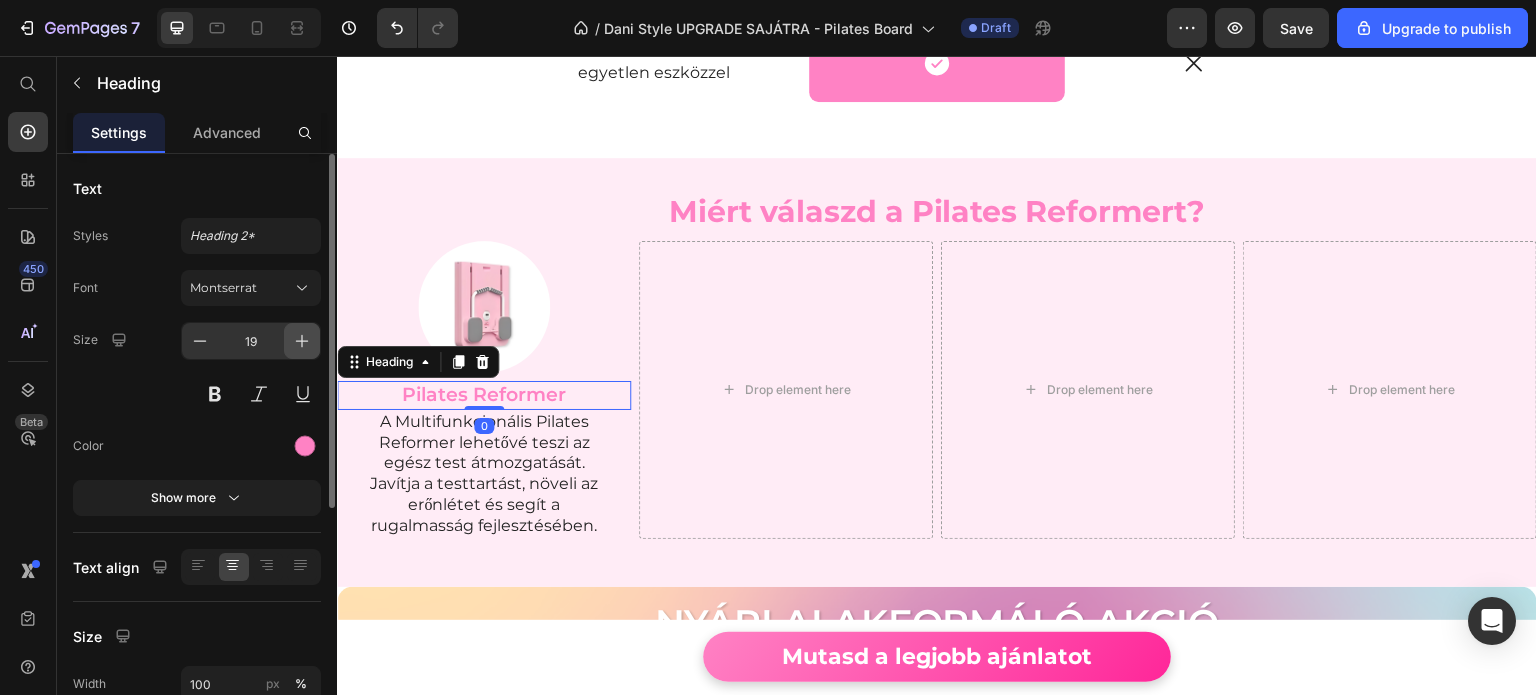 click 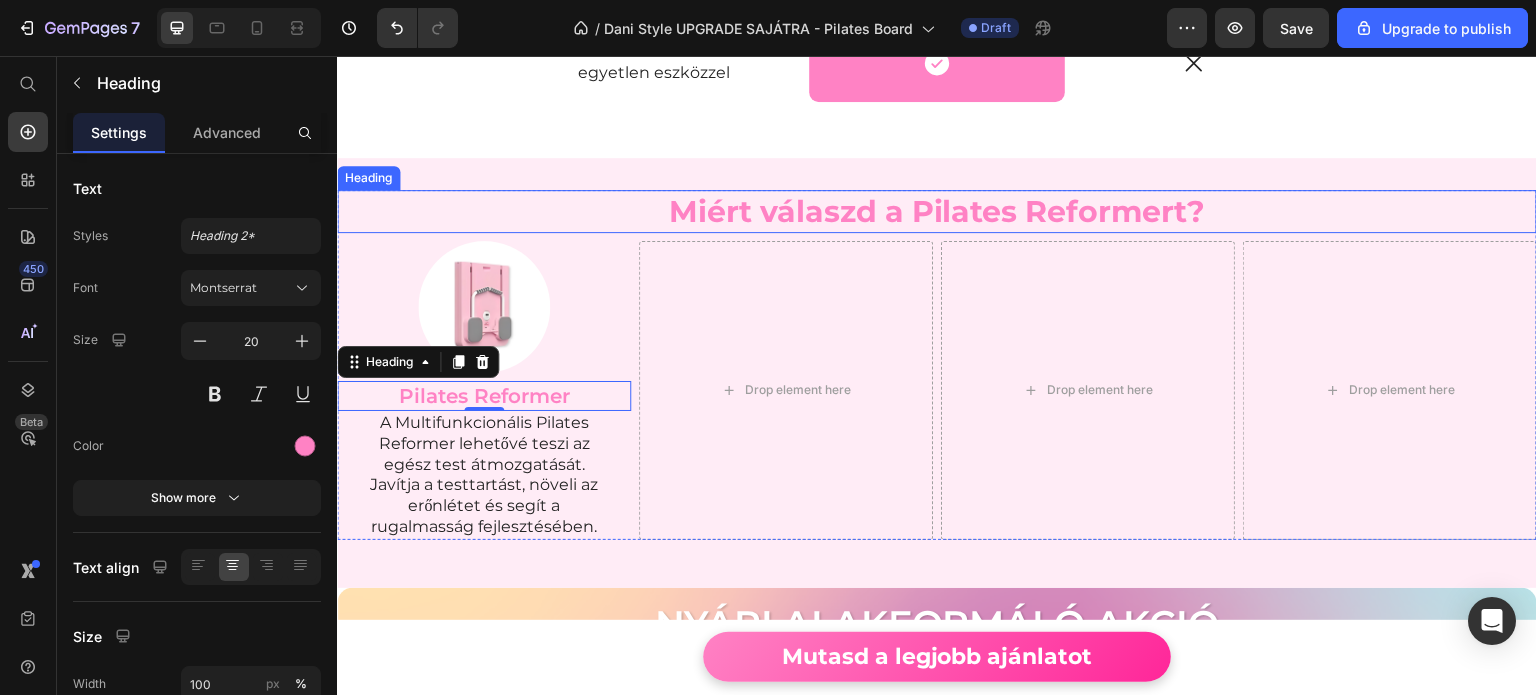 click on "Miért válaszd a Pilates Reformert? Heading Image Pilates Reformer Heading   0 A Multifunkcionális Pilates Reformer lehetővé teszi az egész test átmozgatását. Javítja a testtartást, növeli az erőnlétet és segít a rugalmasság fejlesztésében. Text Block Row
Drop element here
Drop element here
Drop element here Row Row Section 11" at bounding box center [937, 373] 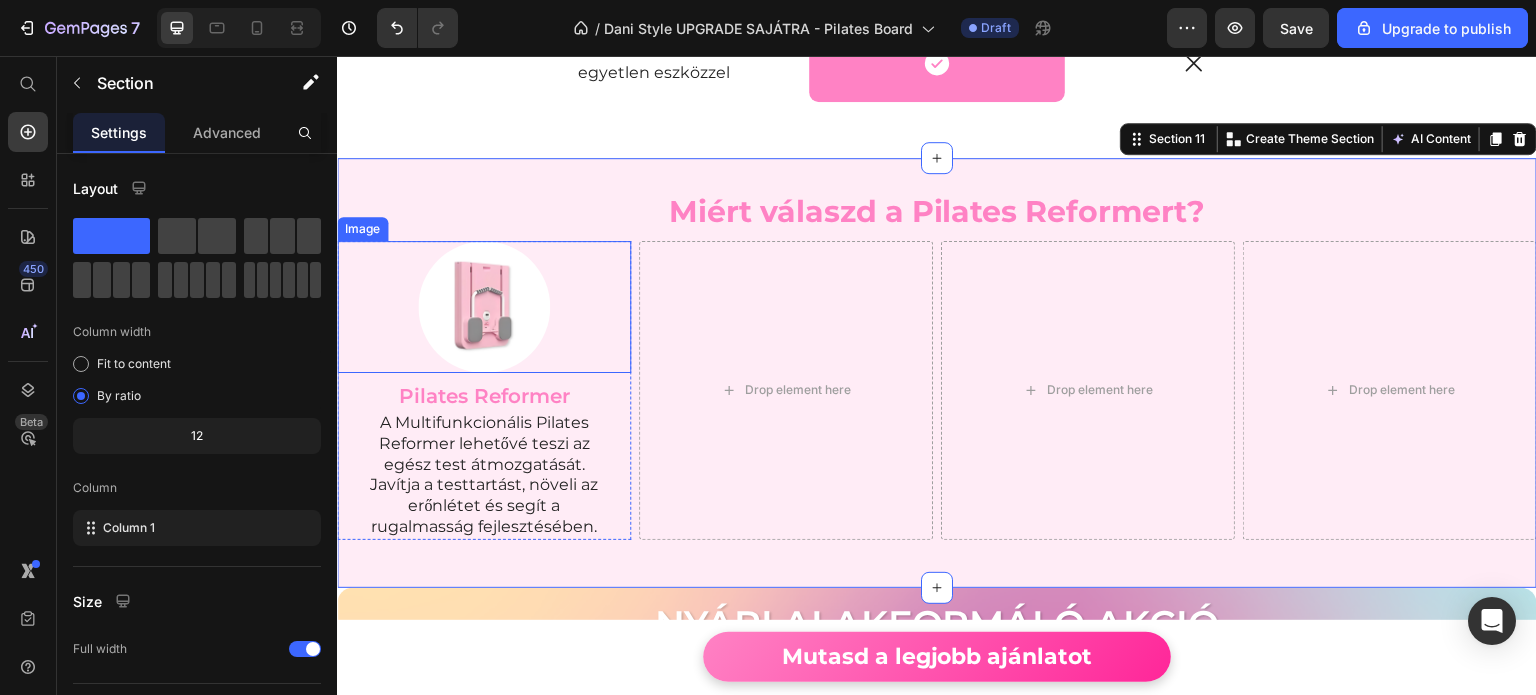 click at bounding box center [484, 307] 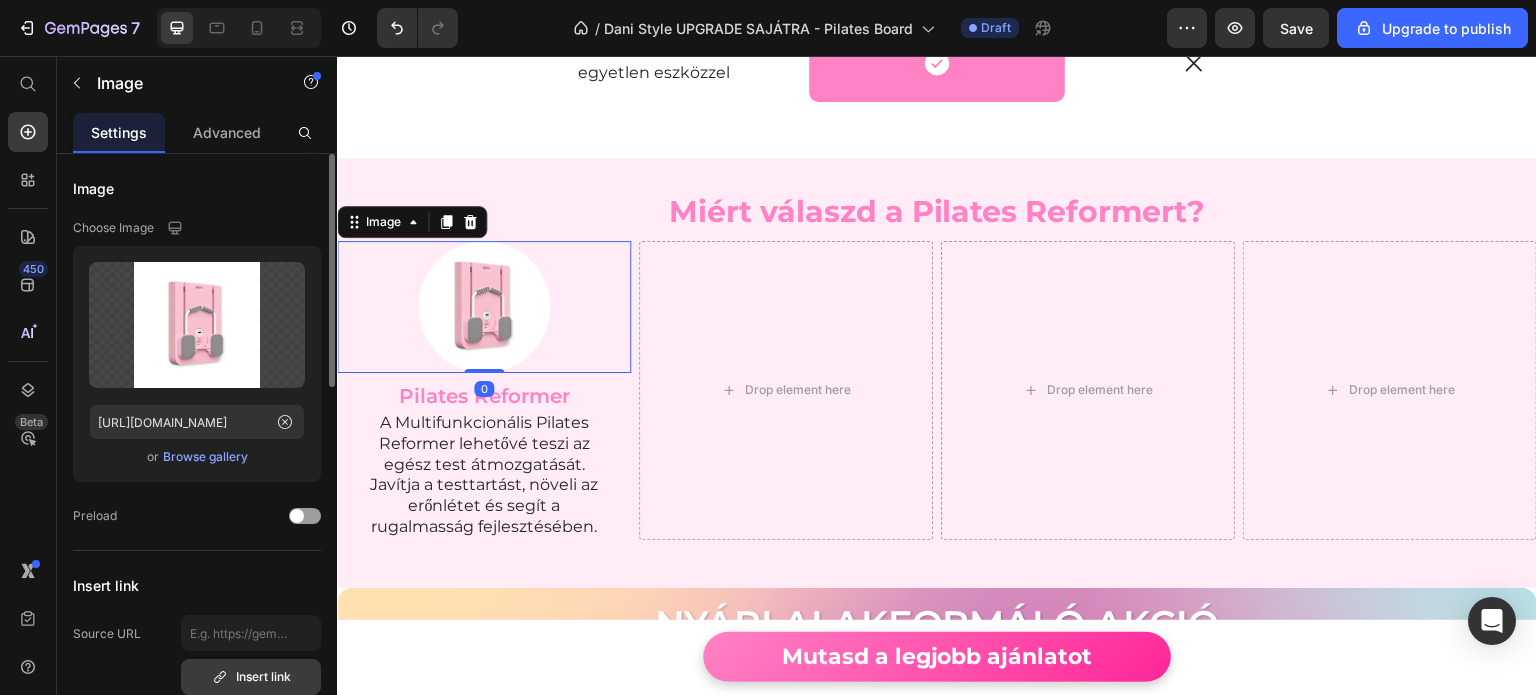 scroll, scrollTop: 200, scrollLeft: 0, axis: vertical 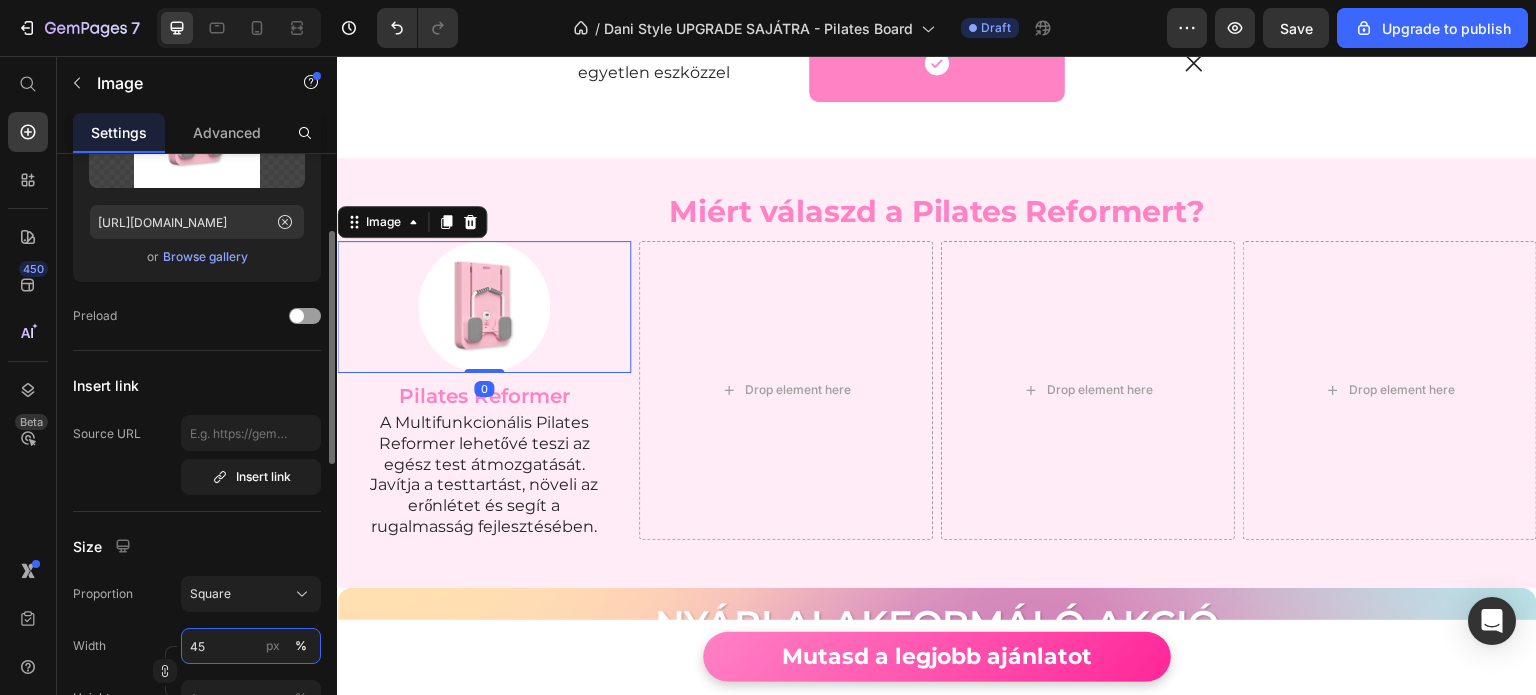 click on "45" at bounding box center [251, 646] 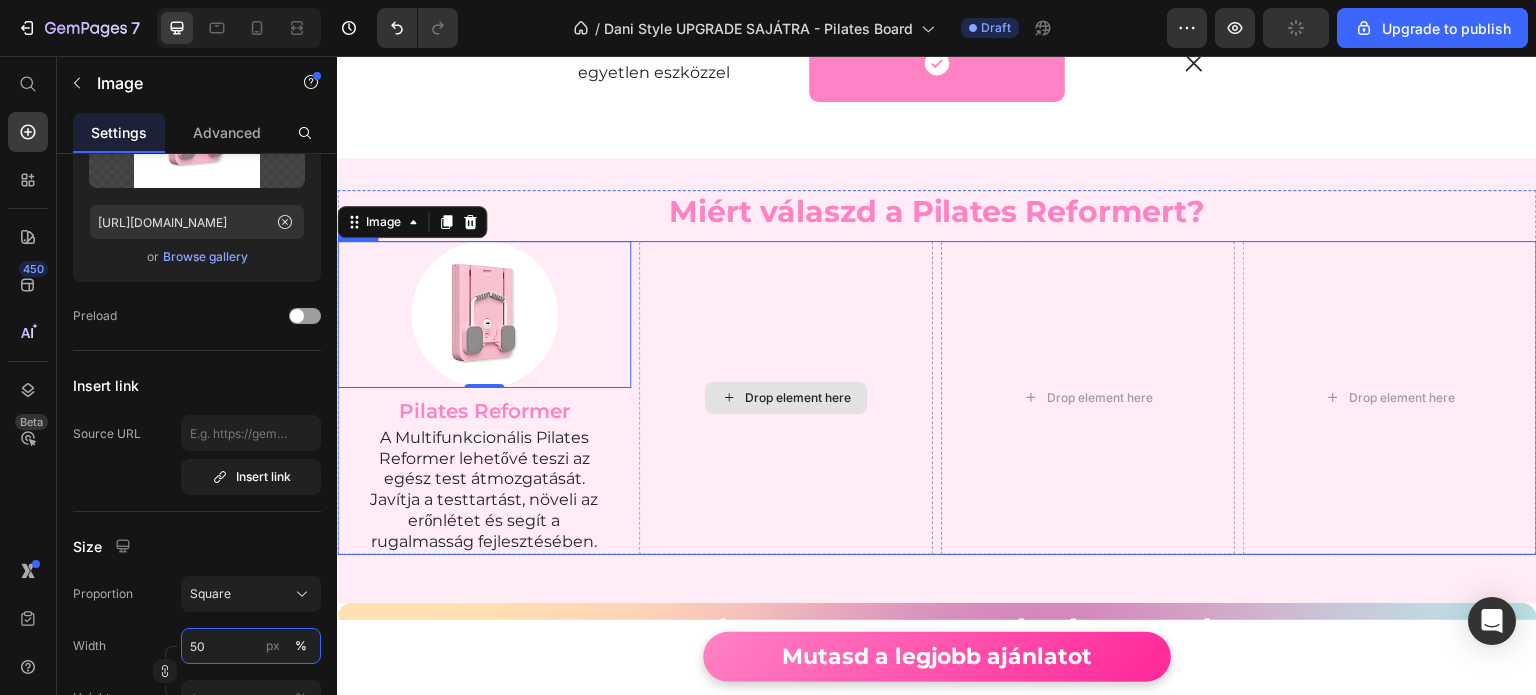 type on "50" 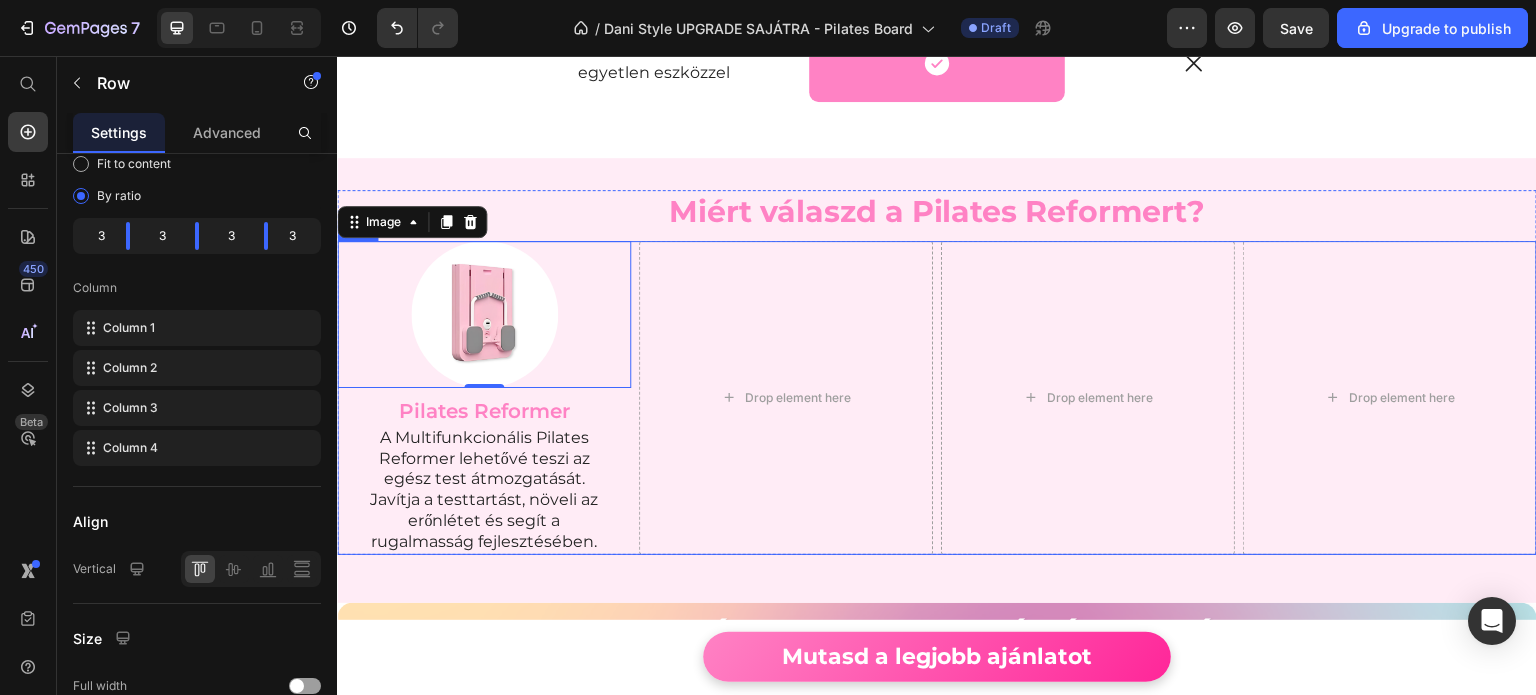 click on "Drop element here" at bounding box center [786, 398] 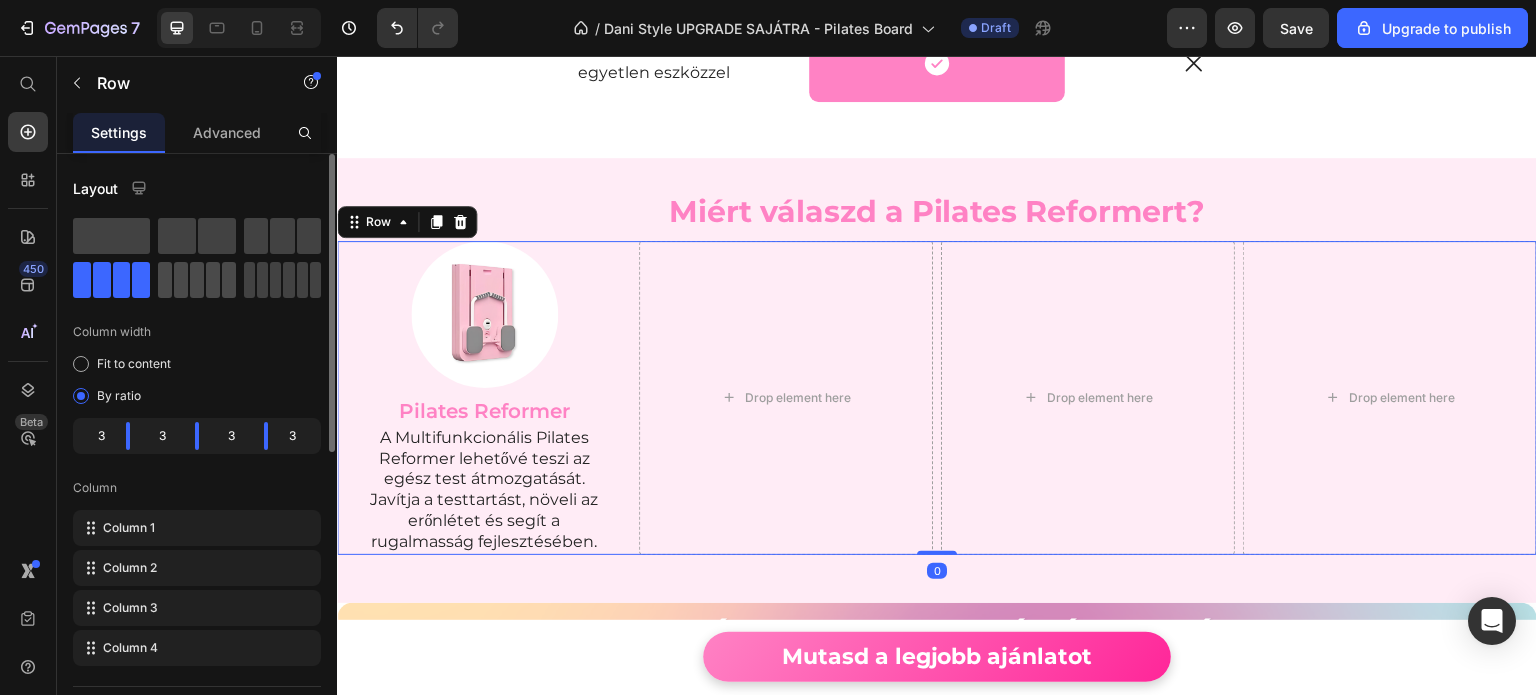 click 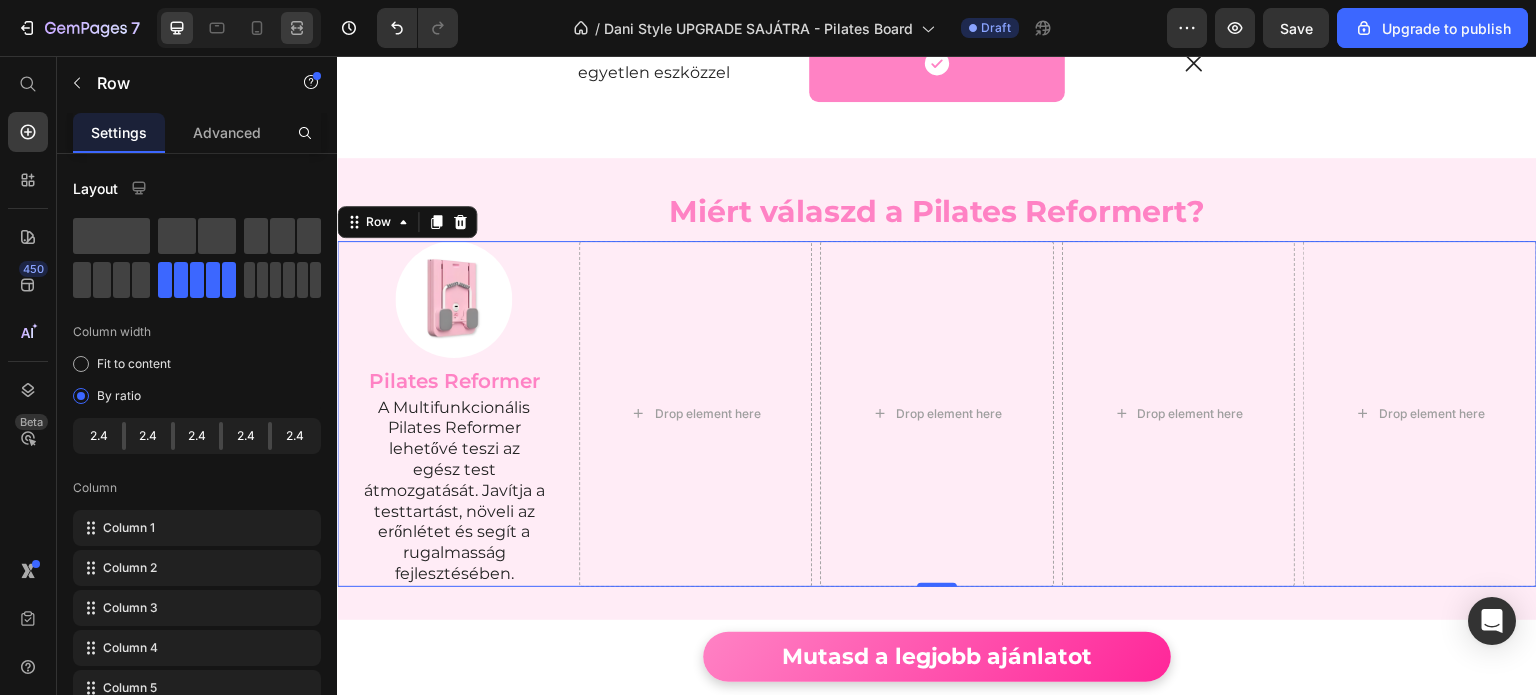 click at bounding box center [239, 28] 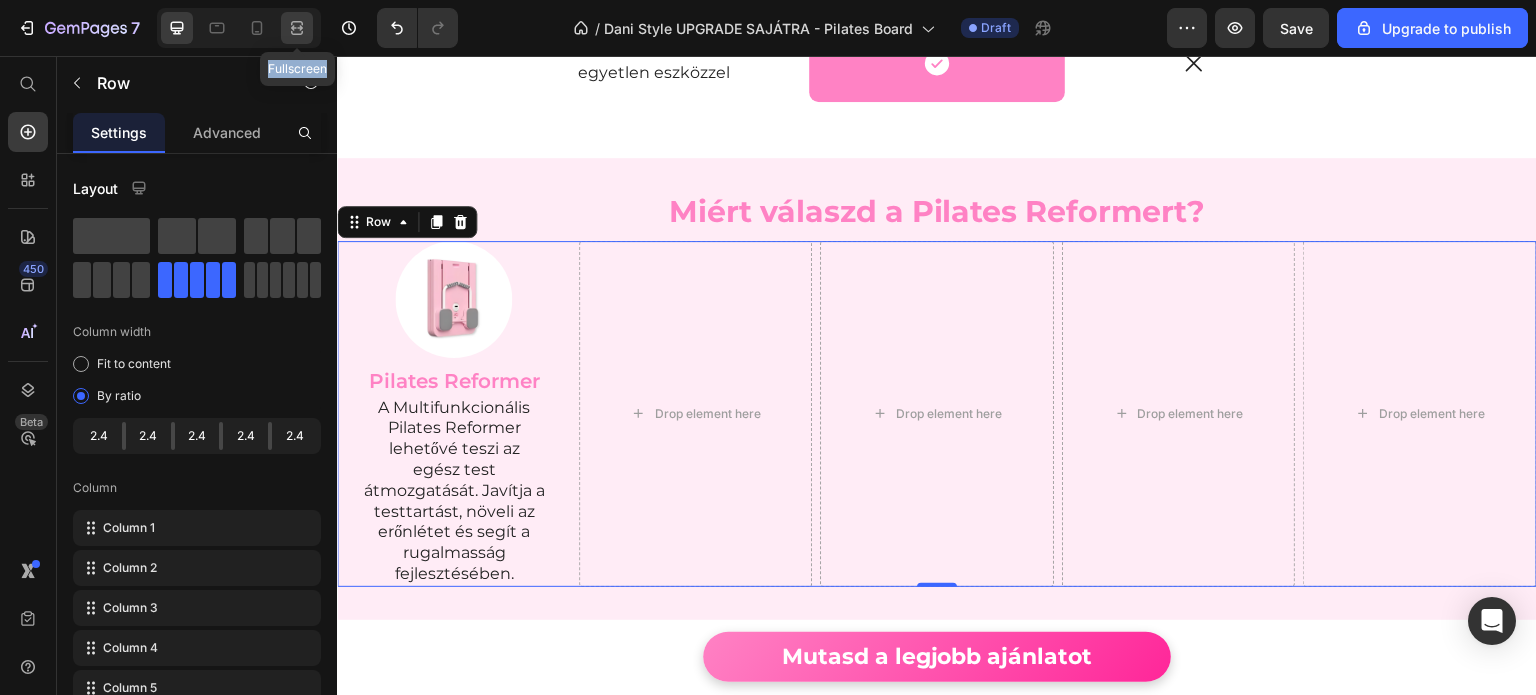 click 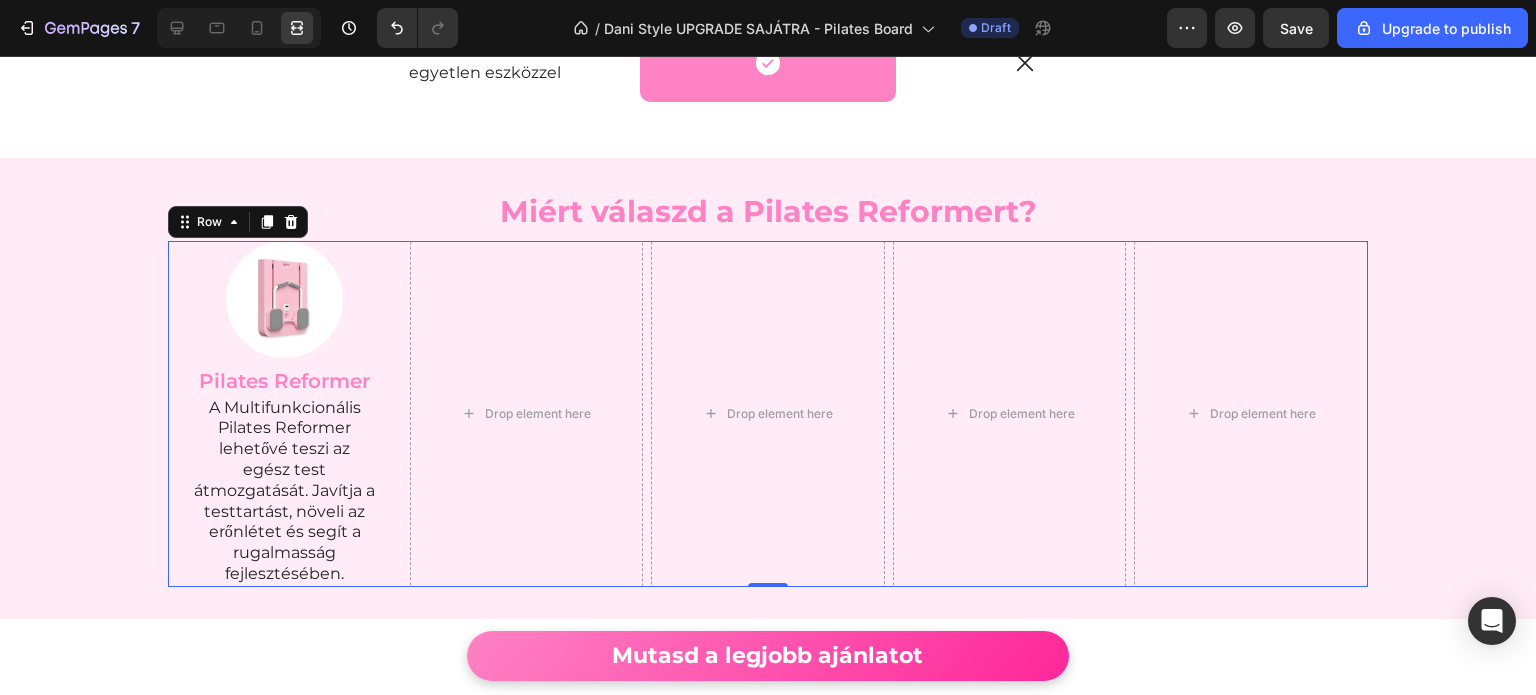 click at bounding box center [239, 28] 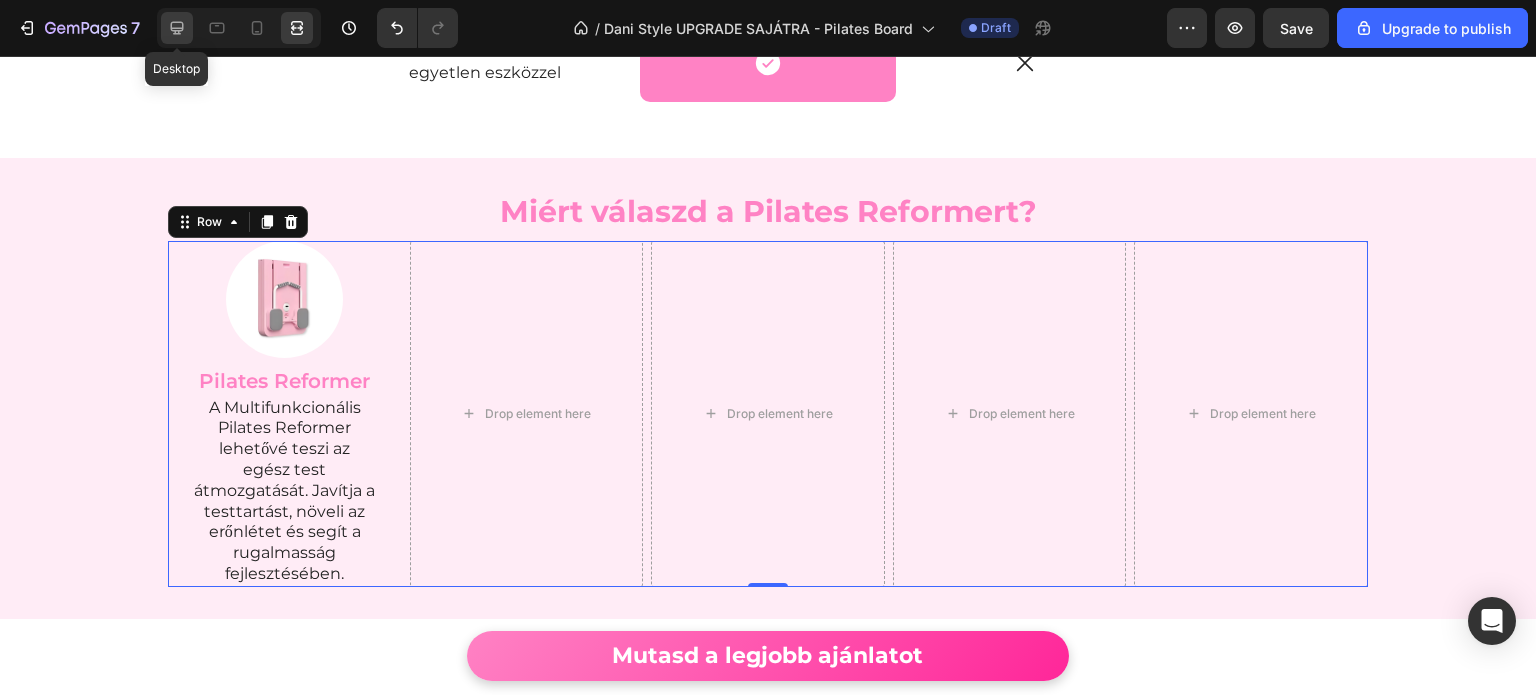 click 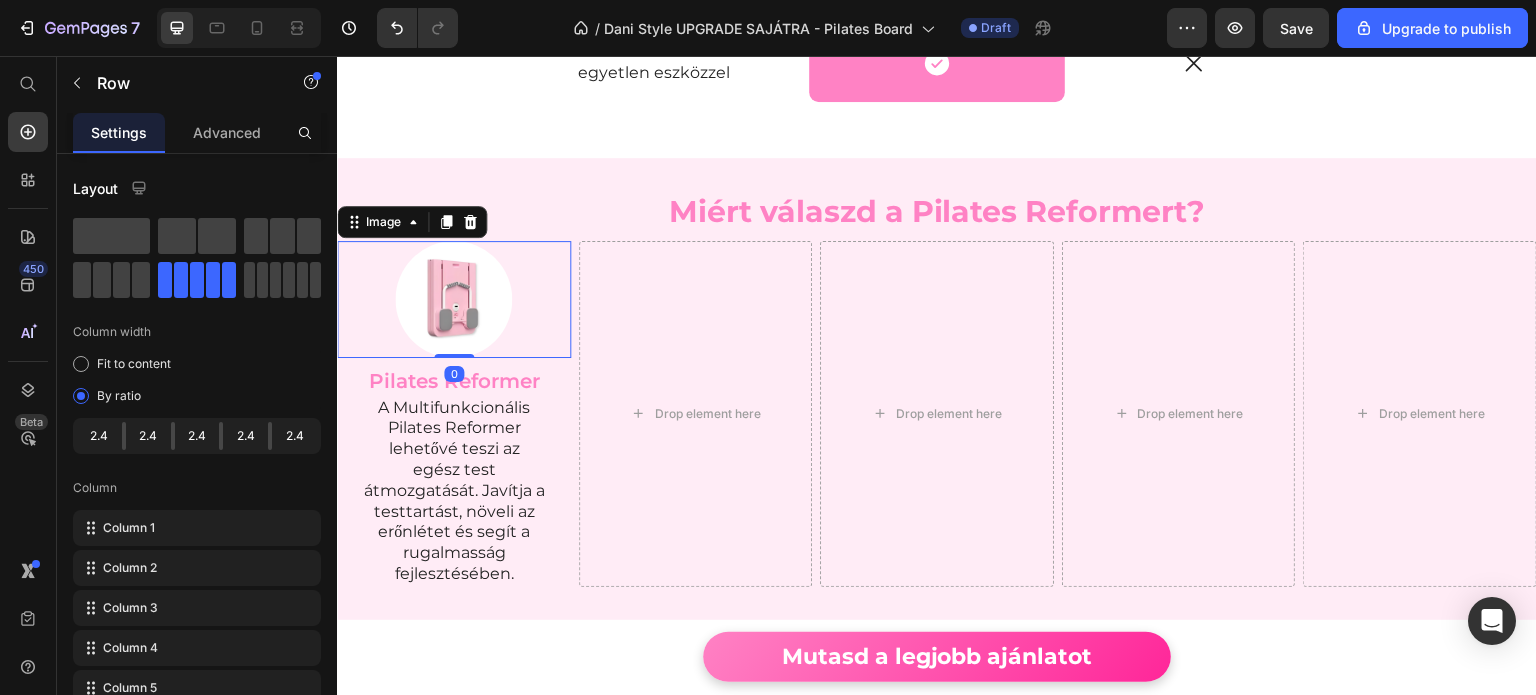 click at bounding box center [454, 299] 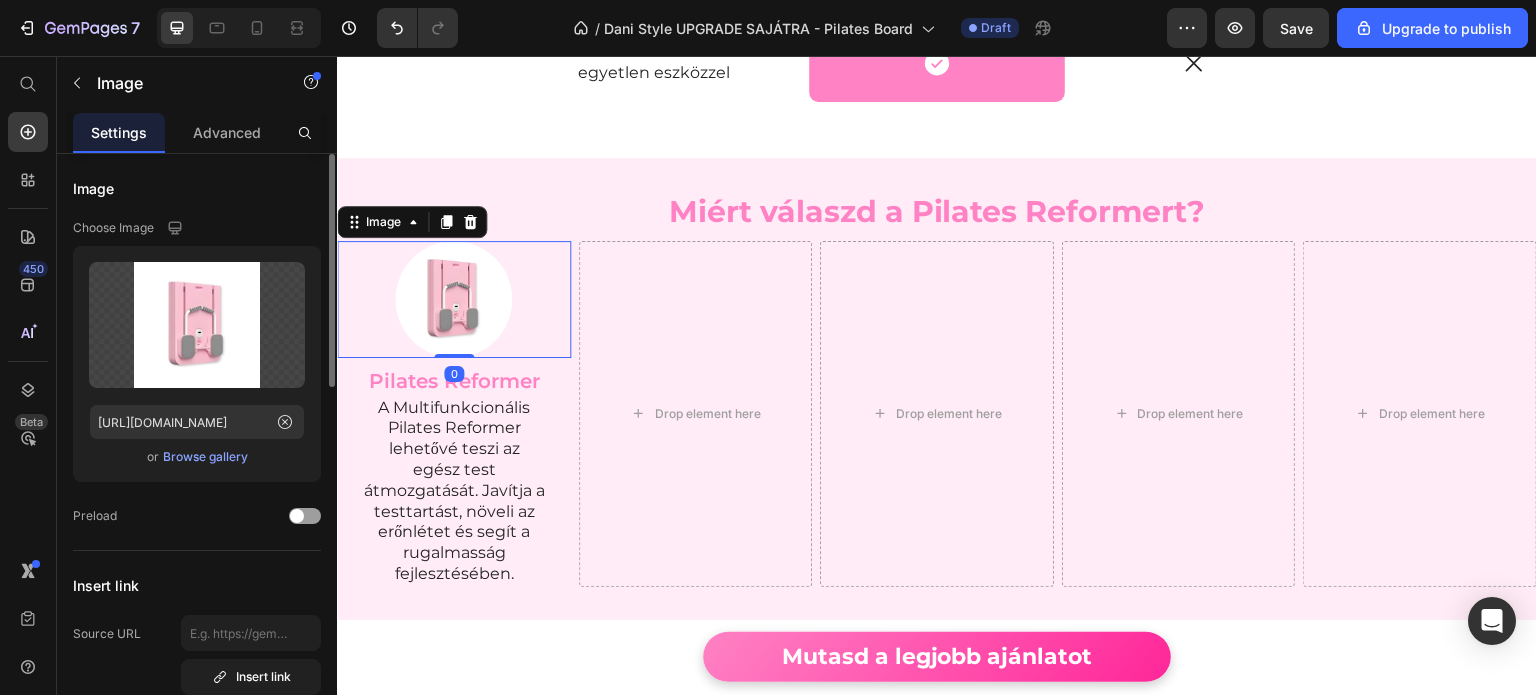 scroll, scrollTop: 300, scrollLeft: 0, axis: vertical 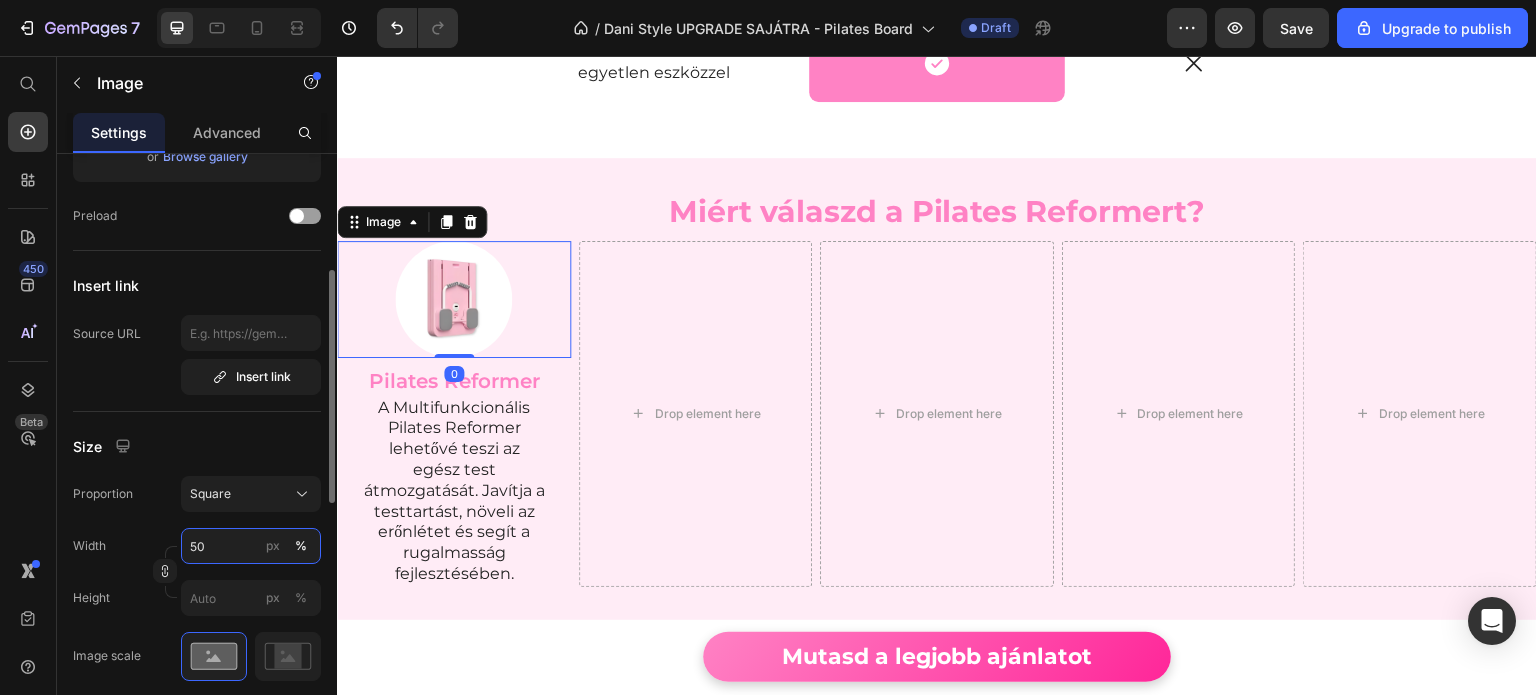 click on "50" at bounding box center (251, 546) 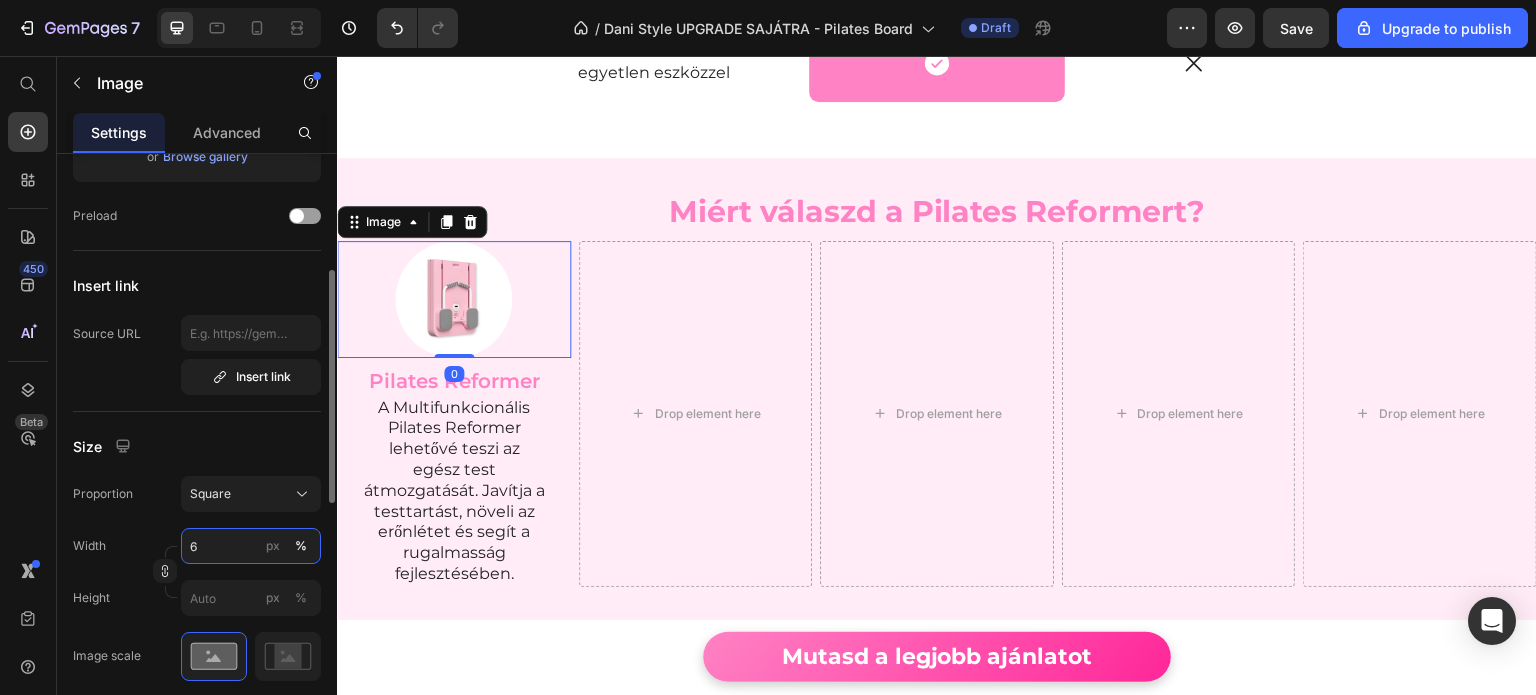 type on "65" 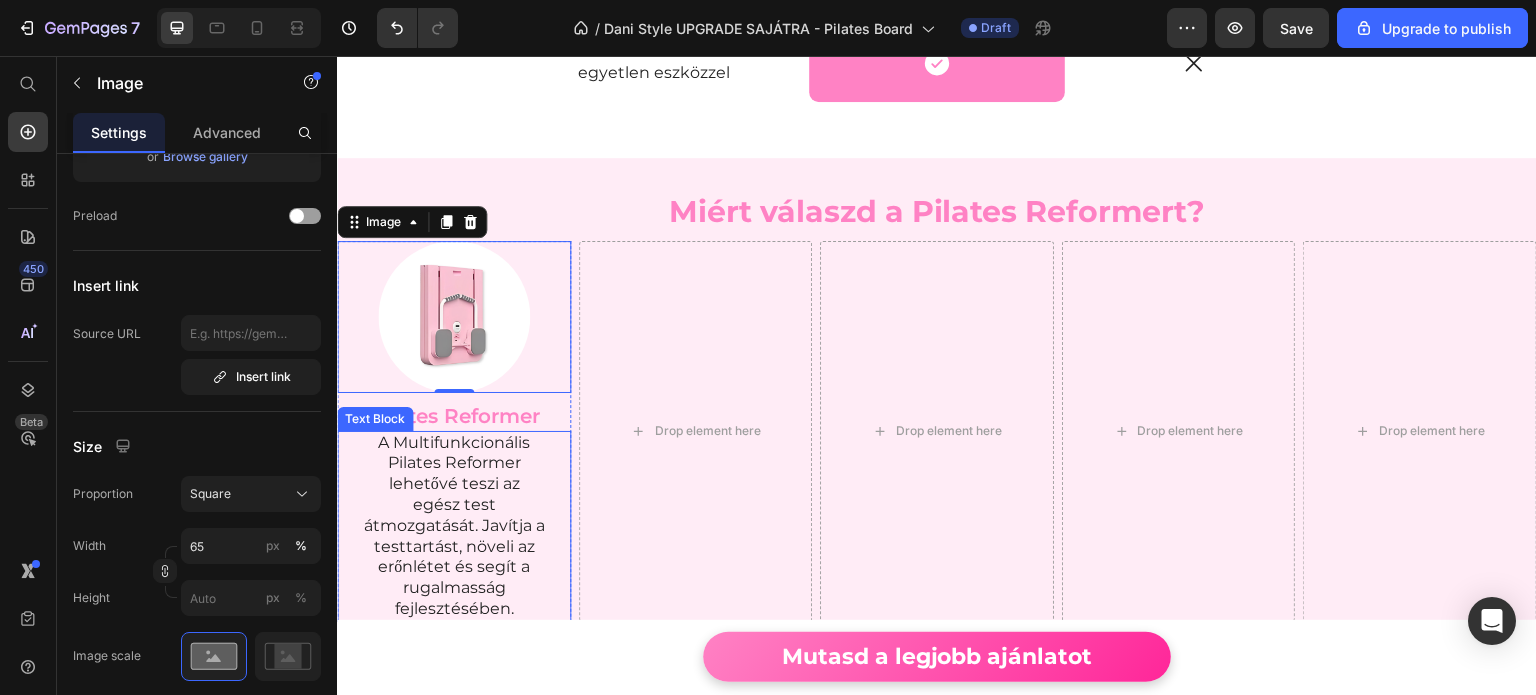 click on "A Multifunkcionális Pilates Reformer lehetővé teszi az egész test átmozgatását. Javítja a testtartást, növeli az erőnlétet és segít a rugalmasság fejlesztésében." at bounding box center (454, 526) 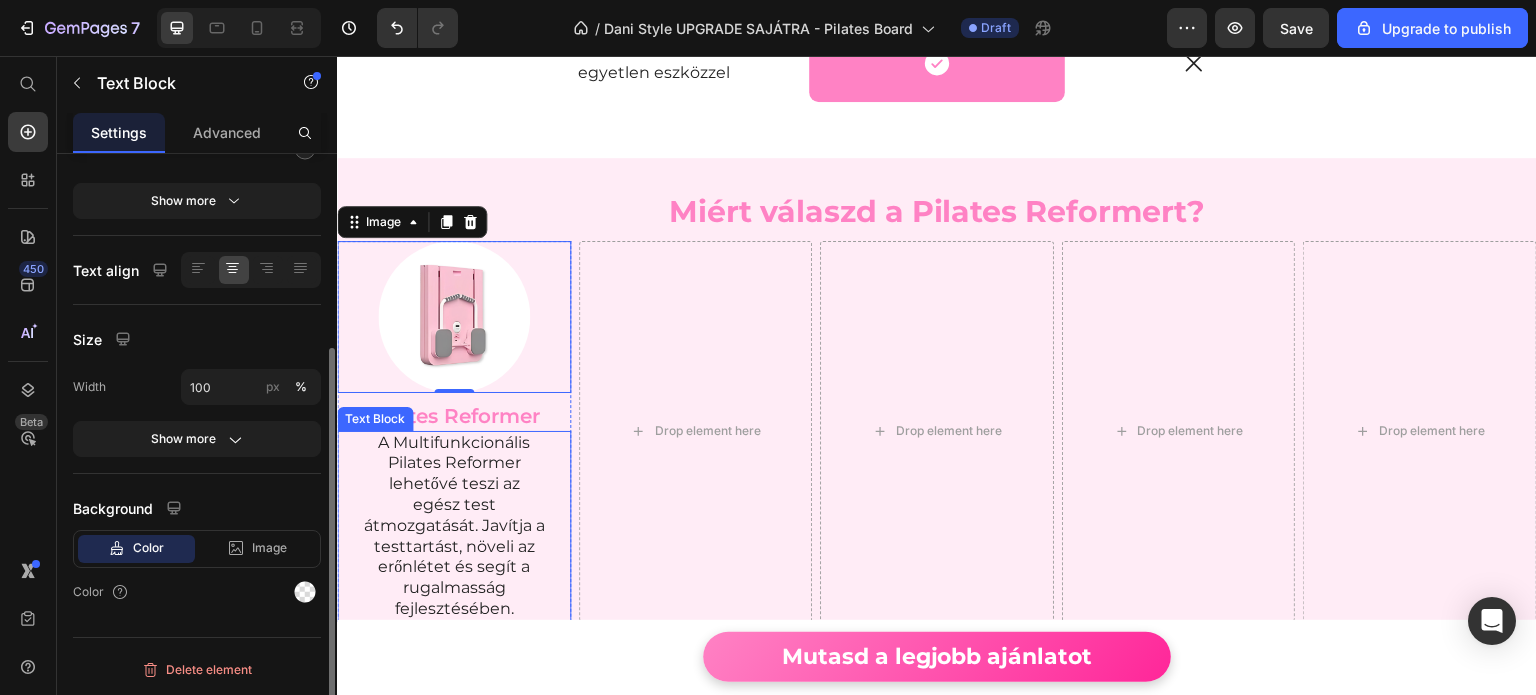 scroll, scrollTop: 0, scrollLeft: 0, axis: both 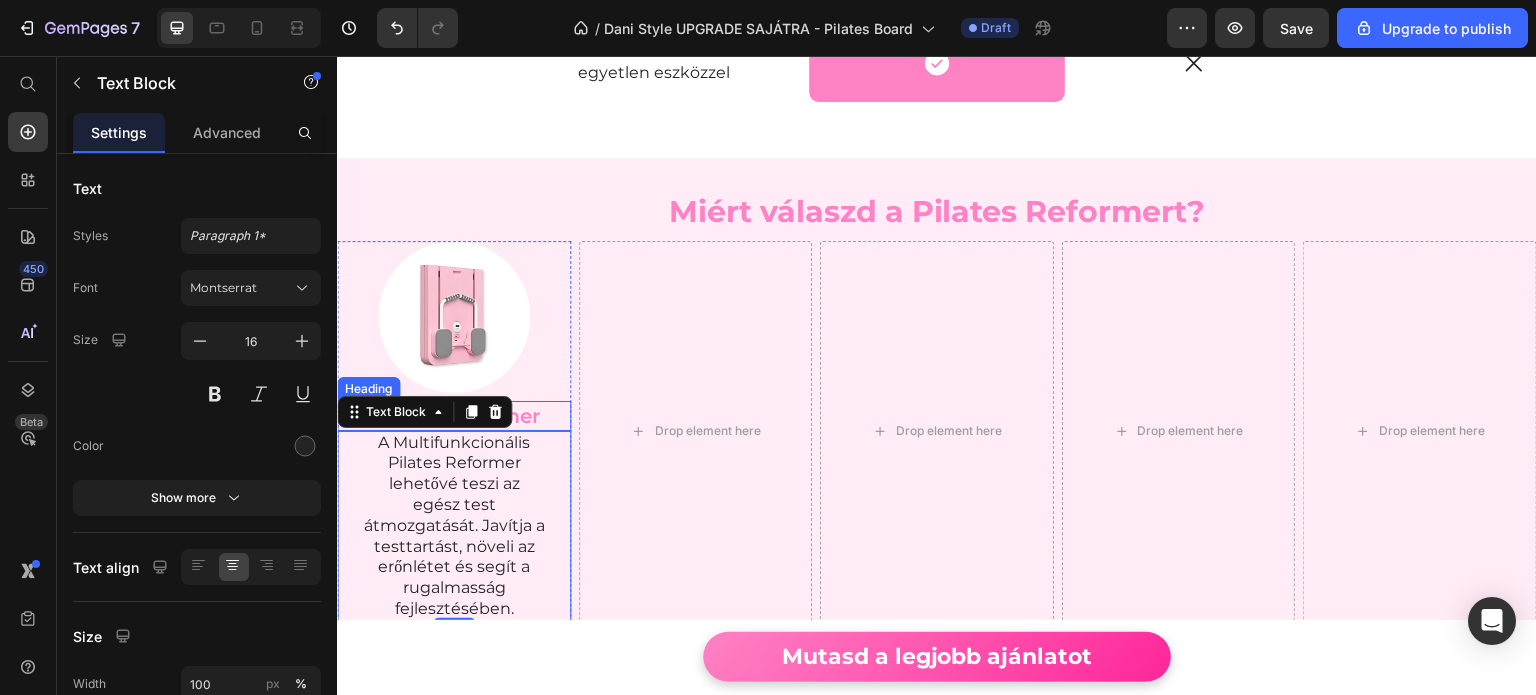 click on "Pilates Reformer" at bounding box center [454, 416] 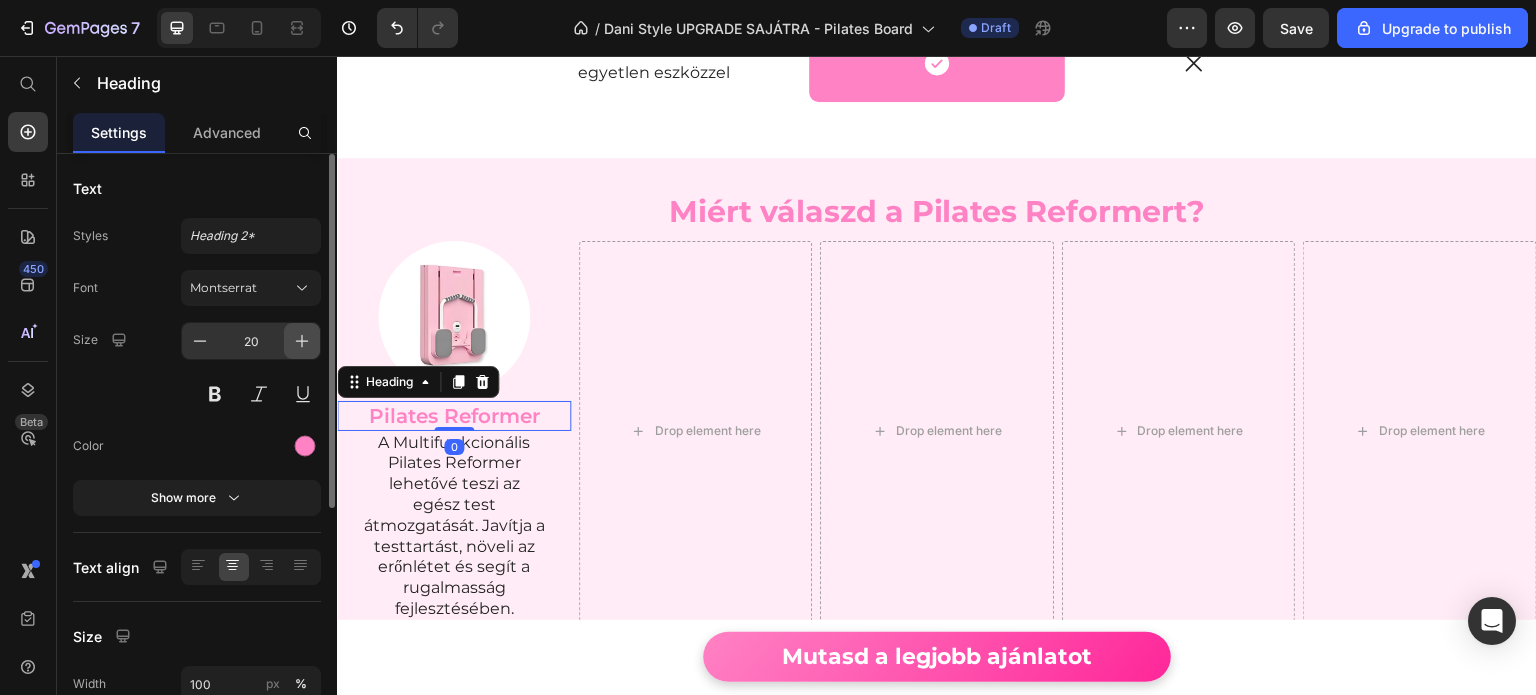 click 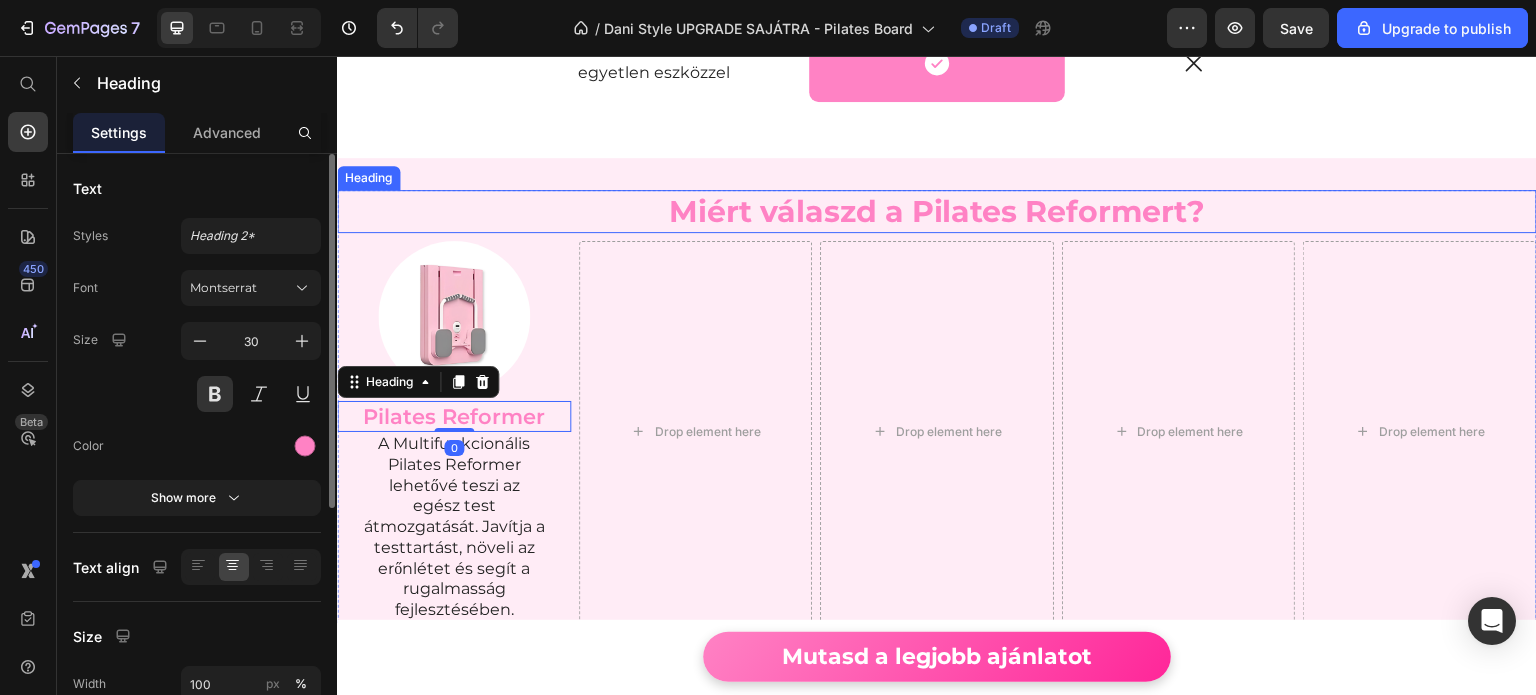 click on "Miért válaszd a Pilates Reformert?" at bounding box center (937, 211) 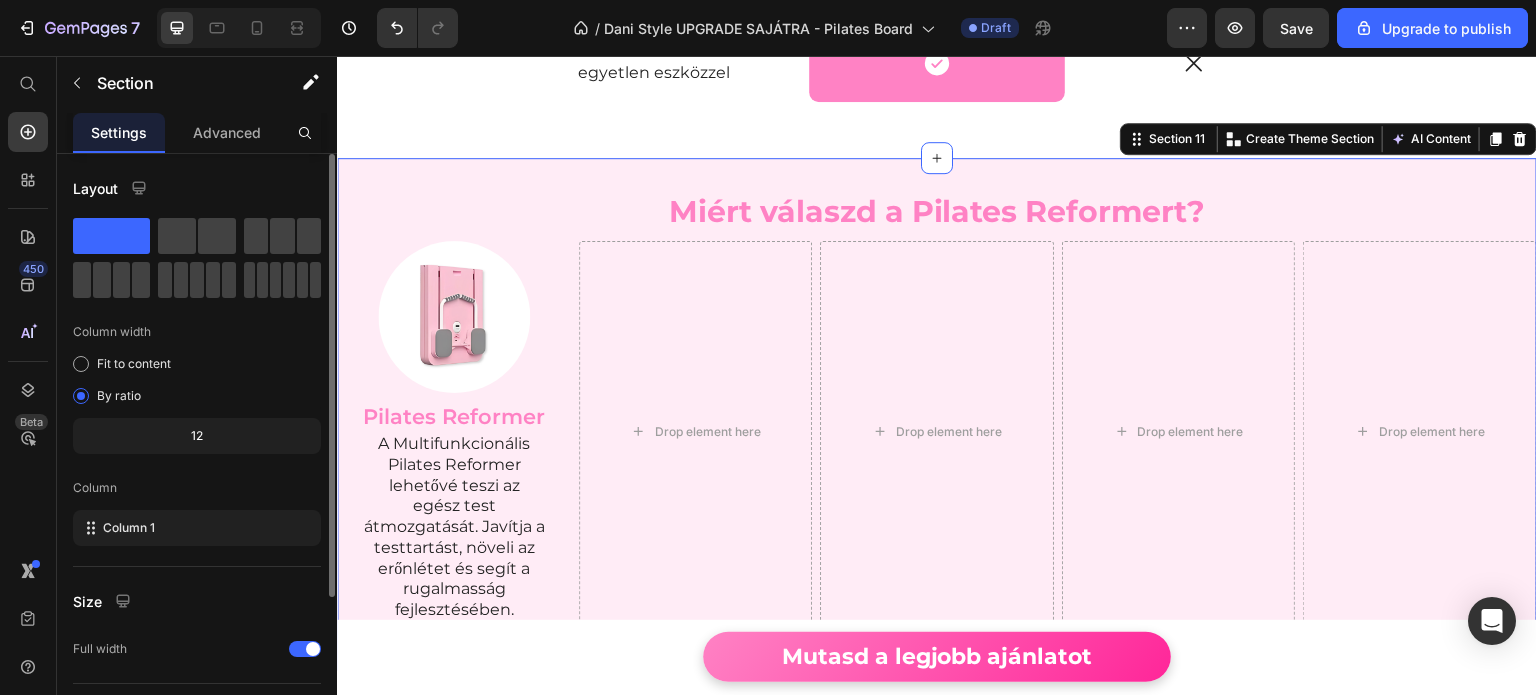 click on "Miért válaszd a Pilates Reformert? Heading Image Pilates Reformer Heading A Multifunkcionális Pilates Reformer lehetővé teszi az egész test átmozgatását. Javítja a testtartást, növeli az erőnlétet és segít a rugalmasság fejlesztésében. Text Block Row
Drop element here
Drop element here
Drop element here
Drop element here Row Row Section 11   You can create reusable sections Create Theme Section AI Content Write with GemAI What would you like to describe here? Tone and Voice Persuasive Product Show more Generate" at bounding box center (937, 414) 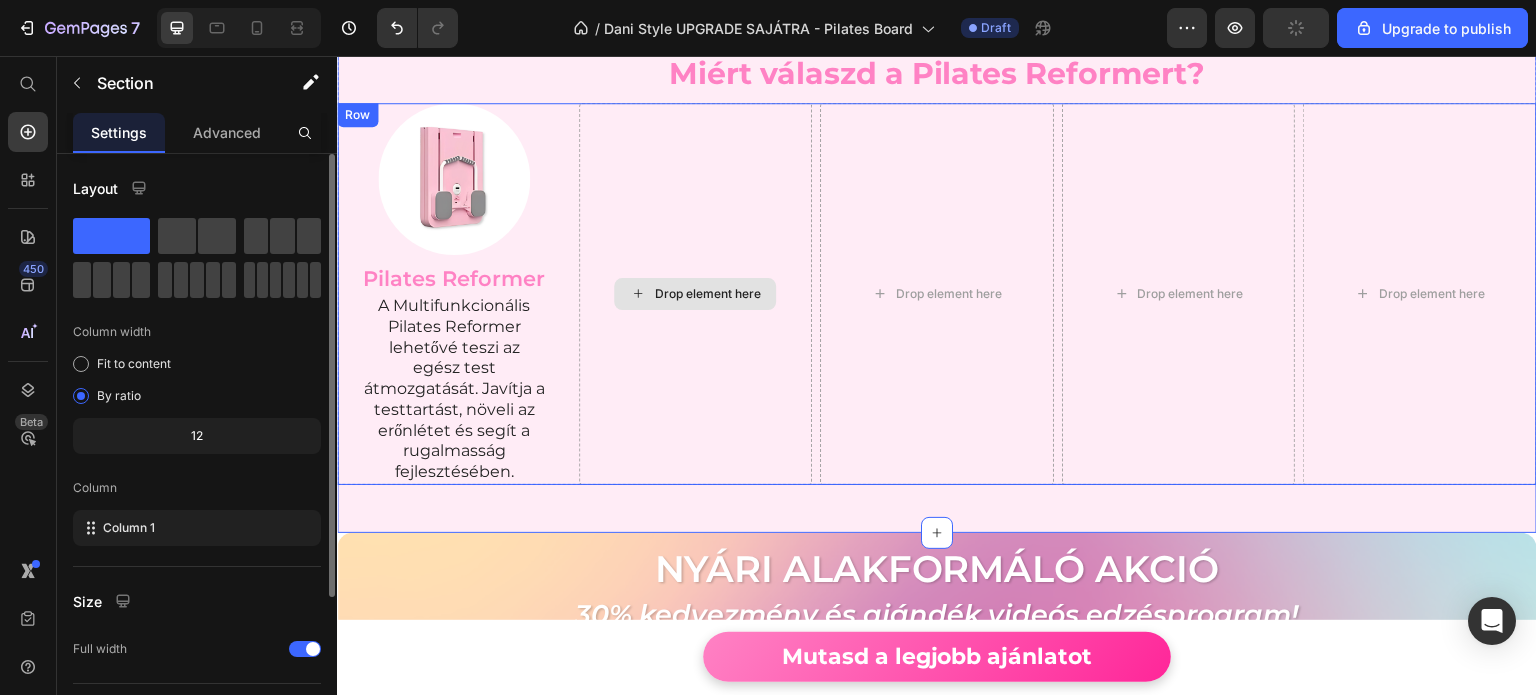 scroll, scrollTop: 6022, scrollLeft: 0, axis: vertical 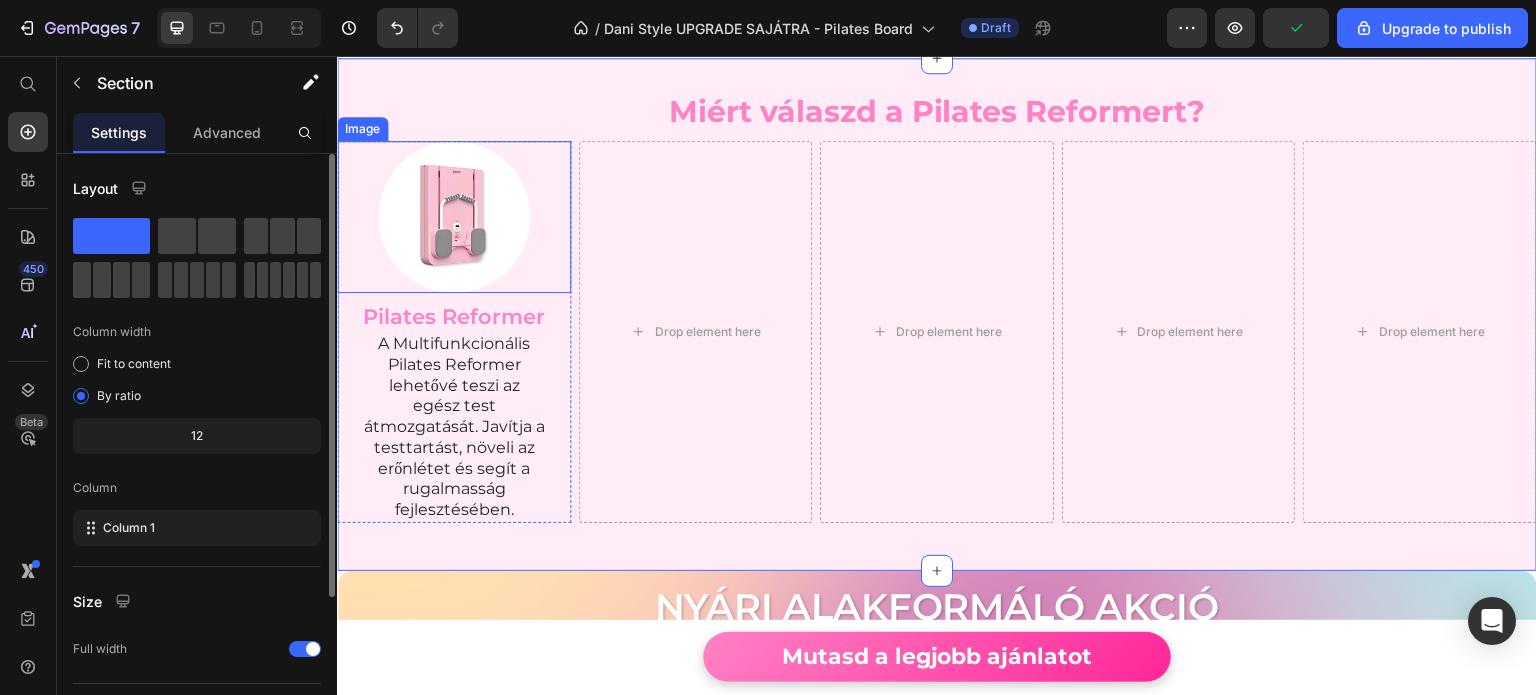 click at bounding box center [454, 217] 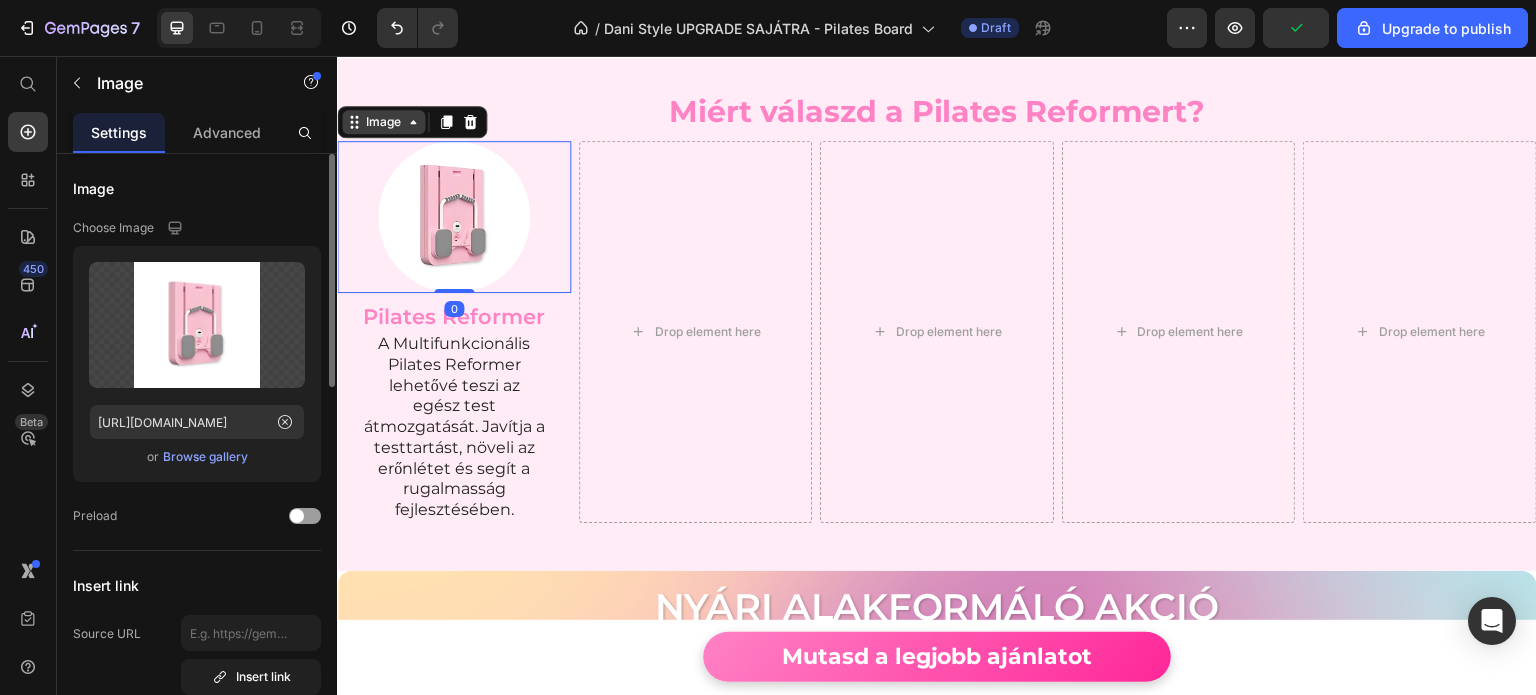 click on "Image" at bounding box center (383, 122) 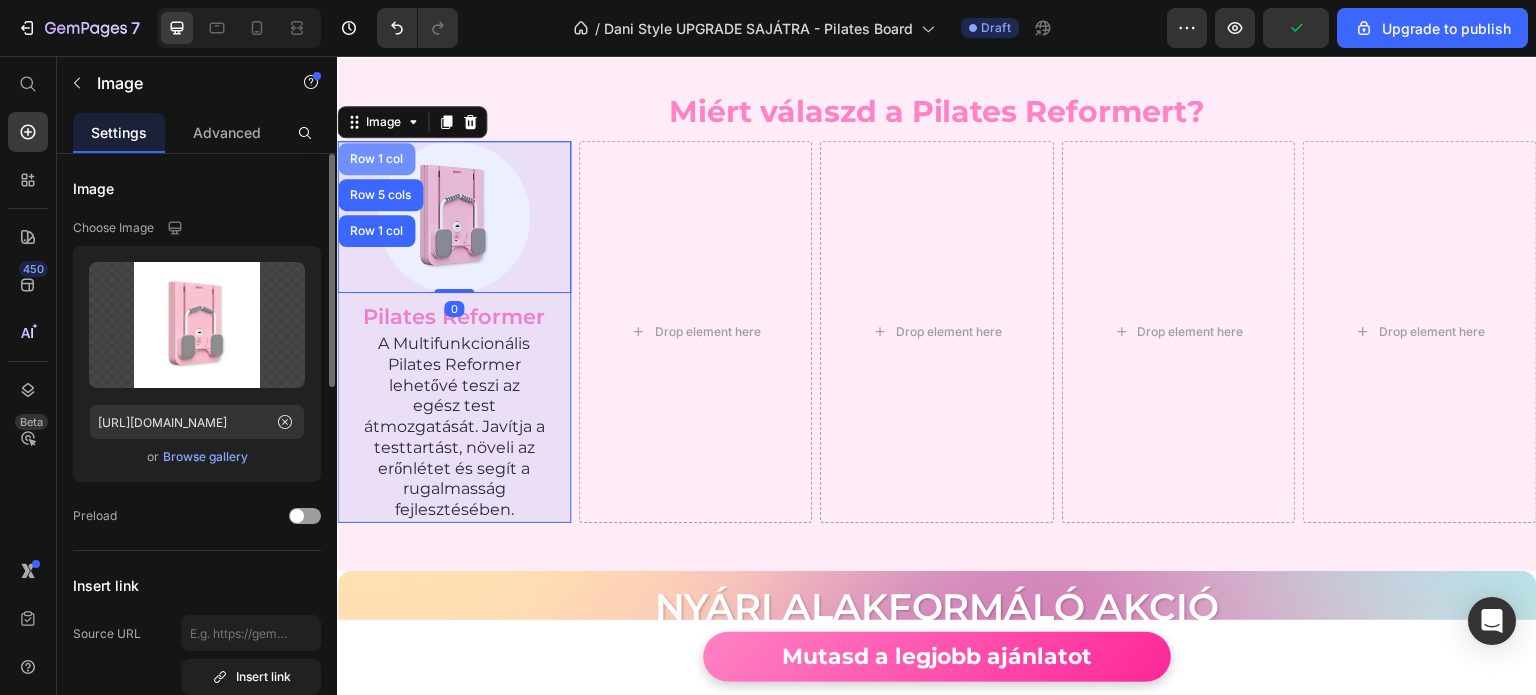 click on "Row 1 col" at bounding box center (376, 159) 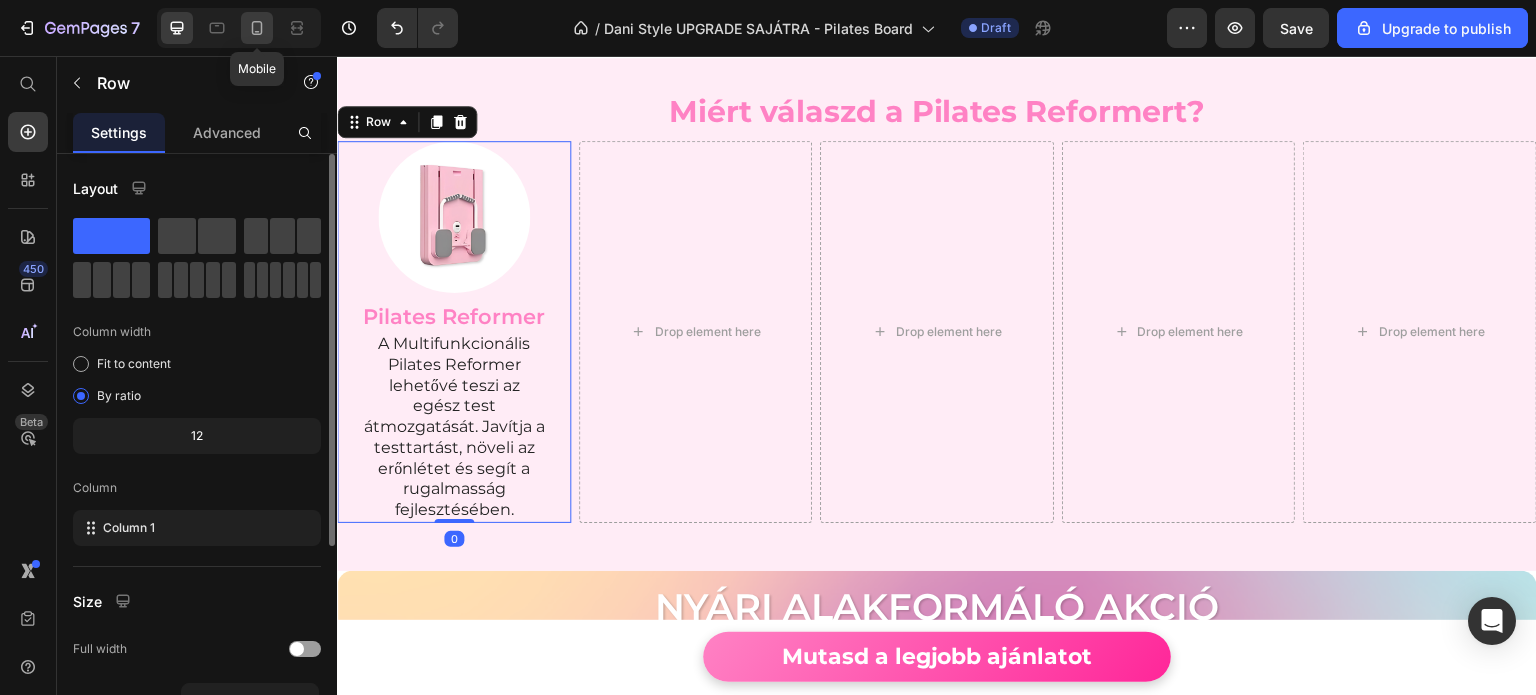 click 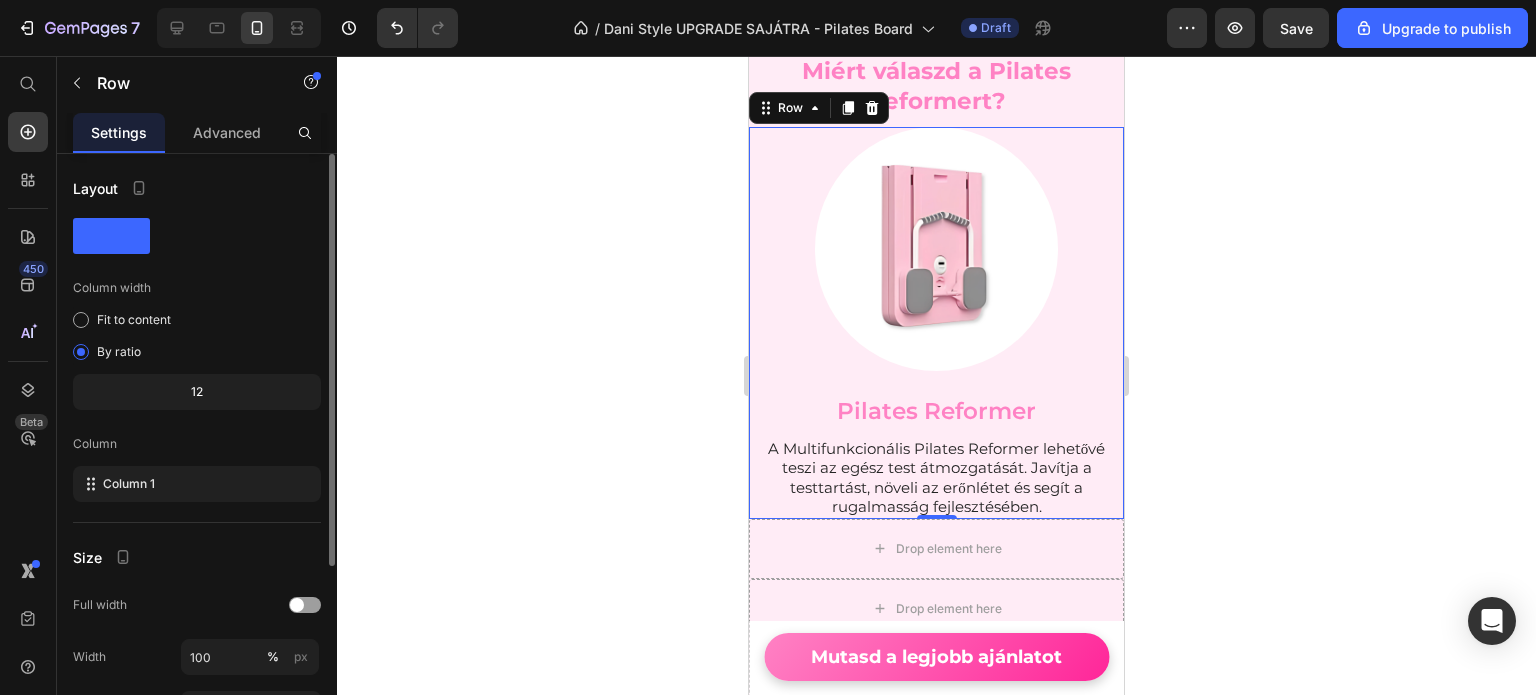 scroll, scrollTop: 6064, scrollLeft: 0, axis: vertical 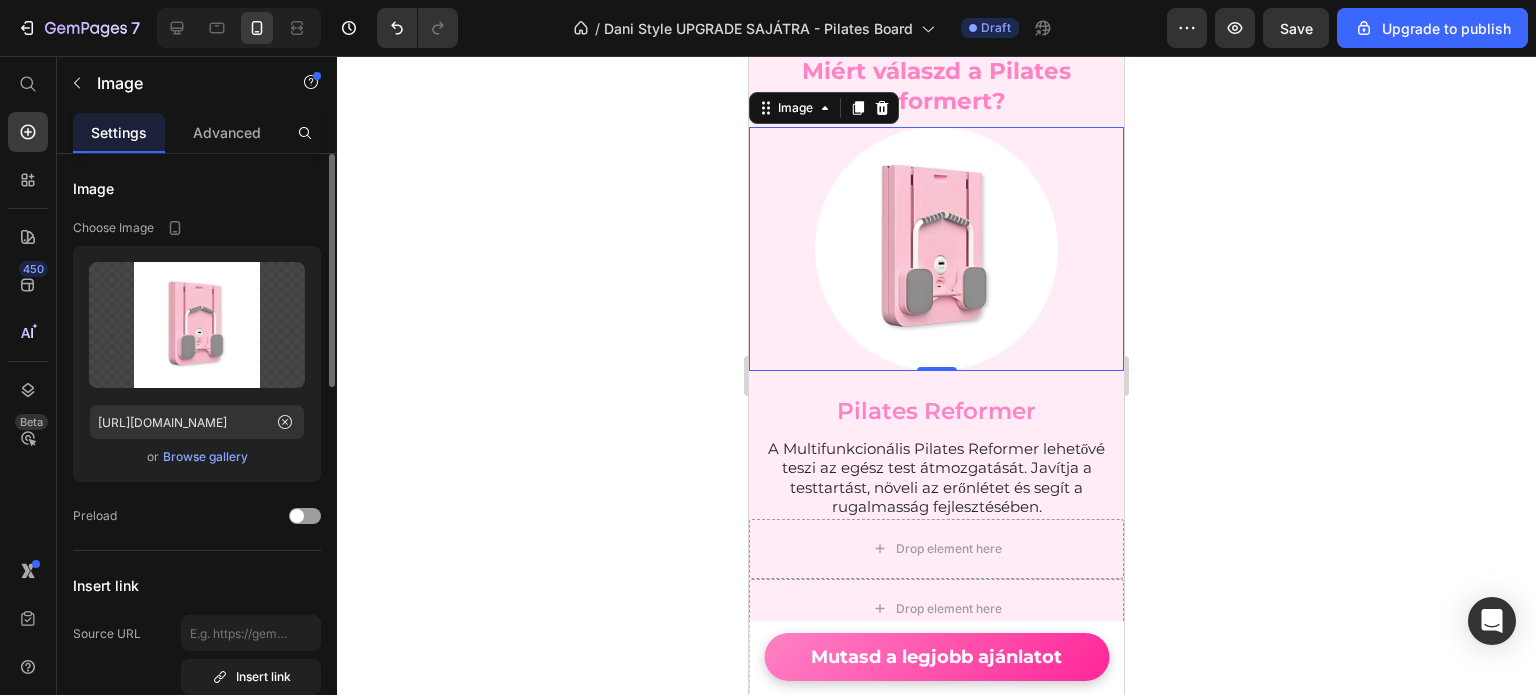 click at bounding box center [936, 249] 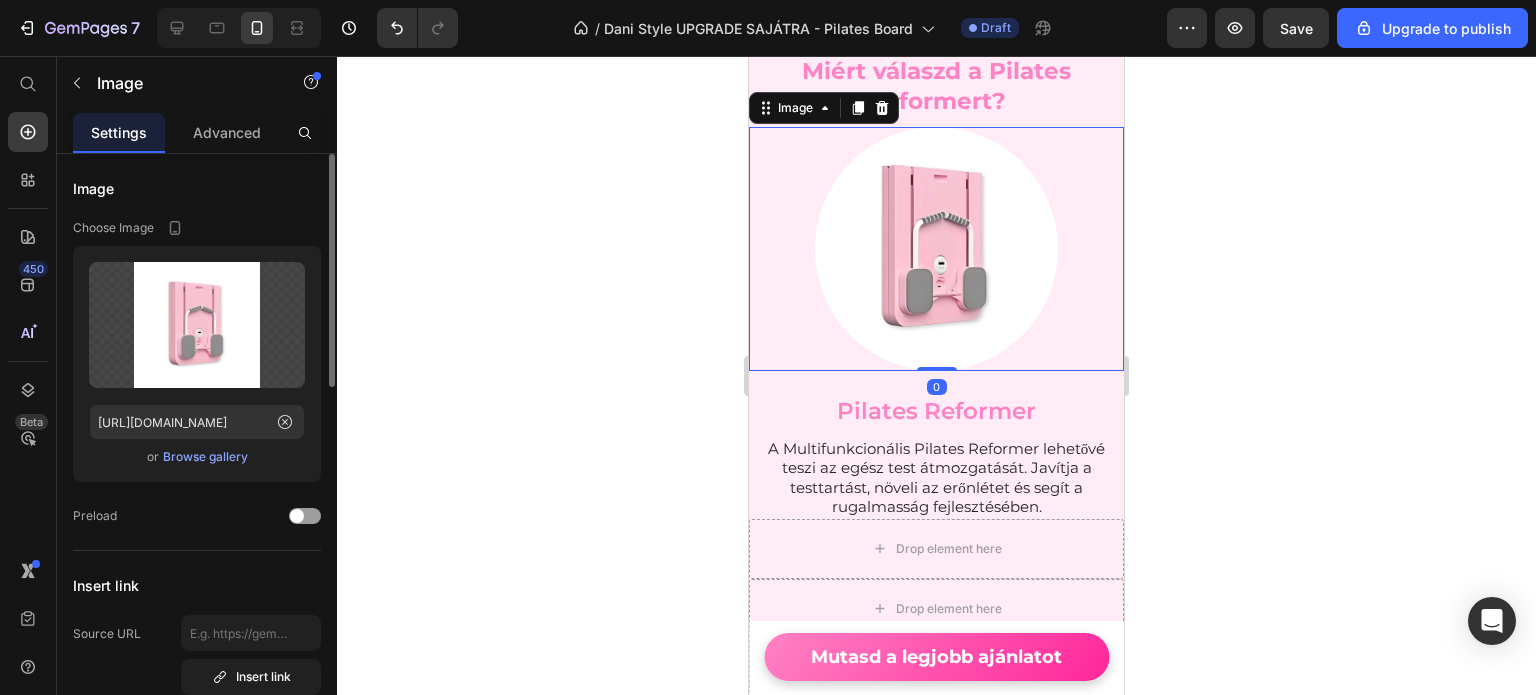scroll, scrollTop: 300, scrollLeft: 0, axis: vertical 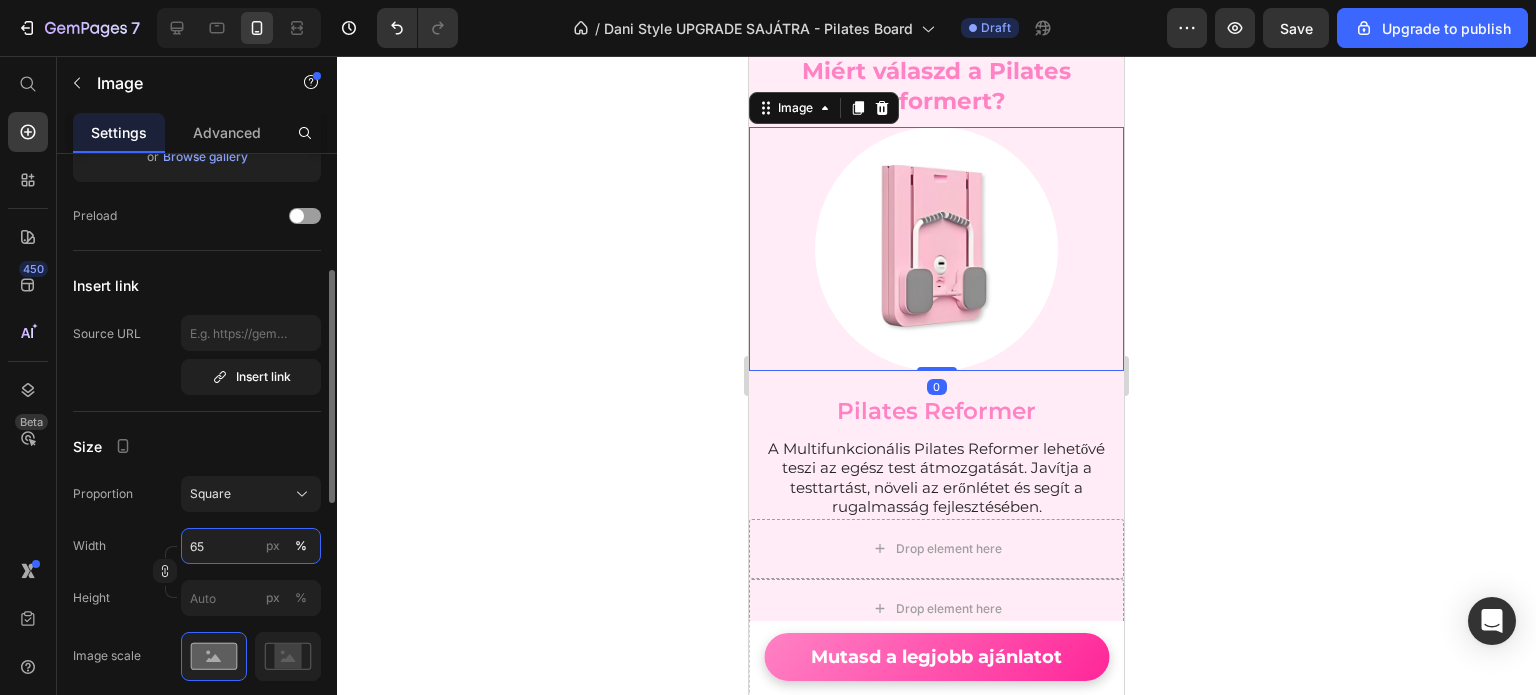 click on "65" at bounding box center [251, 546] 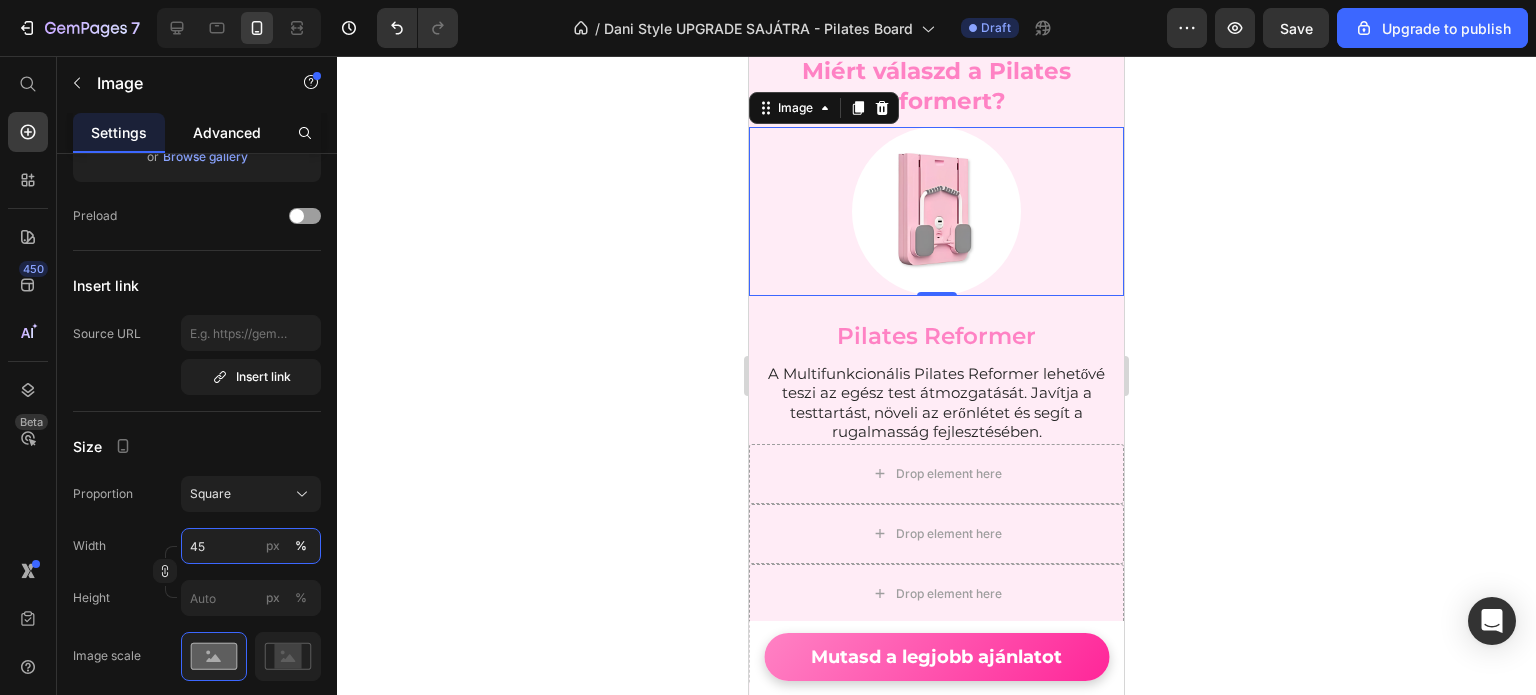 type on "45" 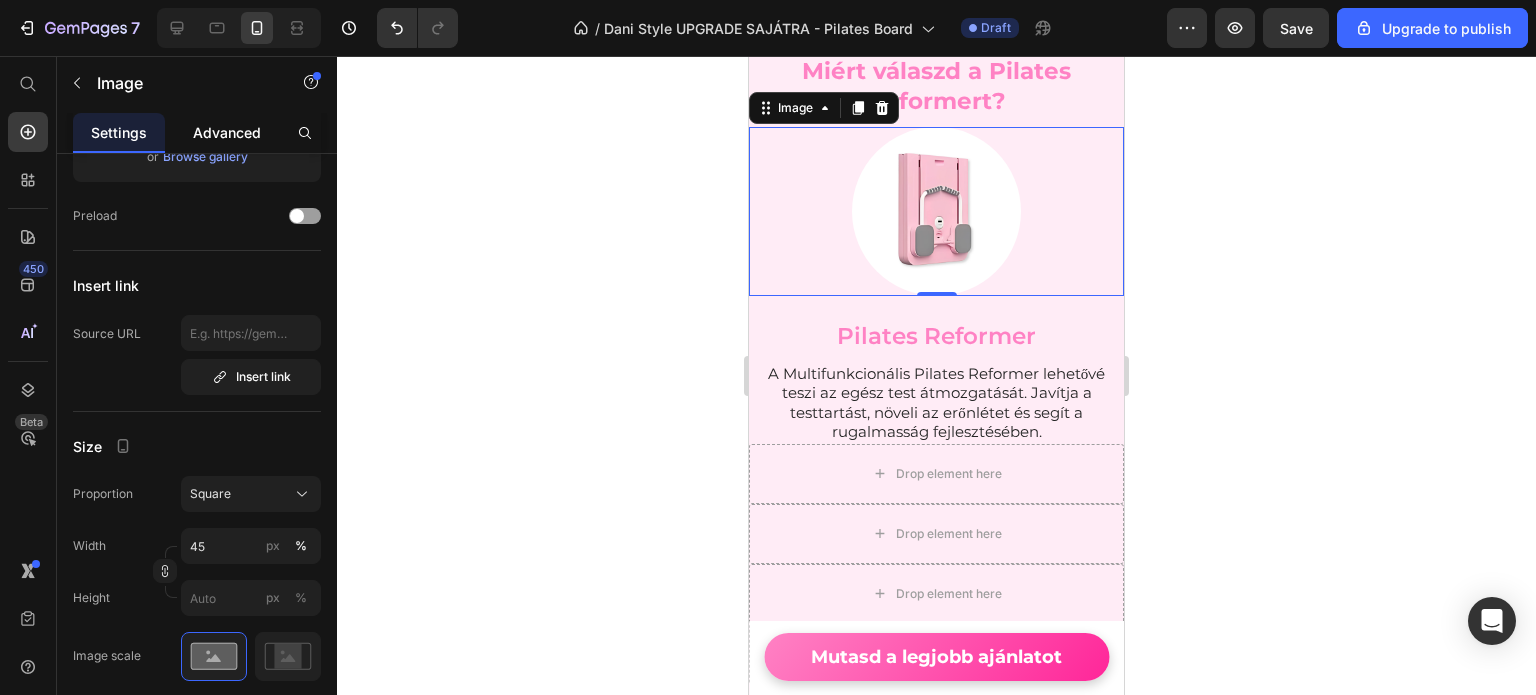 click on "Advanced" at bounding box center [227, 132] 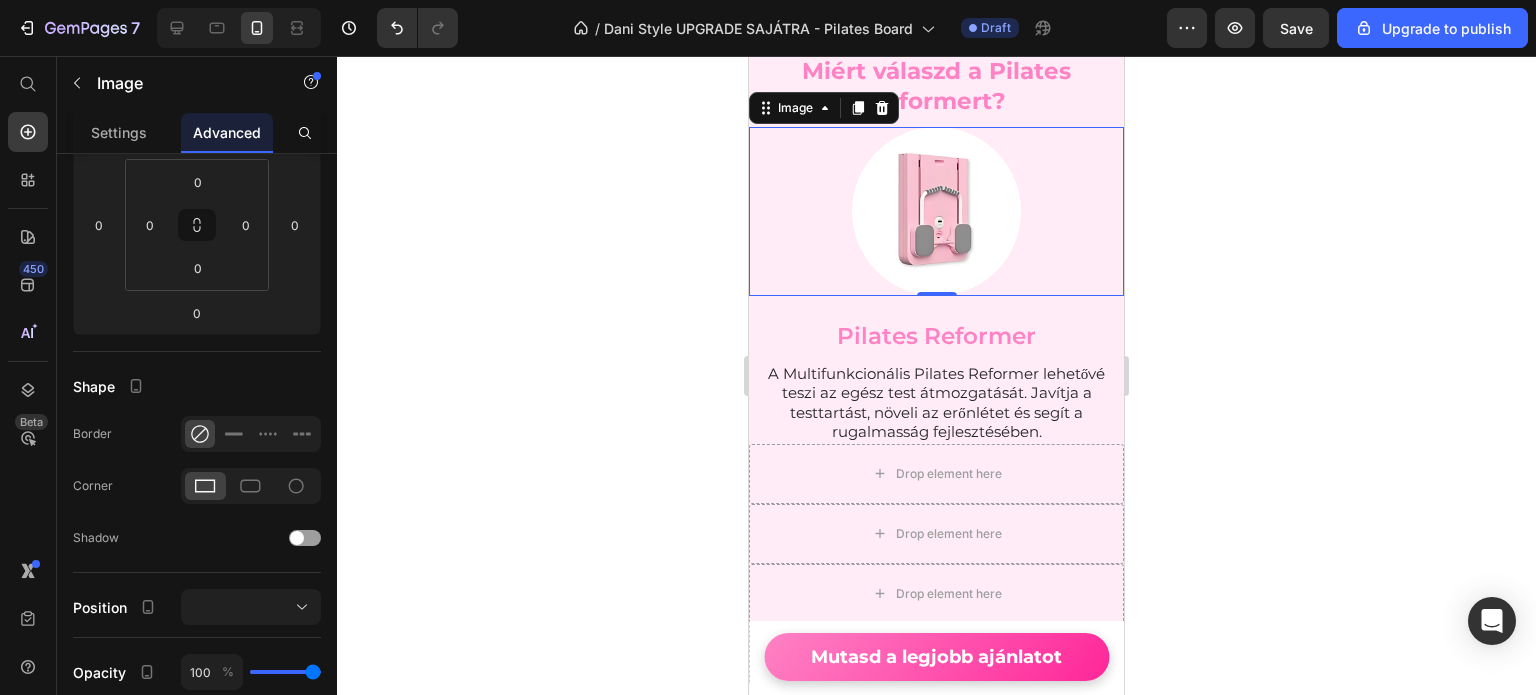 scroll, scrollTop: 0, scrollLeft: 0, axis: both 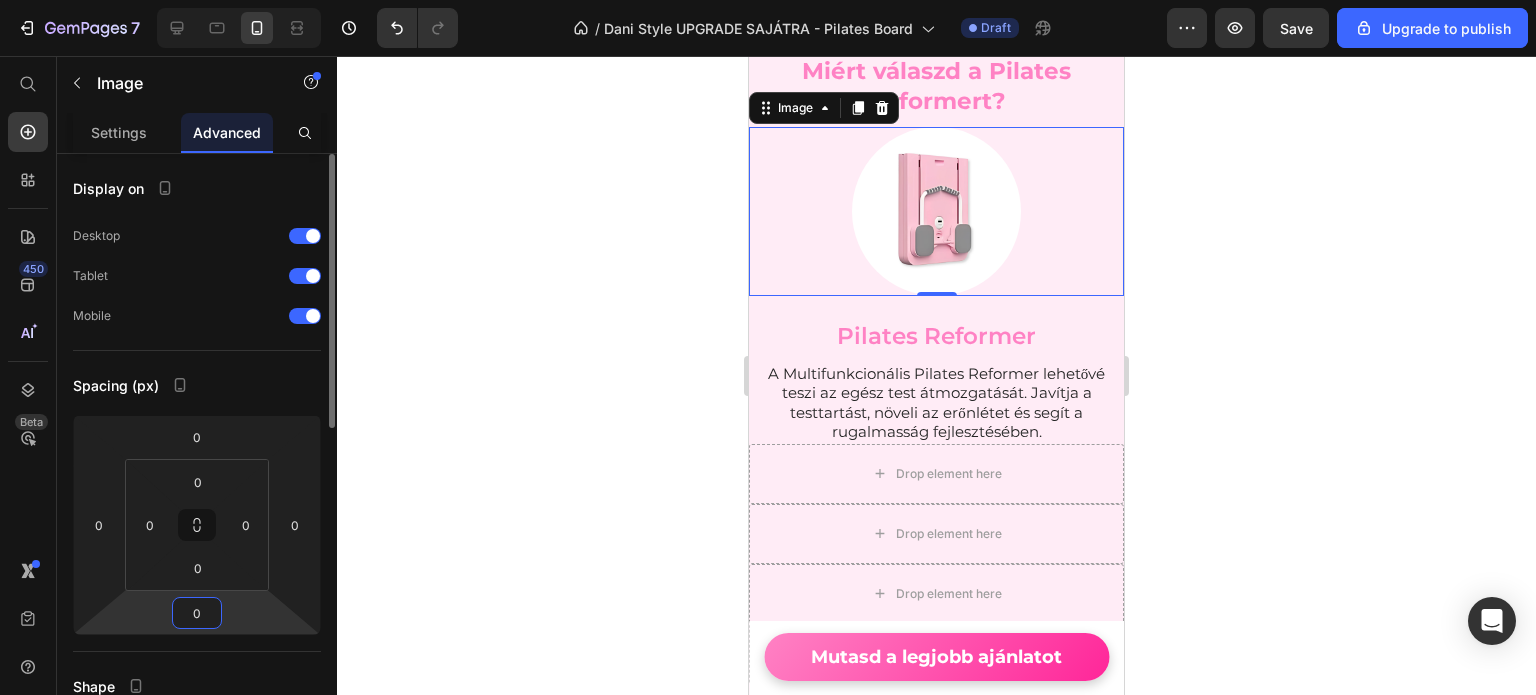 click on "0" at bounding box center [197, 613] 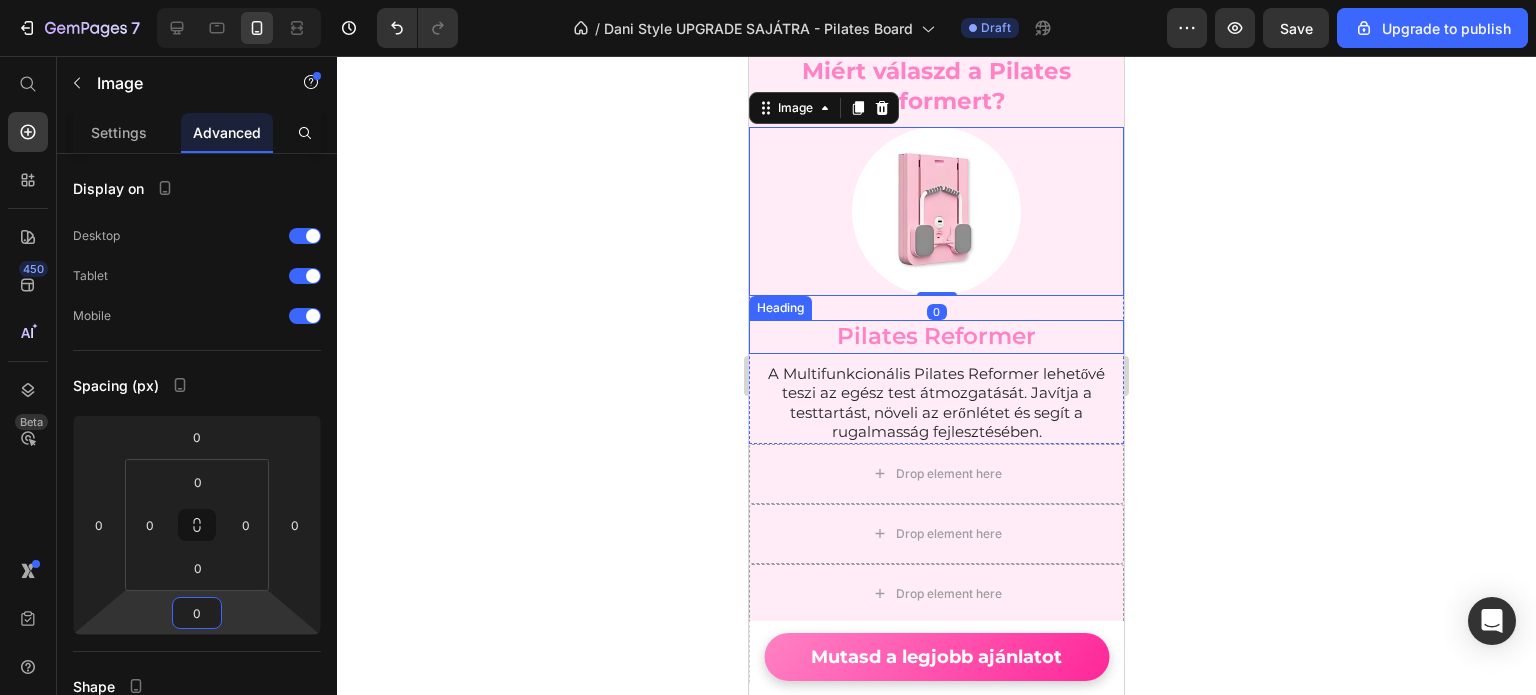 click on "Pilates Reformer" at bounding box center (936, 337) 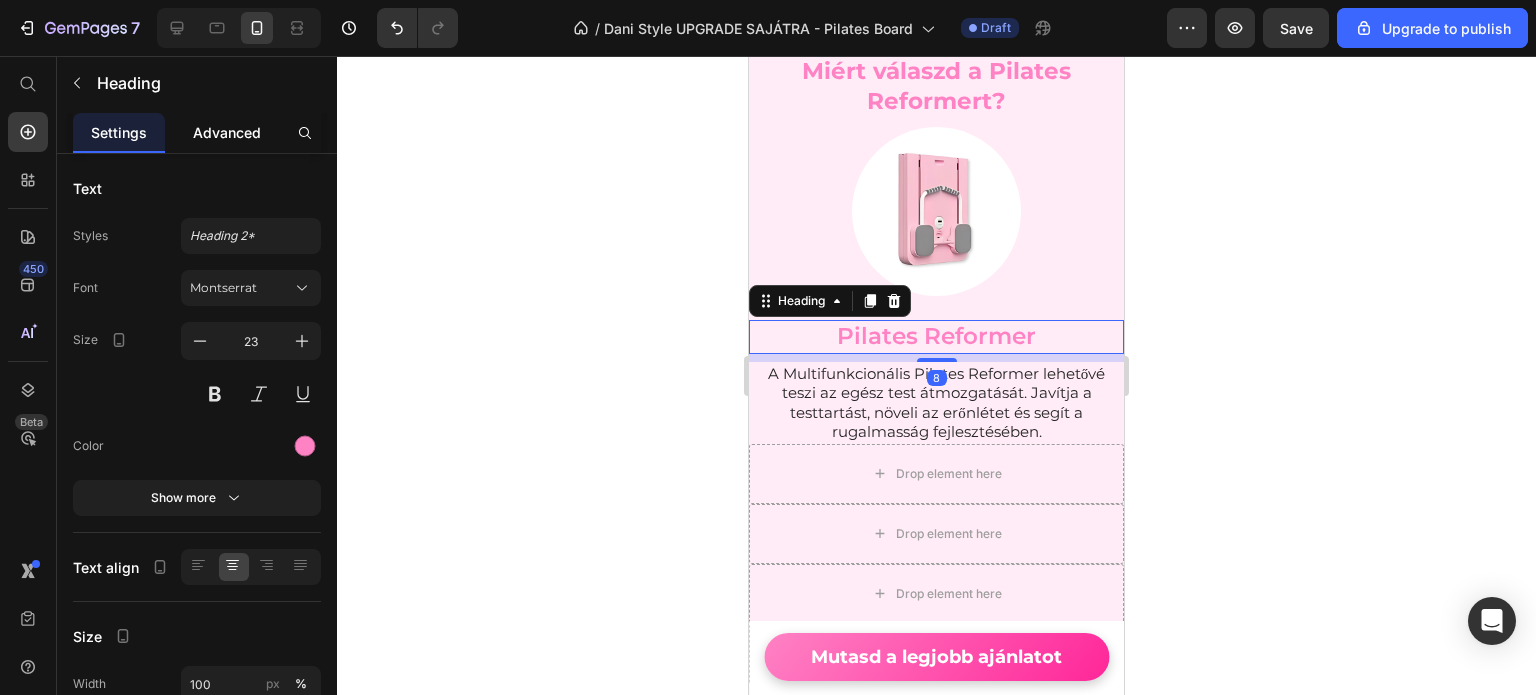 click on "Advanced" at bounding box center [227, 132] 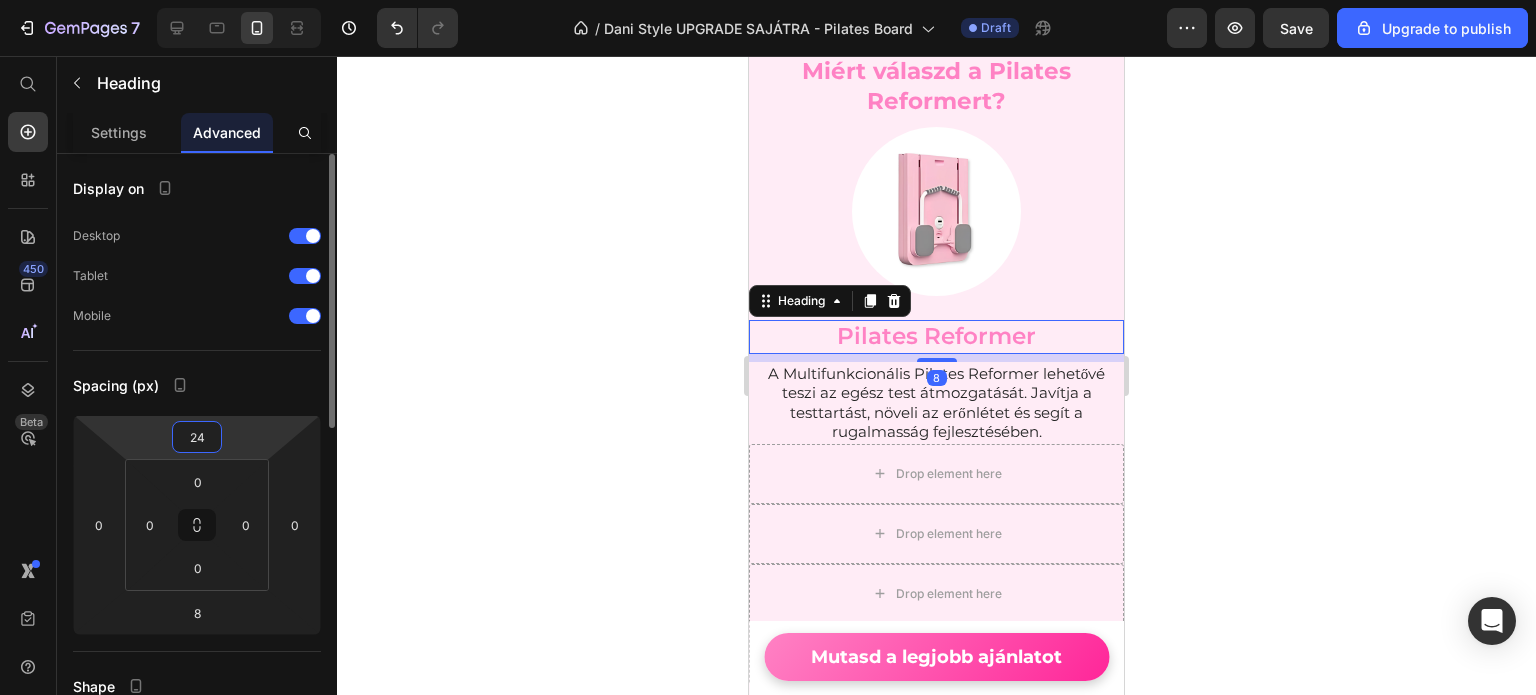 click on "24" at bounding box center (197, 437) 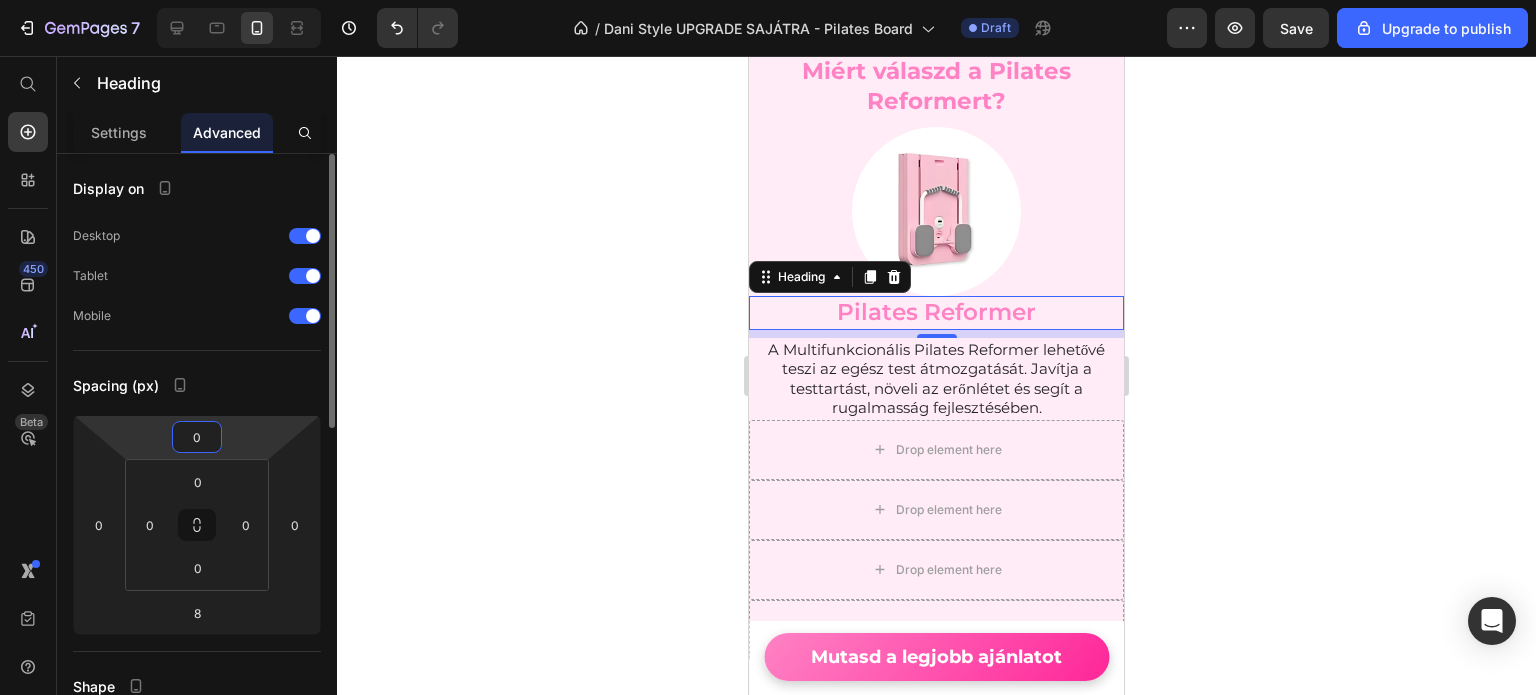 click on "0" at bounding box center (197, 437) 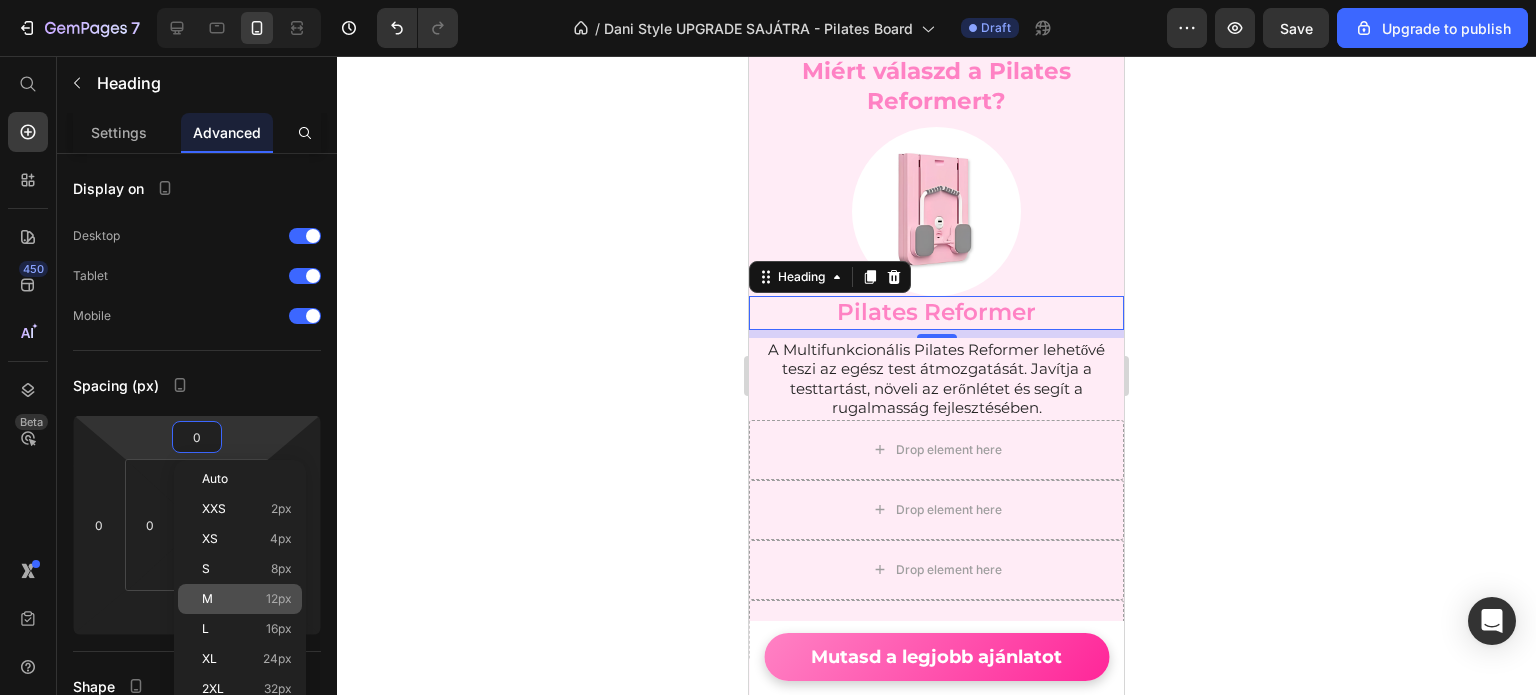 click on "M 12px" 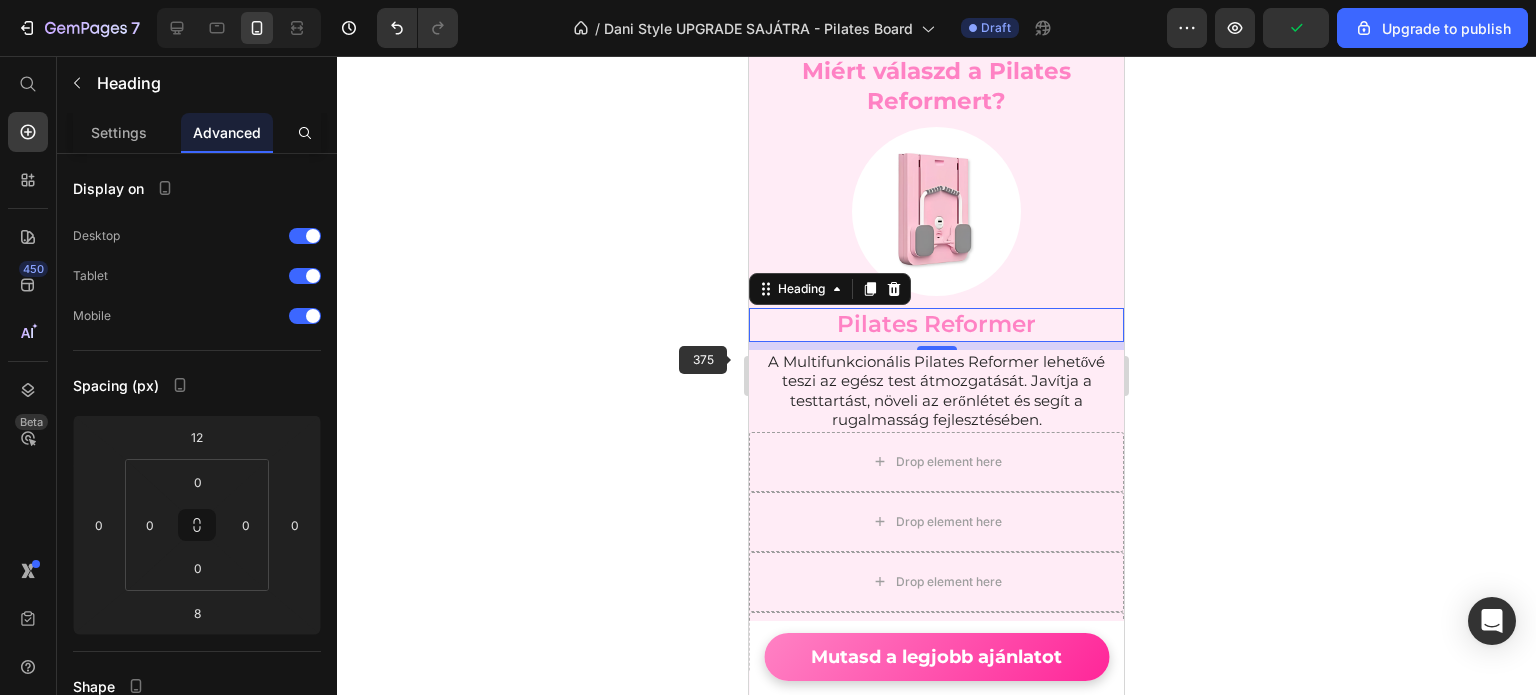 click on "A Multifunkcionális Pilates Reformer lehetővé teszi az egész test átmozgatását. Javítja a testtartást, növeli az erőnlétet és segít a rugalmasság fejlesztésében." at bounding box center [936, 391] 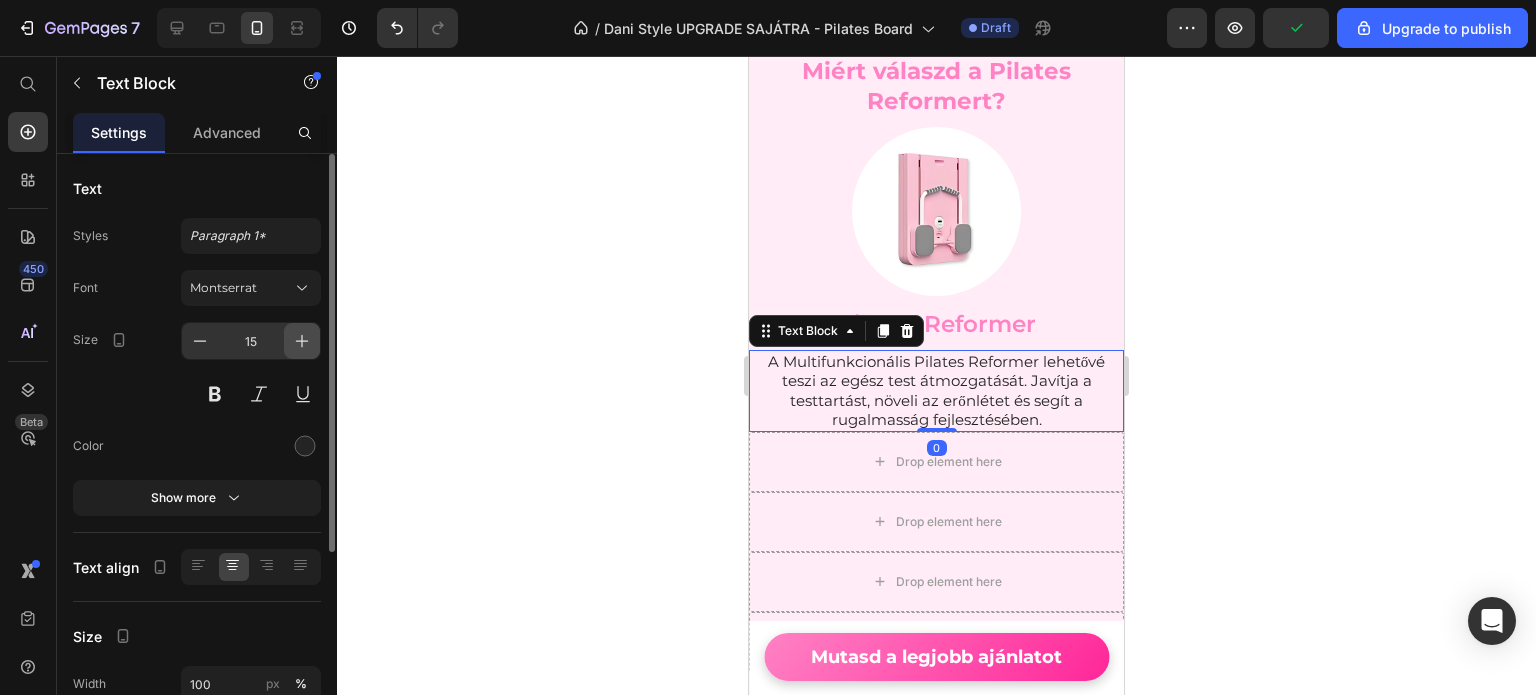 click 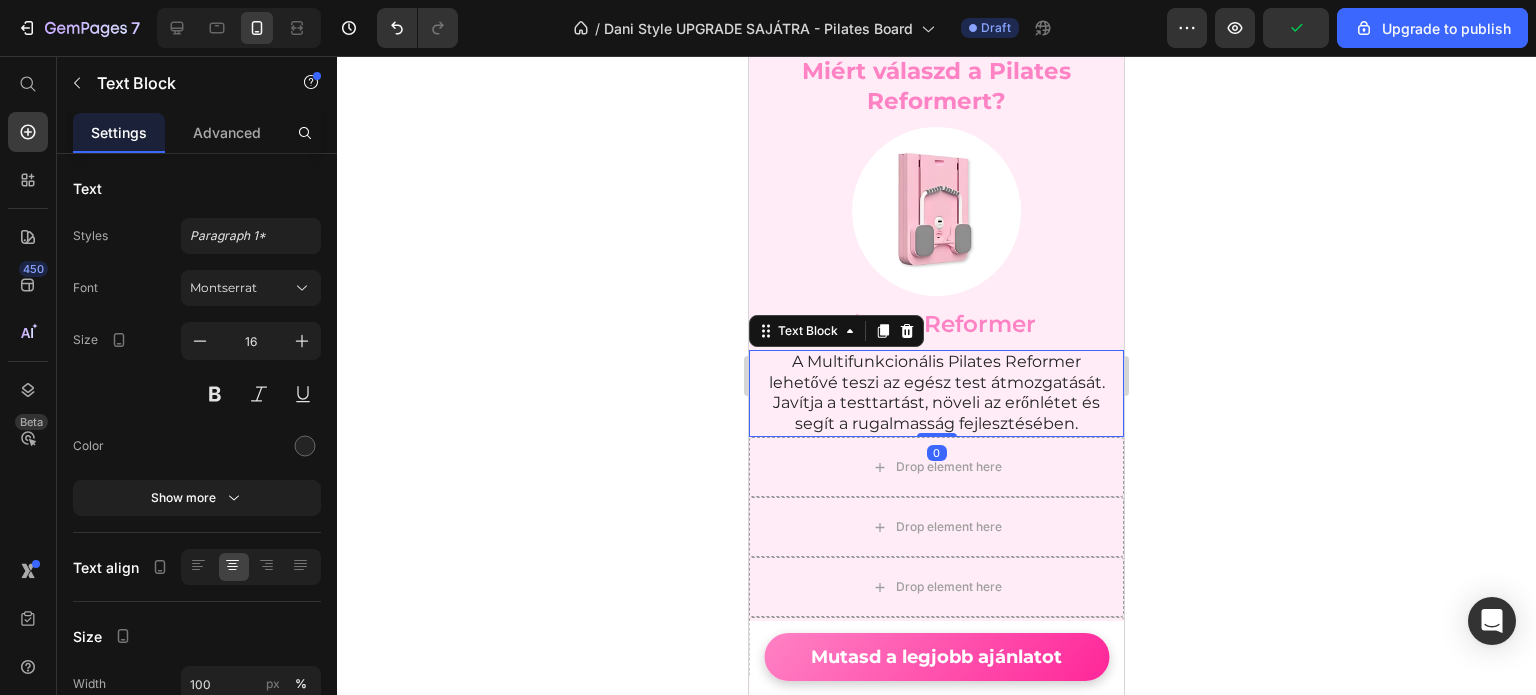 drag, startPoint x: 526, startPoint y: 349, endPoint x: 704, endPoint y: 323, distance: 179.88885 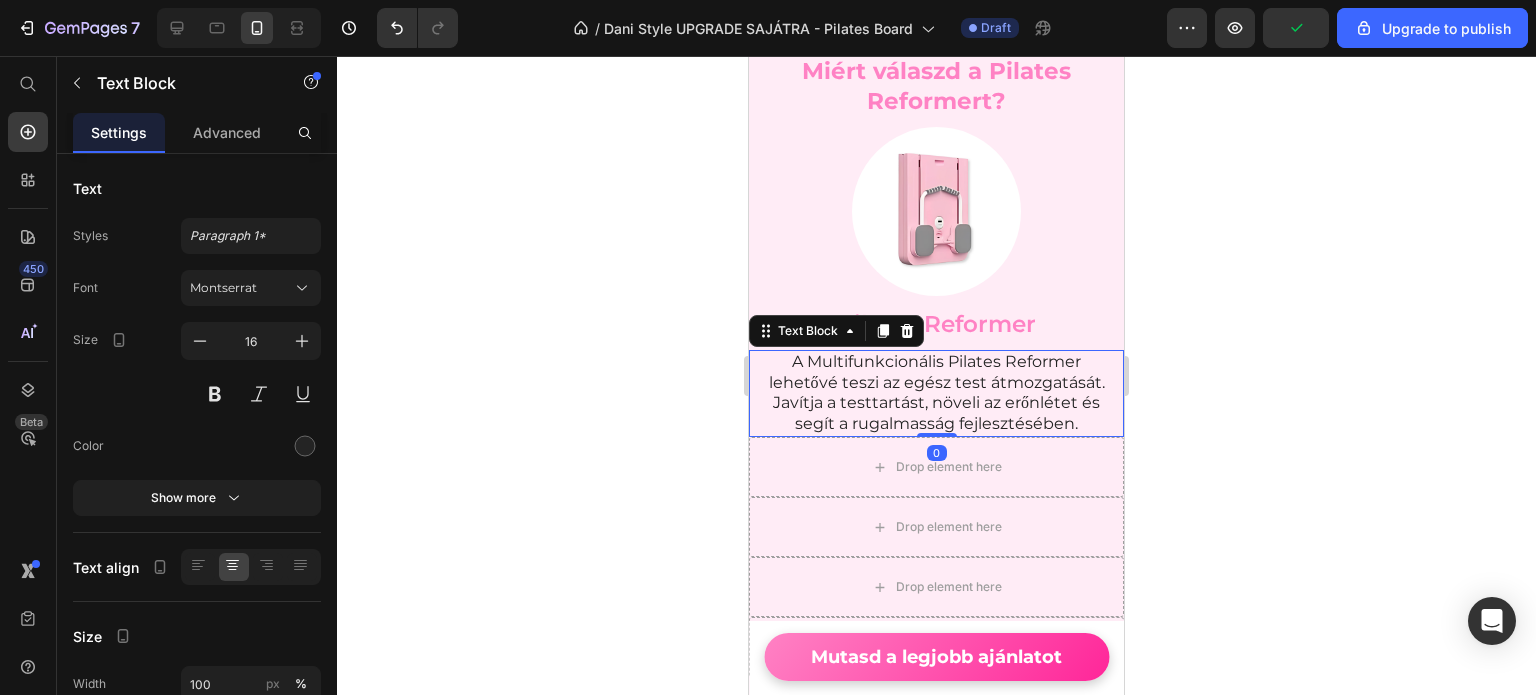 click 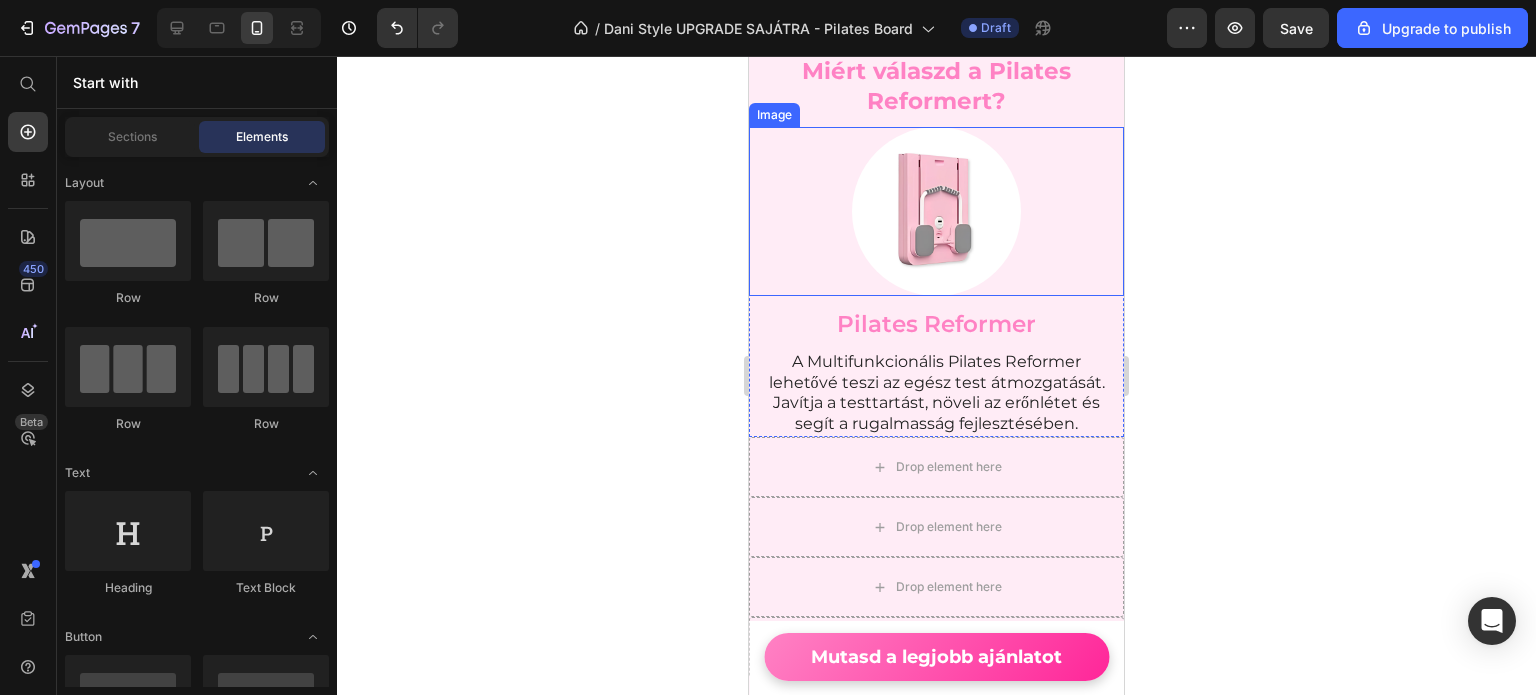click on "Pilates Reformer" at bounding box center [936, 325] 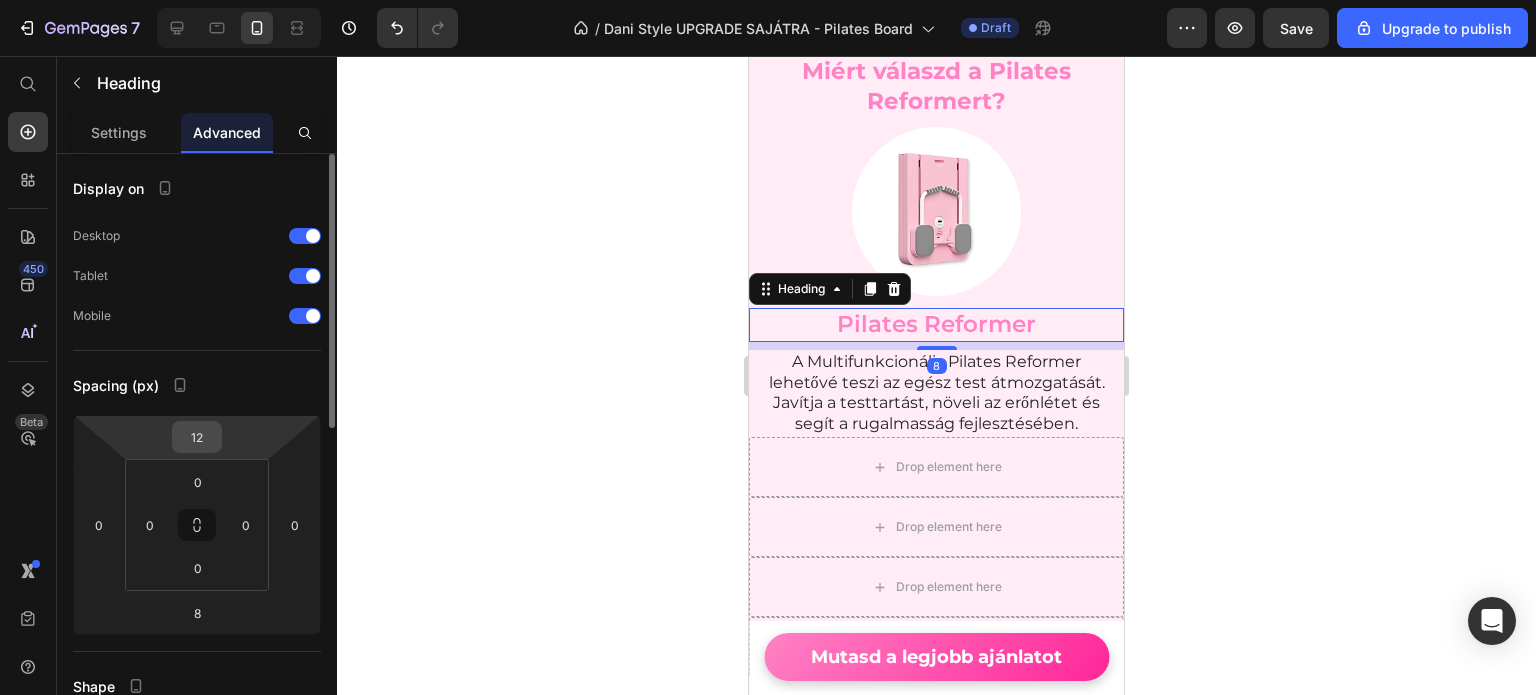 click on "12" at bounding box center [197, 437] 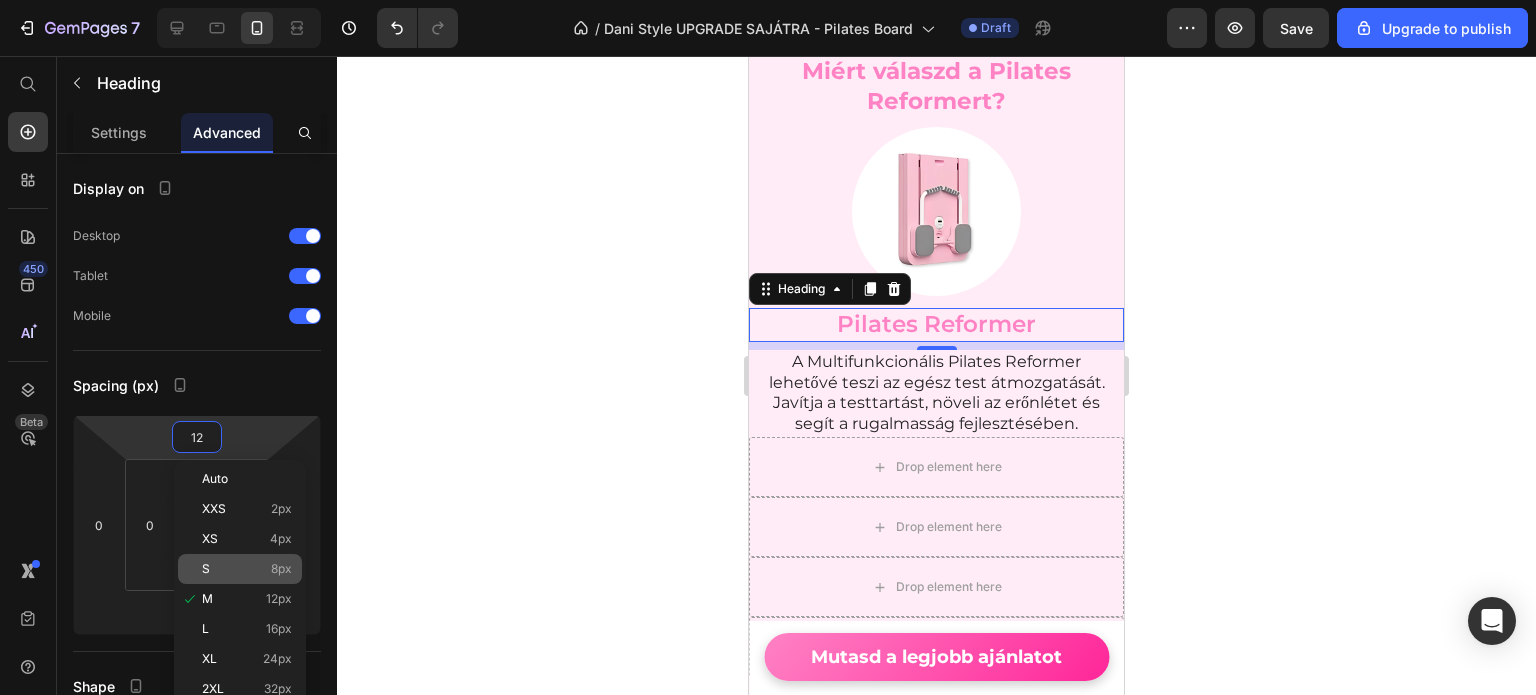 click on "S 8px" 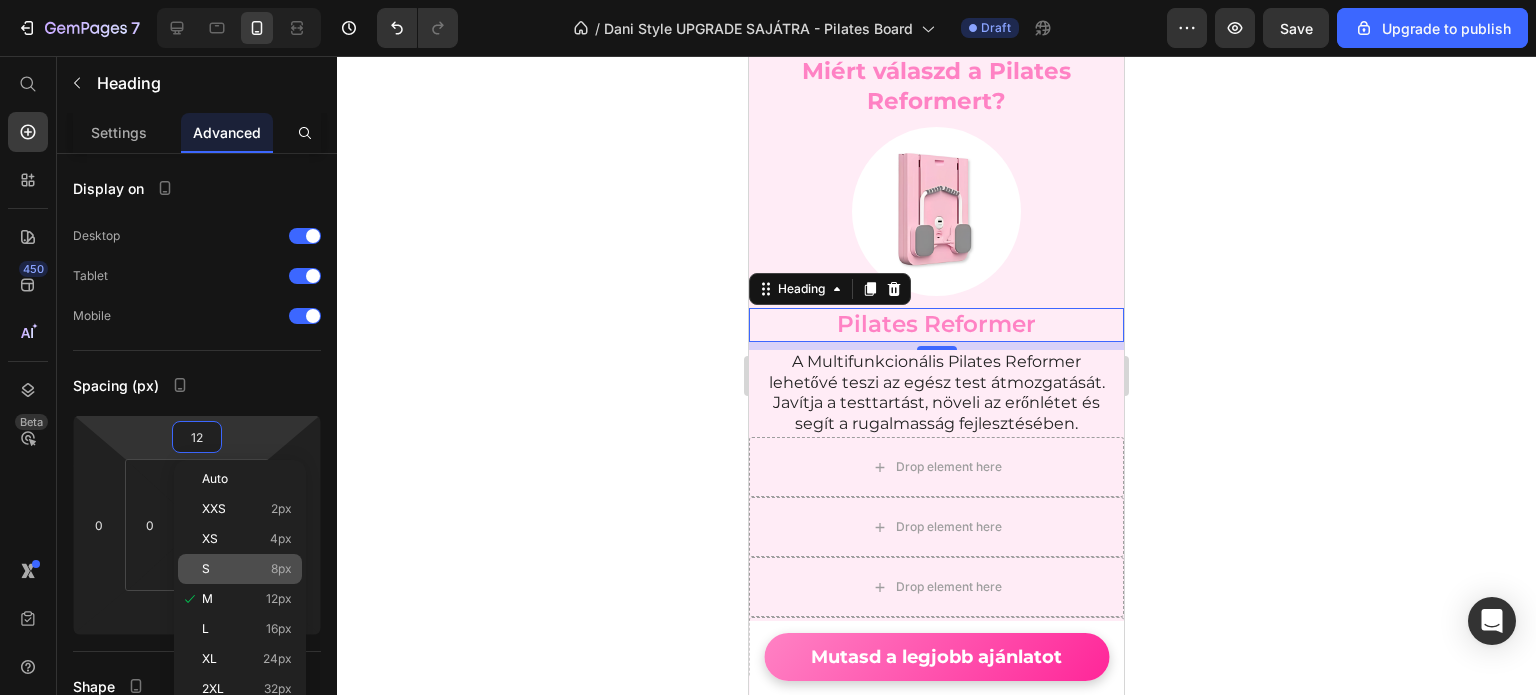 type on "8" 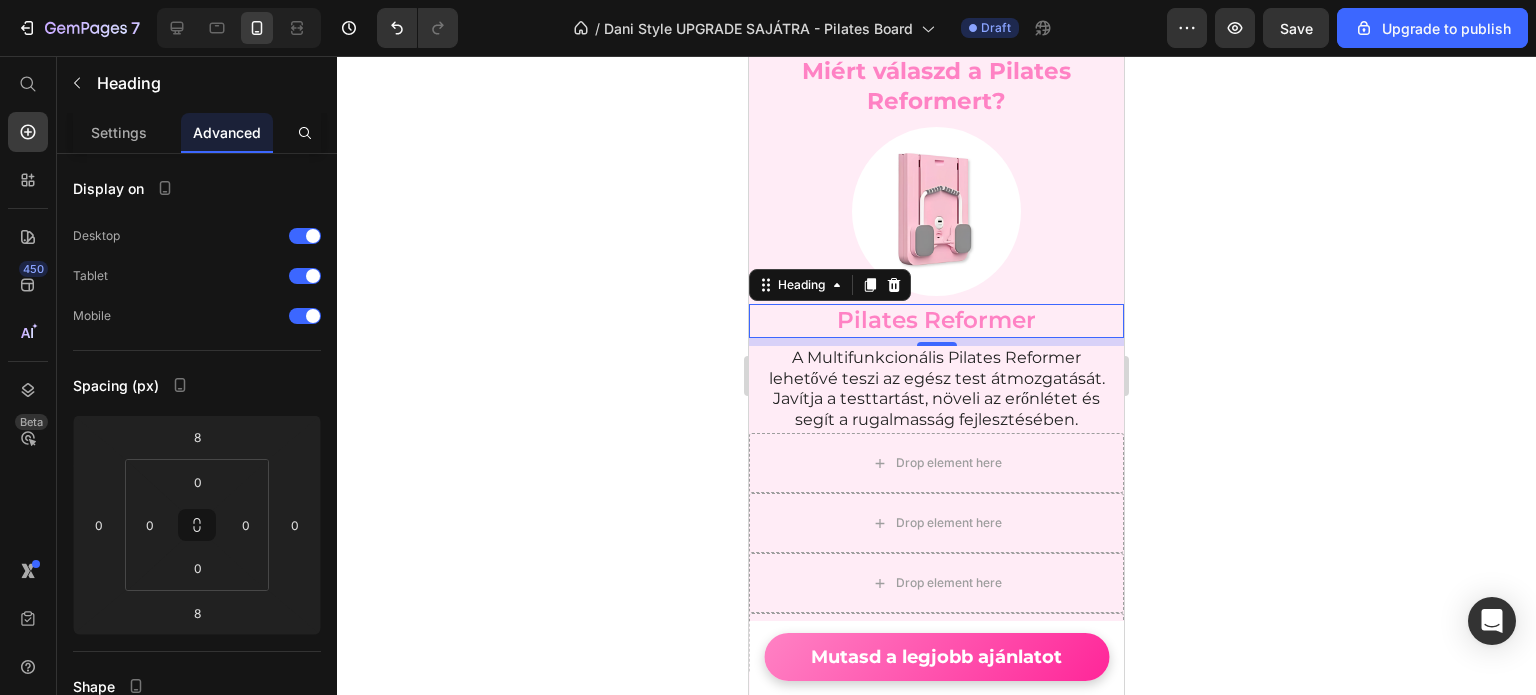 click 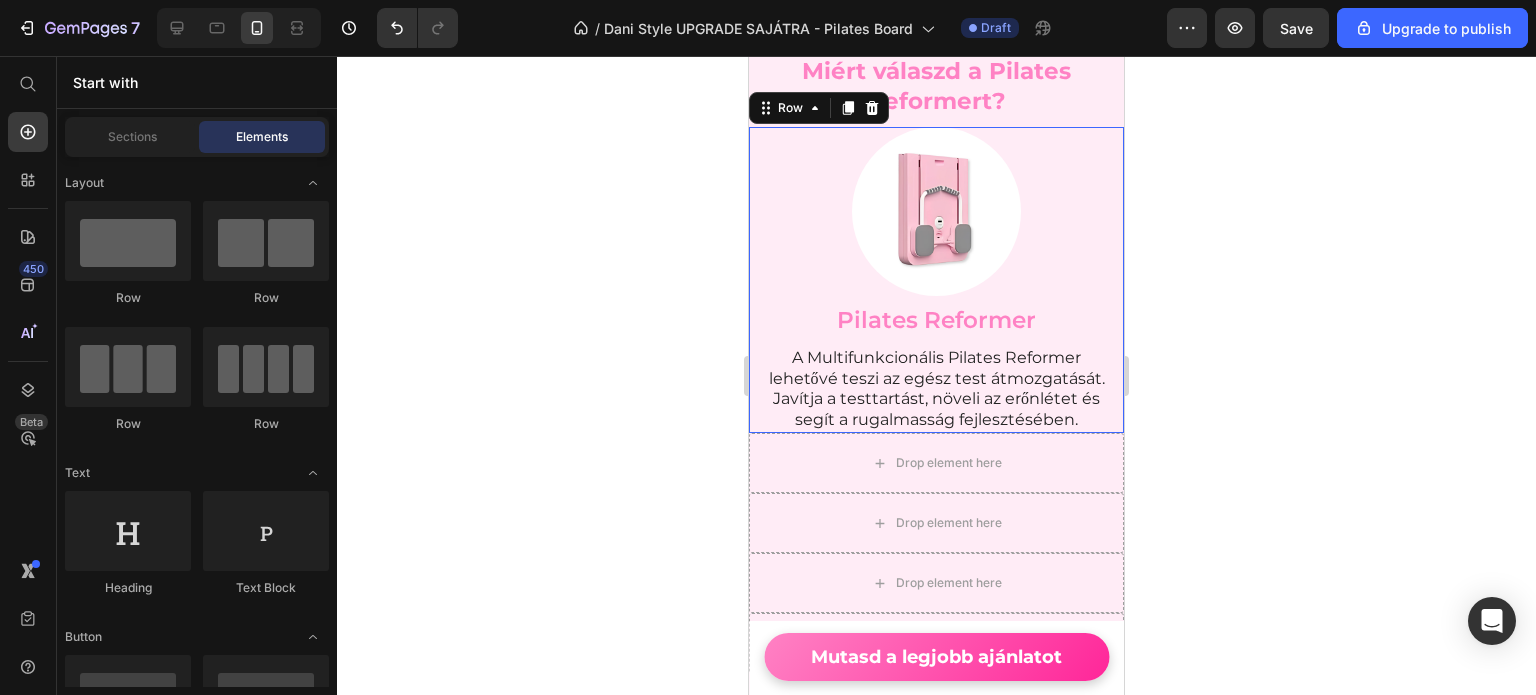 click on "Image Pilates Reformer Heading A Multifunkcionális Pilates Reformer lehetővé teszi az egész test átmozgatását. Javítja a testtartást, növeli az erőnlétet és segít a rugalmasság fejlesztésében. Text Block" at bounding box center (936, 280) 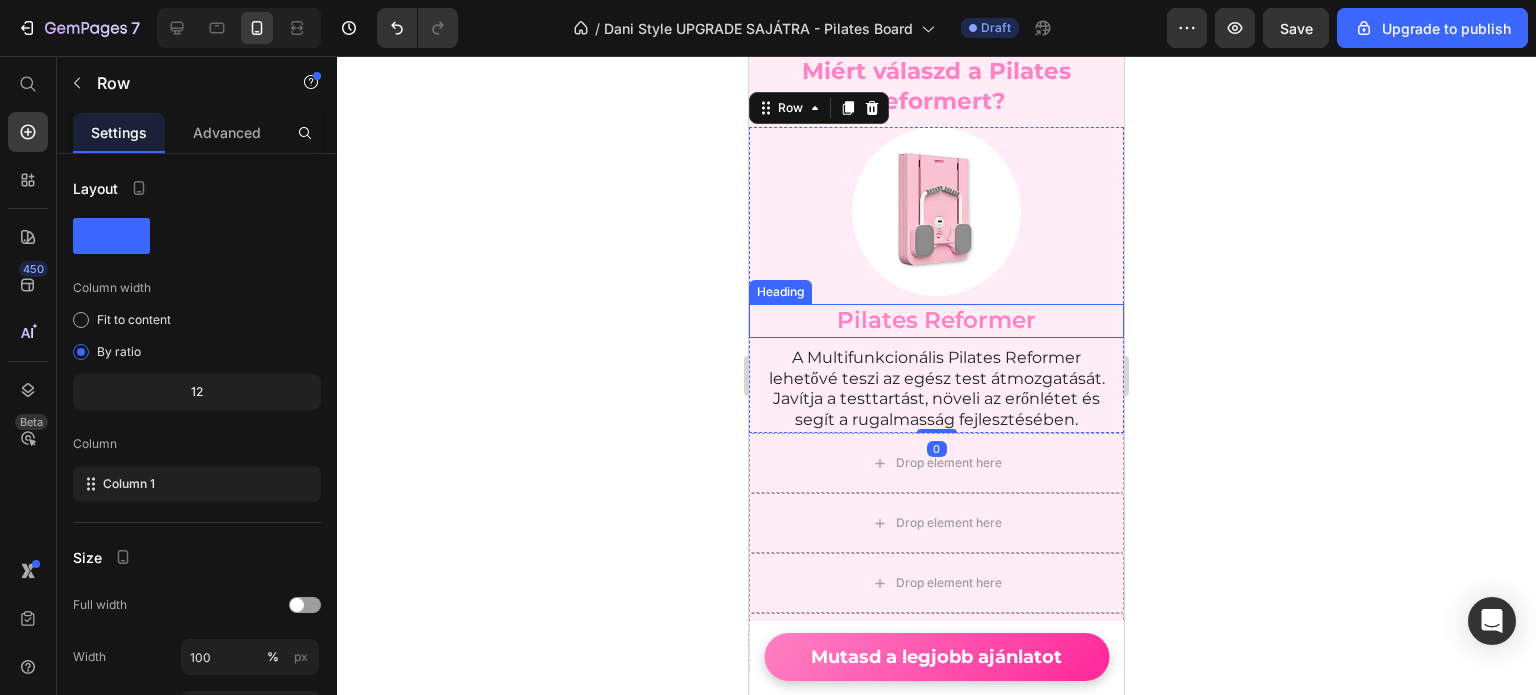 click on "Pilates Reformer" at bounding box center [936, 321] 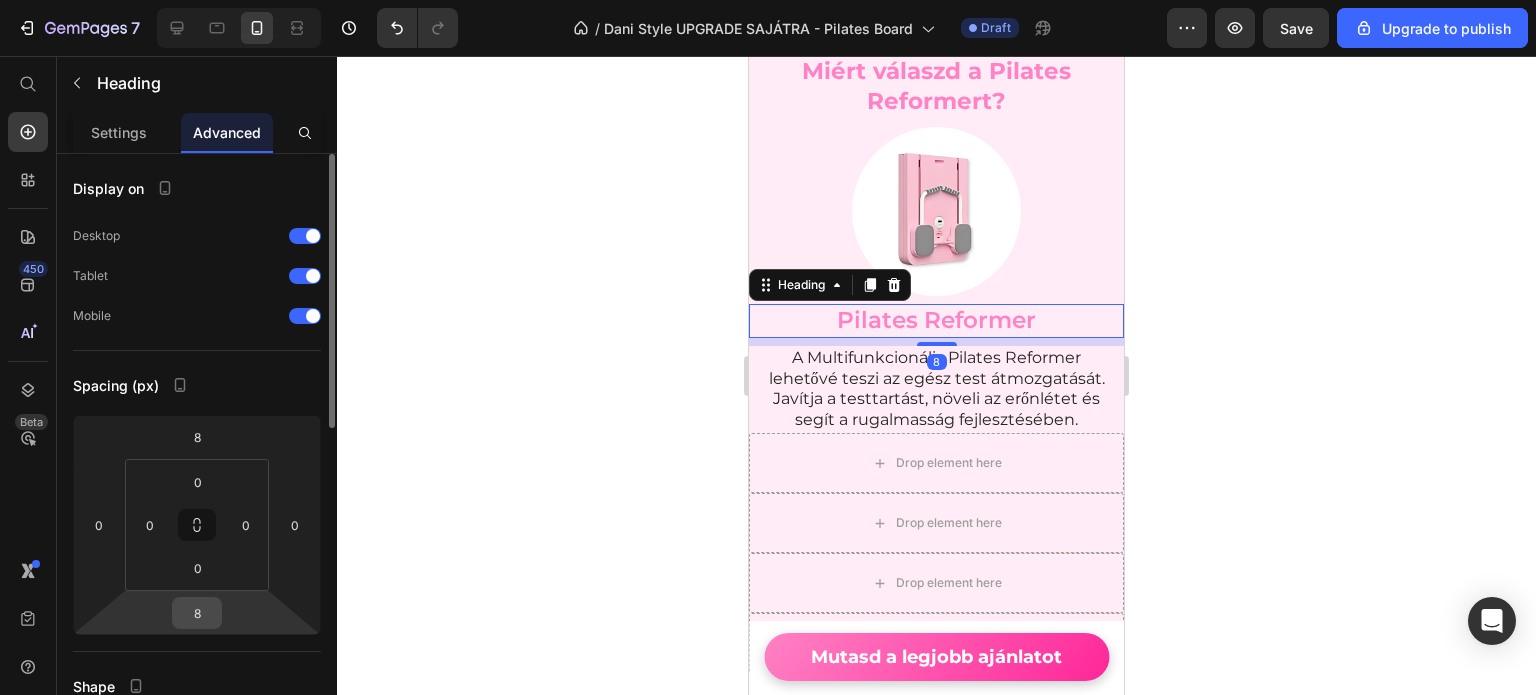 click on "8" at bounding box center [197, 613] 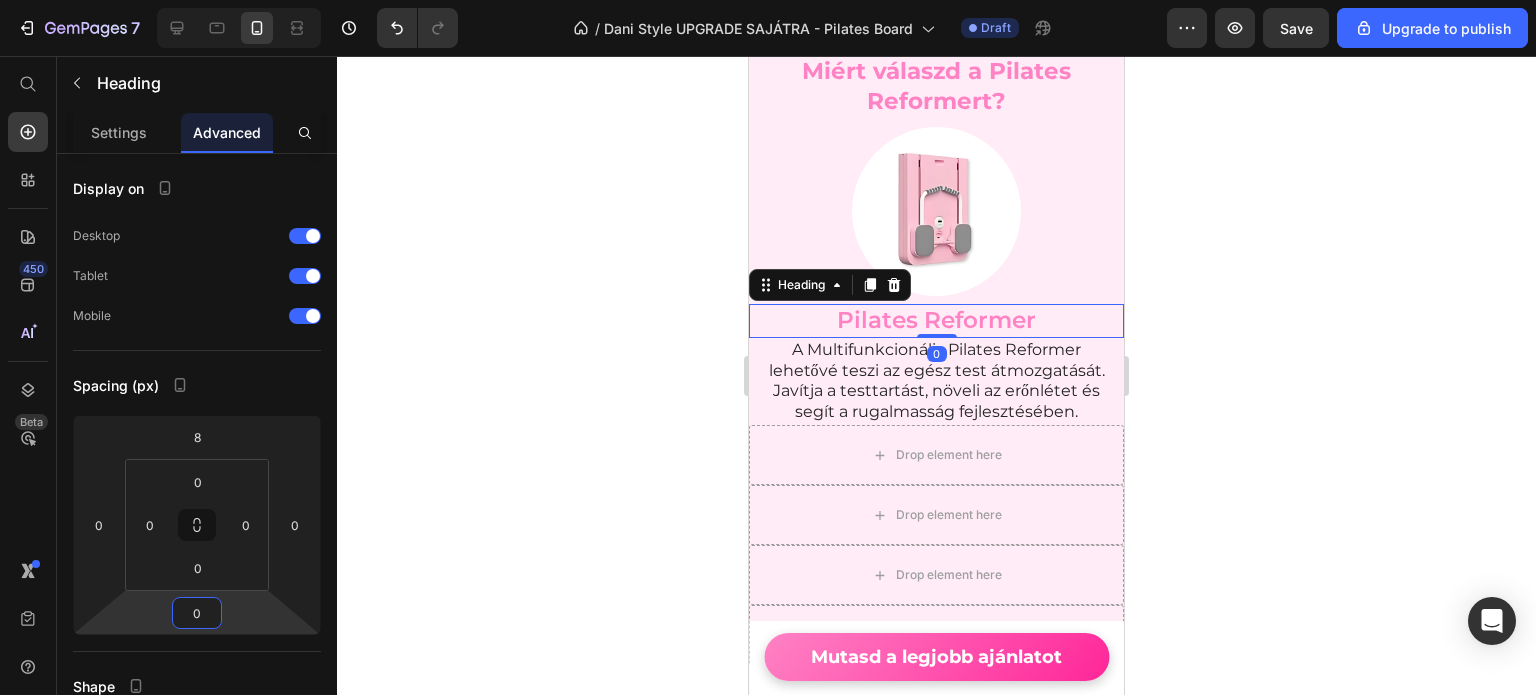 type on "0" 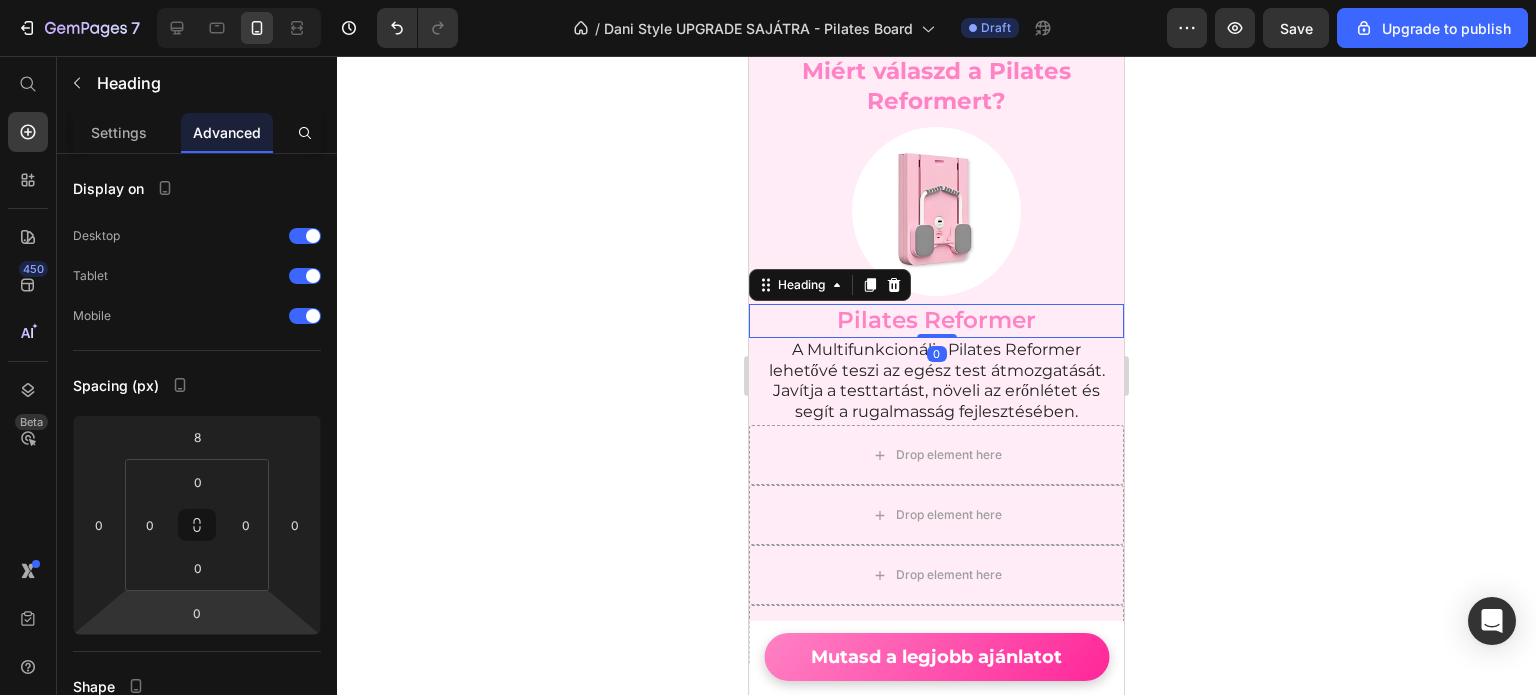 click 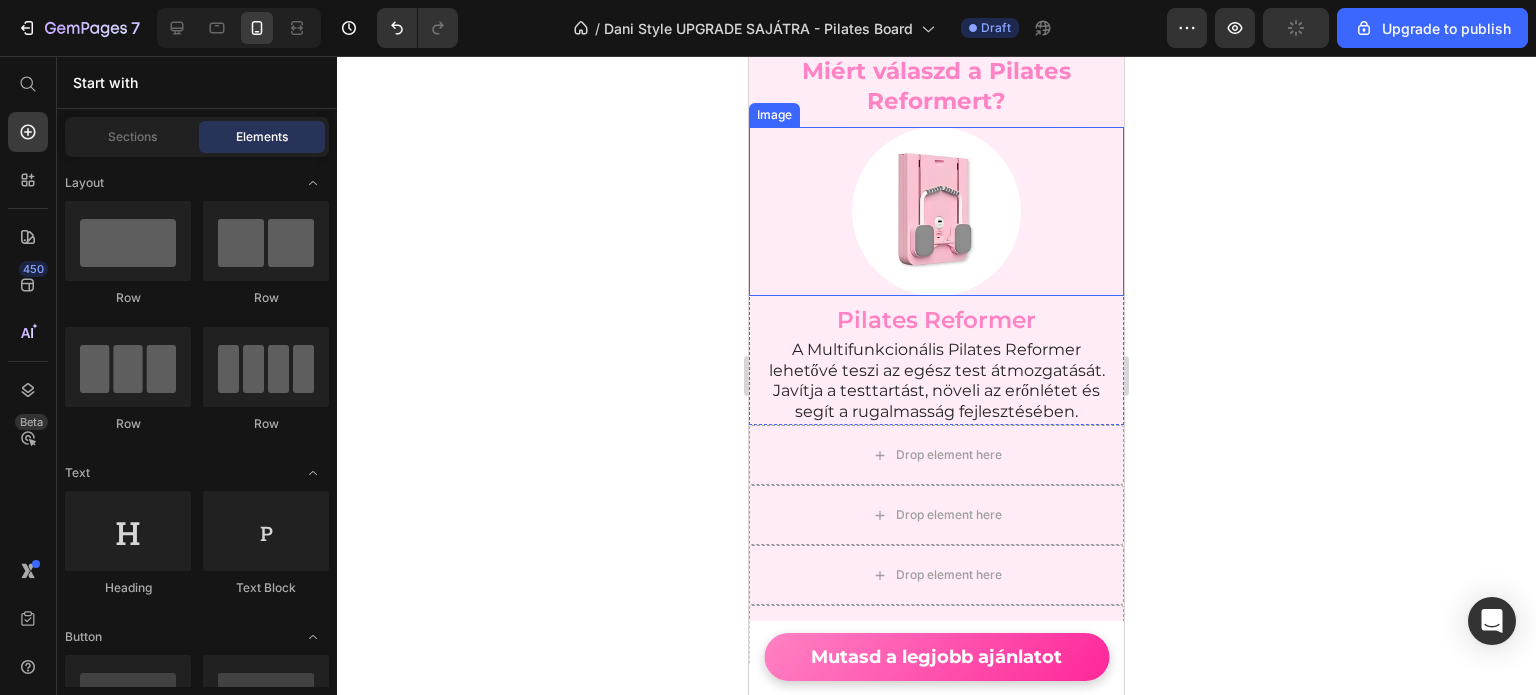 click at bounding box center (936, 211) 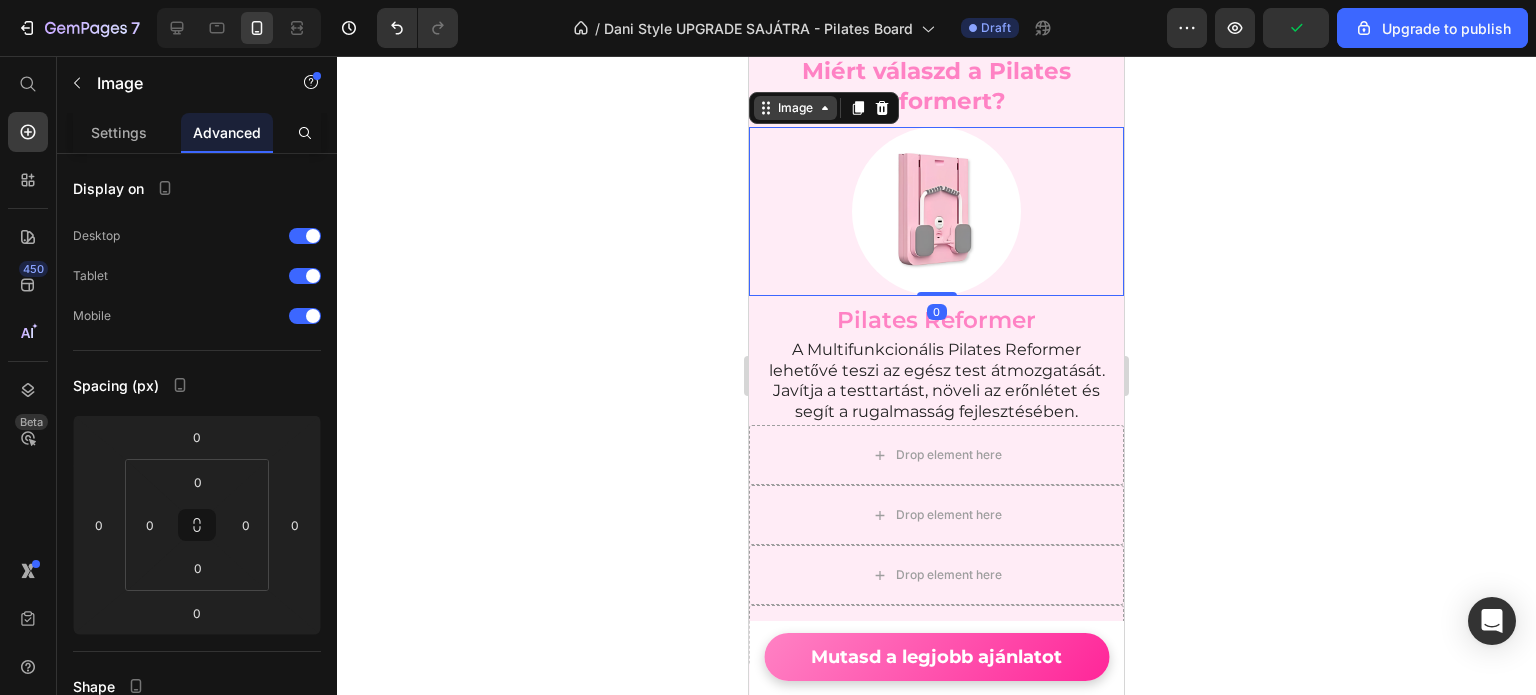 click on "Image" at bounding box center [795, 108] 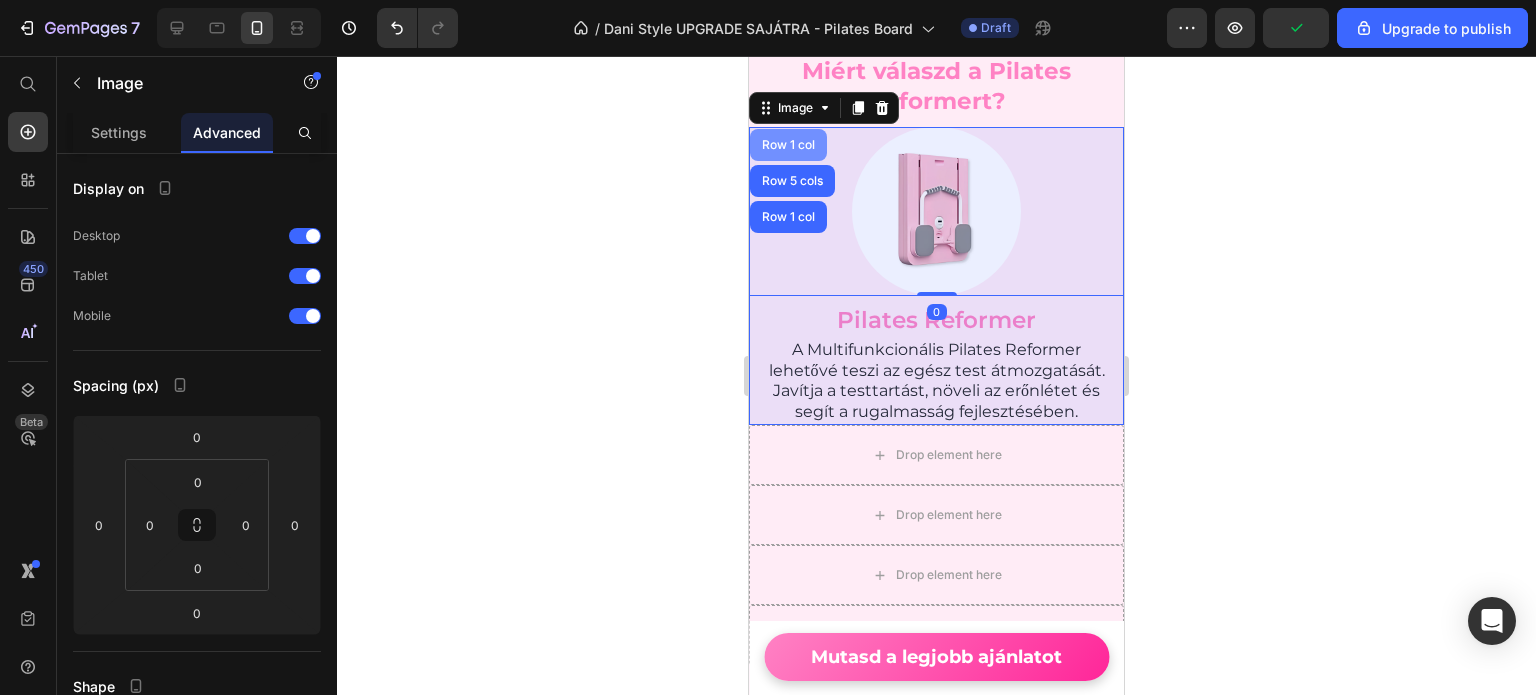 click on "Row 1 col" at bounding box center (788, 145) 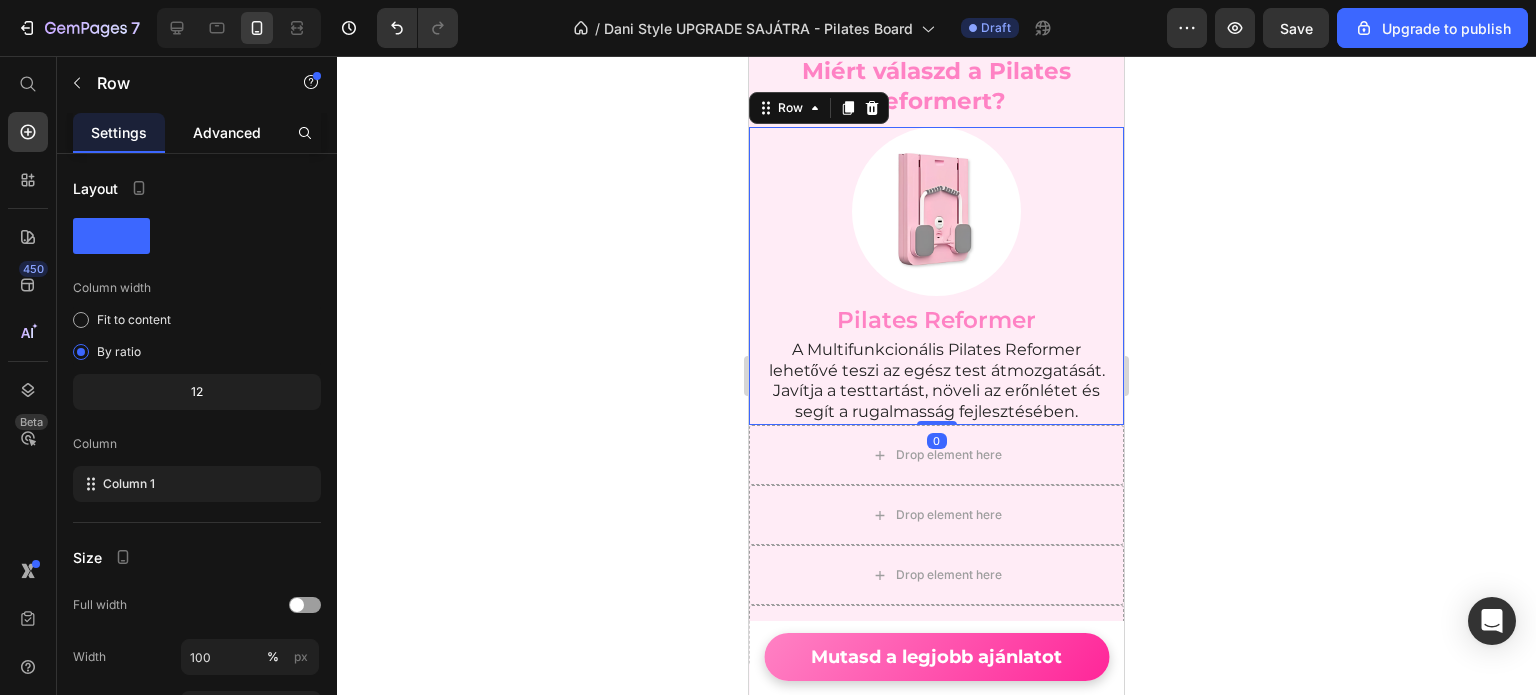 click on "Advanced" 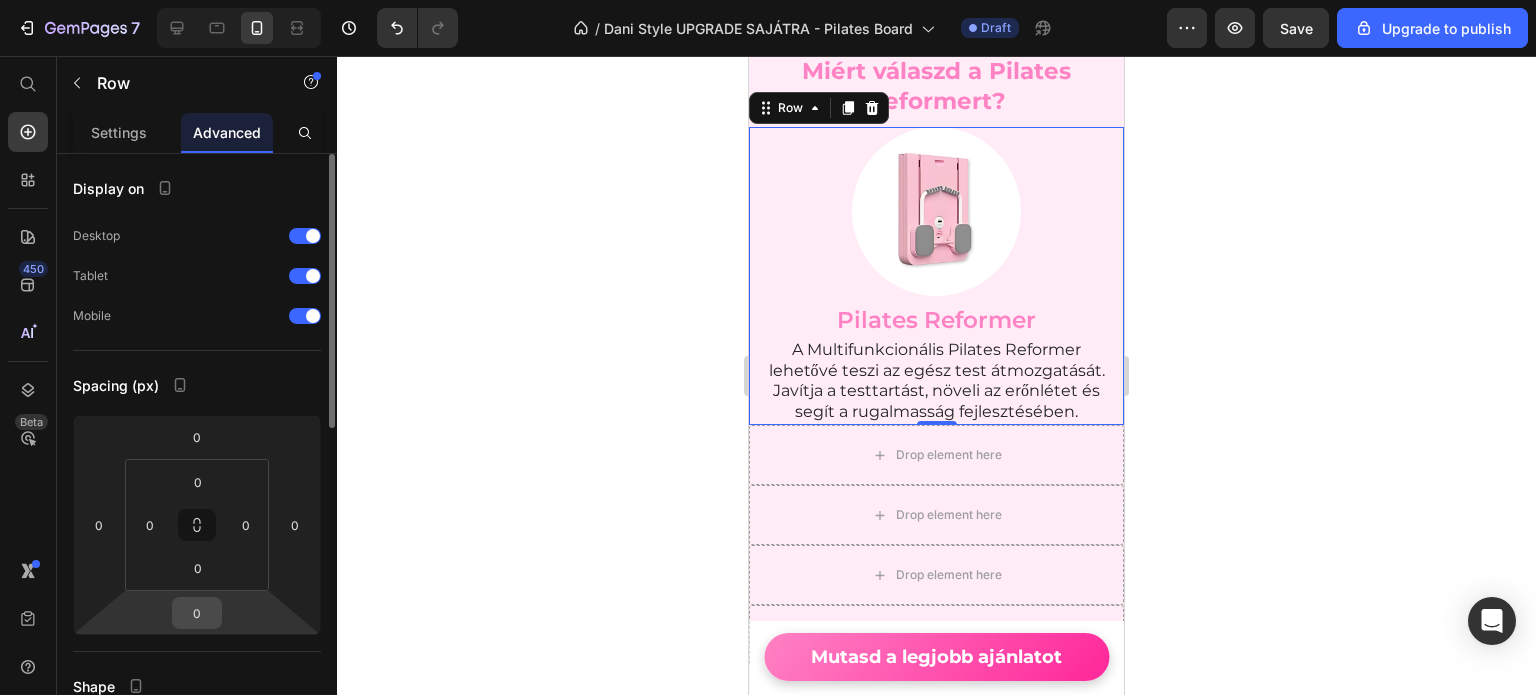 click on "0" at bounding box center (197, 613) 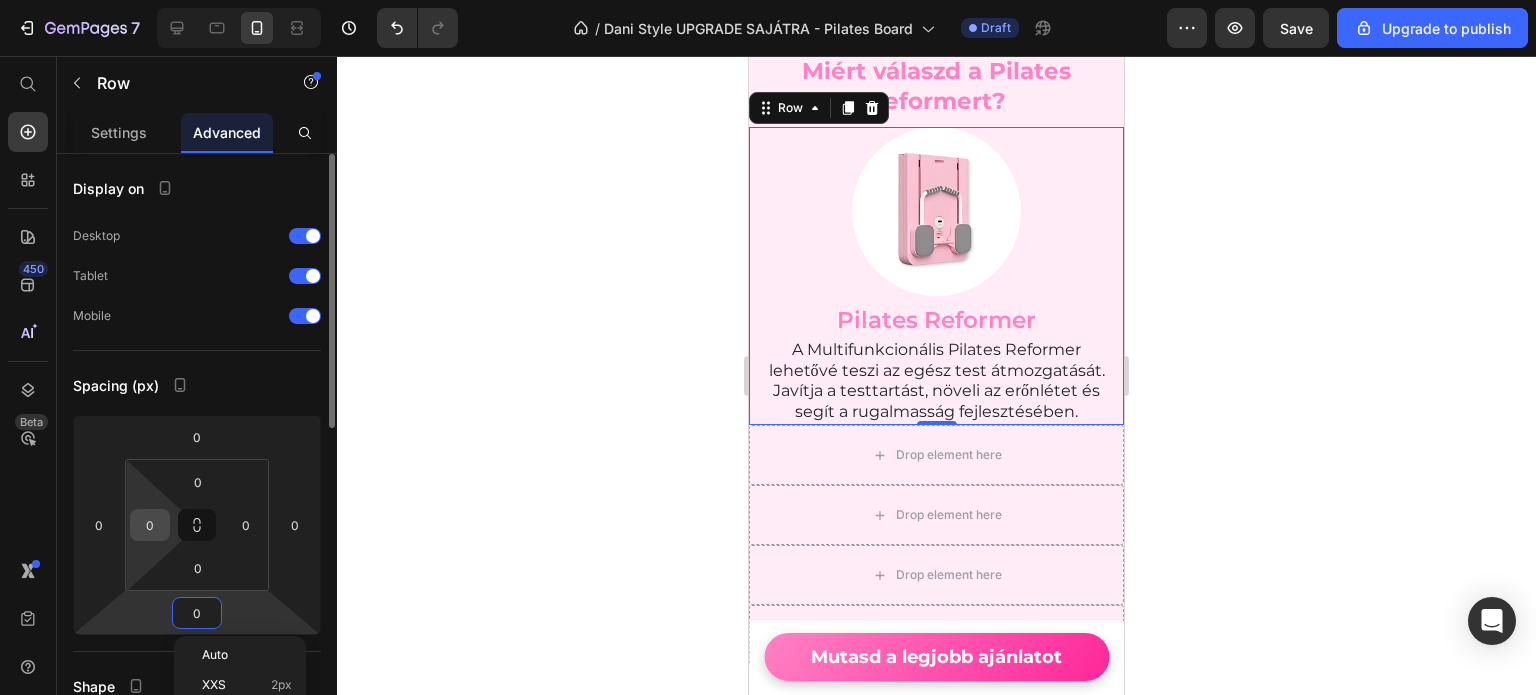 scroll, scrollTop: 400, scrollLeft: 0, axis: vertical 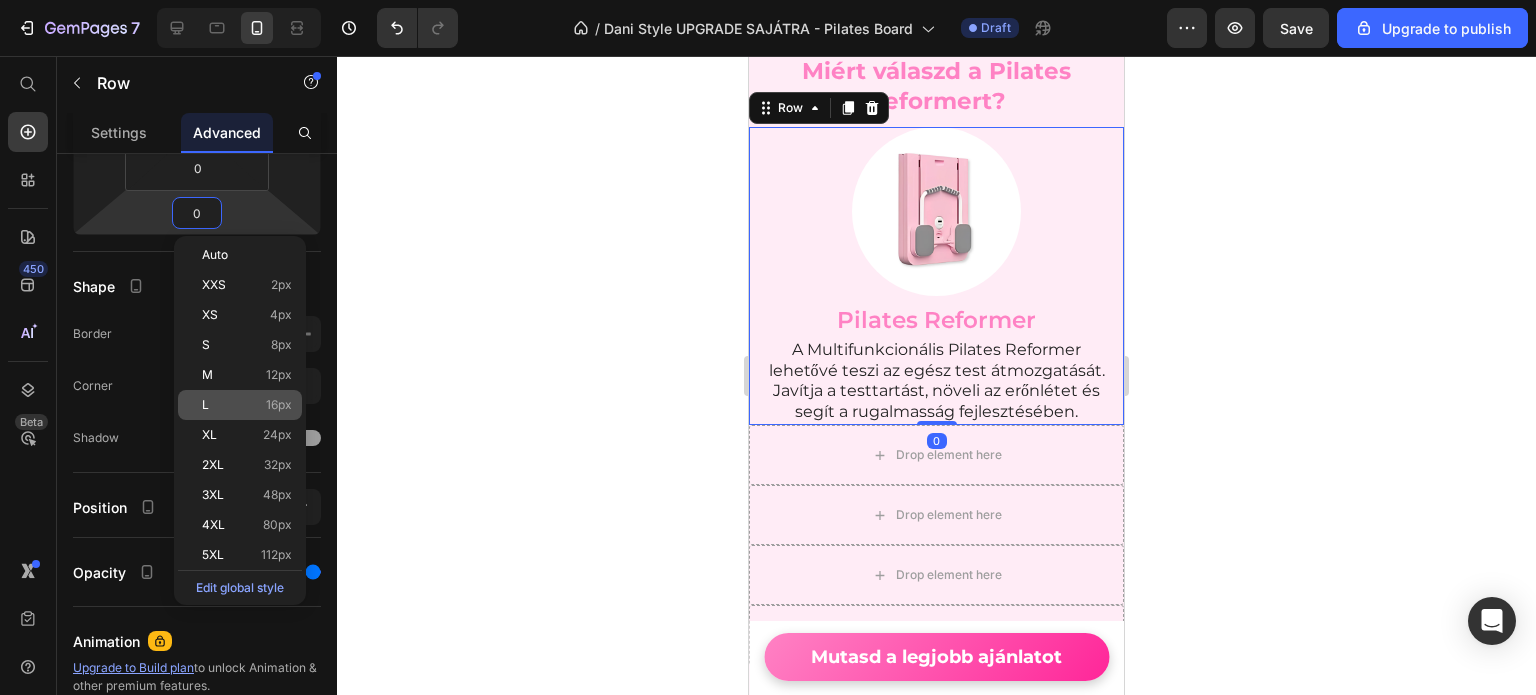 click on "L 16px" at bounding box center [247, 405] 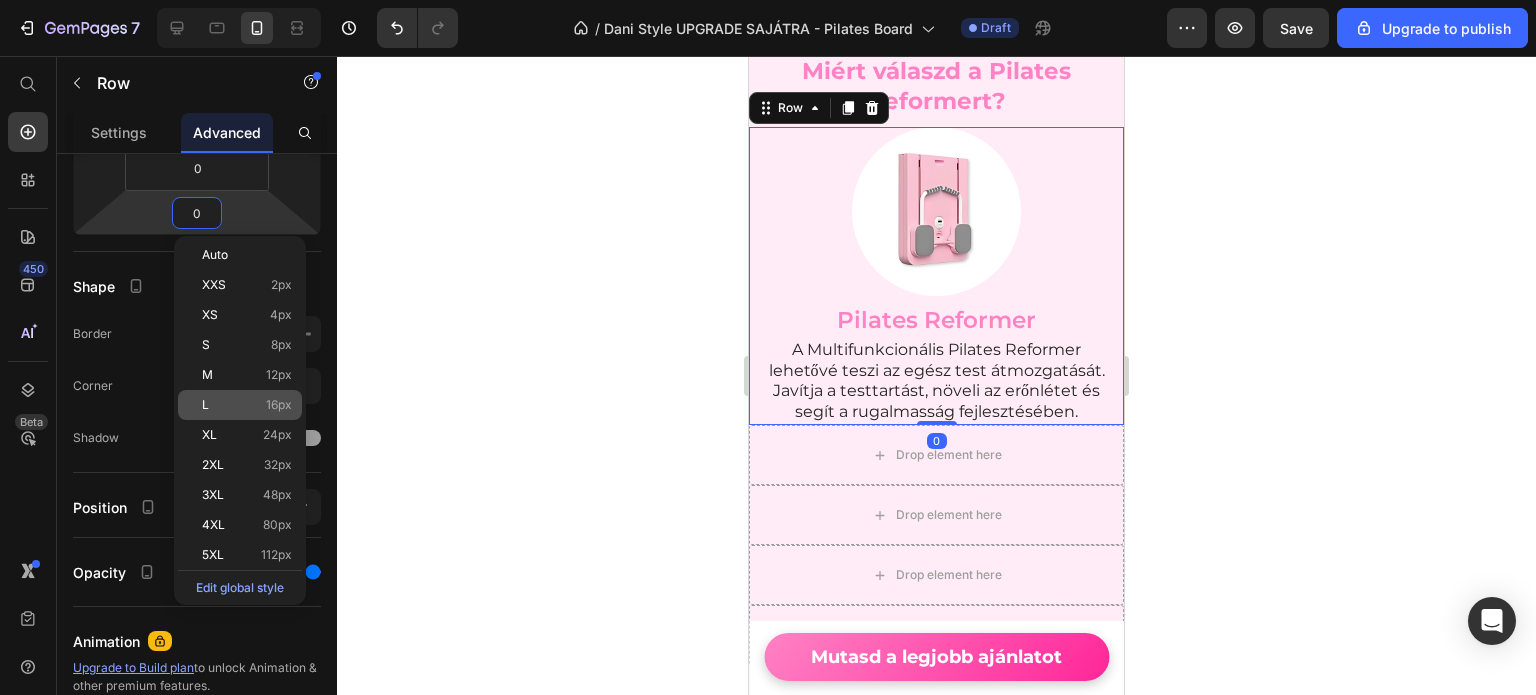 type on "16" 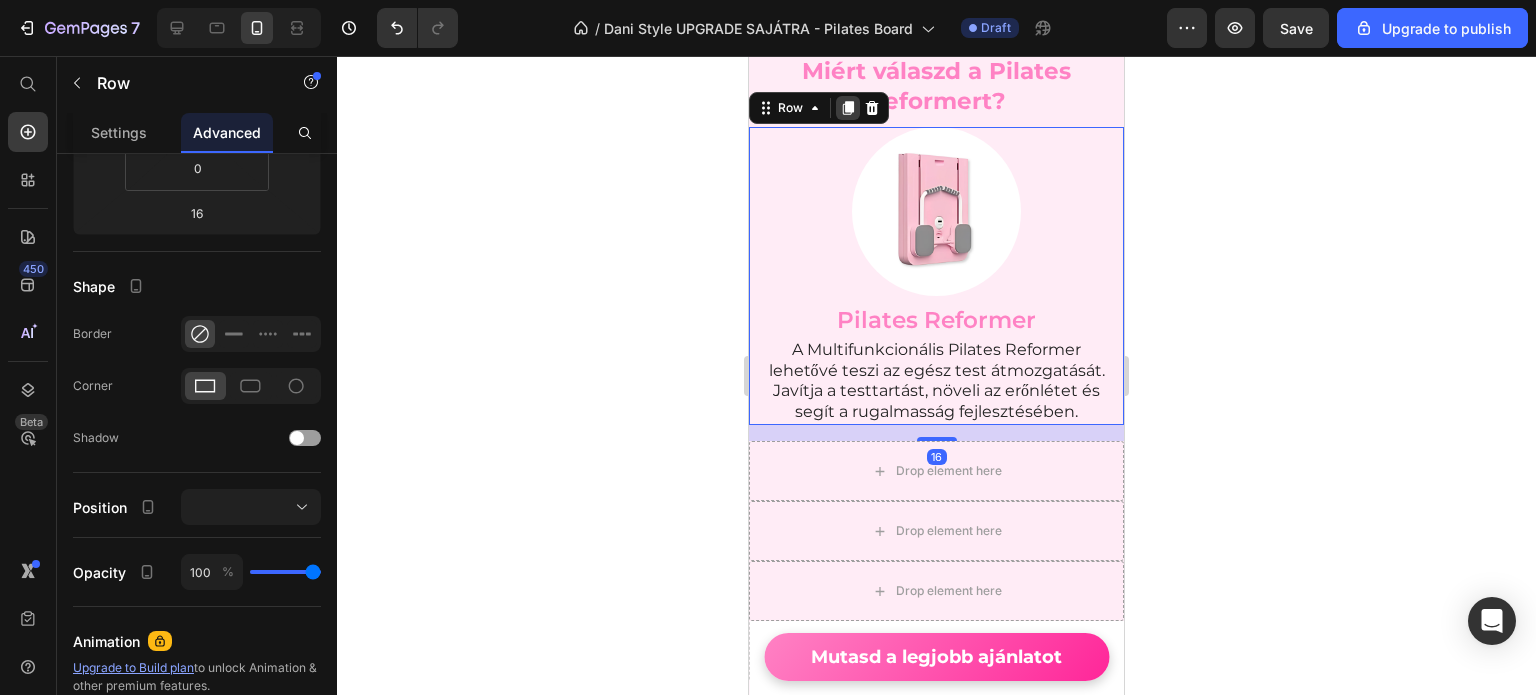 click 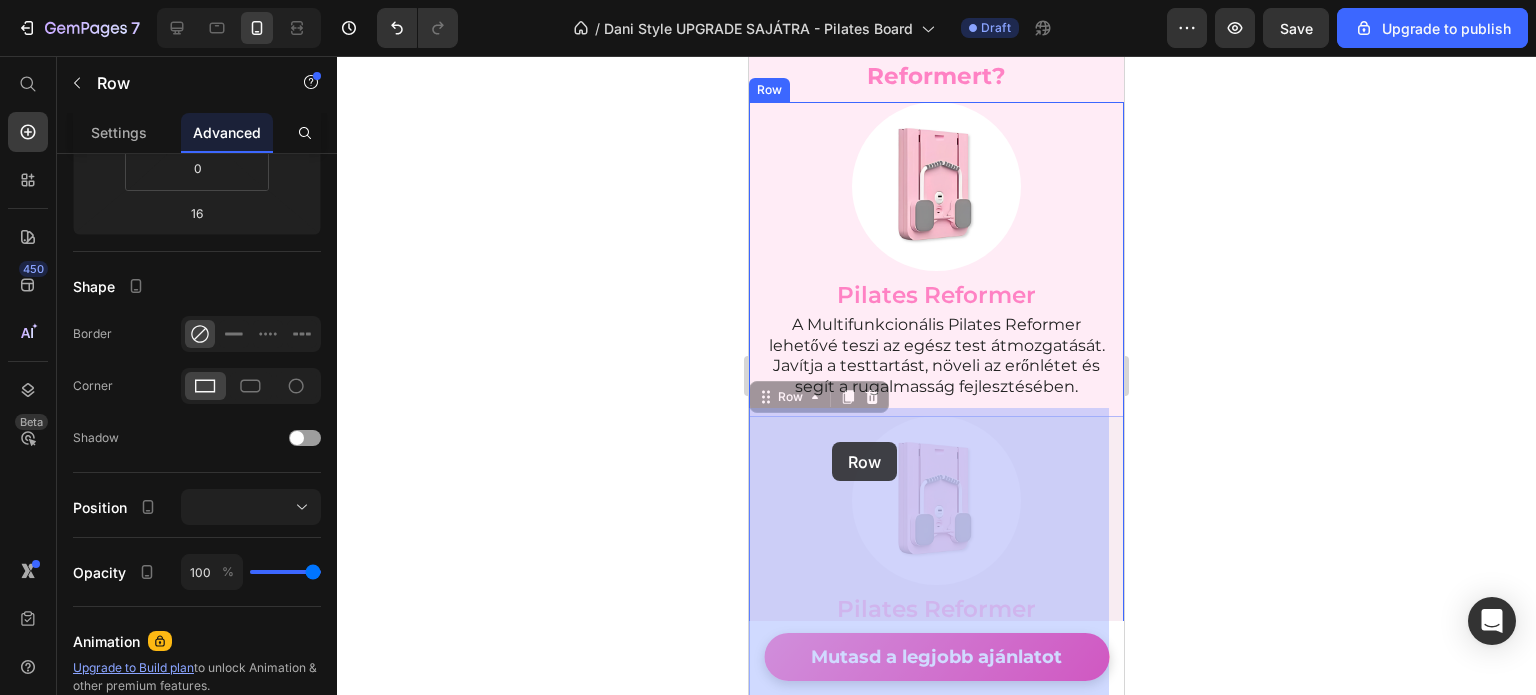 scroll, scrollTop: 6364, scrollLeft: 0, axis: vertical 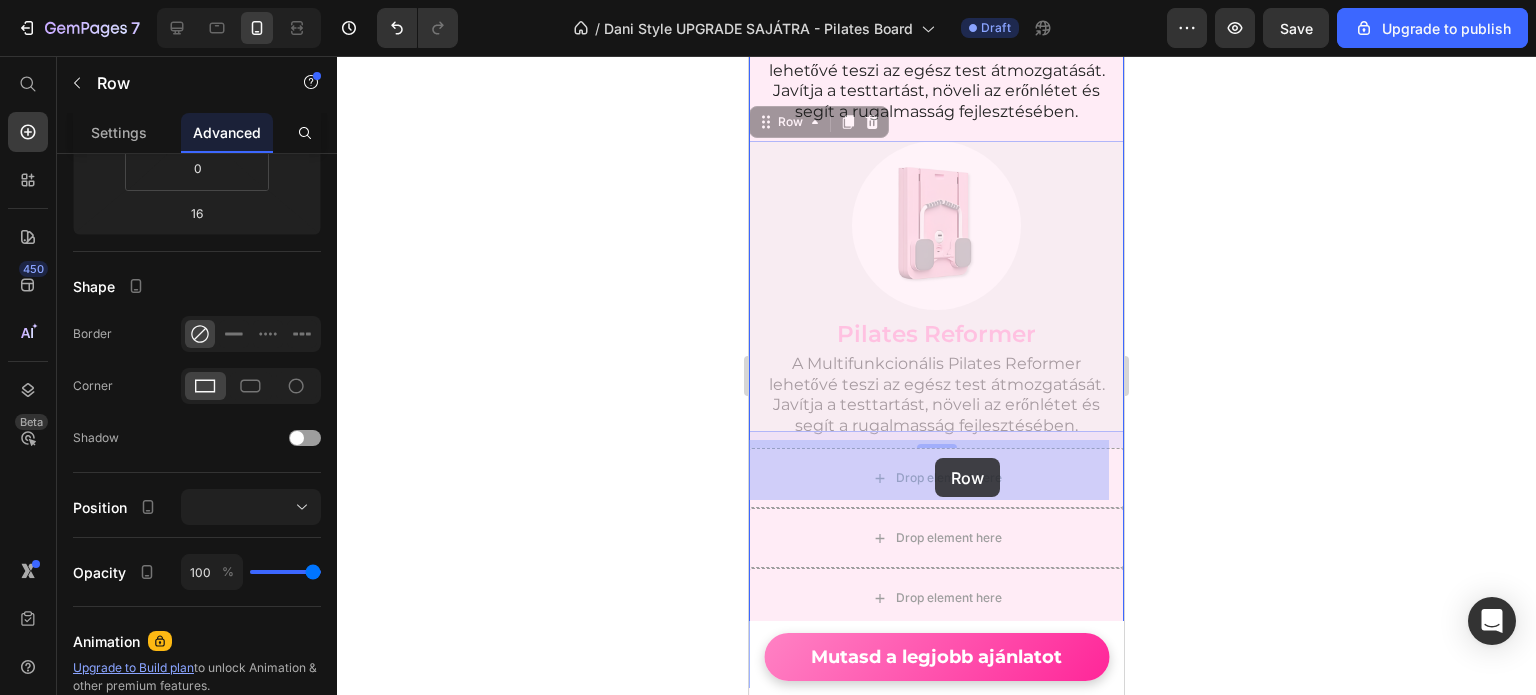 drag, startPoint x: 804, startPoint y: 417, endPoint x: 935, endPoint y: 458, distance: 137.26616 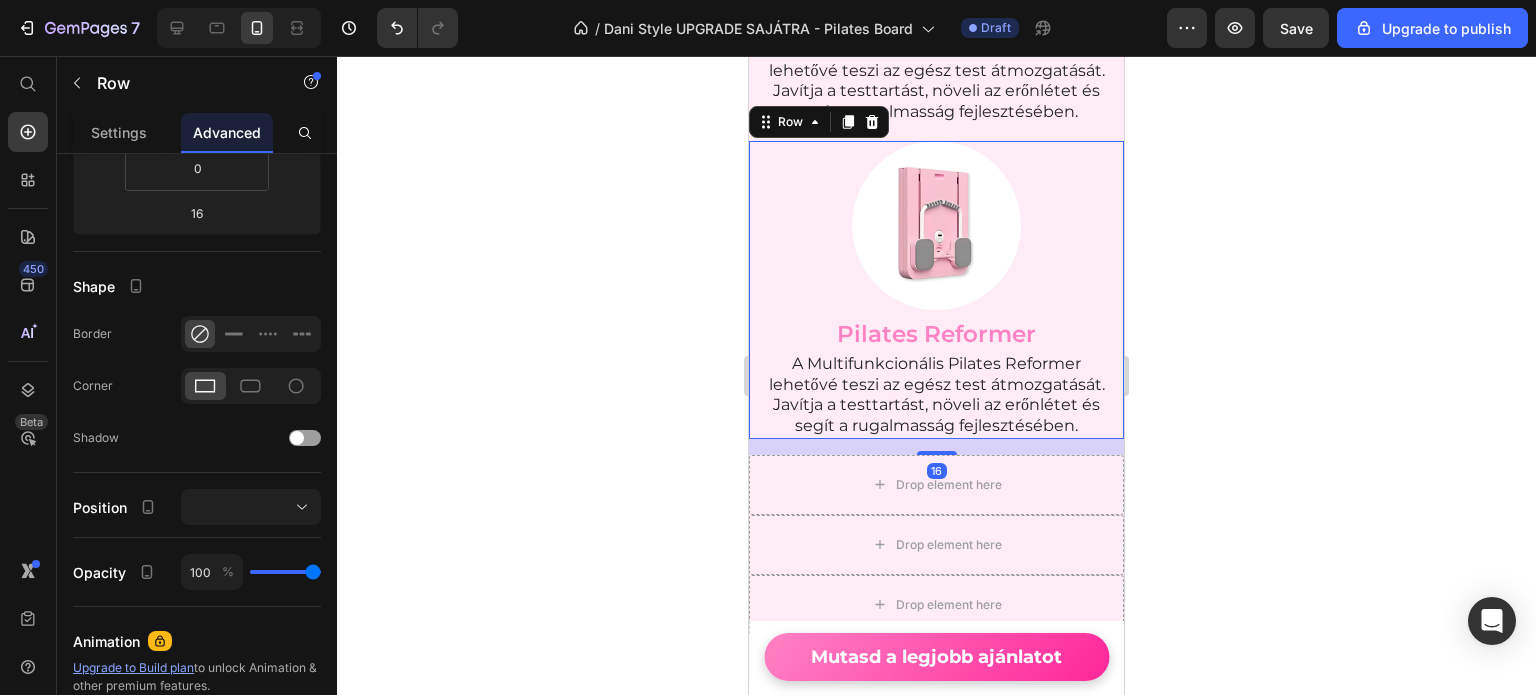 click 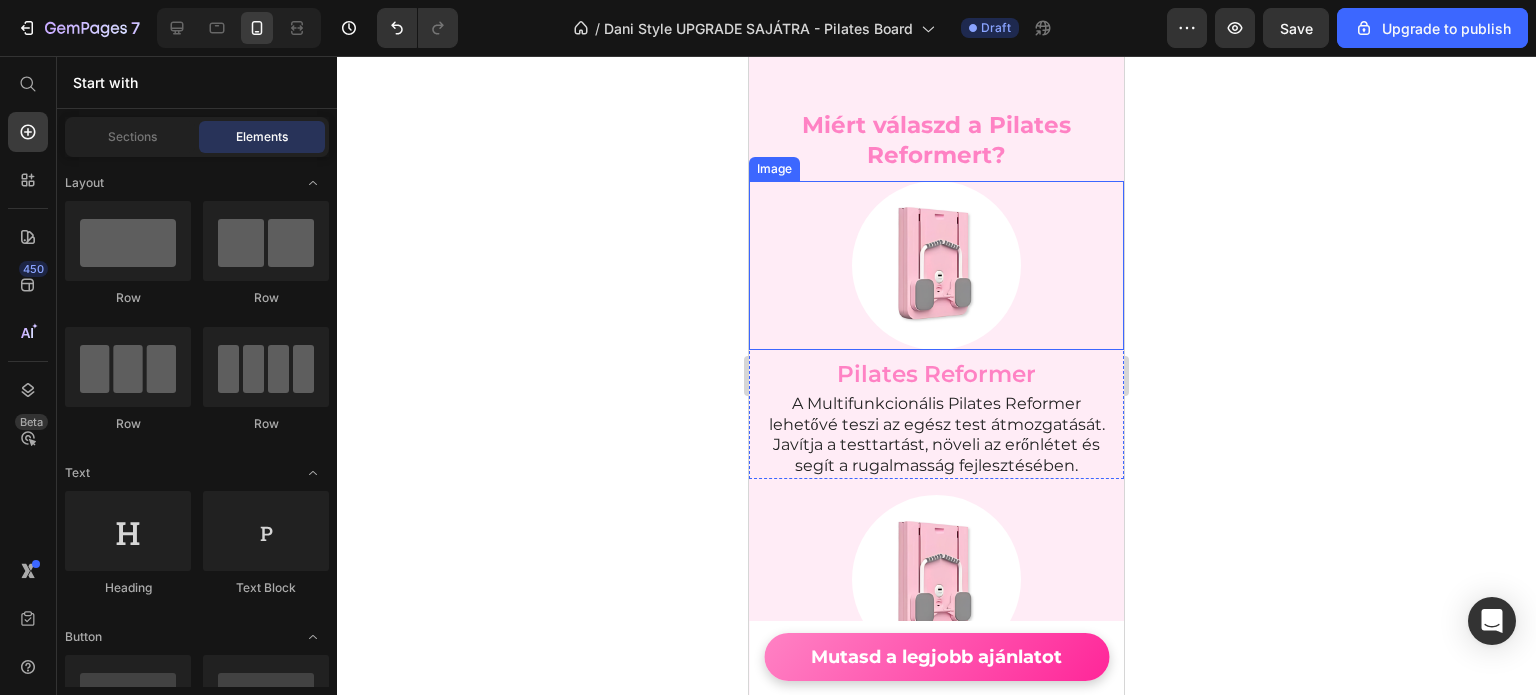 scroll, scrollTop: 5864, scrollLeft: 0, axis: vertical 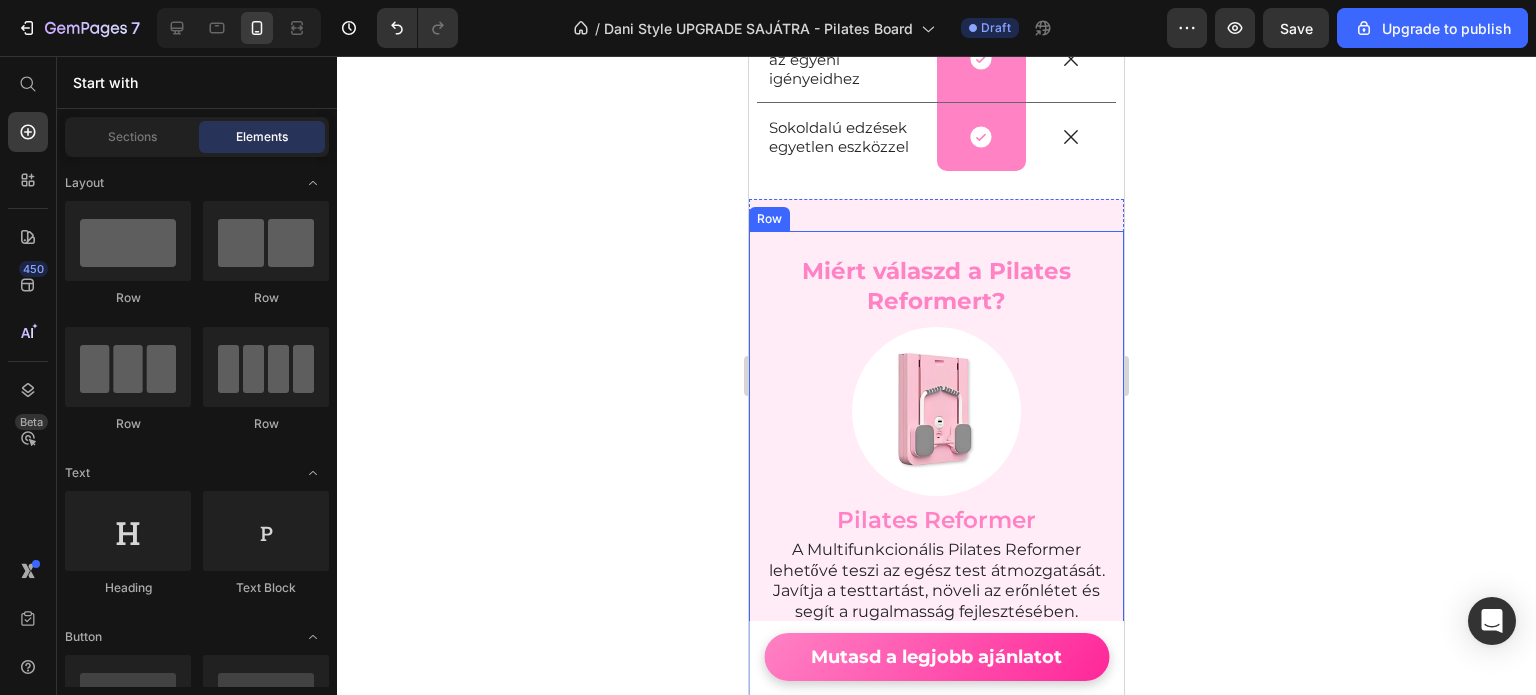 click on "Miért válaszd a Pilates Reformert? Heading Image Pilates Reformer Heading A Multifunkcionális Pilates Reformer lehetővé teszi az egész test átmozgatását. Javítja a testtartást, növeli az erőnlétet és segít a rugalmasság fejlesztésében. Text Block Row Image Pilates Reformer Heading A Multifunkcionális Pilates Reformer lehetővé teszi az egész test átmozgatását. Javítja a testtartást, növeli az erőnlétet és segít a rugalmasság fejlesztésében. Text Block Row
Drop element here
Drop element here
Drop element here Row" at bounding box center [936, 683] 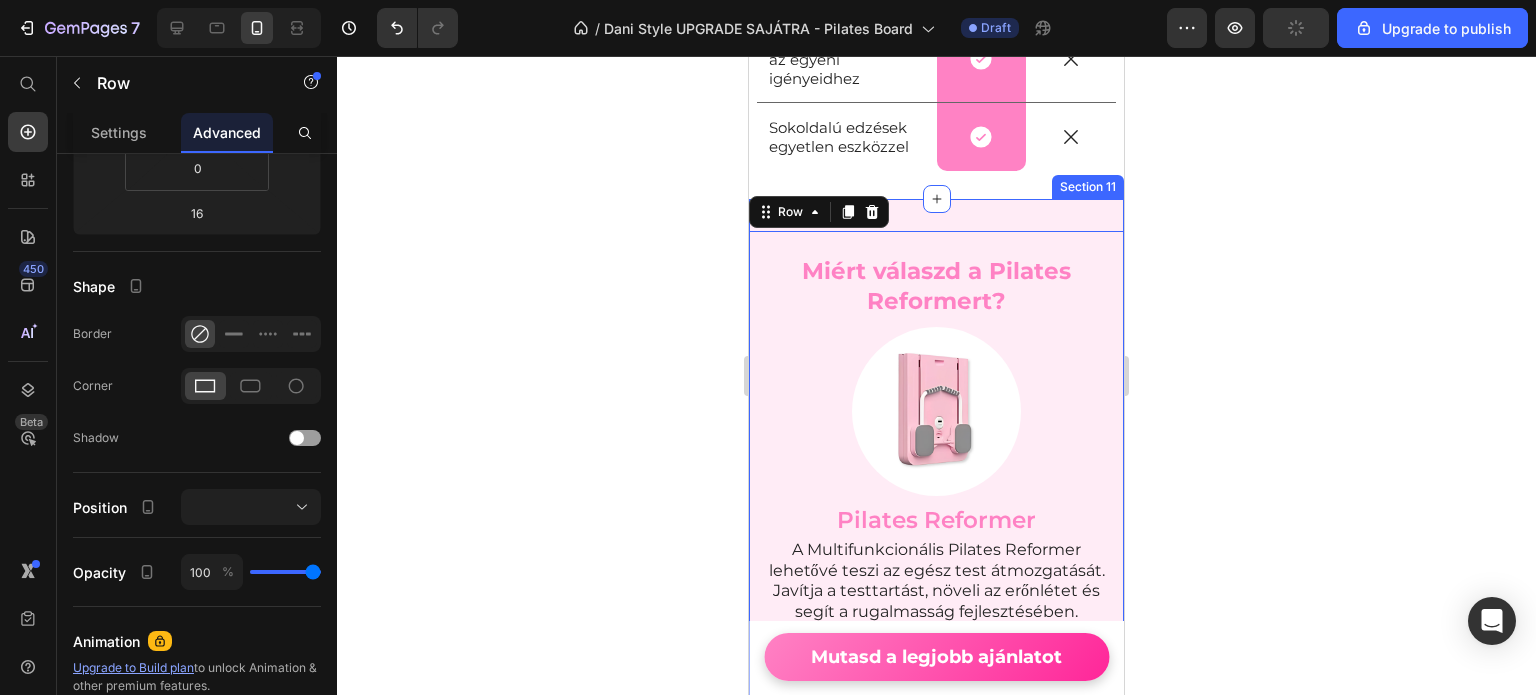 scroll, scrollTop: 0, scrollLeft: 0, axis: both 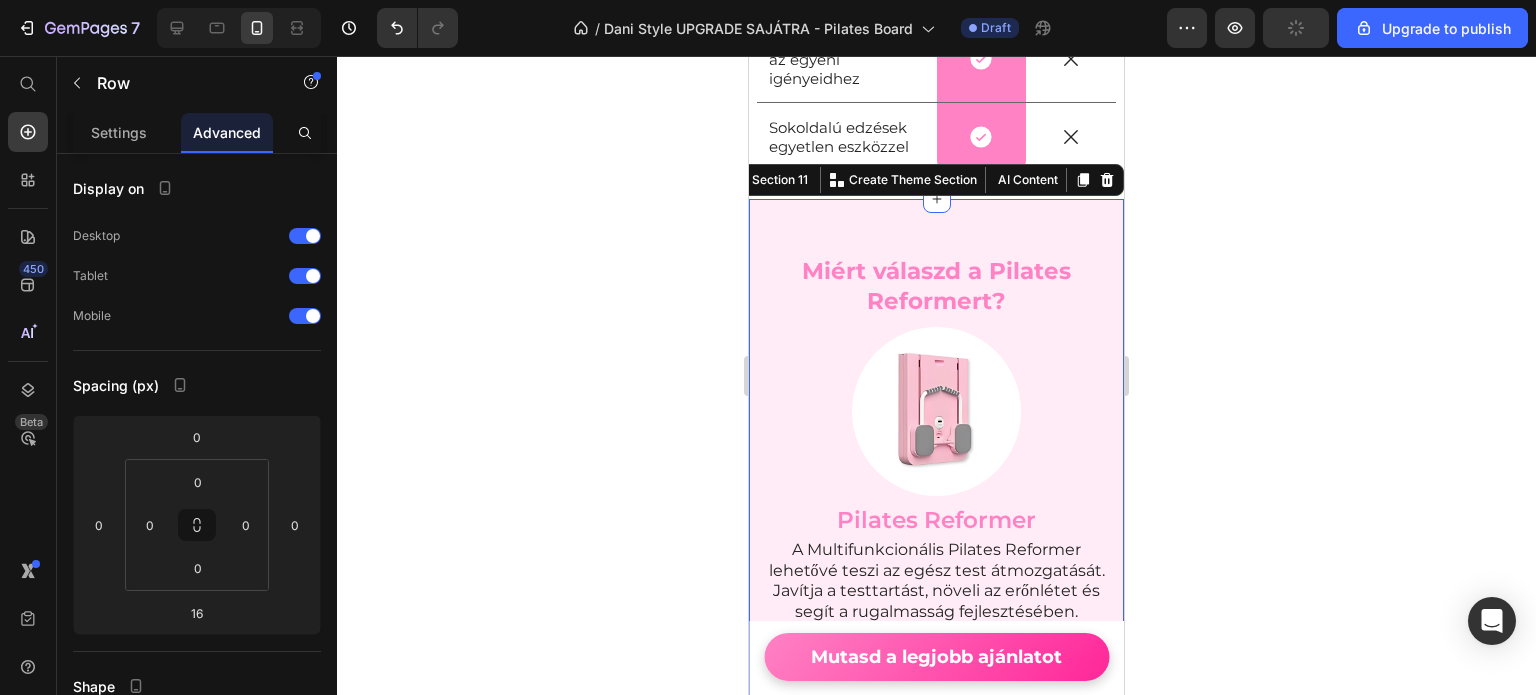 click on "Miért válaszd a Pilates Reformert? Heading Image Pilates Reformer Heading A Multifunkcionális Pilates Reformer lehetővé teszi az egész test átmozgatását. Javítja a testtartást, növeli az erőnlétet és segít a rugalmasság fejlesztésében. Text Block Row Image Pilates Reformer Heading A Multifunkcionális Pilates Reformer lehetővé teszi az egész test átmozgatását. Javítja a testtartást, növeli az erőnlétet és segít a rugalmasság fejlesztésében. Text Block Row
Drop element here
Drop element here
Drop element here Row Row Section 11   You can create reusable sections Create Theme Section AI Content Write with GemAI What would you like to describe here? Tone and Voice Persuasive Product Multifunkcionális Pilates Reformer Show more Generate" at bounding box center [936, 691] 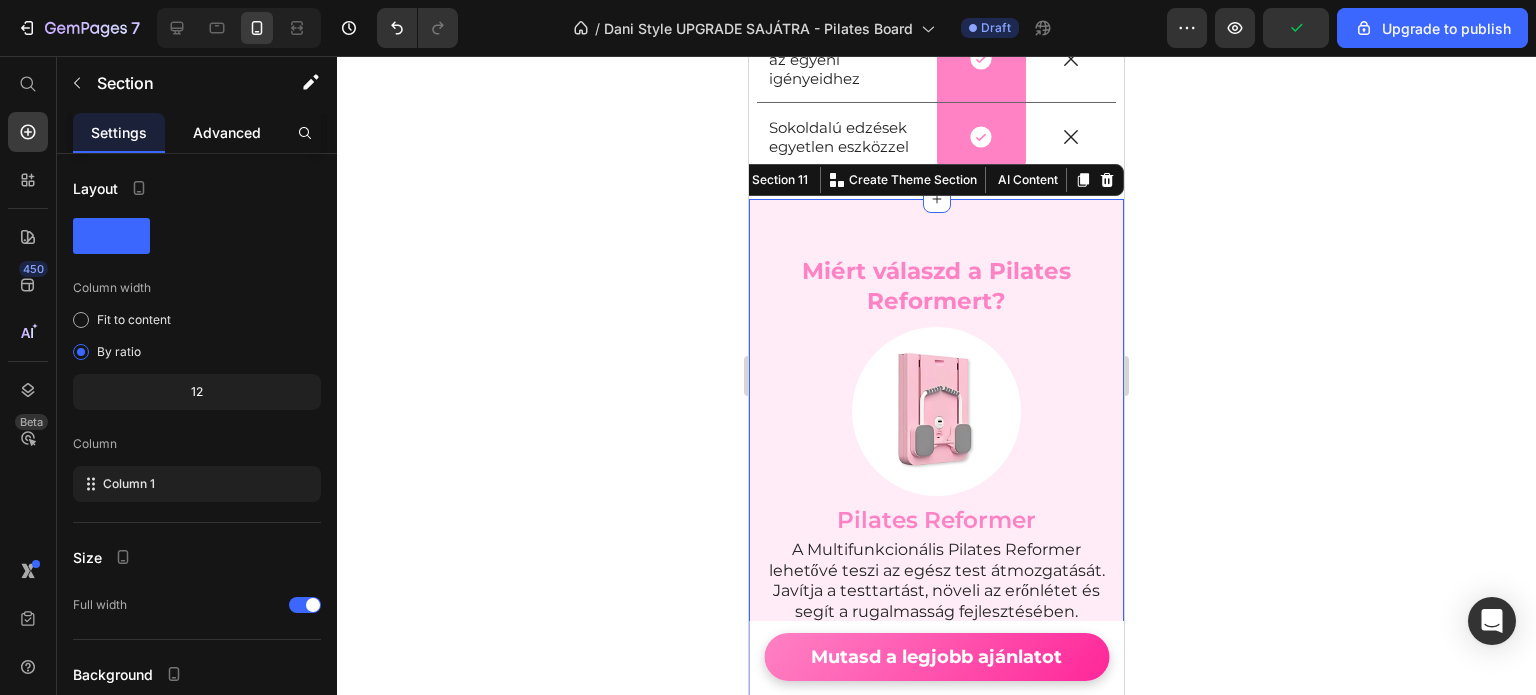 click on "Advanced" 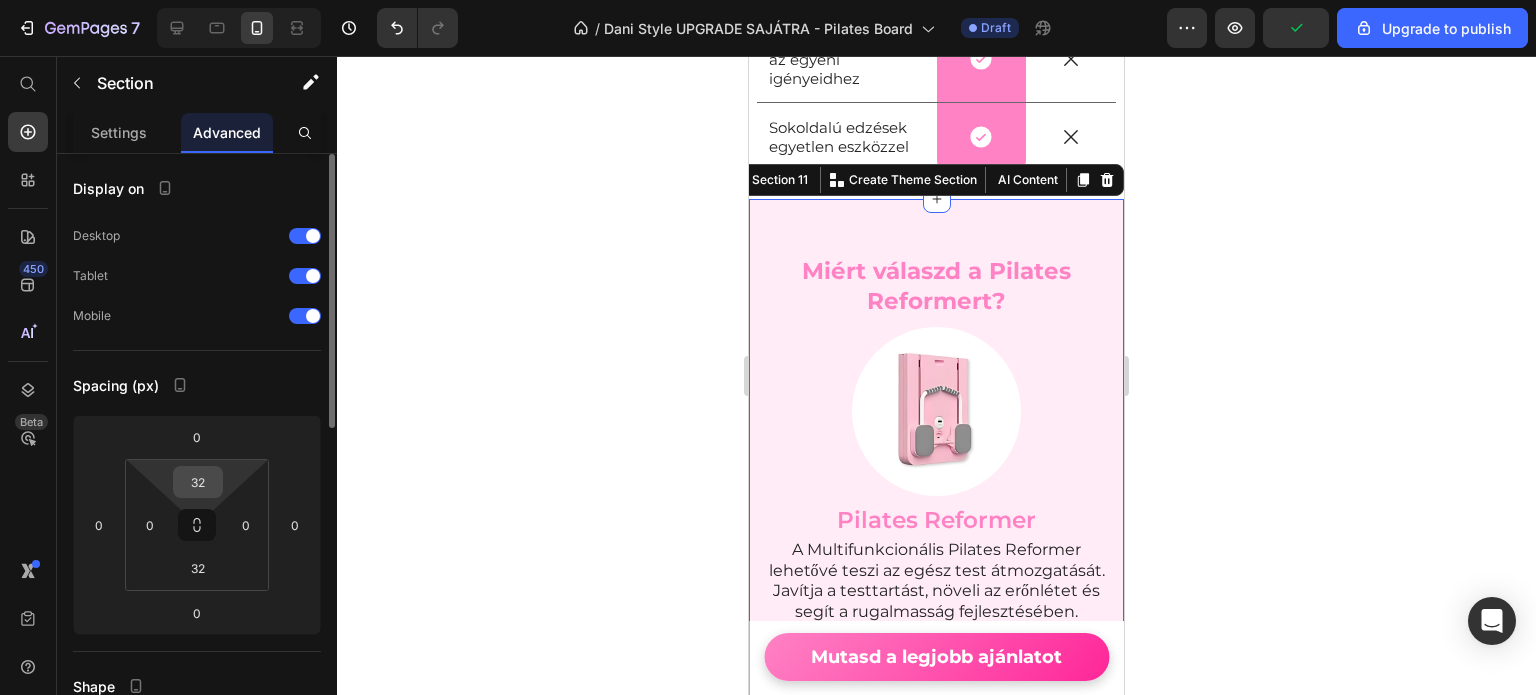 click on "32" at bounding box center [198, 482] 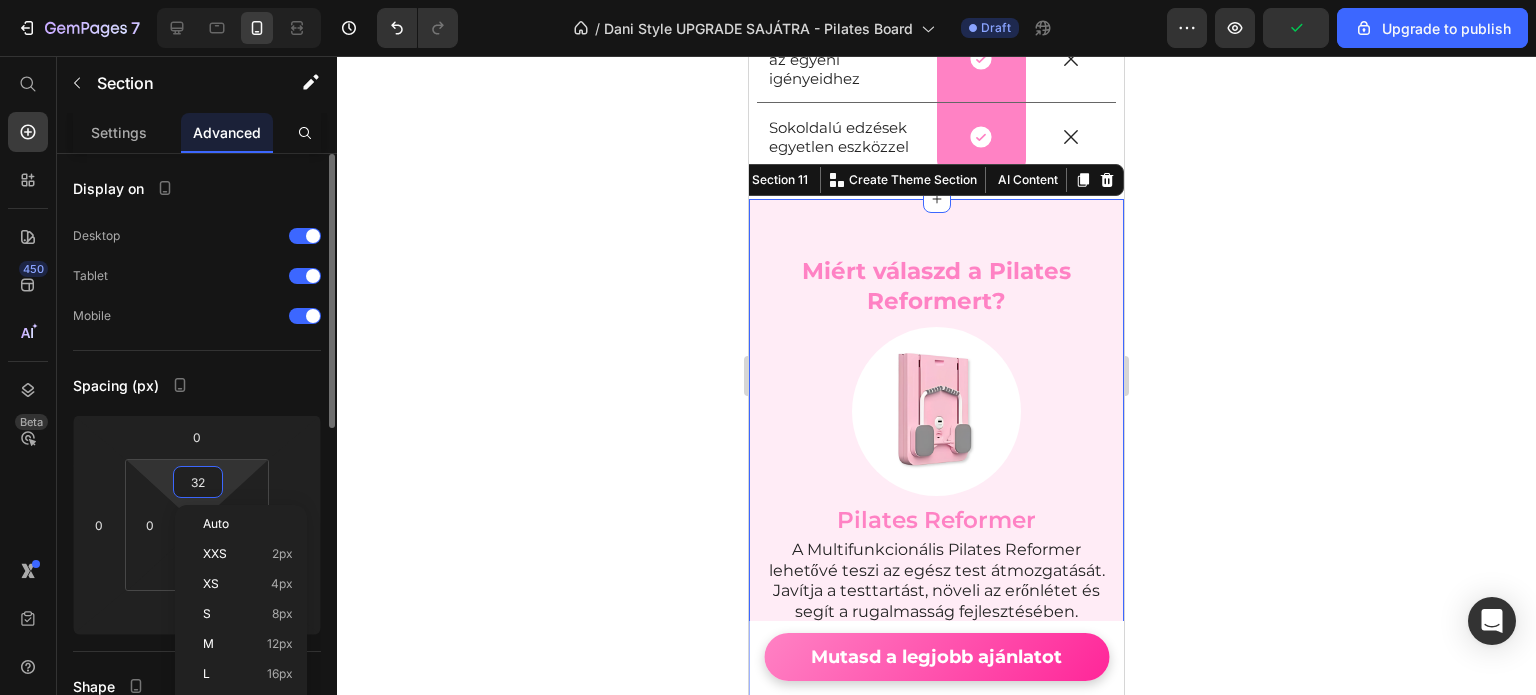 type on "0" 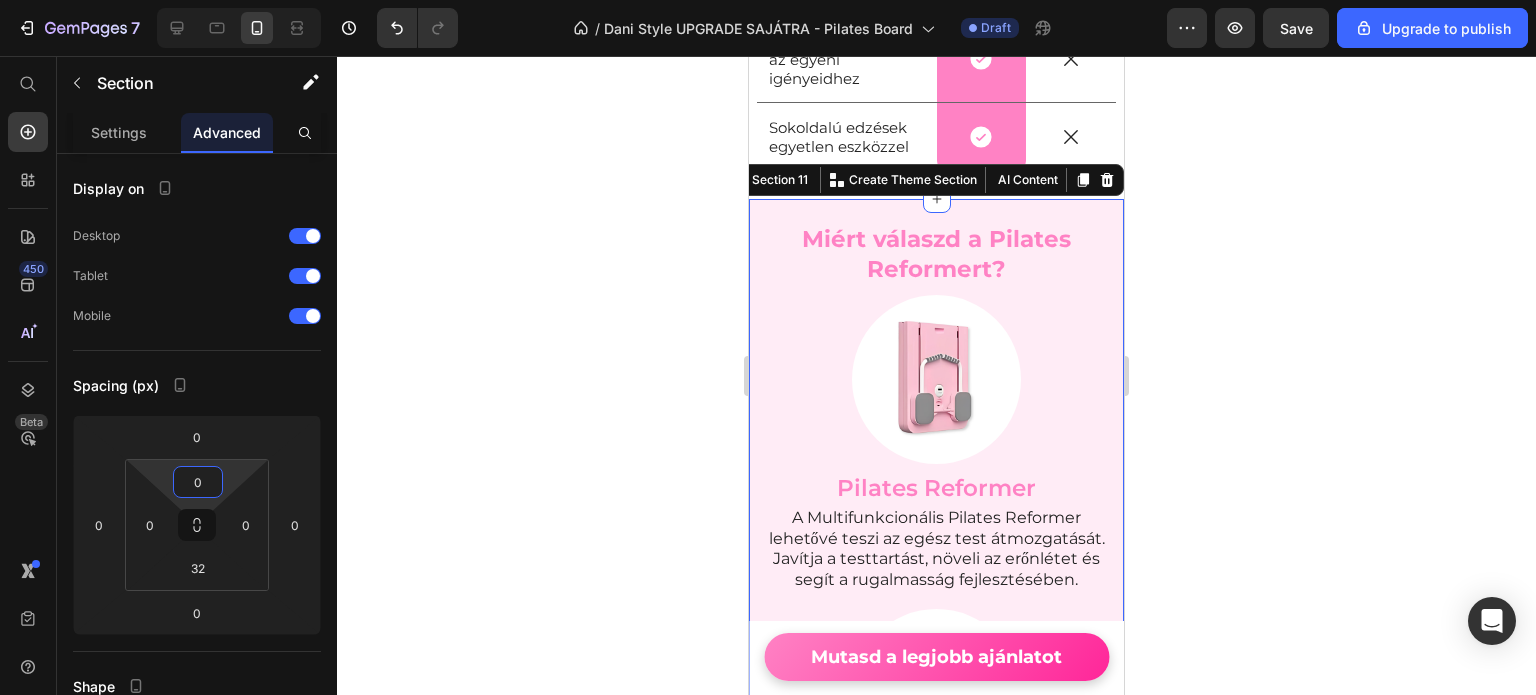 click 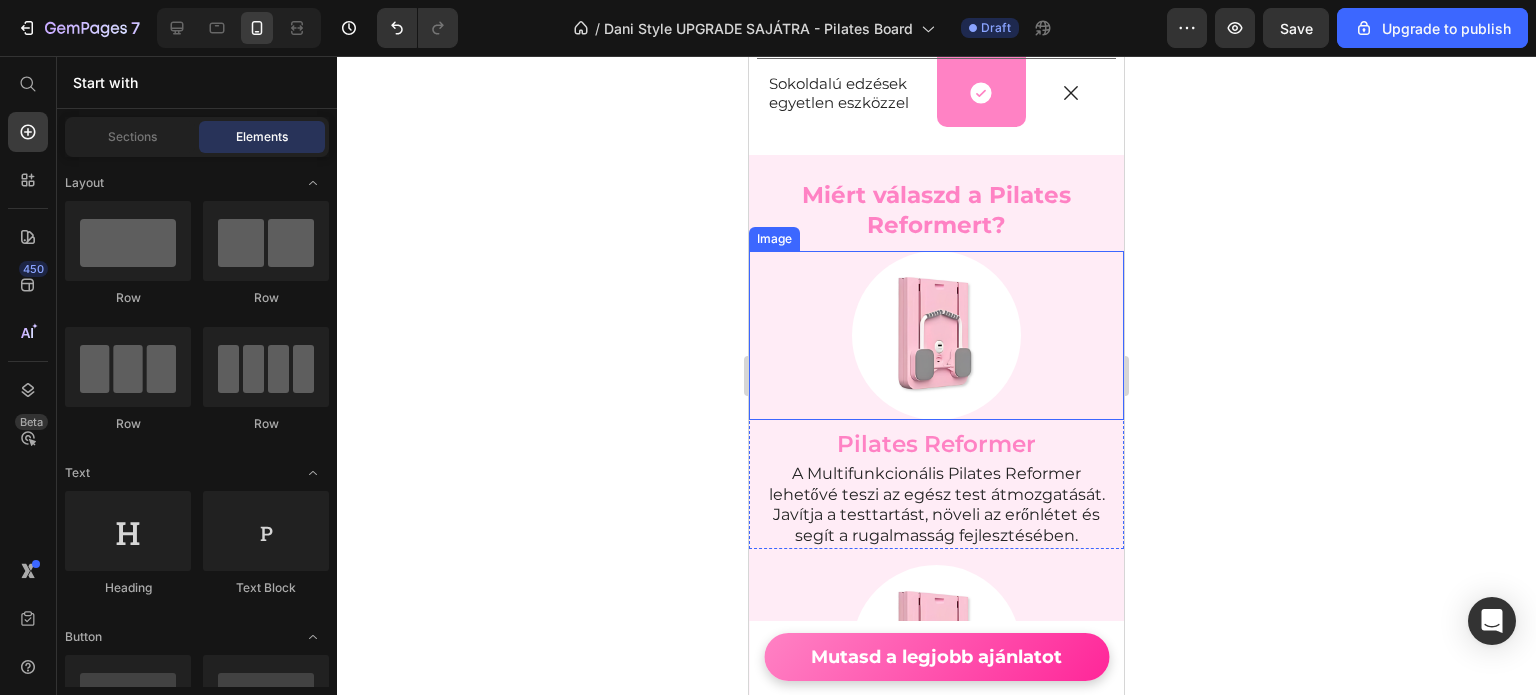 scroll, scrollTop: 5864, scrollLeft: 0, axis: vertical 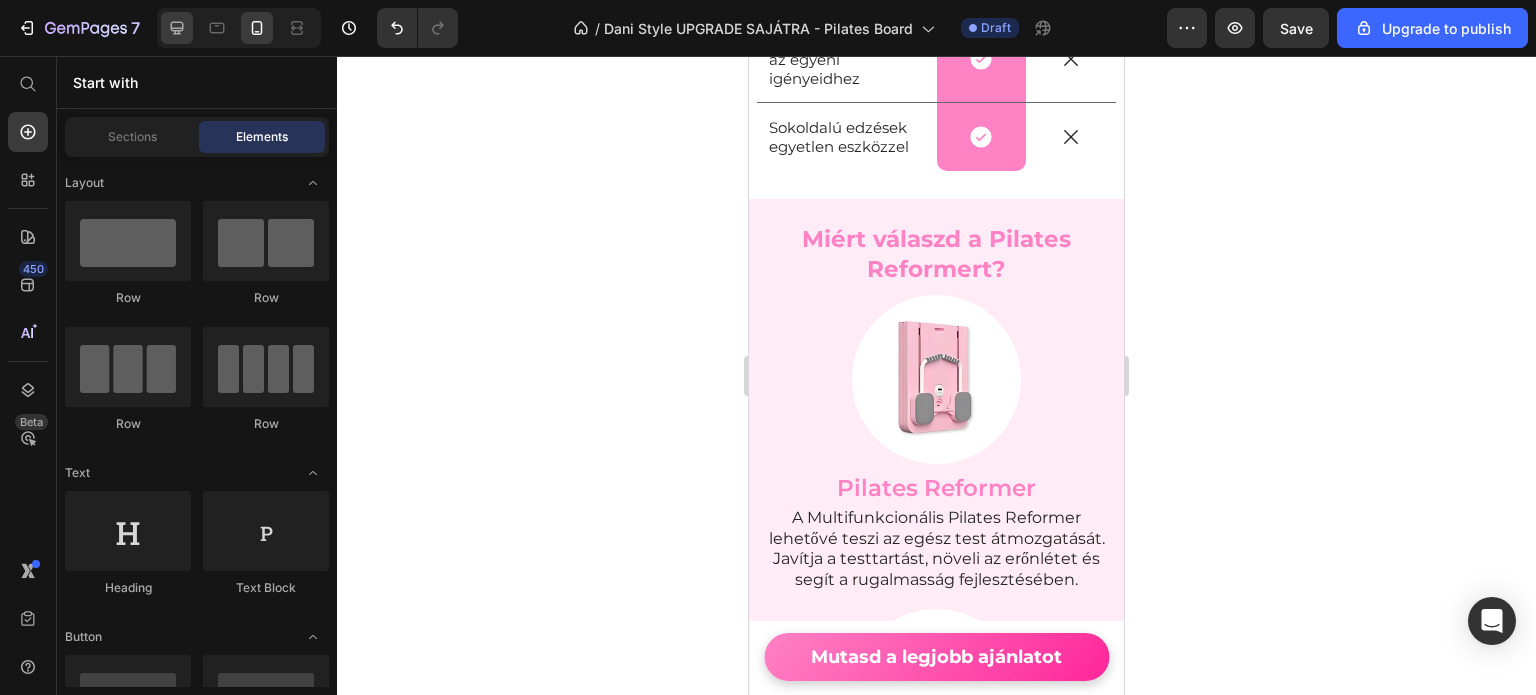 click 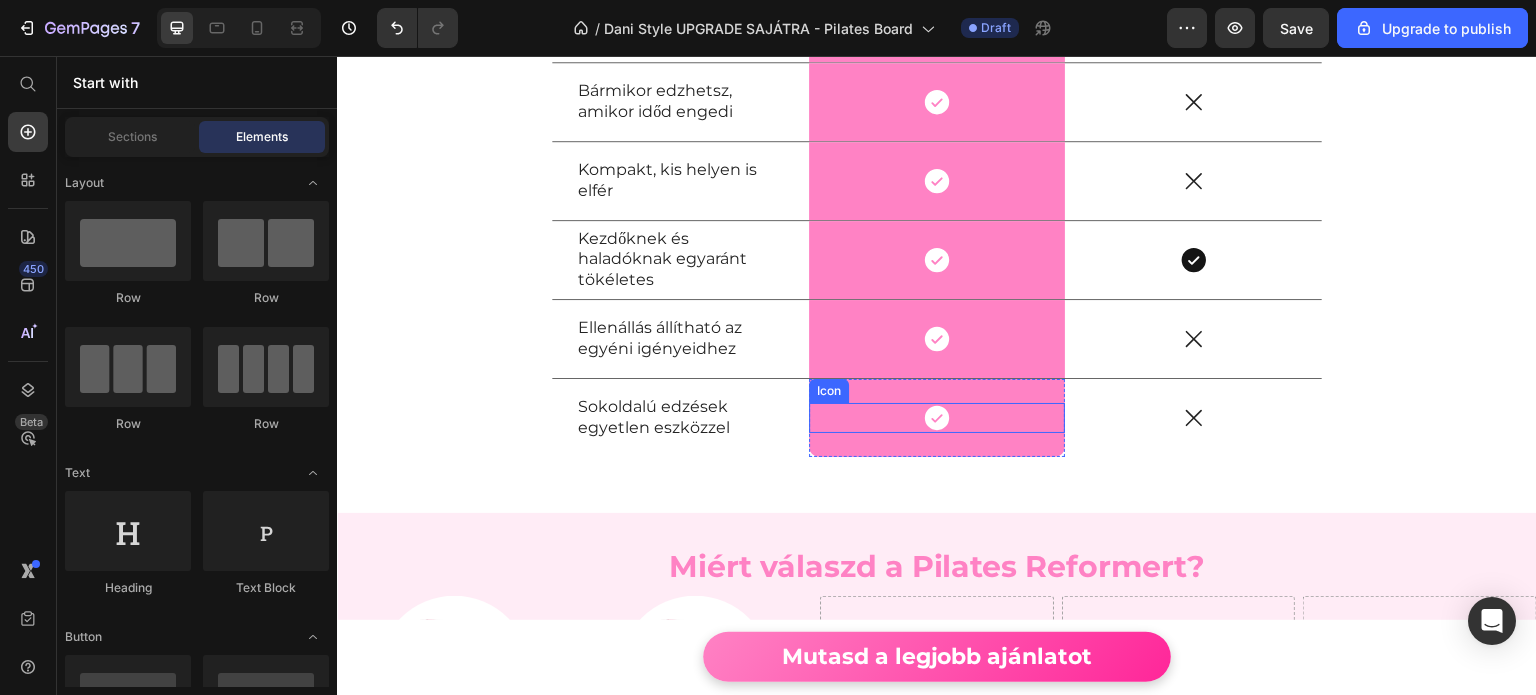 scroll, scrollTop: 5810, scrollLeft: 0, axis: vertical 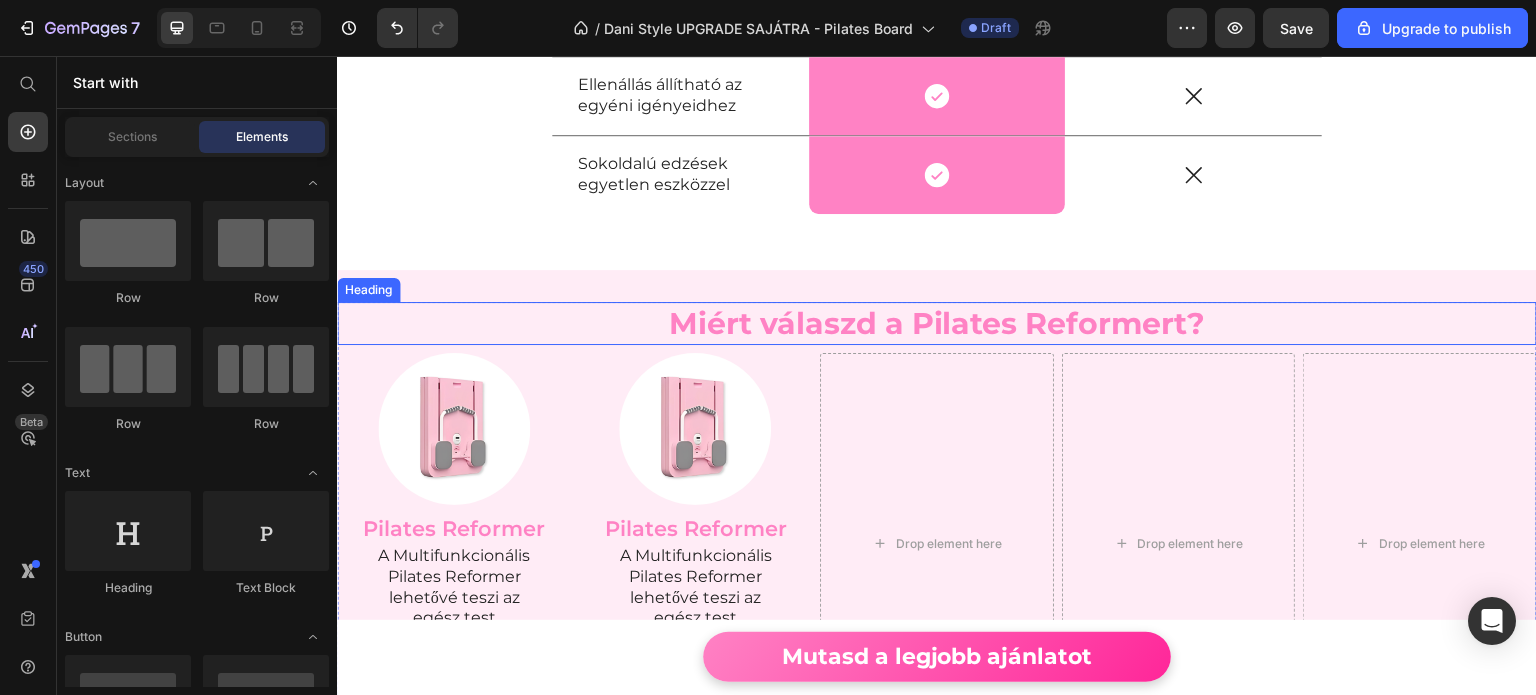 click on "Miért válaszd a Pilates Reformert?" at bounding box center (937, 323) 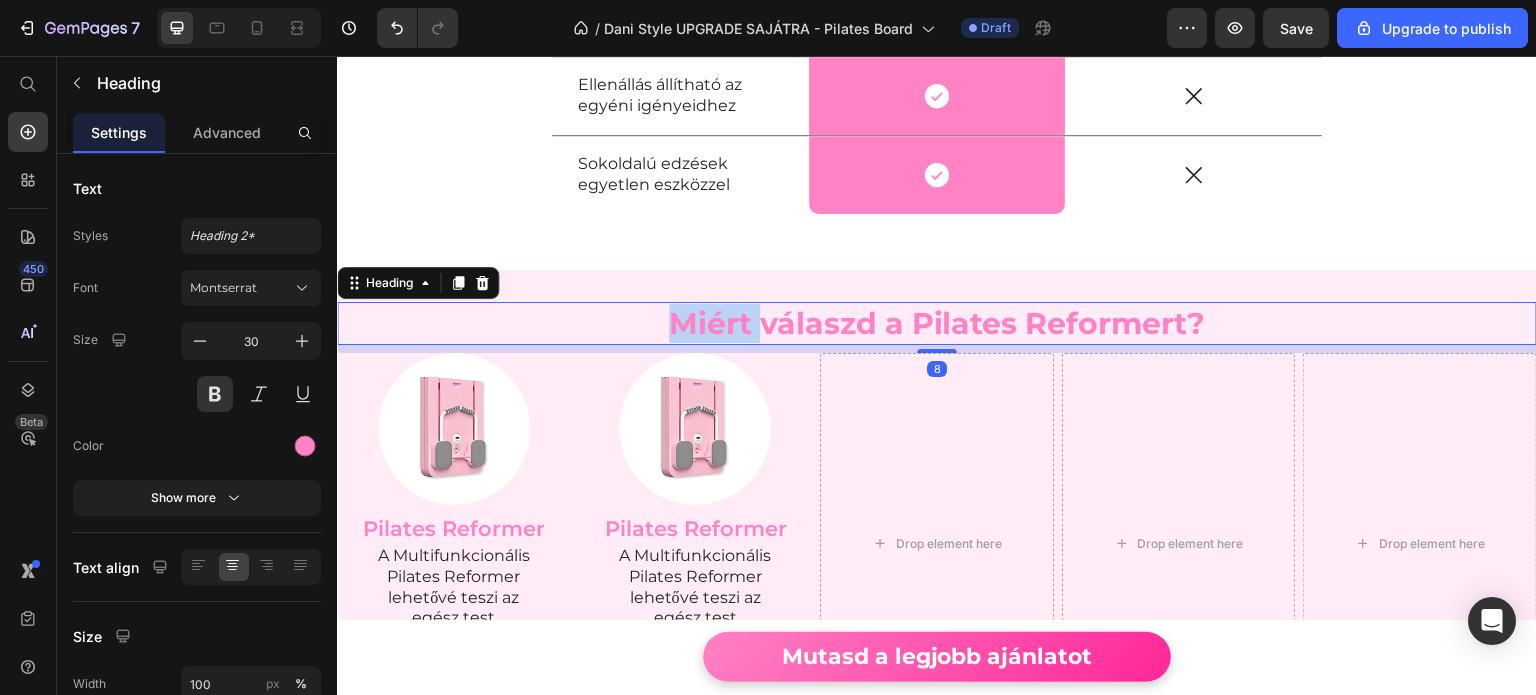 click on "Miért válaszd a Pilates Reformert?" at bounding box center (937, 323) 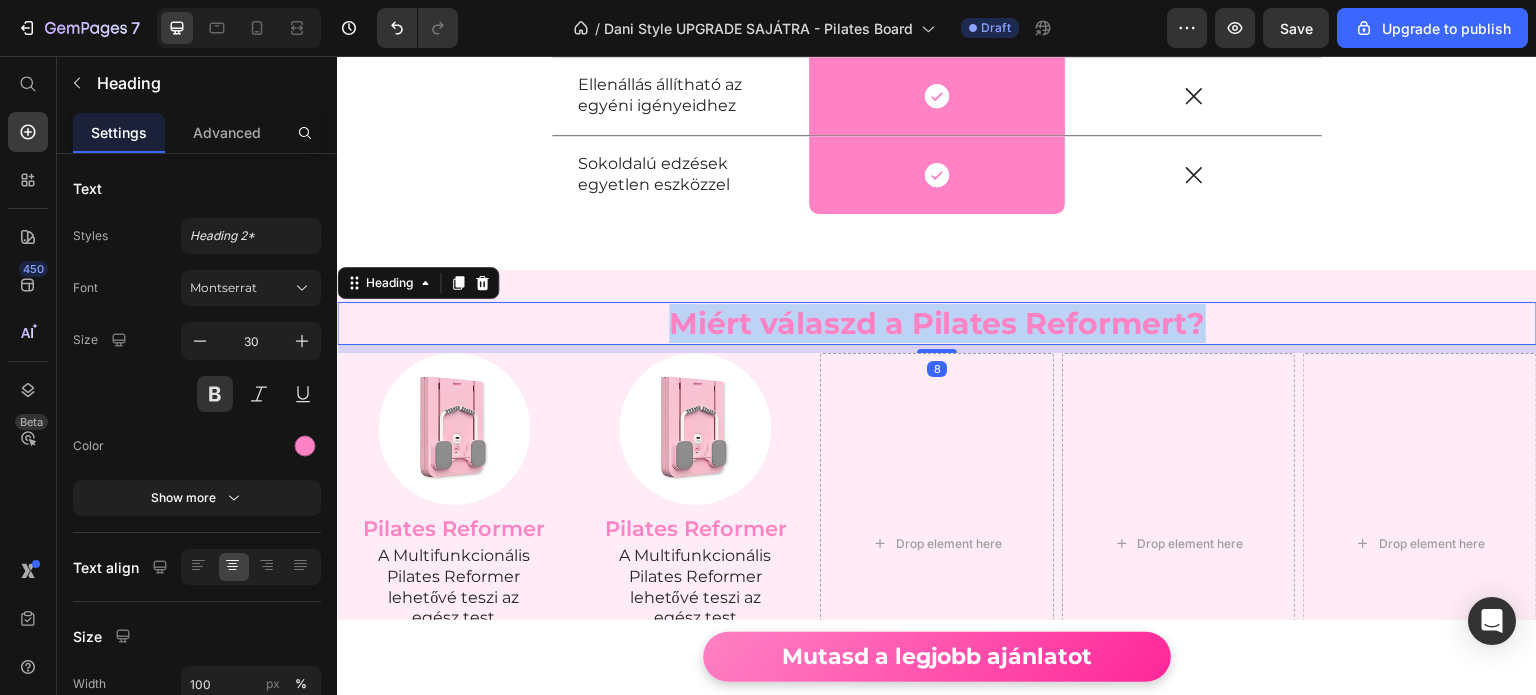 click on "Miért válaszd a Pilates Reformert?" at bounding box center (937, 323) 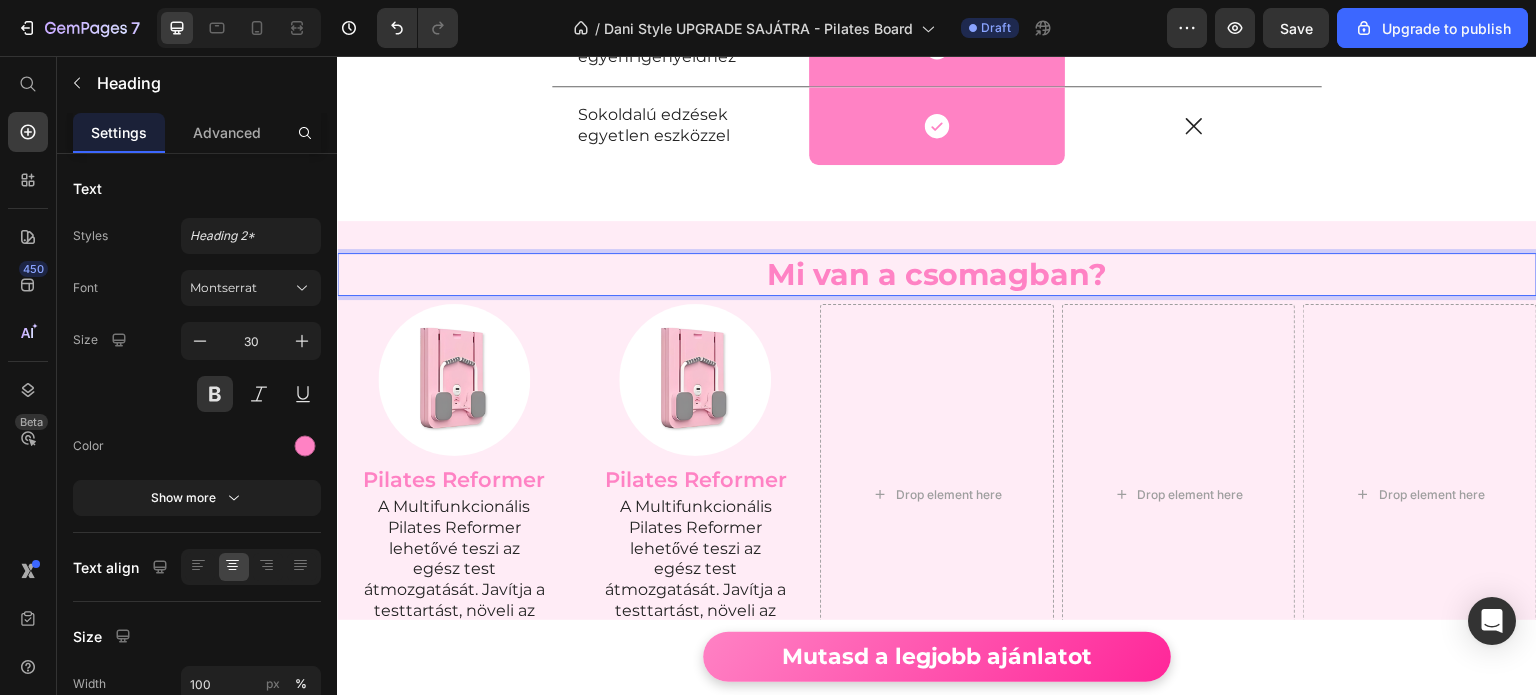 scroll, scrollTop: 5910, scrollLeft: 0, axis: vertical 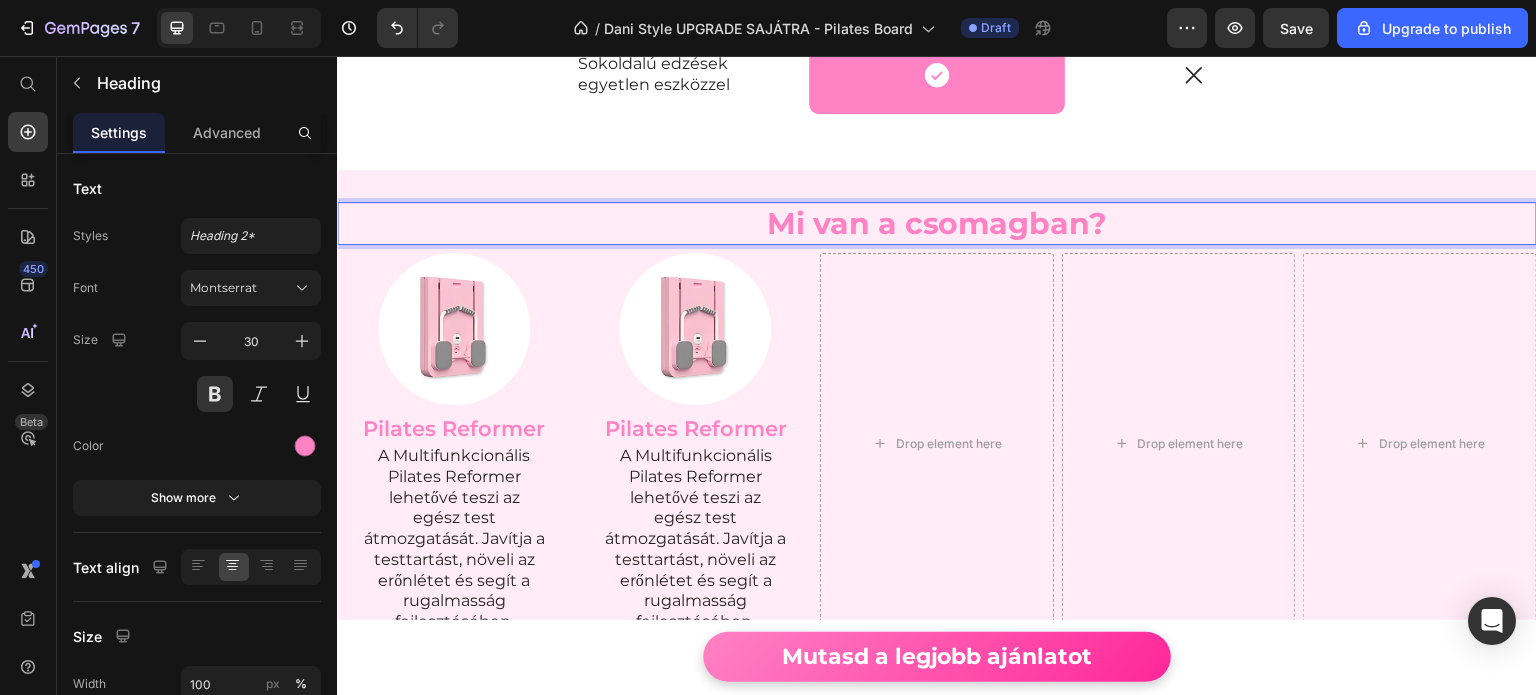 click on "Mi van a csomagban?" at bounding box center [937, 223] 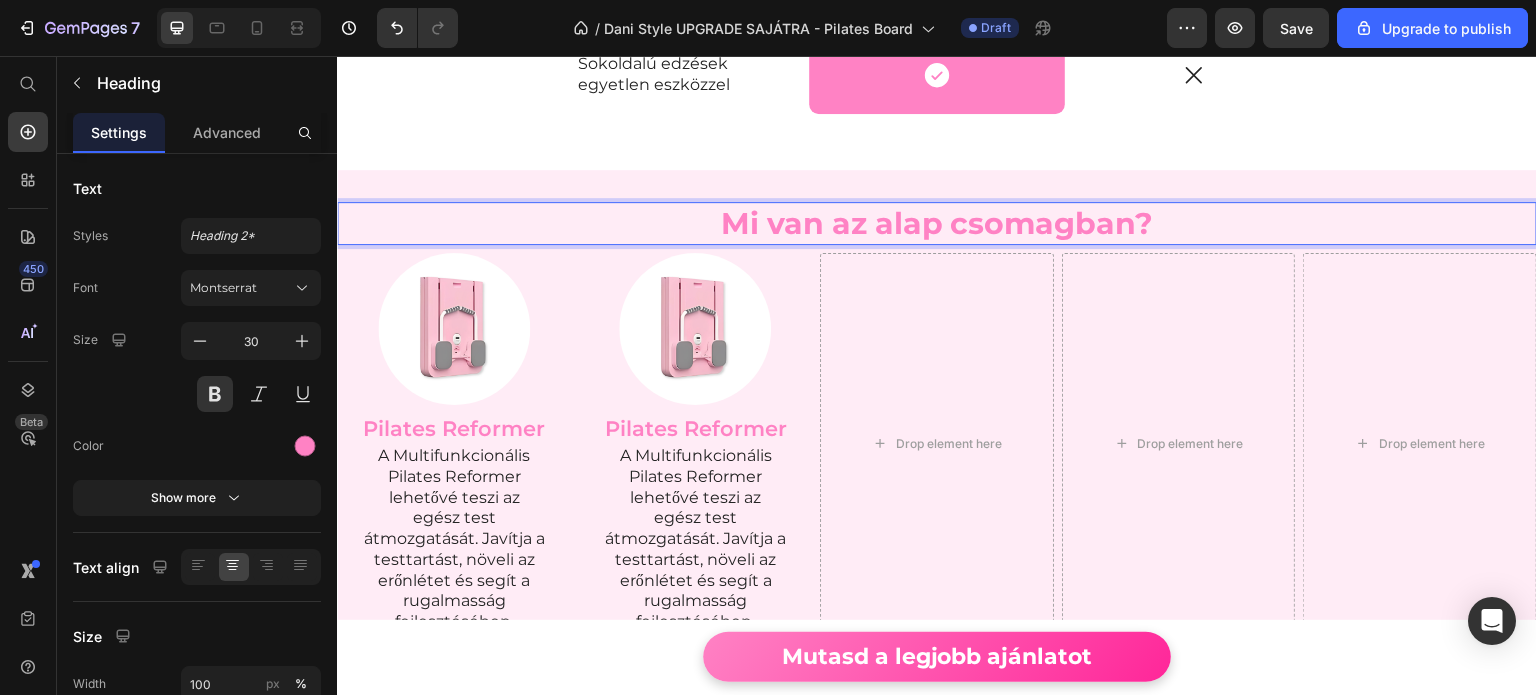 click on "Mi van az alap csomagban?" at bounding box center [937, 223] 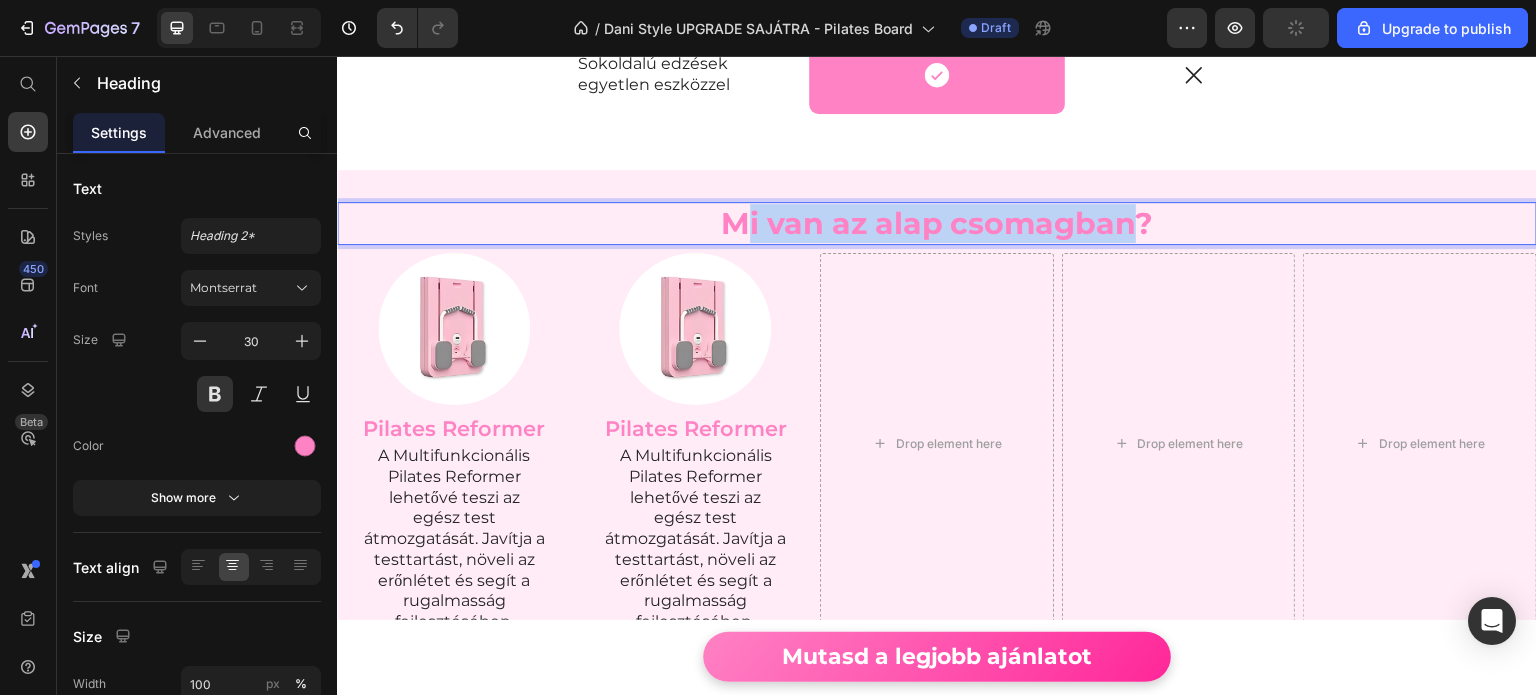 drag, startPoint x: 1134, startPoint y: 220, endPoint x: 745, endPoint y: 232, distance: 389.18506 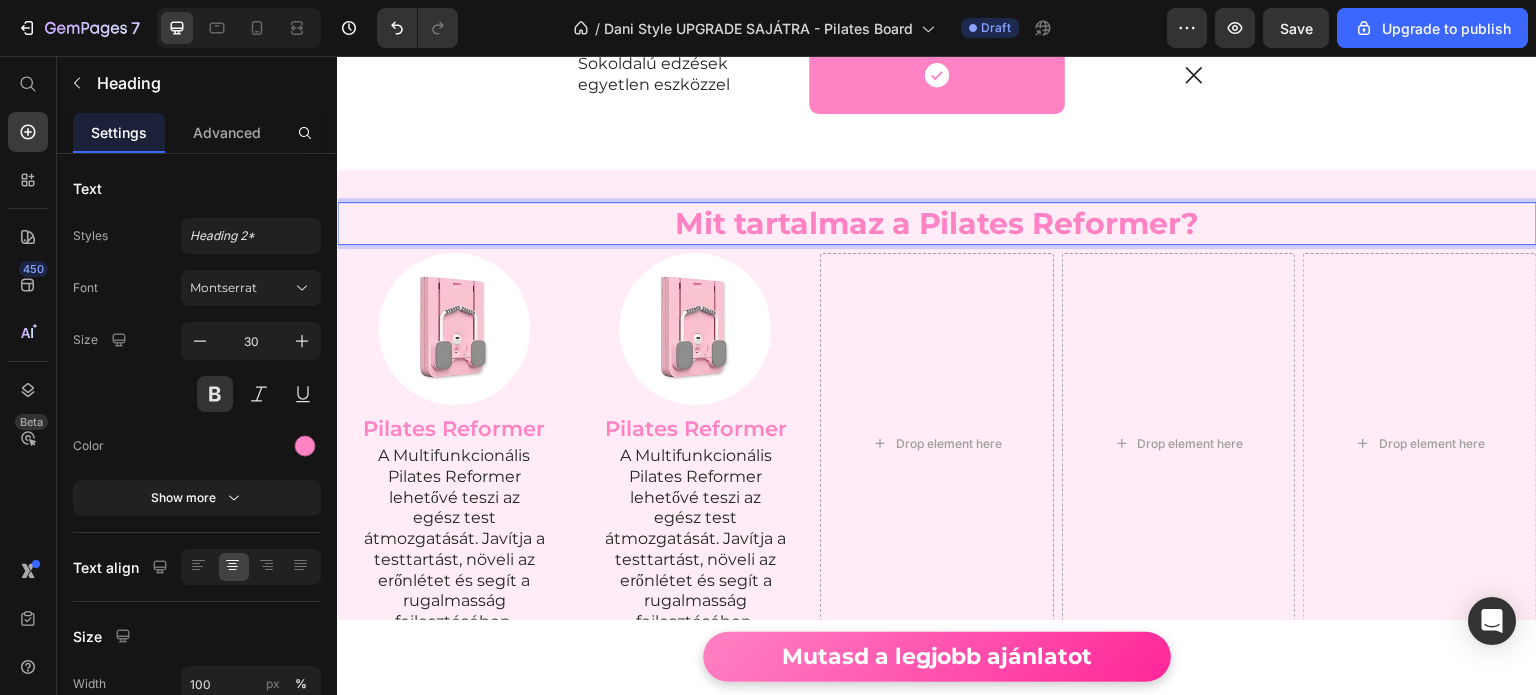 click on "Miért válaszd a Pilates Reformert? Heading A pilates stúdiók drágák és időigényesek. Ezzel az eszközzel otthon is elérheted ugyanazt az eredményt, rugalmasan és kényelmesen.  Idő, pénz és energia megtakarítása – hatékony edzés otthon, saját tempódban. Heading
Drop element here Pilates Reformer Text Block Row Pilates Stúdiók Text Block Row Egyszeri vásárlás, nincs folyamatos költség Text Block
Icon Row
Icon Row Bármikor edzhetsz, amikor időd engedi Text Block
Icon Row
Icon Row Kompakt, kis helyen is elfér Text Block
Icon Row
Icon Row Kezdőknek és haladóknak egyaránt tökéletes Text Block
Icon Row
Icon Row Ellenállás állítható az egyéni igényeidhez Text Block
Icon Row
Icon Row Sokoldalú edzések egyetlen eszközzel Text Block
Icon Row
Icon Row Row" at bounding box center [937, -216] 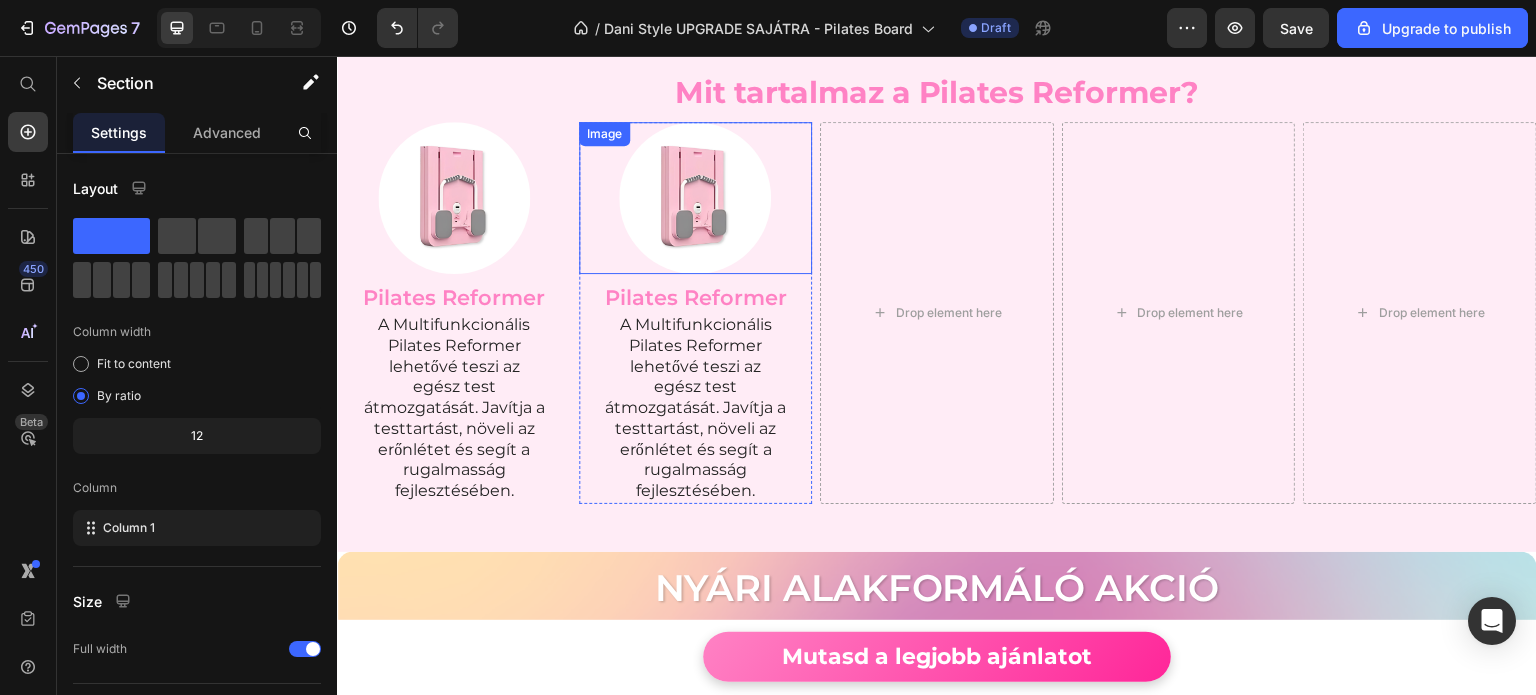 scroll, scrollTop: 6010, scrollLeft: 0, axis: vertical 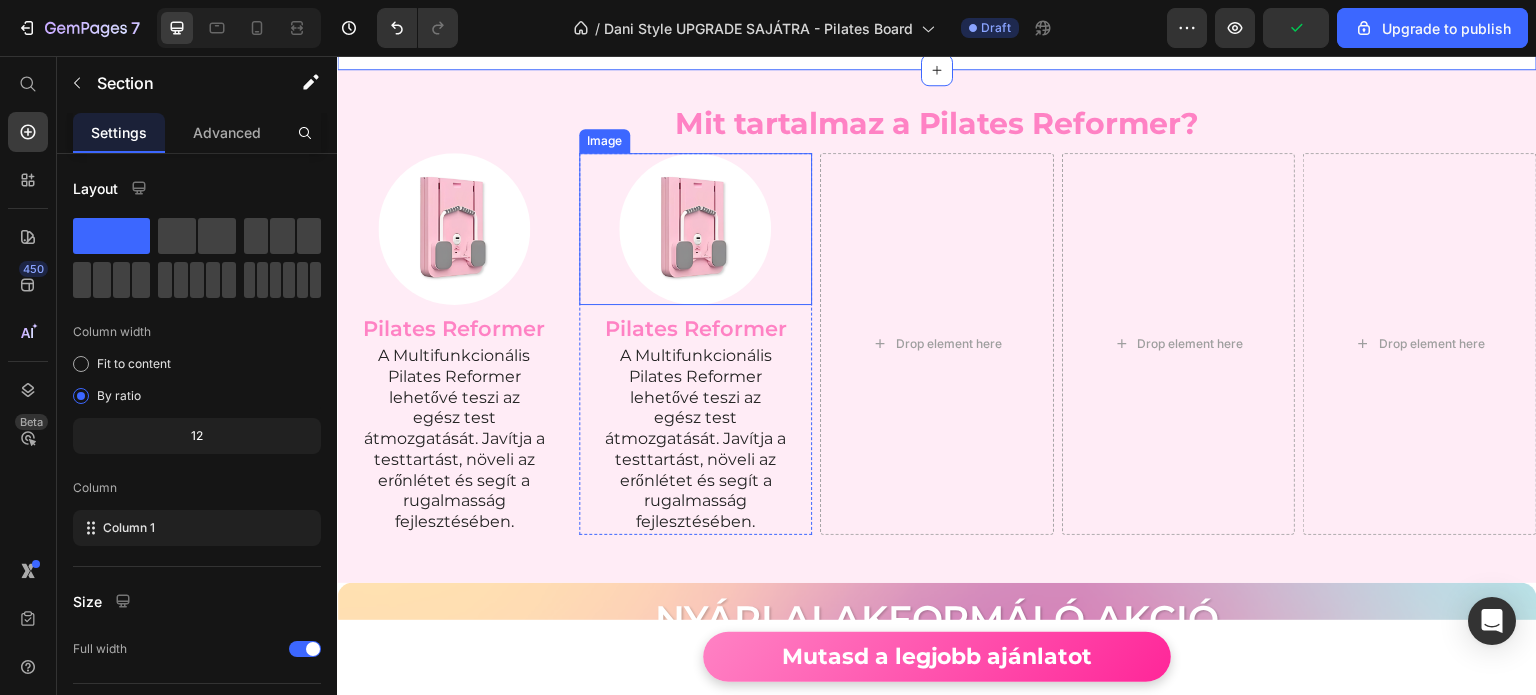 click at bounding box center (696, 229) 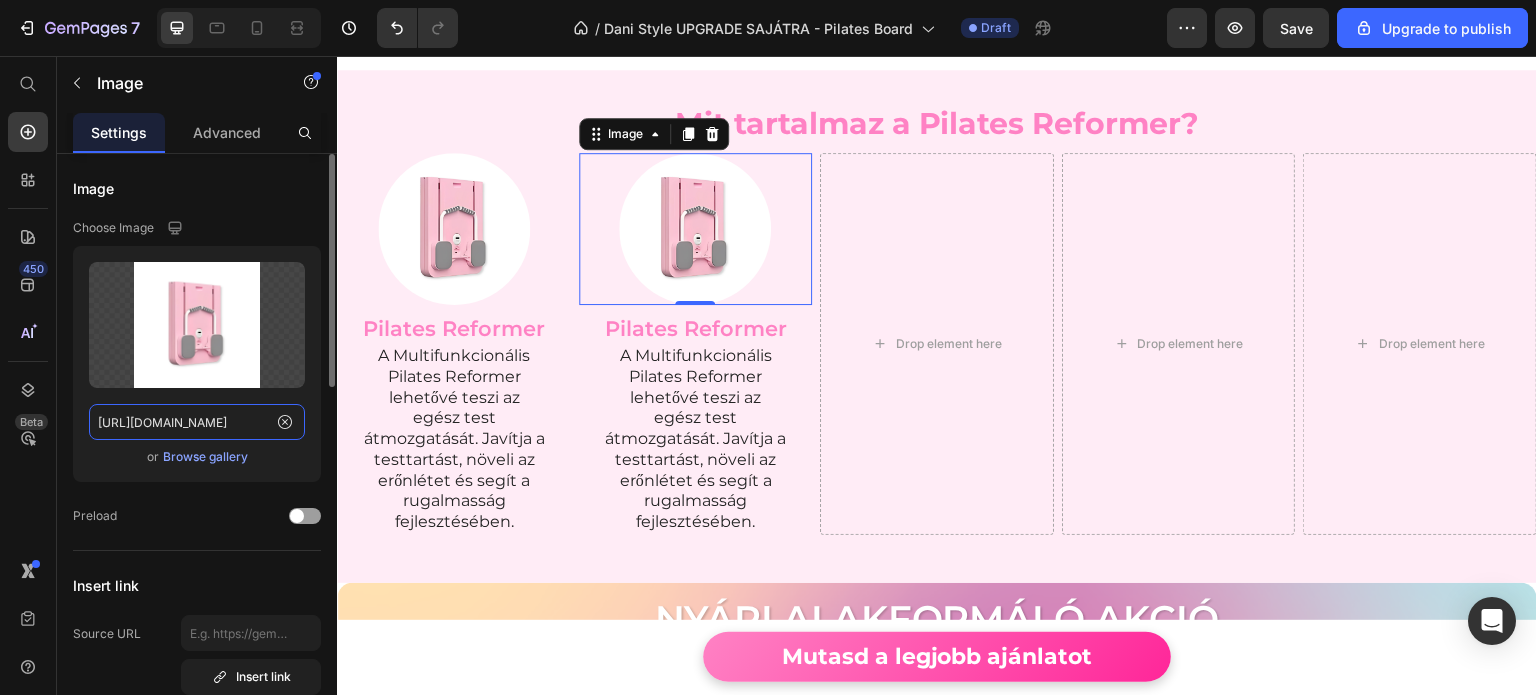 click on "https://flowwithus.hu/cdn/shop/files/gempages_559496258817884989-e60ca9ce-9459-4f41-9f66-08c2b403903a.png?v=9527454498093408694" 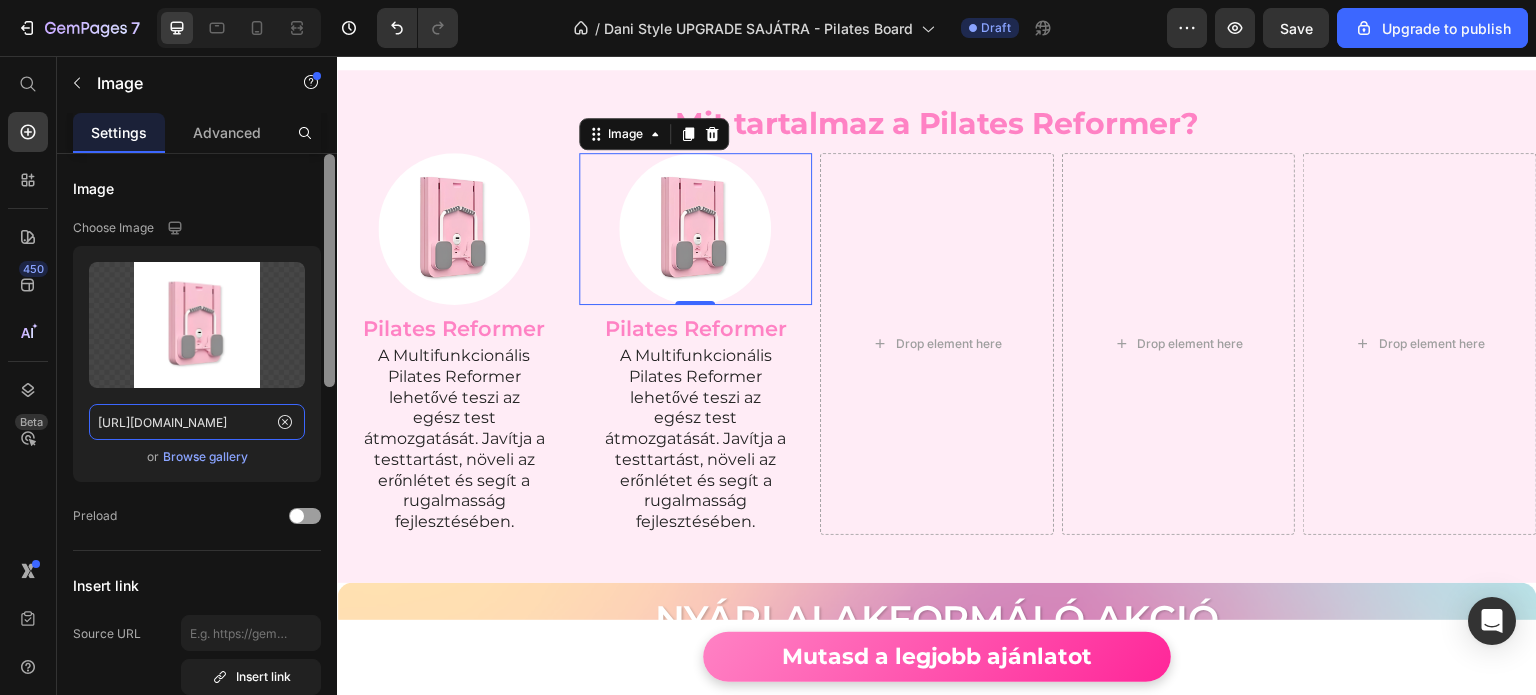 paste on "f7ad21af-f9cf-44c6-9158-b45c8797fcfc.png?v=16463458080124104431" 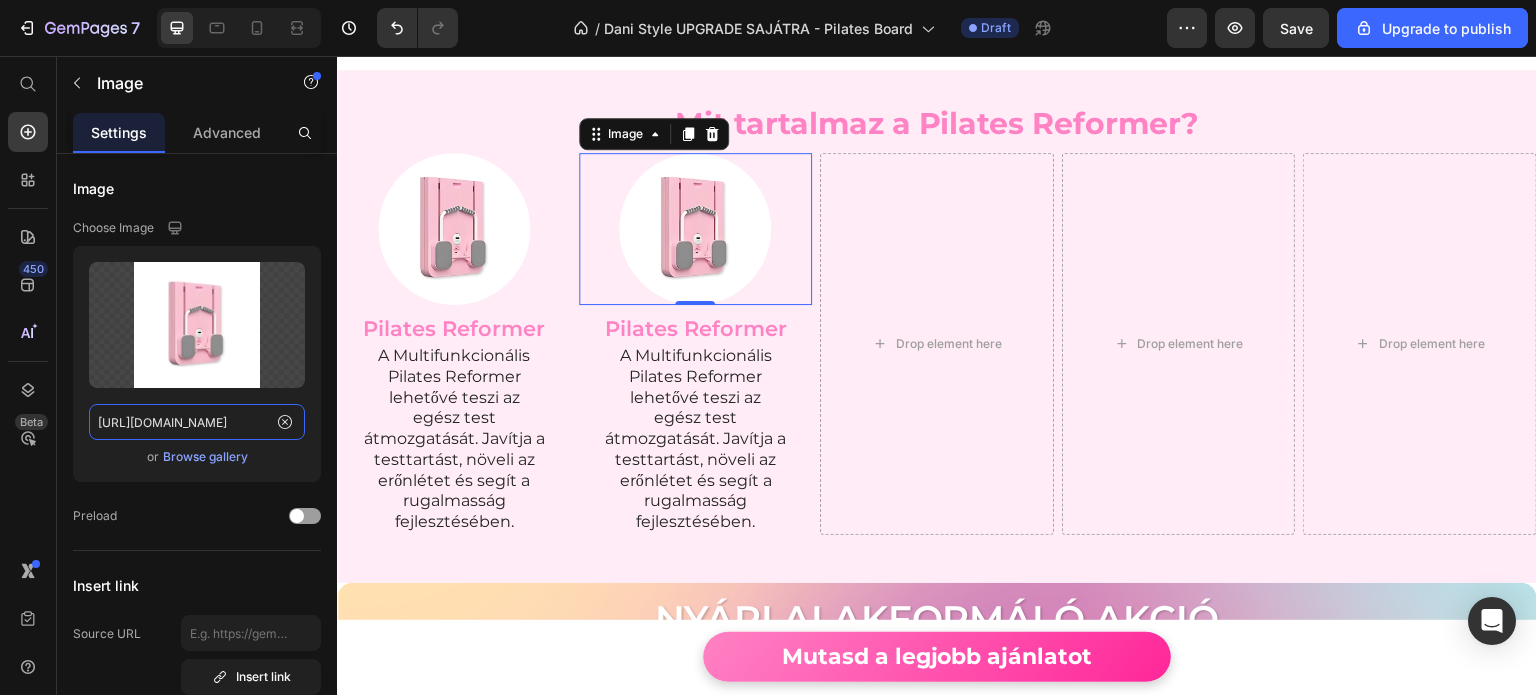 scroll, scrollTop: 0, scrollLeft: 648, axis: horizontal 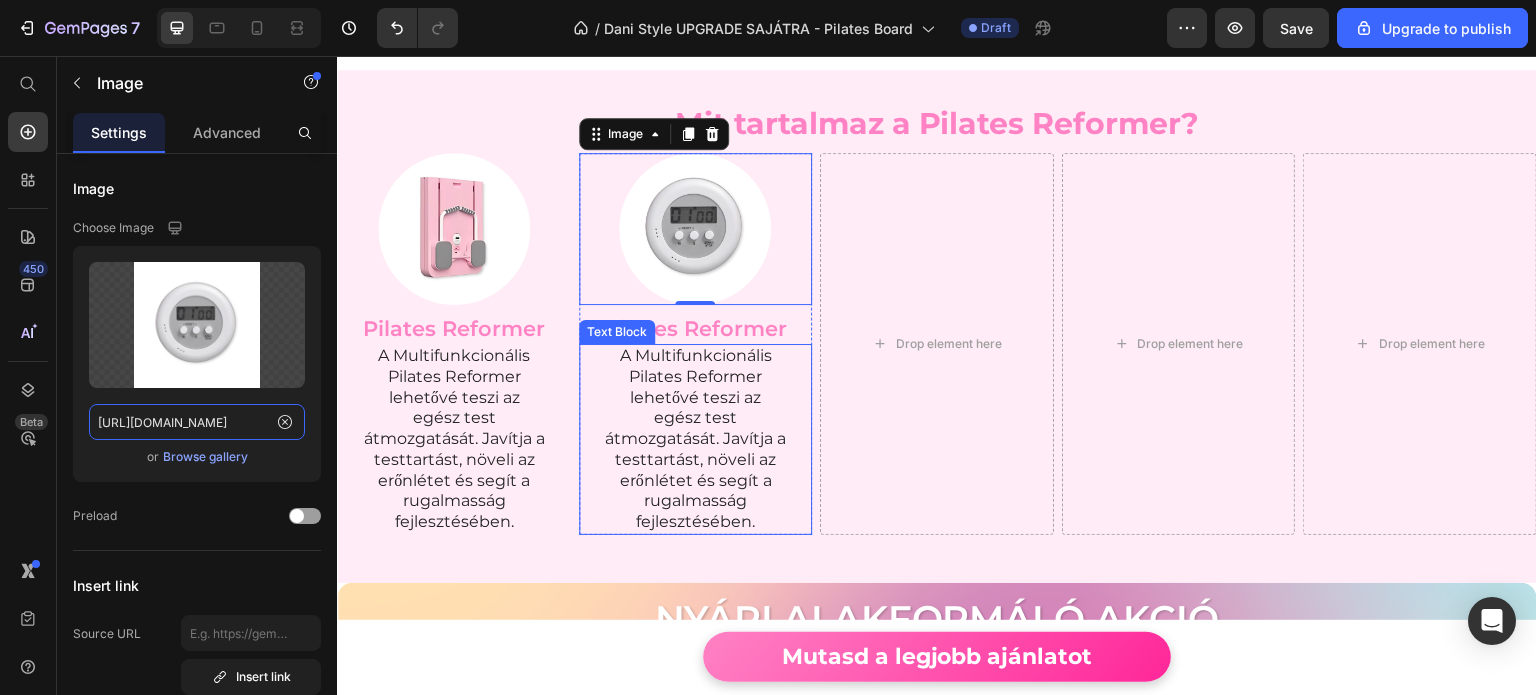 type on "https://flowwithus.hu/cdn/shop/files/gempages_559496258817884989-f7ad21af-f9cf-44c6-9158-b45c8797fcfc.png?v=16463458080124104431" 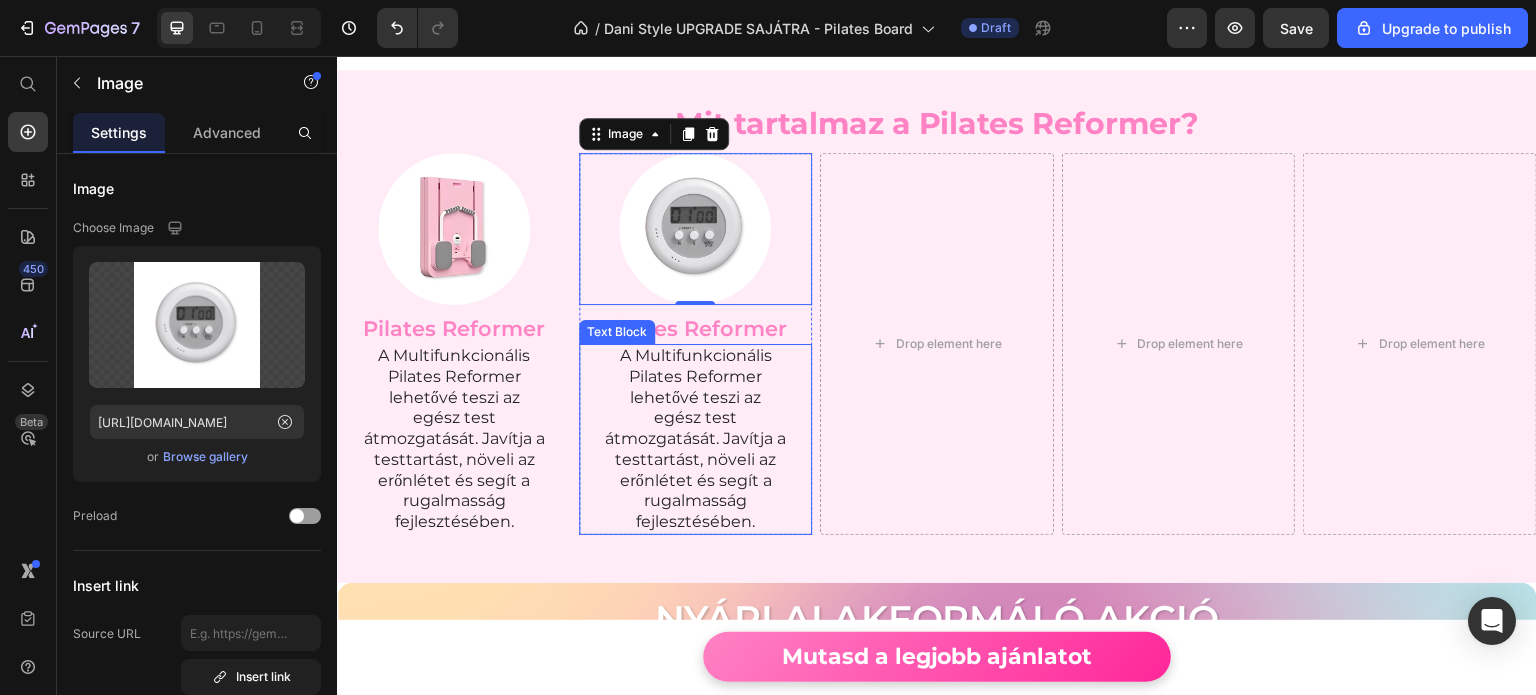 scroll, scrollTop: 0, scrollLeft: 0, axis: both 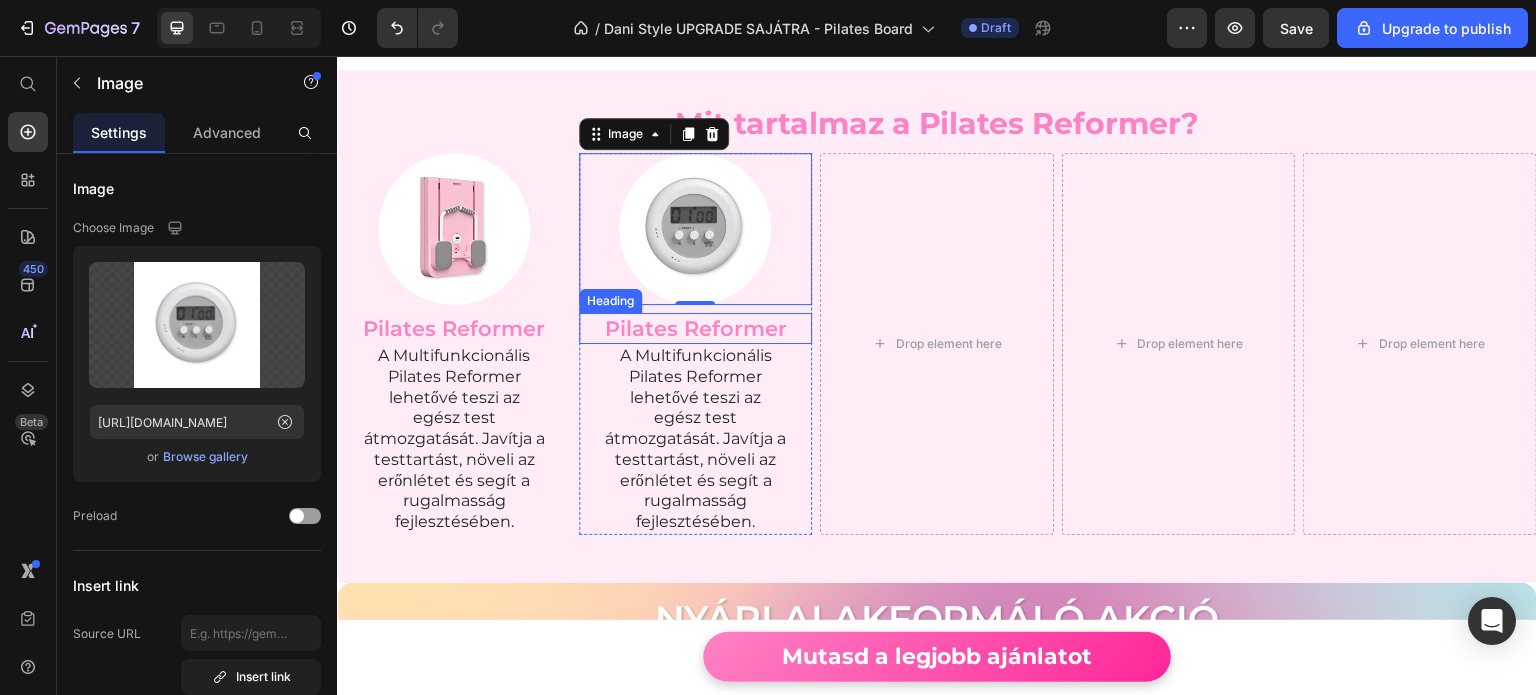 click on "Pilates Reformer" at bounding box center (696, 328) 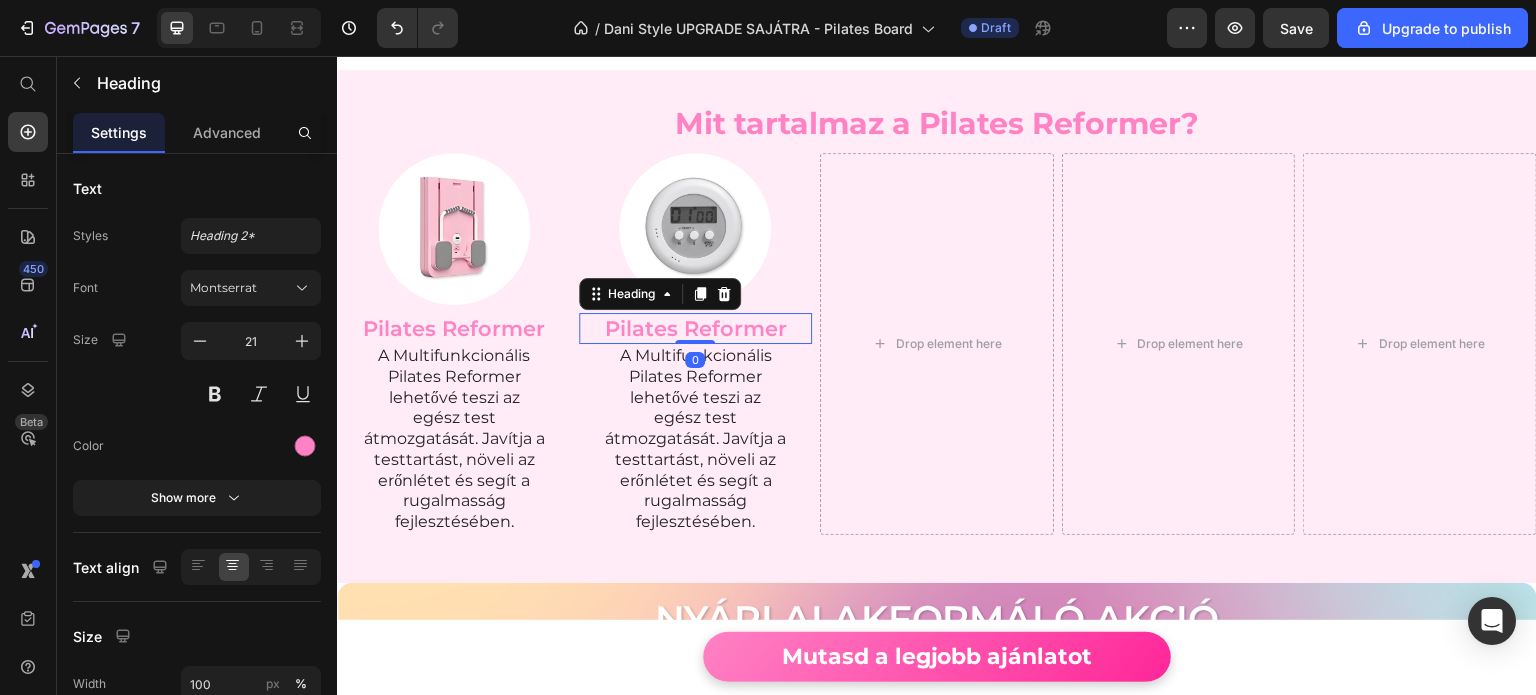 click on "Pilates Reformer" at bounding box center (696, 328) 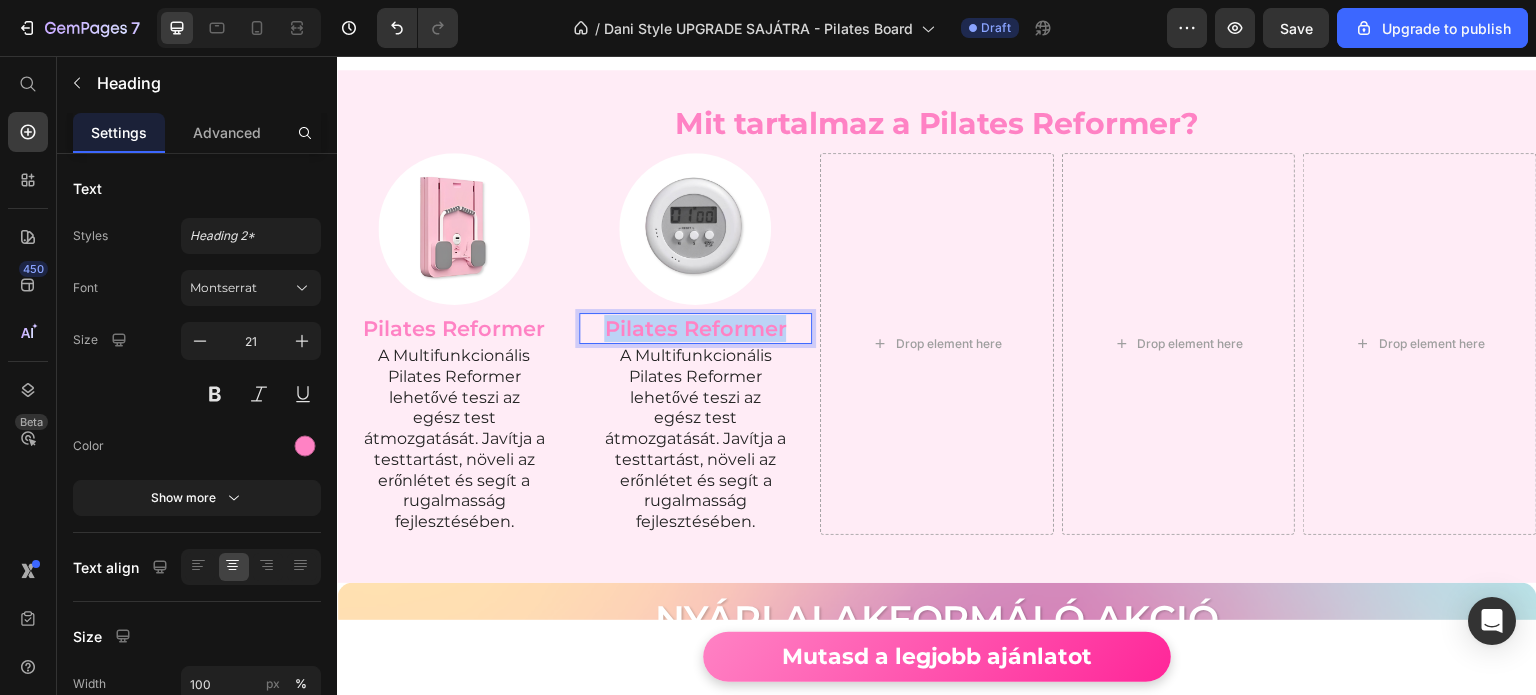 click on "Pilates Reformer" at bounding box center (696, 328) 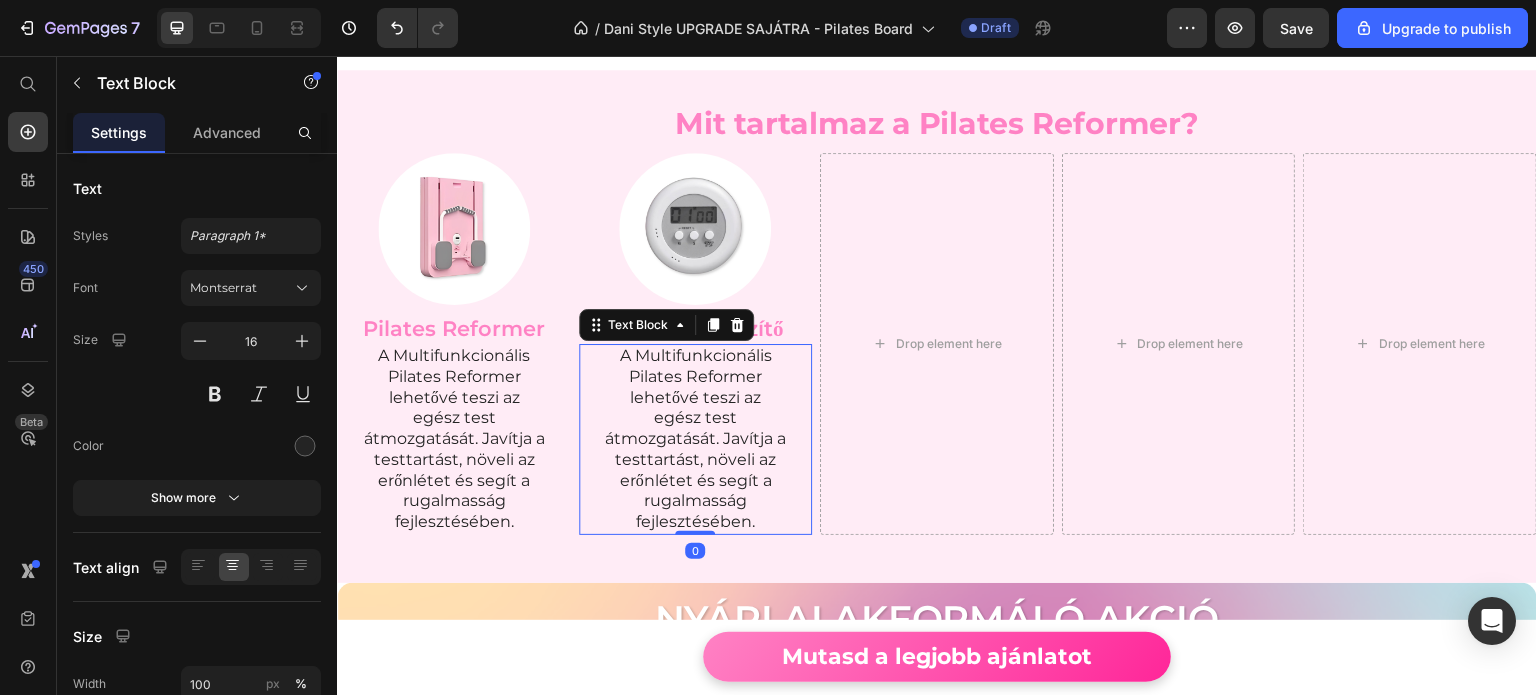 click on "A Multifunkcionális Pilates Reformer lehetővé teszi az egész test átmozgatását. Javítja a testtartást, növeli az erőnlétet és segít a rugalmasság fejlesztésében." at bounding box center [696, 439] 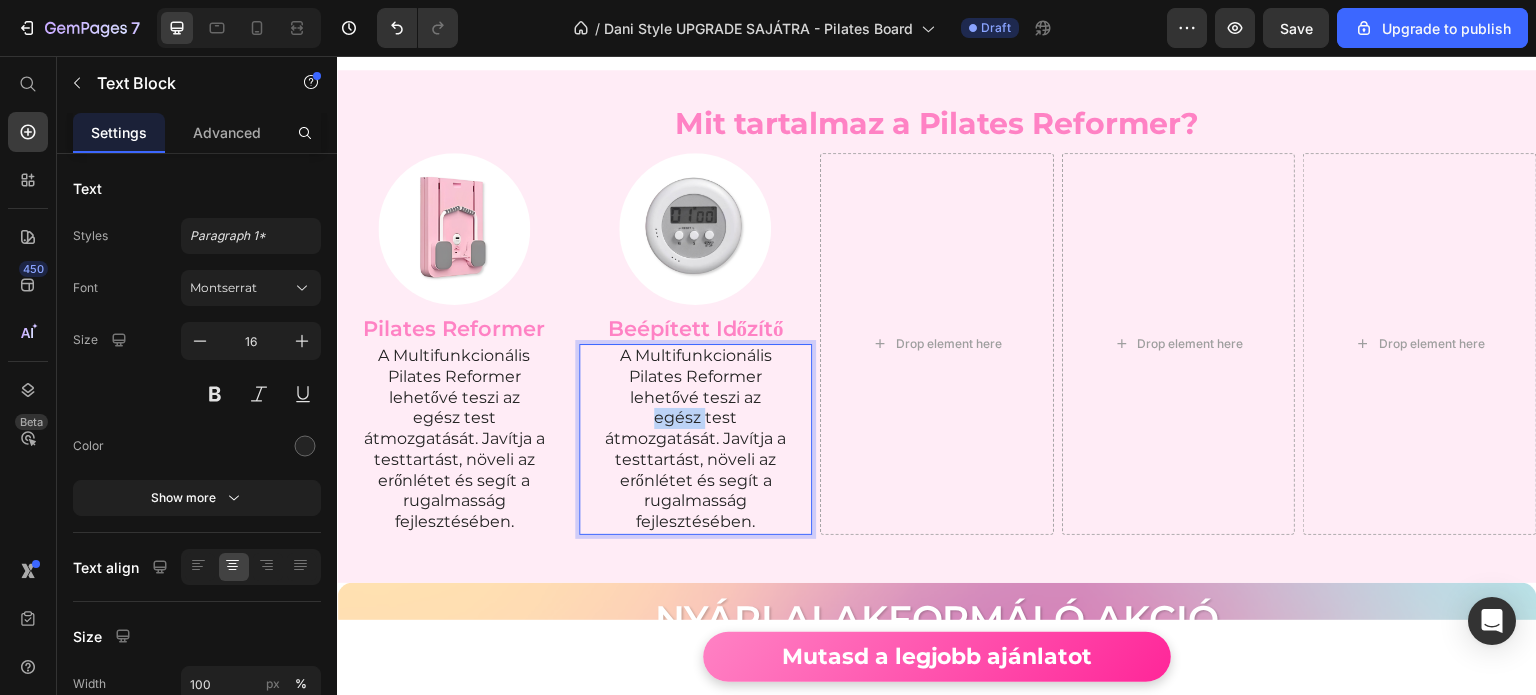 click on "A Multifunkcionális Pilates Reformer lehetővé teszi az egész test átmozgatását. Javítja a testtartást, növeli az erőnlétet és segít a rugalmasság fejlesztésében." at bounding box center [696, 439] 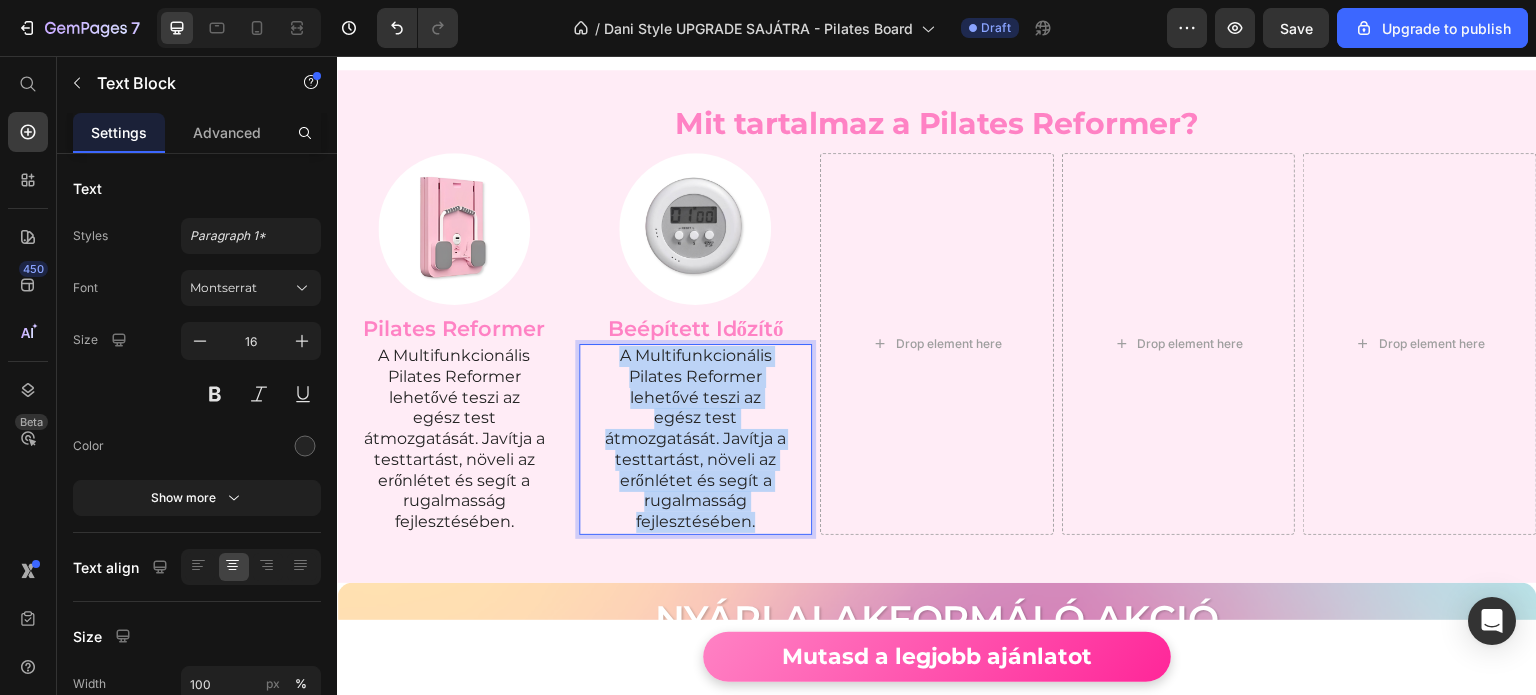 click on "A Multifunkcionális Pilates Reformer lehetővé teszi az egész test átmozgatását. Javítja a testtartást, növeli az erőnlétet és segít a rugalmasság fejlesztésében." at bounding box center [696, 439] 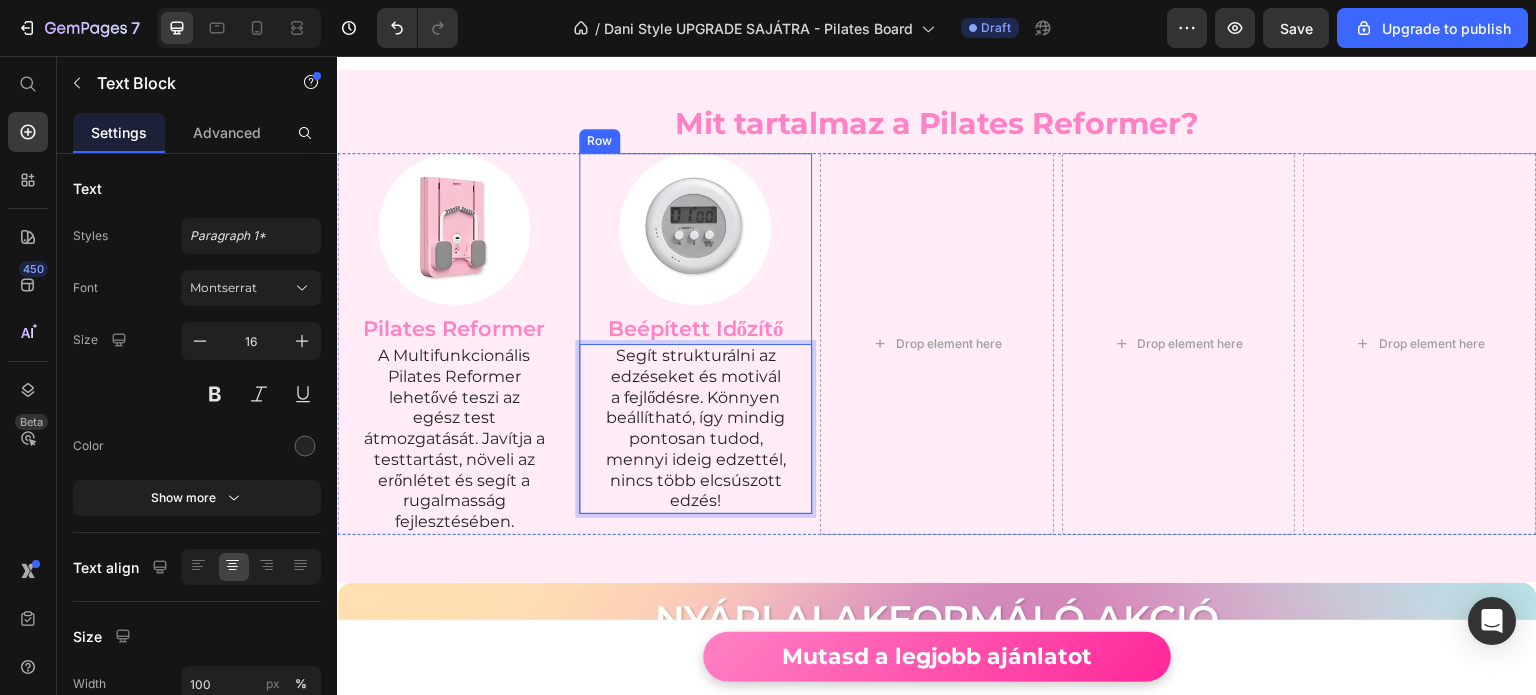 click on "Image Beépített Időzítő Heading Segít strukturálni az edzéseket és motivál a fejlődésre. Könnyen beállítható, így mindig pontosan tudod, mennyi ideig edzettél, nincs több elcsúszott edzés! Text Block   0" at bounding box center (696, 334) 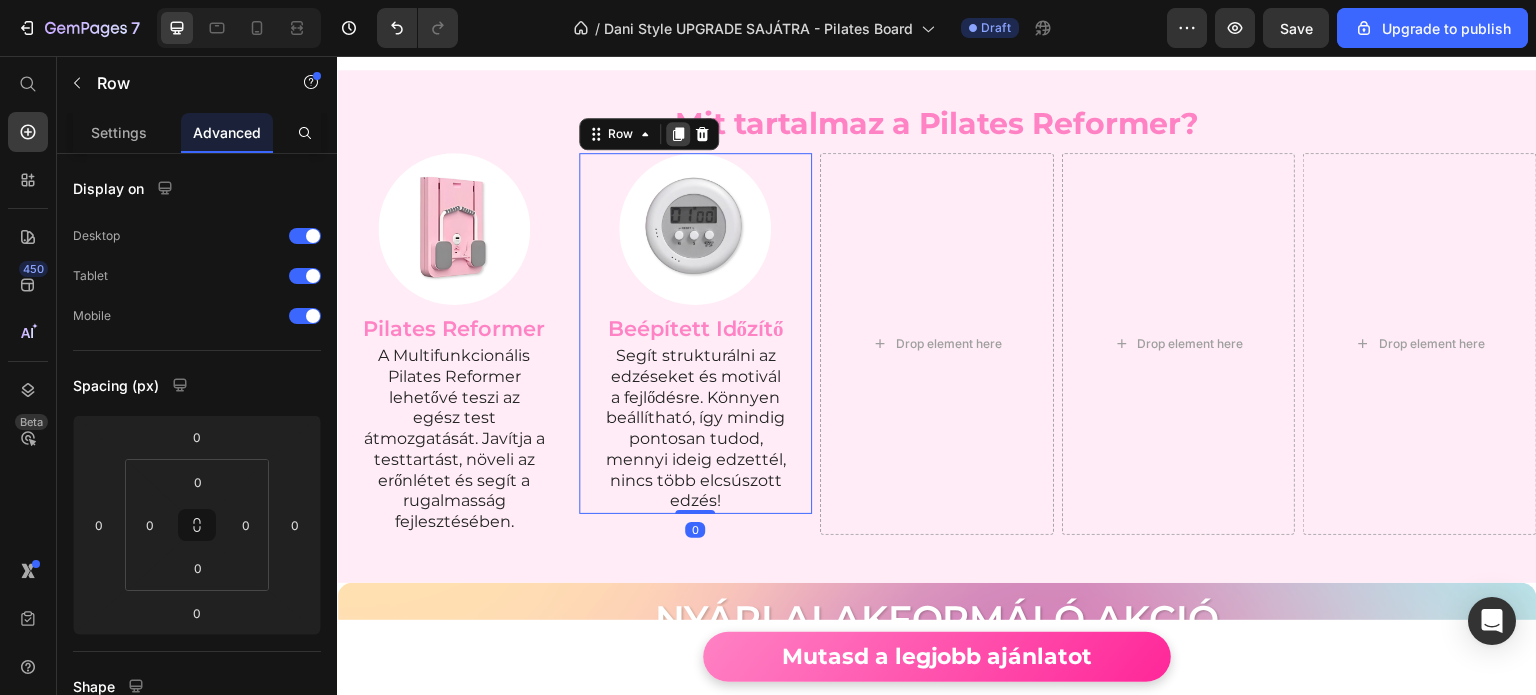 click 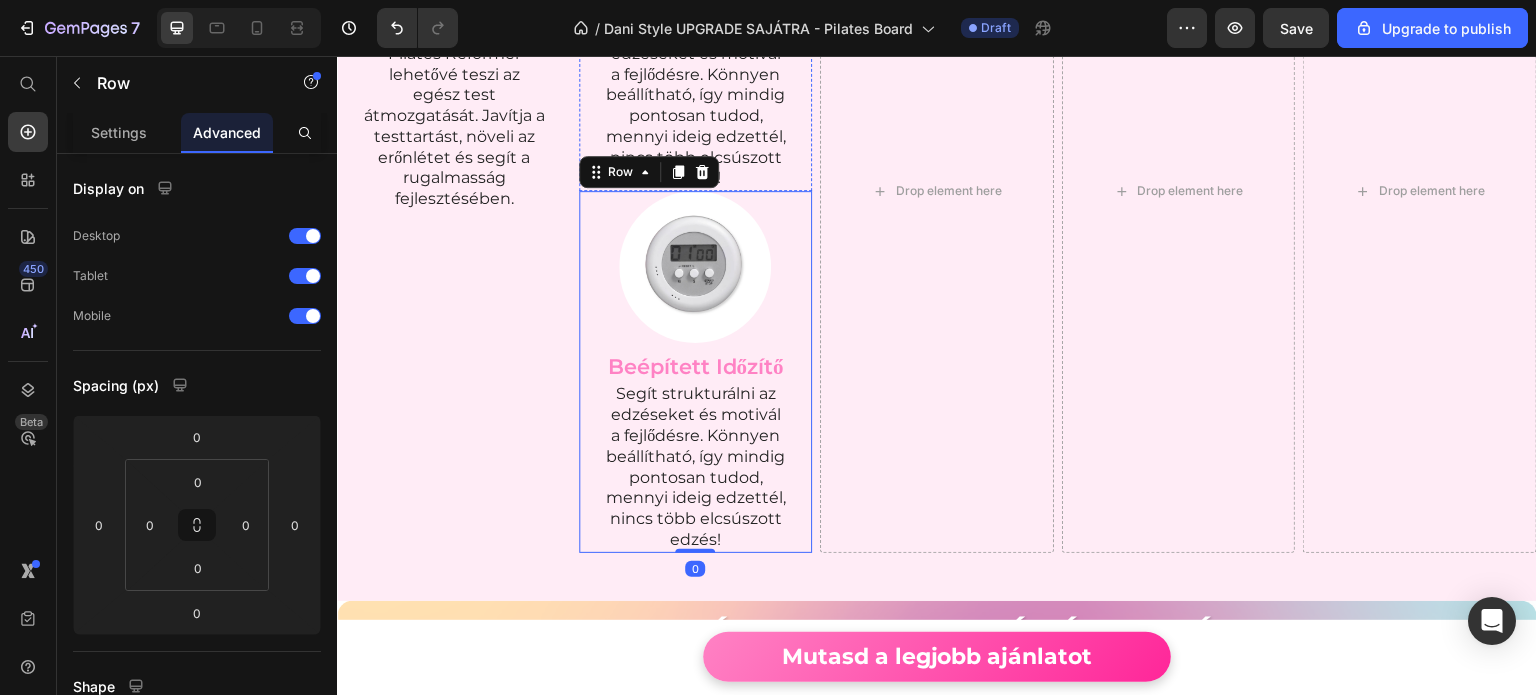 scroll, scrollTop: 6395, scrollLeft: 0, axis: vertical 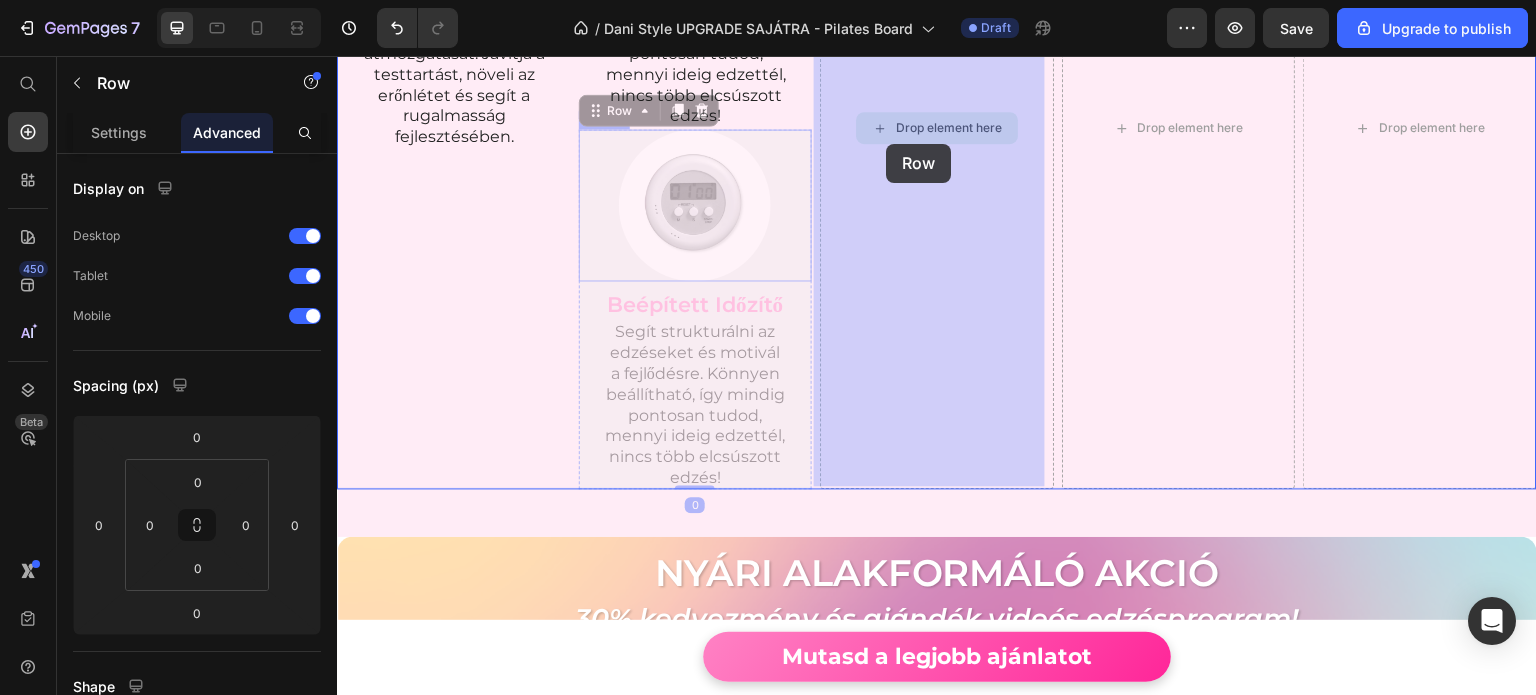 drag, startPoint x: 616, startPoint y: 105, endPoint x: 886, endPoint y: 144, distance: 272.80212 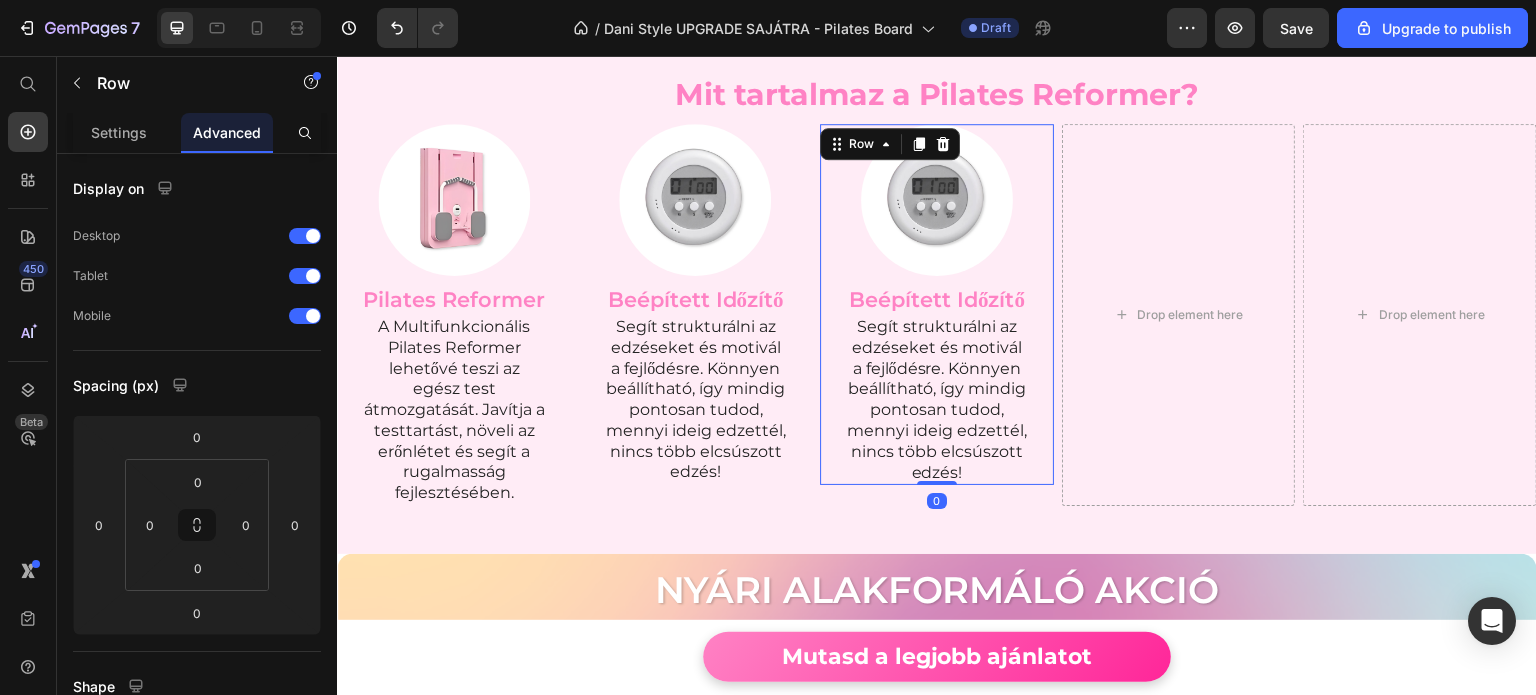 scroll, scrollTop: 5995, scrollLeft: 0, axis: vertical 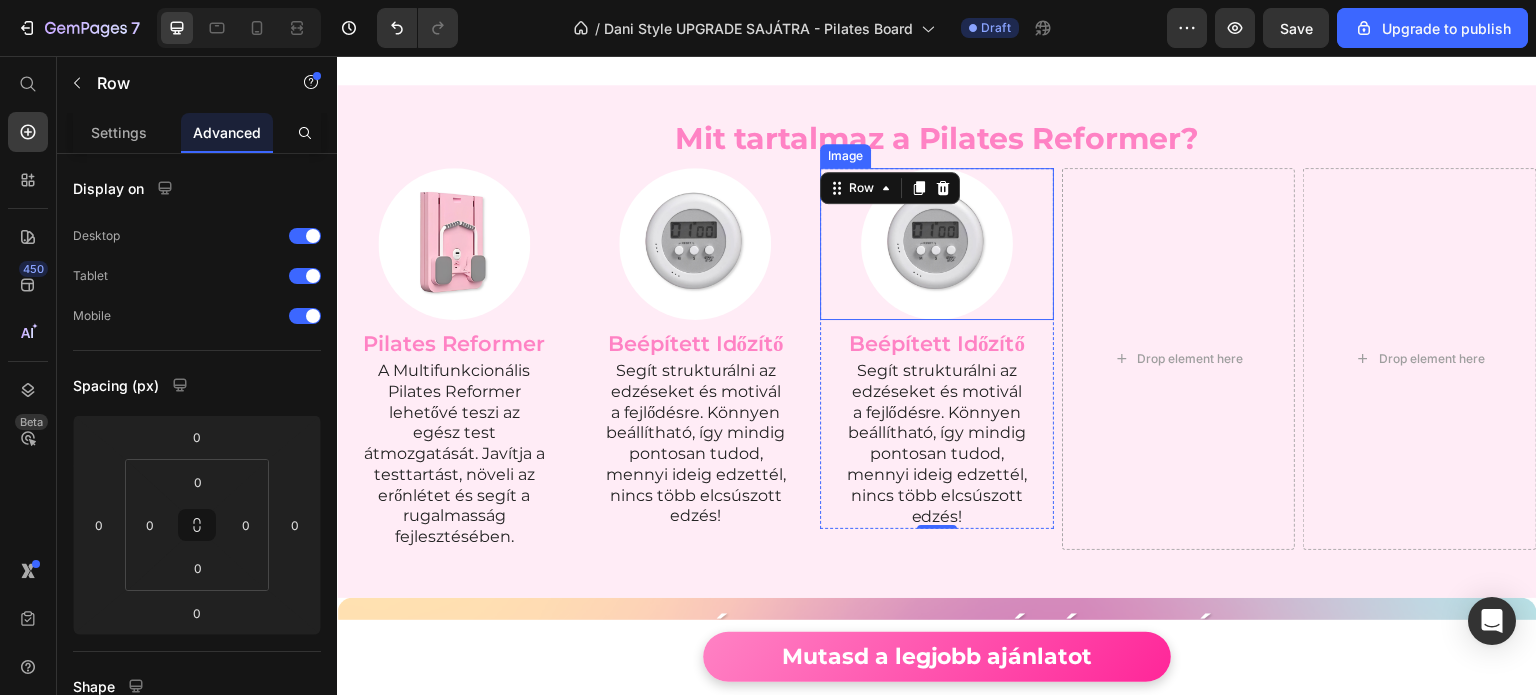 click at bounding box center (937, 244) 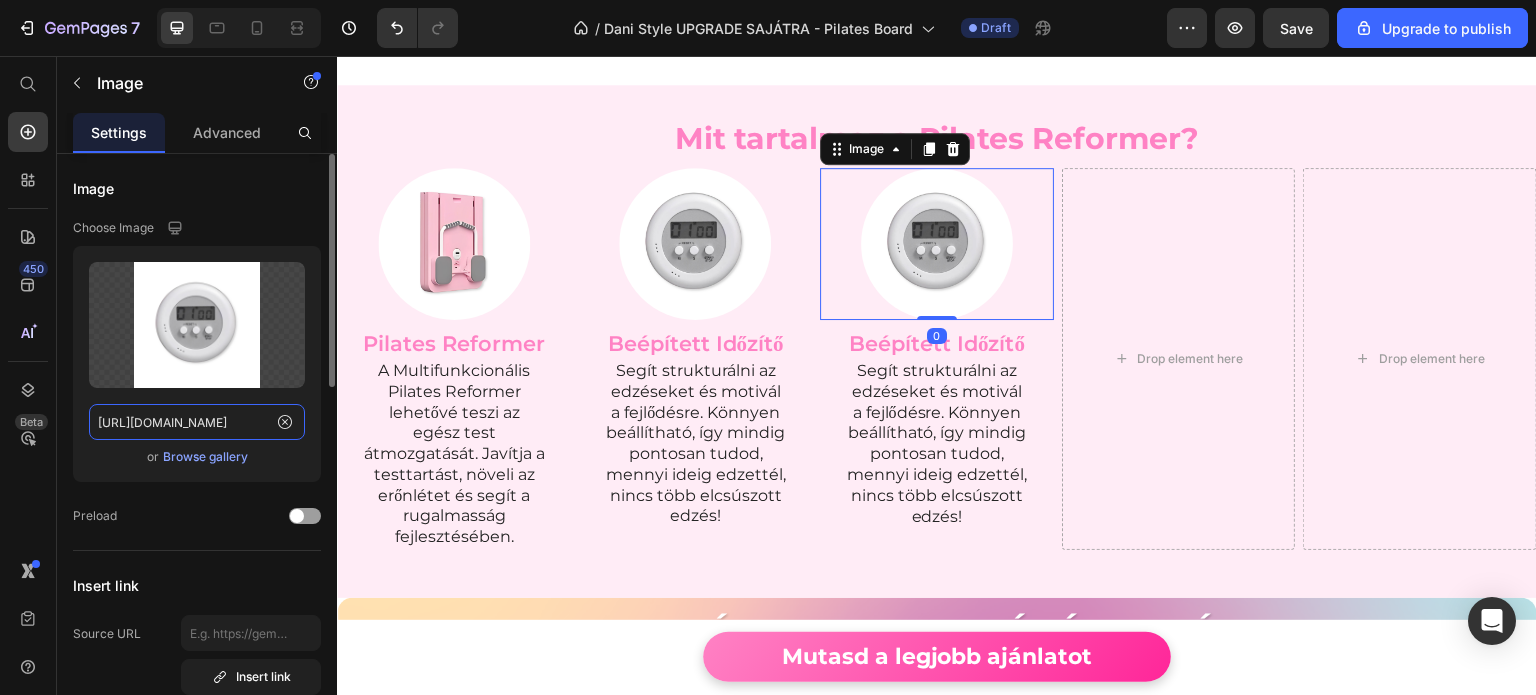 click on "https://flowwithus.hu/cdn/shop/files/gempages_559496258817884989-f7ad21af-f9cf-44c6-9158-b45c8797fcfc.png?v=16463458080124104431" 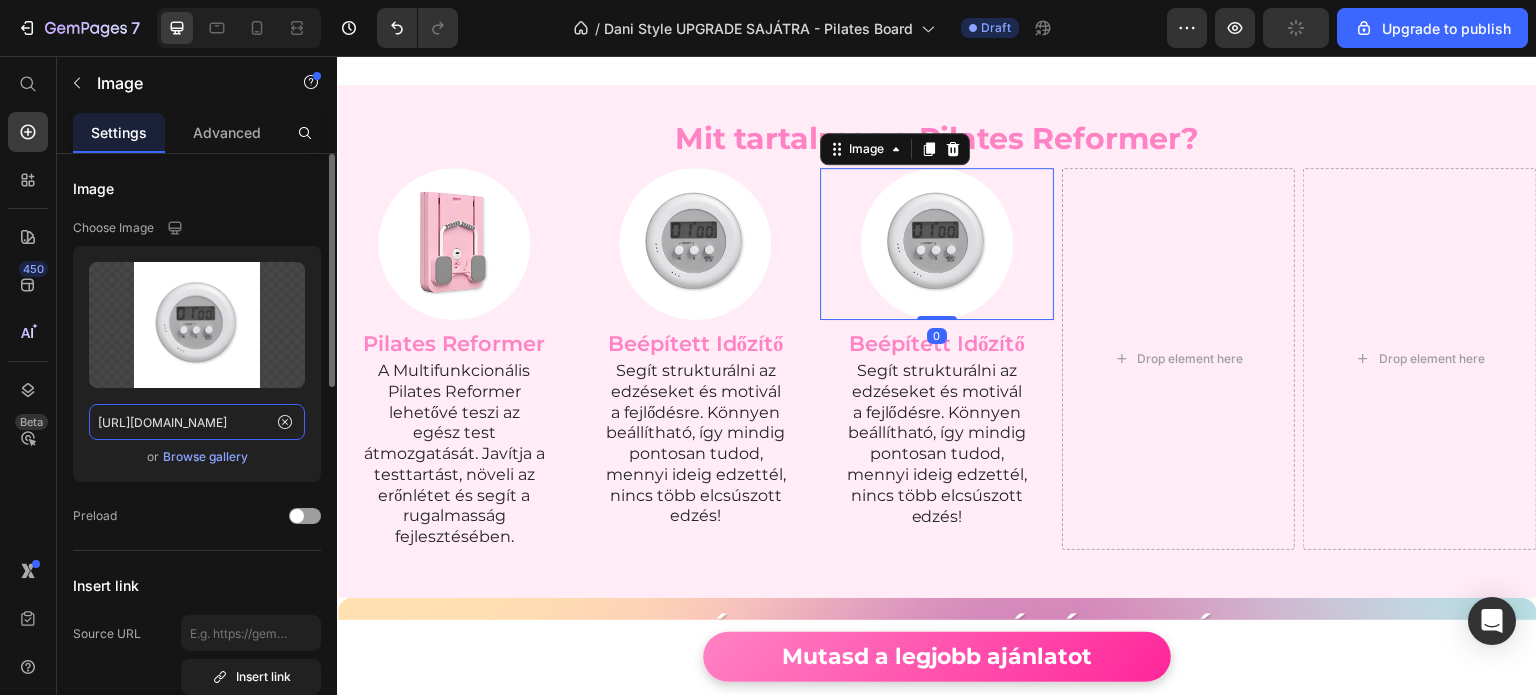 paste on "6bc9d89-83a8-4551-98fb-98f0f26ab7f5.png?v=15309865992597465829" 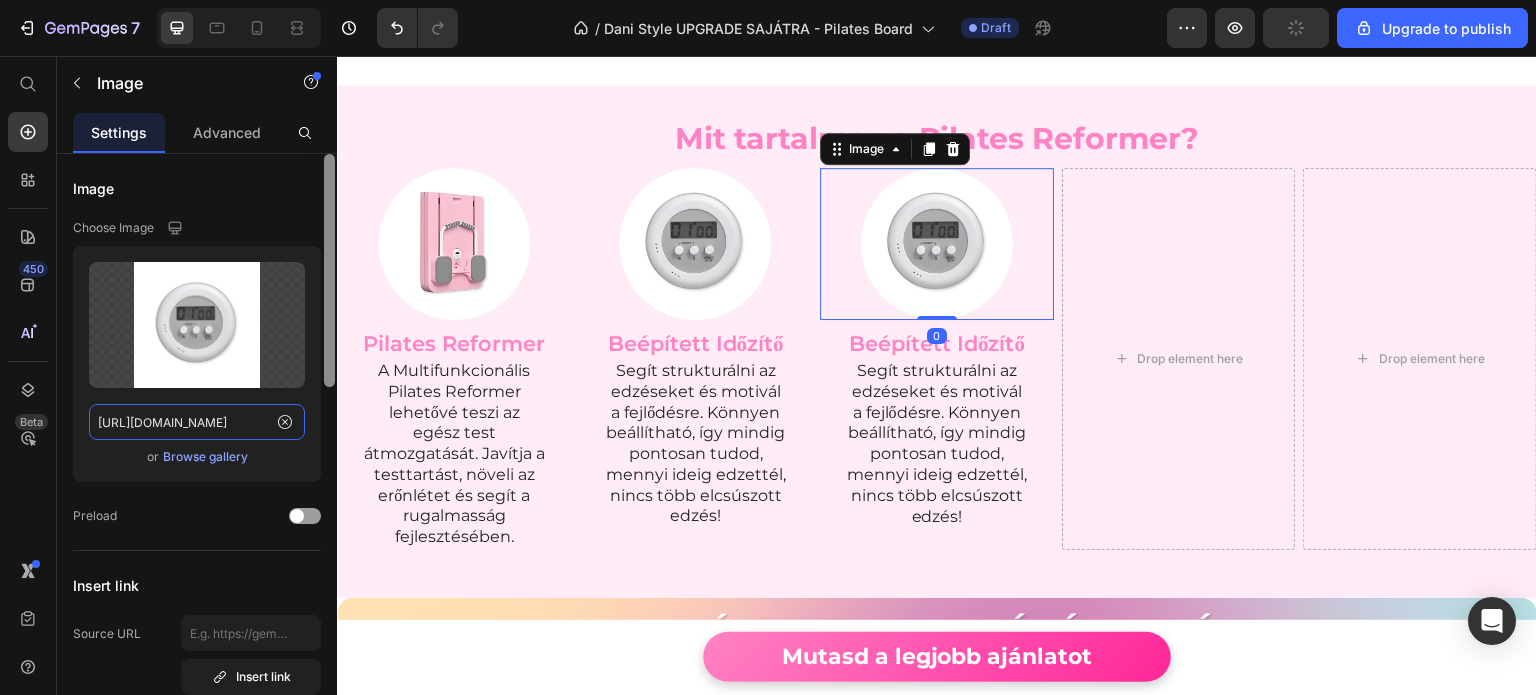 scroll, scrollTop: 0, scrollLeft: 663, axis: horizontal 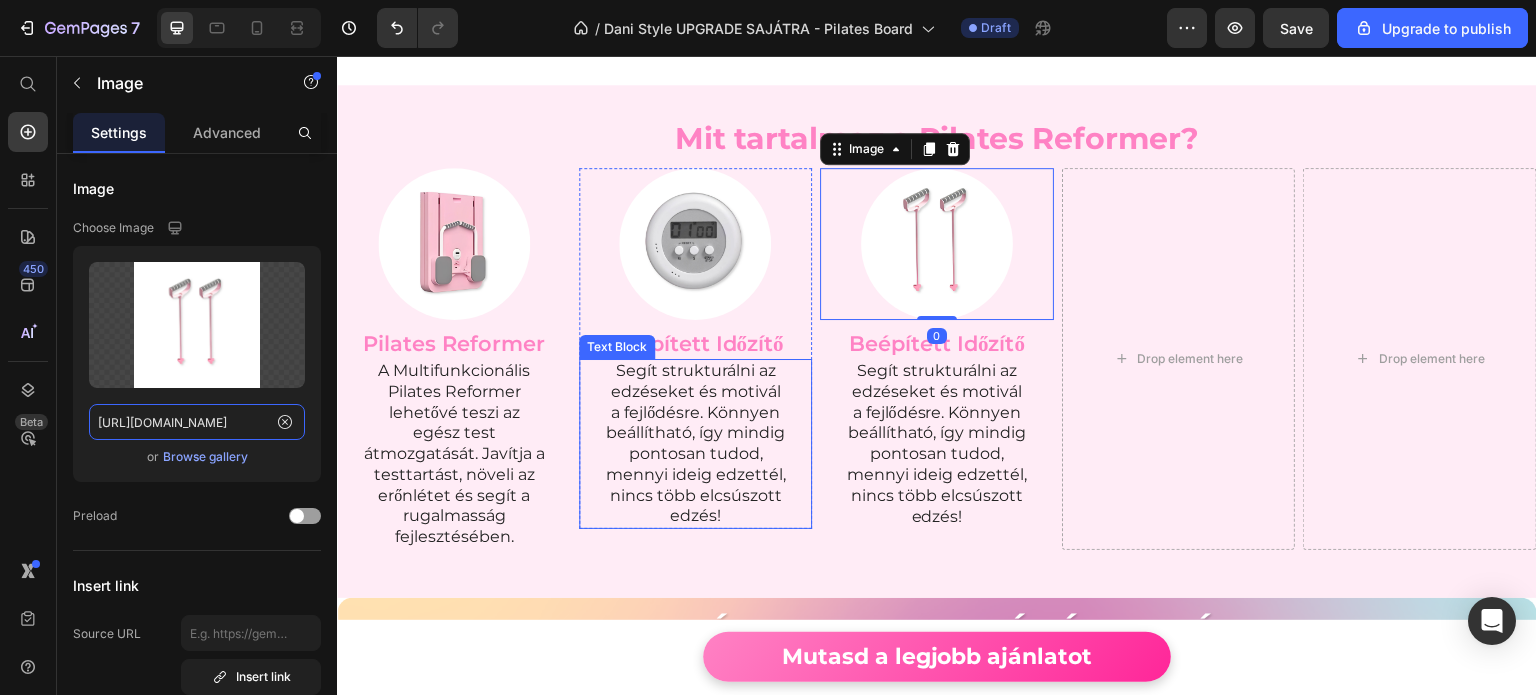 type on "https://flowwithus.hu/cdn/shop/files/gempages_559496258817884989-f6bc9d89-83a8-4551-98fb-98f0f26ab7f5.png?v=15309865992597465829" 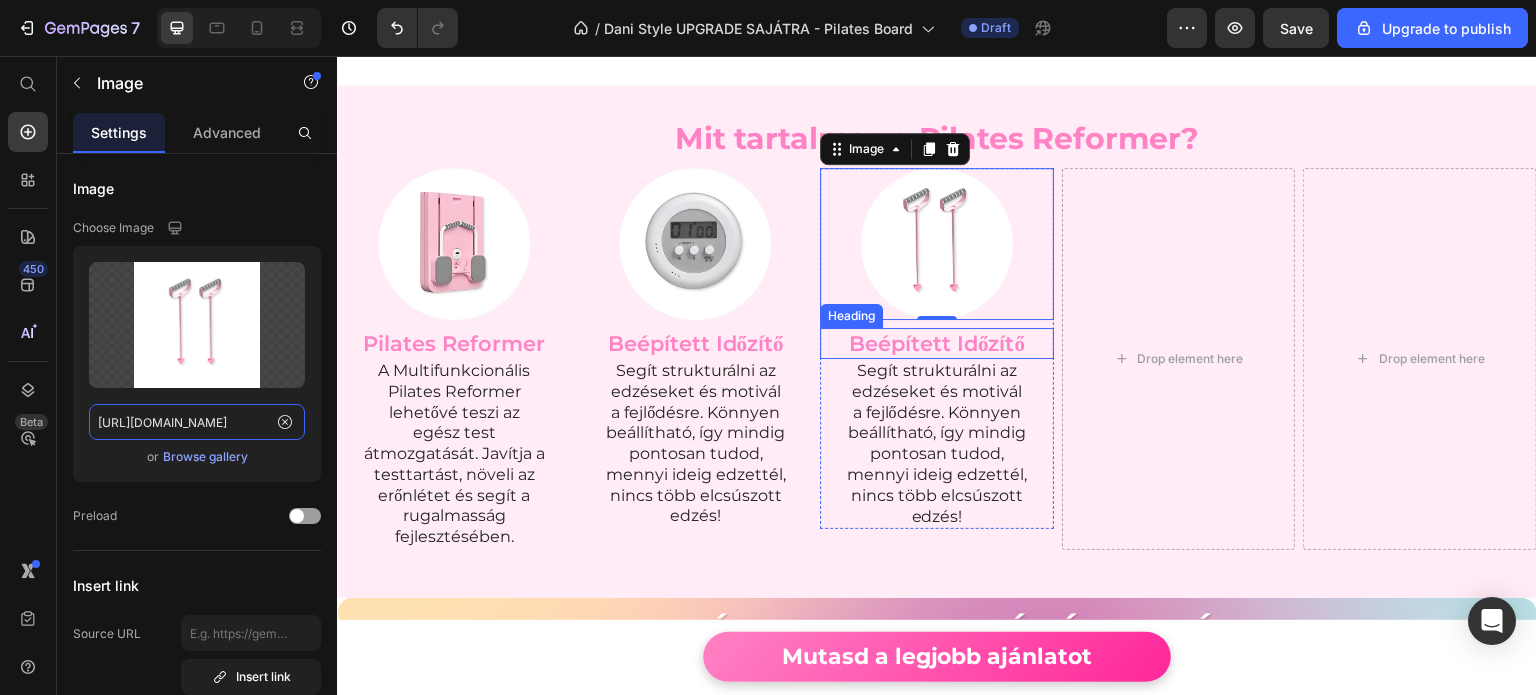 scroll, scrollTop: 0, scrollLeft: 0, axis: both 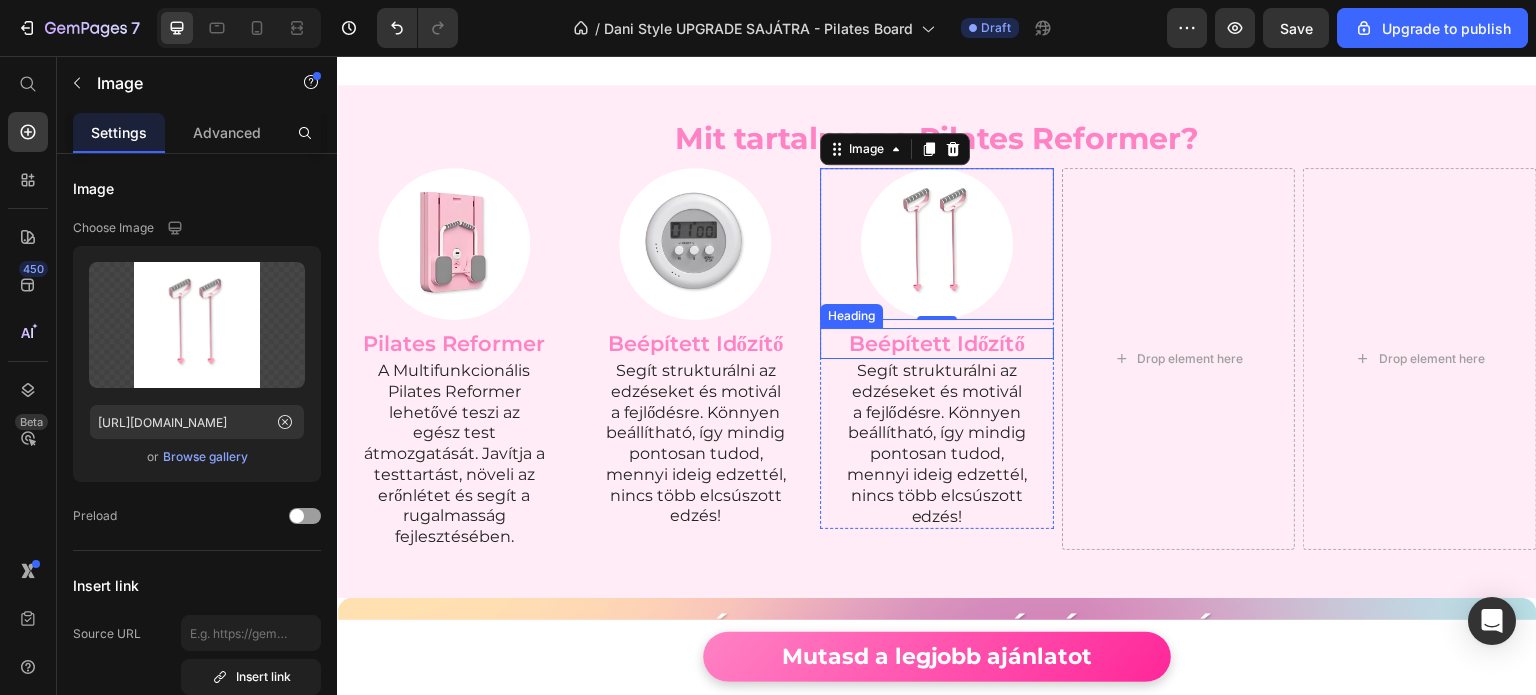 click on "Beépített Időzítő" at bounding box center (937, 343) 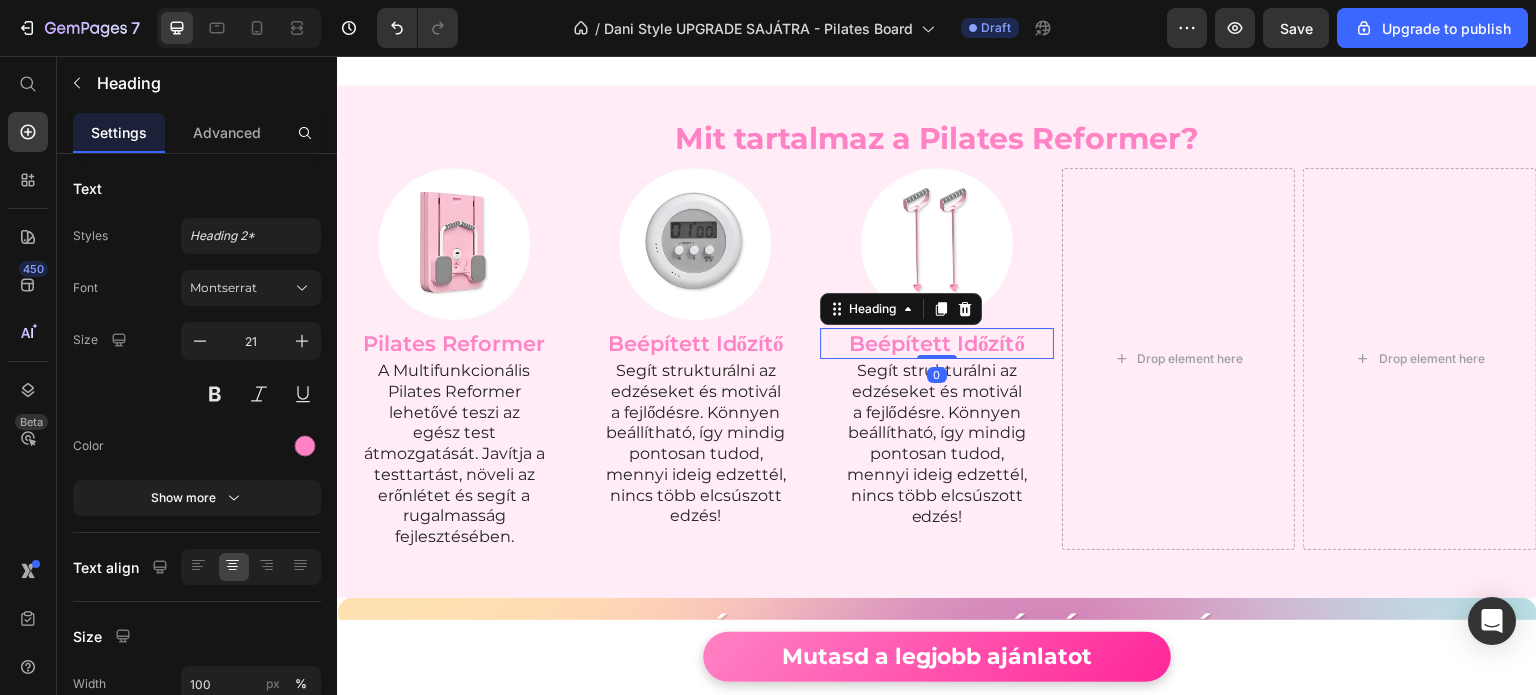 click on "Beépített Időzítő" at bounding box center [937, 343] 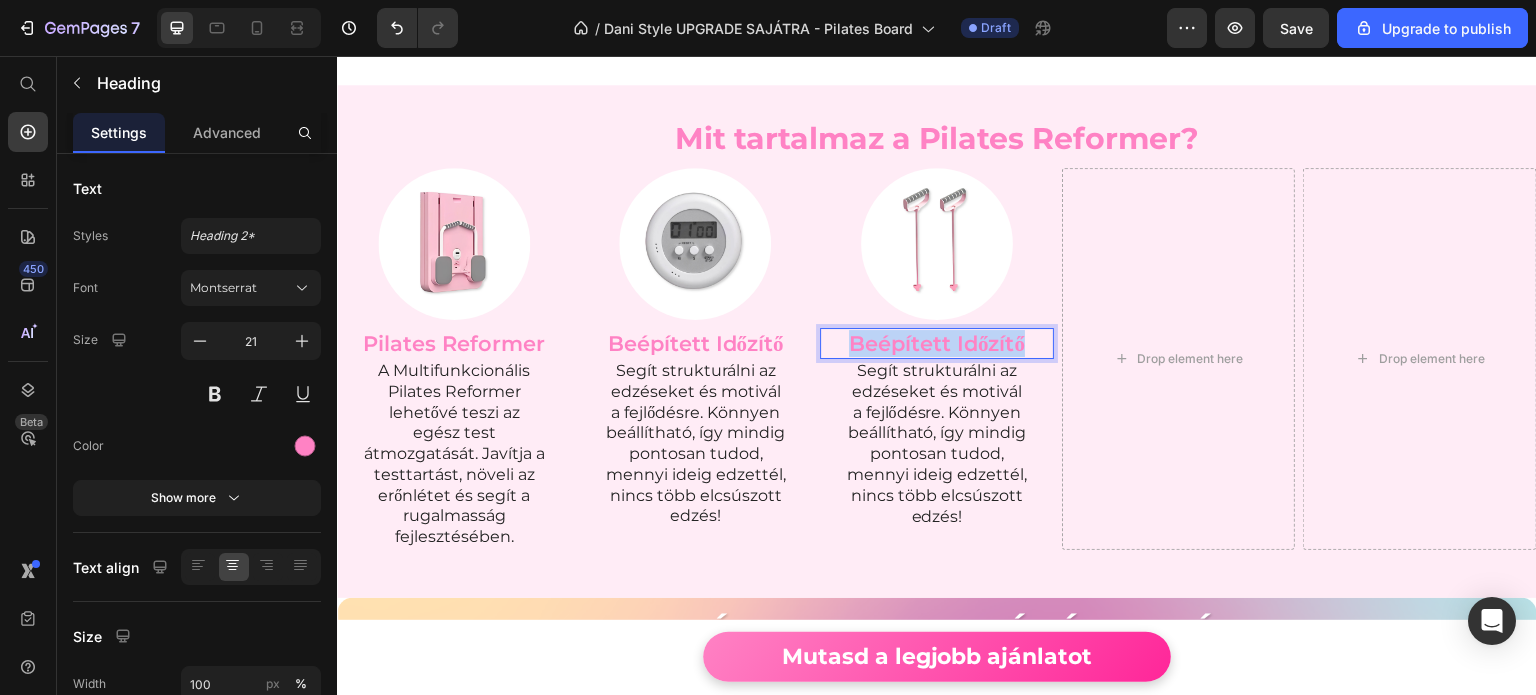 click on "Beépített Időzítő" at bounding box center (937, 343) 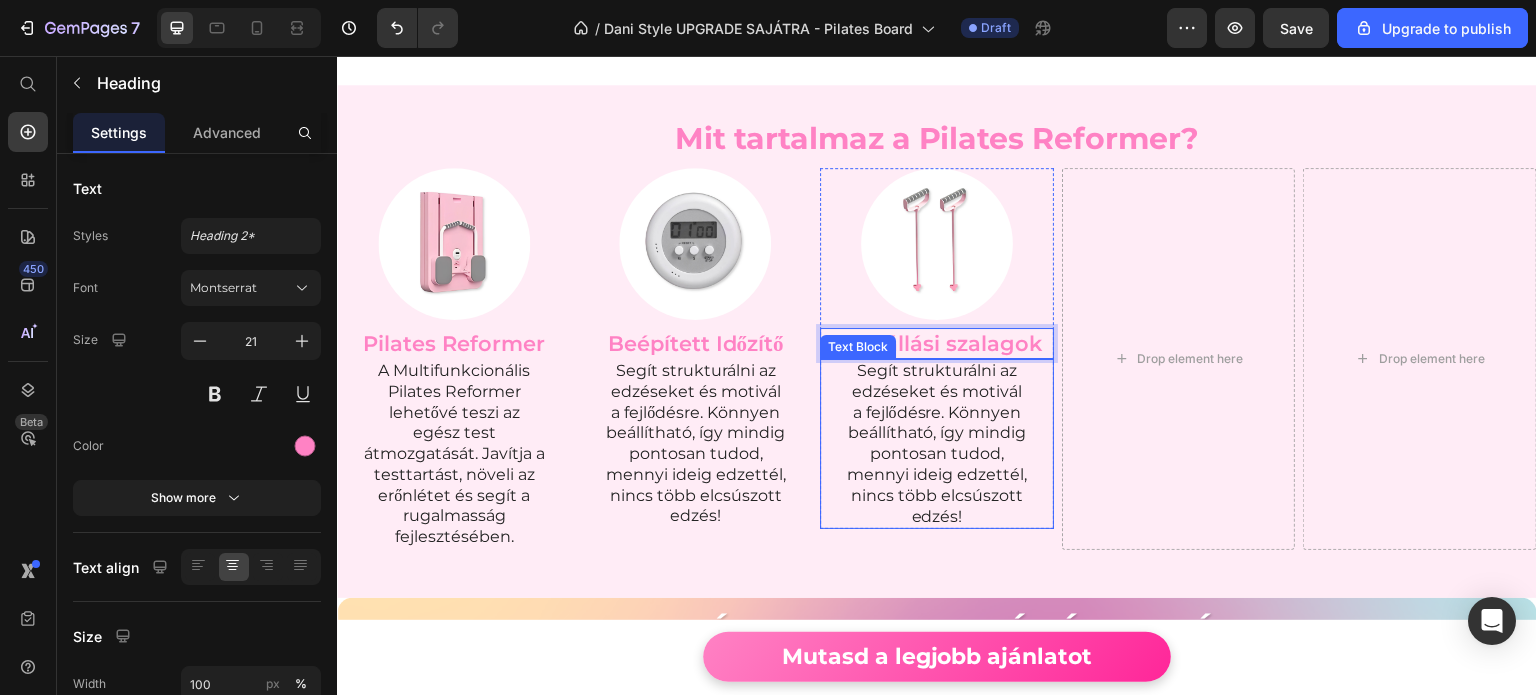 click on "Segít strukturálni az edzéseket és motivál a fejlődésre. Könnyen beállítható, így mindig pontosan tudod, mennyi ideig edzettél, nincs több elcsúszott edzés!" at bounding box center (937, 444) 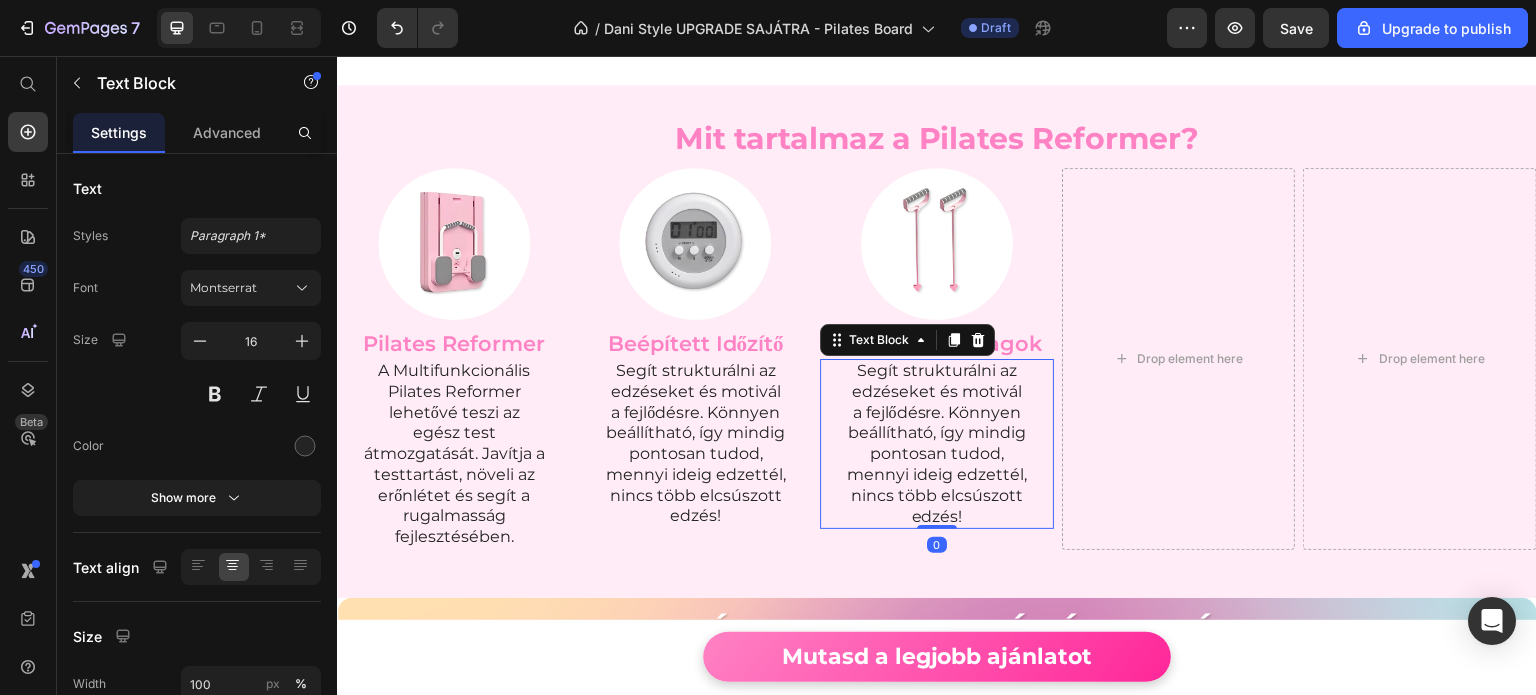 click on "Segít strukturálni az edzéseket és motivál a fejlődésre. Könnyen beállítható, így mindig pontosan tudod, mennyi ideig edzettél, nincs több elcsúszott edzés!" at bounding box center (937, 444) 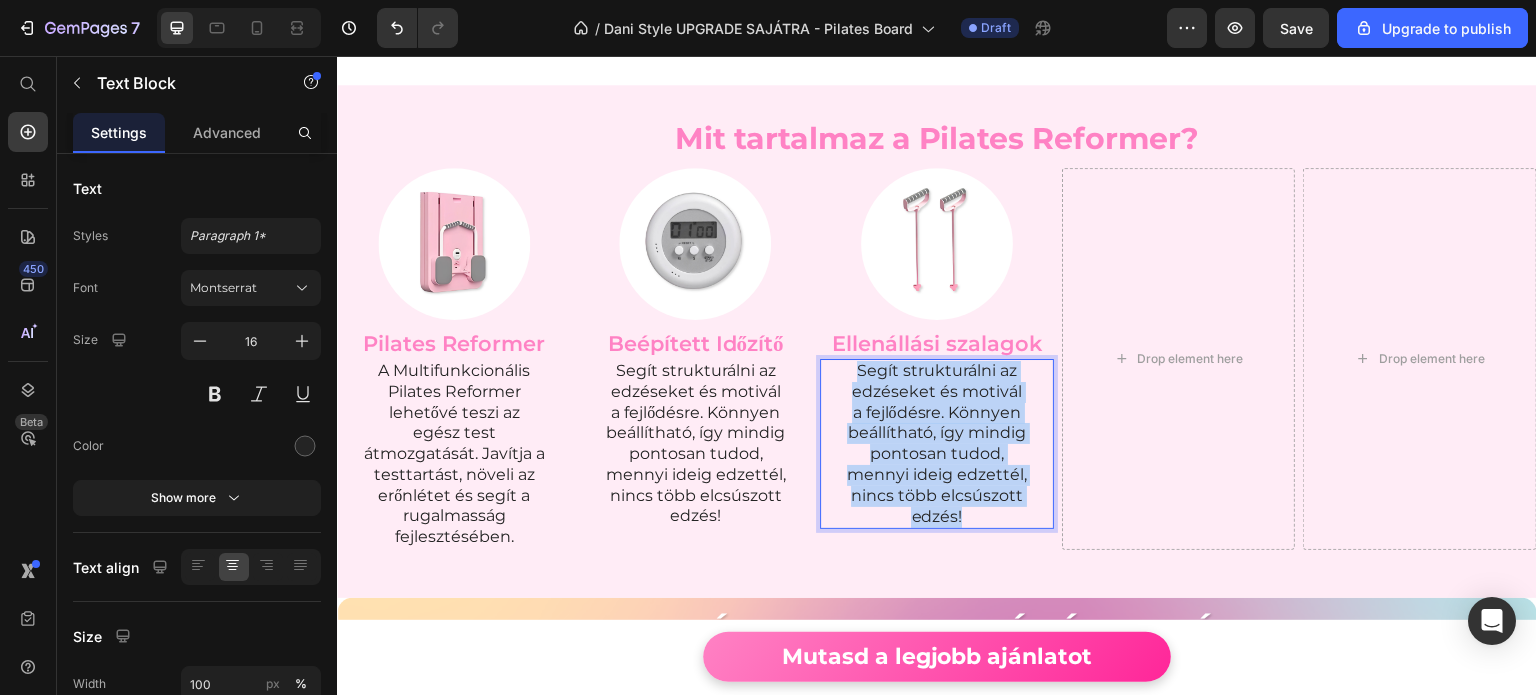 click on "Segít strukturálni az edzéseket és motivál a fejlődésre. Könnyen beállítható, így mindig pontosan tudod, mennyi ideig edzettél, nincs több elcsúszott edzés!" at bounding box center [937, 444] 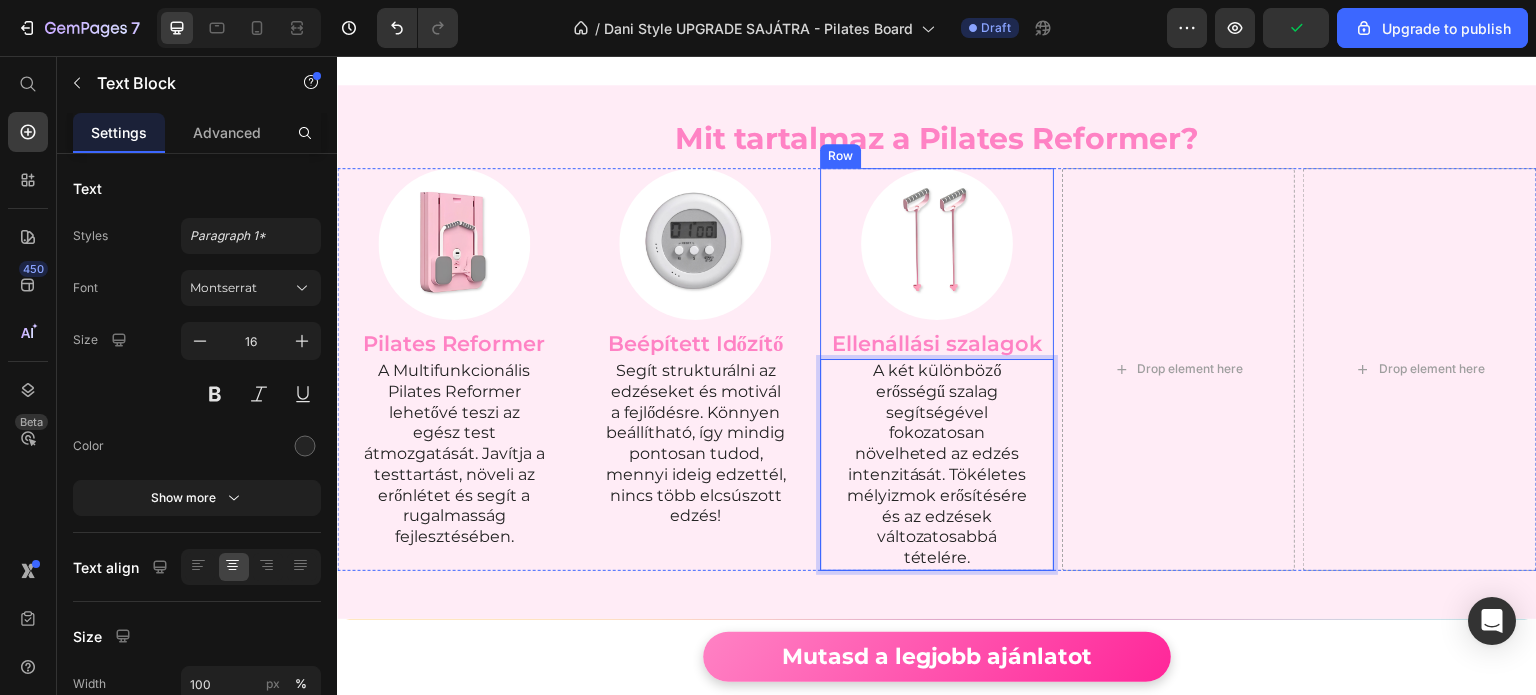 click on "Image Ellenállási szalagok Heading A két különböző erősségű szalag segítségével fokozatosan növelheted az edzés intenzitását. Tökéletes mélyizmok erősítésére és az edzések változatosabbá tételére. Text Block   0" at bounding box center [937, 369] 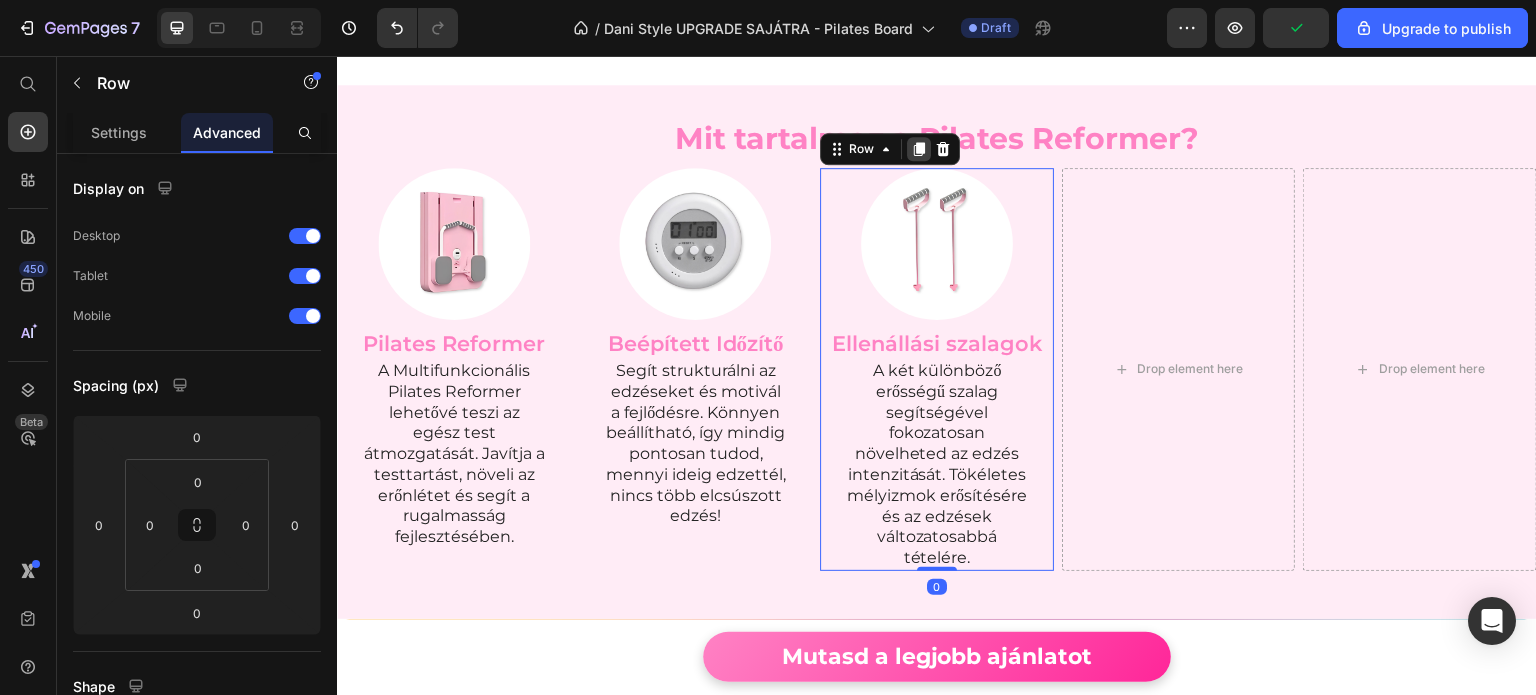 click 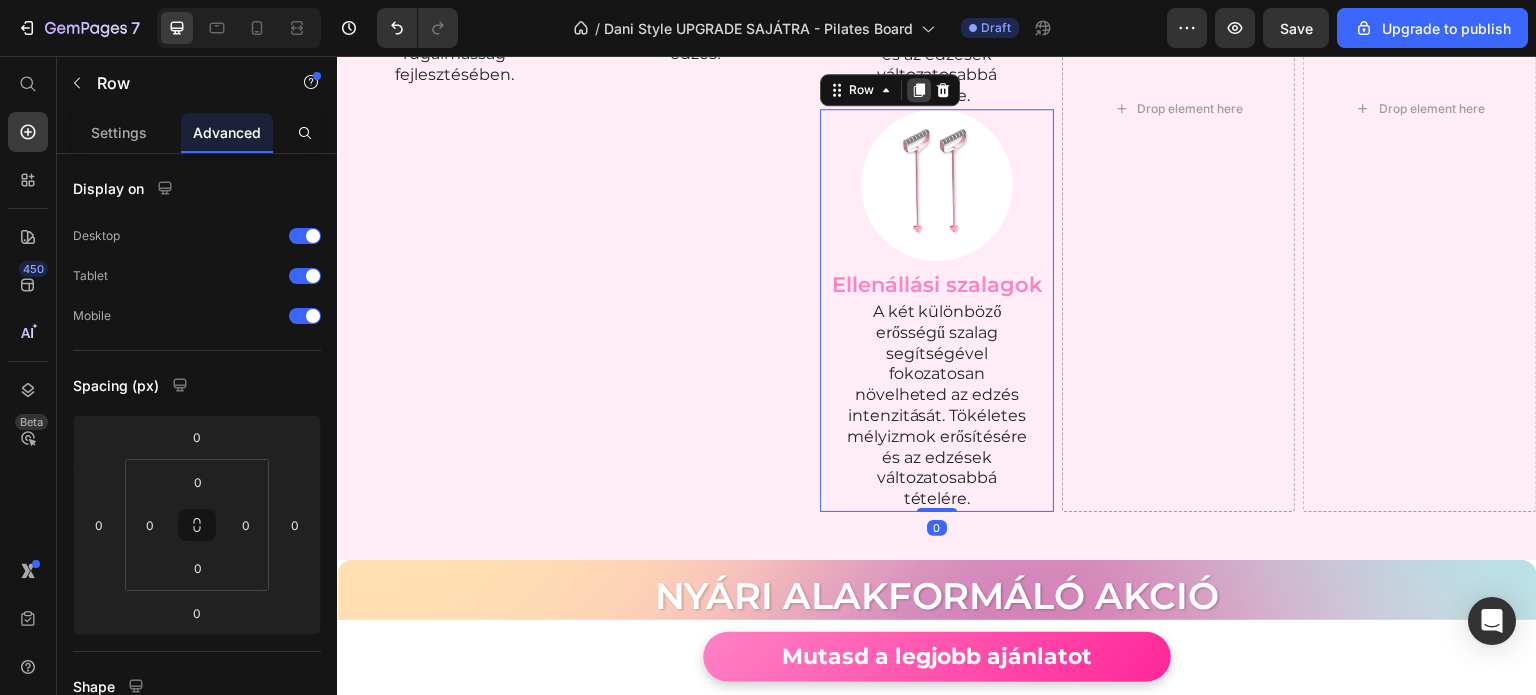 click 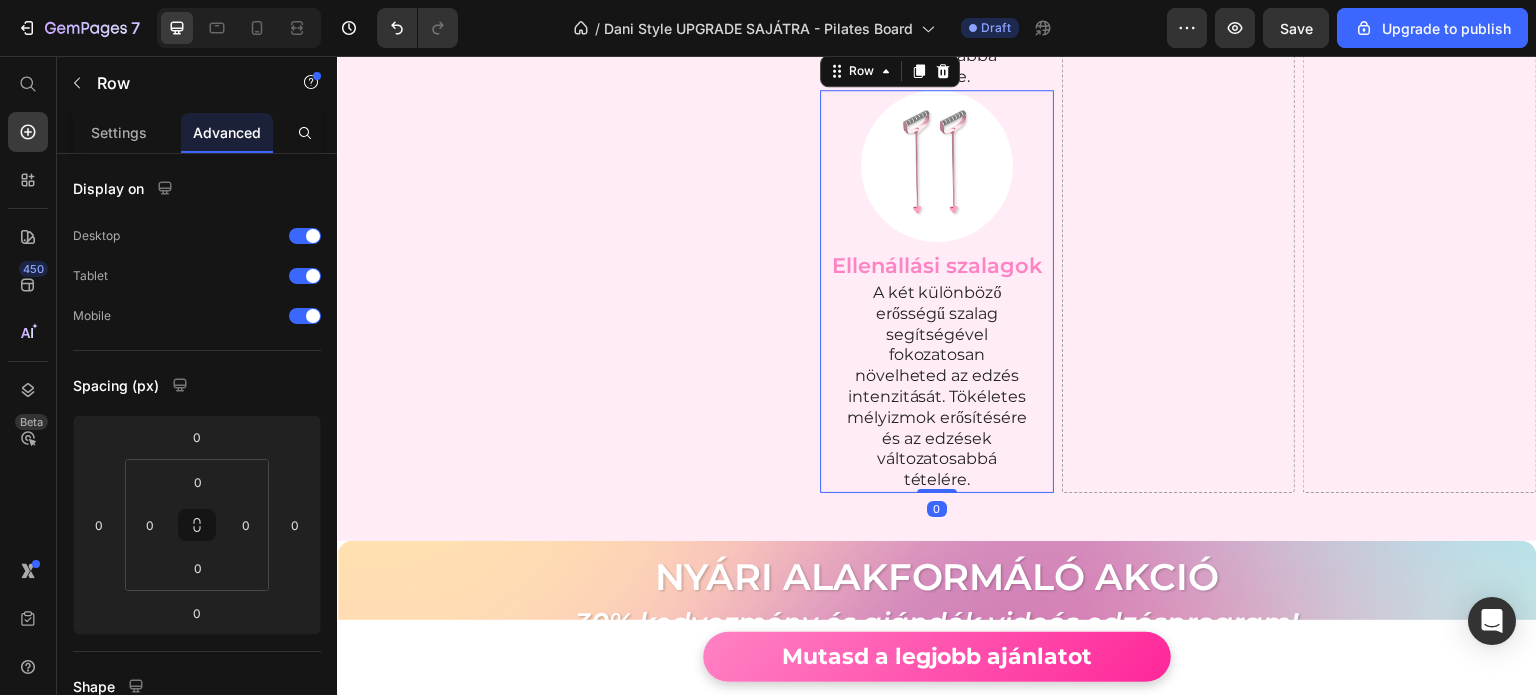 scroll, scrollTop: 6879, scrollLeft: 0, axis: vertical 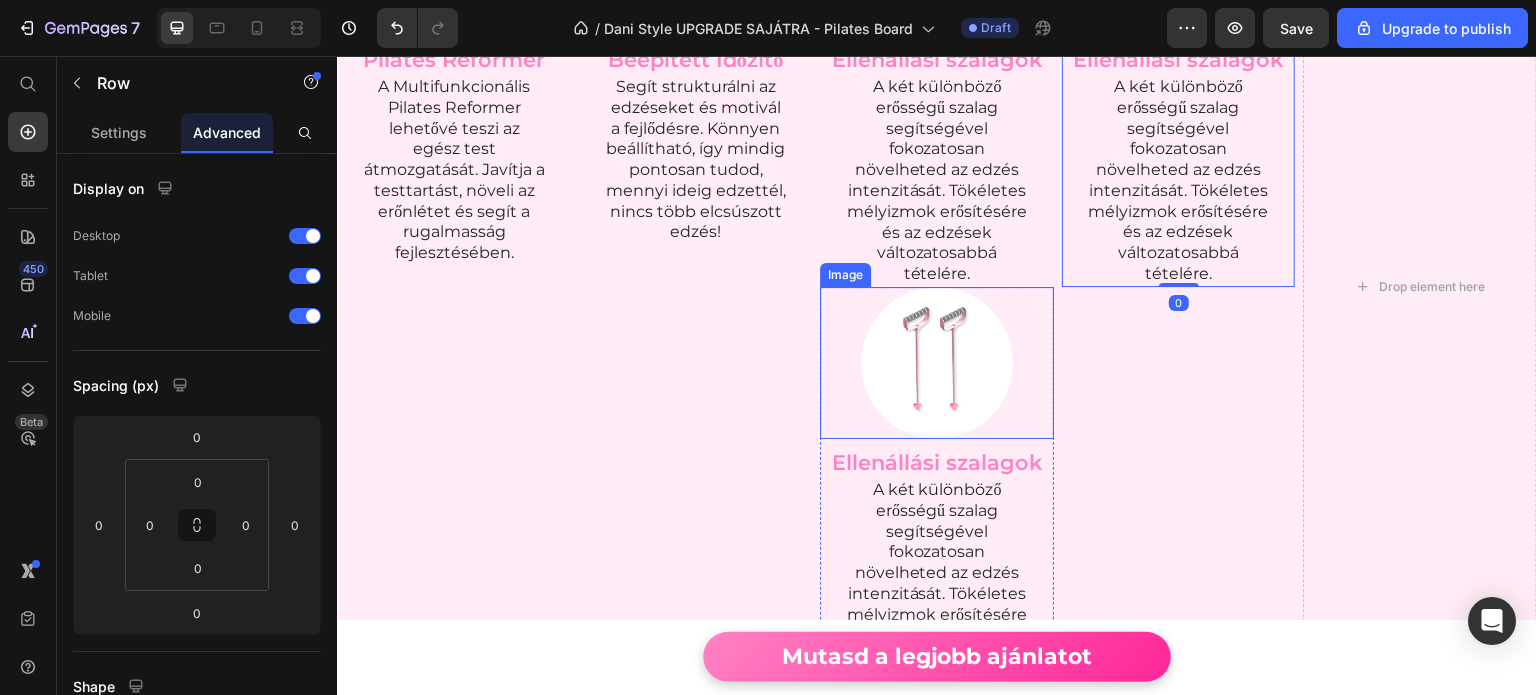 click at bounding box center (937, 363) 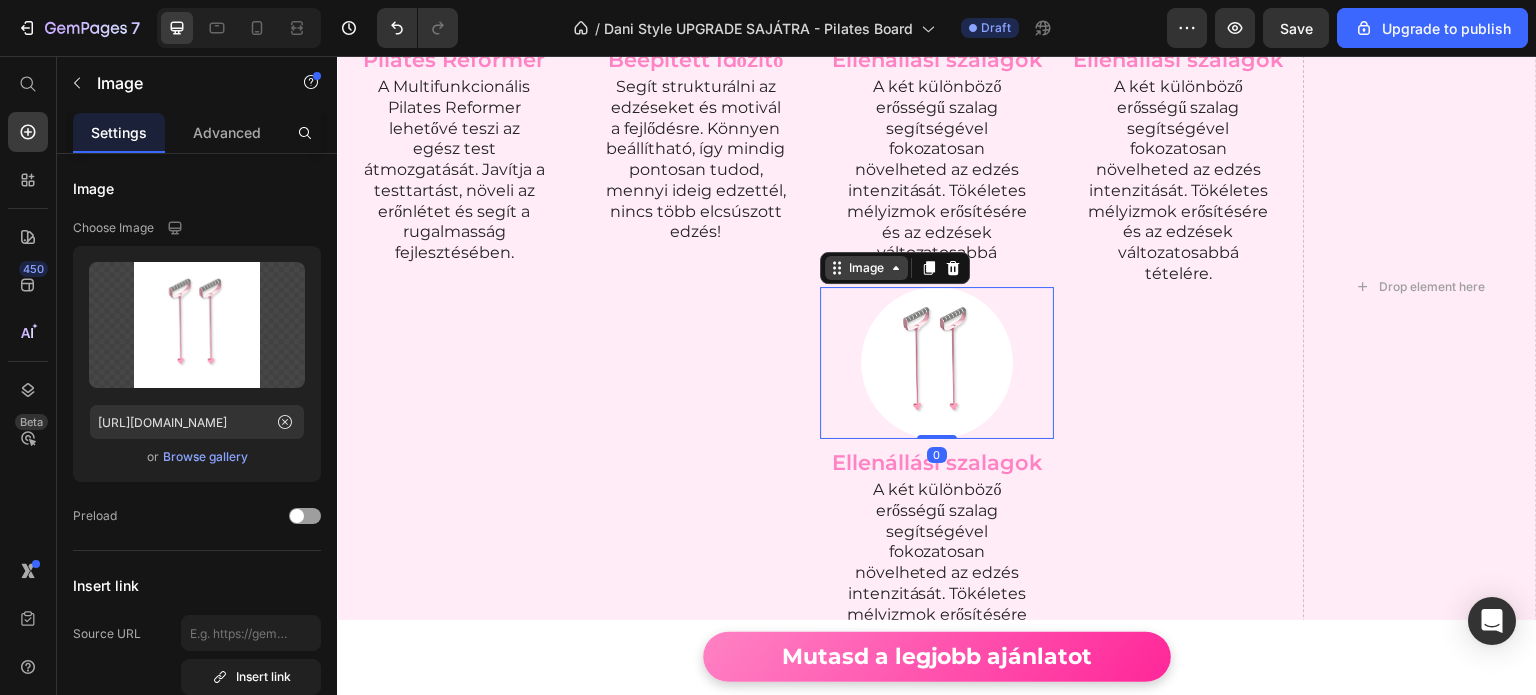 click on "Image" at bounding box center [866, 268] 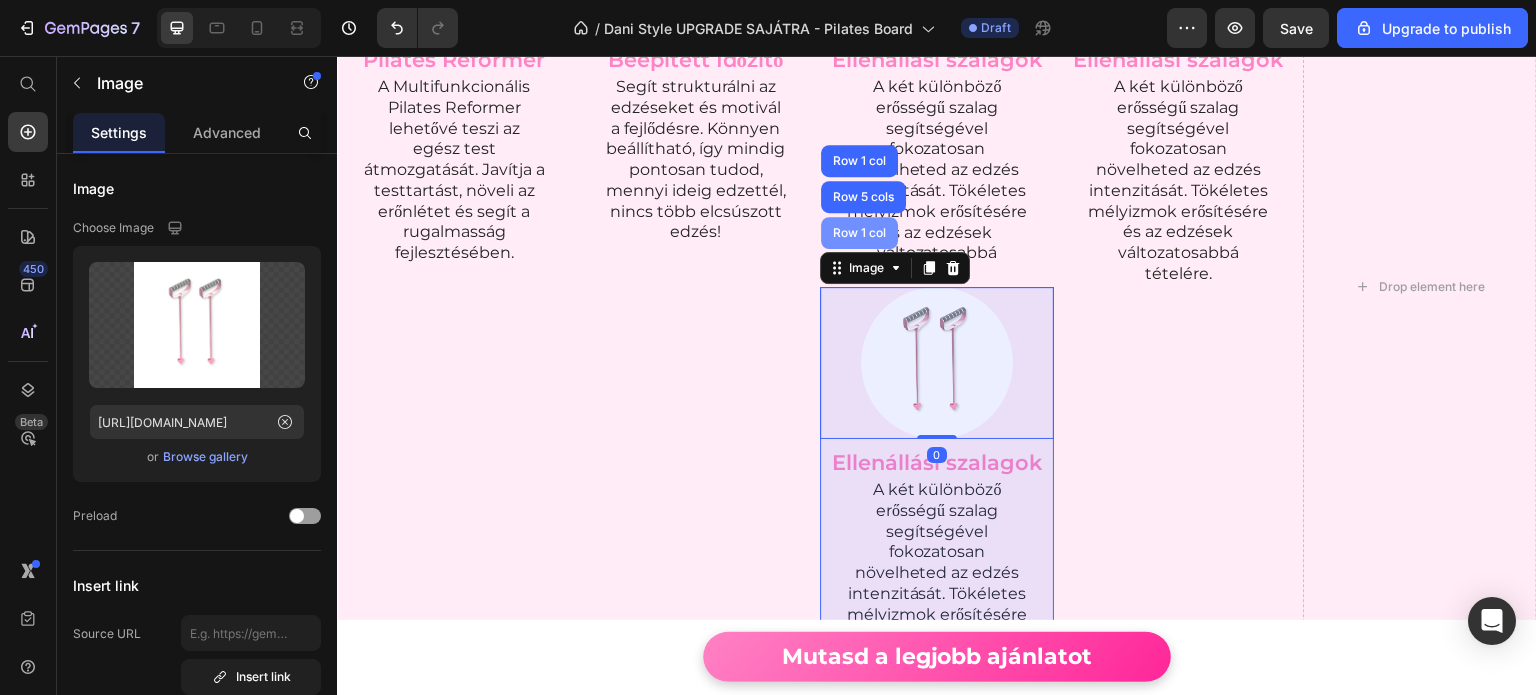 click on "Row 1 col" at bounding box center [859, 233] 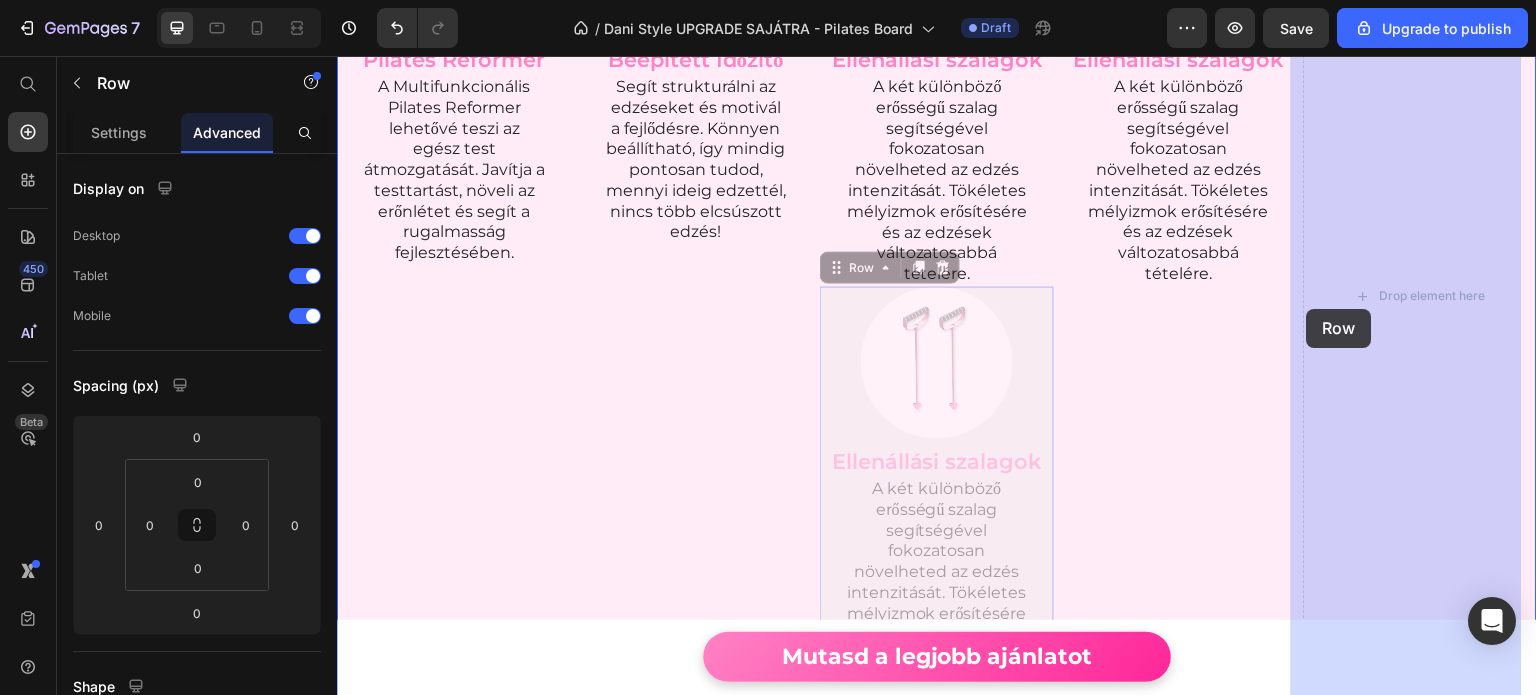 drag, startPoint x: 835, startPoint y: 277, endPoint x: 1305, endPoint y: 309, distance: 471.0881 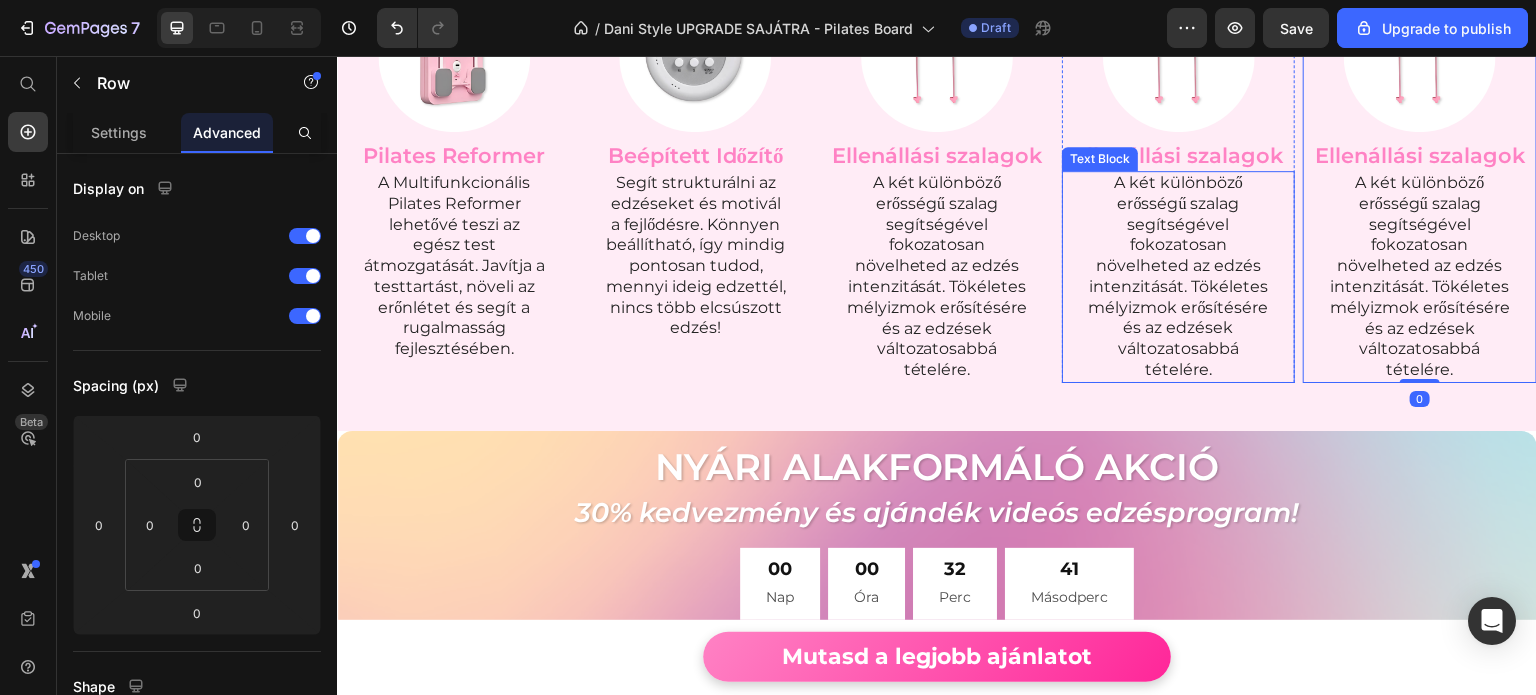 scroll, scrollTop: 6379, scrollLeft: 0, axis: vertical 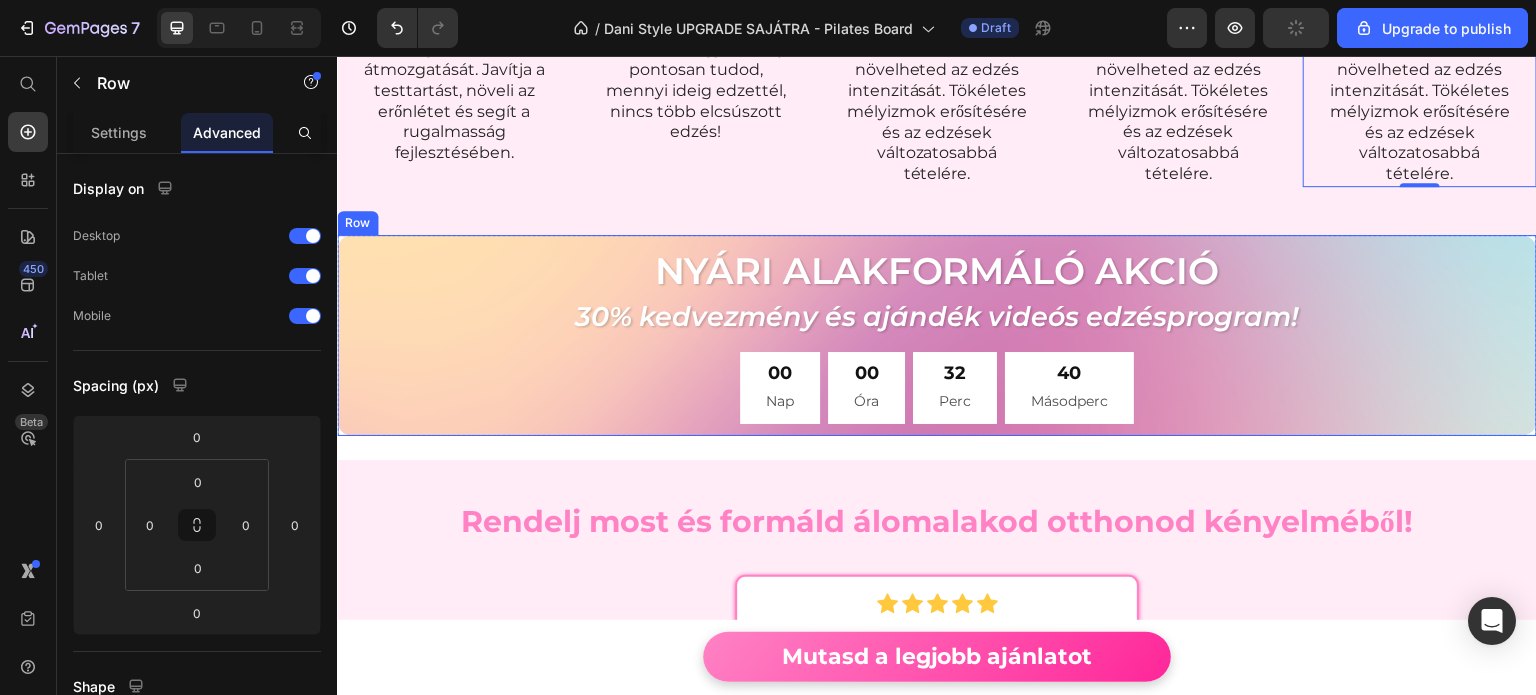 click on "Nyári Alakformáló Akció Heading 30% kedvezmény és ajándék videós edzésprogram! Heading 00 Nap 00 Óra 32 Perc 40 Másodperc Countdown Timer 00 Óra 32 Perc 40 Másodperc Countdown Timer" at bounding box center [937, 335] 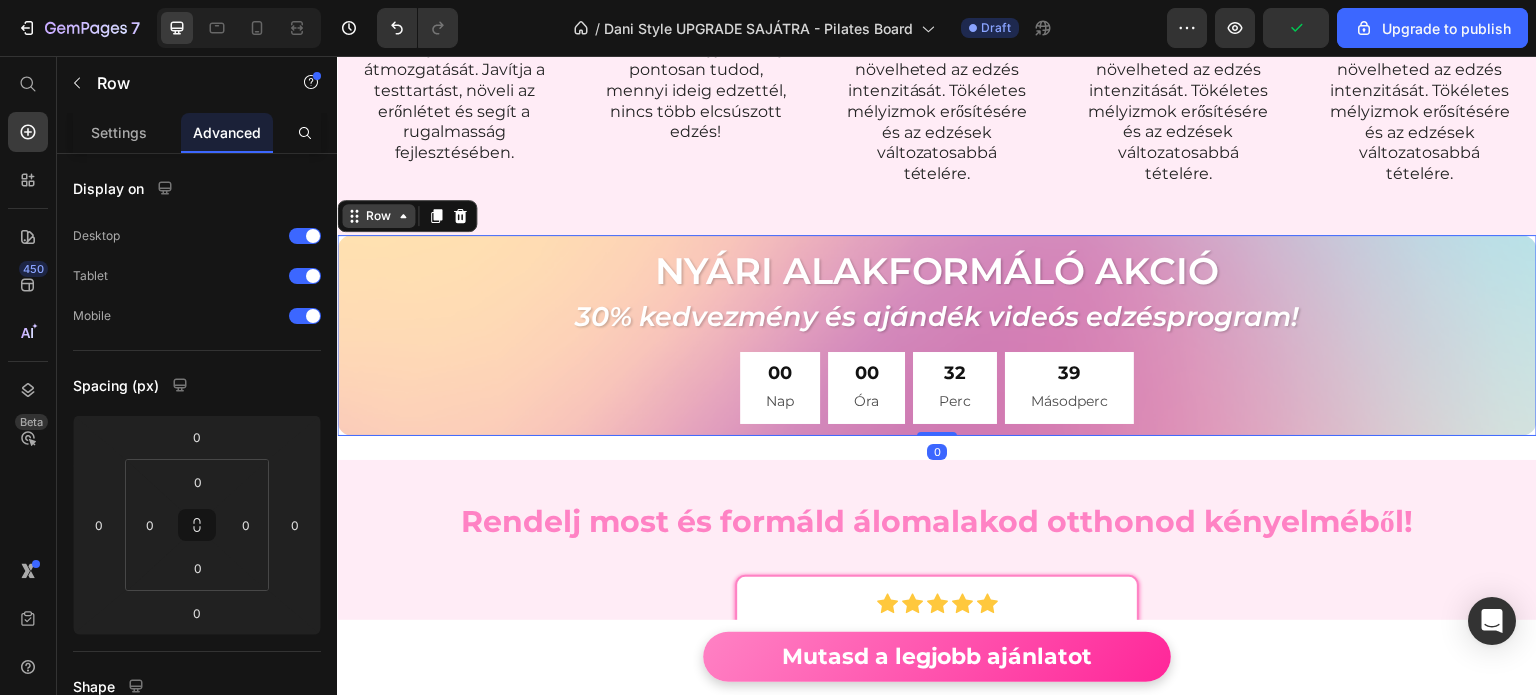 click on "Row" at bounding box center (378, 216) 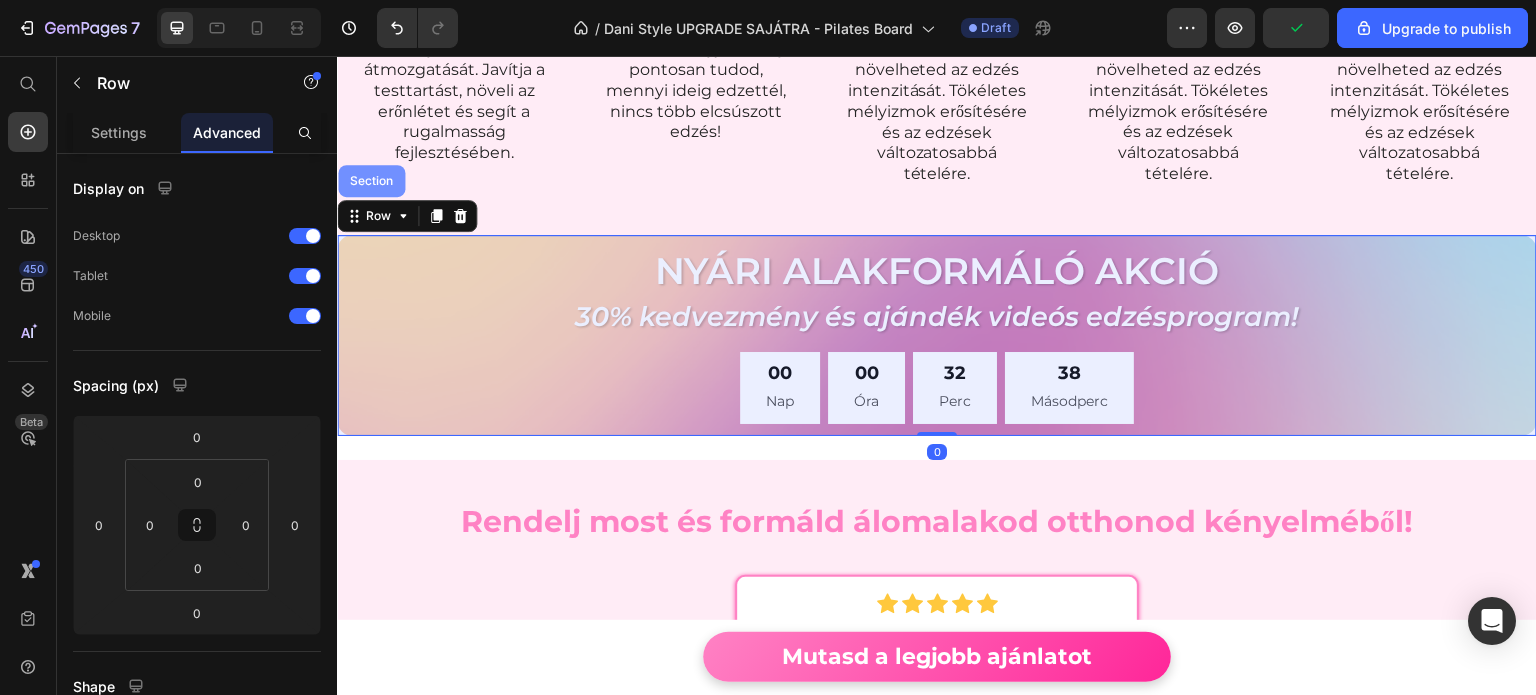 click on "Section" at bounding box center (371, 181) 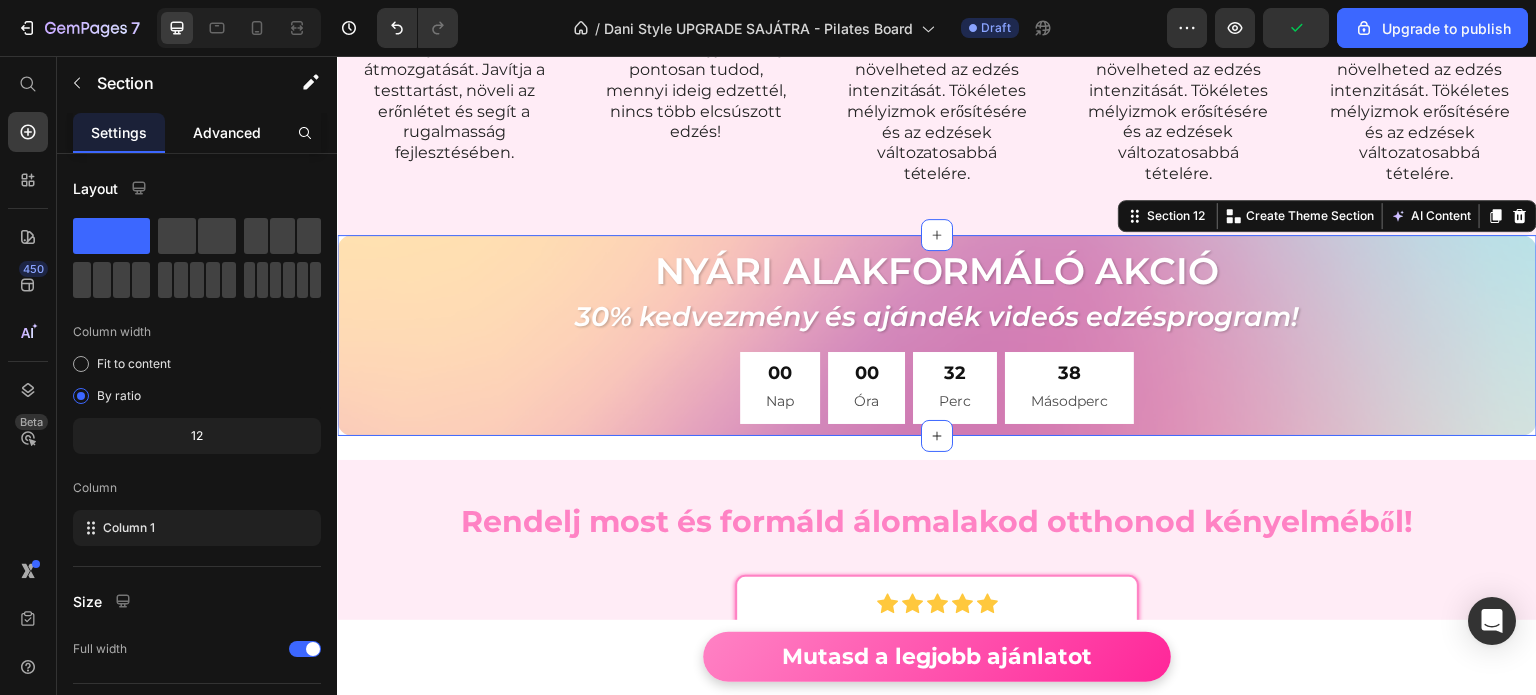 click on "Advanced" at bounding box center (227, 132) 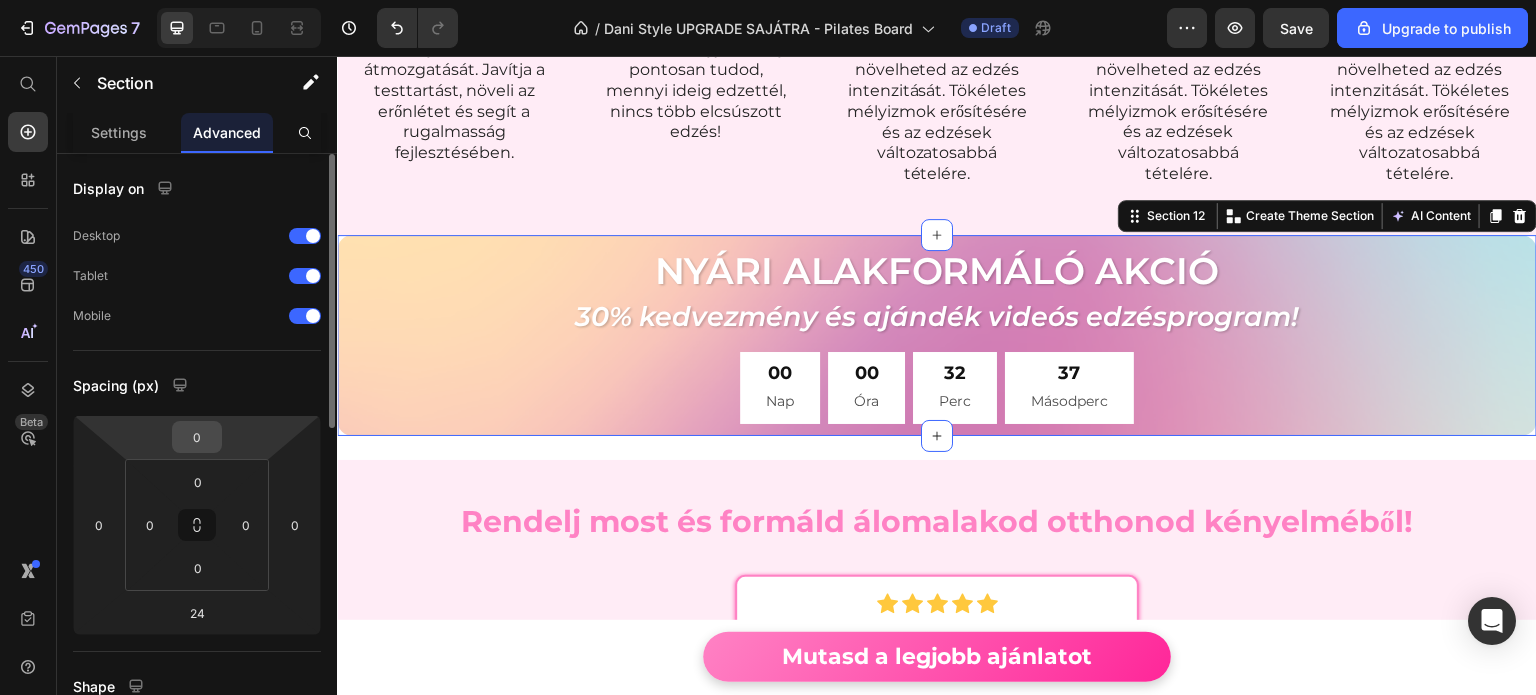 click on "0" at bounding box center [197, 437] 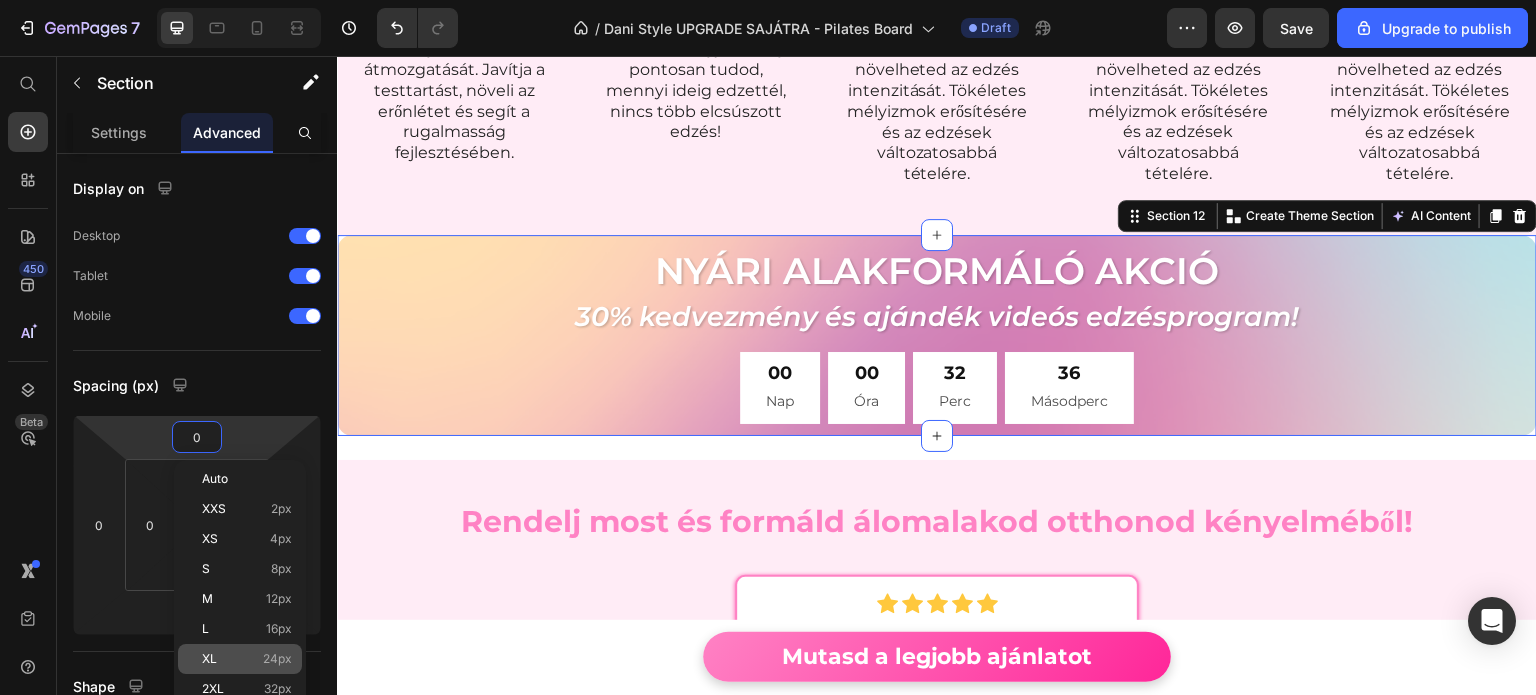 click on "XL 24px" at bounding box center (247, 659) 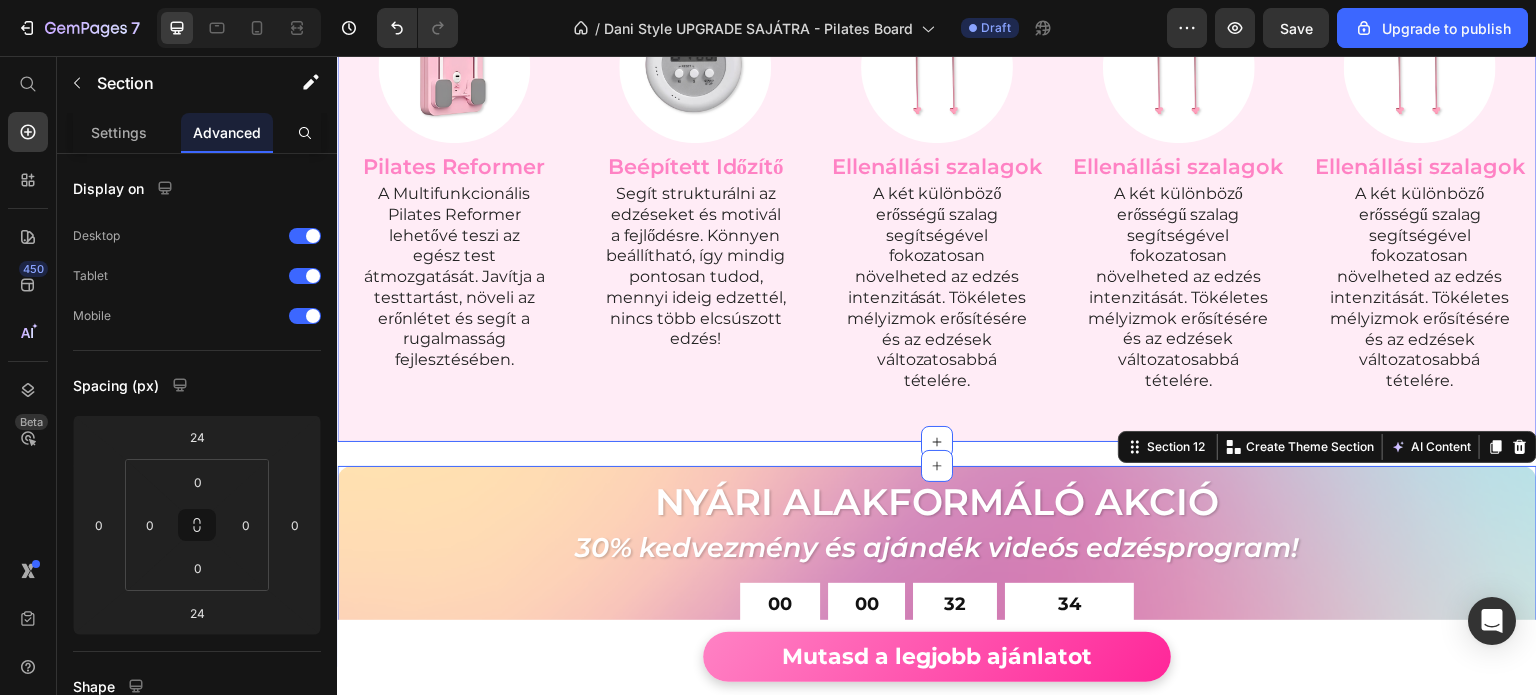 scroll, scrollTop: 5979, scrollLeft: 0, axis: vertical 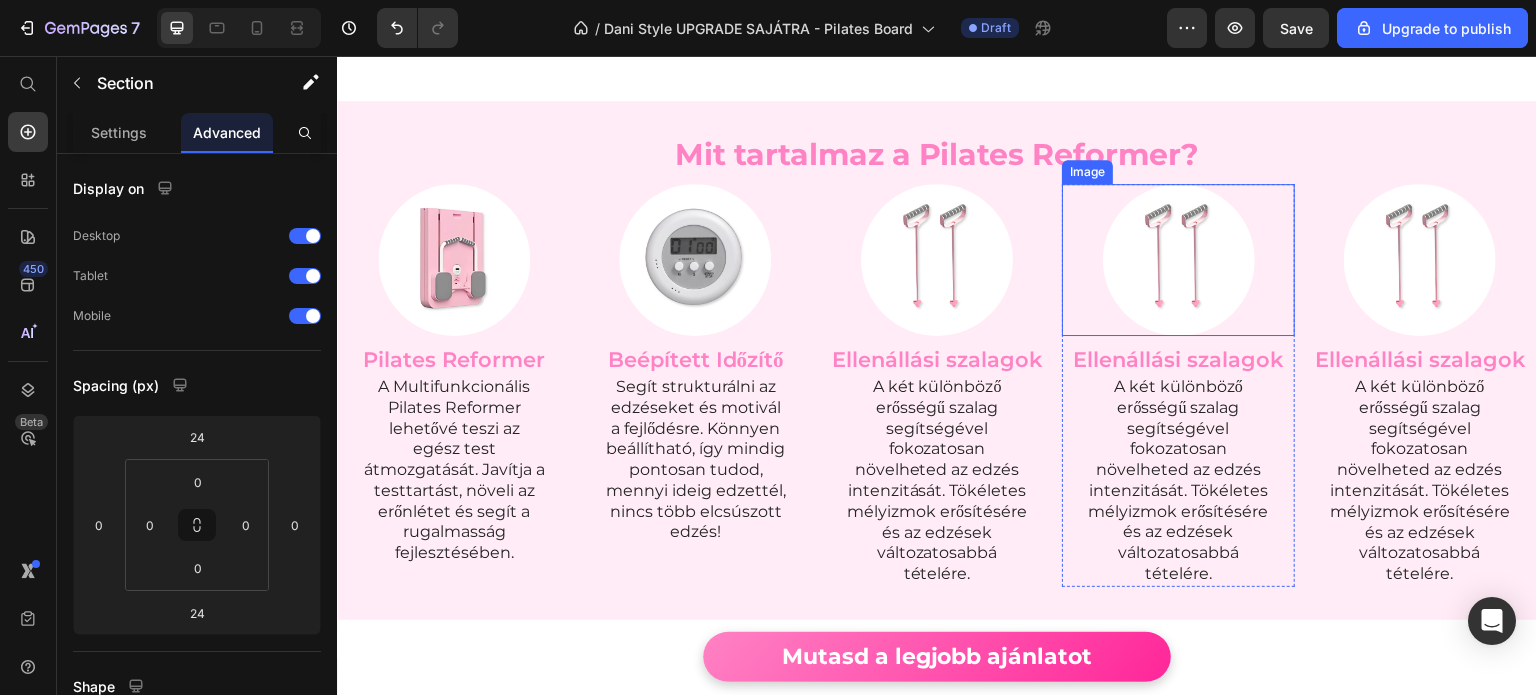 click at bounding box center (1179, 260) 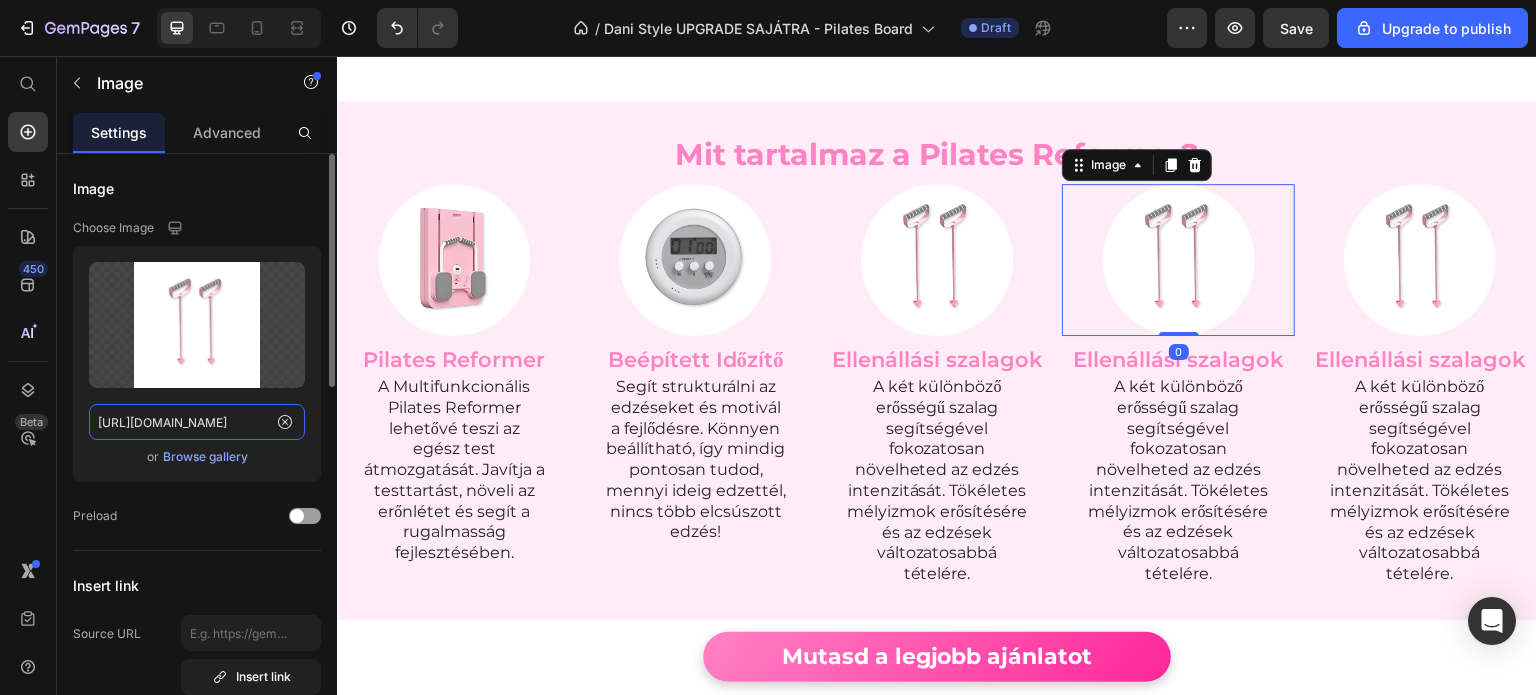 click on "https://flowwithus.hu/cdn/shop/files/gempages_559496258817884989-f6bc9d89-83a8-4551-98fb-98f0f26ab7f5.png?v=15309865992597465829" 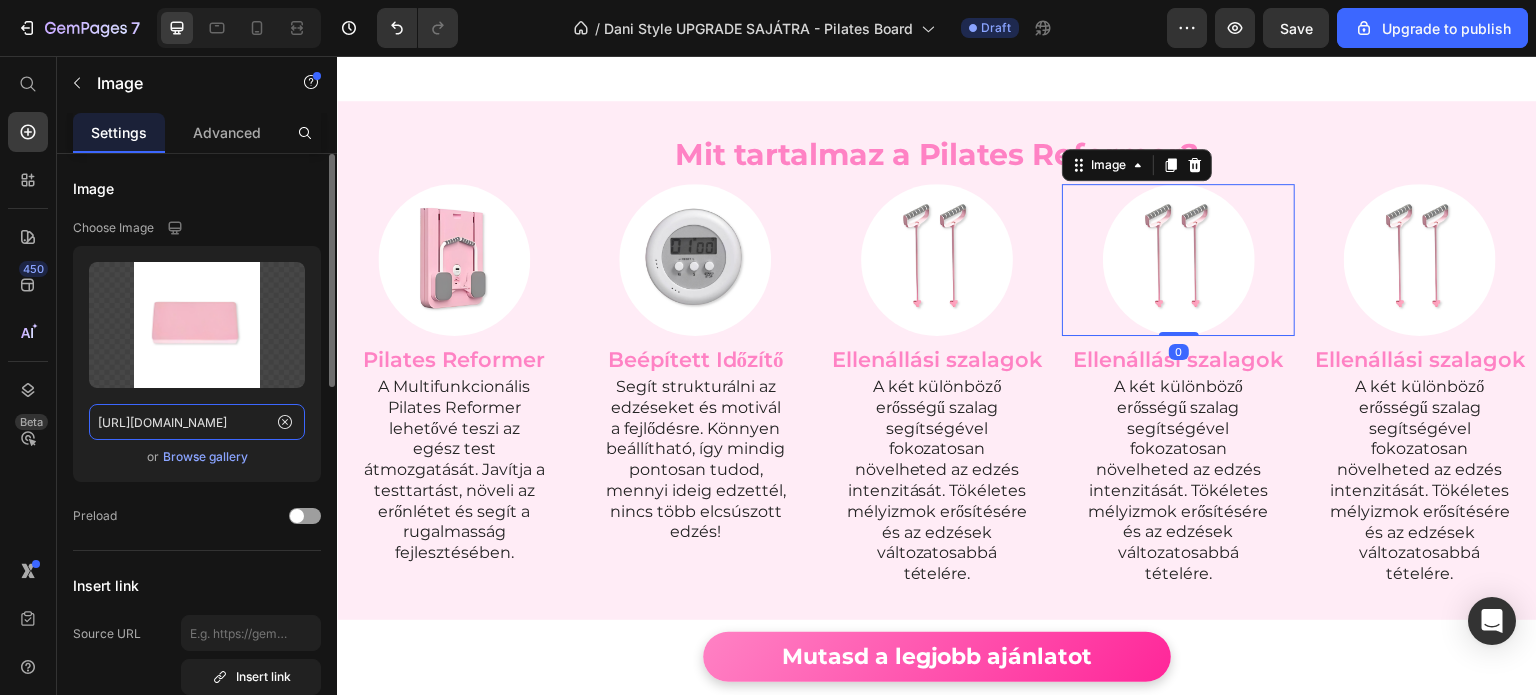 scroll, scrollTop: 0, scrollLeft: 658, axis: horizontal 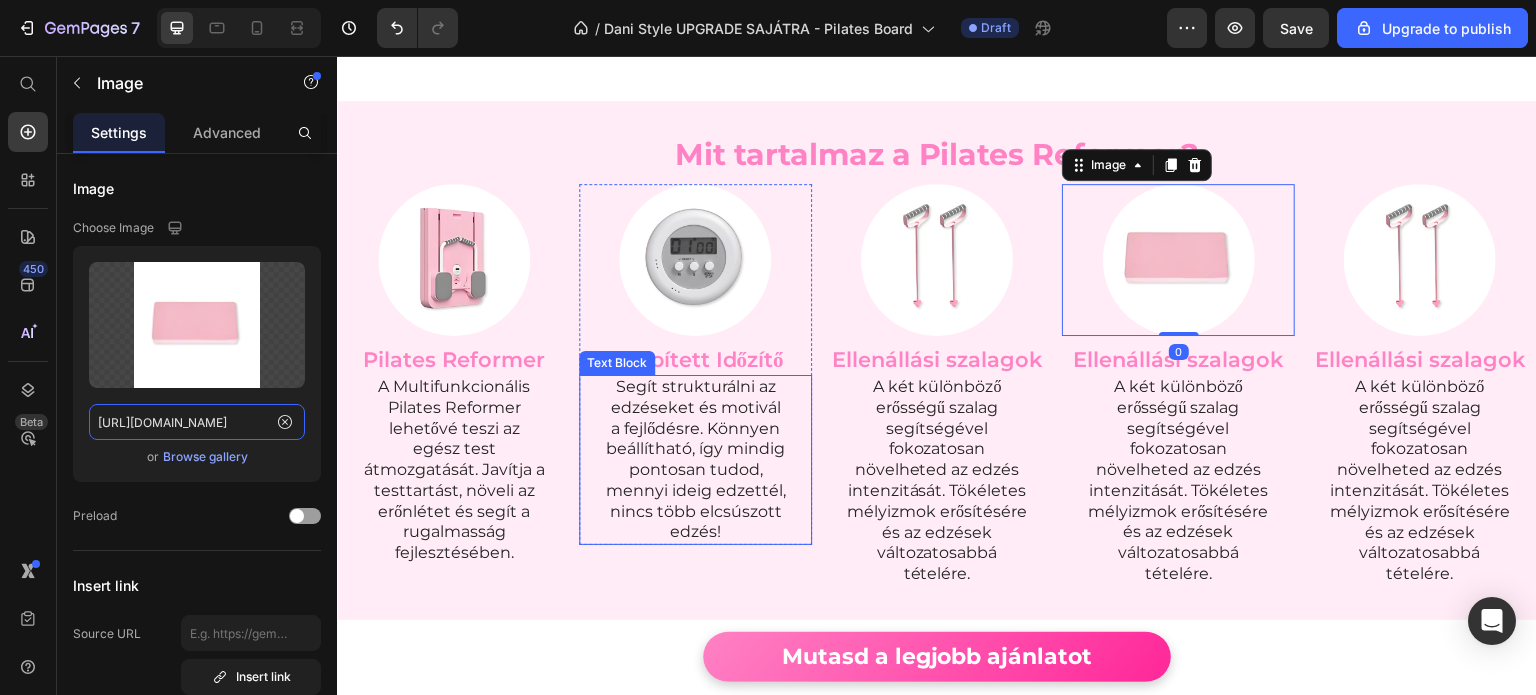 type on "https://flowwithus.hu/cdn/shop/files/gempages_559496258817884989-3c32d3f5-72e8-443f-97b1-8592ca25eec0.png?v=9056944855196811405" 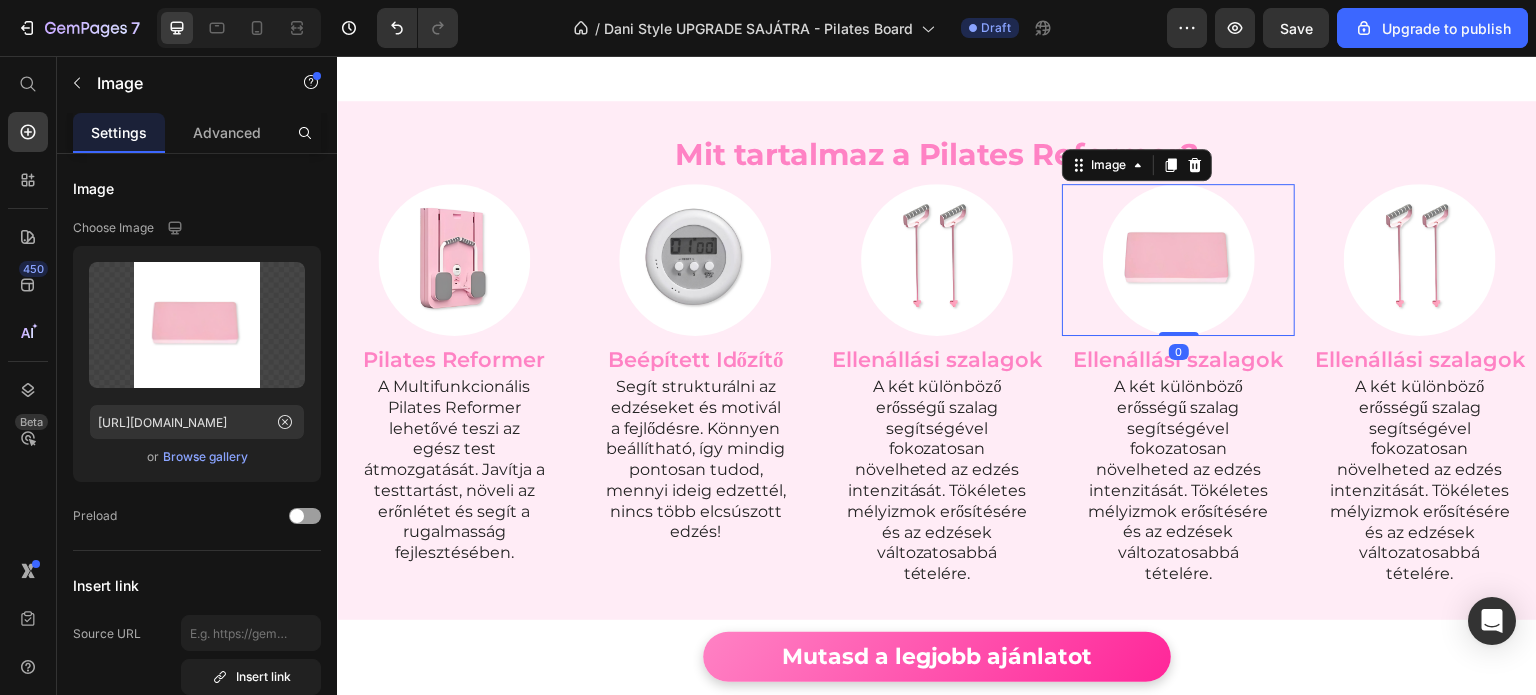 scroll, scrollTop: 0, scrollLeft: 0, axis: both 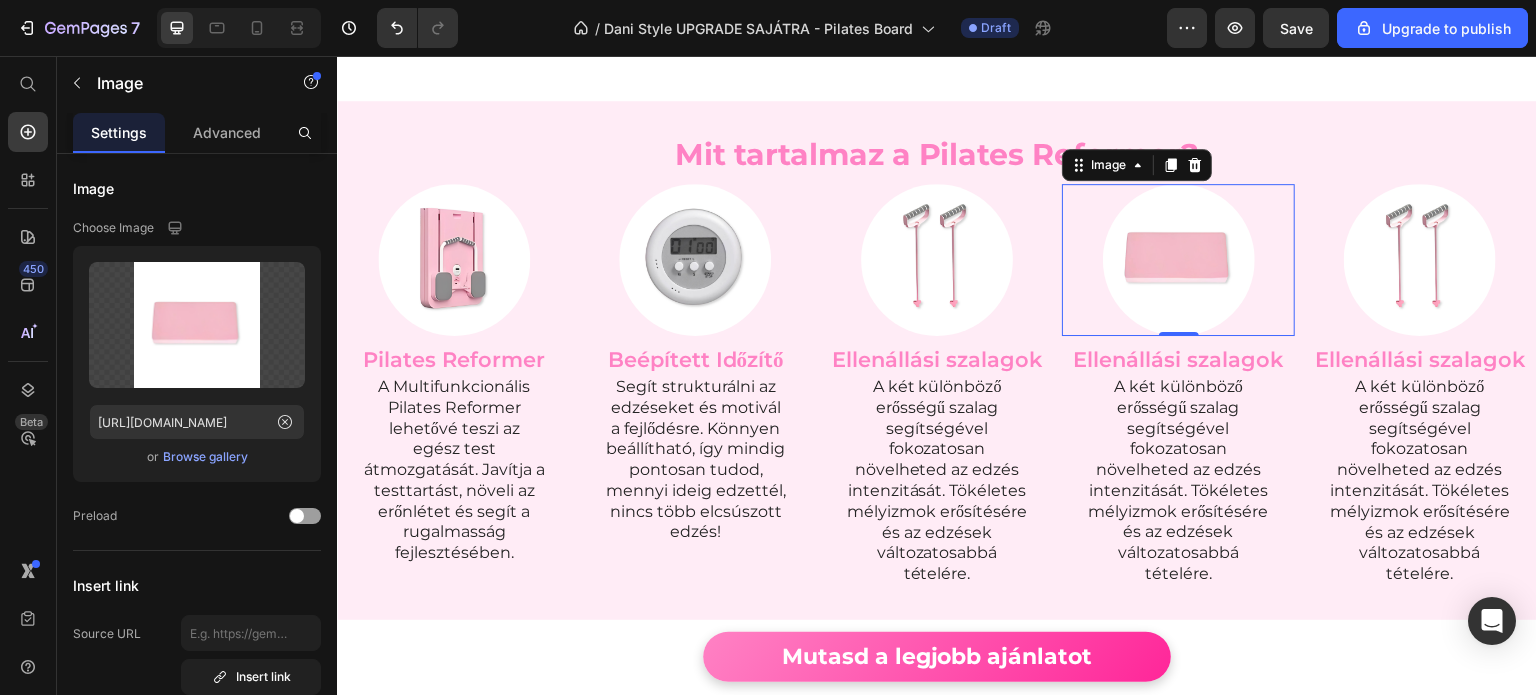 click on "0" at bounding box center [1179, 352] 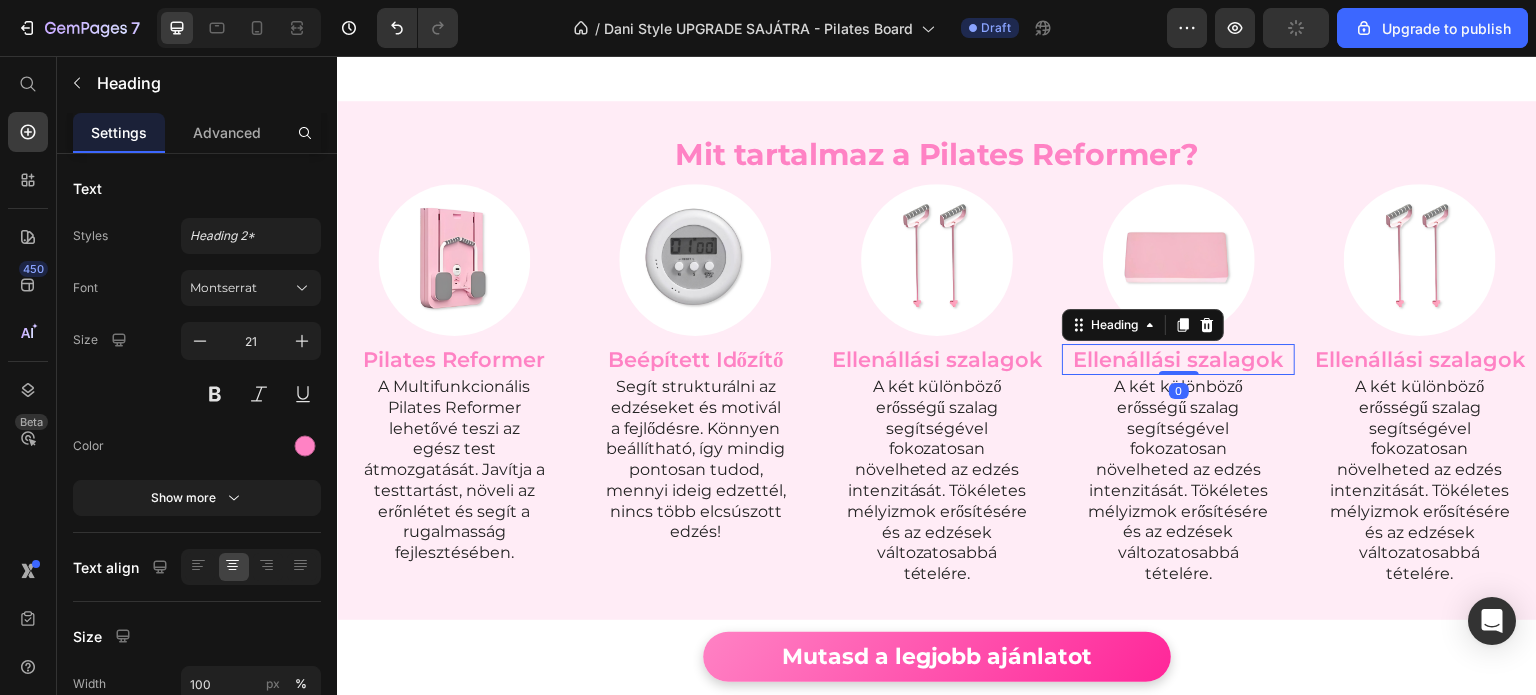 click on "Ellenállási szalagok" at bounding box center [1179, 359] 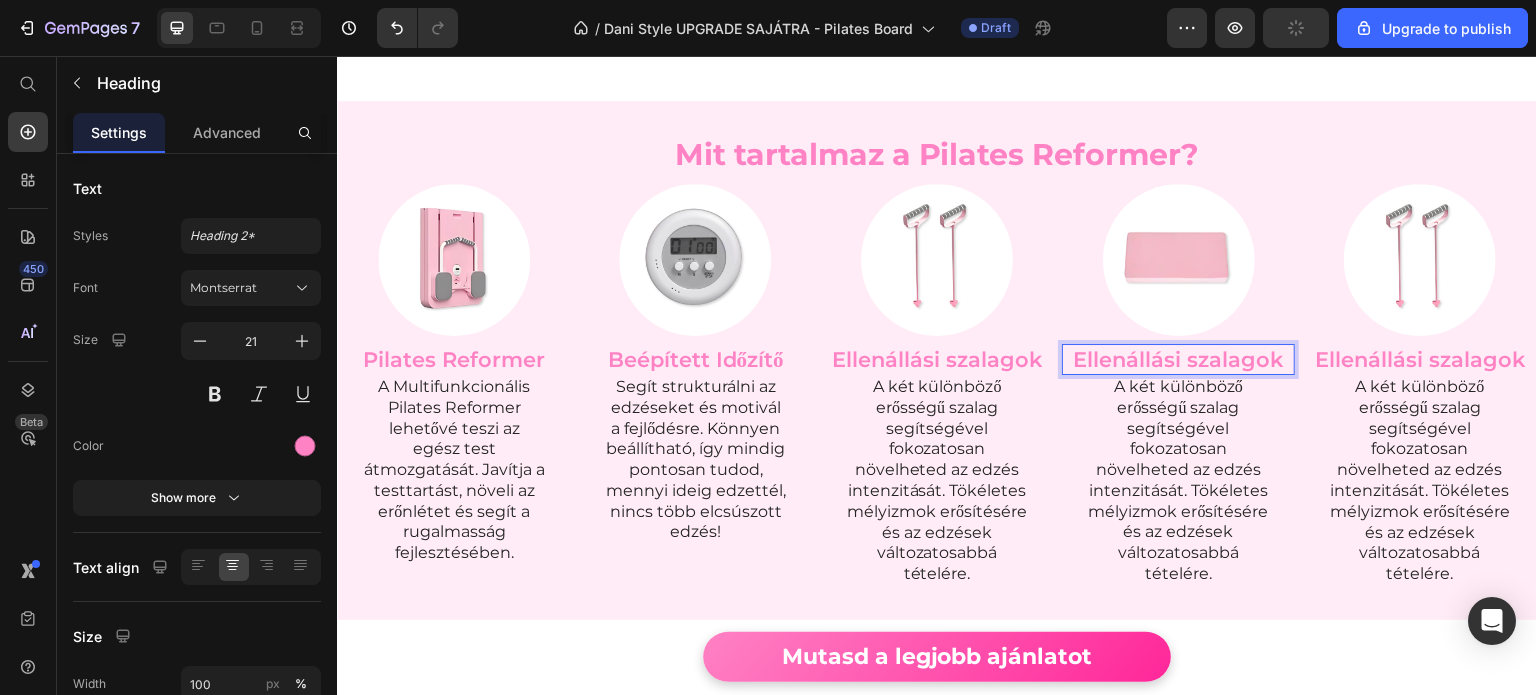 click on "Ellenállási szalagok" at bounding box center (1179, 359) 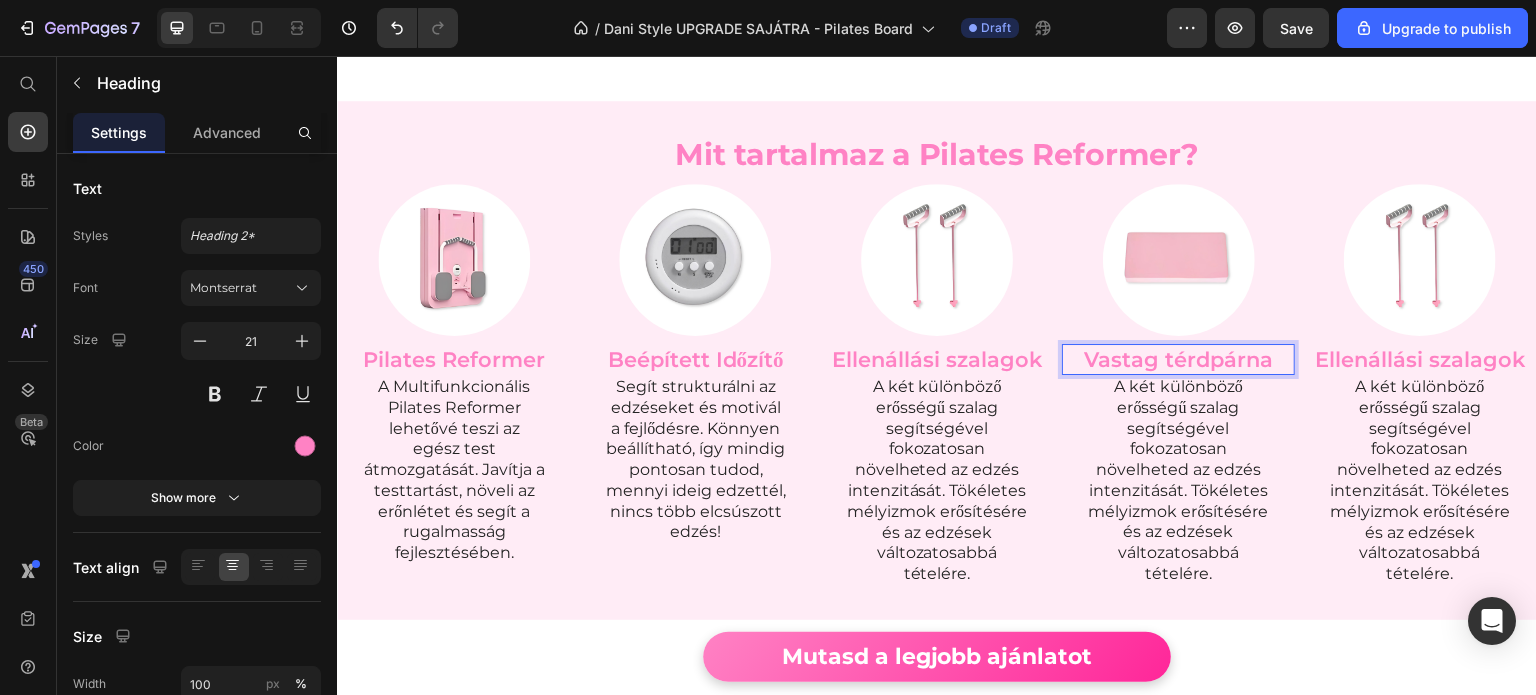 click on "A két különböző erősségű szalag segítségével fokozatosan növelheted az edzés intenzitását. Tökéletes mélyizmok erősítésére és az edzések változatosabbá tételére." at bounding box center [1179, 481] 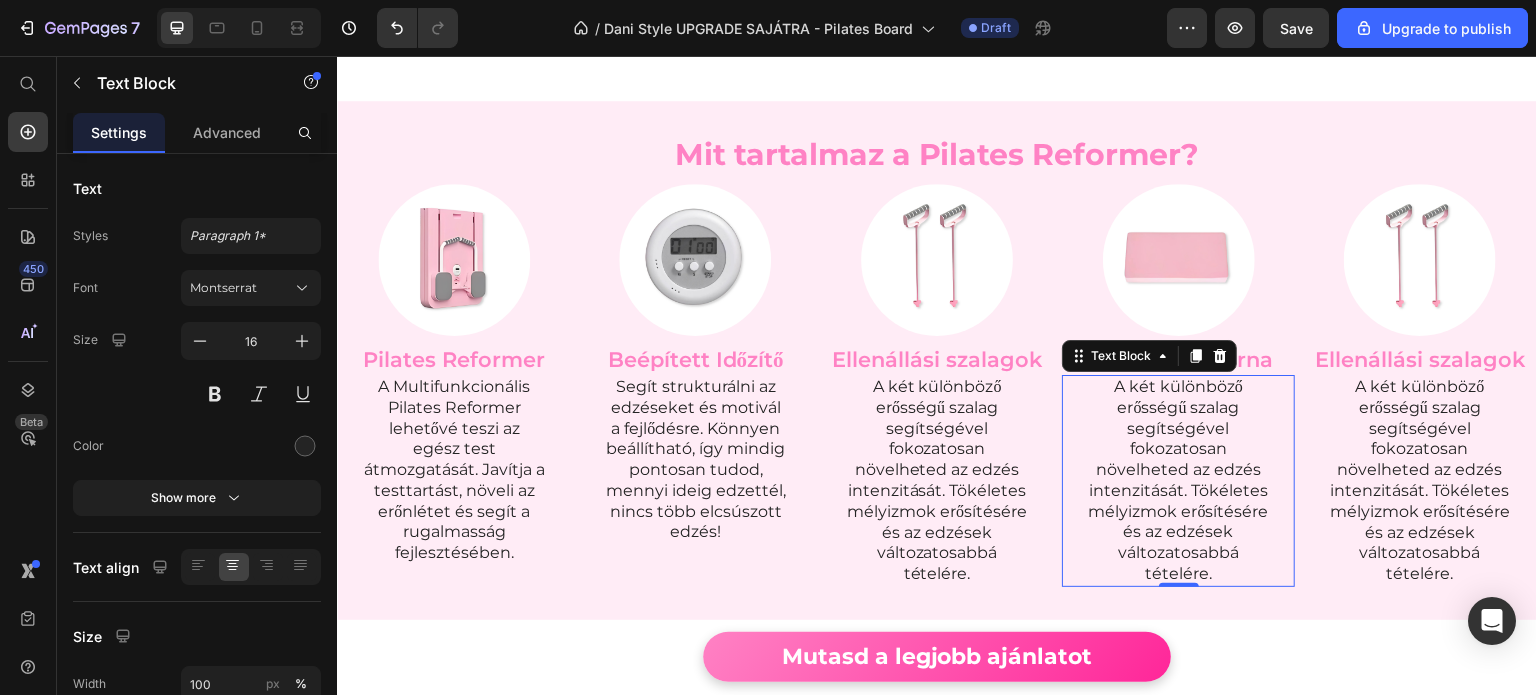 click on "A két különböző erősségű szalag segítségével fokozatosan növelheted az edzés intenzitását. Tökéletes mélyizmok erősítésére és az edzések változatosabbá tételére." at bounding box center (1179, 481) 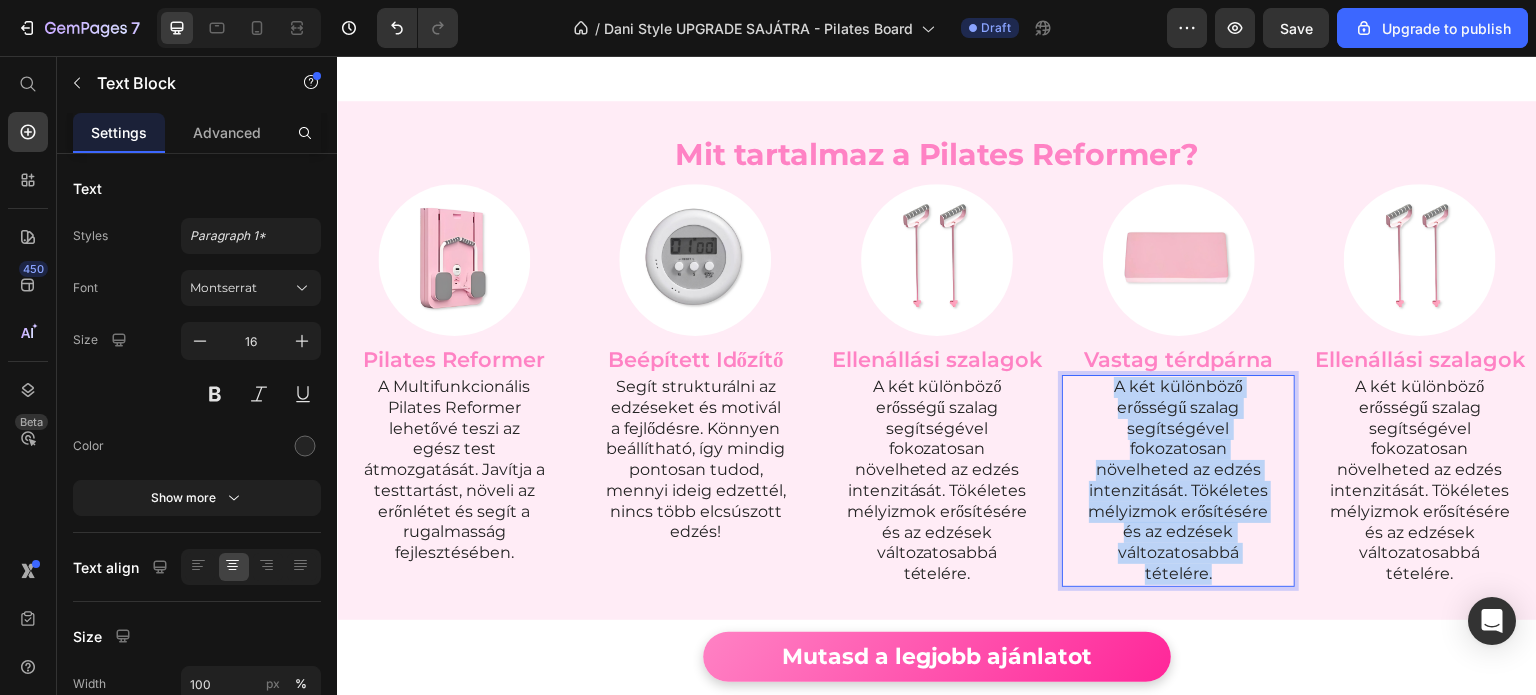click on "A két különböző erősségű szalag segítségével fokozatosan növelheted az edzés intenzitását. Tökéletes mélyizmok erősítésére és az edzések változatosabbá tételére." at bounding box center (1179, 481) 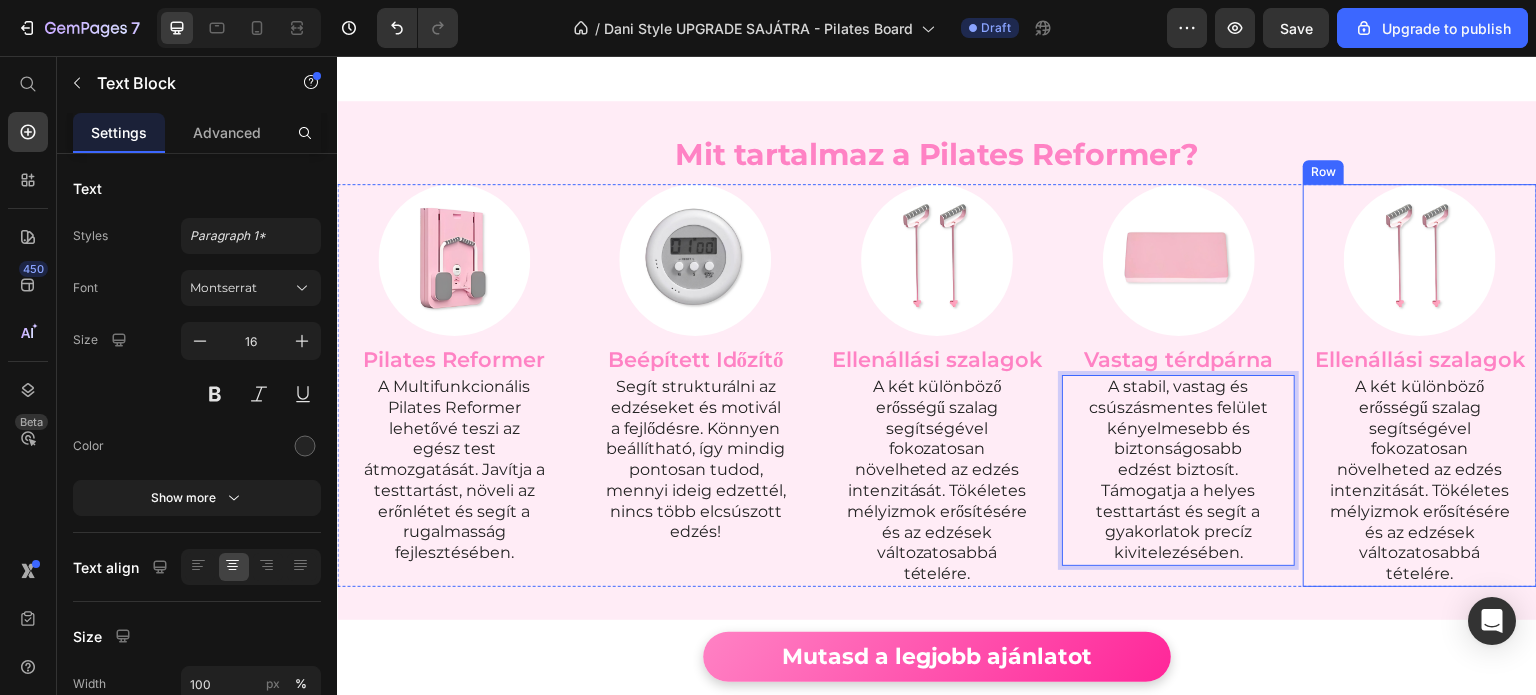 click on "Ellenállási szalagok" at bounding box center (1420, 359) 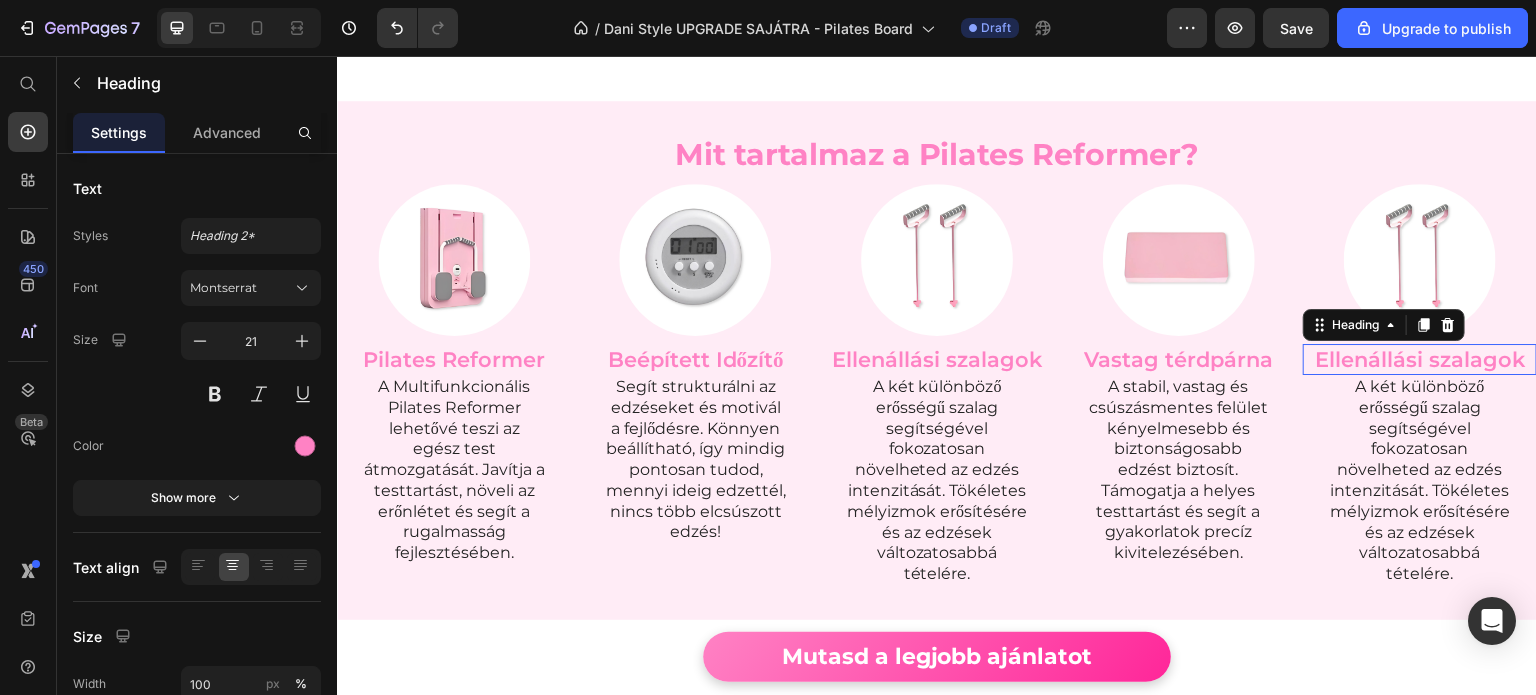 click on "Ellenállási szalagok" at bounding box center (1420, 359) 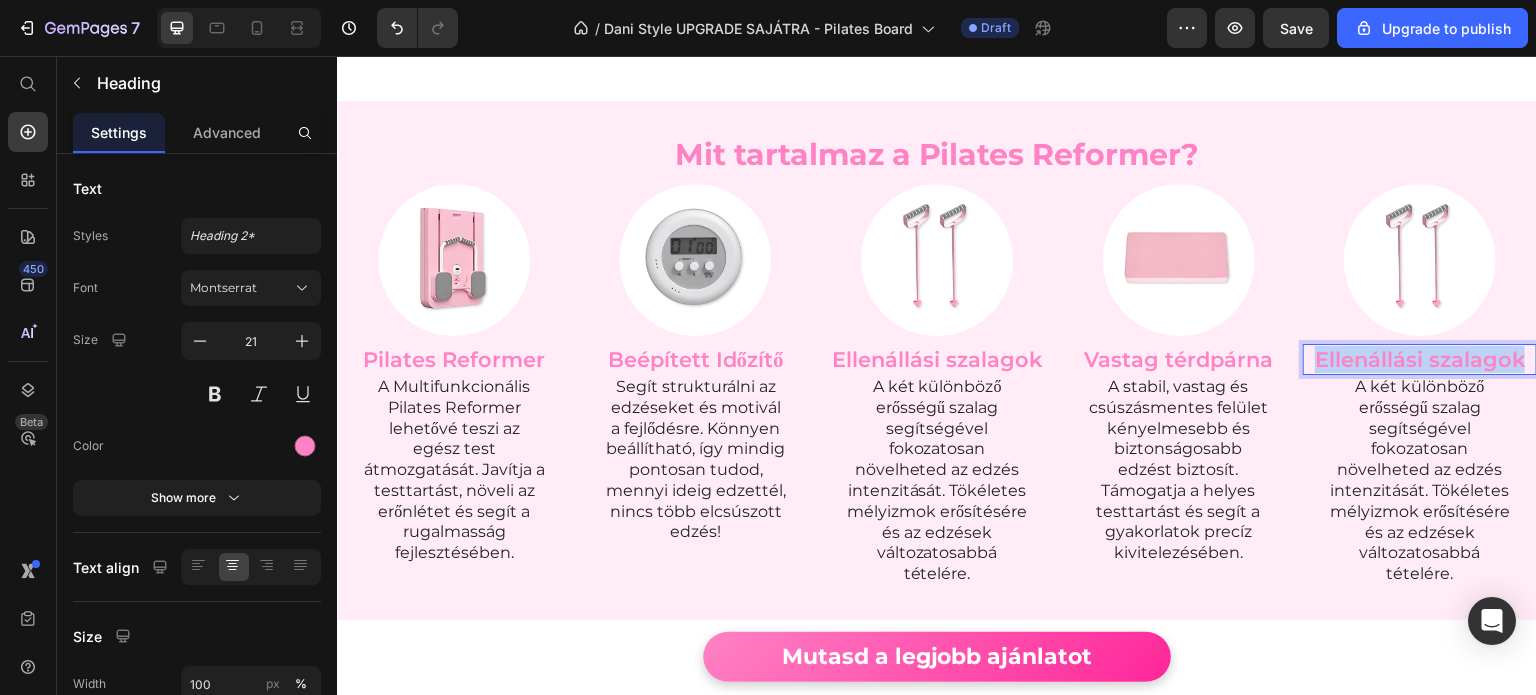 click on "Ellenállási szalagok" at bounding box center (1420, 359) 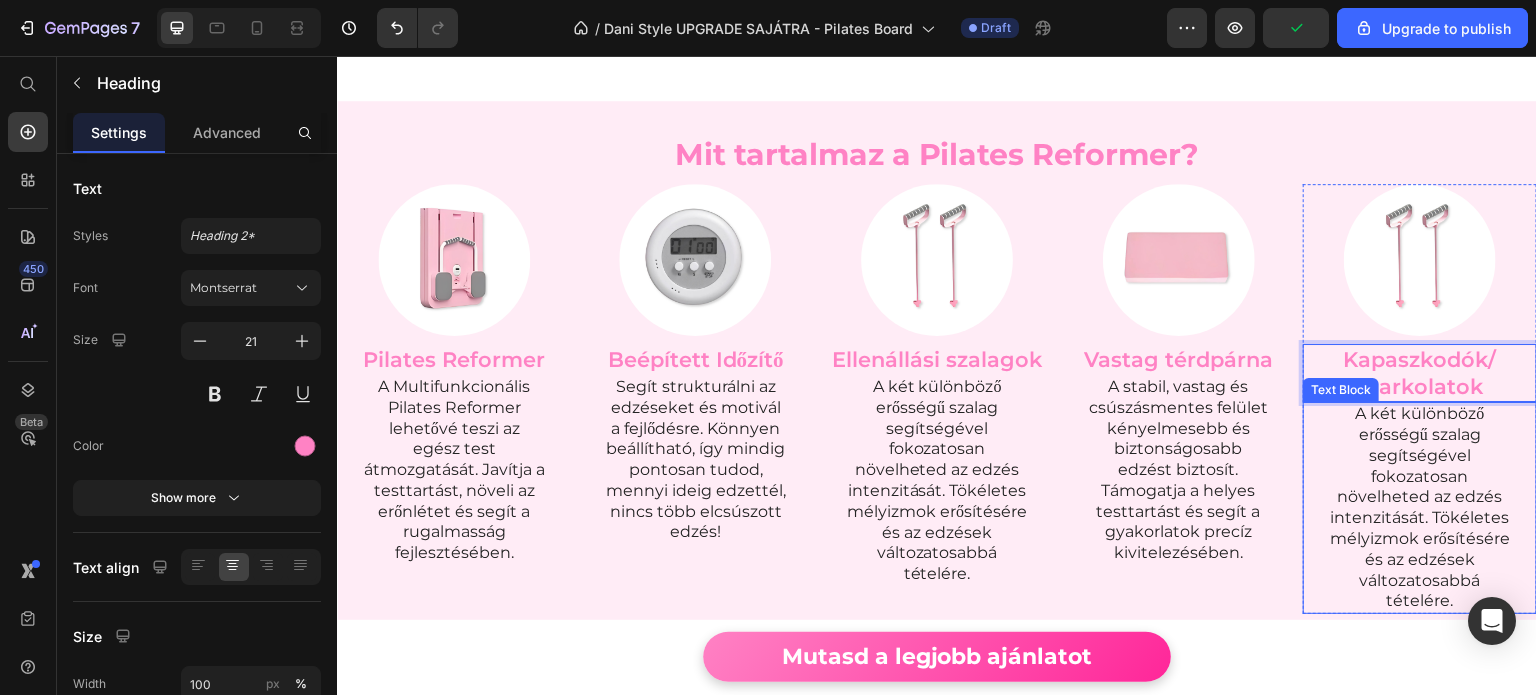 click on "A két különböző erősségű szalag segítségével fokozatosan növelheted az edzés intenzitását. Tökéletes mélyizmok erősítésére és az edzések változatosabbá tételére." at bounding box center (1420, 508) 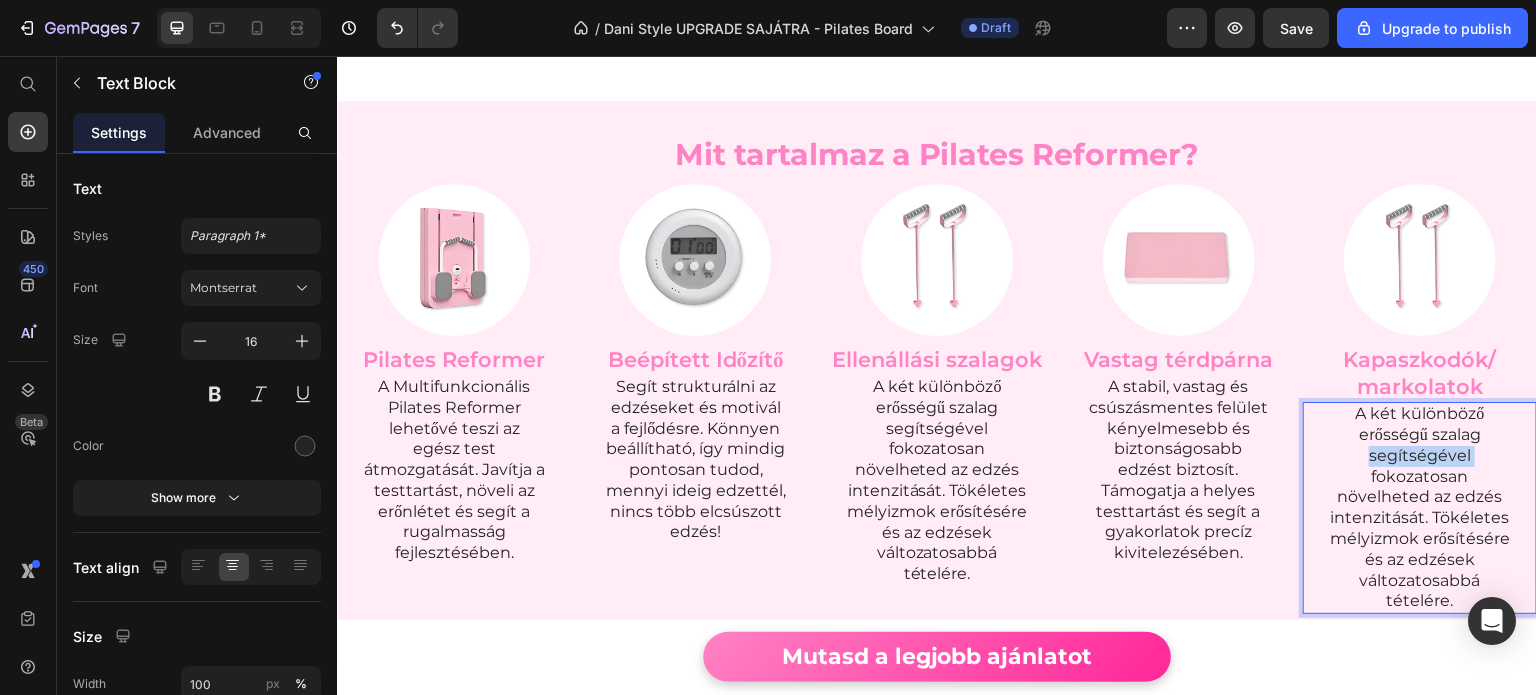 click on "A két különböző erősségű szalag segítségével fokozatosan növelheted az edzés intenzitását. Tökéletes mélyizmok erősítésére és az edzések változatosabbá tételére." at bounding box center (1420, 508) 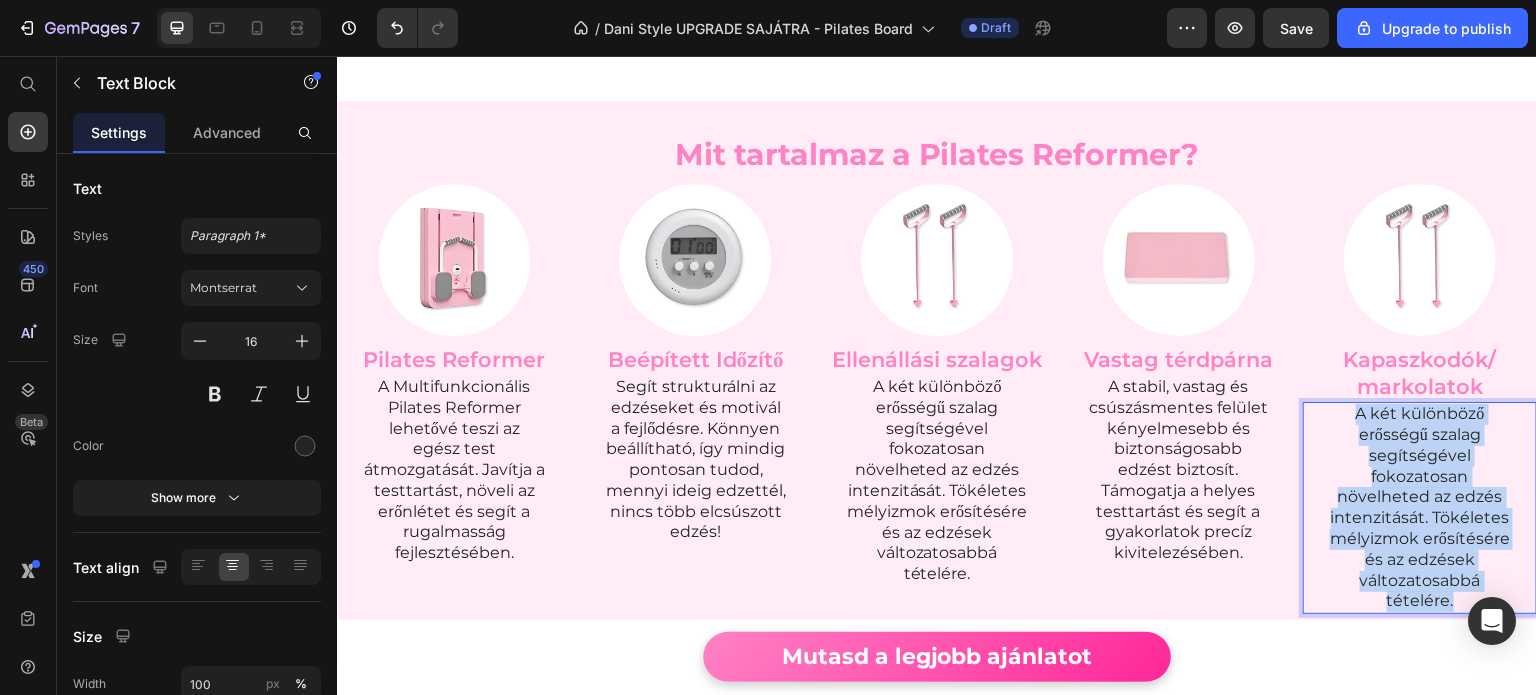 click on "A két különböző erősségű szalag segítségével fokozatosan növelheted az edzés intenzitását. Tökéletes mélyizmok erősítésére és az edzések változatosabbá tételére." at bounding box center [1420, 508] 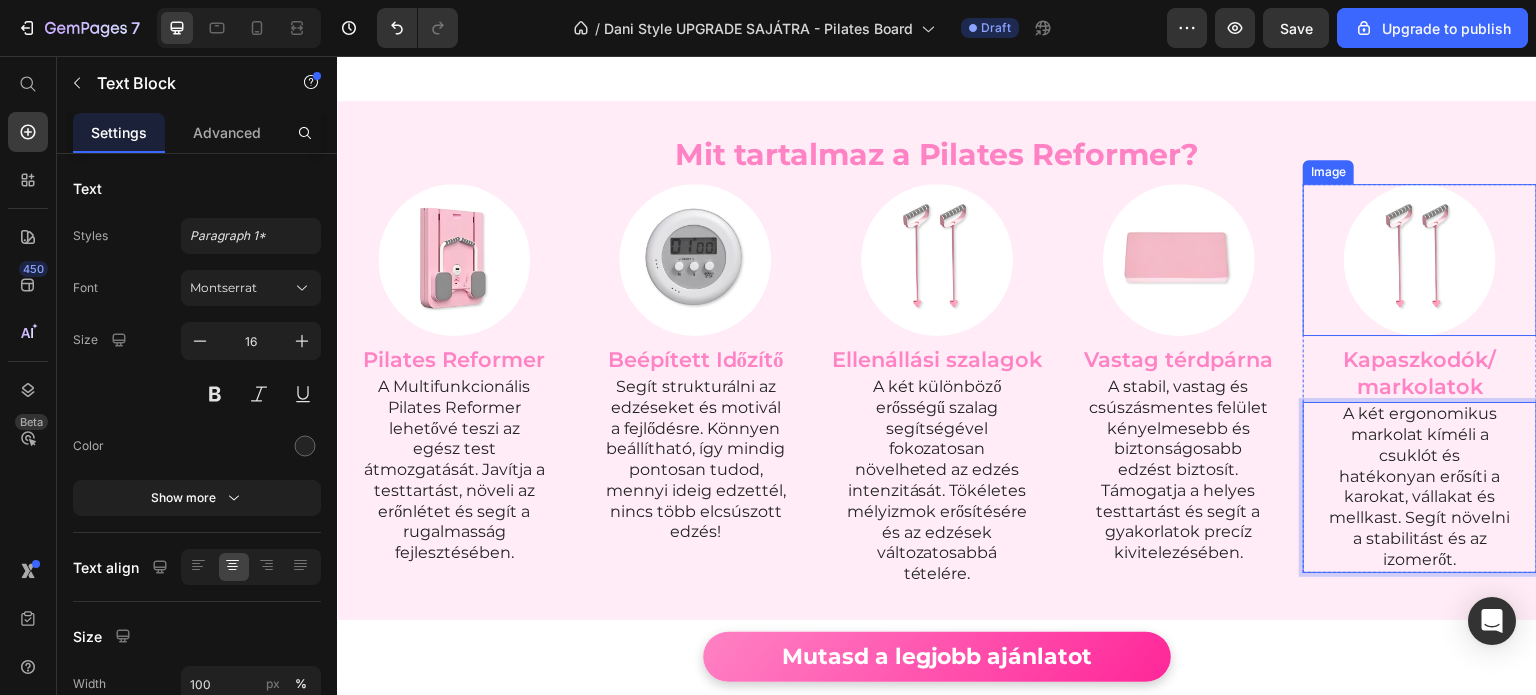 click at bounding box center [1420, 260] 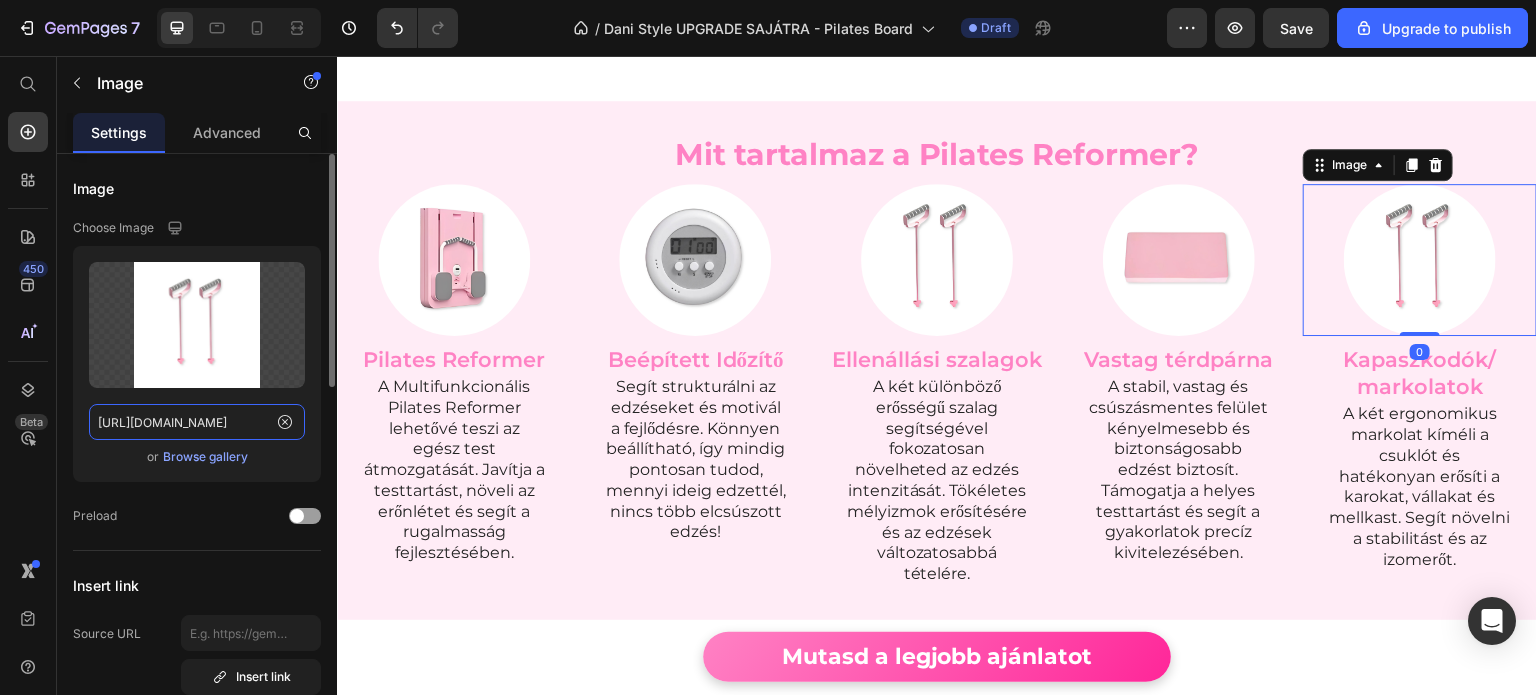 click on "https://flowwithus.hu/cdn/shop/files/gempages_559496258817884989-f6bc9d89-83a8-4551-98fb-98f0f26ab7f5.png?v=15309865992597465829" 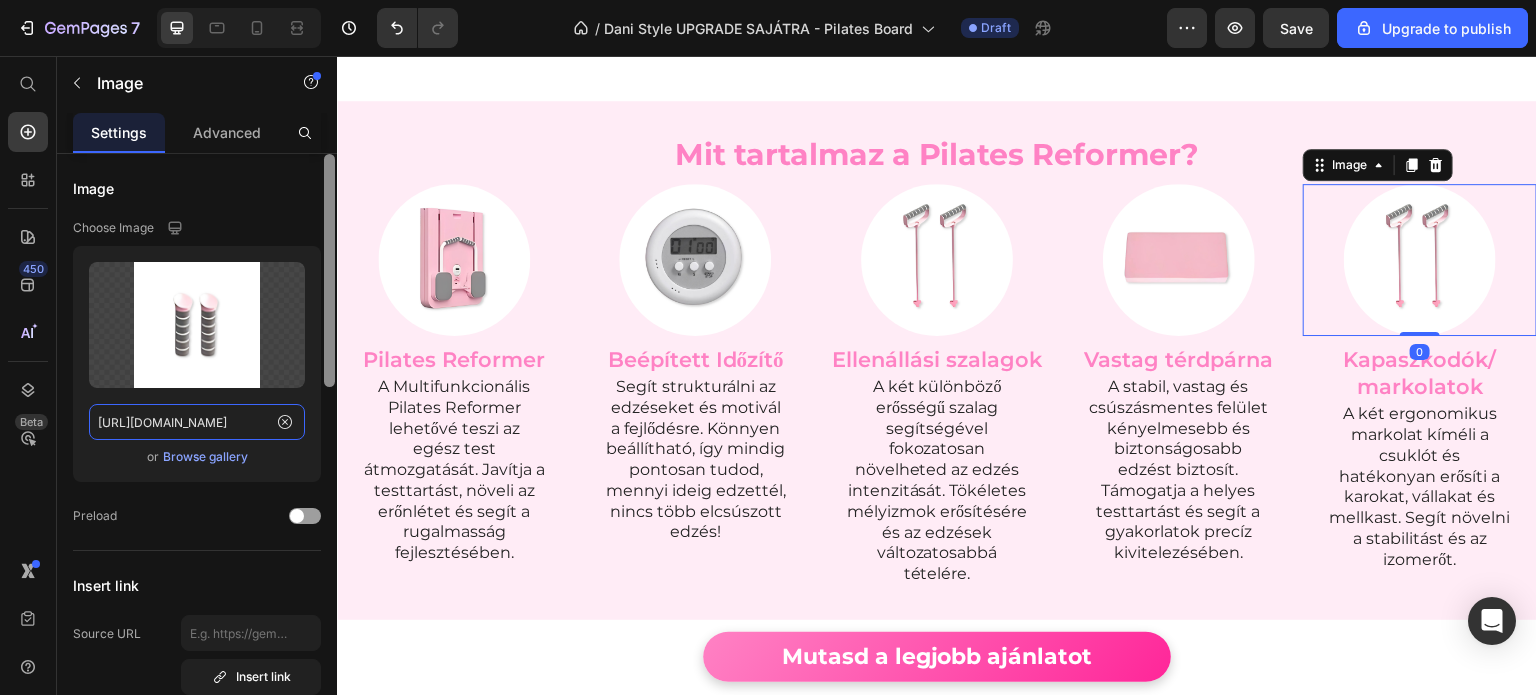 scroll, scrollTop: 0, scrollLeft: 666, axis: horizontal 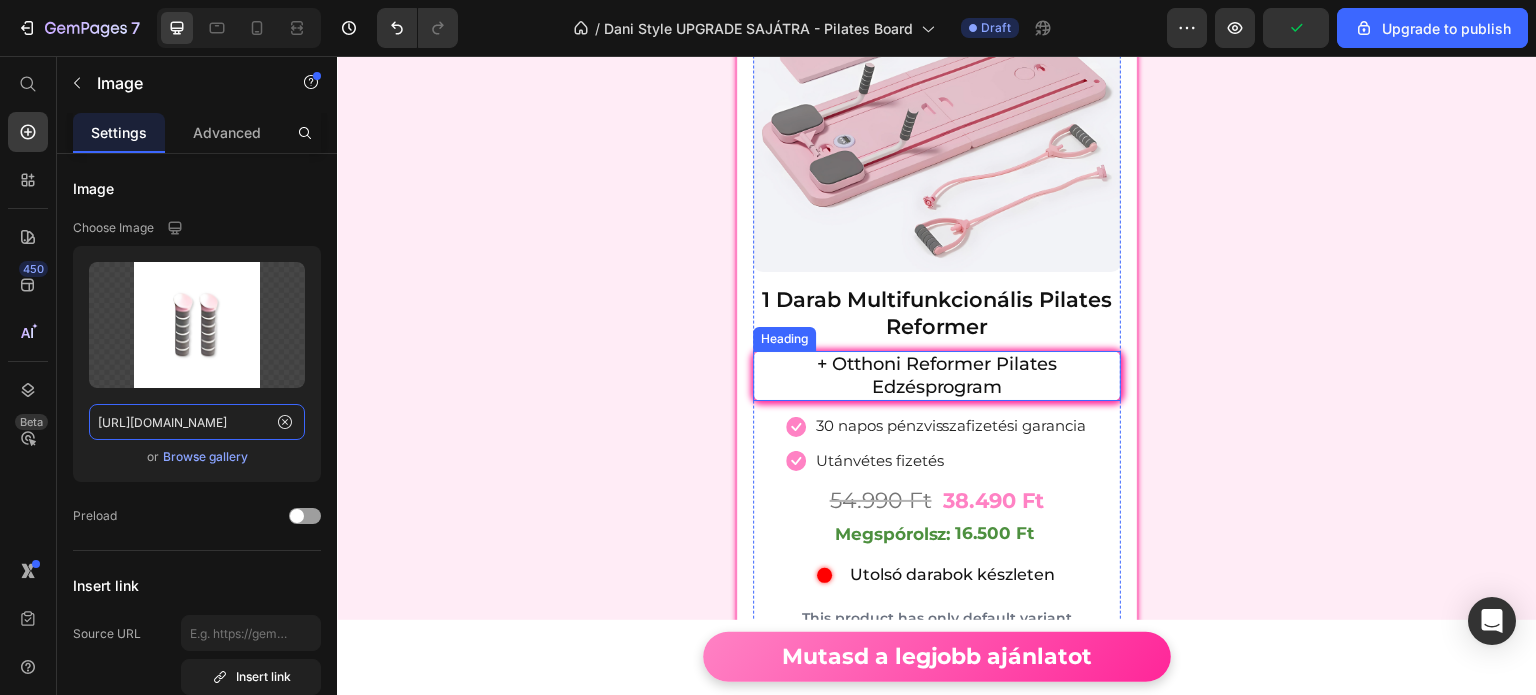 type on "https://flowwithus.hu/cdn/shop/files/gempages_559496258817884989-ac5dde42-0963-427f-aa71-dbba9838da67.png?v=12752738456974103299" 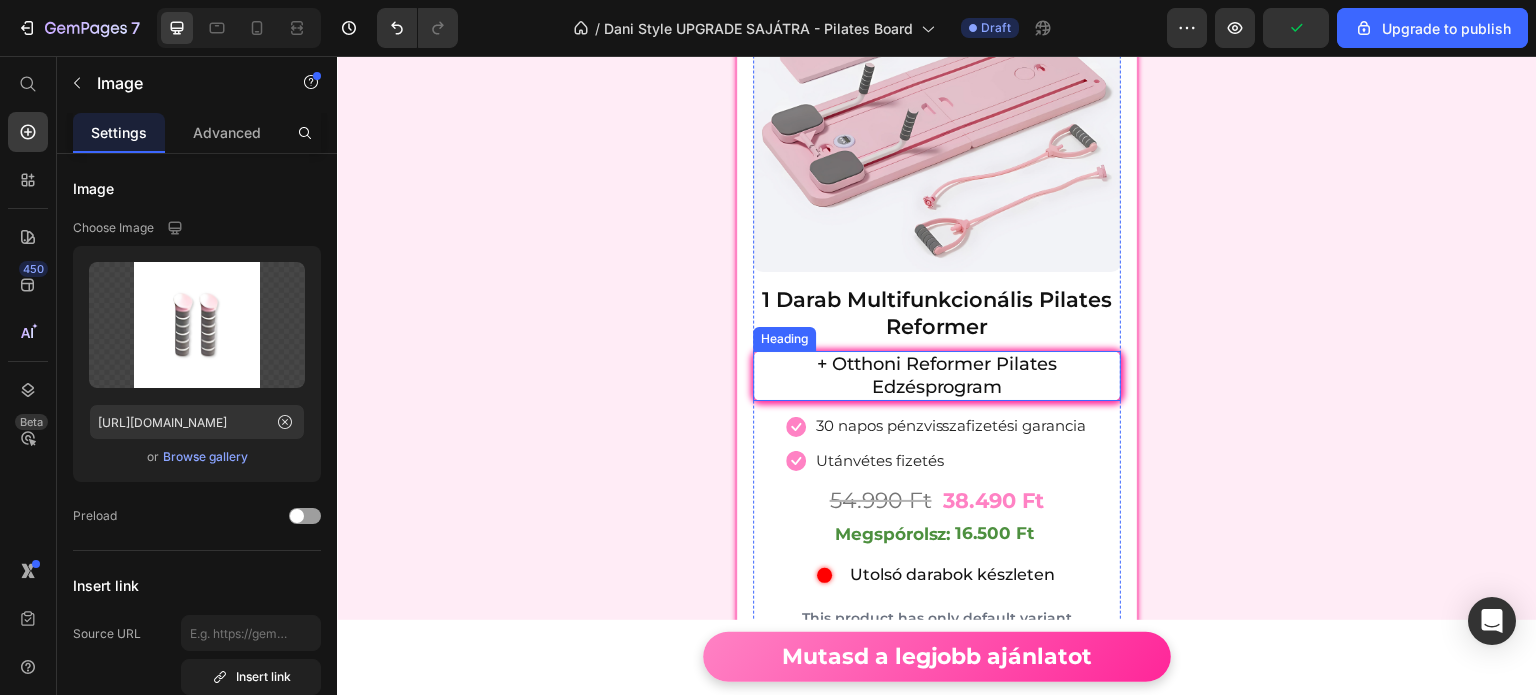 scroll, scrollTop: 0, scrollLeft: 0, axis: both 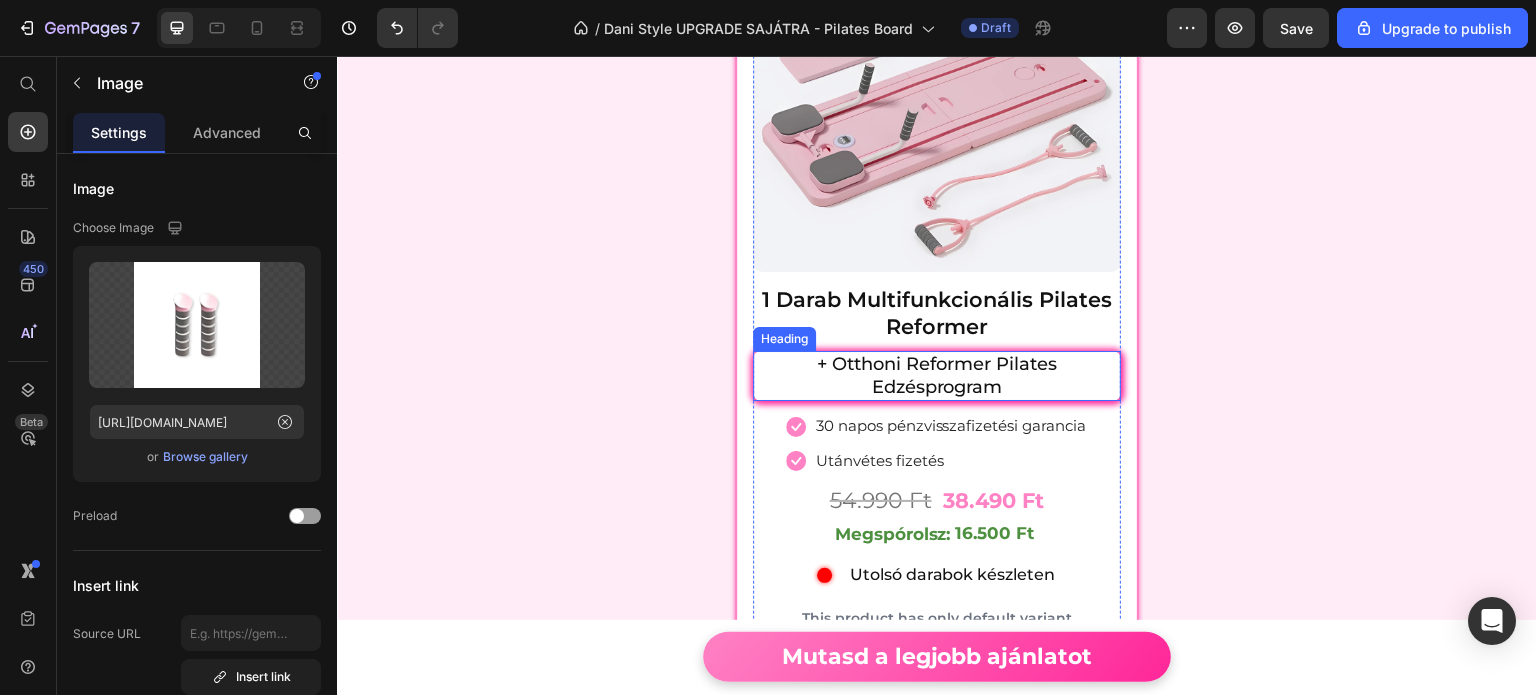 click on "+ Otthoni Reformer Pilates Edzésprogram" at bounding box center (937, 376) 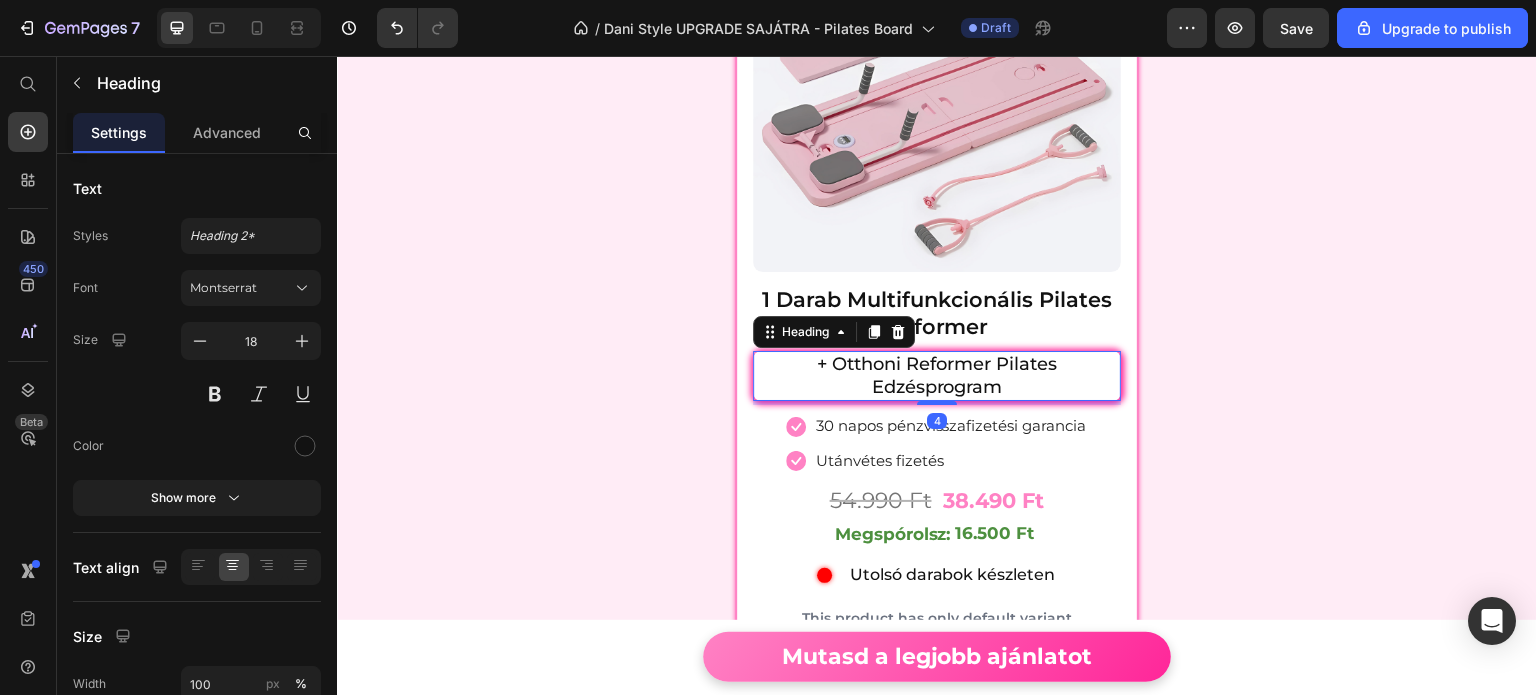 click on "+ Otthoni Reformer Pilates Edzésprogram" at bounding box center (937, 376) 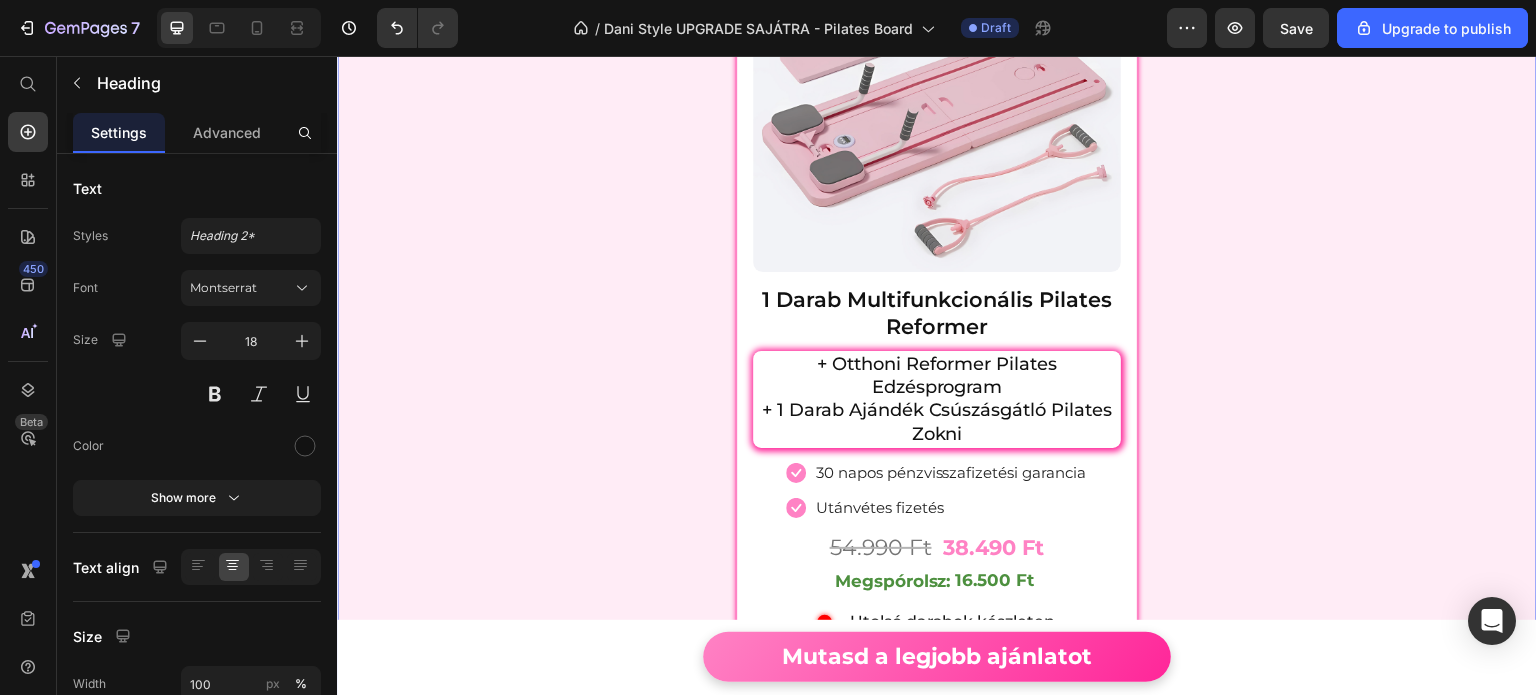 click on "Rendelj most és formáld álomalakod otthonod kényelméből! Heading Row                Icon                Icon                Icon                Icon                Icon Icon List Hoz 1000+ elégedett vásárló Text Block (P) Images & Gallery 1 Darab Multifunkcionális Pilates Reformer Heading + Otthoni Reformer Pilates Edzésprogram + 1 Darab Ajándék Csúszásgátló Pilates Zokni Heading
Icon 30 napos pénzvisszafizetési garancia Text block
Icon Utánvétes fizetés Text block Icon List 38.490 Ft (P) Price 54.990 Ft (P) Price Row Megspórolsz: 16.500 Ft (P) Tag
Custom Code Utolsó darabok készleten Text Block Advanced List Row This product has only default variant Product Variants & Swatches 👉 Megrendelem (P) Cart Button Image Product Row Row" at bounding box center (937, 265) 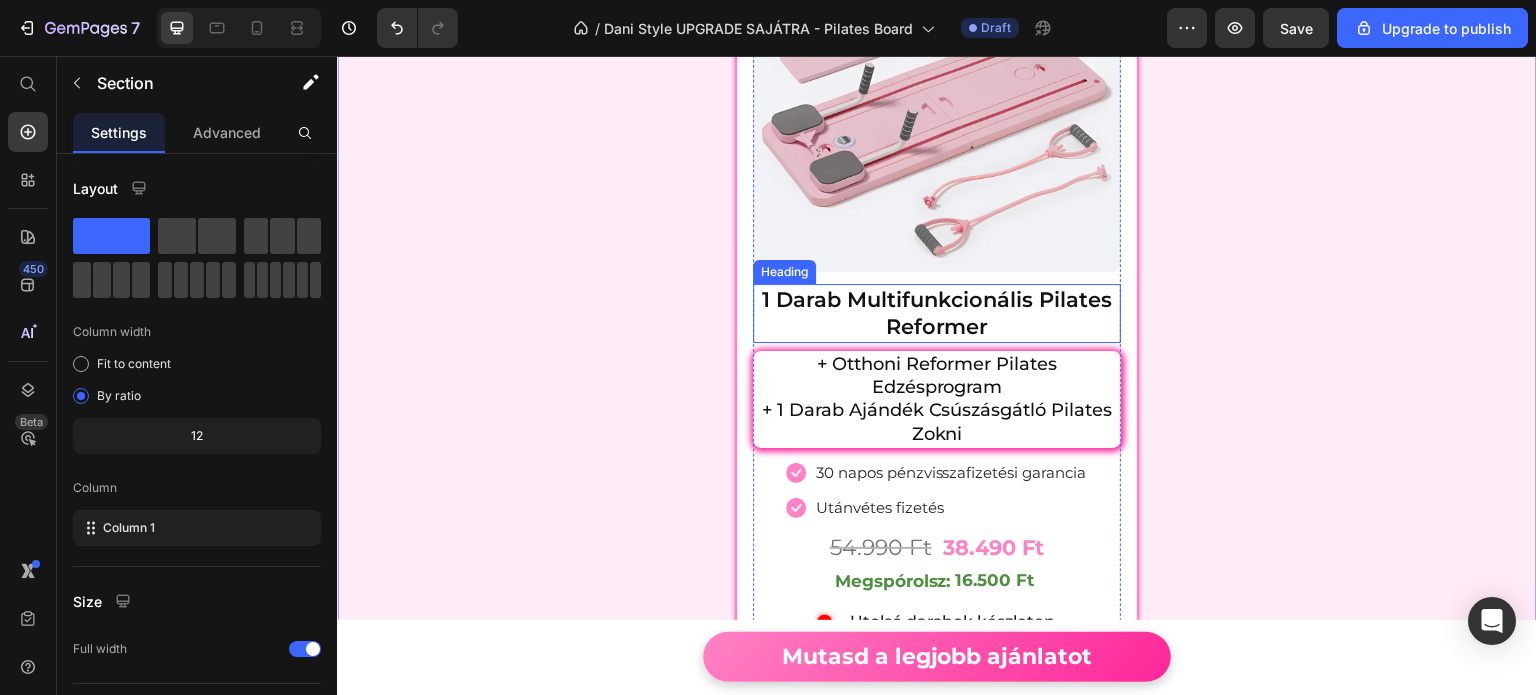 click on "1 Darab Multifunkcionális Pilates Reformer" at bounding box center (937, 313) 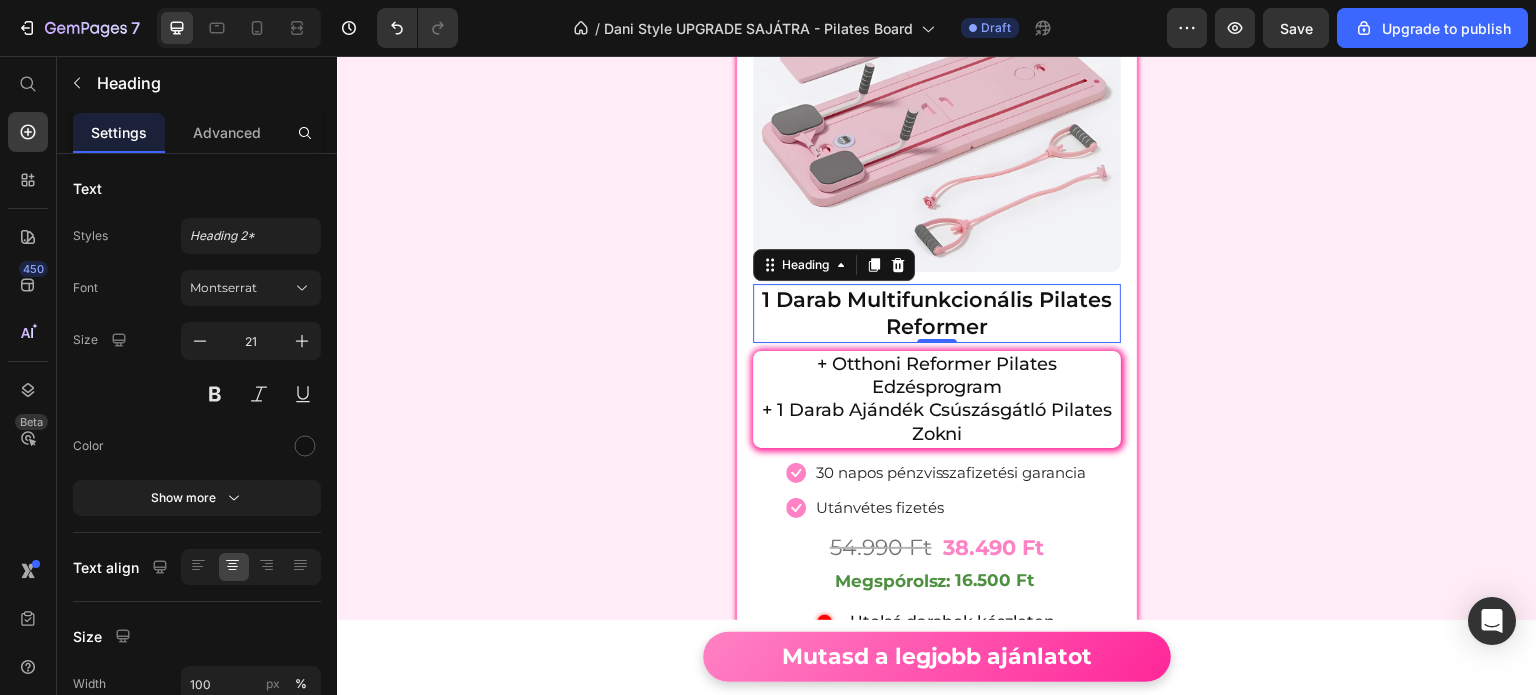 click on "1 Darab Multifunkcionális Pilates Reformer" at bounding box center [937, 313] 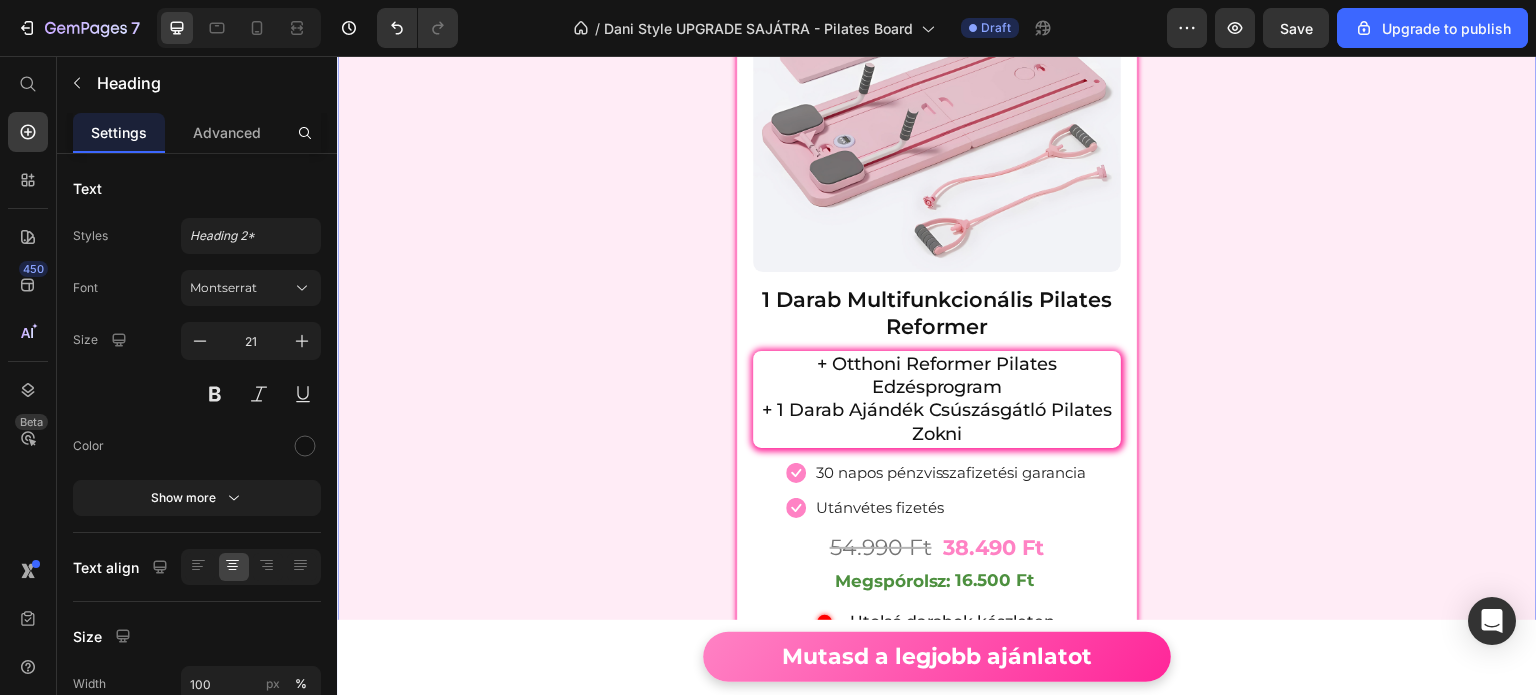 click on "Rendelj most és formáld álomalakod otthonod kényelméből! Heading Row                Icon                Icon                Icon                Icon                Icon Icon List Hoz 1000+ elégedett vásárló Text Block (P) Images & Gallery 1 Darab Multifunkcionális Pilates Reformer Heading + Otthoni Reformer Pilates Edzésprogram + 1 Darab Ajándék Csúszásgátló Pilates Zokni Heading
Icon 30 napos pénzvisszafizetési garancia Text block
Icon Utánvétes fizetés Text block Icon List 38.490 Ft (P) Price 54.990 Ft (P) Price Row Megspórolsz: 16.500 Ft (P) Tag
Custom Code Utolsó darabok készleten Text Block Advanced List Row This product has only default variant Product Variants & Swatches 👉 Megrendelem (P) Cart Button Image Product Row Row" at bounding box center [937, 265] 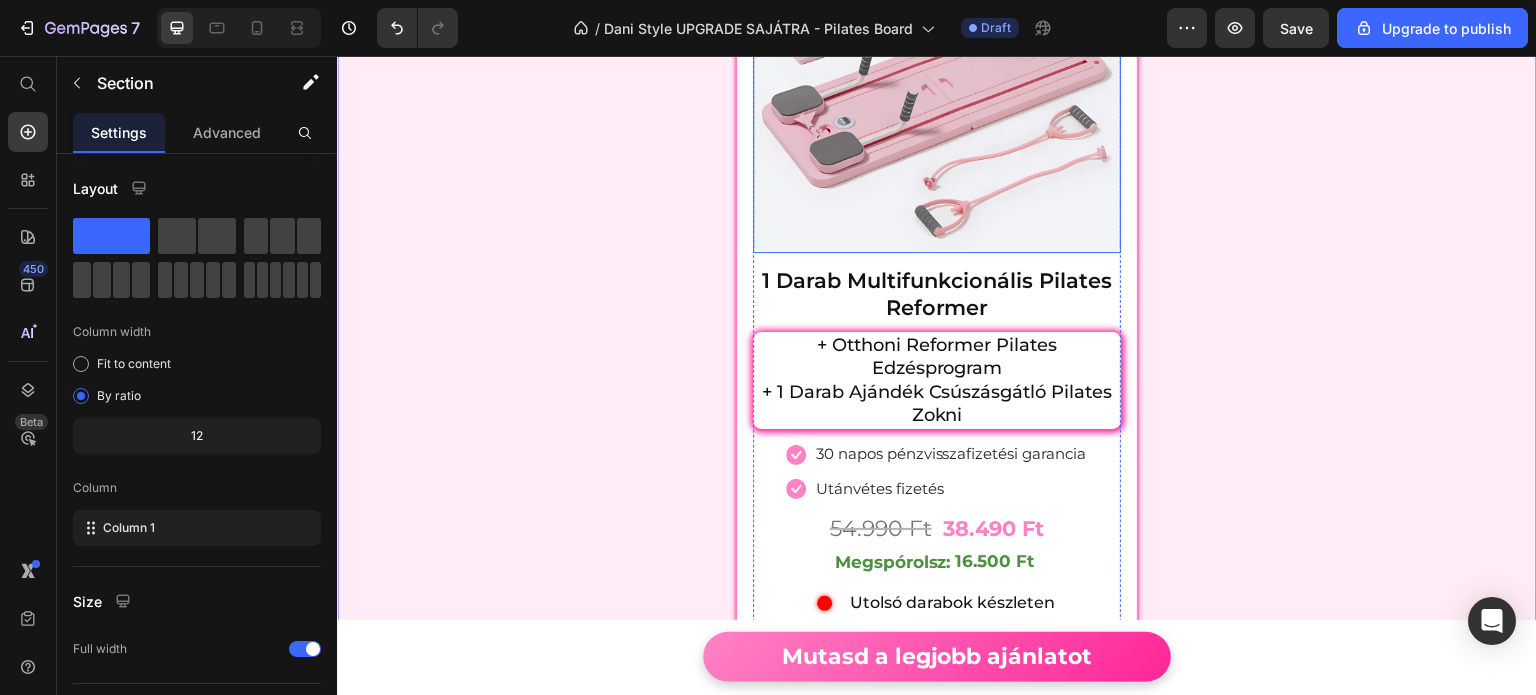 scroll, scrollTop: 6879, scrollLeft: 0, axis: vertical 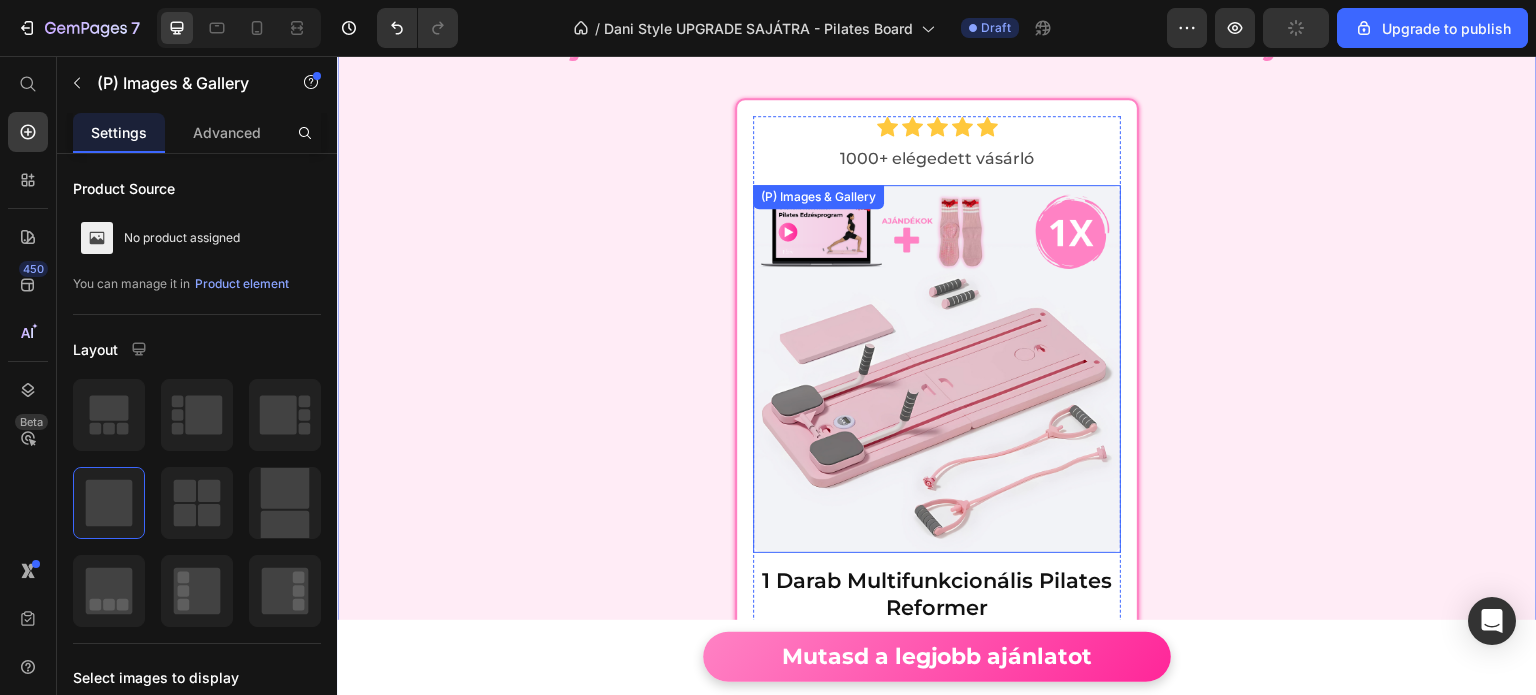 click at bounding box center [937, 369] 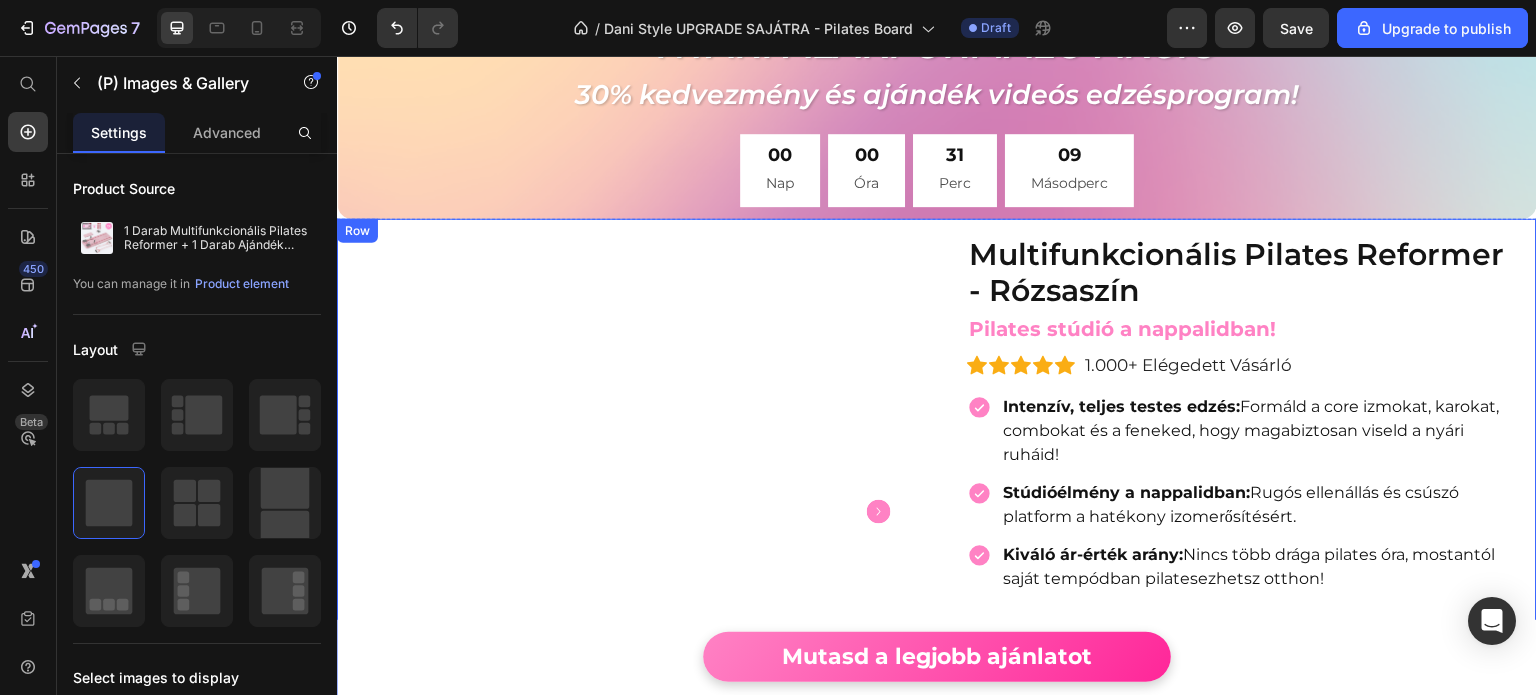 scroll, scrollTop: 0, scrollLeft: 0, axis: both 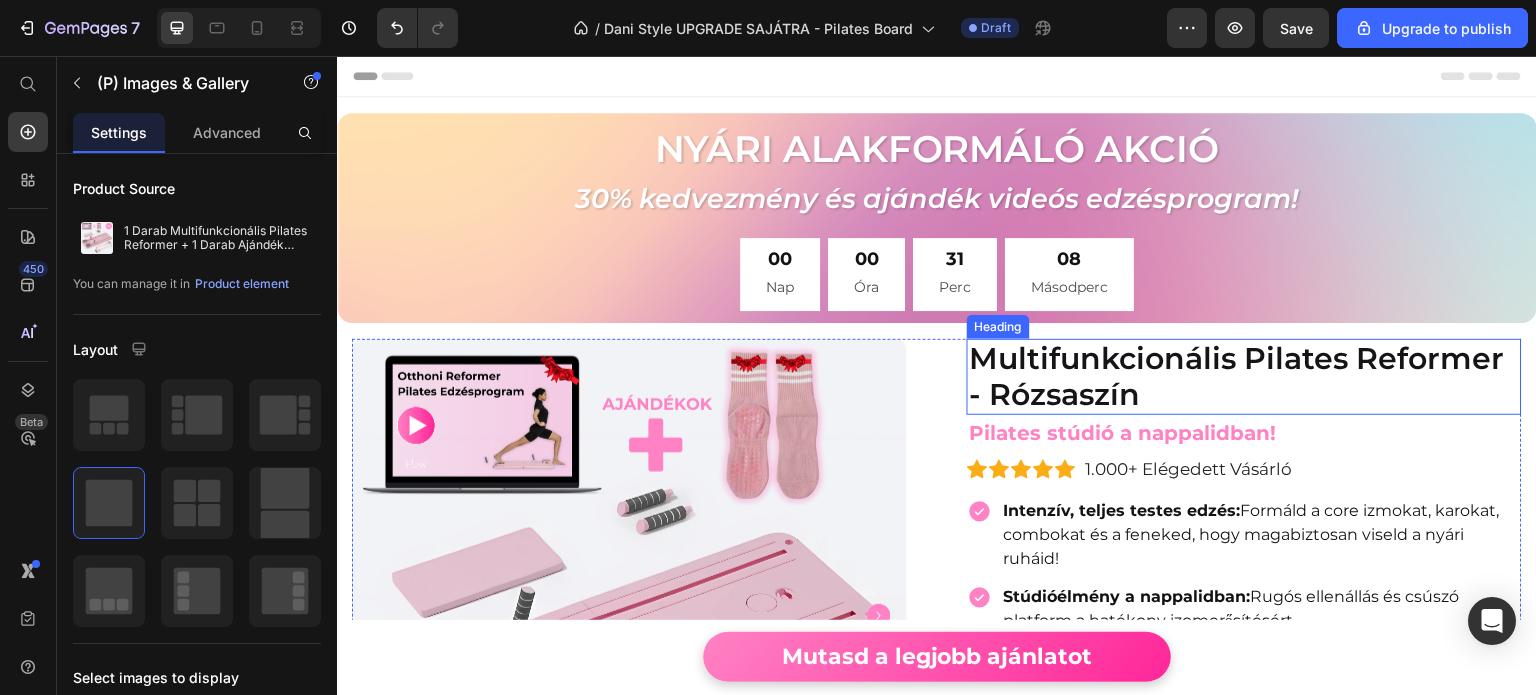 click on "Multifunkcionális Pilates Reformer - Rózsaszín" at bounding box center [1244, 377] 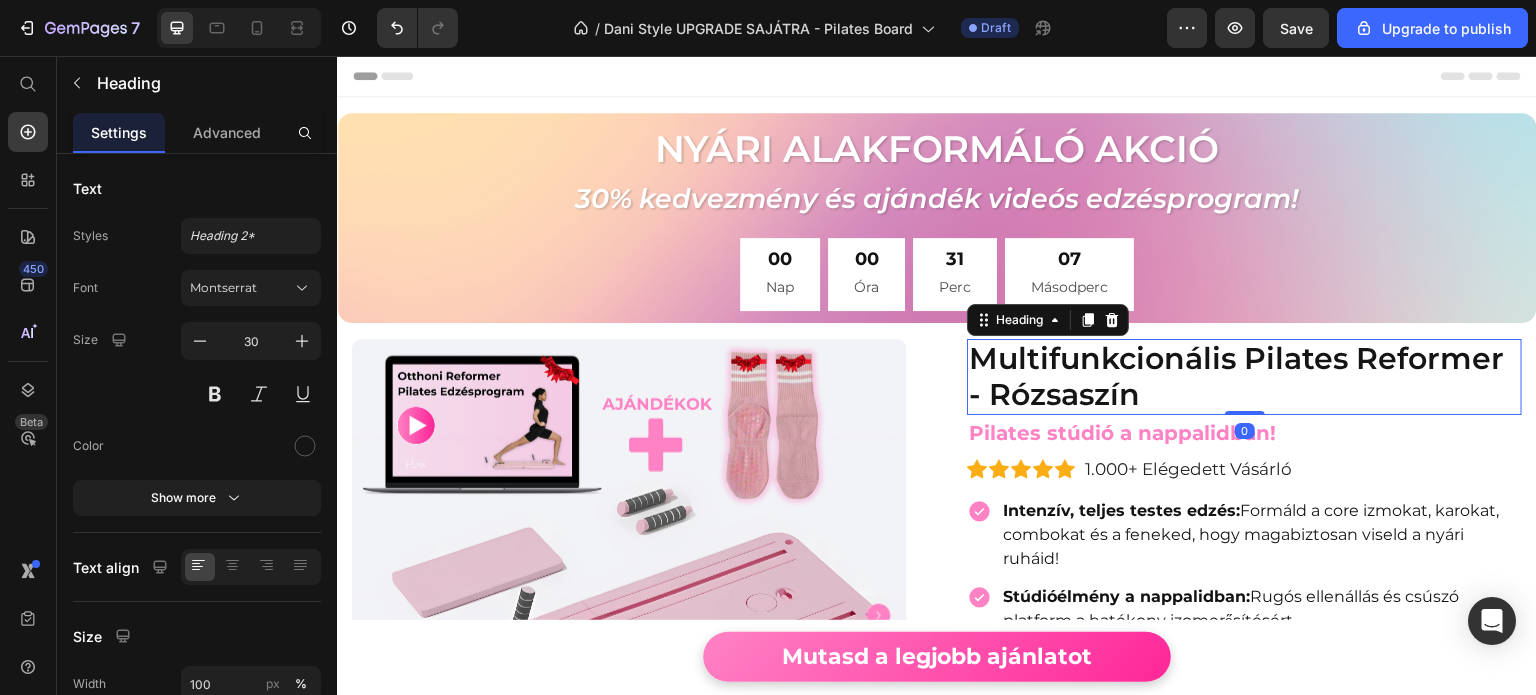click on "Multifunkcionális Pilates Reformer - Rózsaszín" at bounding box center (1244, 377) 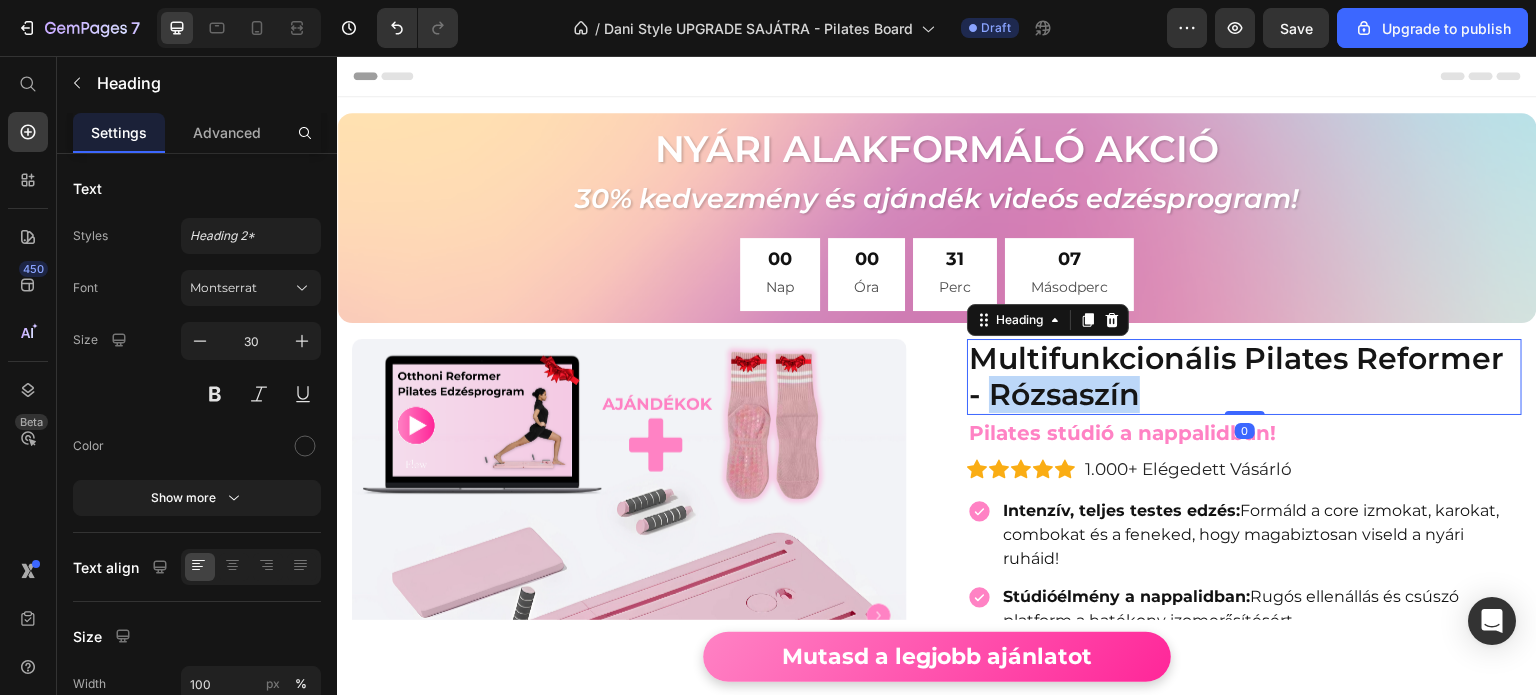 click on "Multifunkcionális Pilates Reformer - Rózsaszín" at bounding box center (1244, 377) 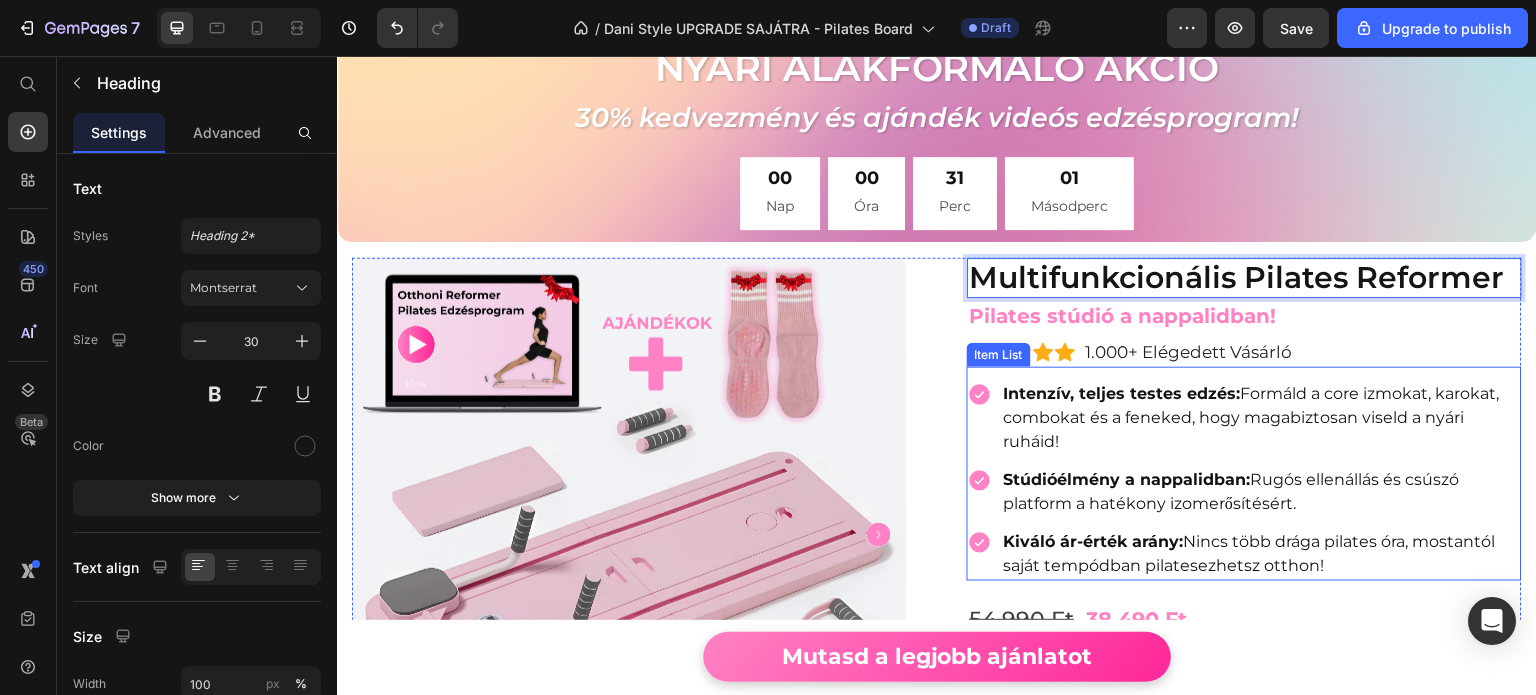 scroll, scrollTop: 0, scrollLeft: 0, axis: both 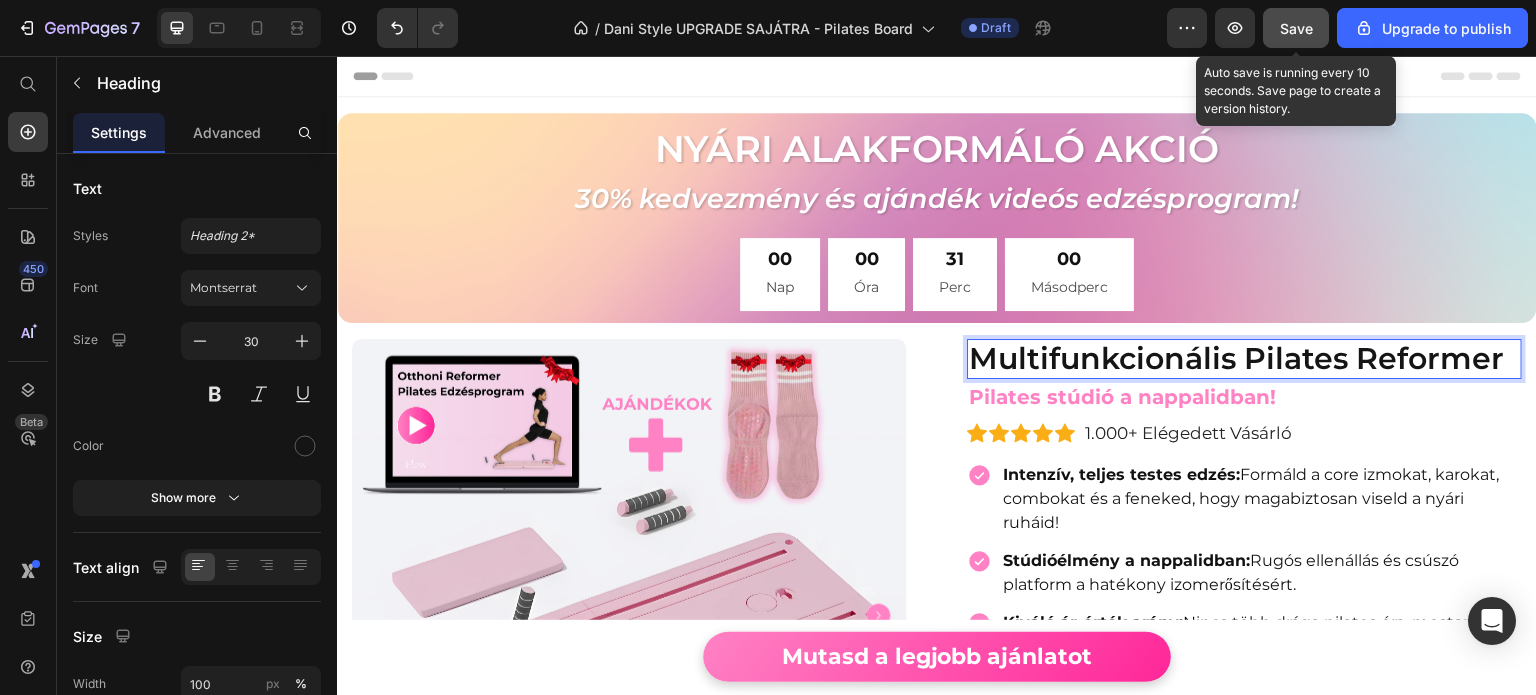 click on "Save" 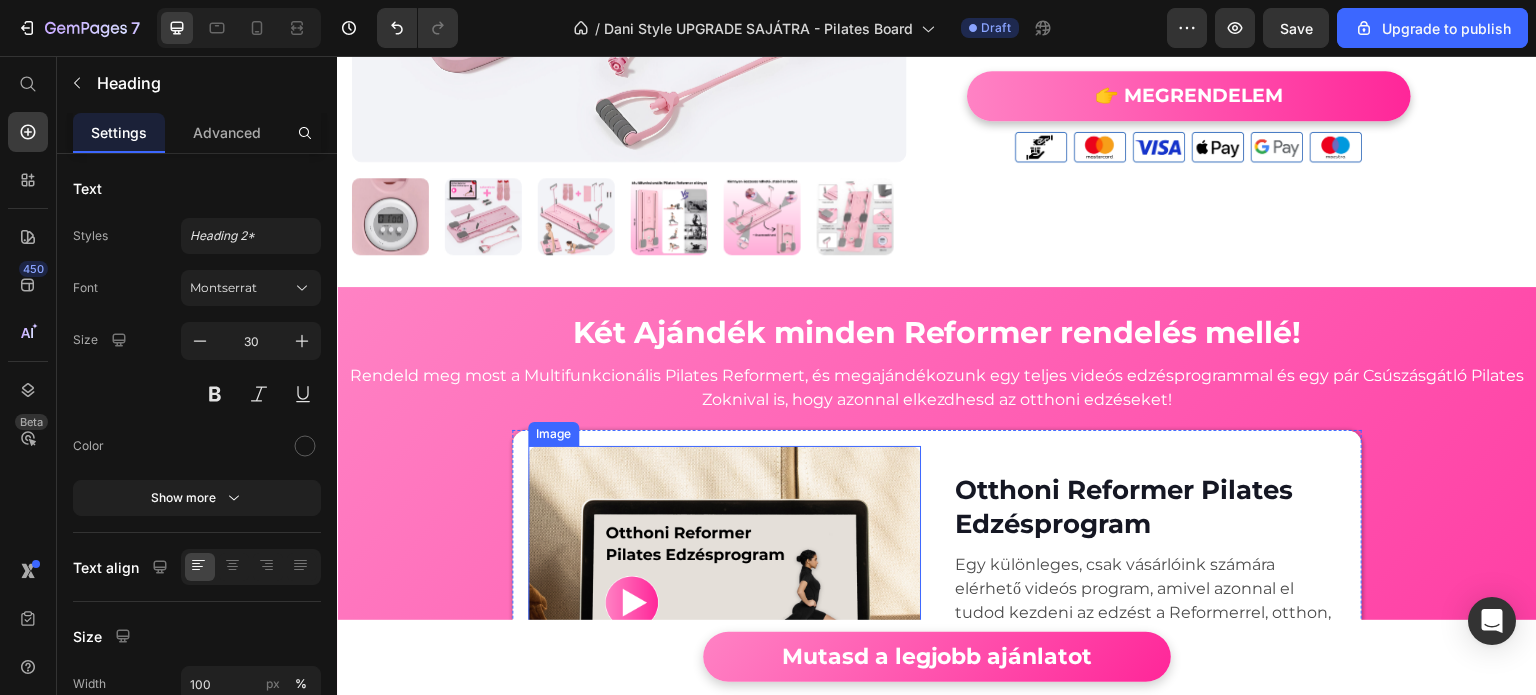 scroll, scrollTop: 1100, scrollLeft: 0, axis: vertical 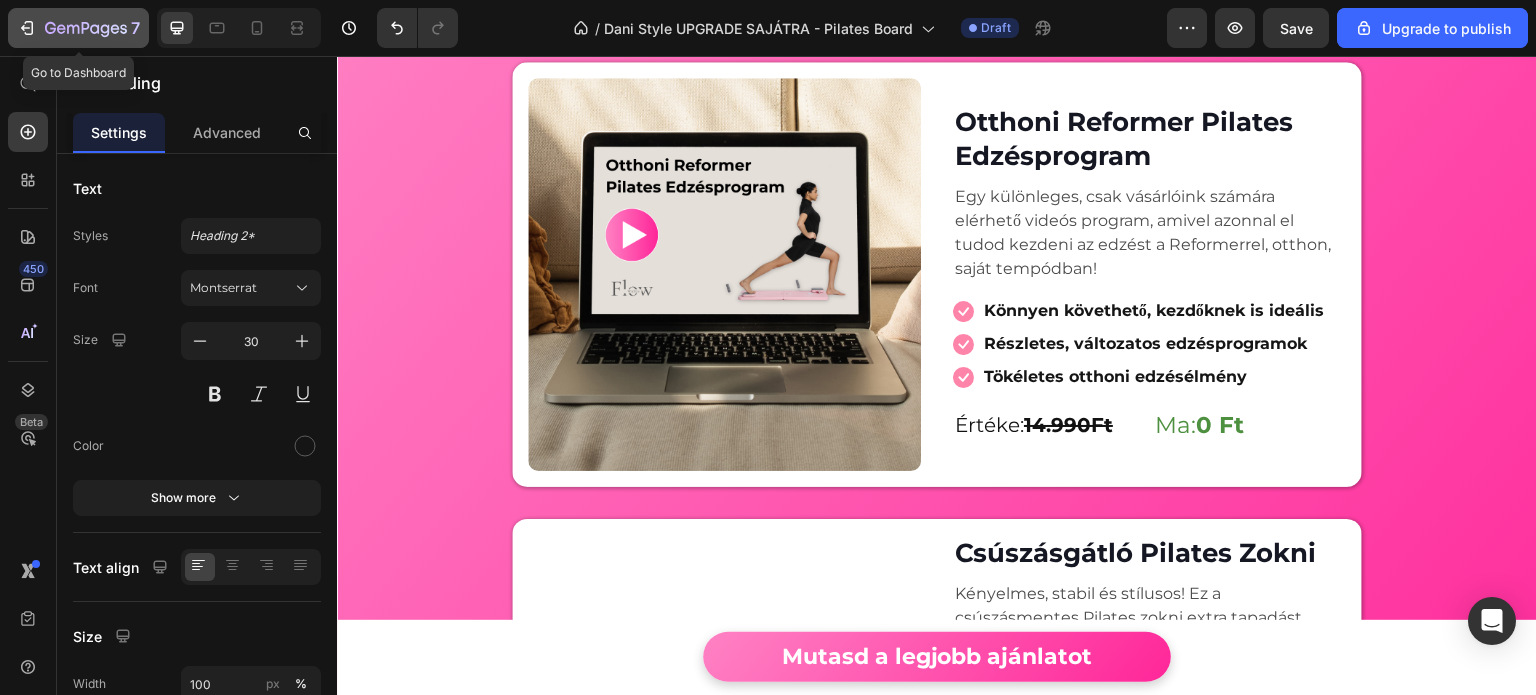 click 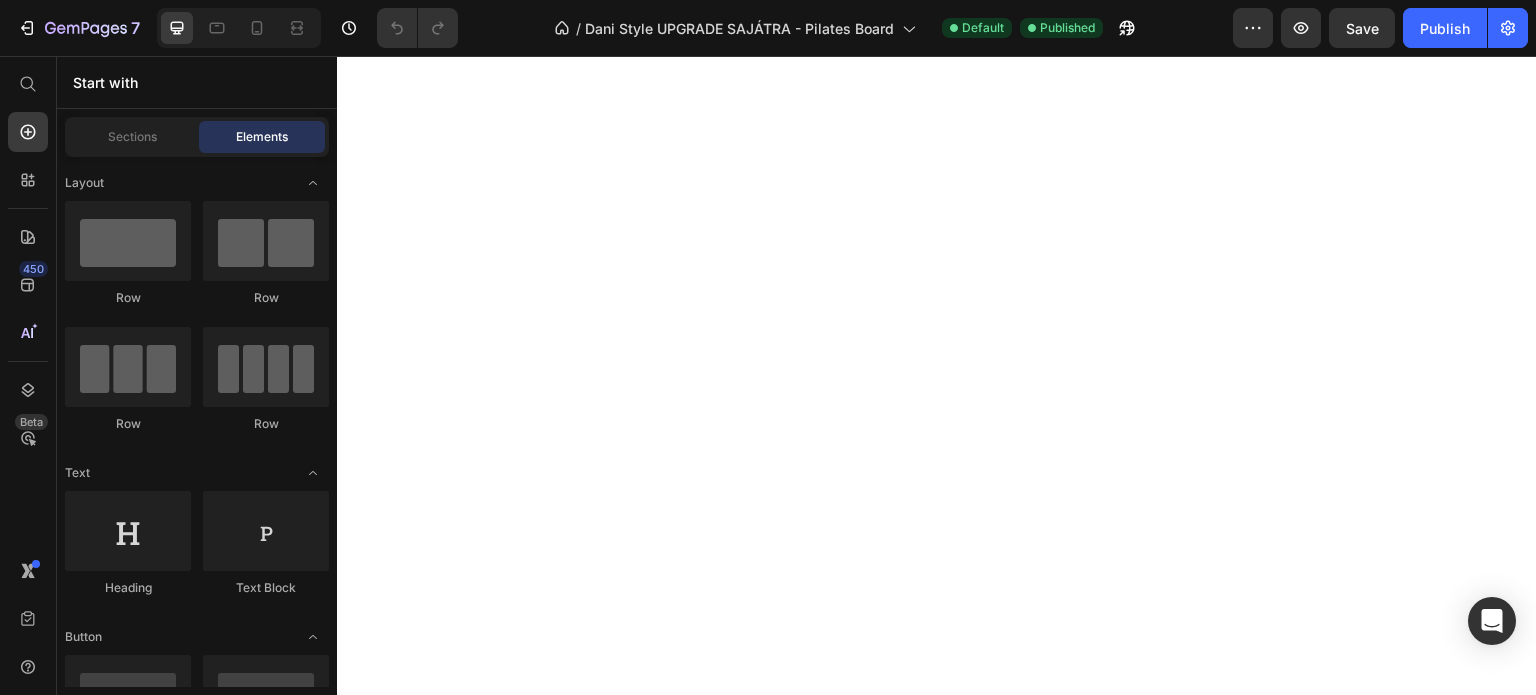 scroll, scrollTop: 0, scrollLeft: 0, axis: both 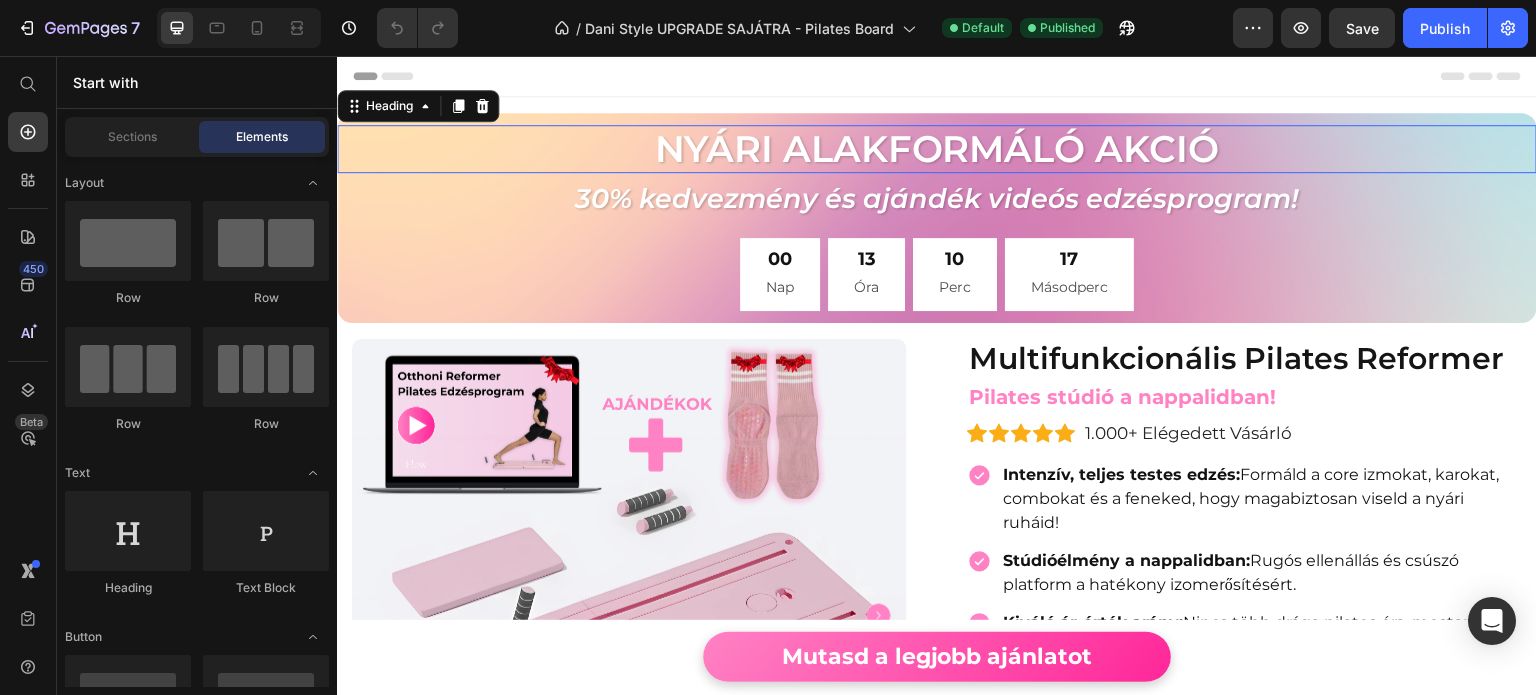 click on "Nyári Alakformáló Akció" at bounding box center [937, 149] 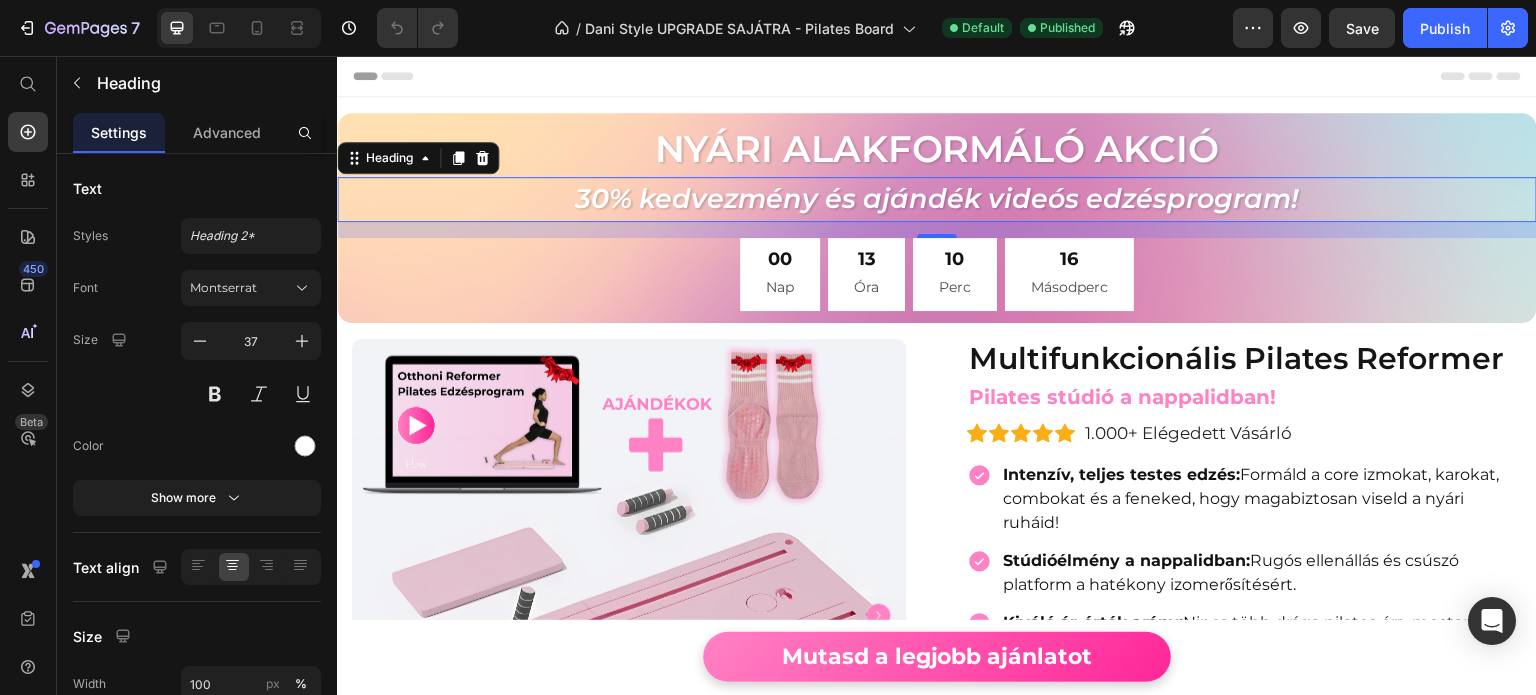 click on "30% kedvezmény és ajándék videós edzésprogram!" at bounding box center (937, 199) 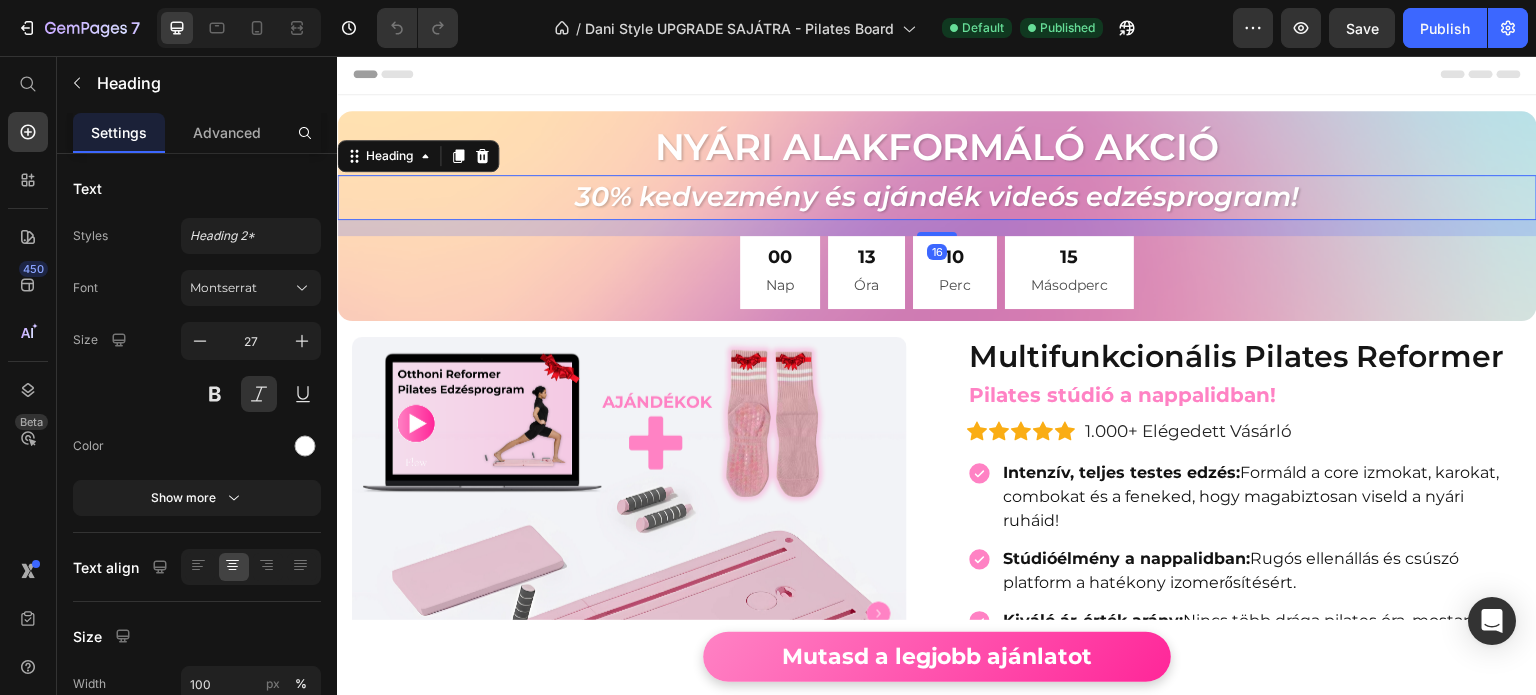 scroll, scrollTop: 0, scrollLeft: 0, axis: both 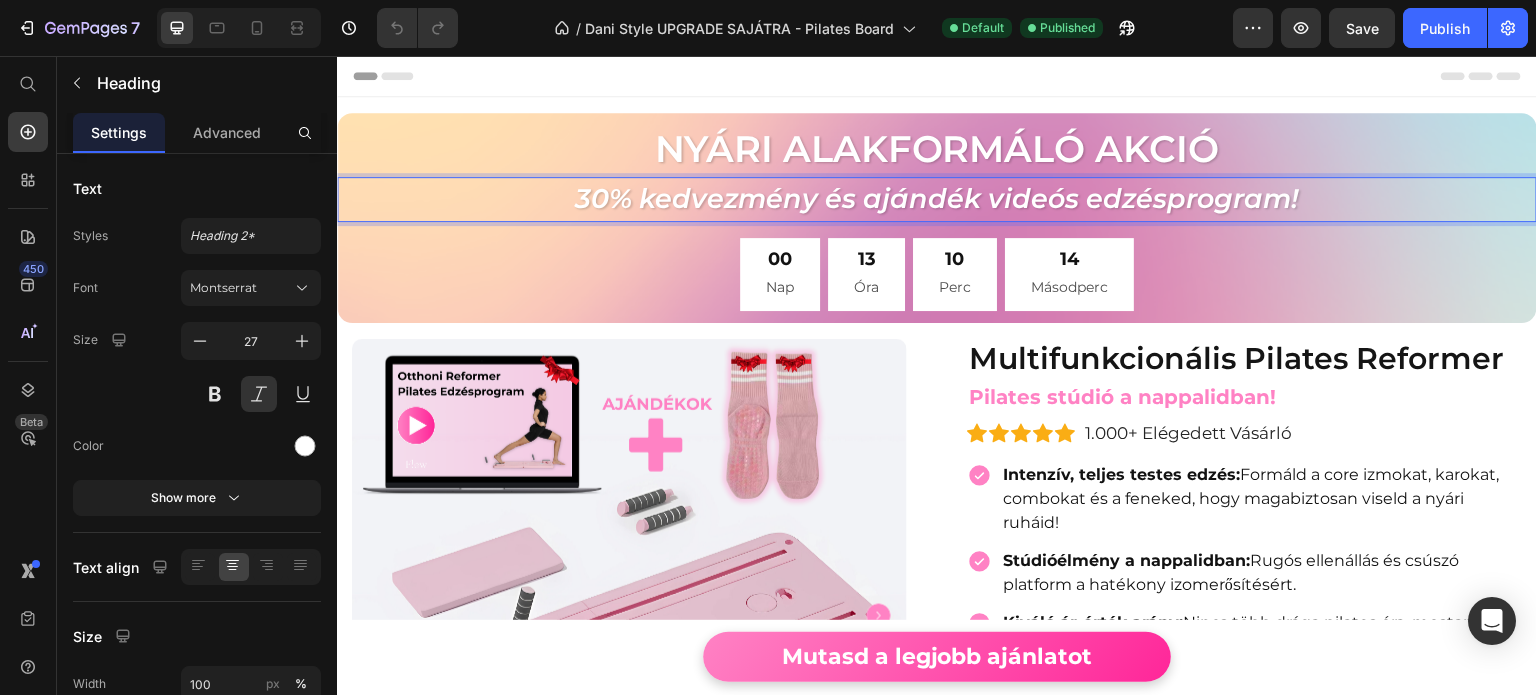 click on "30% kedvezmény és ajándék videós edzésprogram!" at bounding box center (937, 199) 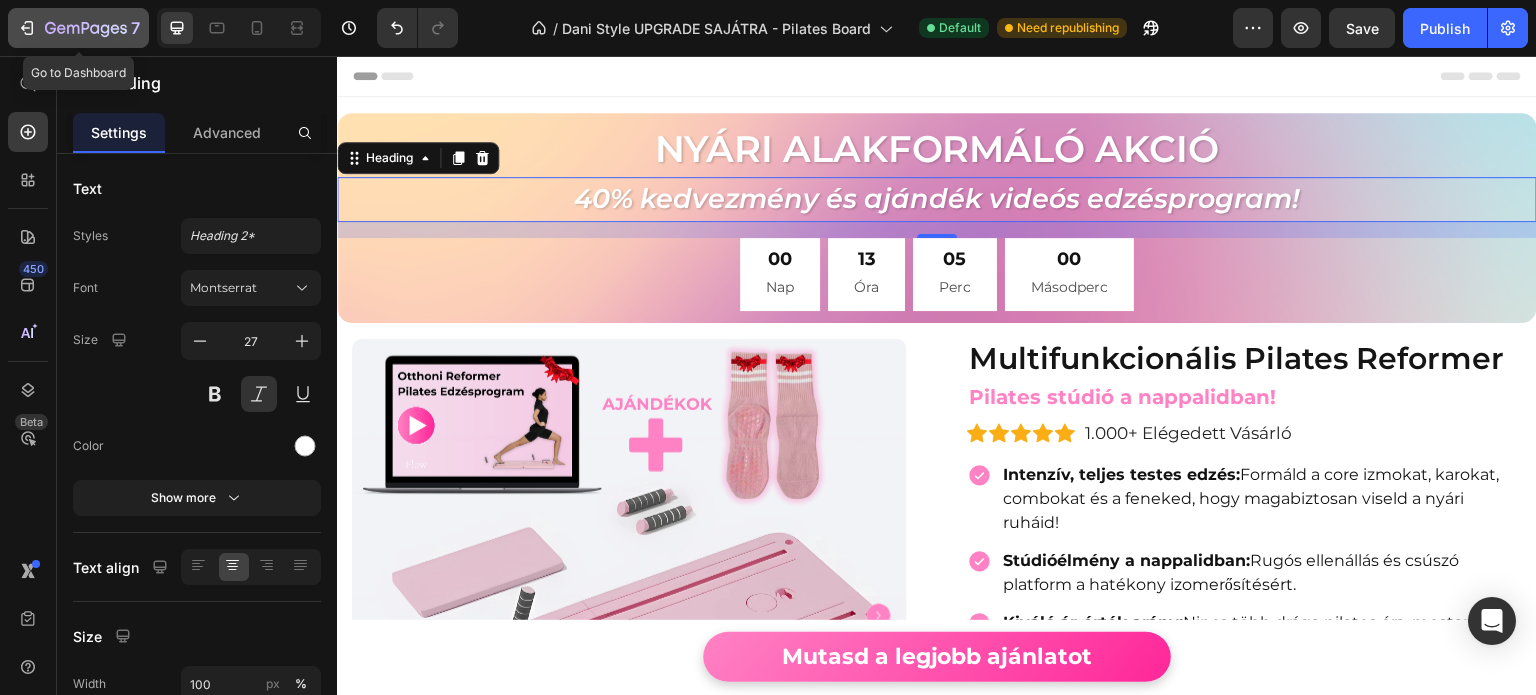 click on "7" at bounding box center [135, 28] 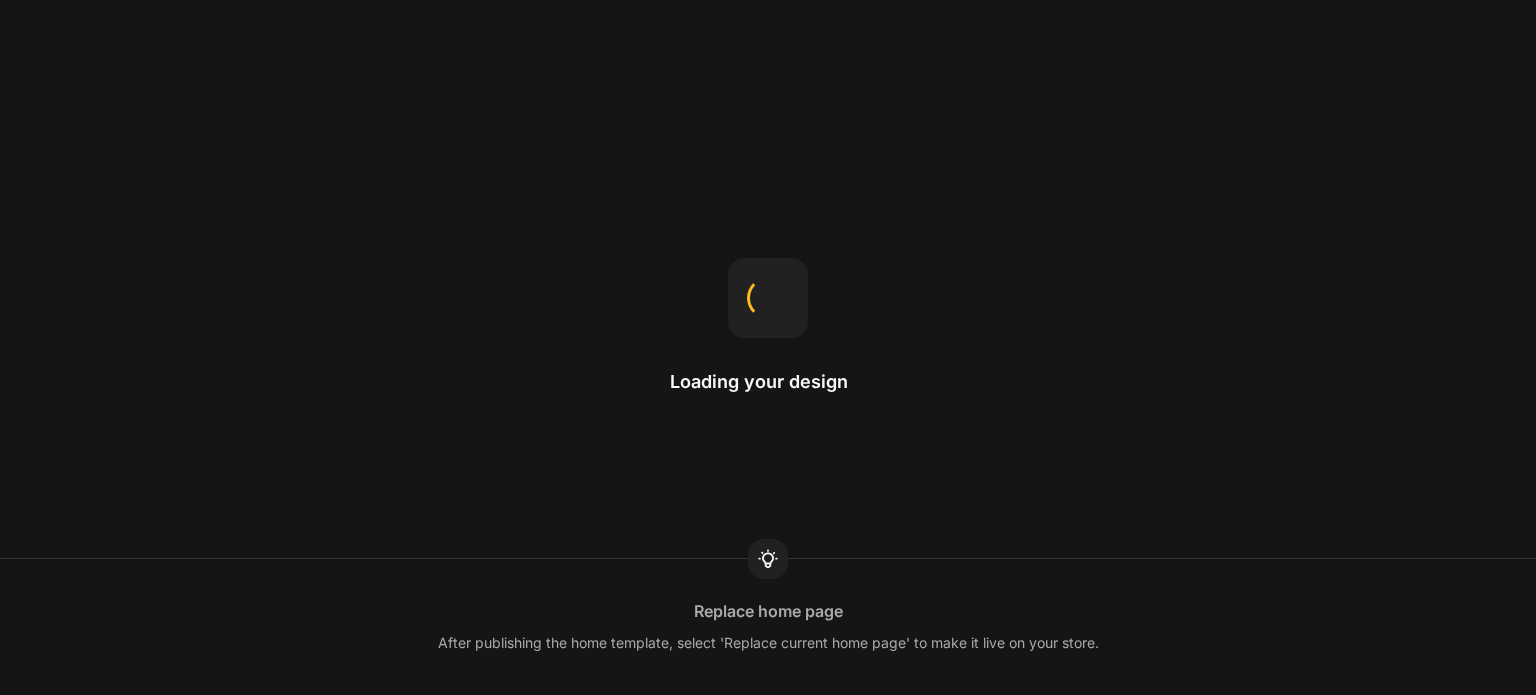 scroll, scrollTop: 0, scrollLeft: 0, axis: both 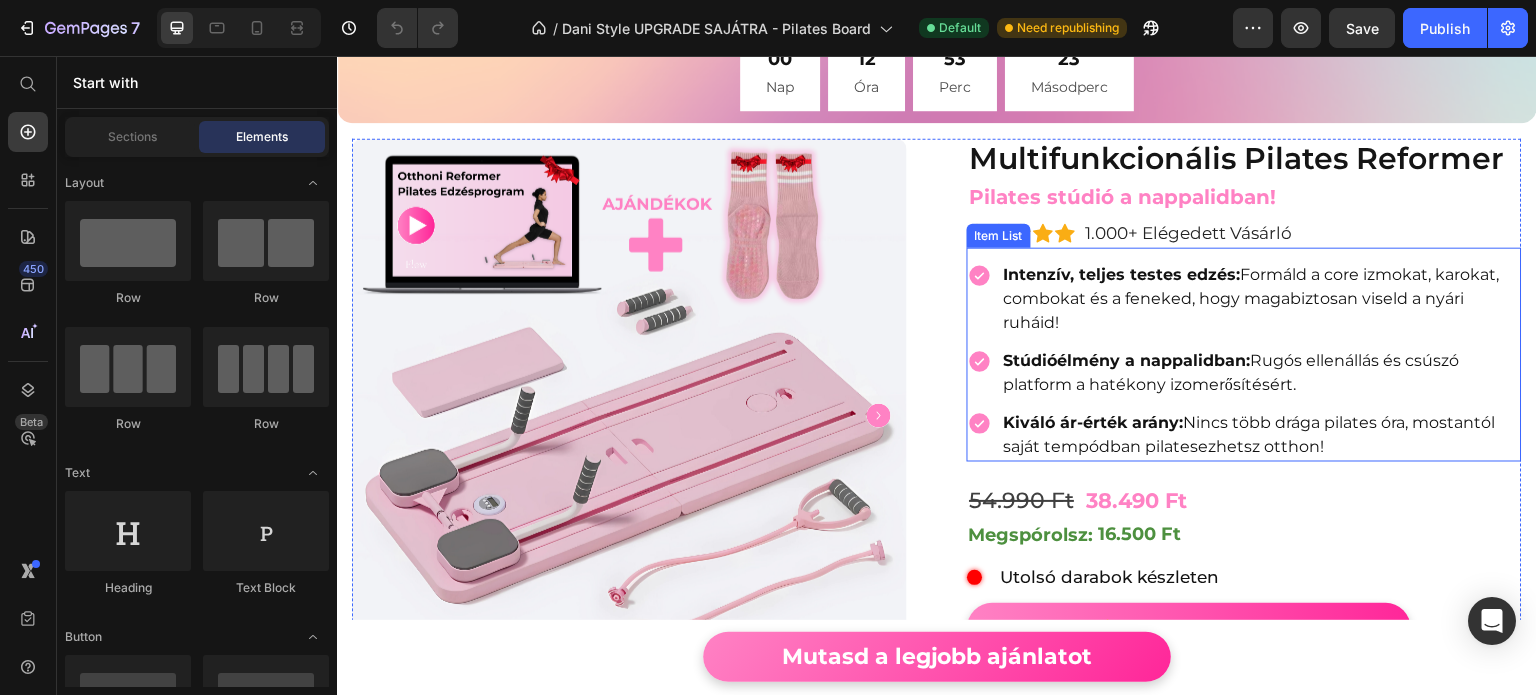 click on "Kiváló ár-érték arány:  Nincs több drága pilates óra, mostantól saját tempódban pilatesezhetsz otthon!" at bounding box center (1244, 435) 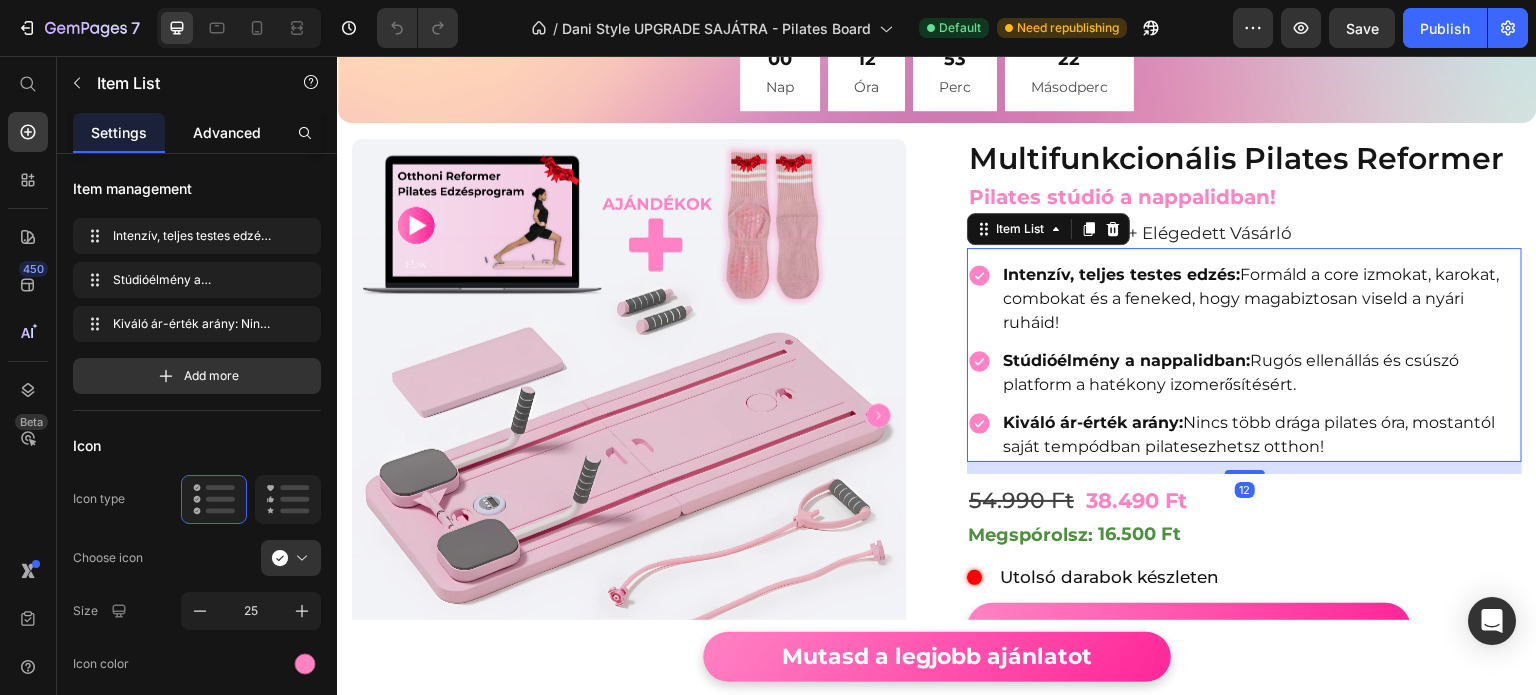 click on "Advanced" at bounding box center [227, 132] 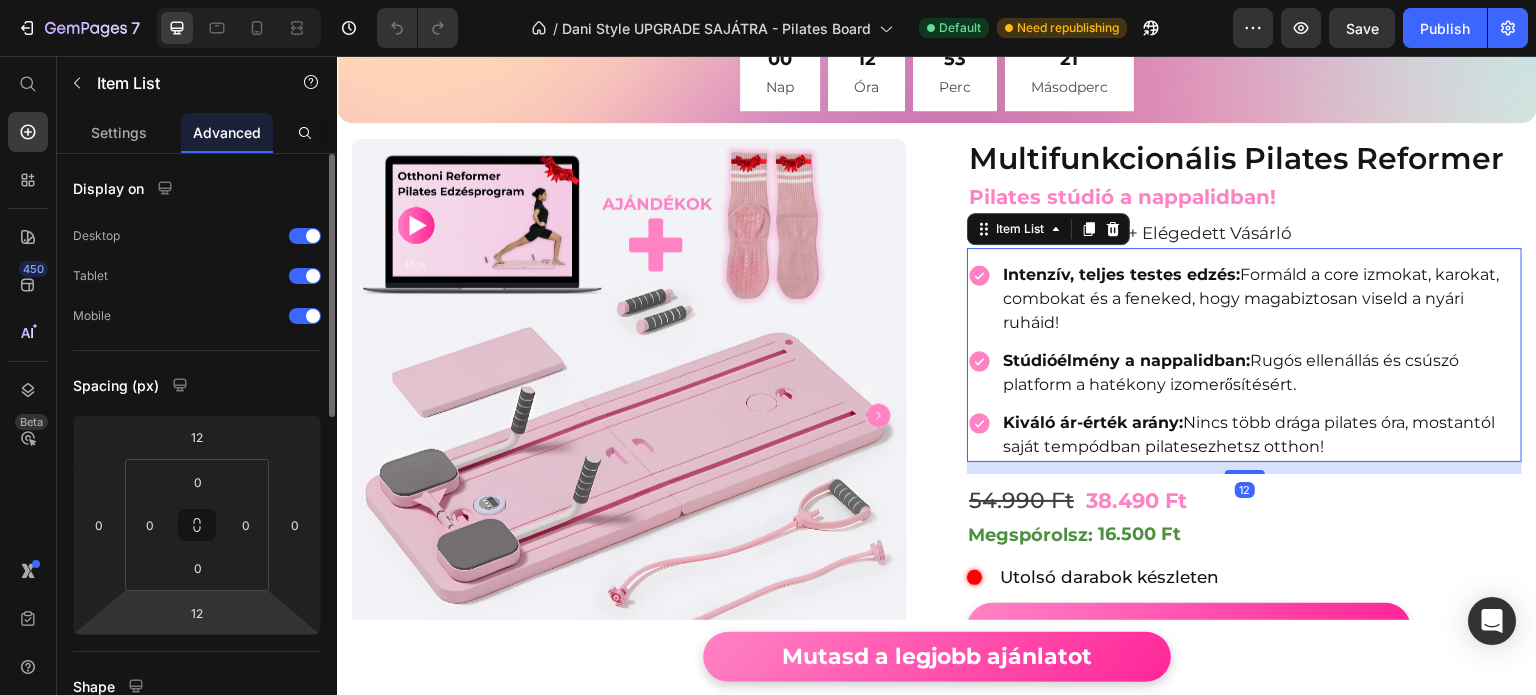 click on "7   /  Dani Style UPGRADE SAJÁTRA - Pilates Board Default Need republishing Preview  Save   Publish  450 Beta Start with Sections Elements Hero Section Product Detail Brands Trusted Badges Guarantee Product Breakdown How to use Testimonials Compare Bundle FAQs Social Proof Brand Story Product List Collection Blog List Contact Sticky Add to Cart Custom Footer Browse Library 450 Layout
Row
Row
Row
Row Text
Heading
Text Block Button
Button
Button
Sticky Back to top Media
Image" at bounding box center [768, 0] 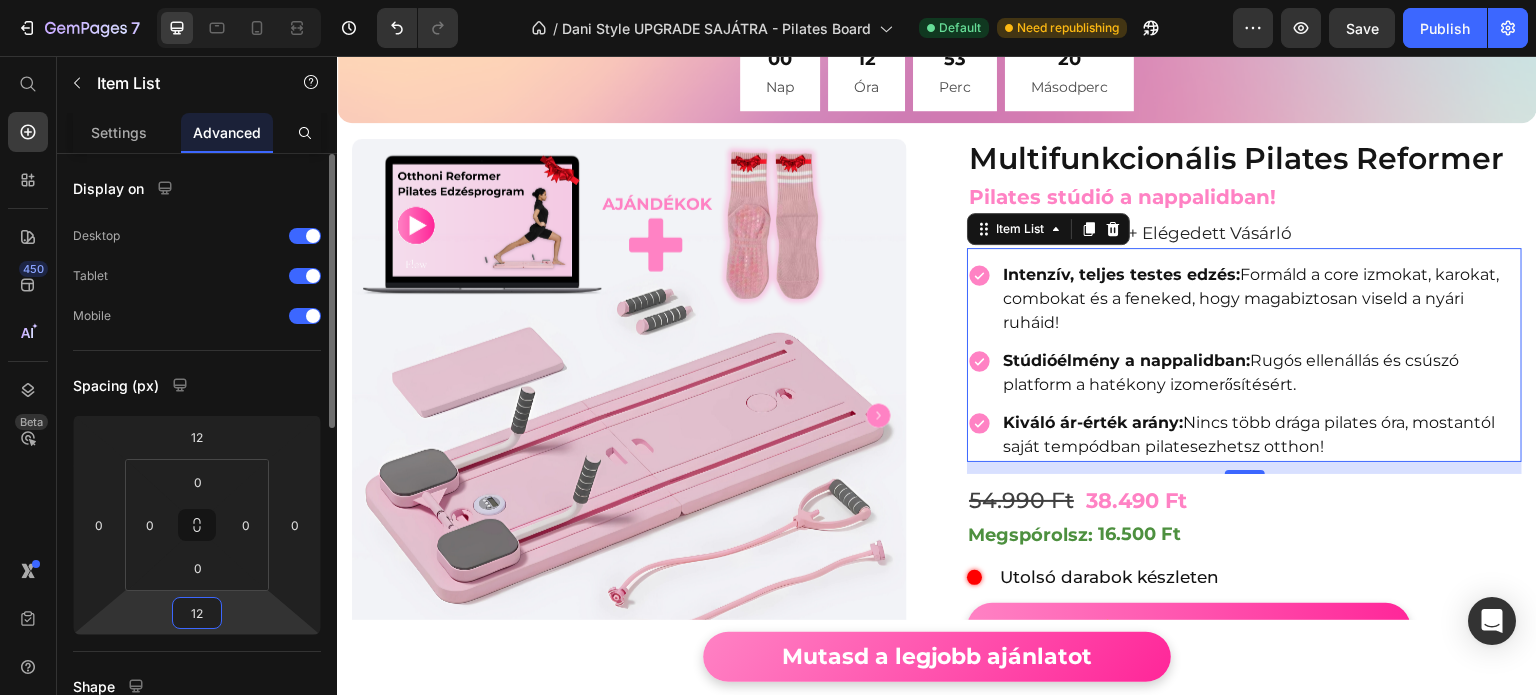 type on "0" 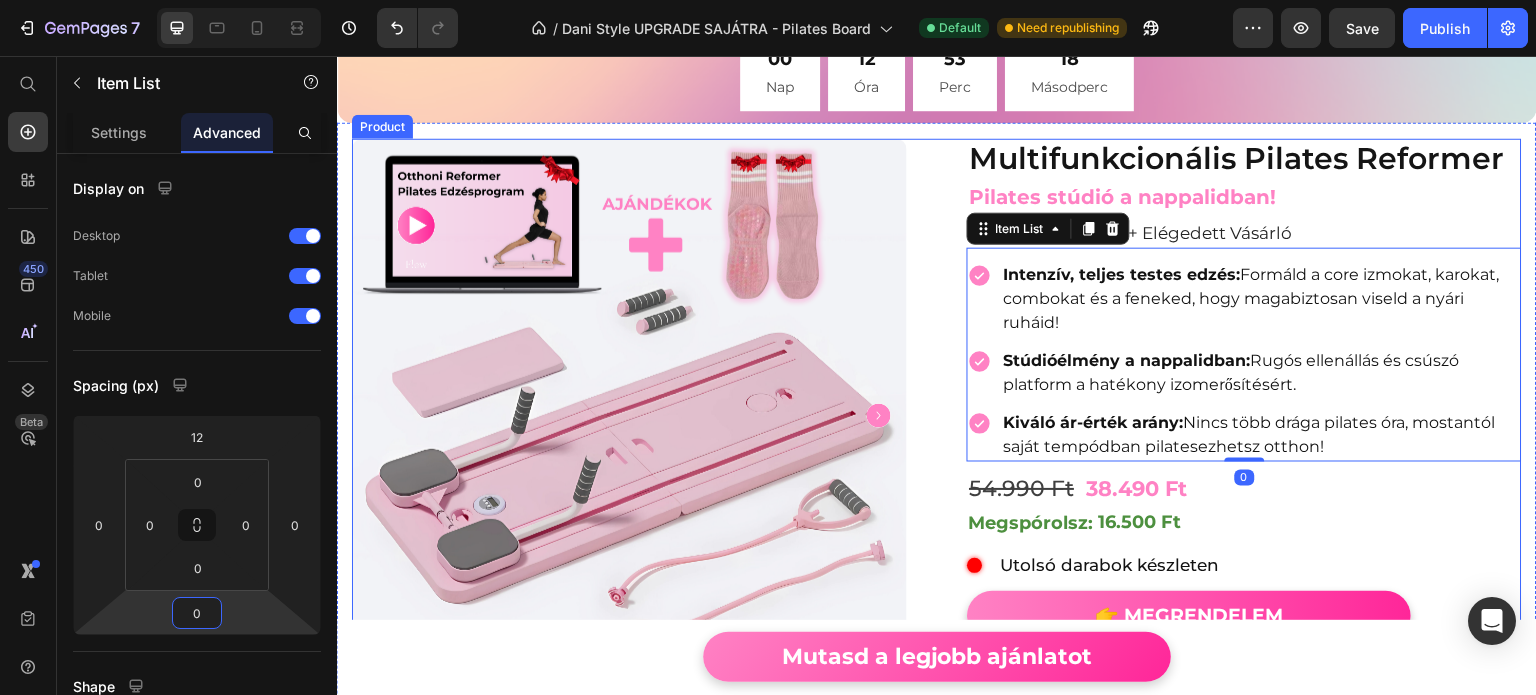 click on "Product Images Multifunkcionális Pilates Reformer Heading Pilates stúdió a nappalidban! Heading                Icon                Icon                Icon                Icon                Icon Icon List Hoz 1.000+ Elégedett Vásárló Text block Row Intenzív, teljes testes edzés:  Formáld a core izmokat, karokat, combokat és a feneked, hogy magabiztosan viseld a nyári ruháid! Stúdióélmény a nappalidban:  Rugós ellenállás és csúszó platform a hatékony izomerősítésért. Kiváló ár-érték arány:  Nincs több drága pilates óra, mostantól saját tempódban pilatesezhetsz otthon! Item List   0 38.490 Ft (P) Price 54.990 Ft (P) Price Row Megspórolsz: 16.500 Ft (P) Tag
Custom Code Utolsó darabok készleten Text Block Advanced List Row 👉 MEGRENDELEM (P) Cart Button Image Product" at bounding box center (937, 463) 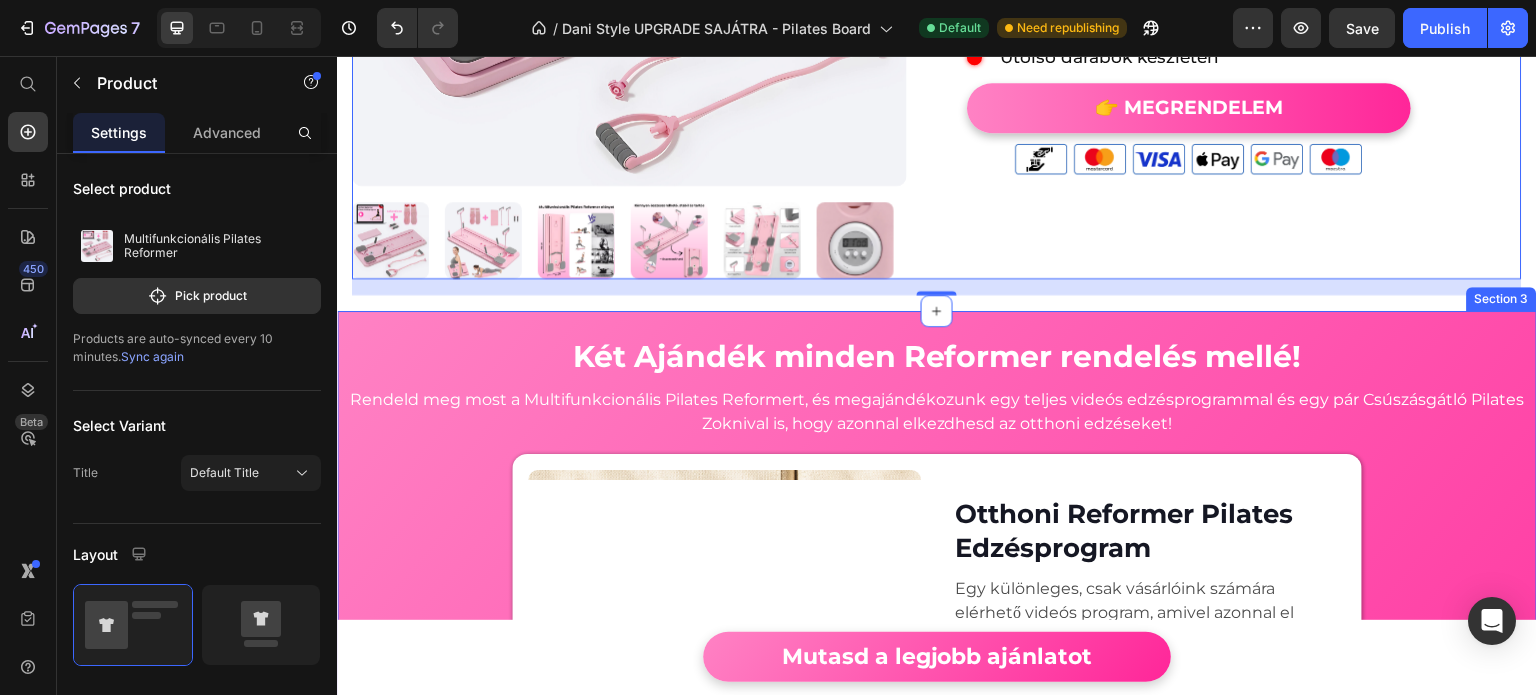 scroll, scrollTop: 700, scrollLeft: 0, axis: vertical 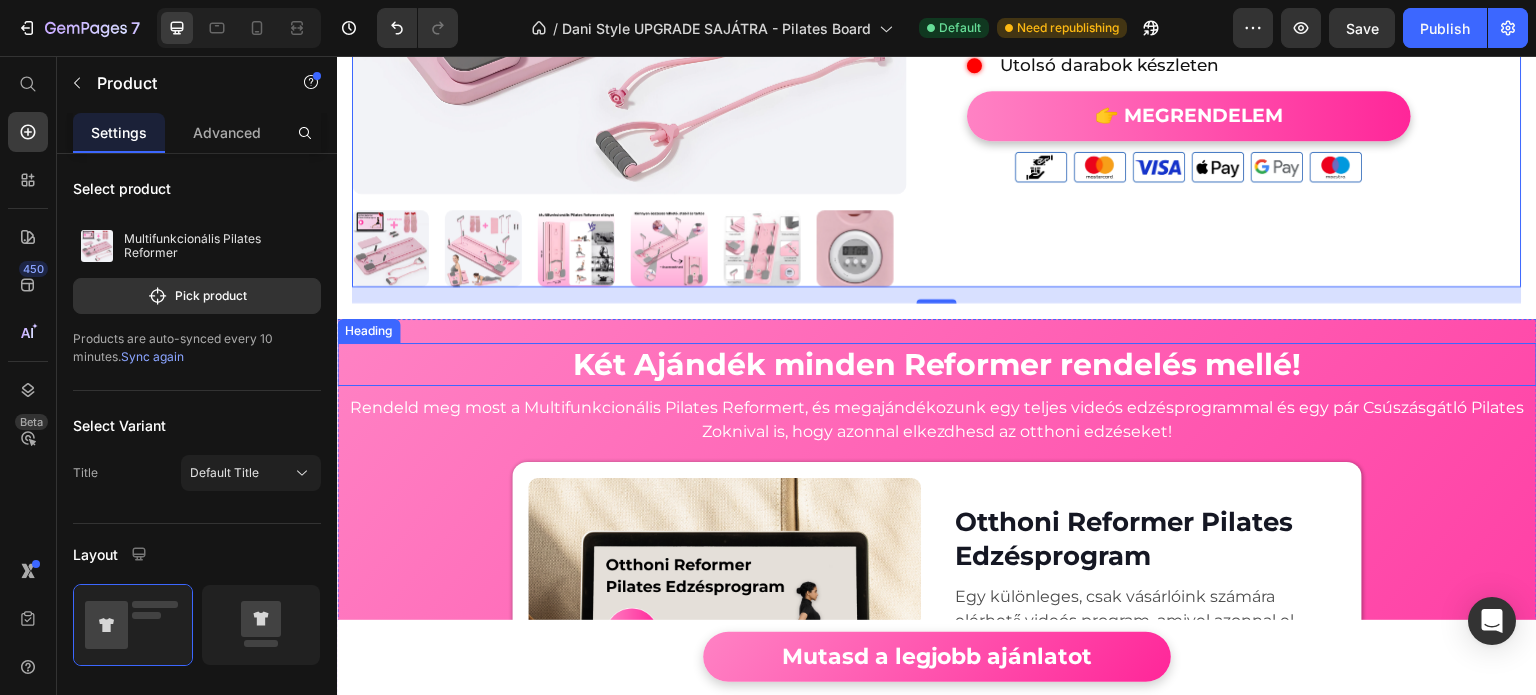 click on "Két Ajándék minden Reformer rendelés mellé!" at bounding box center (937, 364) 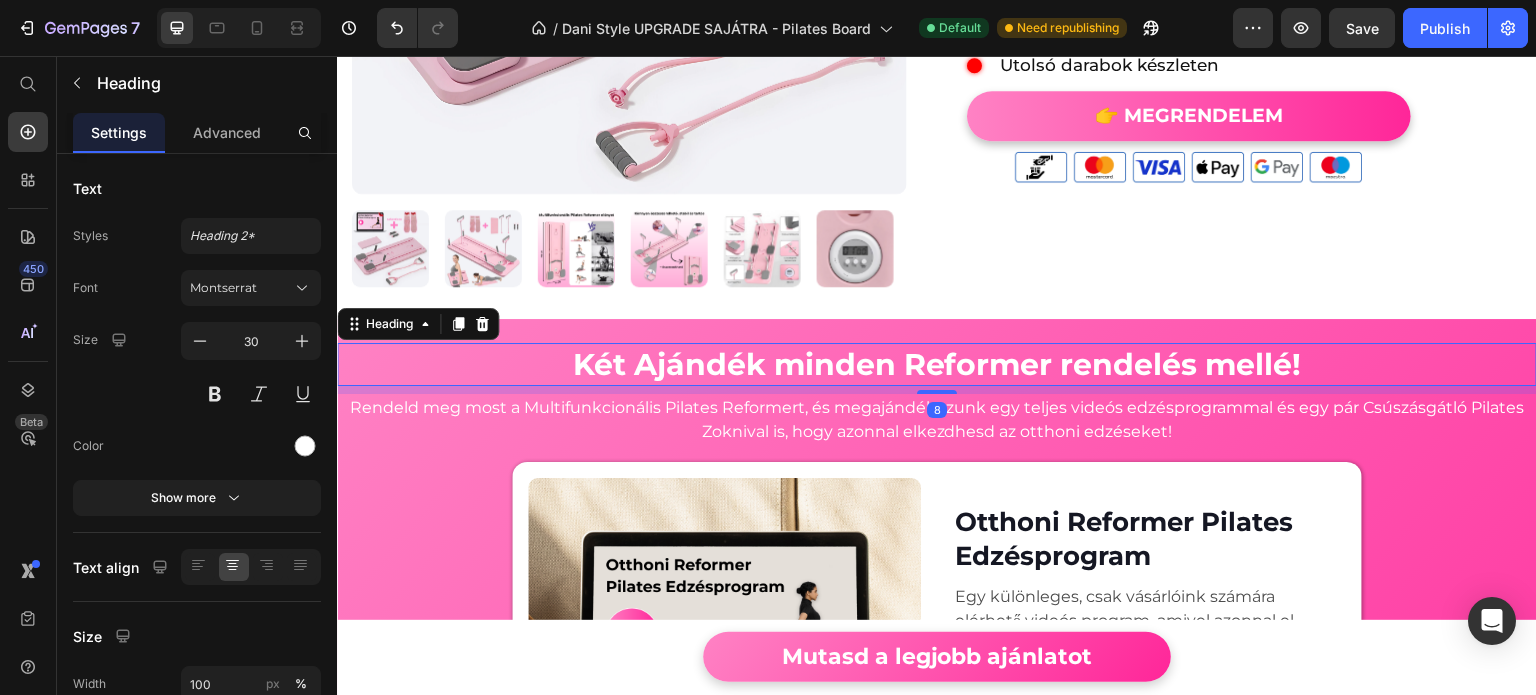 click on "Két Ajándék minden Reformer rendelés mellé!" at bounding box center (937, 364) 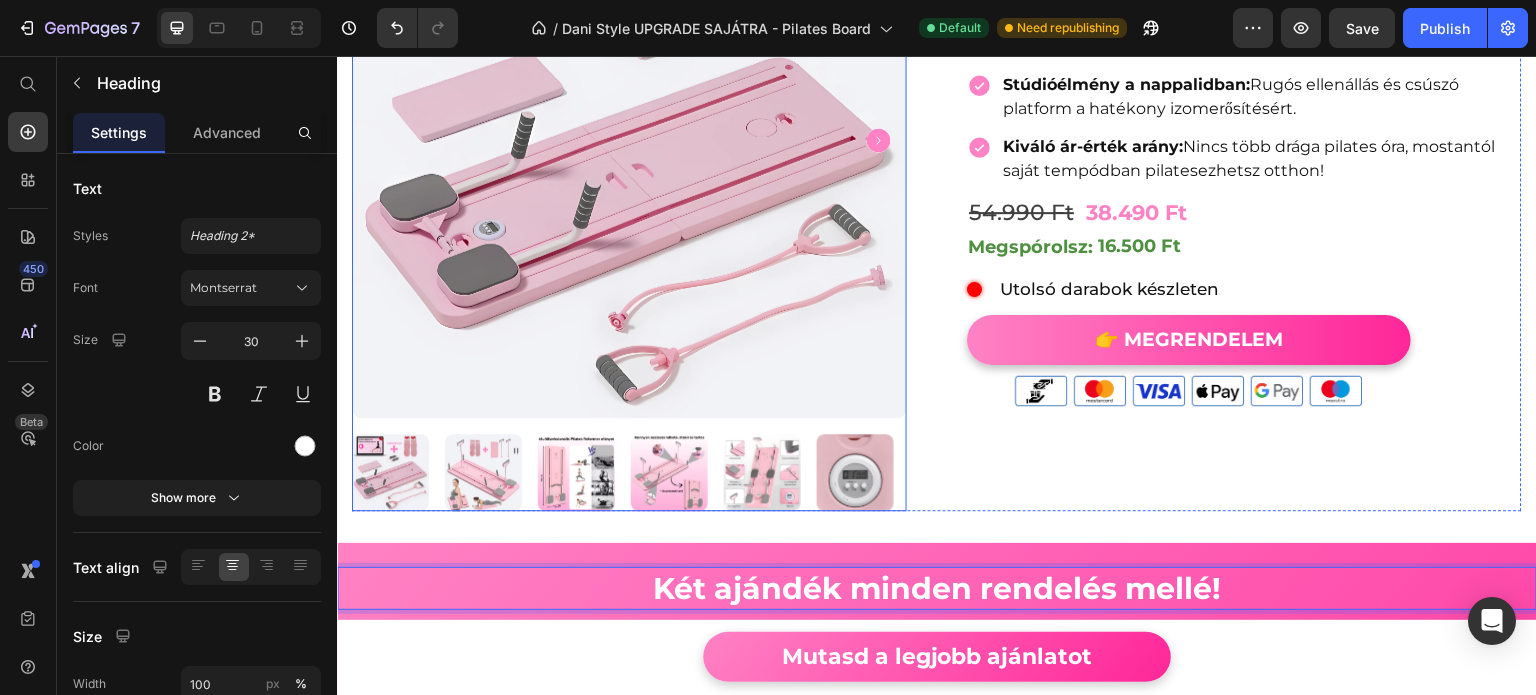 scroll, scrollTop: 700, scrollLeft: 0, axis: vertical 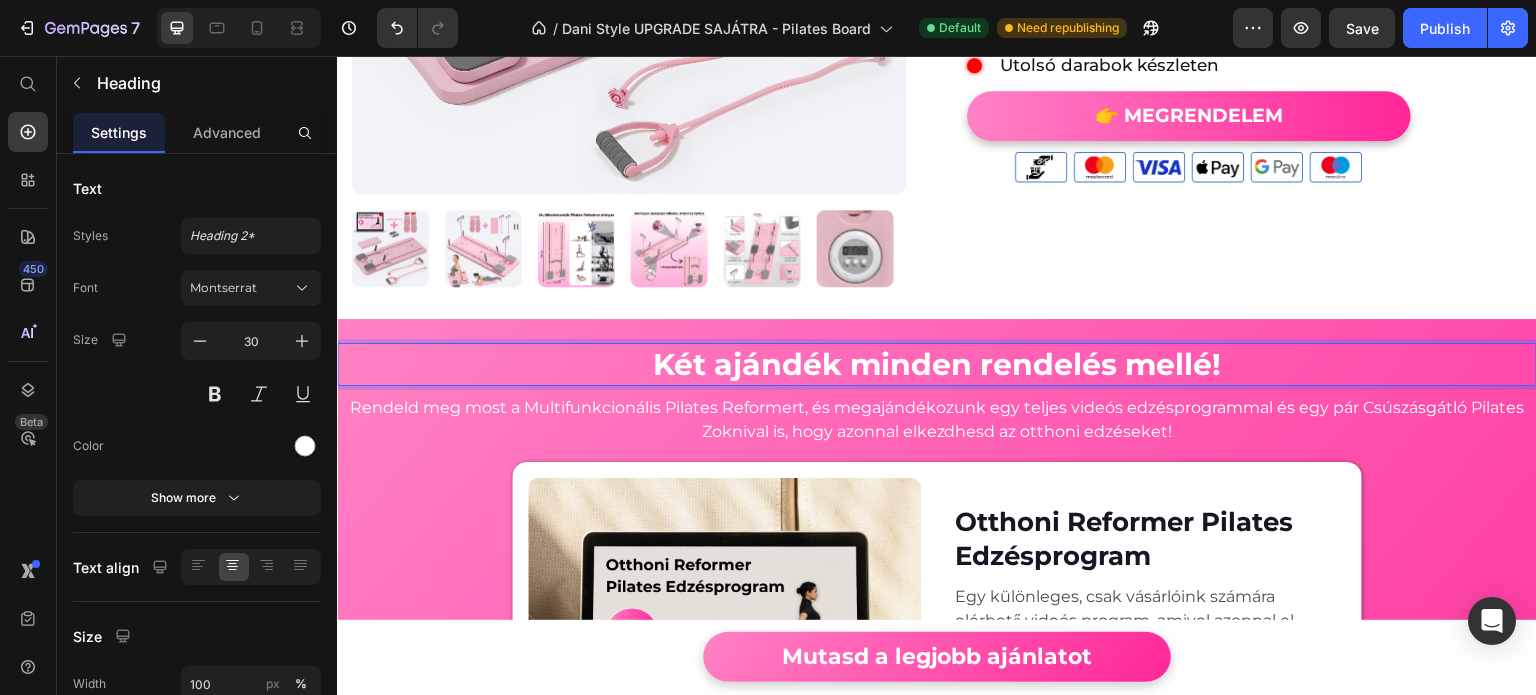 click on "Két ajándék minden rendelés mellé!" at bounding box center [937, 364] 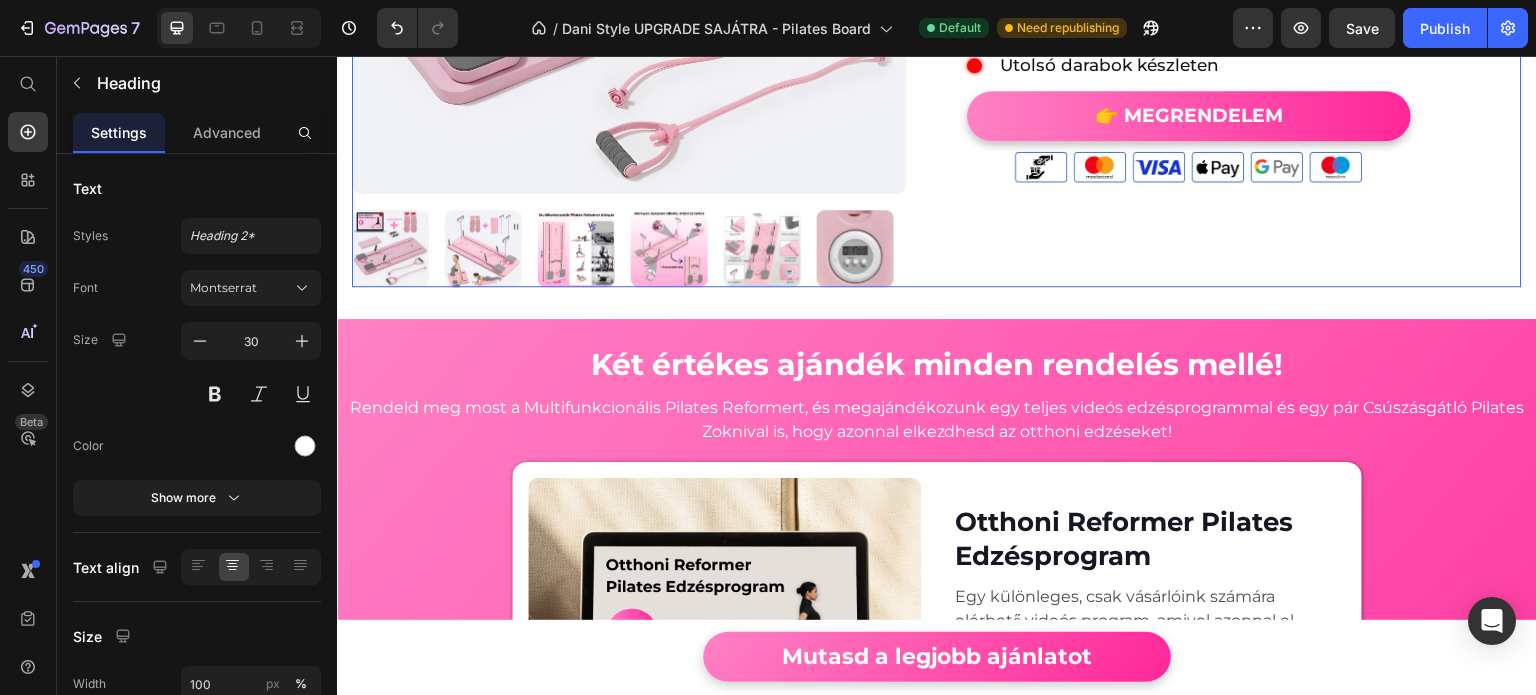 click on "Product Images Multifunkcionális Pilates Reformer Heading Pilates stúdió a nappalidban! Heading                Icon                Icon                Icon                Icon                Icon Icon List Hoz 1.000+ Elégedett Vásárló Text block Row Intenzív, teljes testes edzés:  Formáld a core izmokat, karokat, combokat és a feneked, hogy magabiztosan viseld a nyári ruháid! Stúdióélmény a nappalidban:  Rugós ellenállás és csúszó platform a hatékony izomerősítésért. Kiváló ár-érték arány:  Nincs több drága pilates óra, mostantól saját tempódban pilatesezhetsz otthon! Item List 38.490 Ft (P) Price 54.990 Ft (P) Price Row Megspórolsz: 16.500 Ft (P) Tag
Custom Code Utolsó darabok készleten Text Block Advanced List Row 👉 MEGRENDELEM (P) Cart Button Image Product   0" at bounding box center (937, -37) 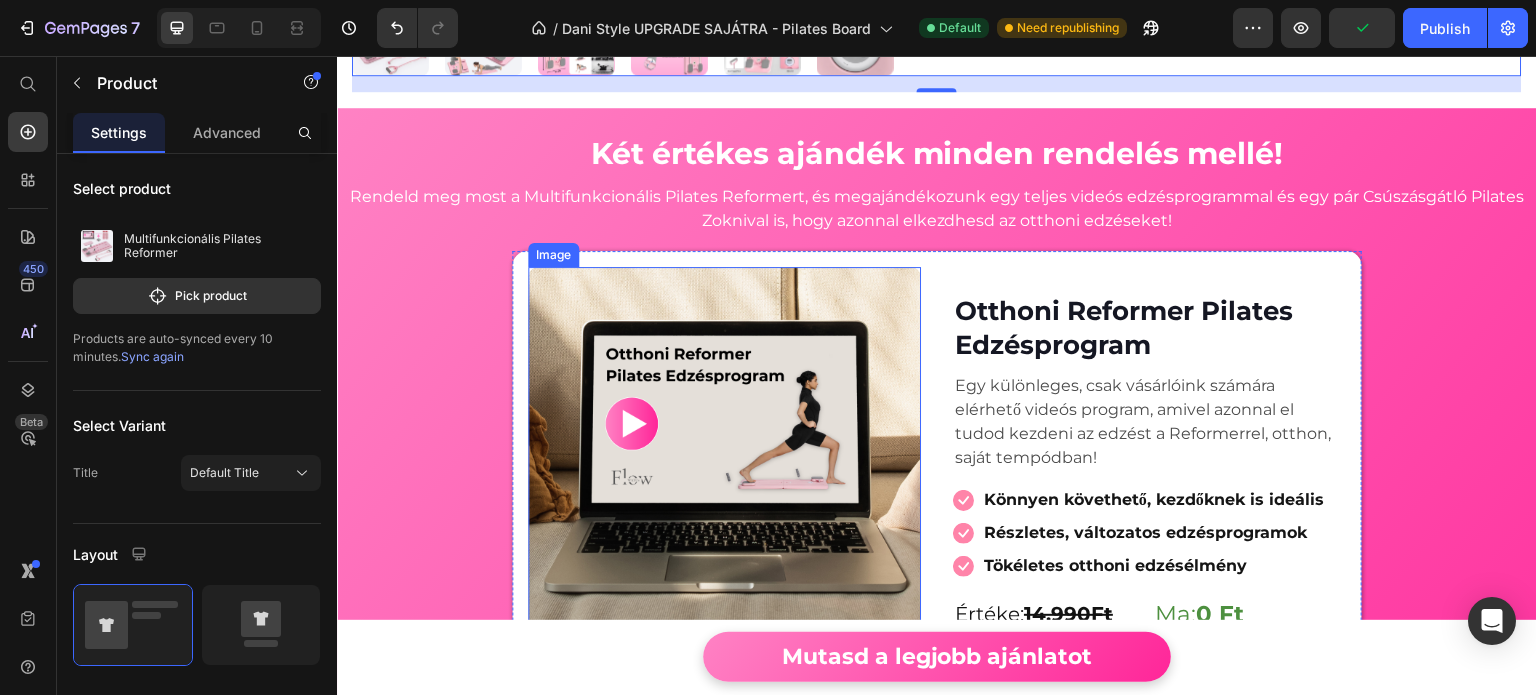 scroll, scrollTop: 800, scrollLeft: 0, axis: vertical 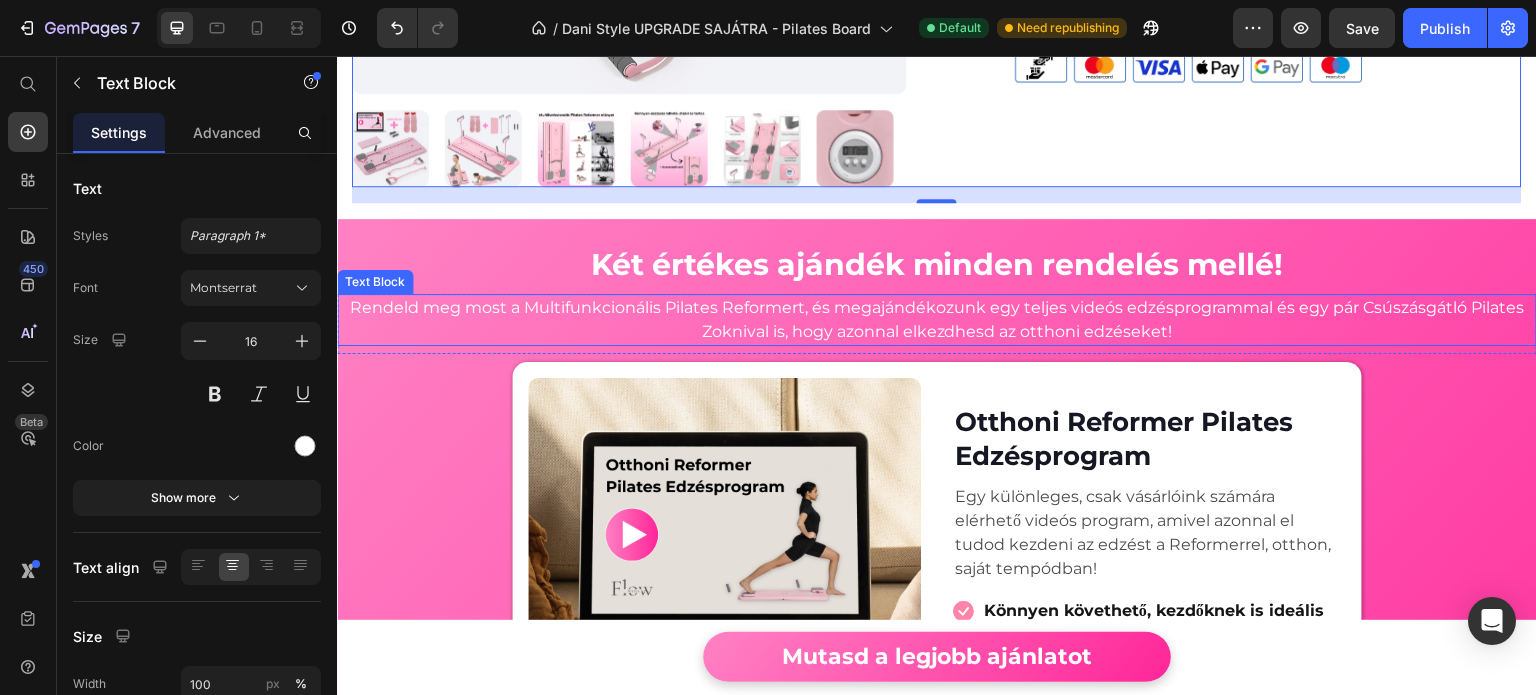 click on "Rendeld meg most a Multifunkcionális Pilates Reformert, és megajándékozunk egy teljes videós edzésprogrammal és egy pár Csúszásgátló Pilates Zoknival is, hogy azonnal elkezdhesd az otthoni edzéseket!" at bounding box center (937, 320) 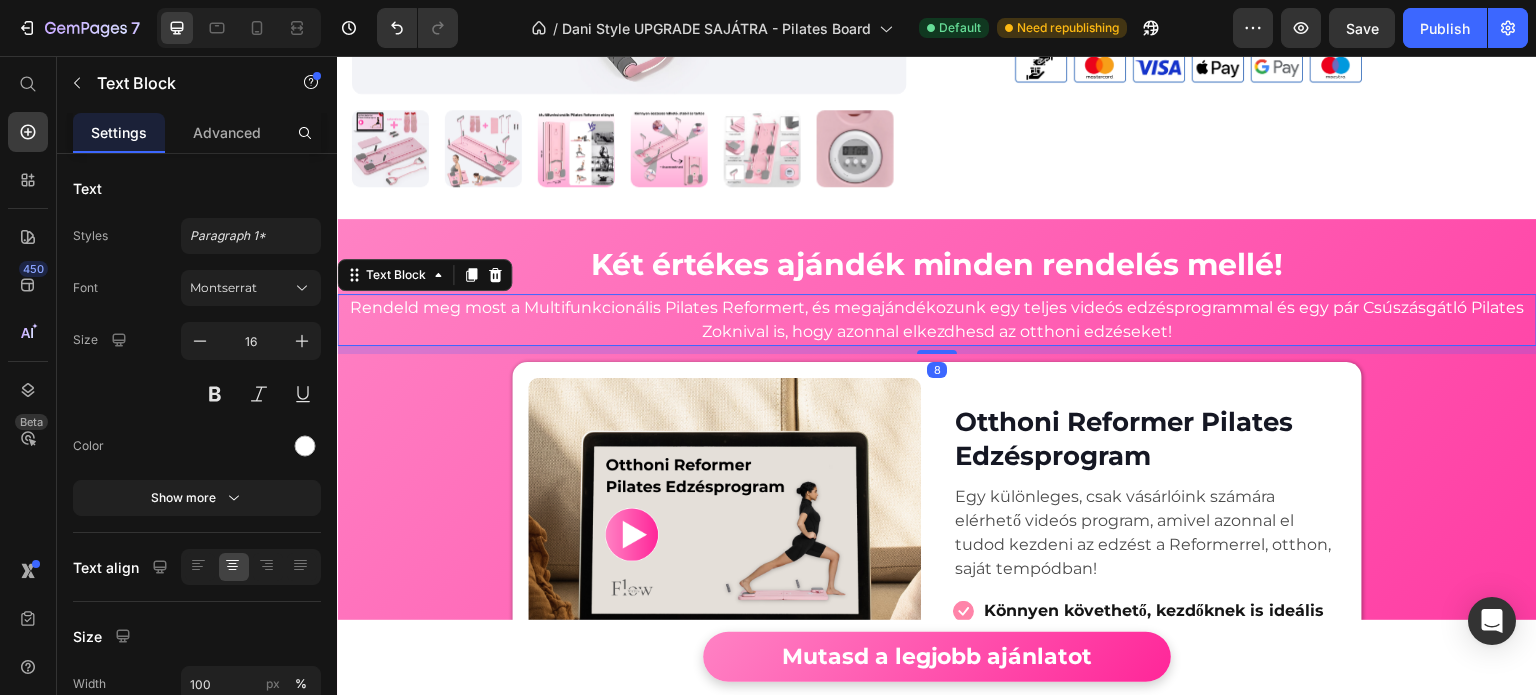 click on "Rendeld meg most a Multifunkcionális Pilates Reformert, és megajándékozunk egy teljes videós edzésprogrammal és egy pár Csúszásgátló Pilates Zoknival is, hogy azonnal elkezdhesd az otthoni edzéseket!" at bounding box center (937, 320) 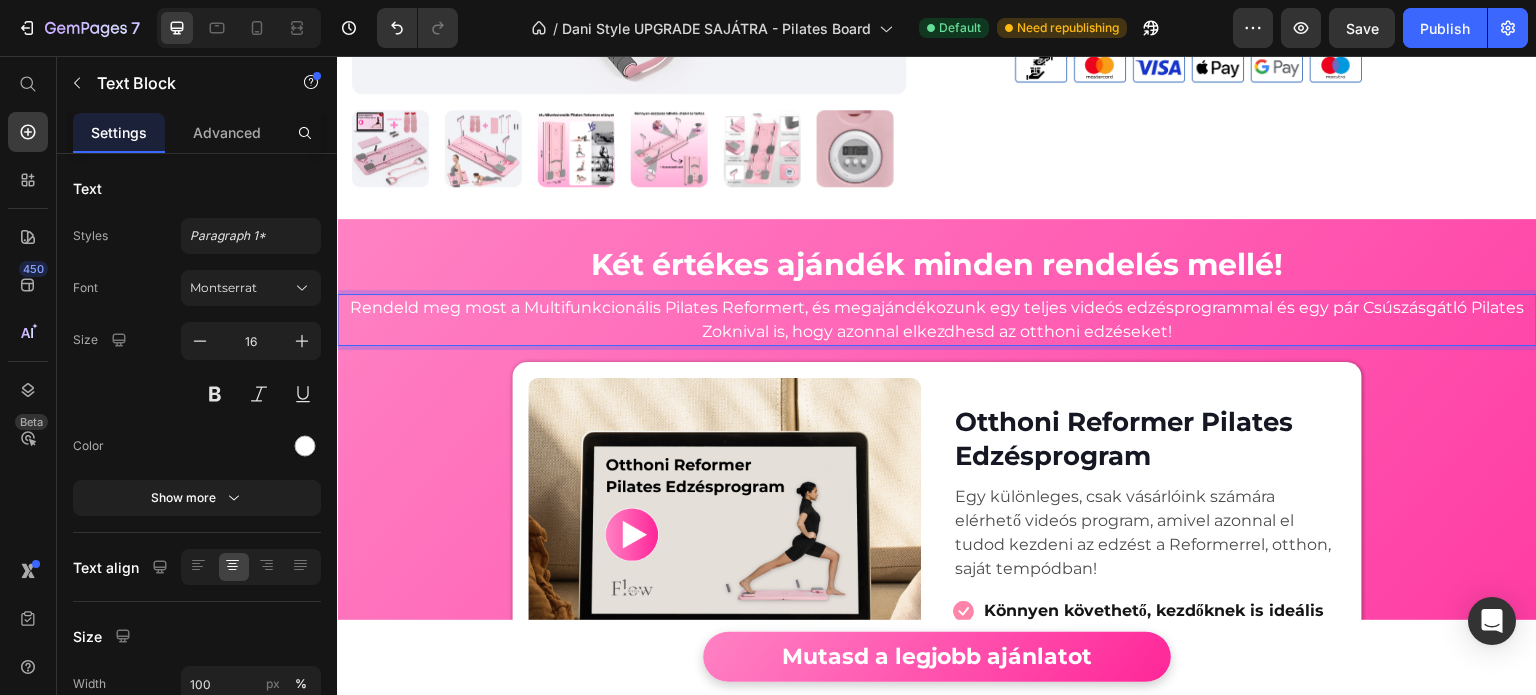 click on "Rendeld meg most a Multifunkcionális Pilates Reformert, és megajándékozunk egy teljes videós edzésprogrammal és egy pár Csúszásgátló Pilates Zoknival is, hogy azonnal elkezdhesd az otthoni edzéseket!" at bounding box center [937, 320] 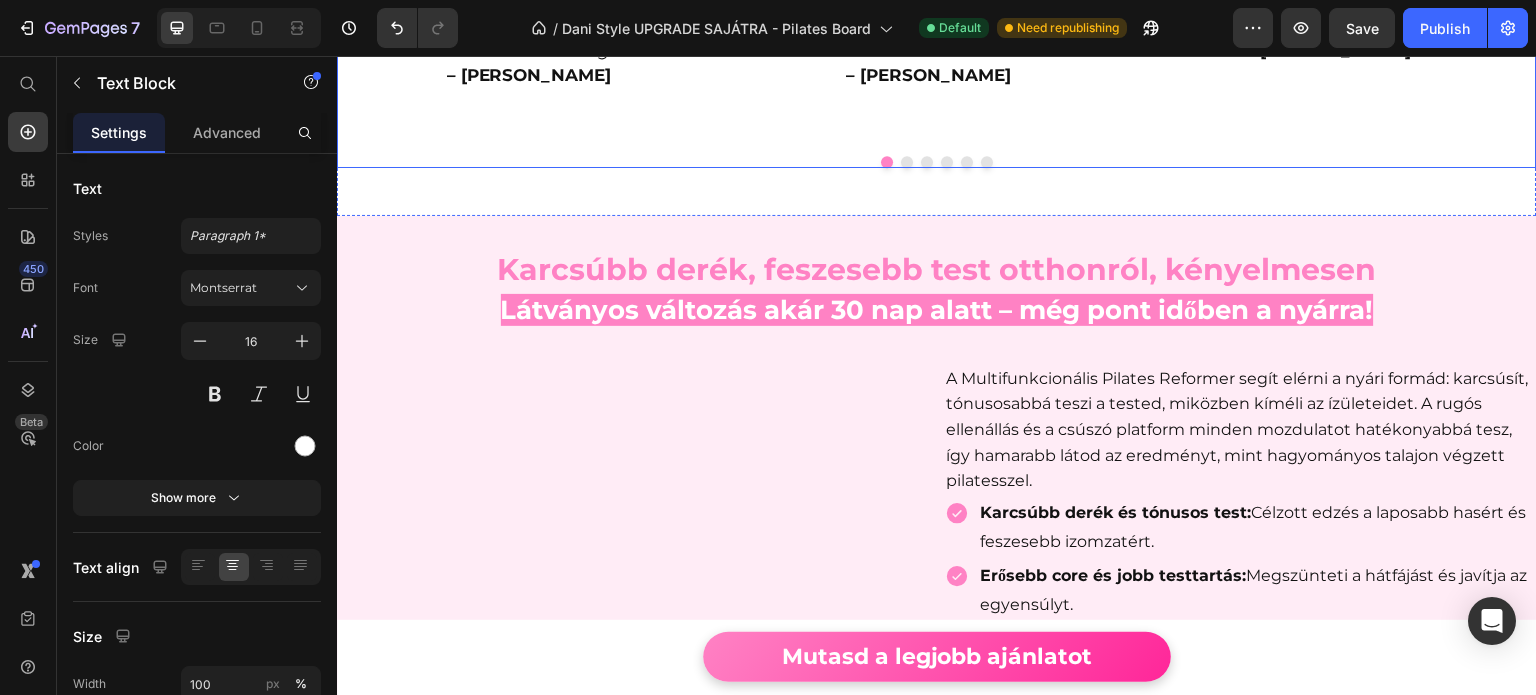 scroll, scrollTop: 2800, scrollLeft: 0, axis: vertical 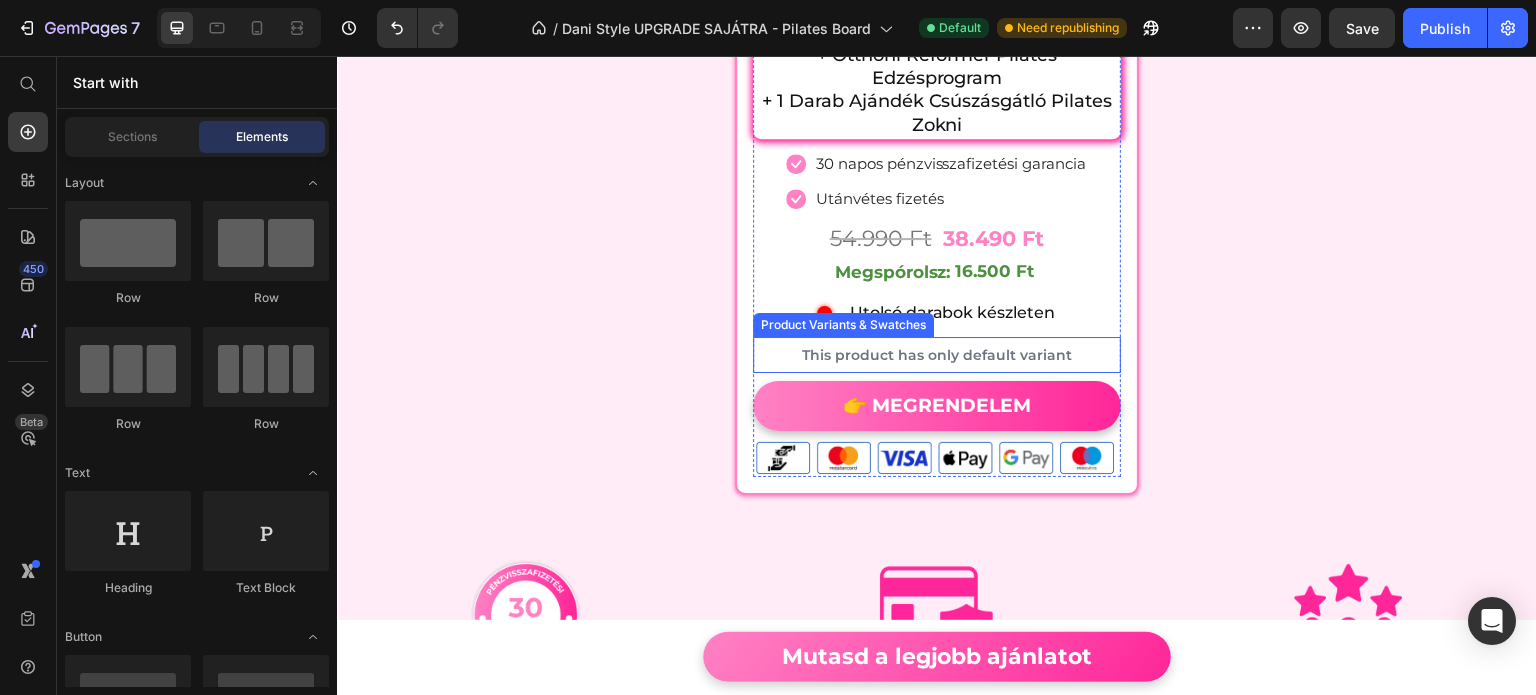 click on "This product has only default variant" at bounding box center [937, 355] 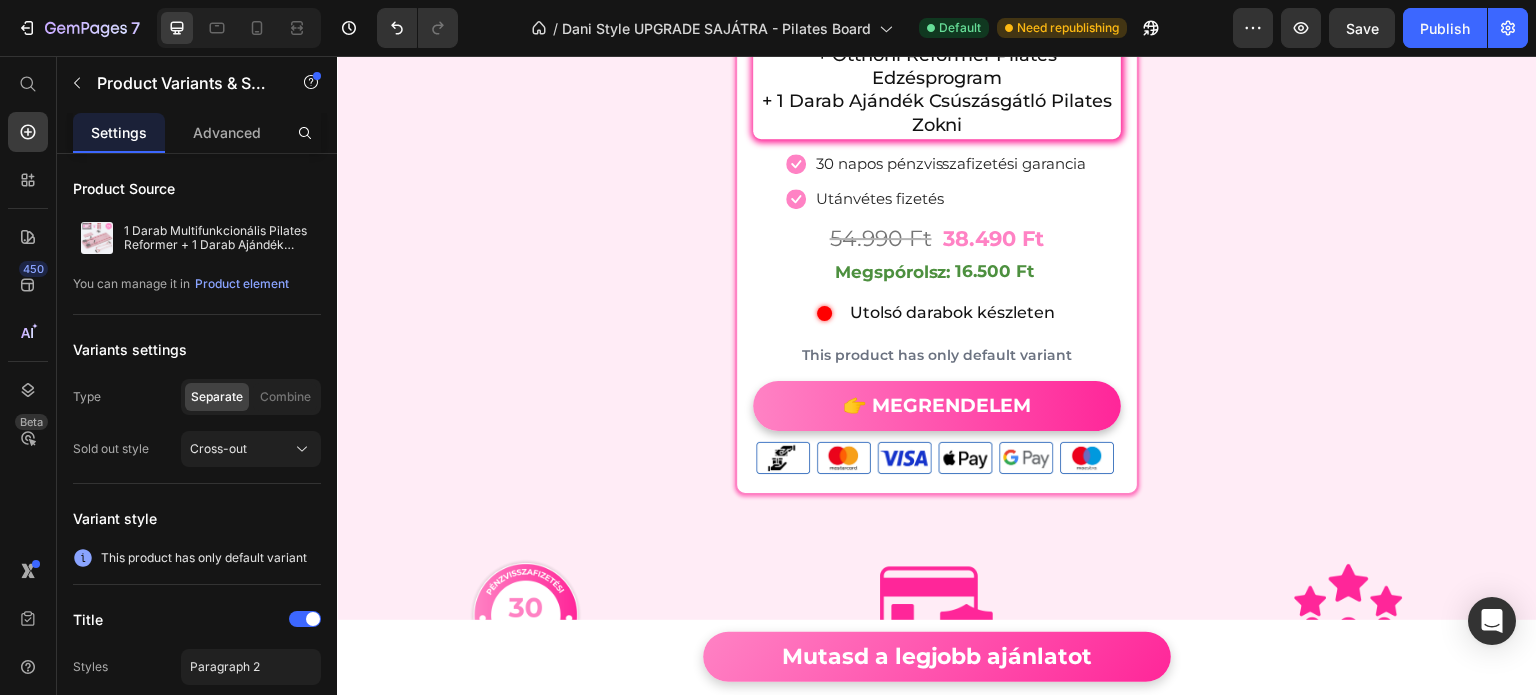 click on "This product has only default variant" at bounding box center [937, 355] 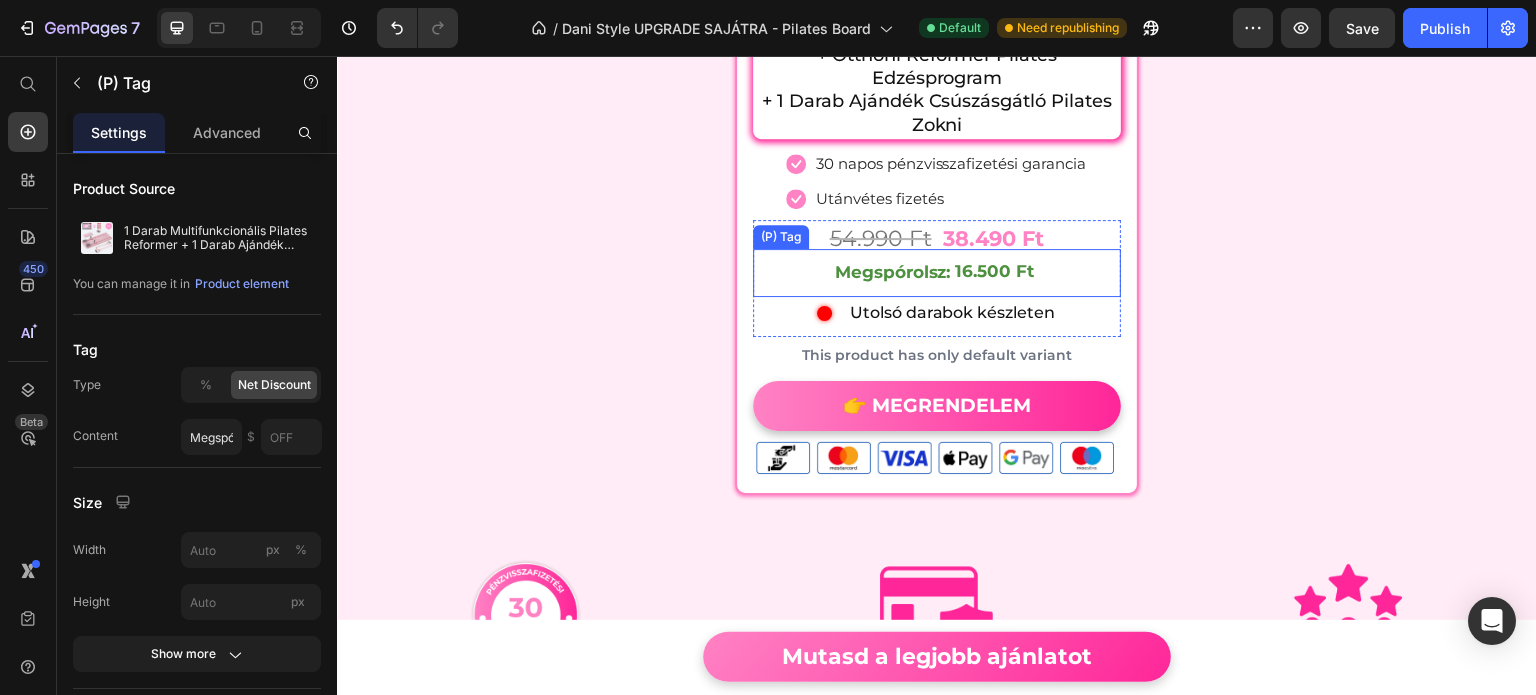 click on "Megspórolsz:" at bounding box center (893, 273) 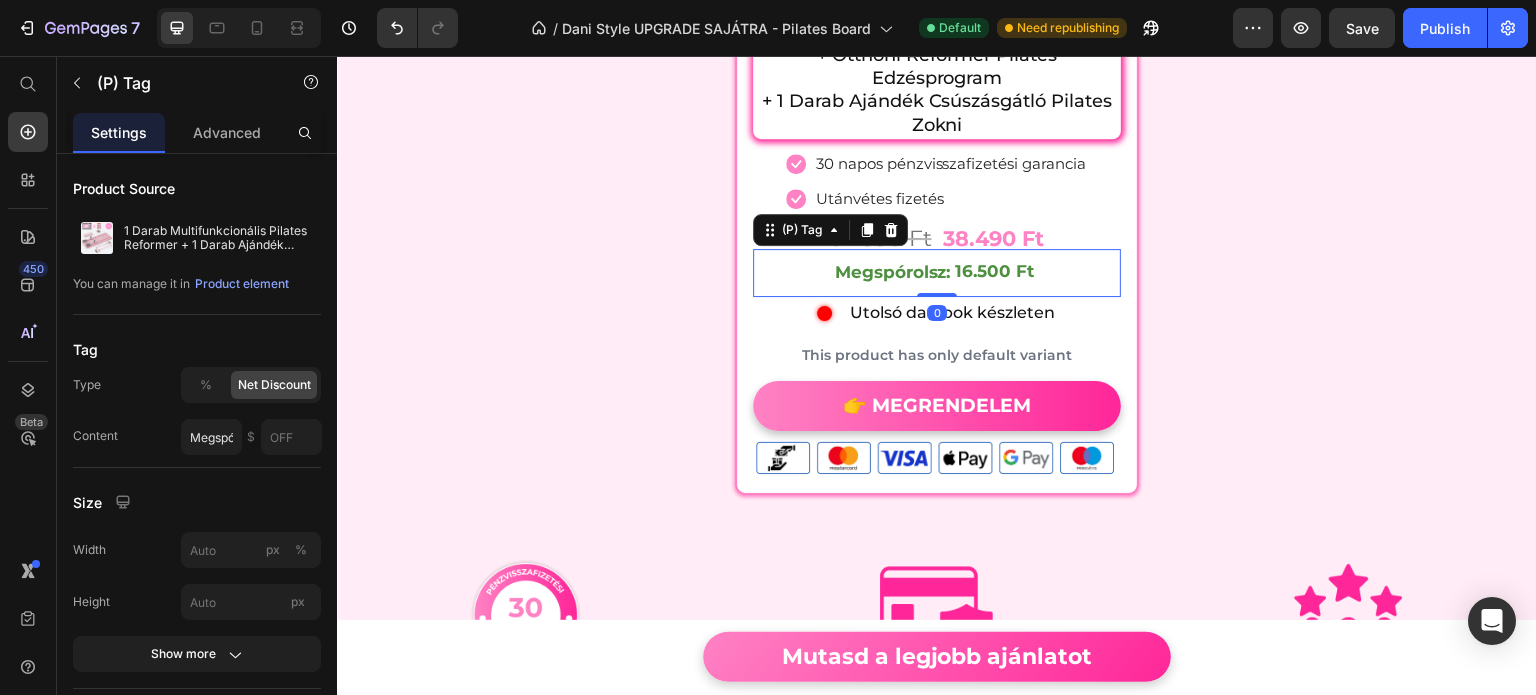 click on "This product has only default variant" at bounding box center (937, 355) 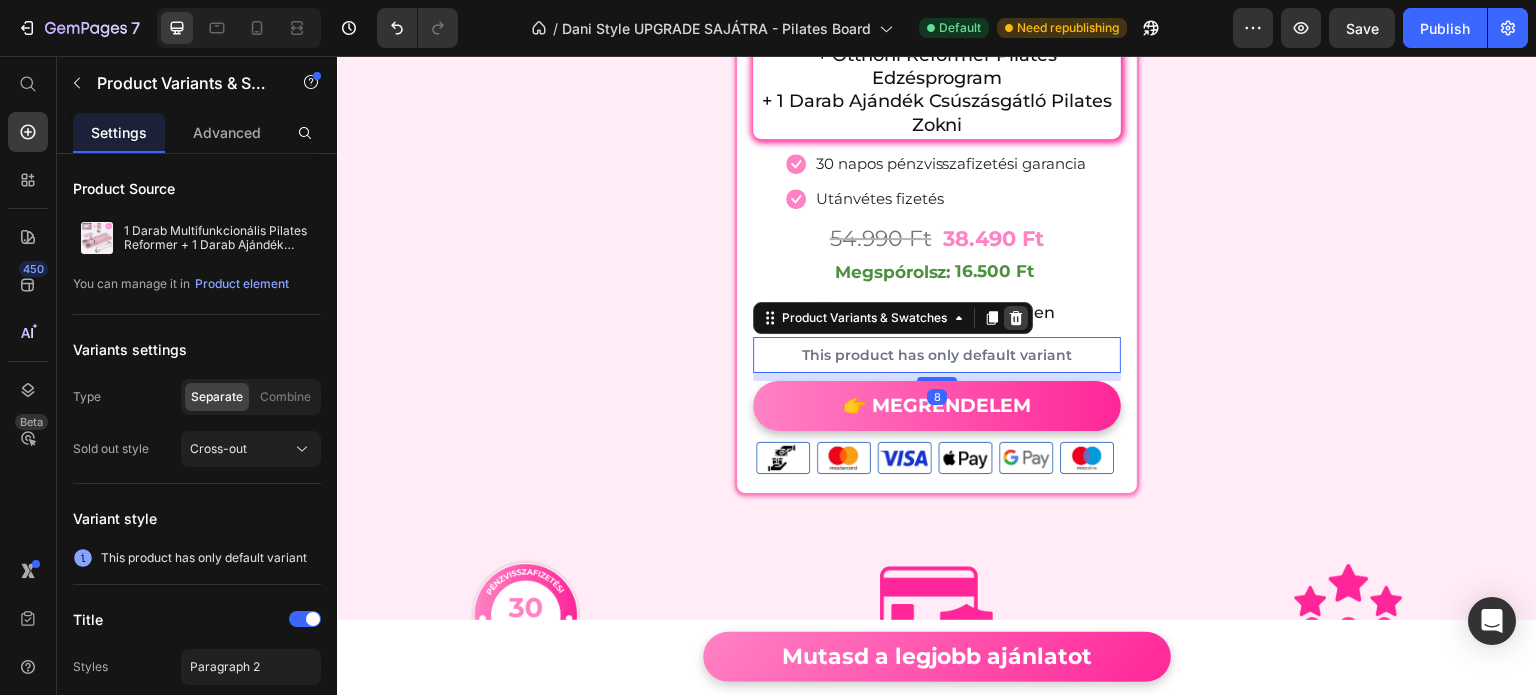 click 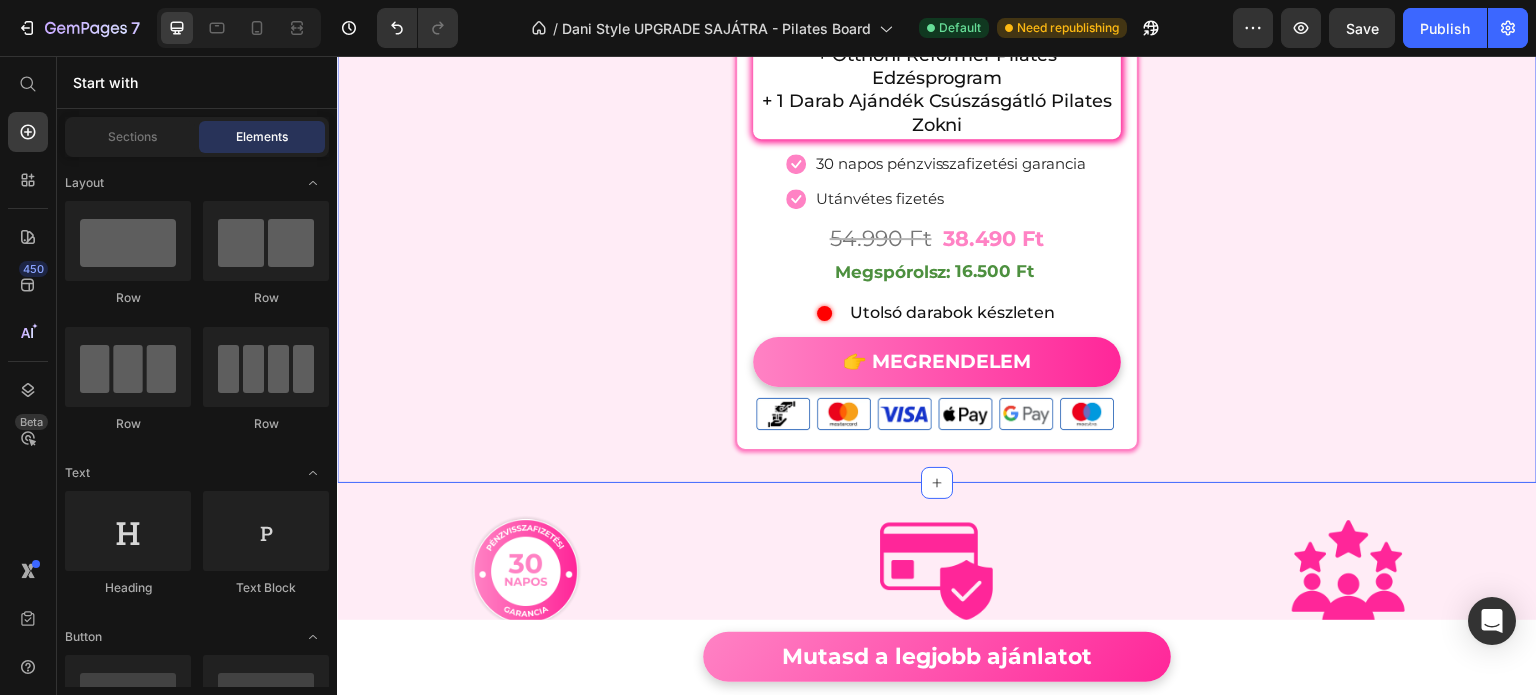 click on "Rendelj most és formáld álomalakod otthonod kényelméből! Heading Row                Icon                Icon                Icon                Icon                Icon Icon List Hoz 1000+ elégedett vásárló Text Block (P) Images & Gallery 1 Darab Multifunkcionális Pilates Reformer Heading + Otthoni Reformer Pilates Edzésprogram + 1 Darab Ajándék Csúszásgátló Pilates Zokni Heading
Icon 30 napos pénzvisszafizetési garancia Text block
Icon Utánvétes fizetés Text block Icon List 38.490 Ft (P) Price 54.990 Ft (P) Price Row Megspórolsz: 16.500 Ft (P) Tag
Custom Code Utolsó darabok készleten Text Block Advanced List Row 👉 Megrendelem (P) Cart Button Image Product Row Row" at bounding box center (937, -66) 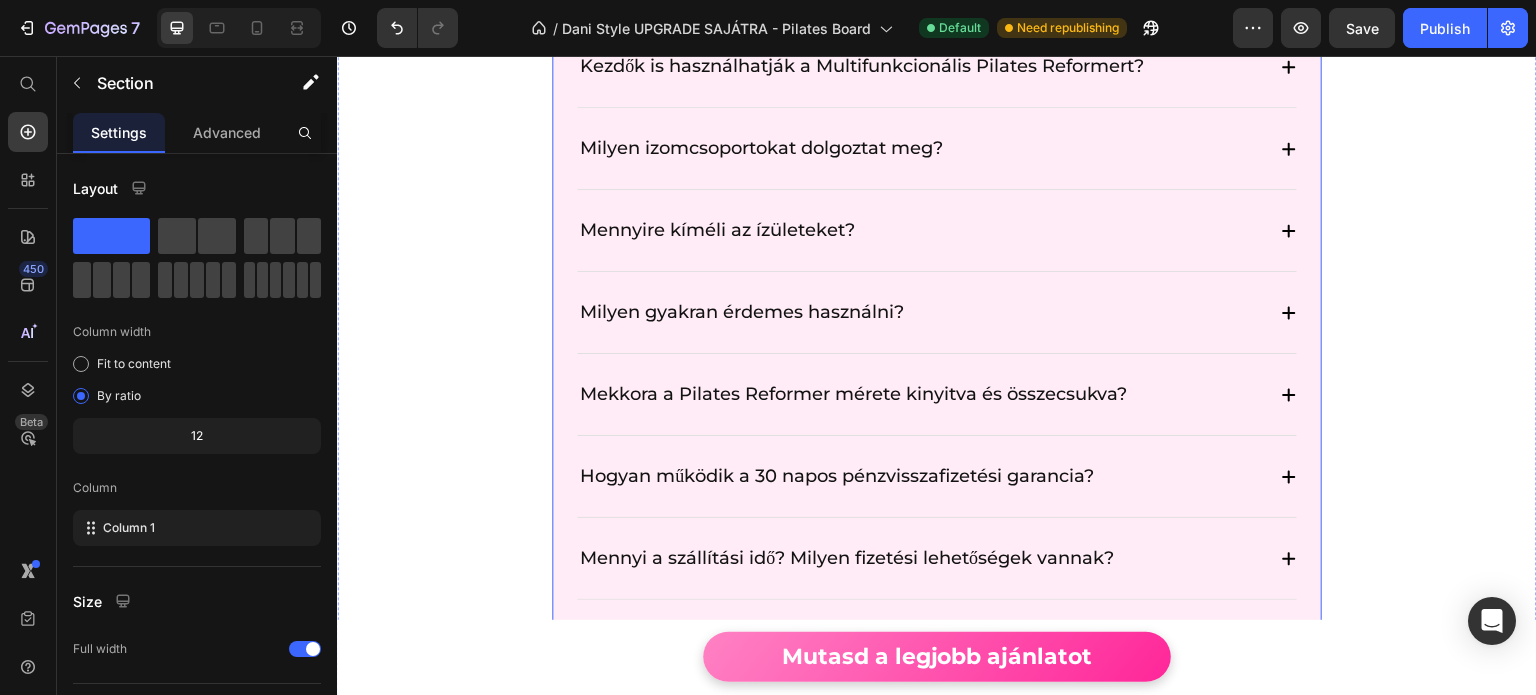 scroll, scrollTop: 8588, scrollLeft: 0, axis: vertical 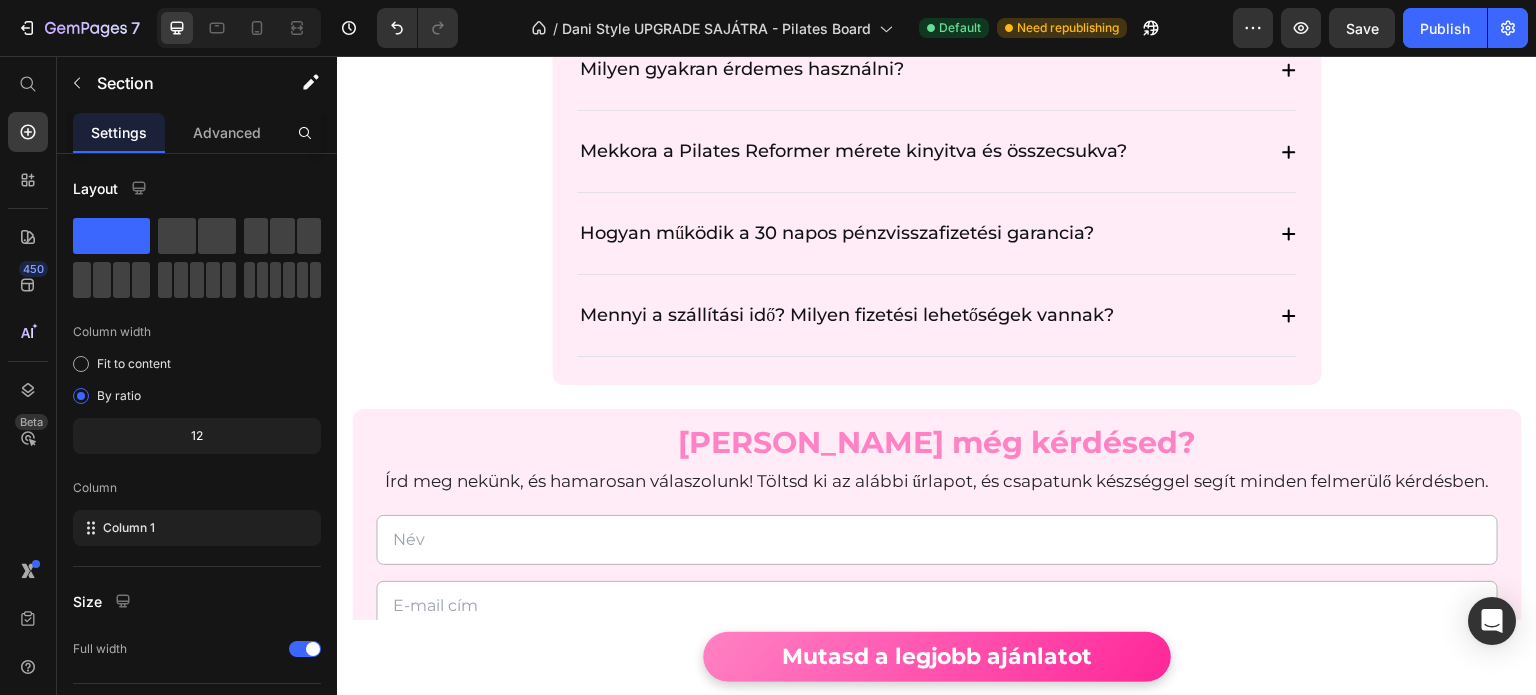 click on "7   /  Dani Style UPGRADE SAJÁTRA - Pilates Board Default Need republishing Preview  Save   Publish" 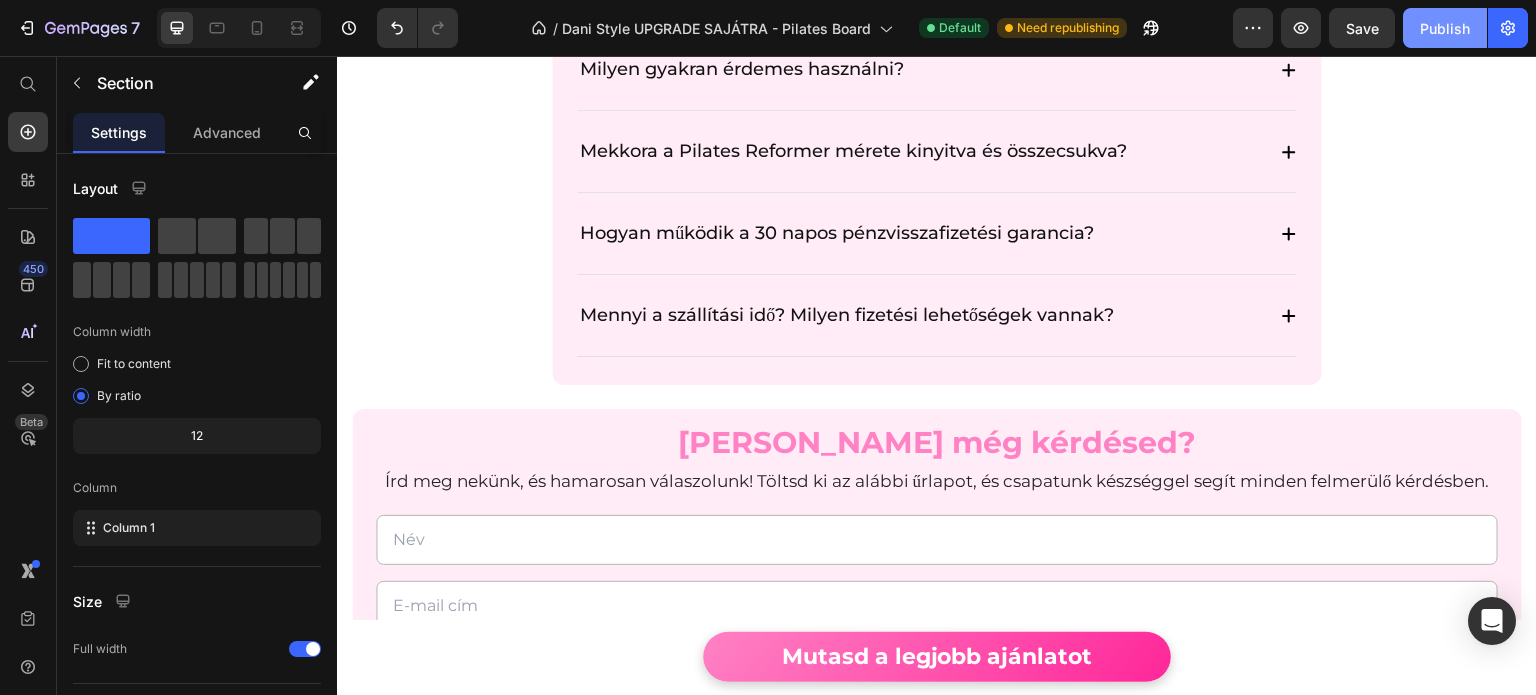 click on "Publish" 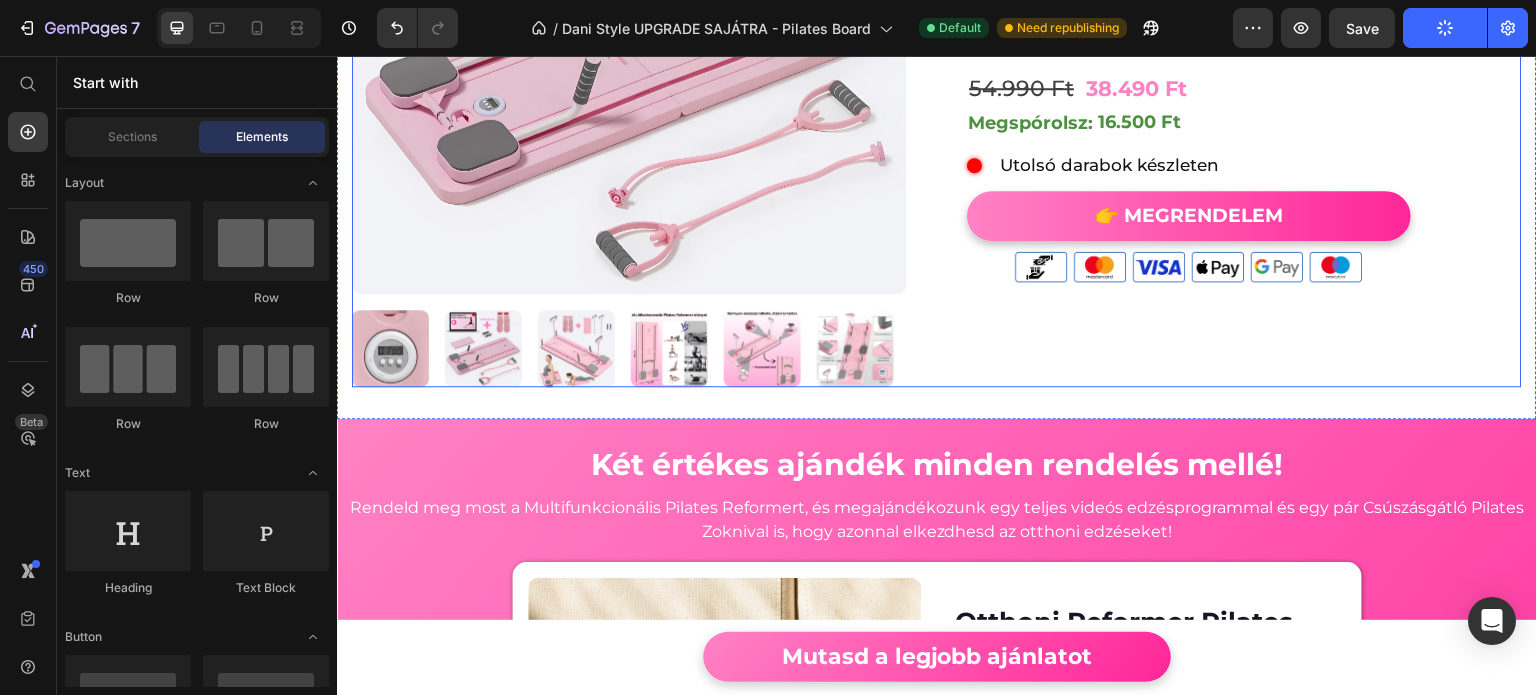 scroll, scrollTop: 300, scrollLeft: 0, axis: vertical 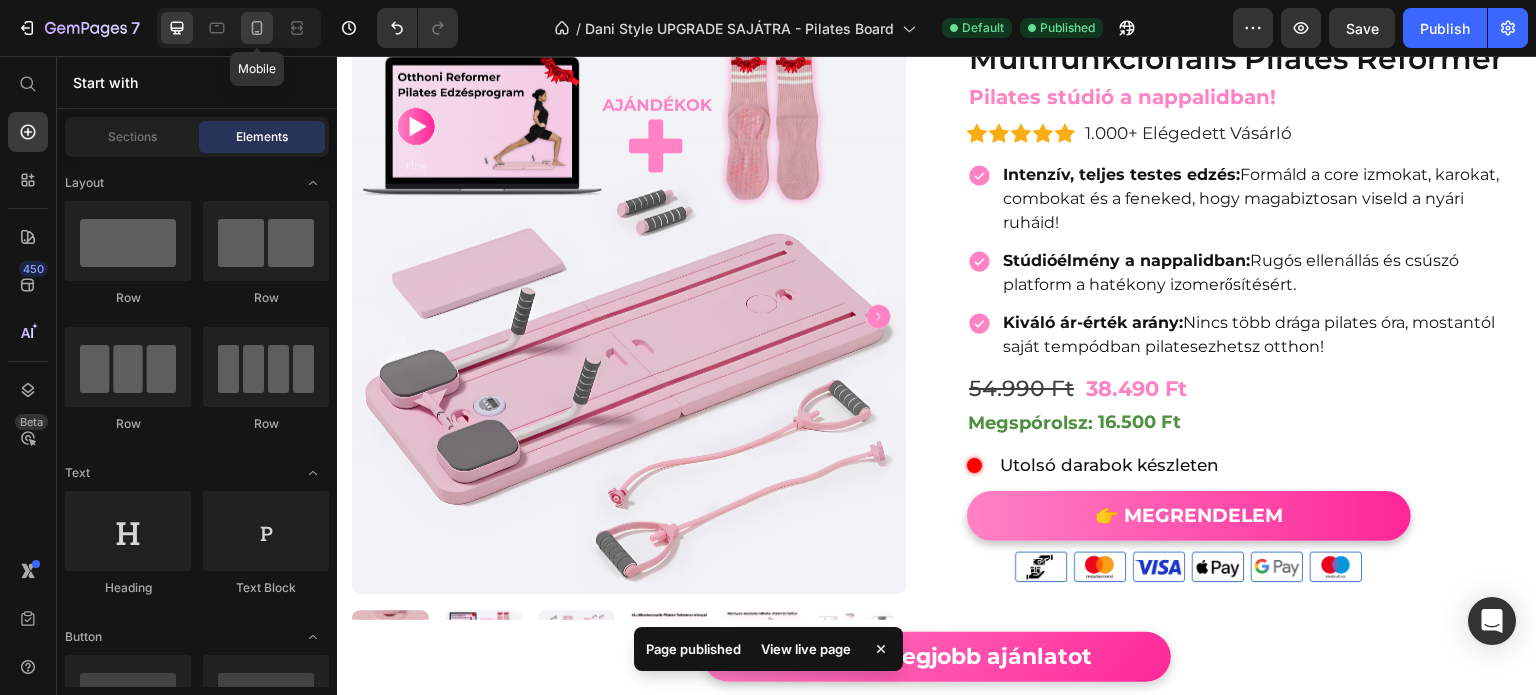 click 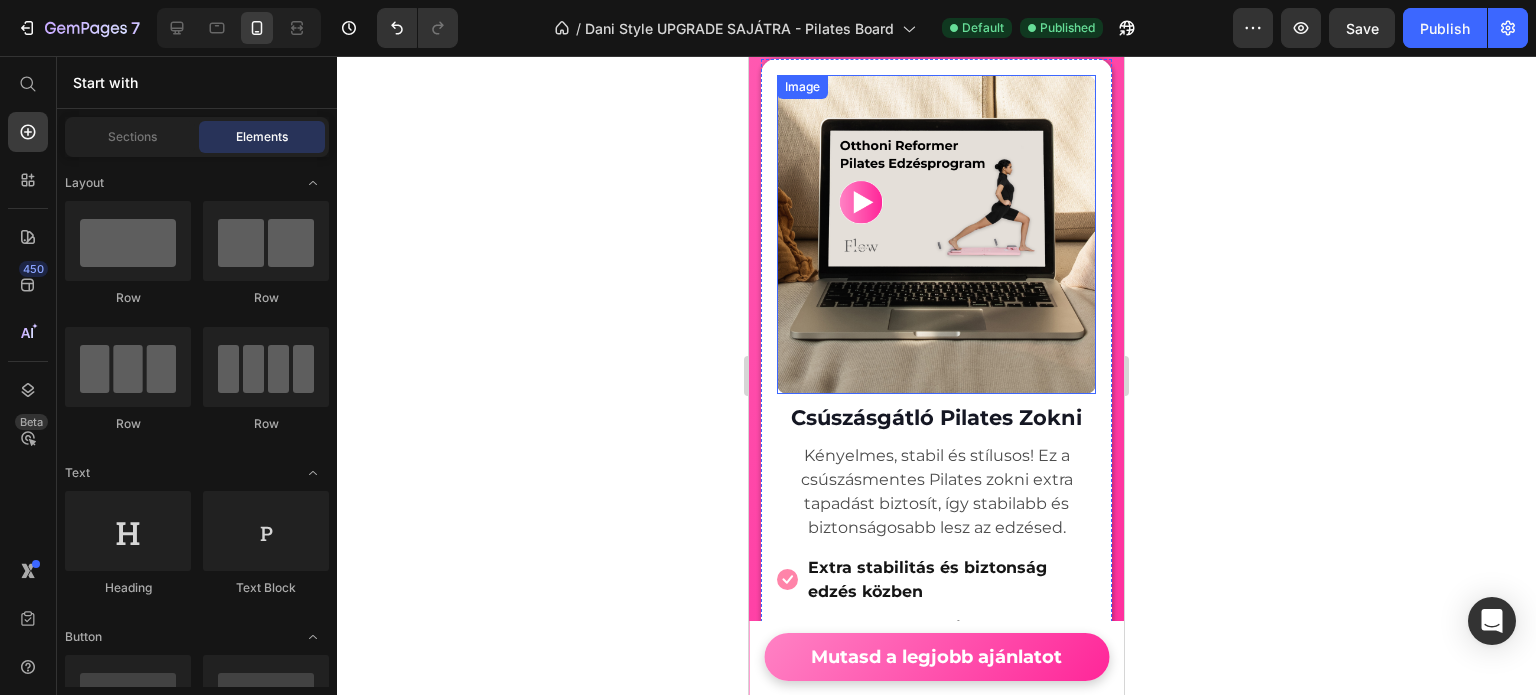 scroll, scrollTop: 2000, scrollLeft: 0, axis: vertical 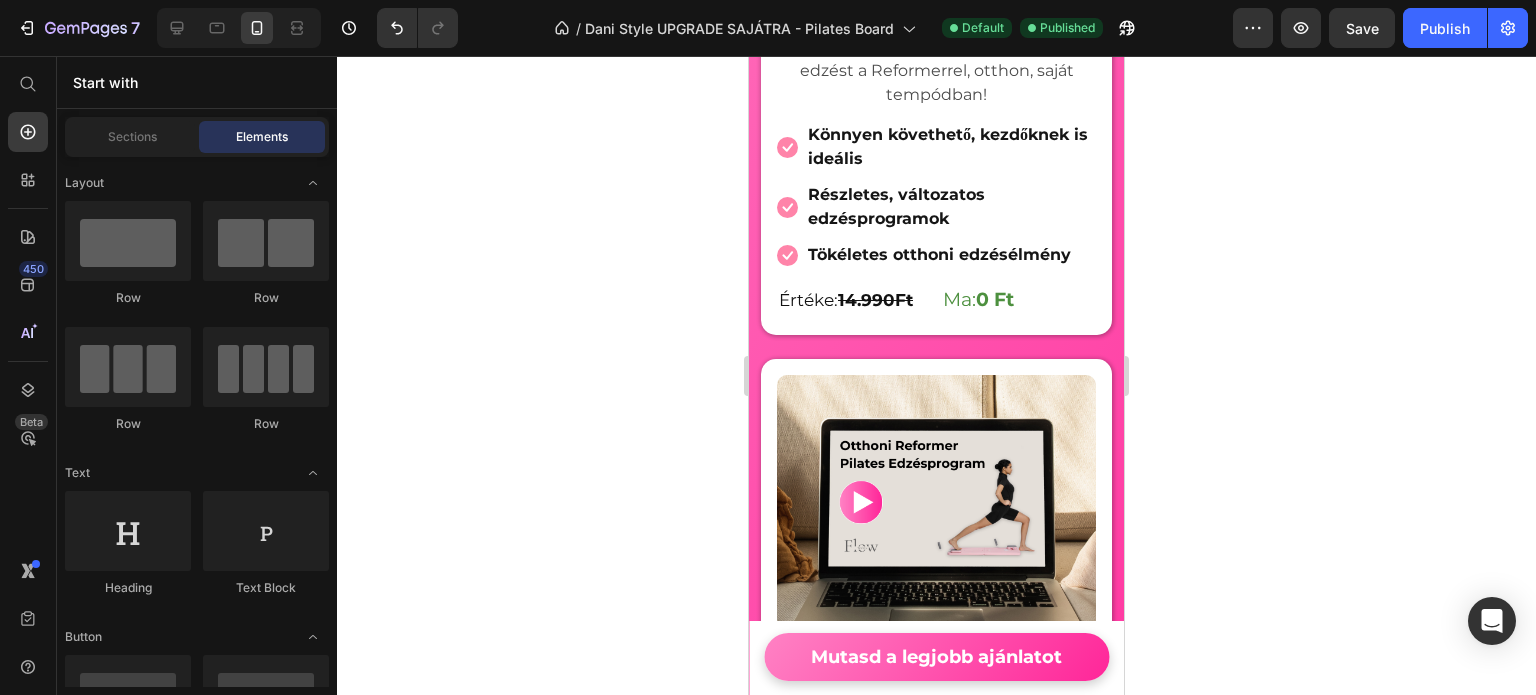 click at bounding box center [239, 28] 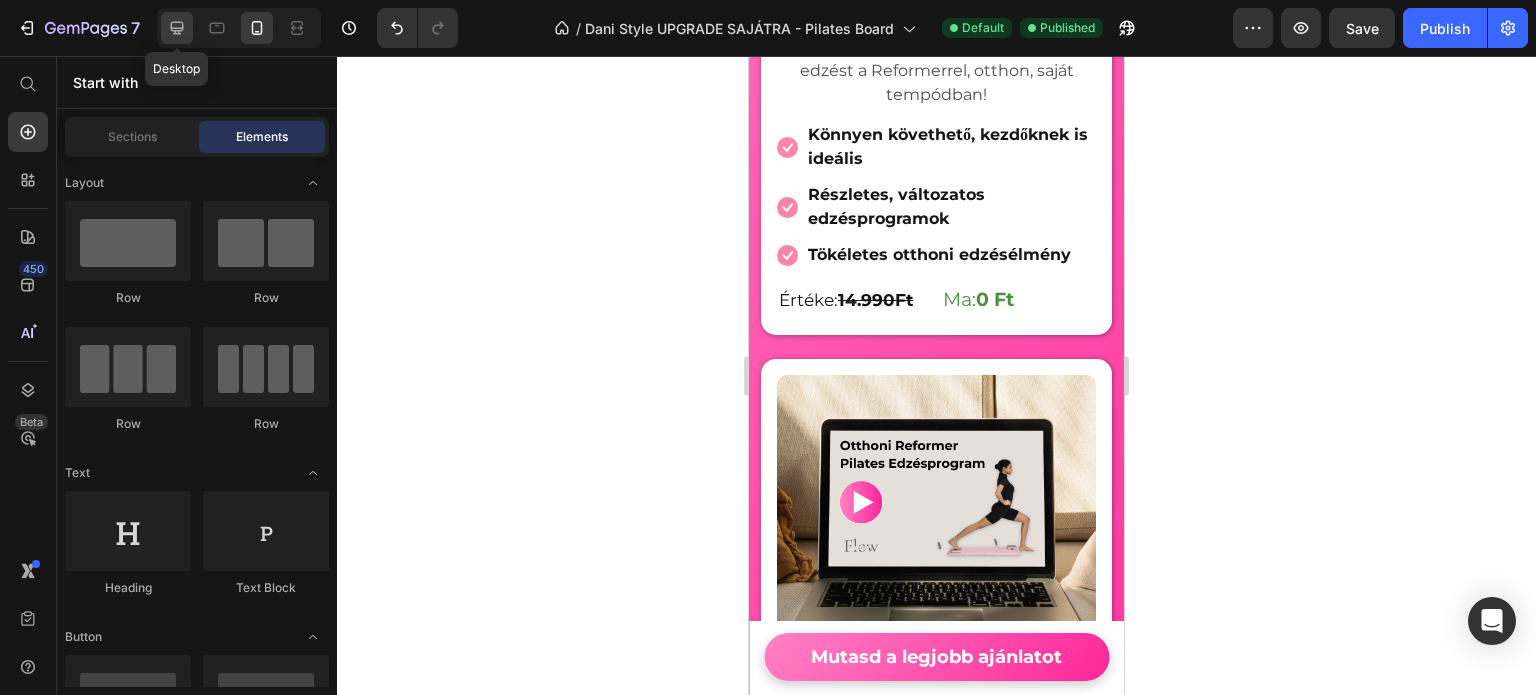 click 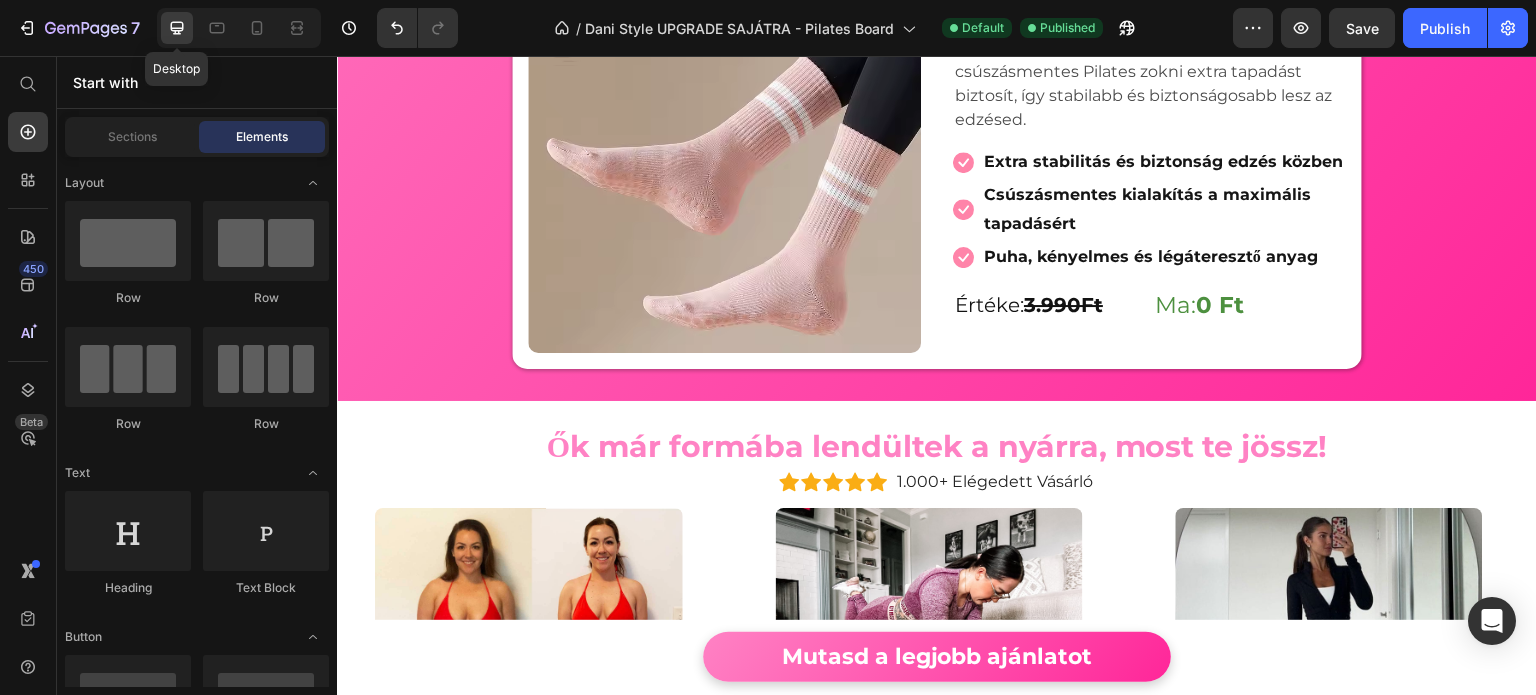 scroll, scrollTop: 2020, scrollLeft: 0, axis: vertical 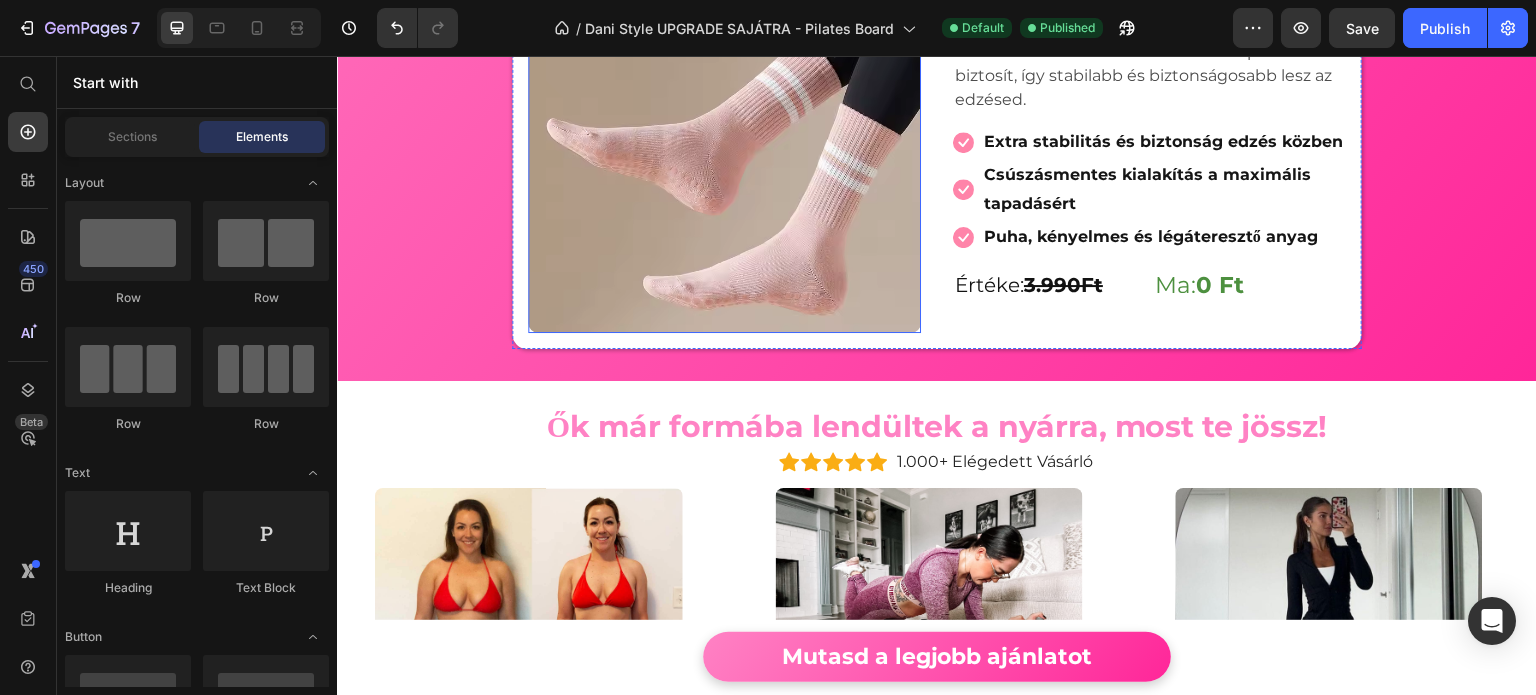 click at bounding box center [724, 136] 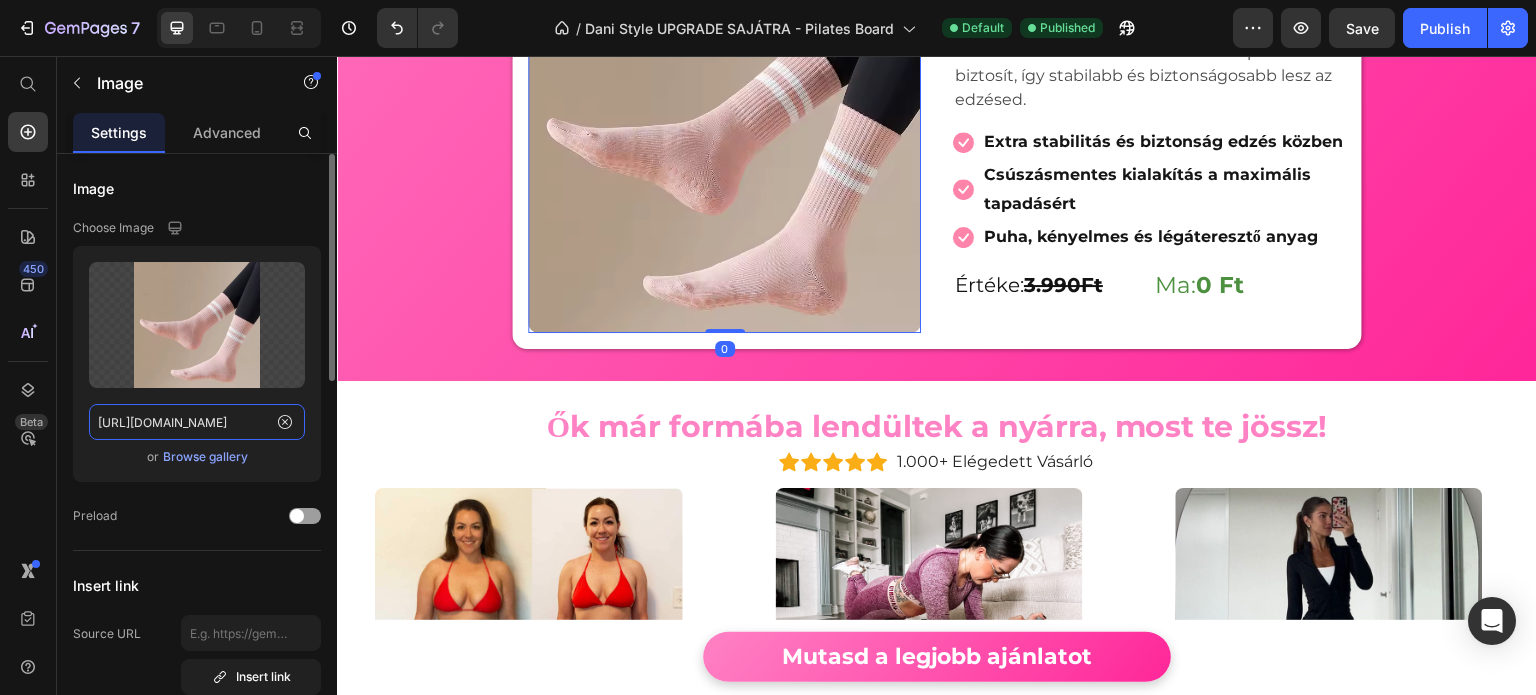click on "https://flowwithus.hu/cdn/shop/files/gempages_559496258817884989-2d141ae9-8c82-46a4-825e-737c50ba03b1.png?v=11607633506407428441" 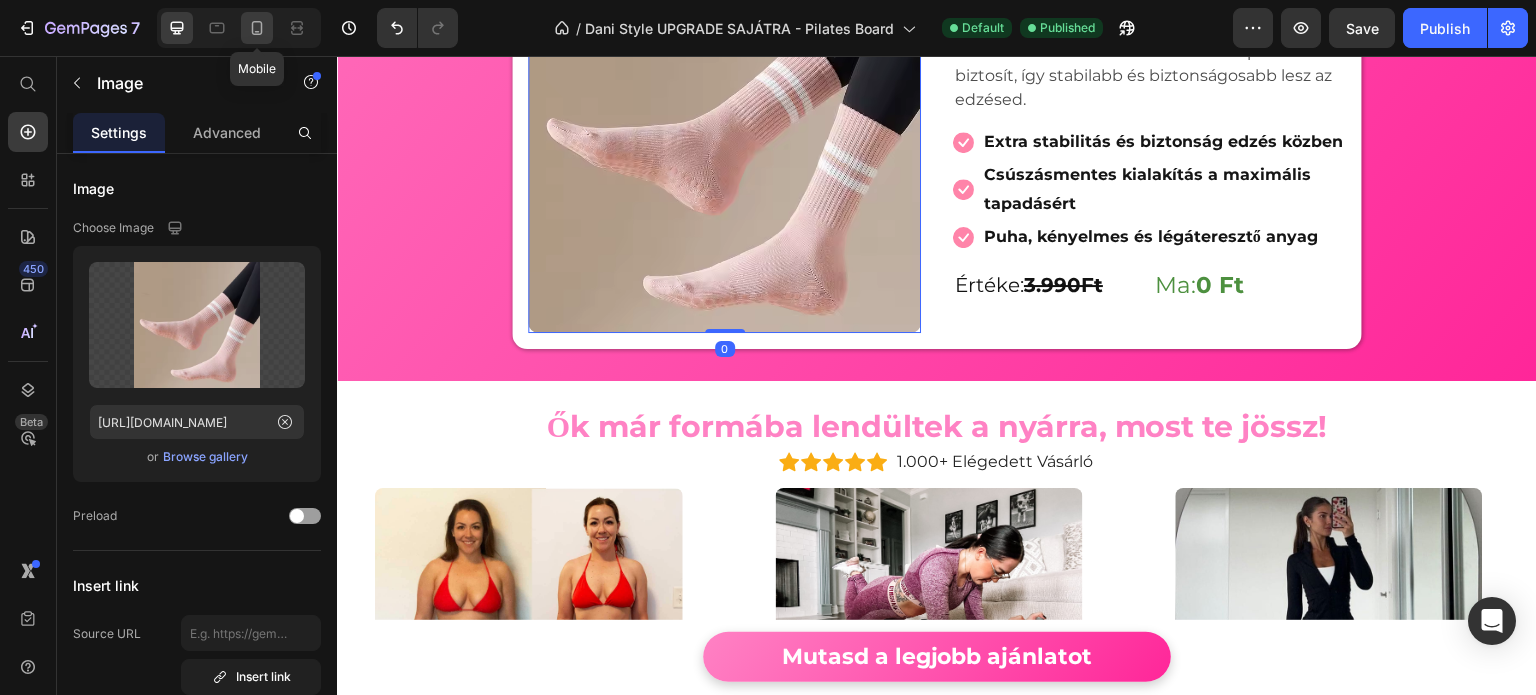 click 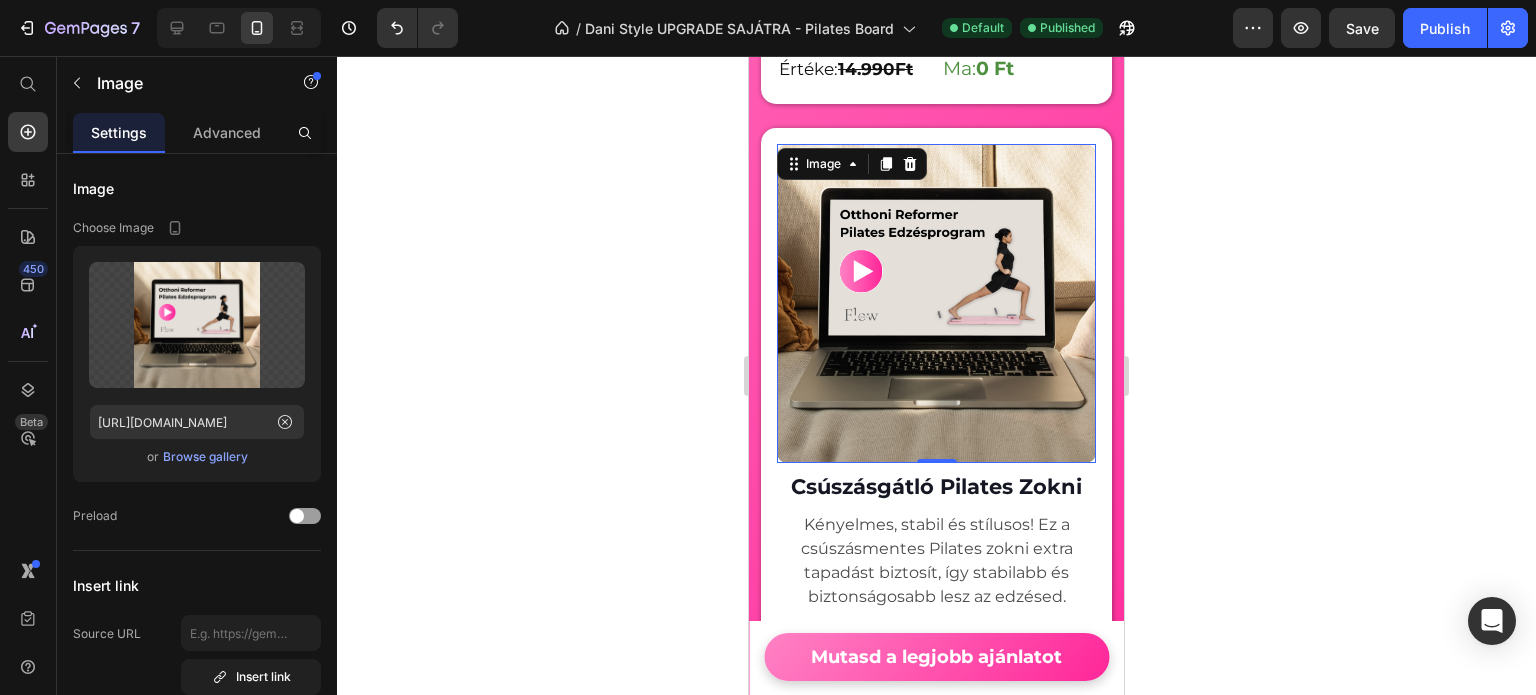 scroll, scrollTop: 2258, scrollLeft: 0, axis: vertical 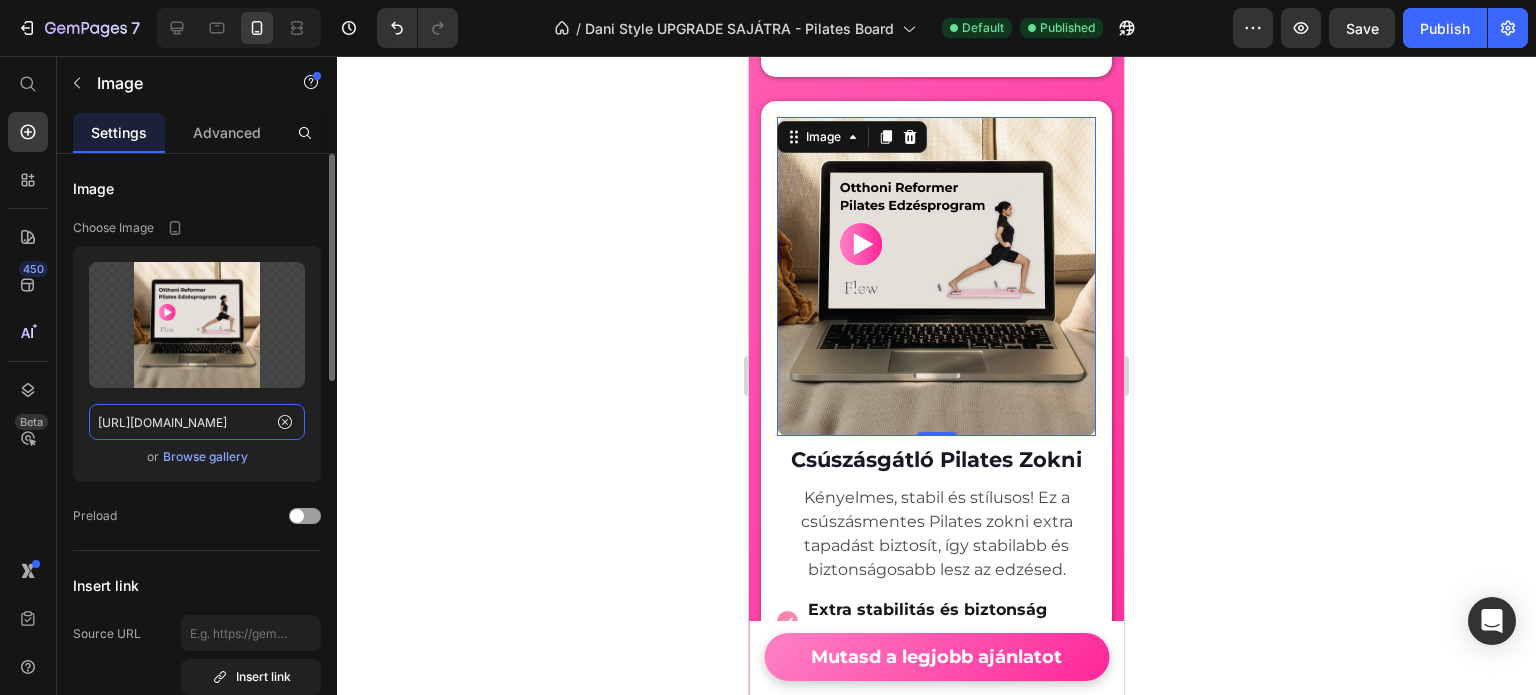 click on "https://flowwithus.hu/cdn/shop/files/gempages_559496258817884989-f9935398-78b0-4d9a-aed2-7b7b6f03dbb8.png?v=4190187786690823935" 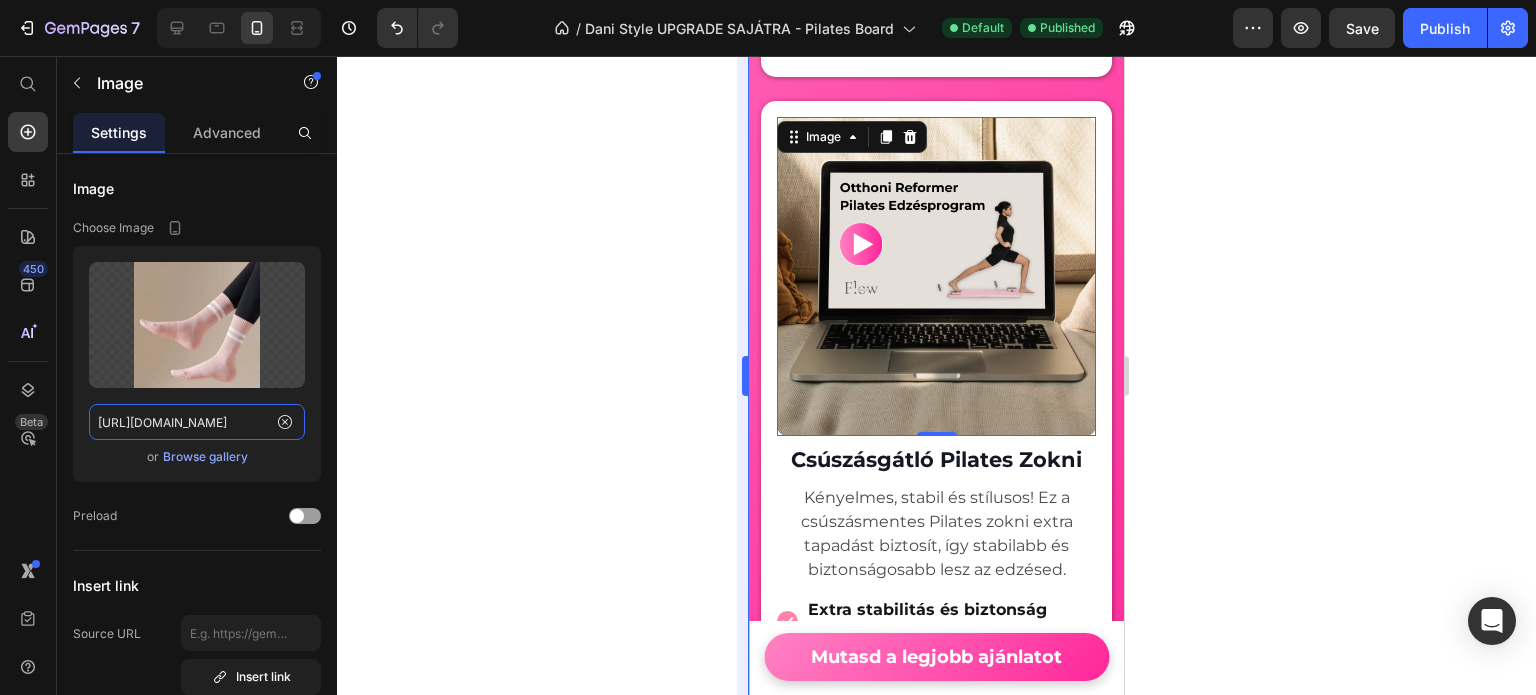 scroll, scrollTop: 0, scrollLeft: 664, axis: horizontal 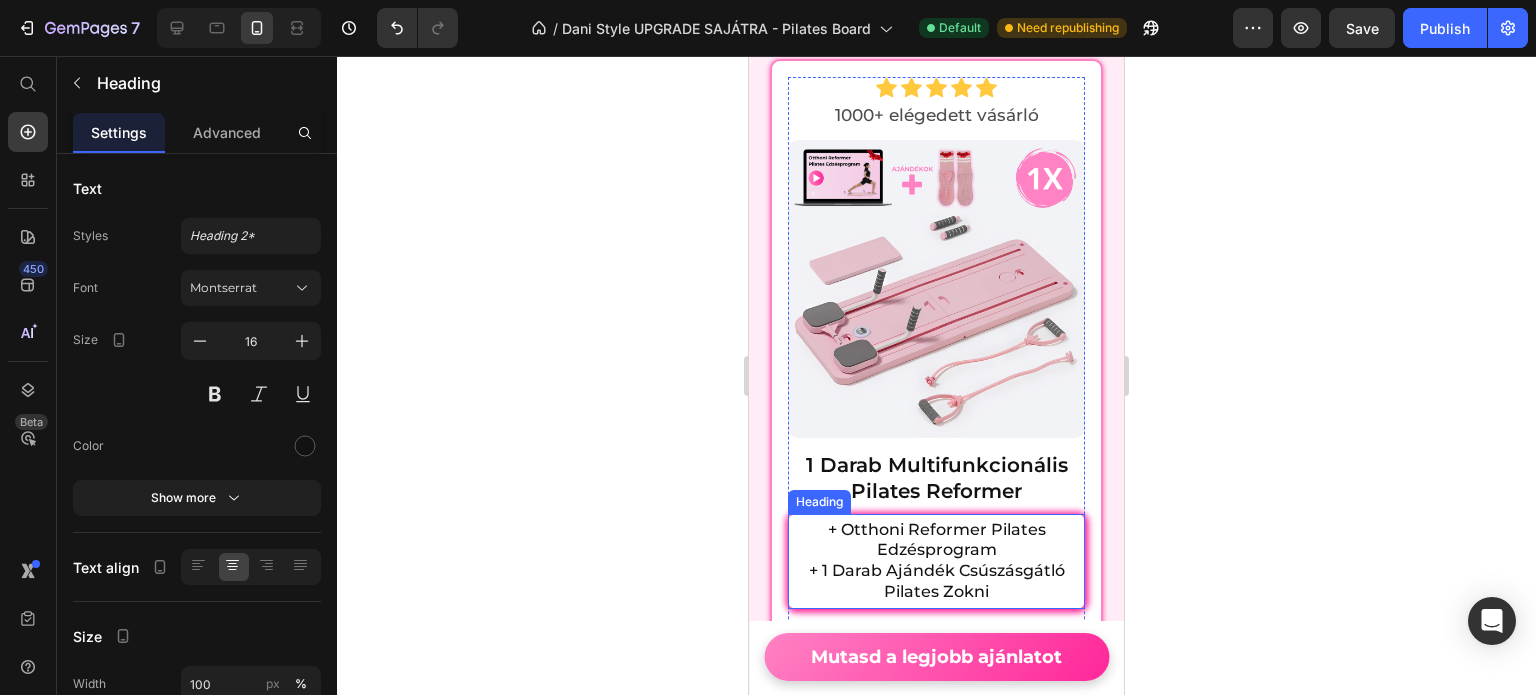 click on "+ Otthoni Reformer Pilates Edzésprogram + 1 Darab Ajándék Csúszásgátló Pilates Zokni" at bounding box center (936, 561) 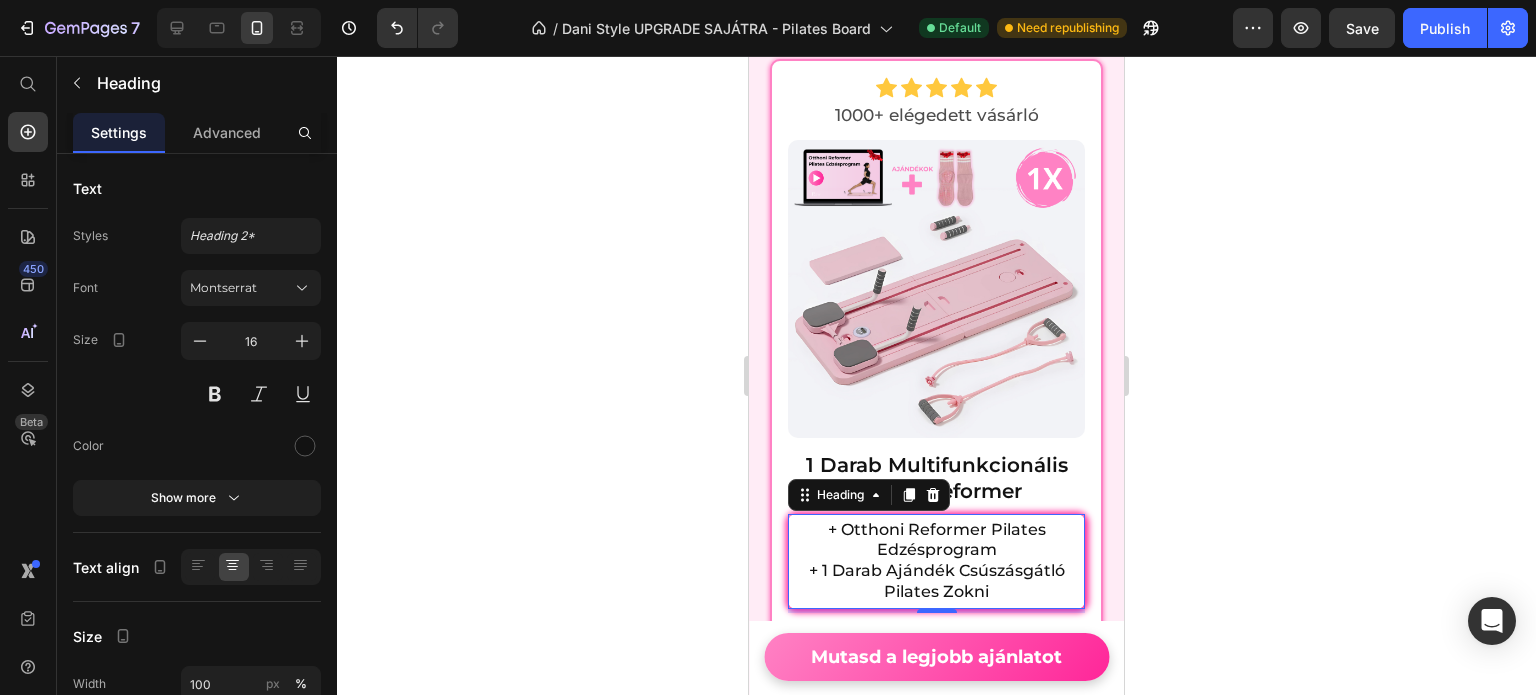 click on "+ Otthoni Reformer Pilates Edzésprogram + 1 Darab Ajándék Csúszásgátló Pilates Zokni" at bounding box center [936, 561] 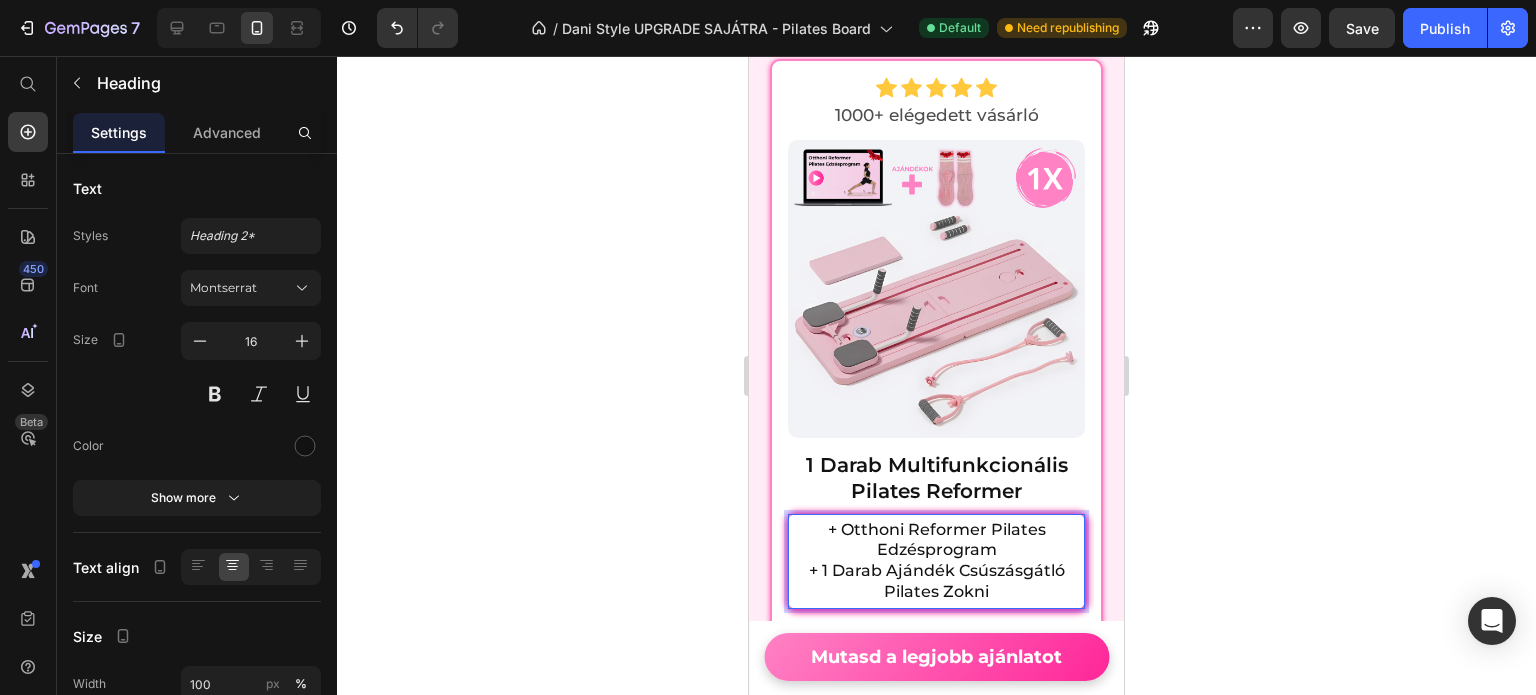 click on "+ Otthoni Reformer Pilates Edzésprogram + 1 Darab Ajándék Csúszásgátló Pilates Zokni" at bounding box center [936, 561] 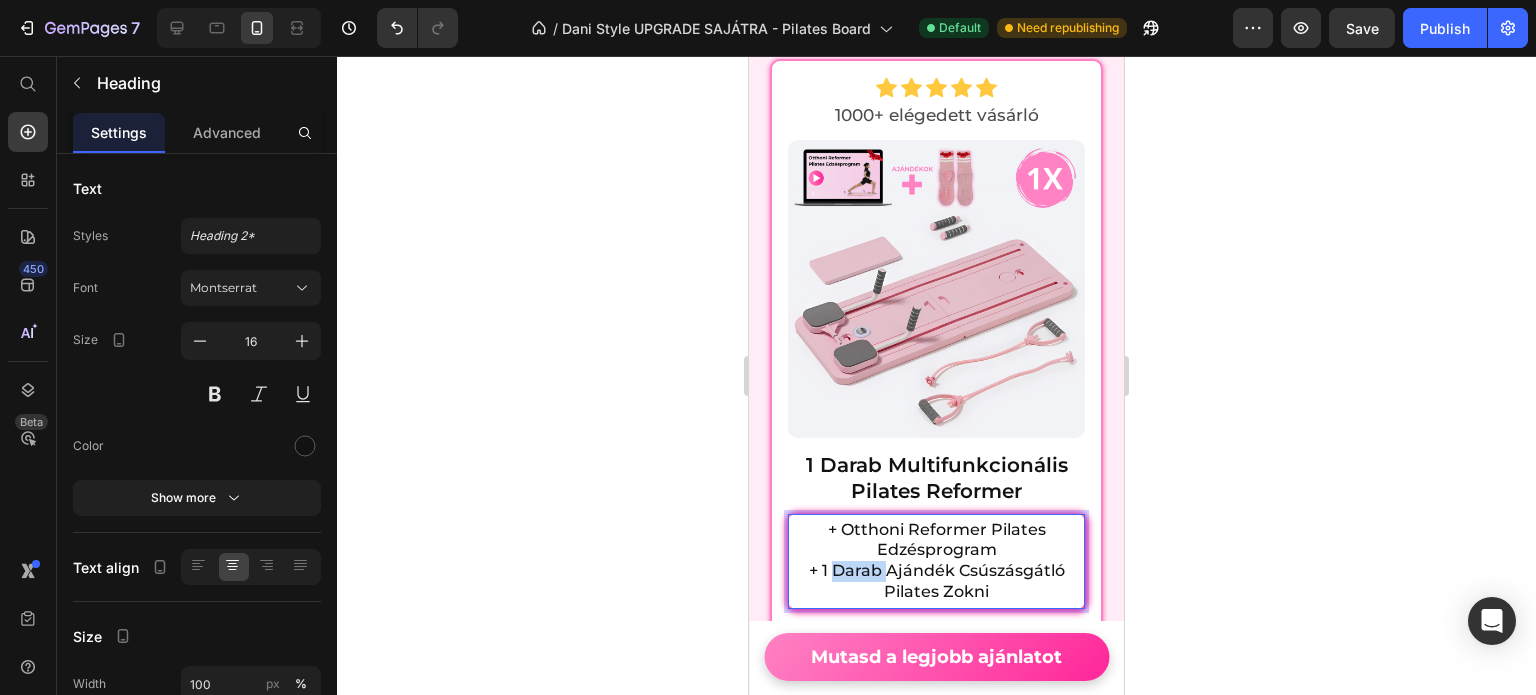 click on "+ Otthoni Reformer Pilates Edzésprogram + 1 Darab Ajándék Csúszásgátló Pilates Zokni" at bounding box center (936, 561) 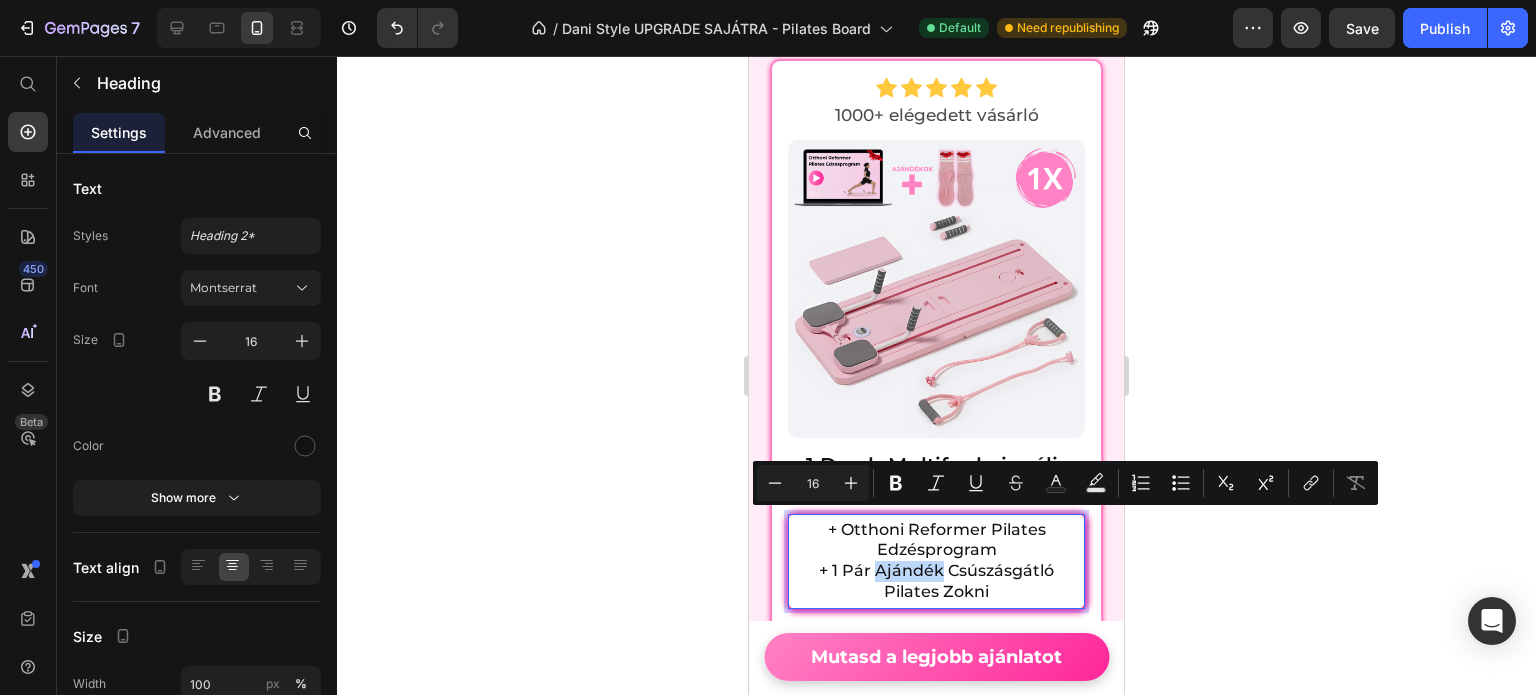 drag, startPoint x: 868, startPoint y: 523, endPoint x: 934, endPoint y: 523, distance: 66 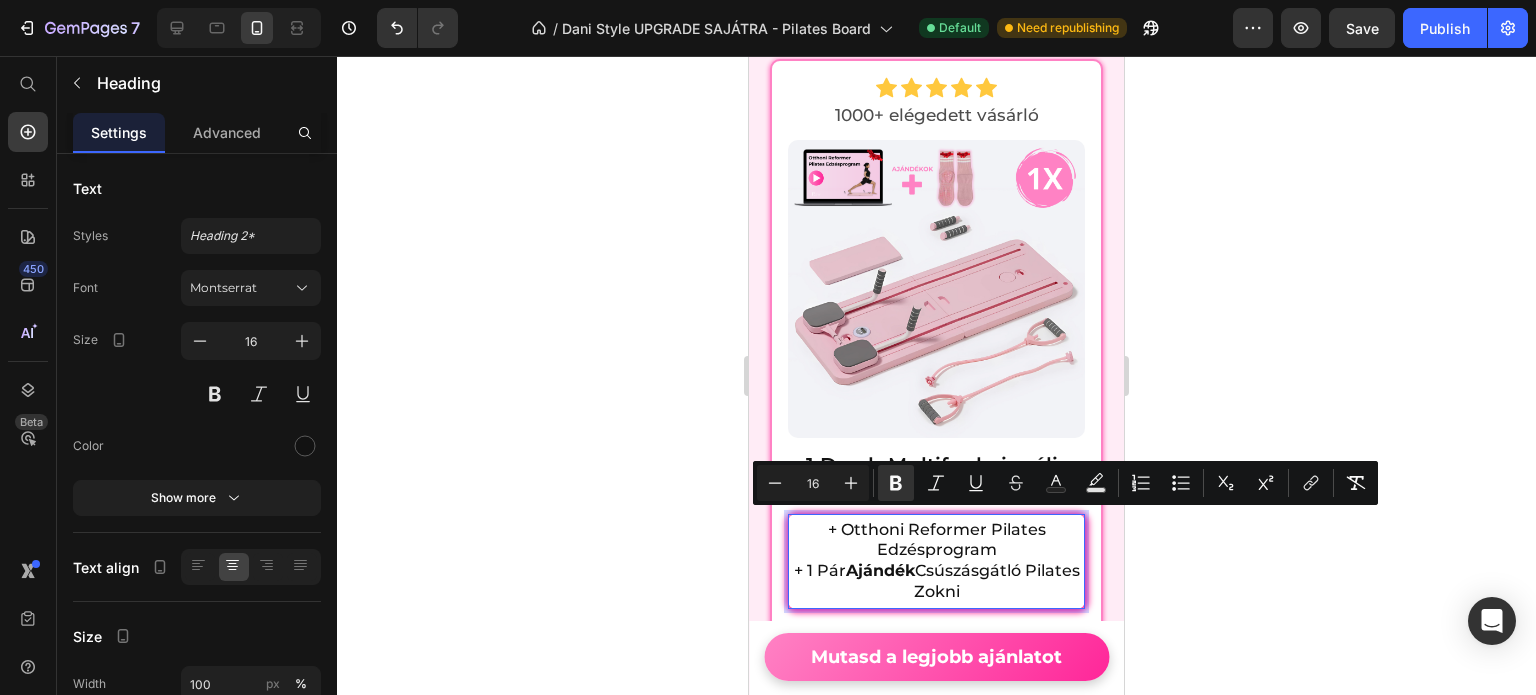 click on "Ajándék" at bounding box center [880, 570] 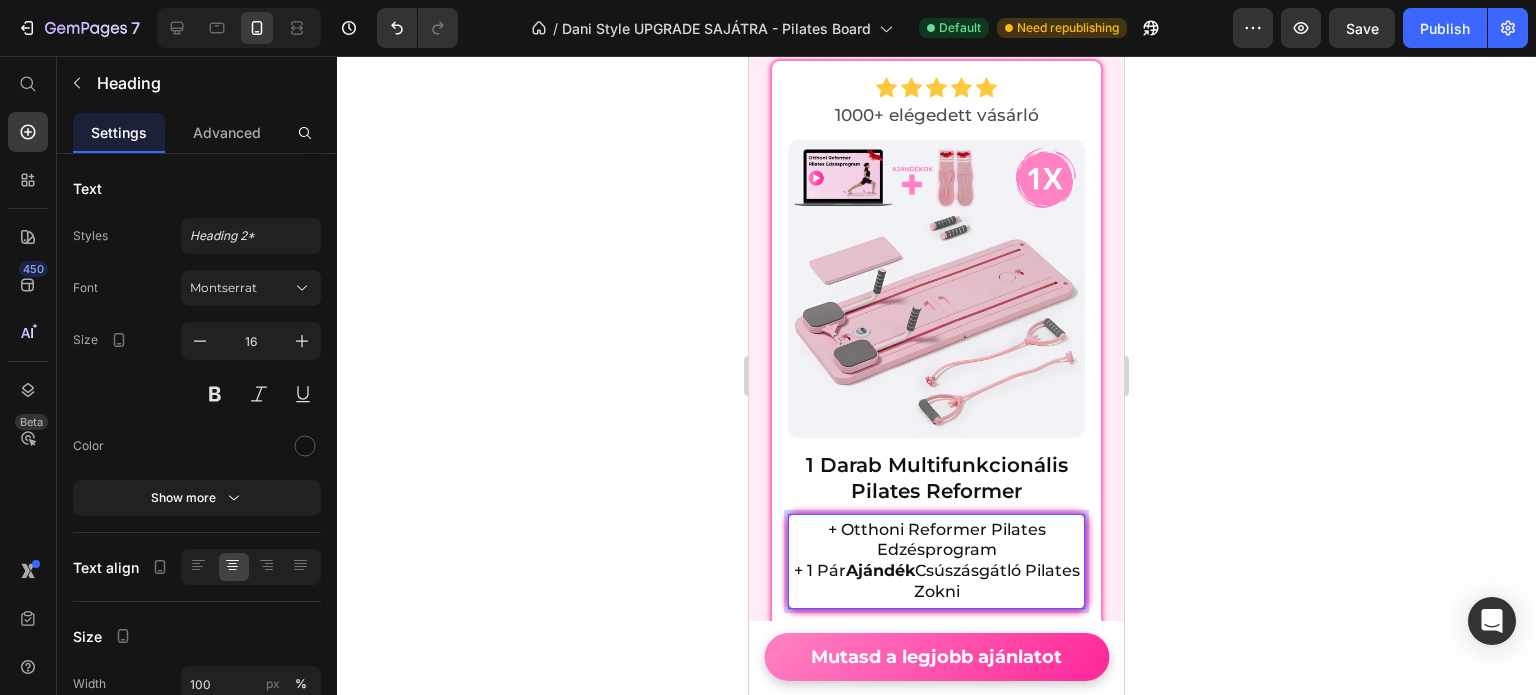 click on "+ Otthoni Reformer Pilates Edzésprogram + 1 Pár  Ajándék  Csúszásgátló Pilates Zokni" at bounding box center (936, 561) 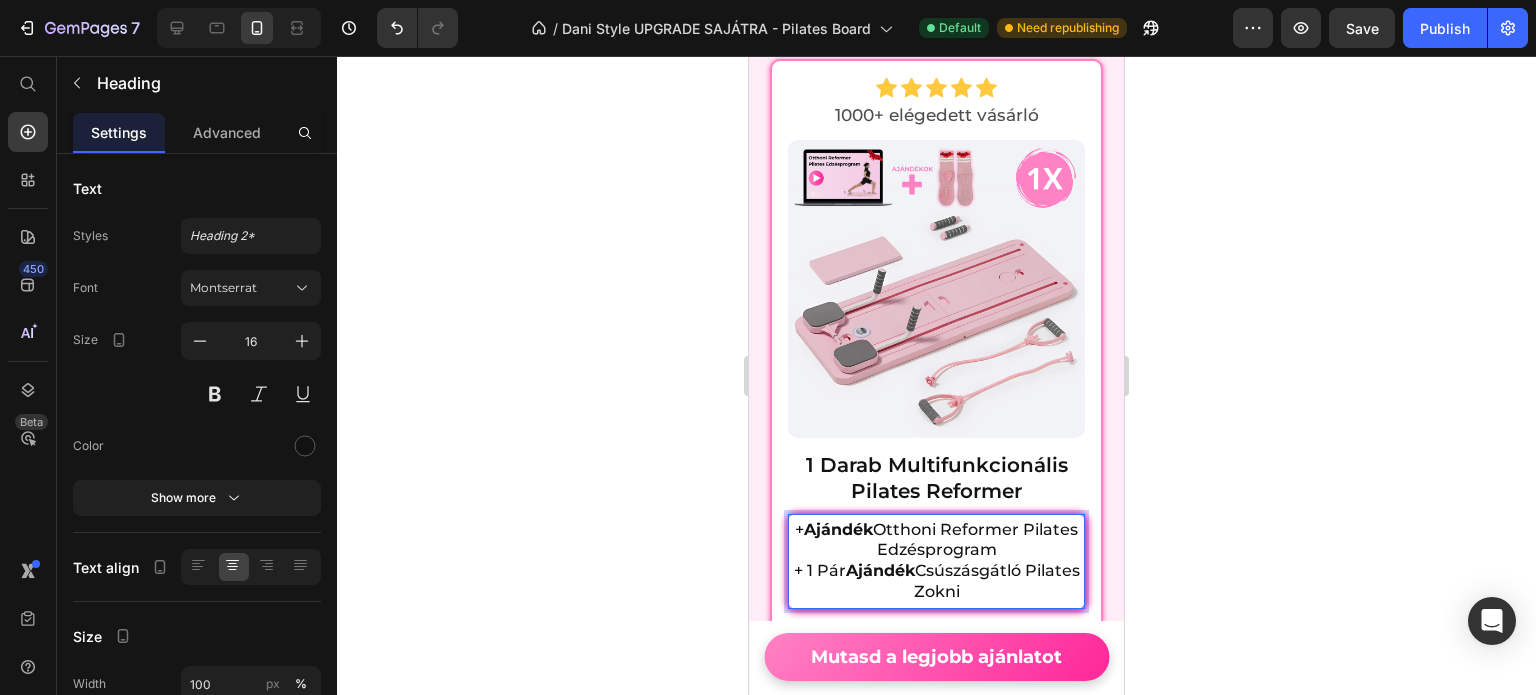 click on "+  Ajándék  Otthoni Reformer Pilates Edzésprogram + 1 Pár  Ajándék  Csúszásgátló Pilates Zokni" at bounding box center (936, 561) 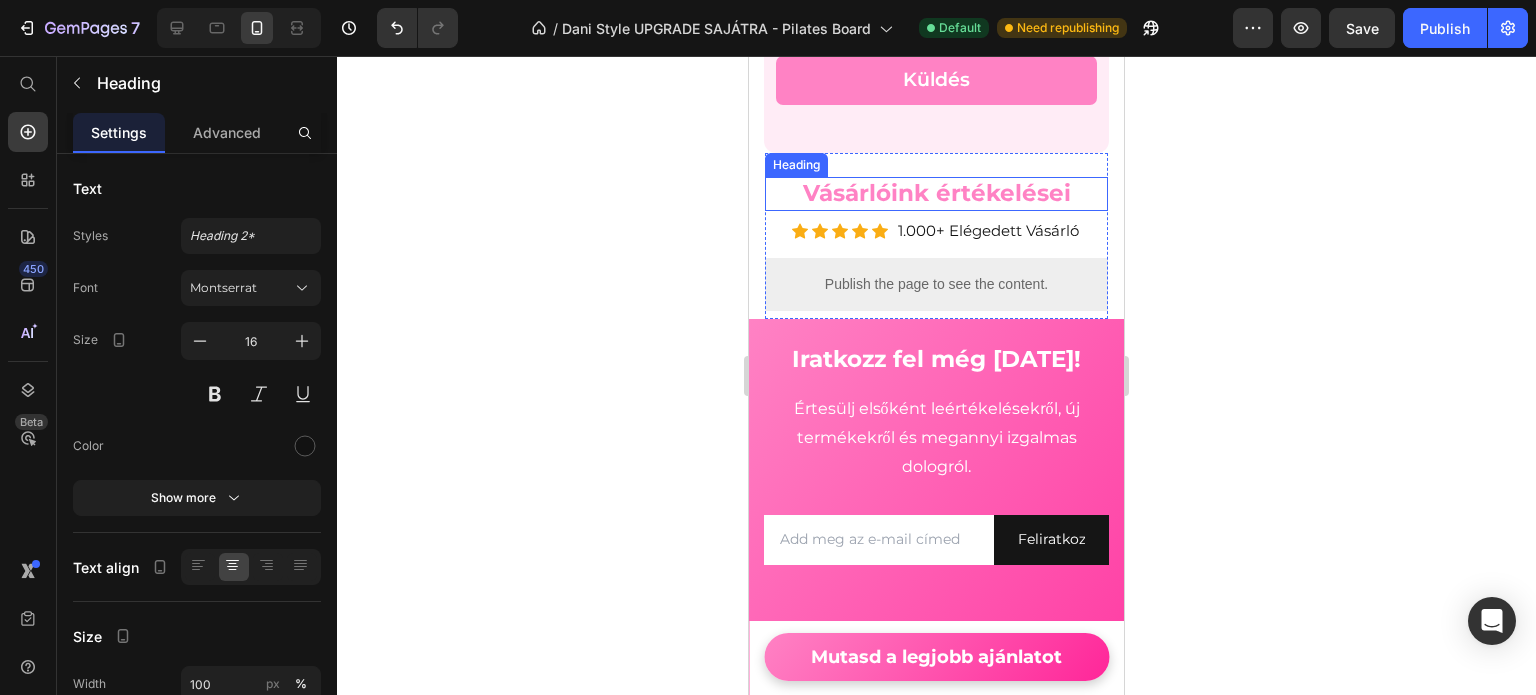 scroll, scrollTop: 13958, scrollLeft: 0, axis: vertical 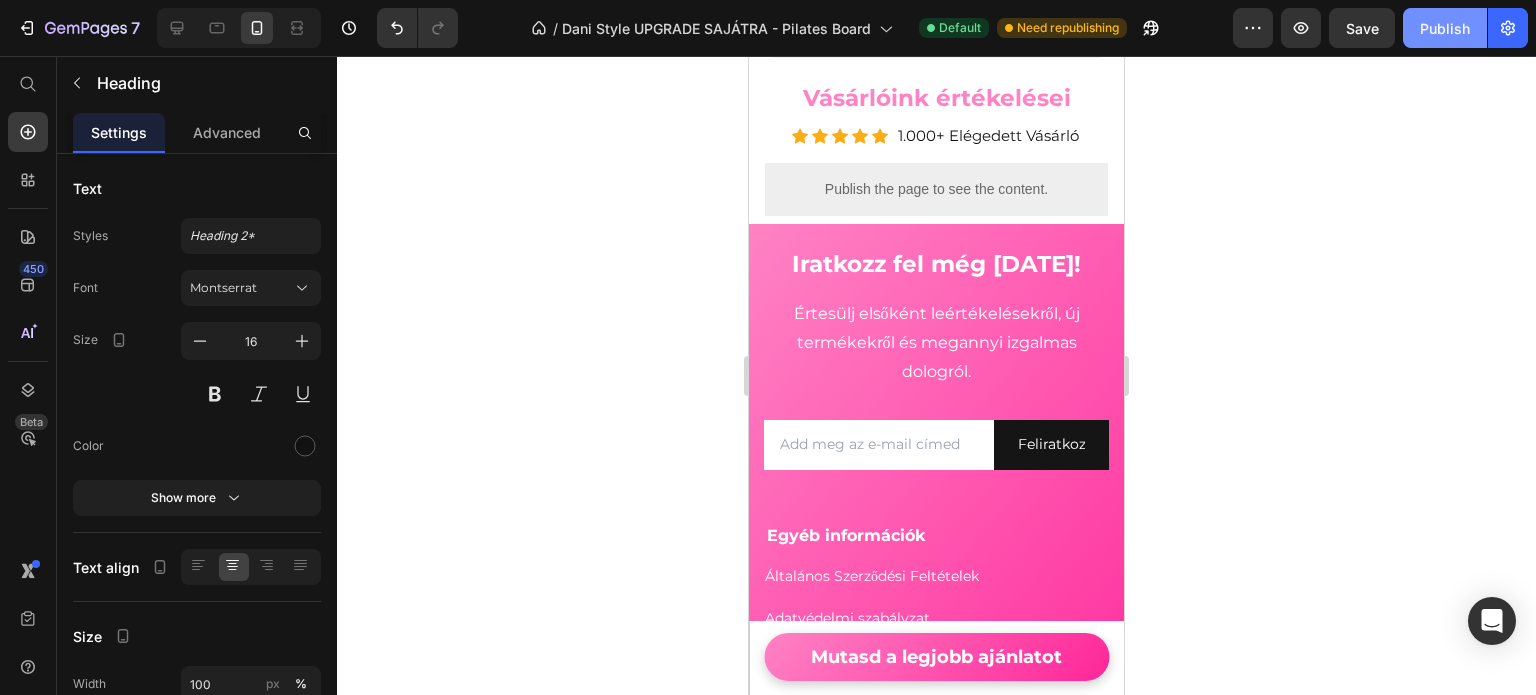 click on "Publish" 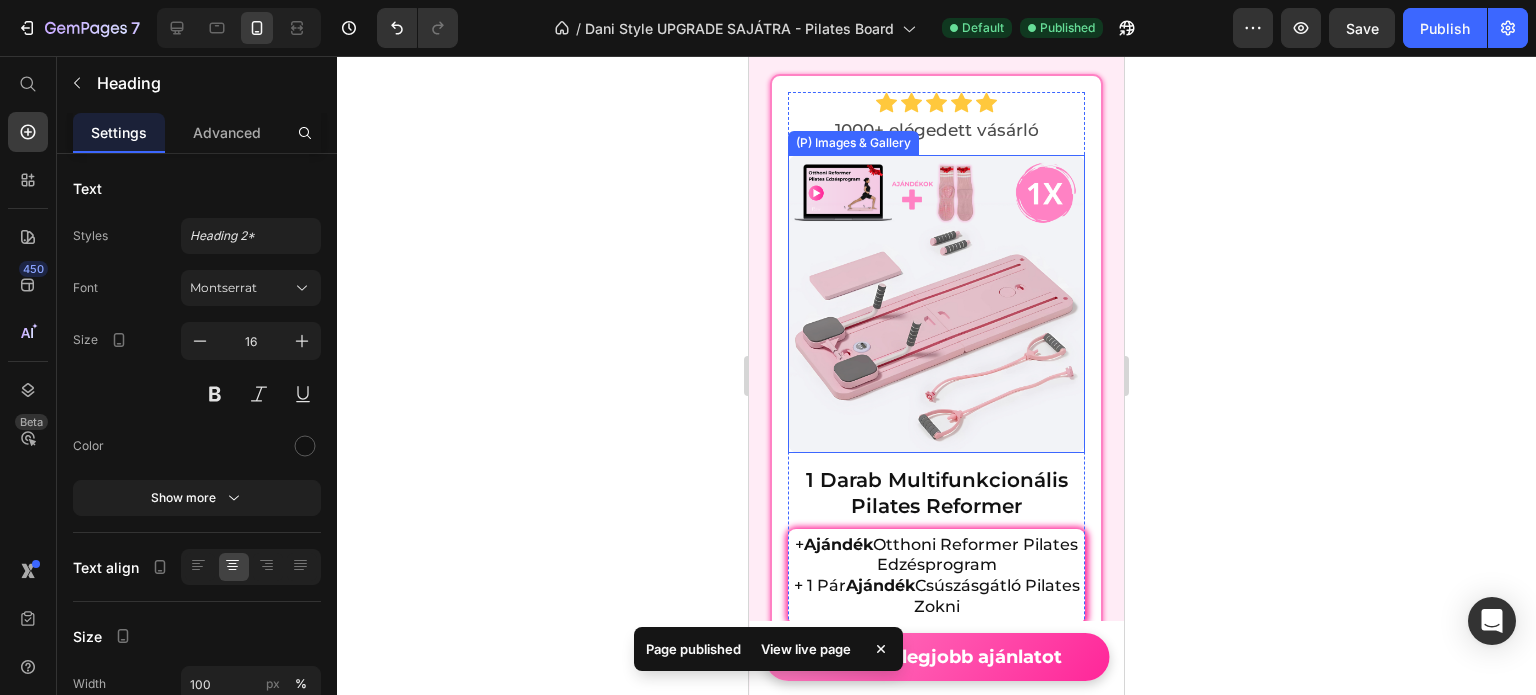 scroll, scrollTop: 11058, scrollLeft: 0, axis: vertical 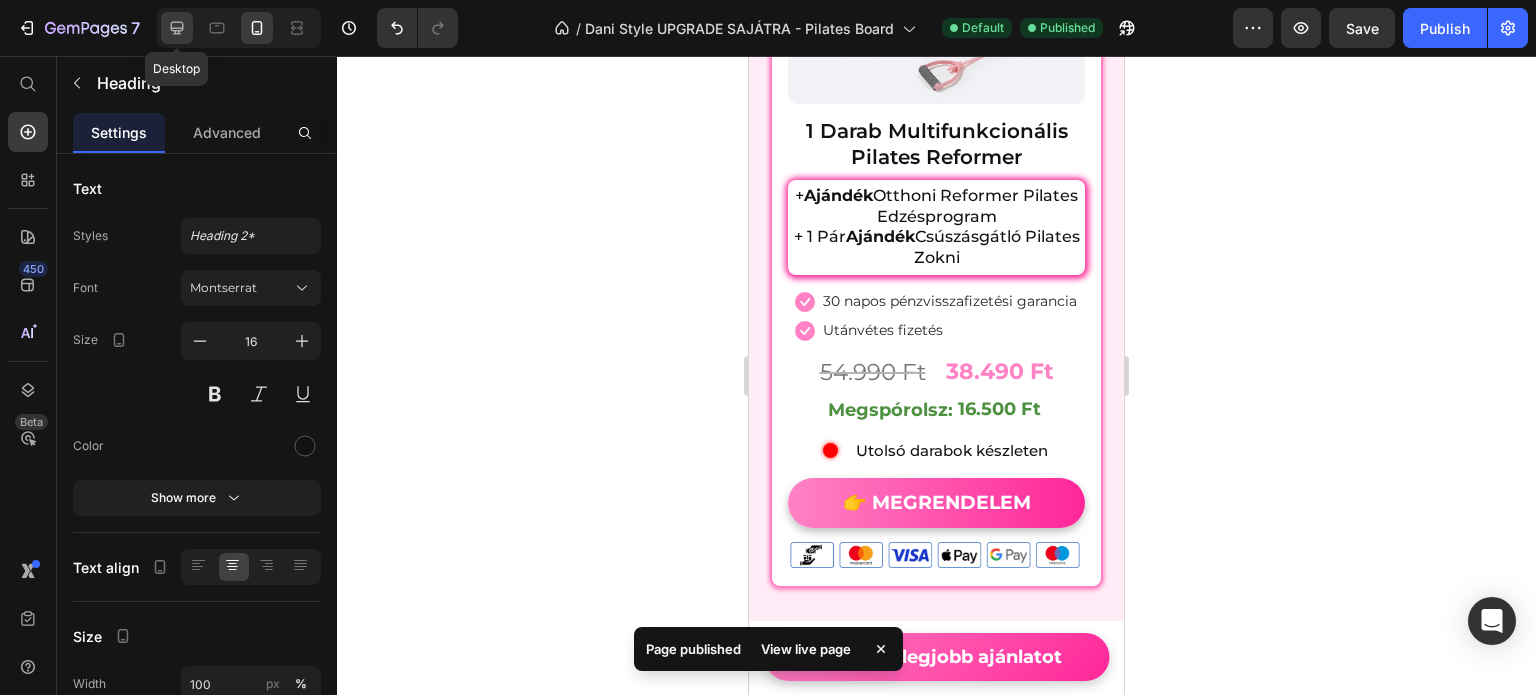 click 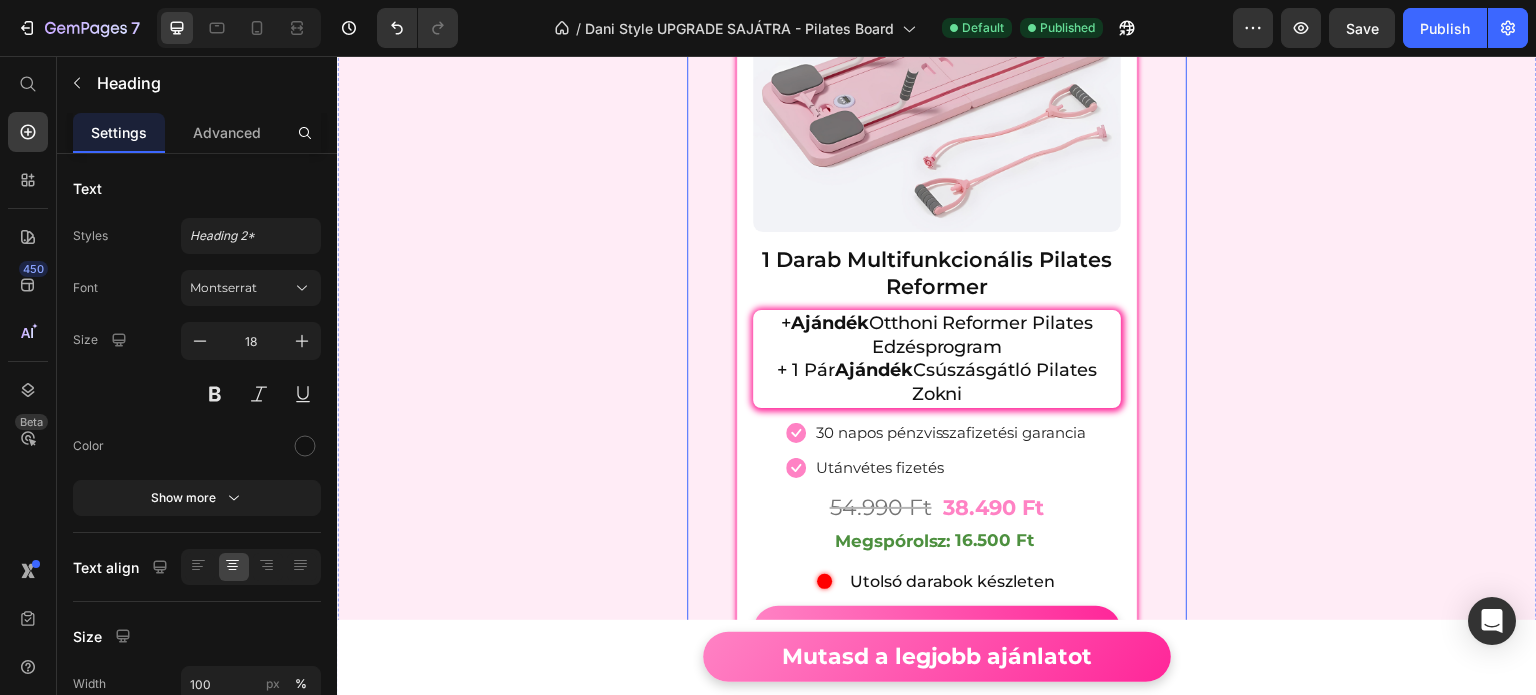 scroll, scrollTop: 9904, scrollLeft: 0, axis: vertical 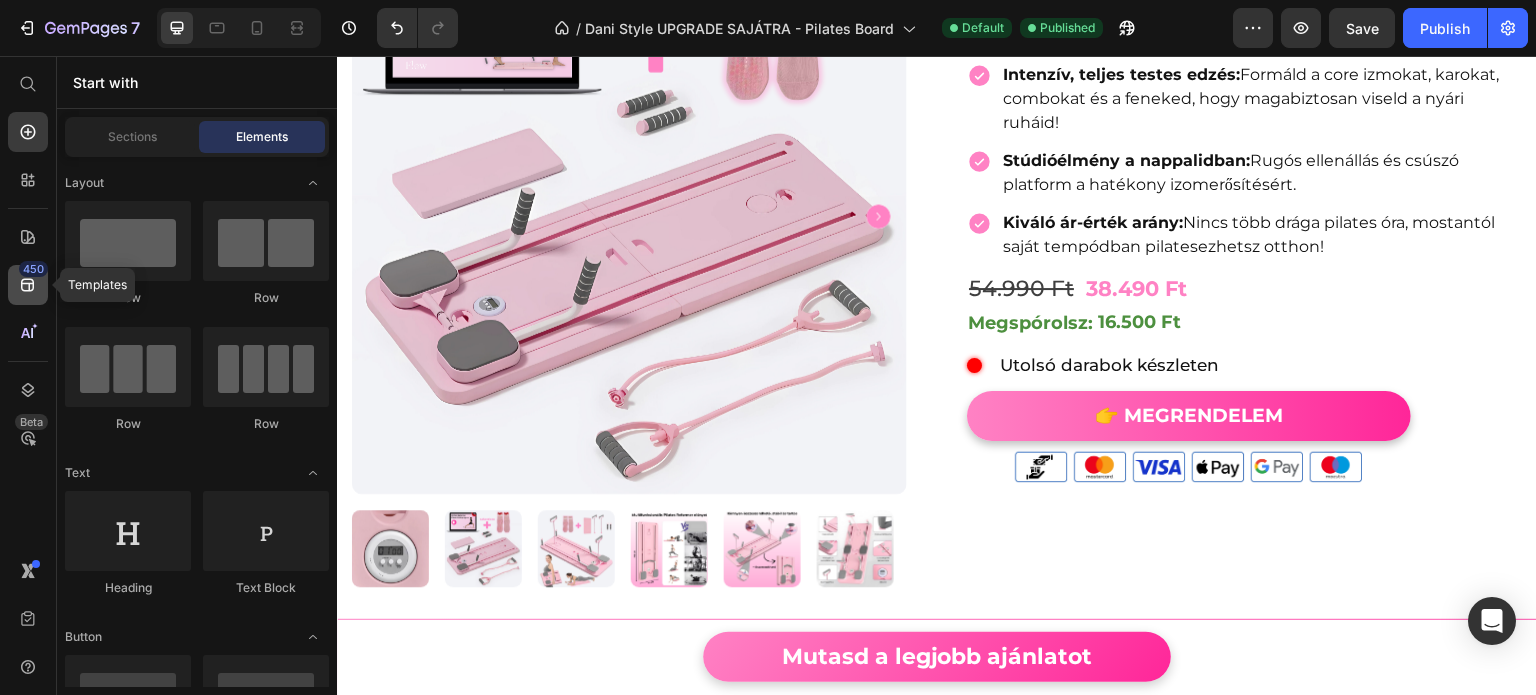 click 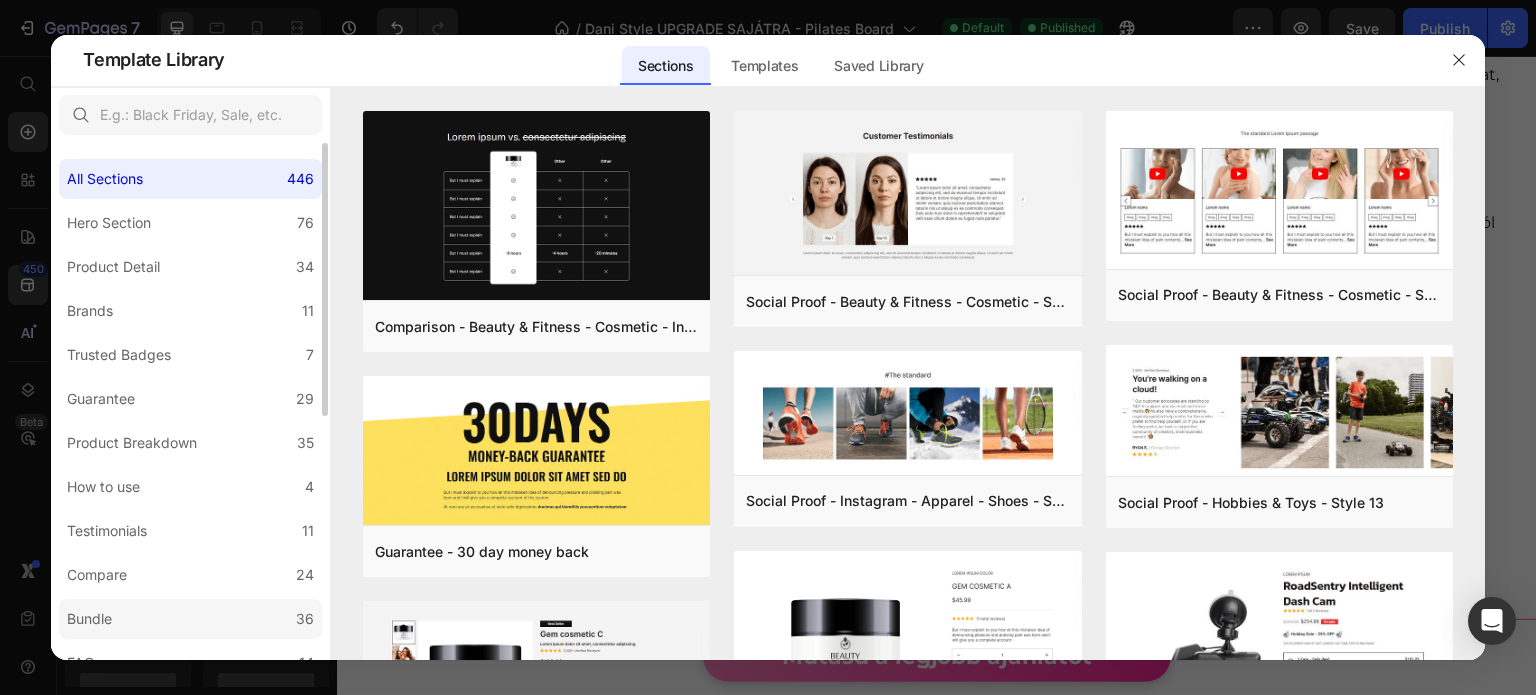 click on "Bundle 36" 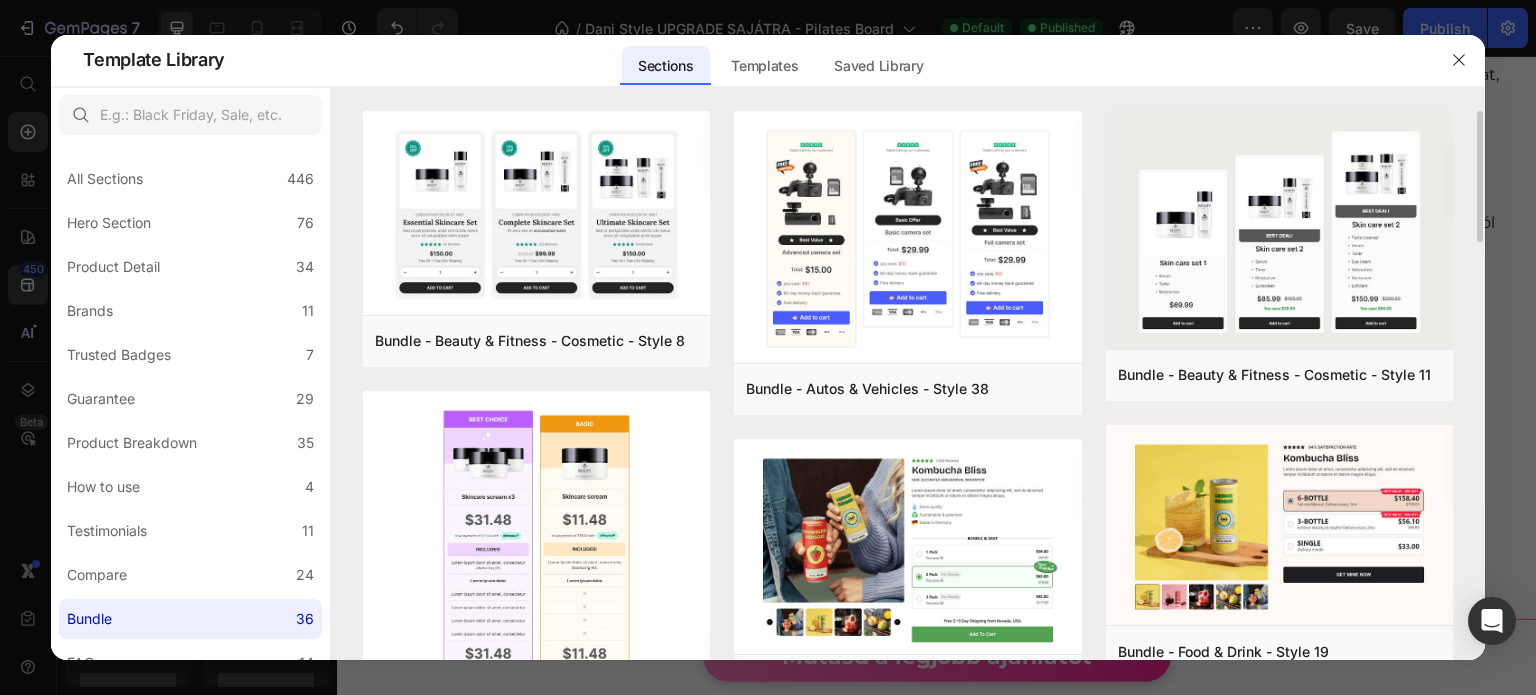 scroll, scrollTop: 100, scrollLeft: 0, axis: vertical 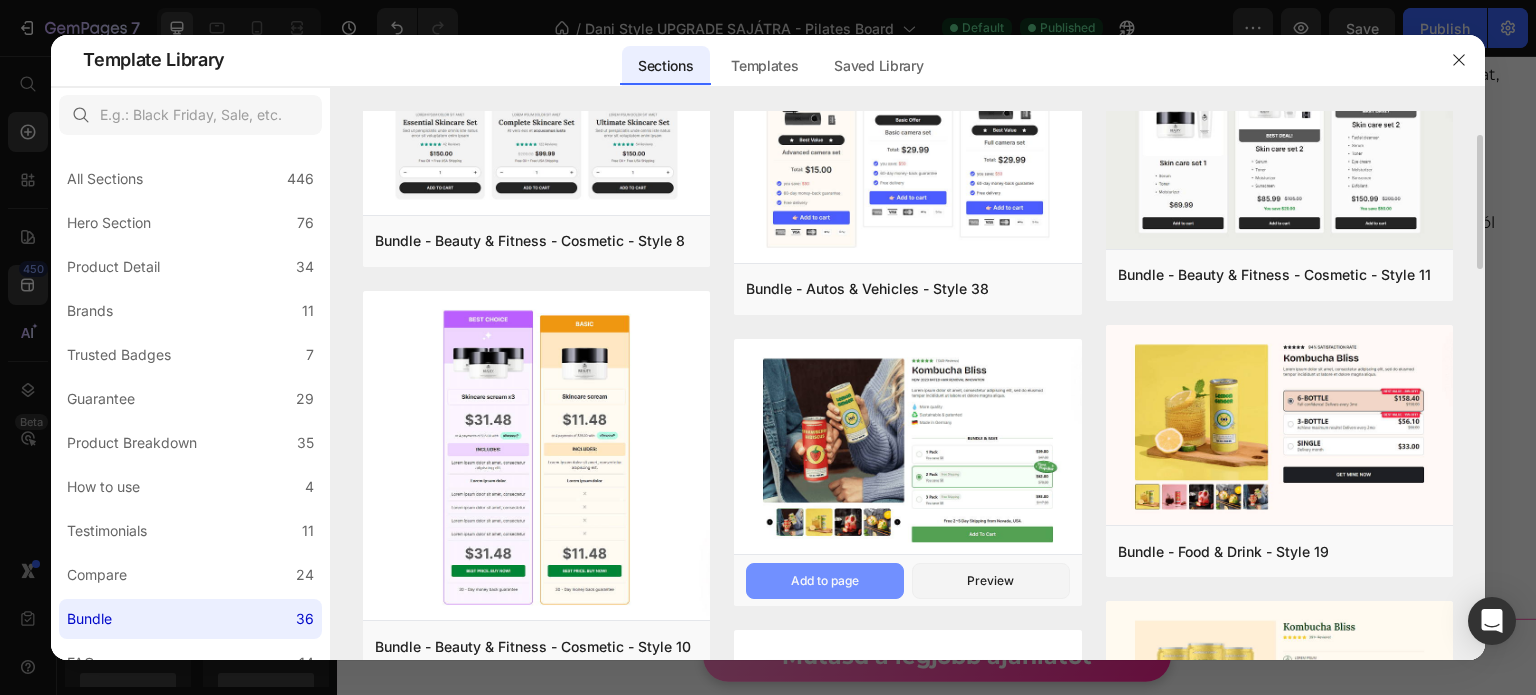 click on "Add to page" at bounding box center [825, 581] 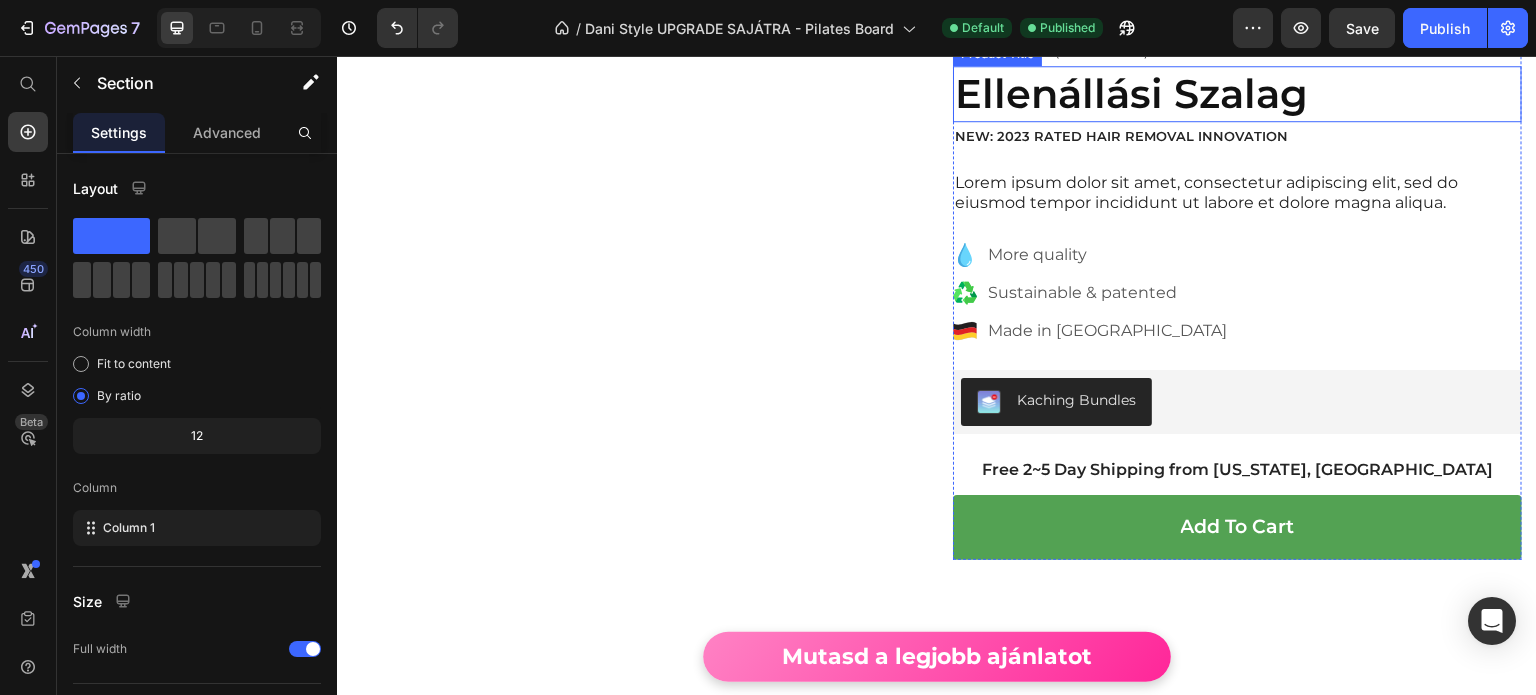 scroll, scrollTop: 9828, scrollLeft: 0, axis: vertical 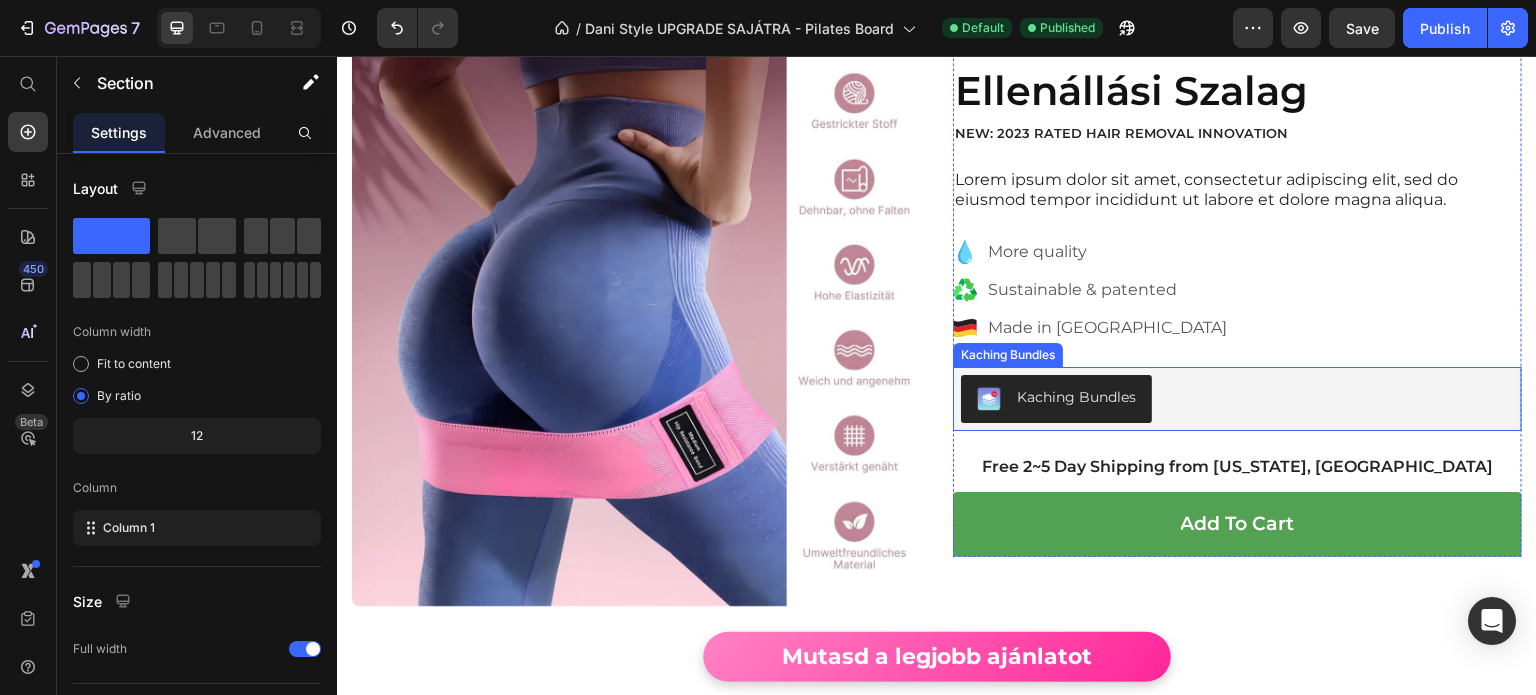 click on "Kaching Bundles" at bounding box center [1237, 399] 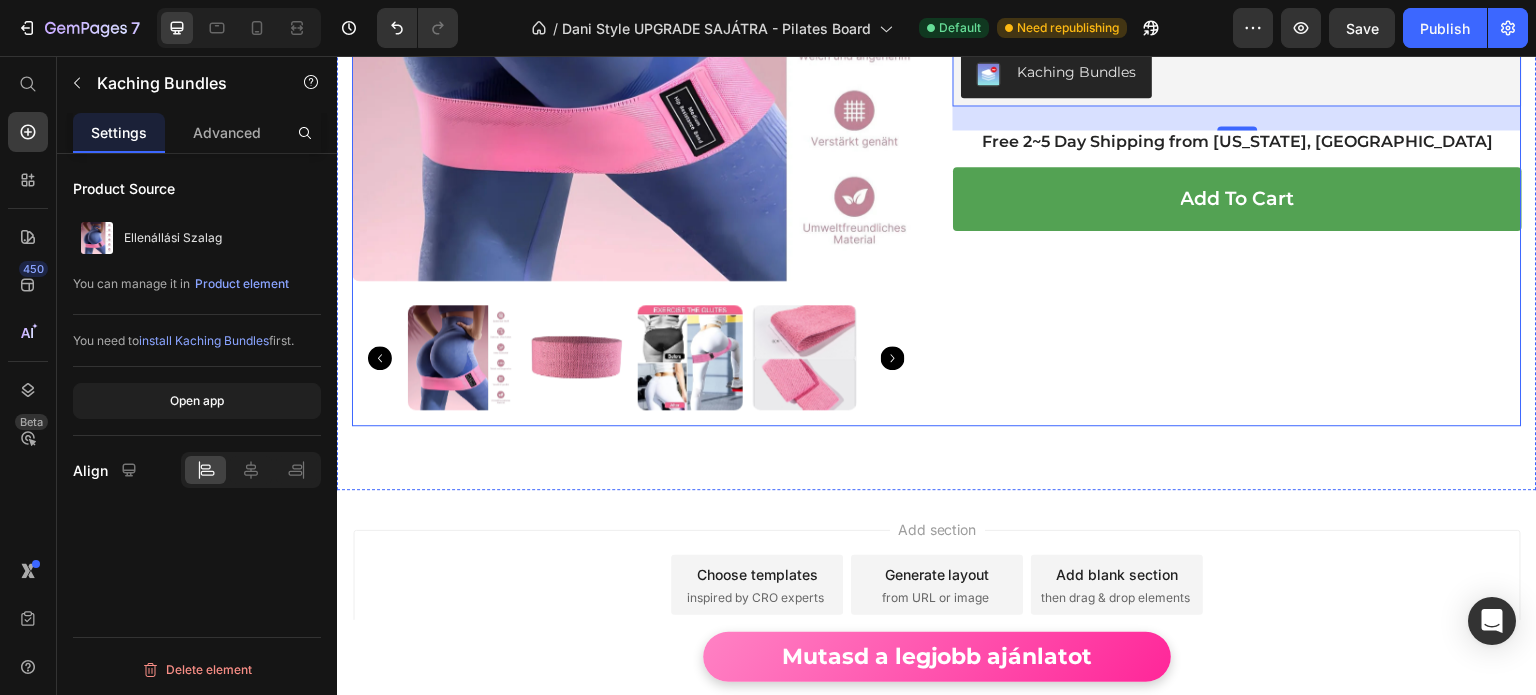 scroll, scrollTop: 10079, scrollLeft: 0, axis: vertical 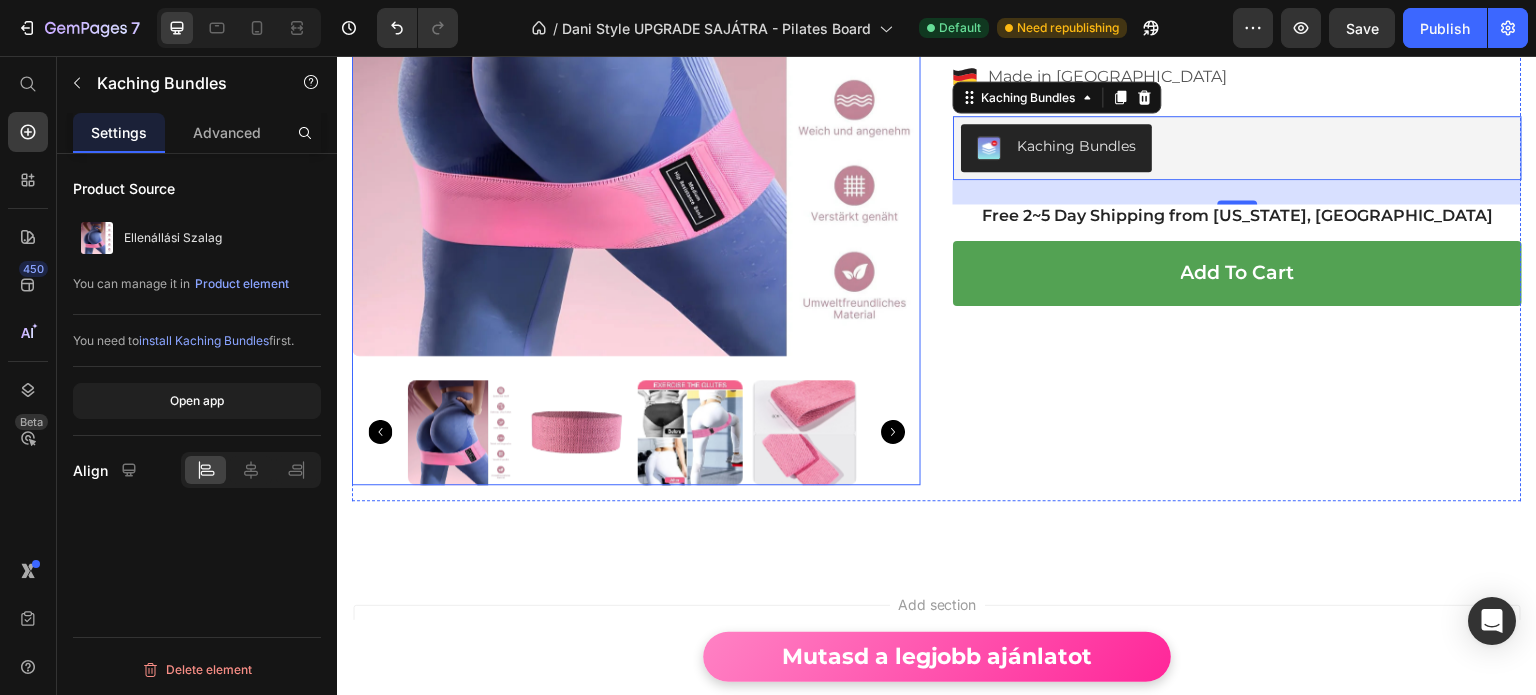 click 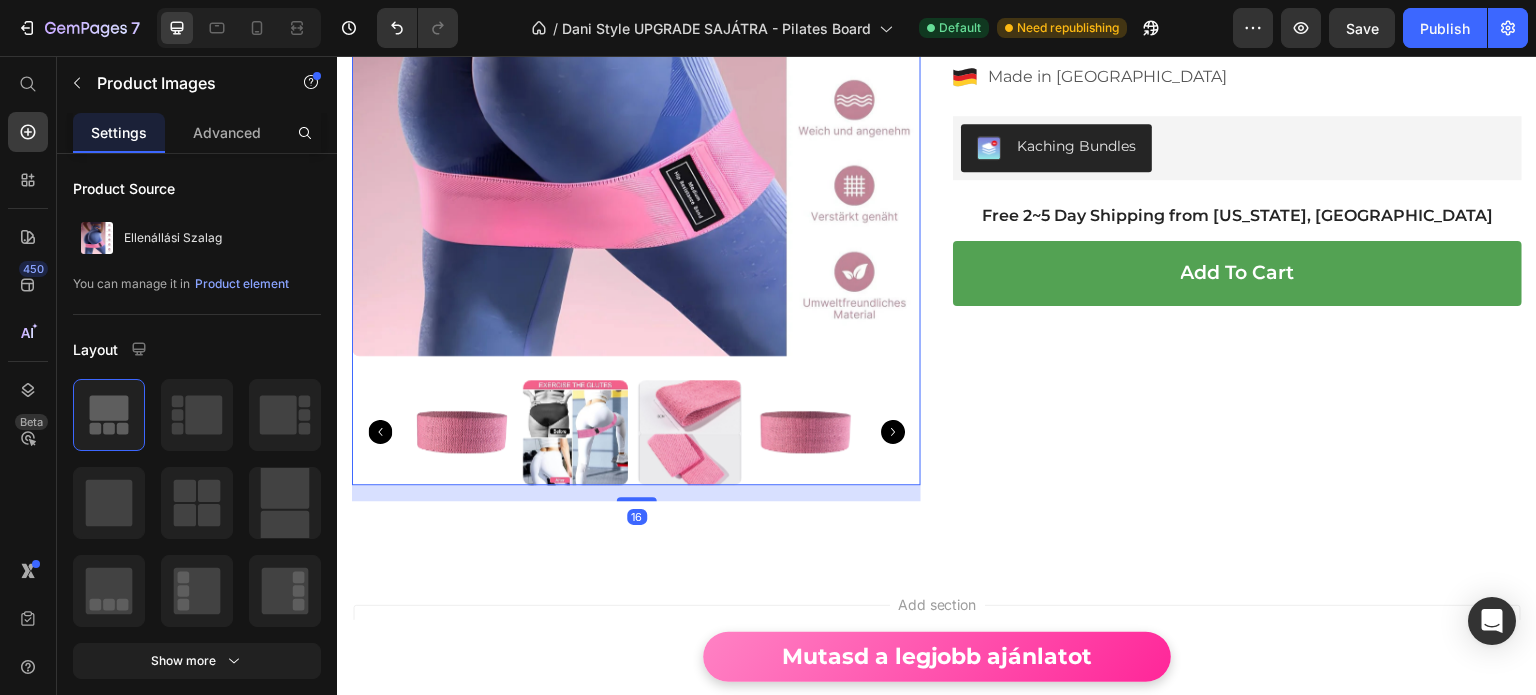 click 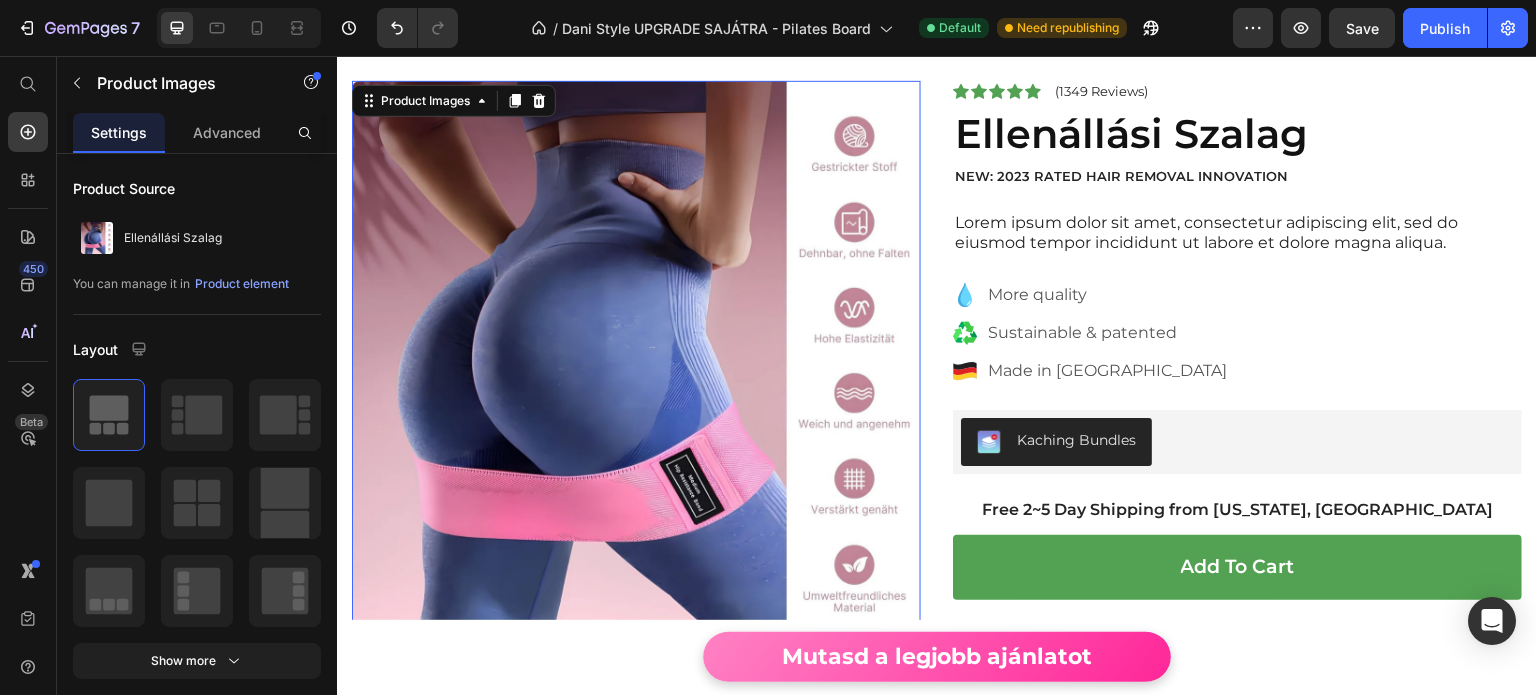 scroll, scrollTop: 10079, scrollLeft: 0, axis: vertical 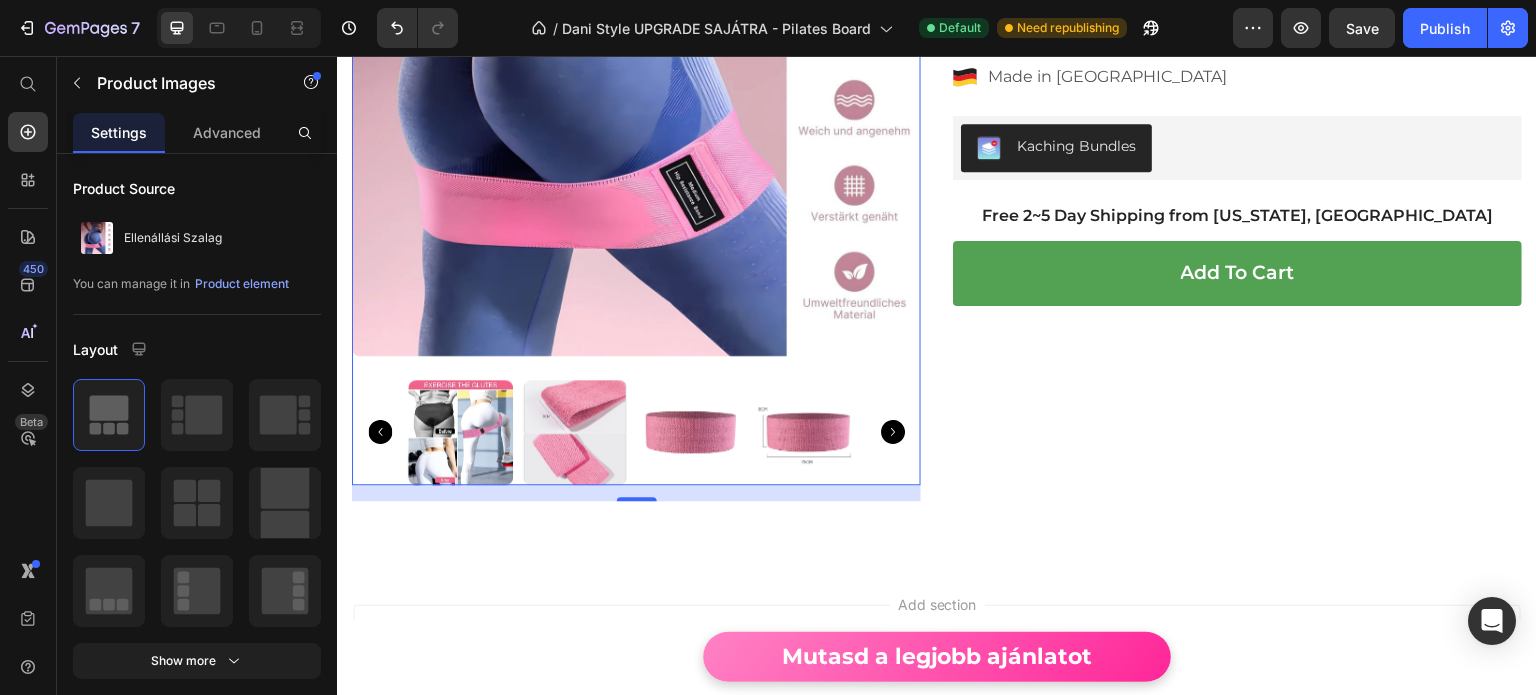 click at bounding box center [636, 71] 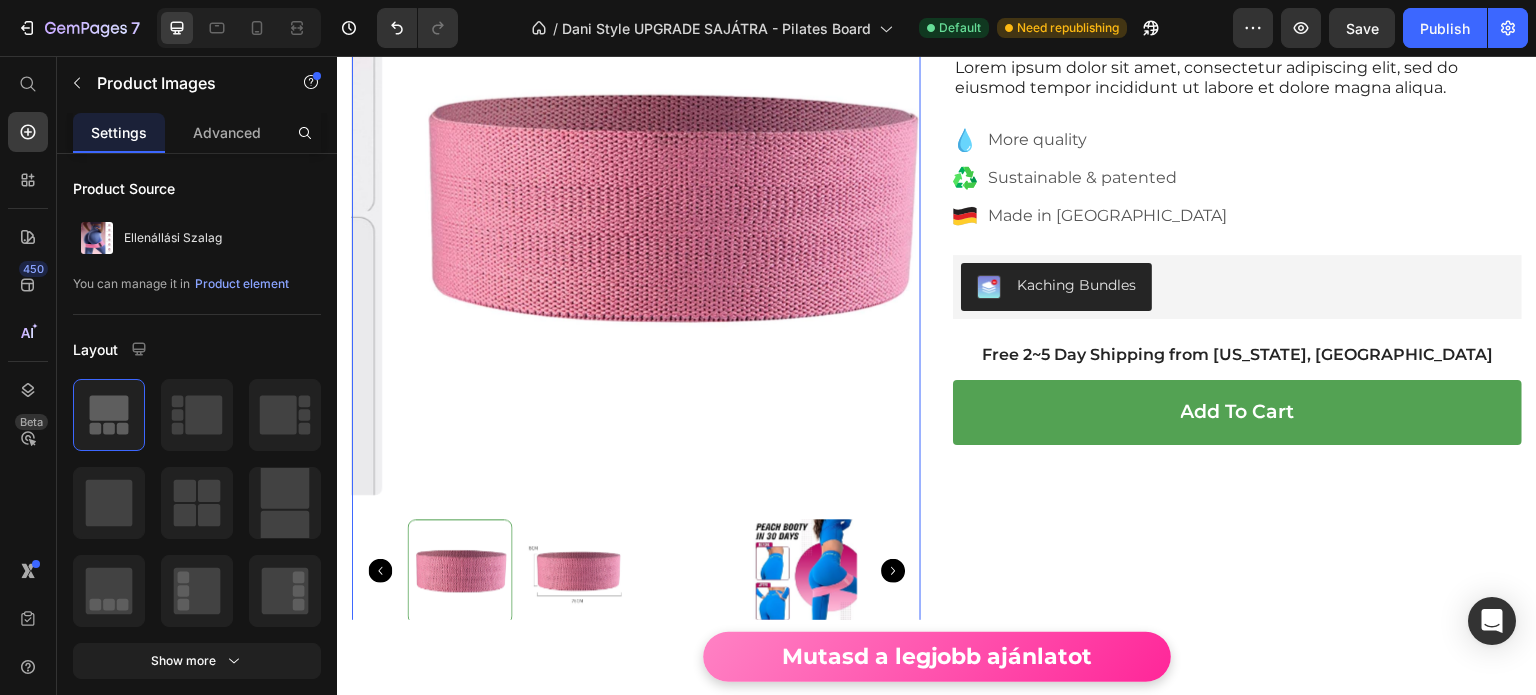 scroll, scrollTop: 9979, scrollLeft: 0, axis: vertical 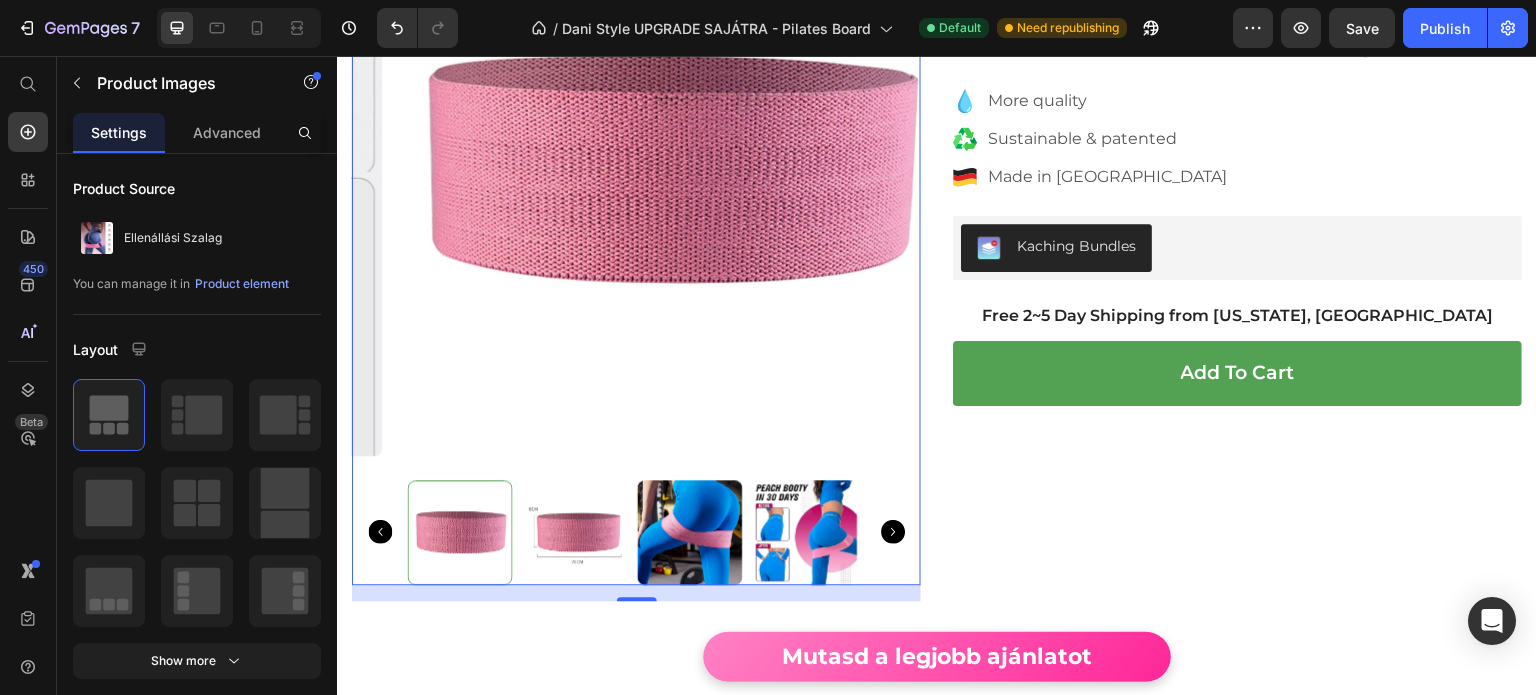 click at bounding box center [690, 532] 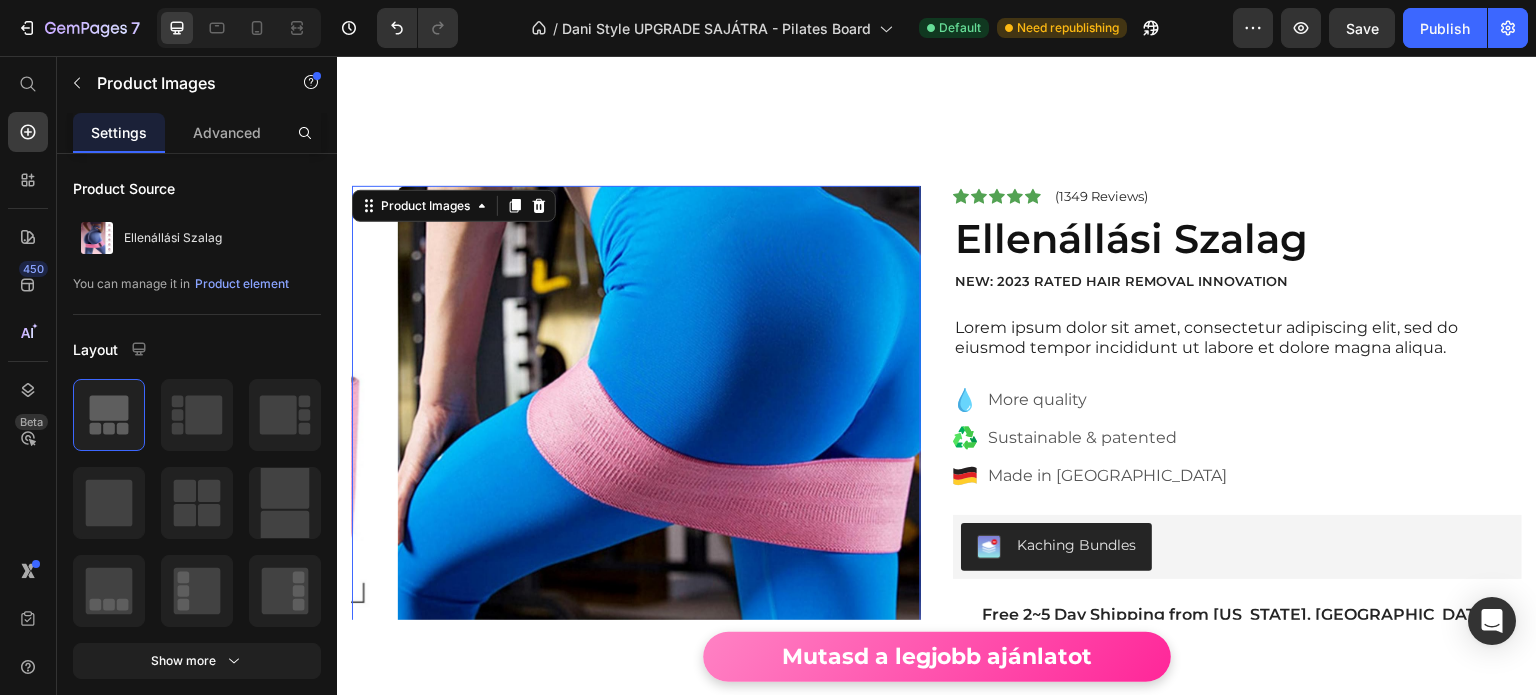 scroll, scrollTop: 9679, scrollLeft: 0, axis: vertical 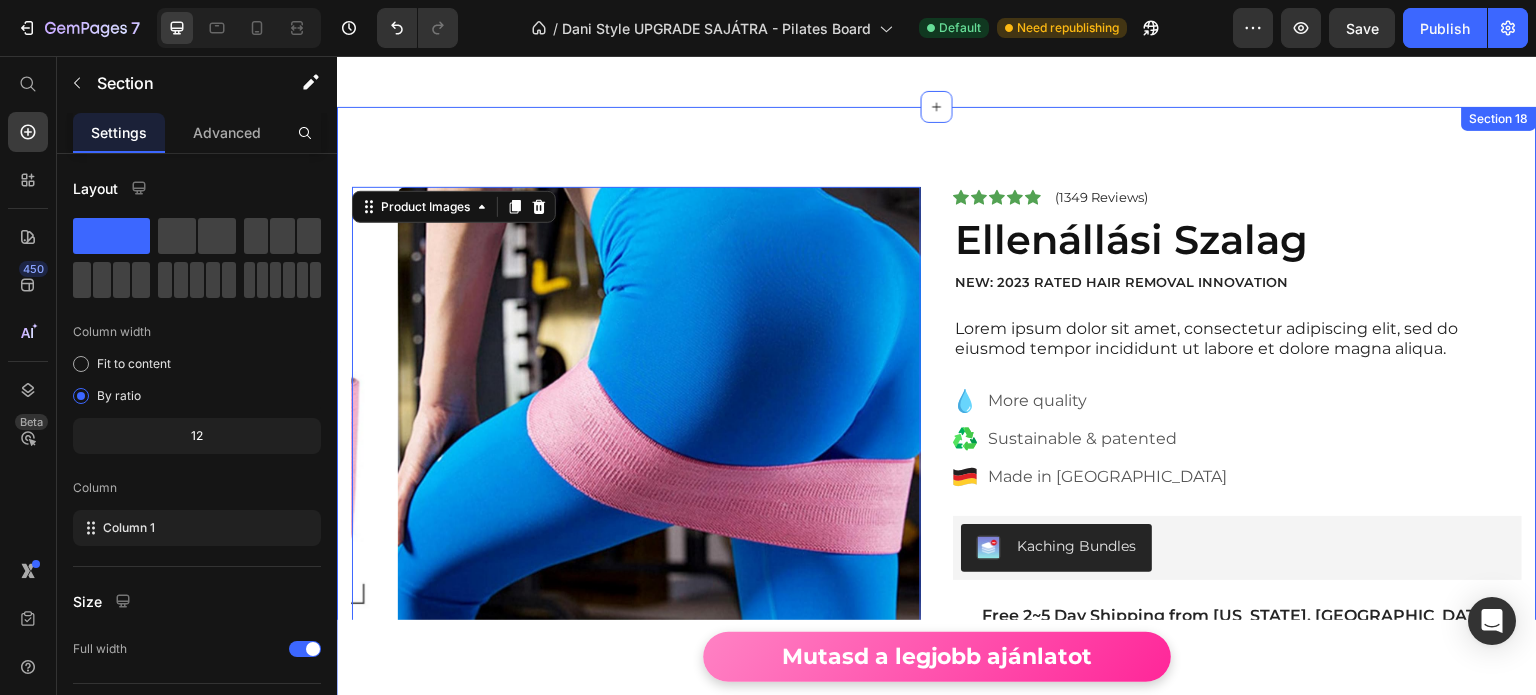 click on "Product Images   16 Icon Icon Icon Icon Icon Icon List (1349 Reviews) Text Block Row Ellenállási Szalag Product Title NEW: 2023 RATED HAIR REMOVAL INNOVATION Text Block Lorem ipsum dolor sit amet, consectetur adipiscing elit, sed do eiusmod tempor incididunt ut labore et dolore magna aliqua. Text Block
More quality
Sustainable & patented
Made in Germany Item List Kaching Bundles Kaching Bundles Free 2~5 Day Shipping from Nevada, USA Text Block add to cart Add to Cart
More quality
Sustainable & patented
Made in Germany Item List Row Product Section 18" at bounding box center [937, 536] 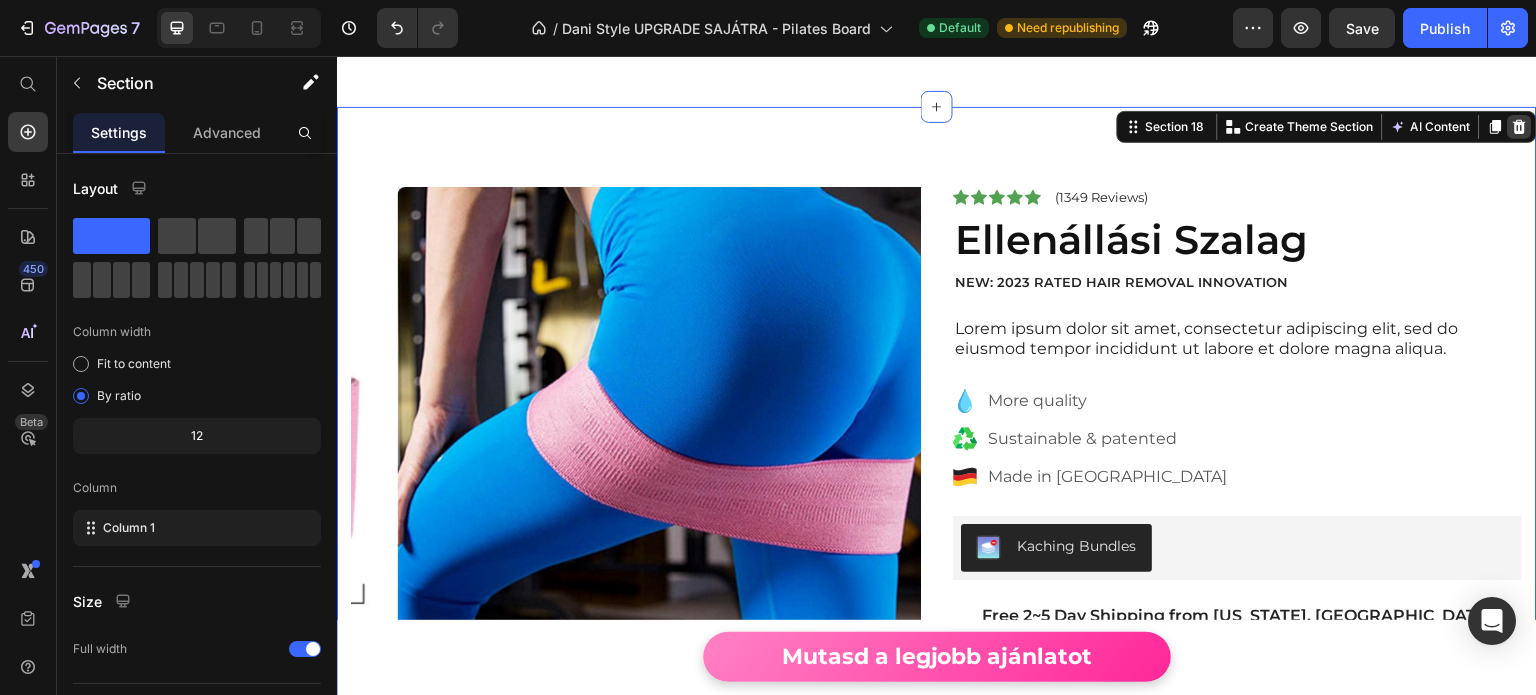 click 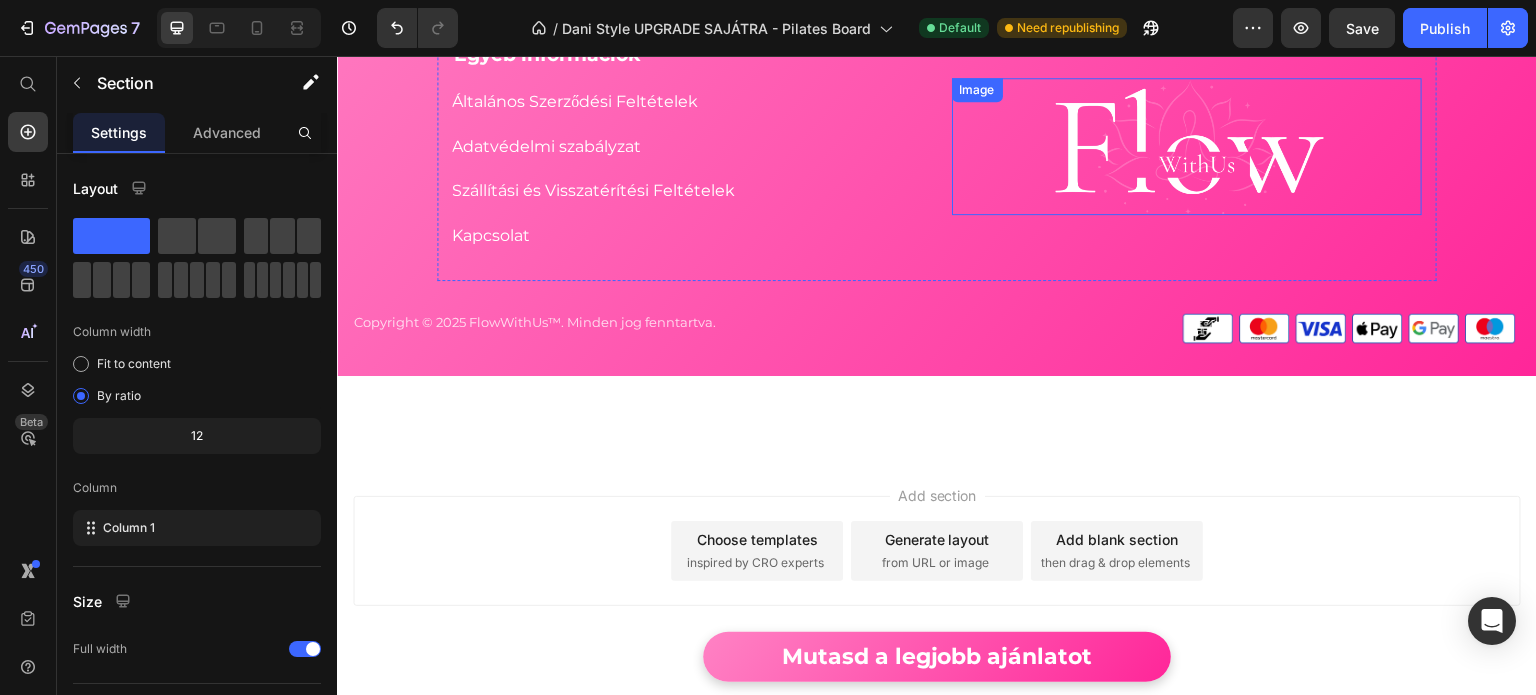 scroll, scrollTop: 9329, scrollLeft: 0, axis: vertical 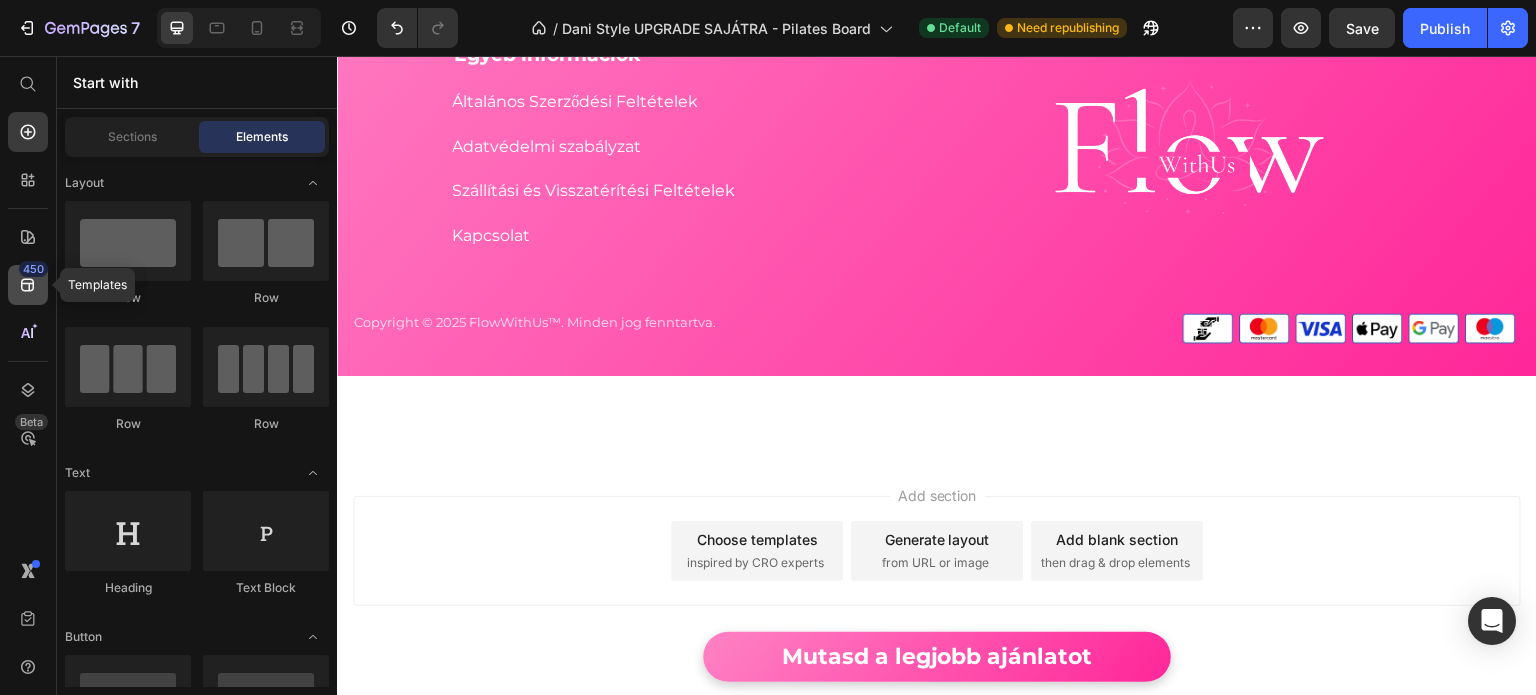click 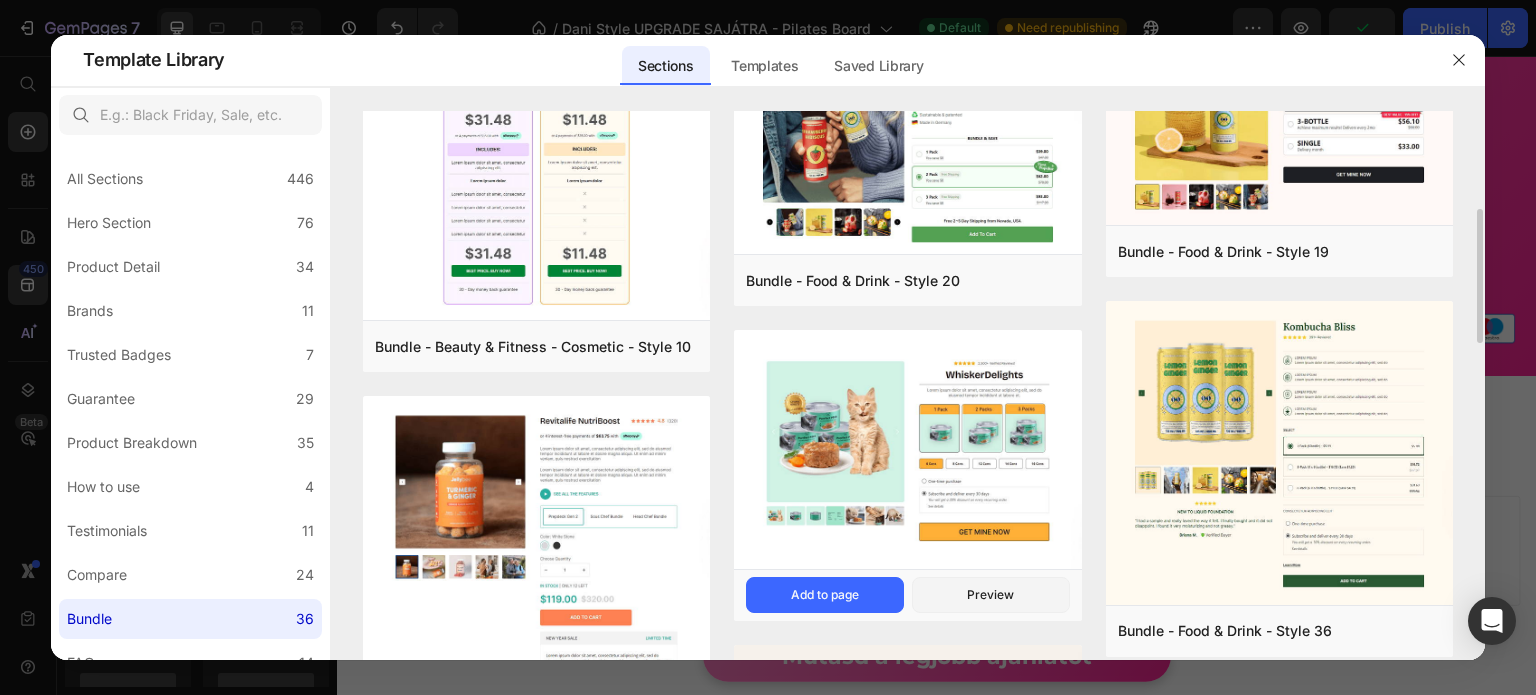 scroll, scrollTop: 500, scrollLeft: 0, axis: vertical 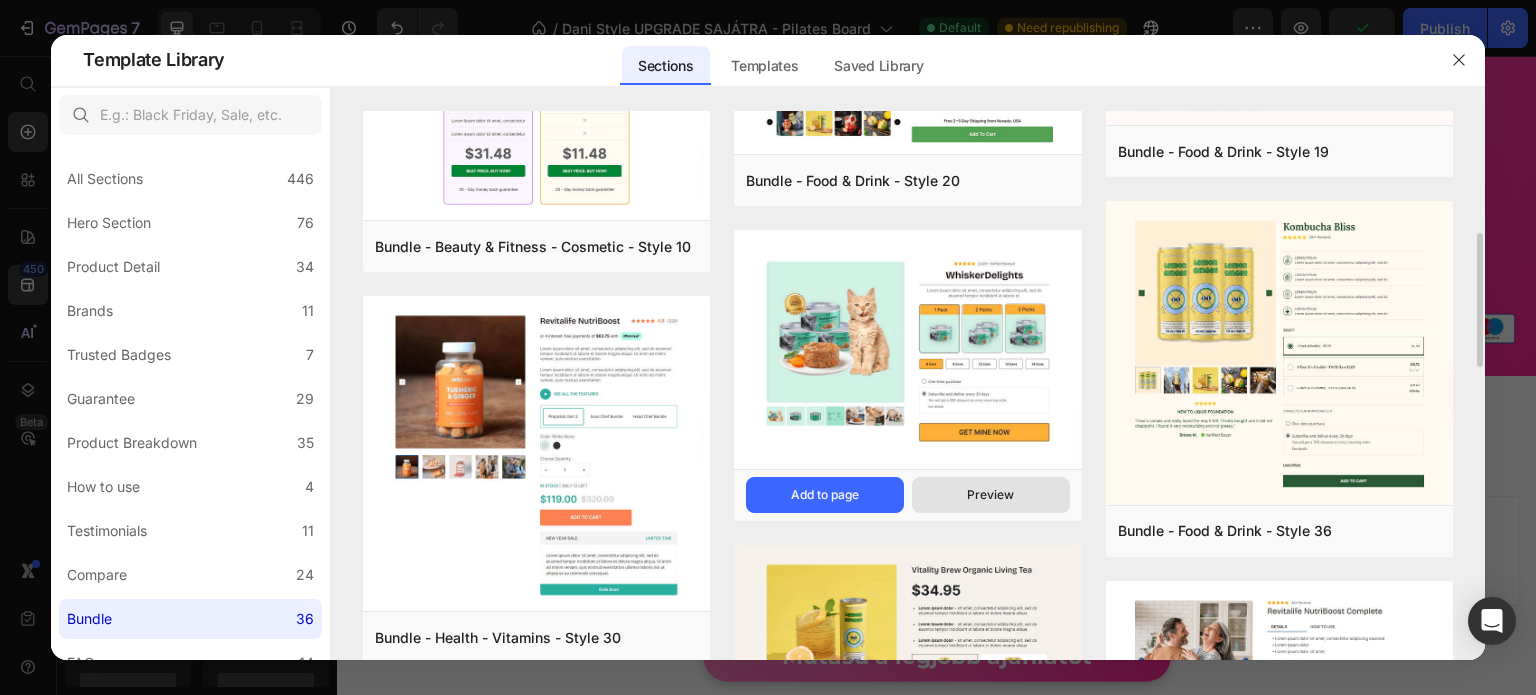 click on "Preview" at bounding box center (990, 495) 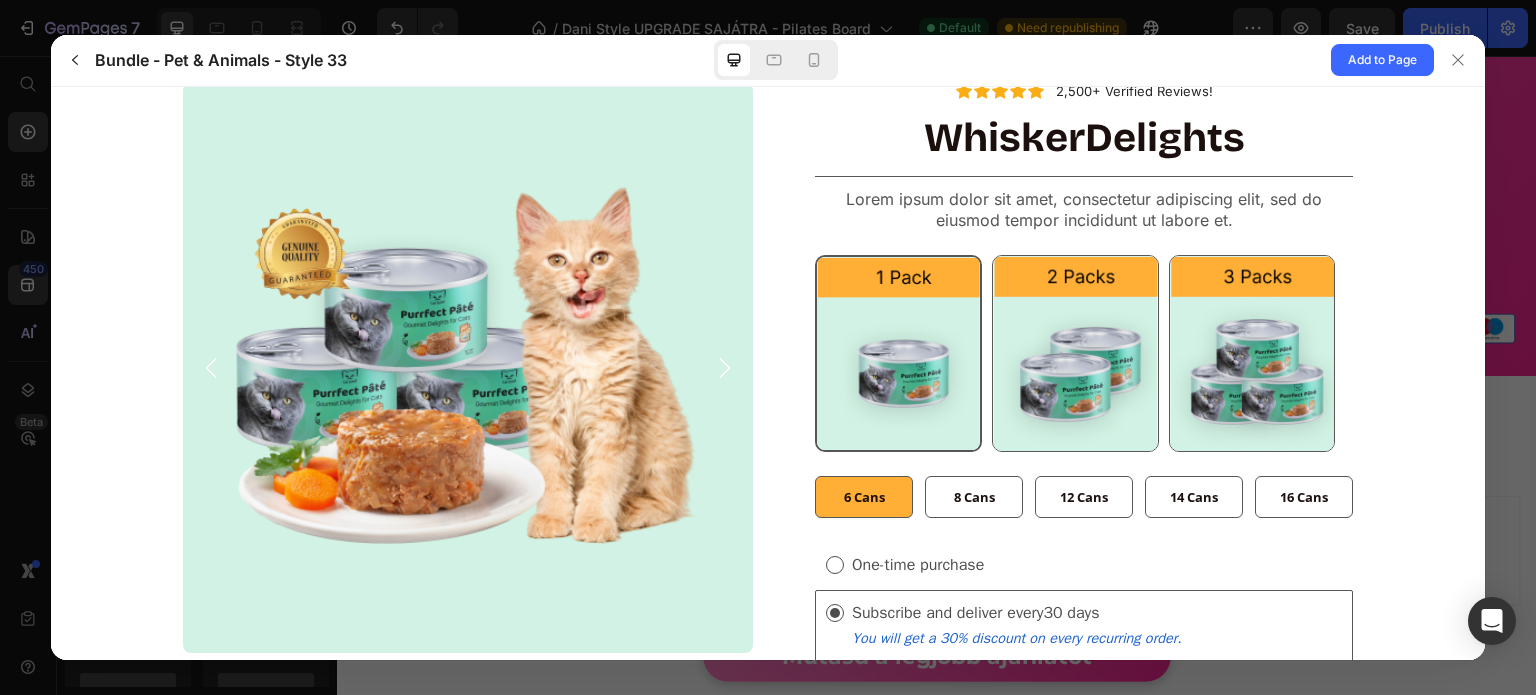 scroll, scrollTop: 200, scrollLeft: 0, axis: vertical 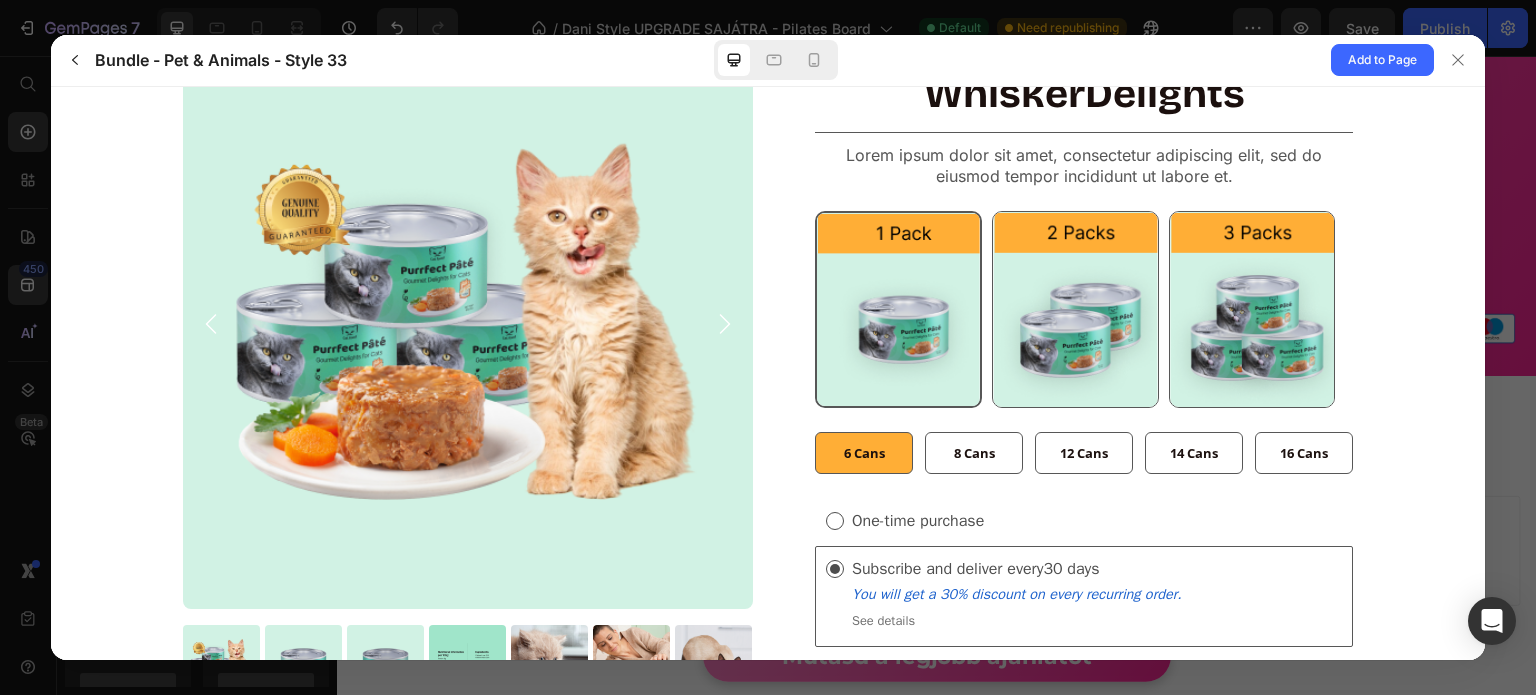 click on "8 Cans" at bounding box center (974, 452) 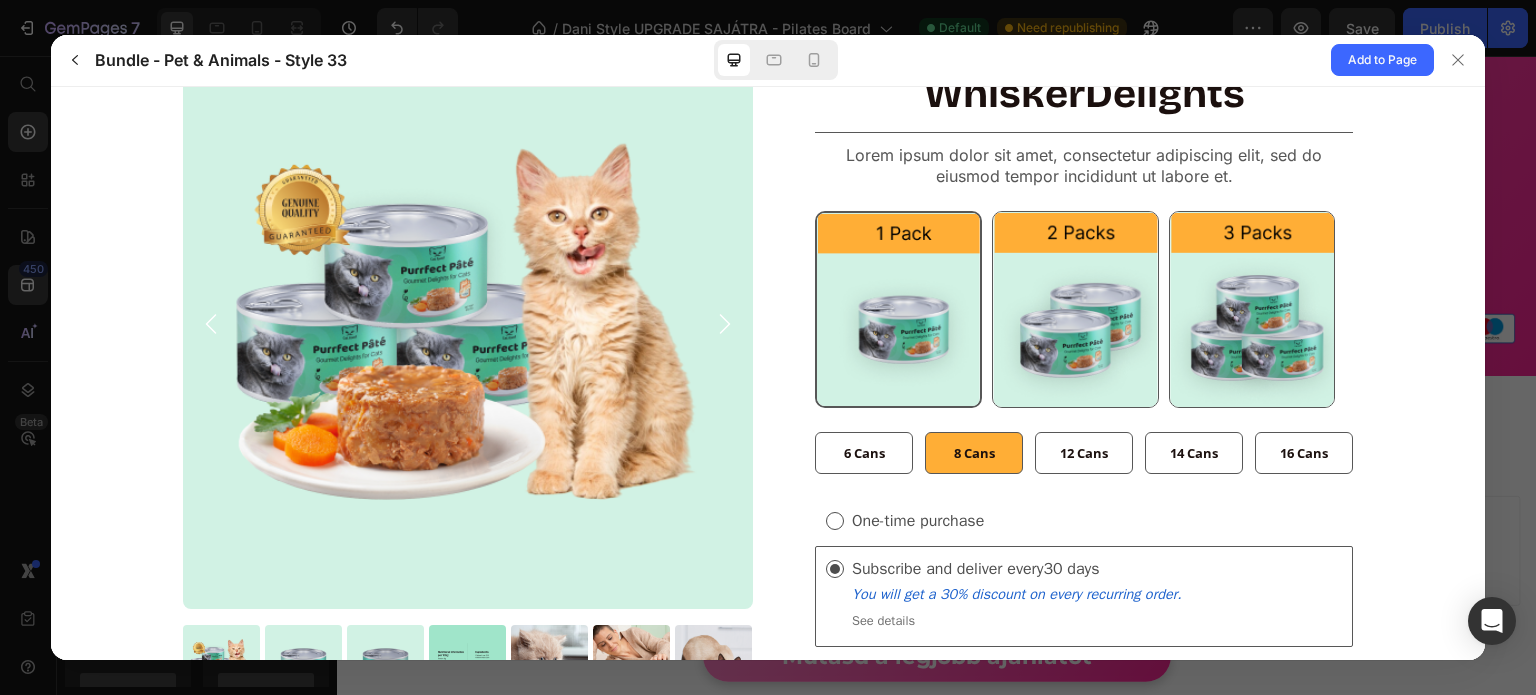 click on "6 Cans
6 Cans
6 Cans
8 Cans
8 Cans
8 Cans
12 Cans
12 Cans
12 Cans
14 Cans
14 Cans
14 Cans
16 Cans
16 Cans
16 Cans" at bounding box center [1084, 452] 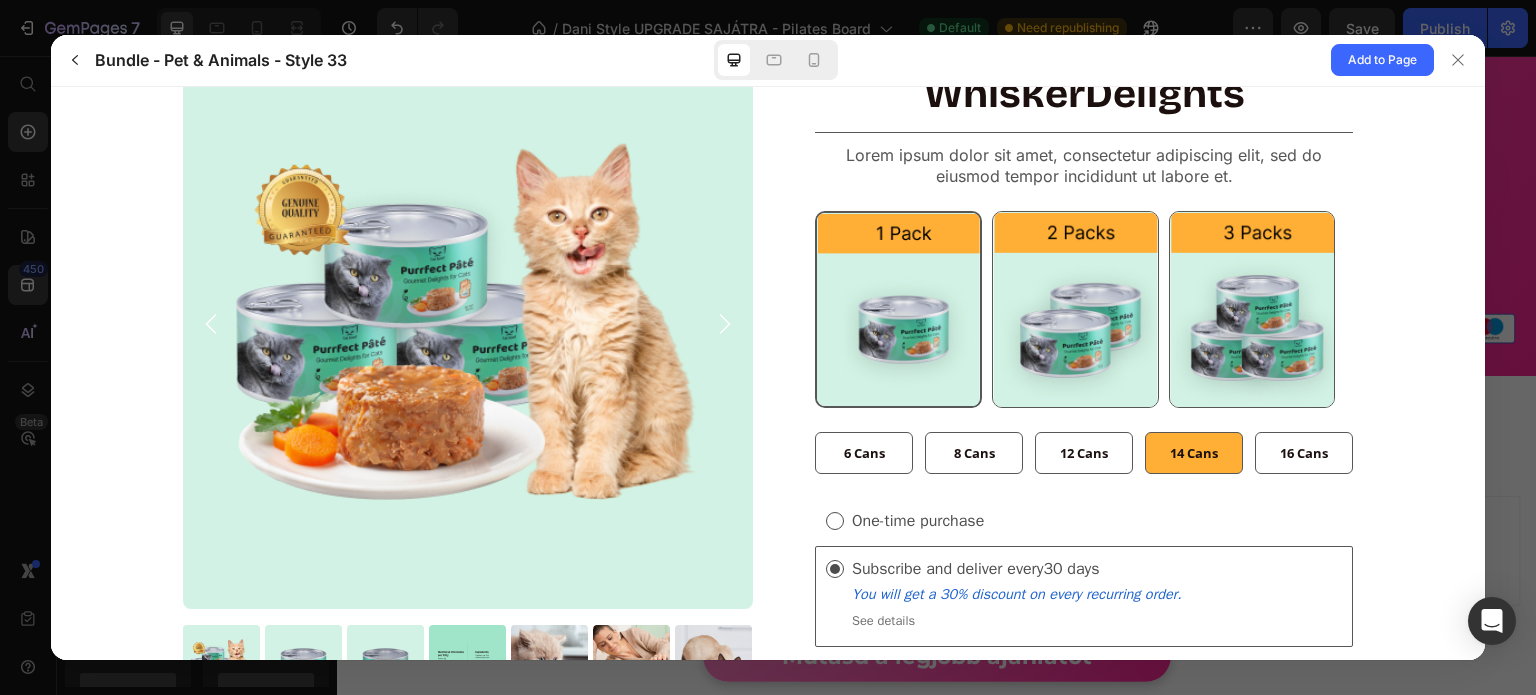 click at bounding box center (1252, 309) 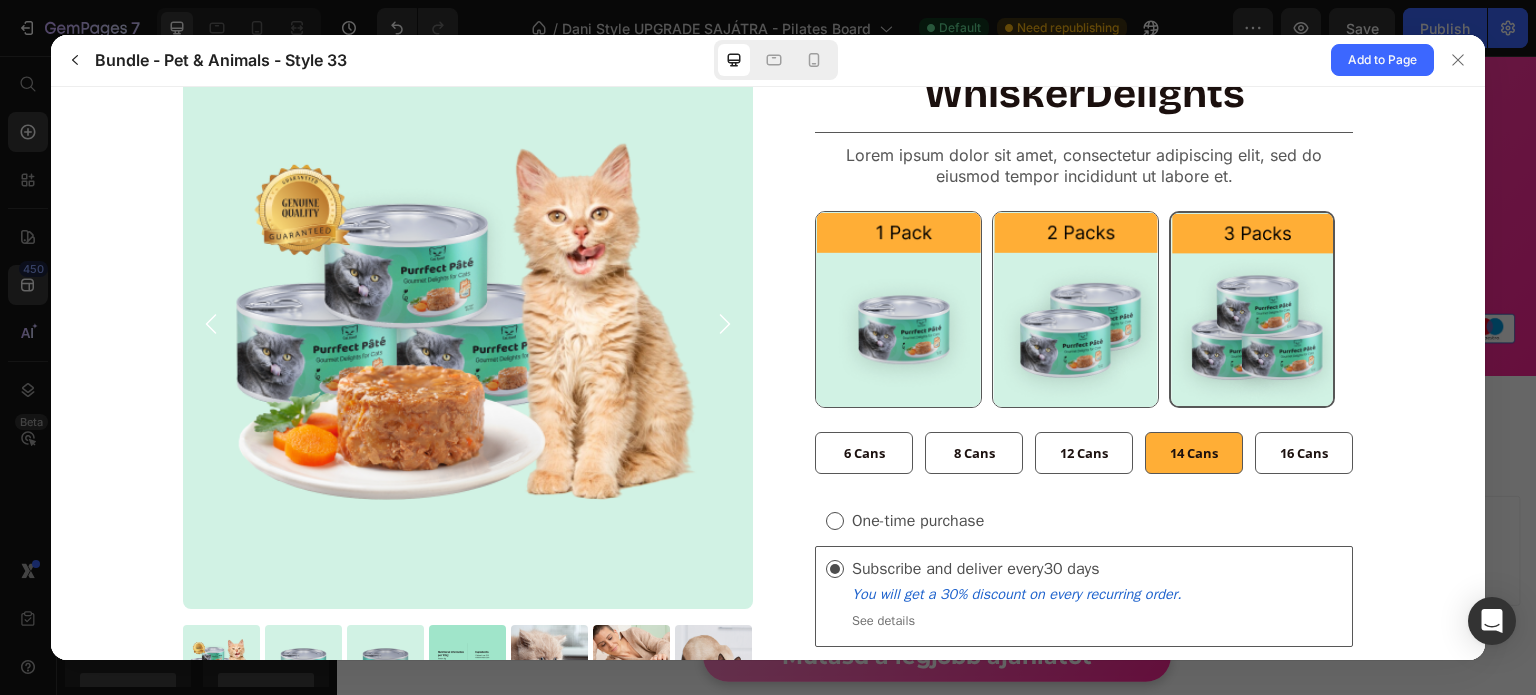 click at bounding box center (1075, 308) 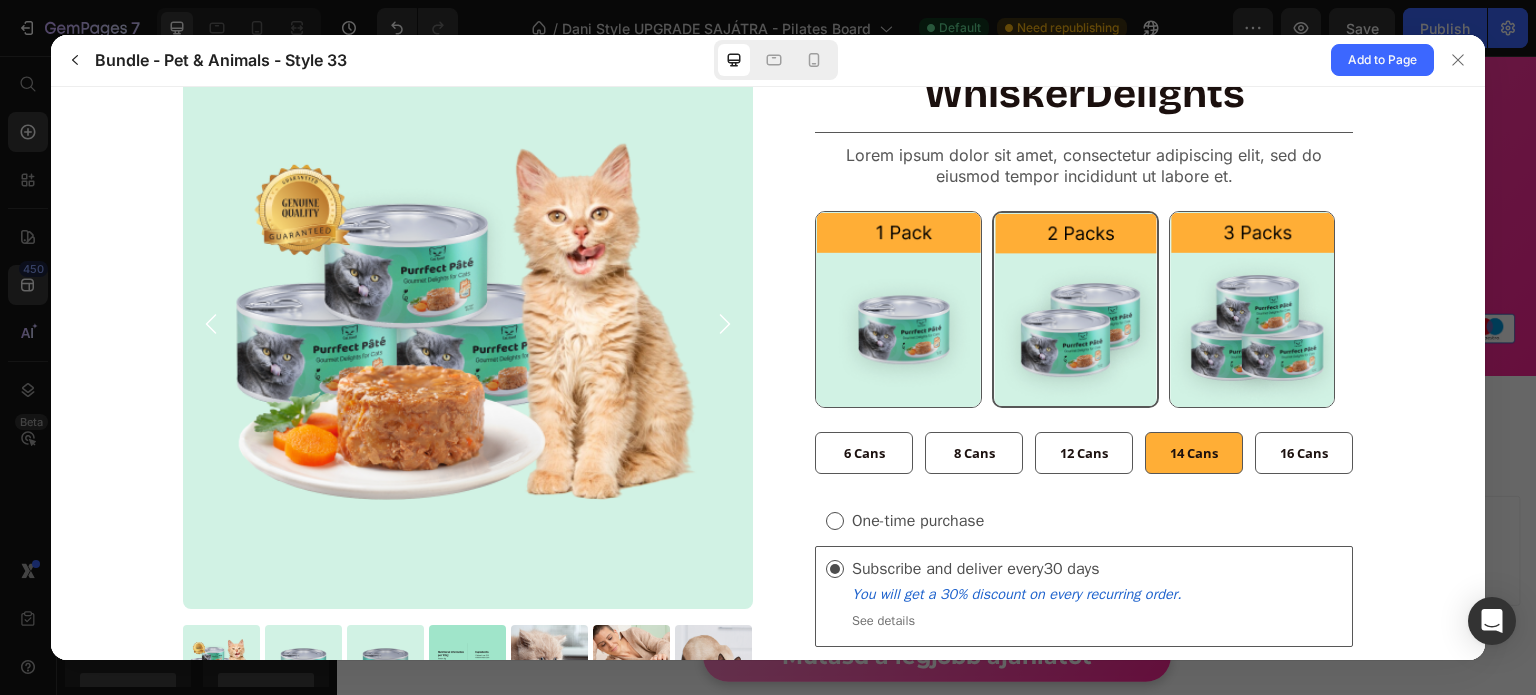 click on "2,500+ Verified Reviews!
WhiskerDelights
Lorem ipsum dolor sit amet, consectetur adipiscing elit, sed do eiusmod tempor incididunt ut labore et.
1 Pack
1 Pack" at bounding box center [1068, 399] 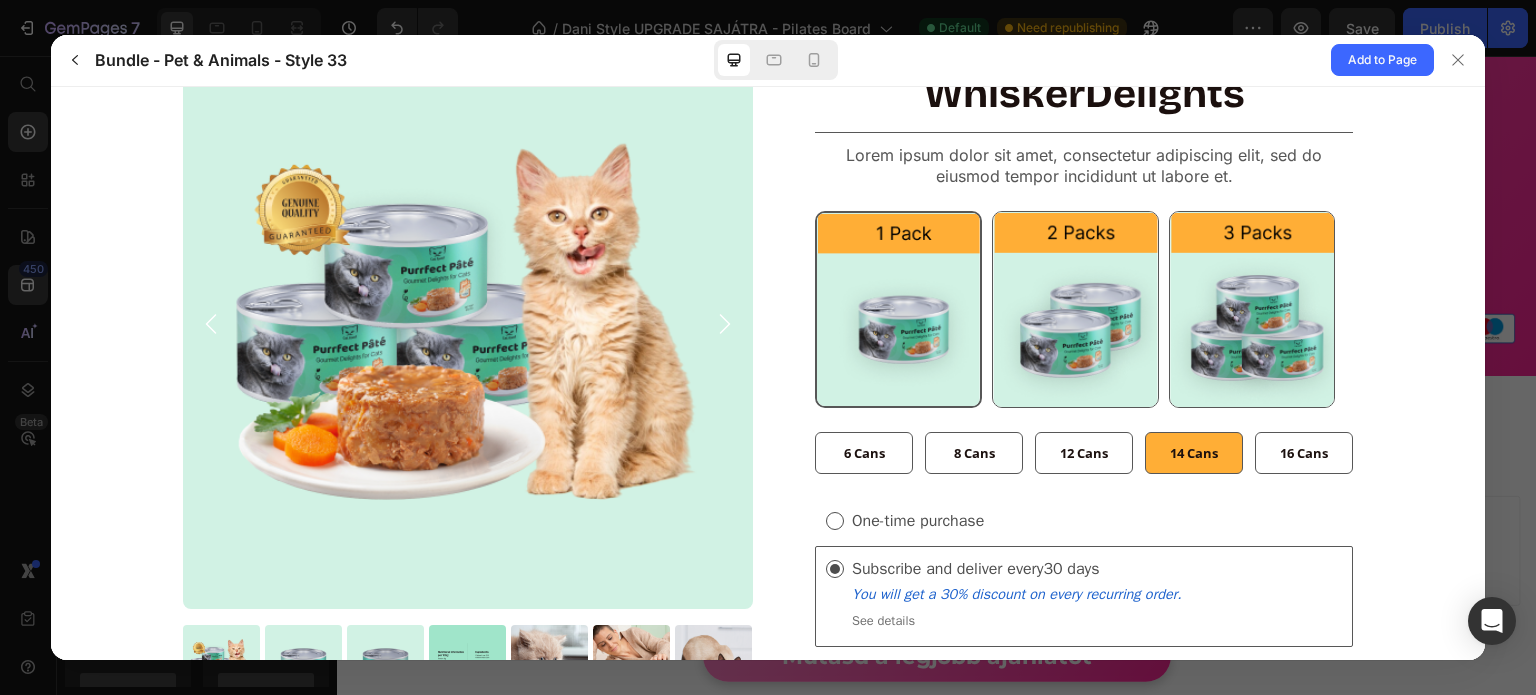 click on "16 Cans" at bounding box center (1304, 452) 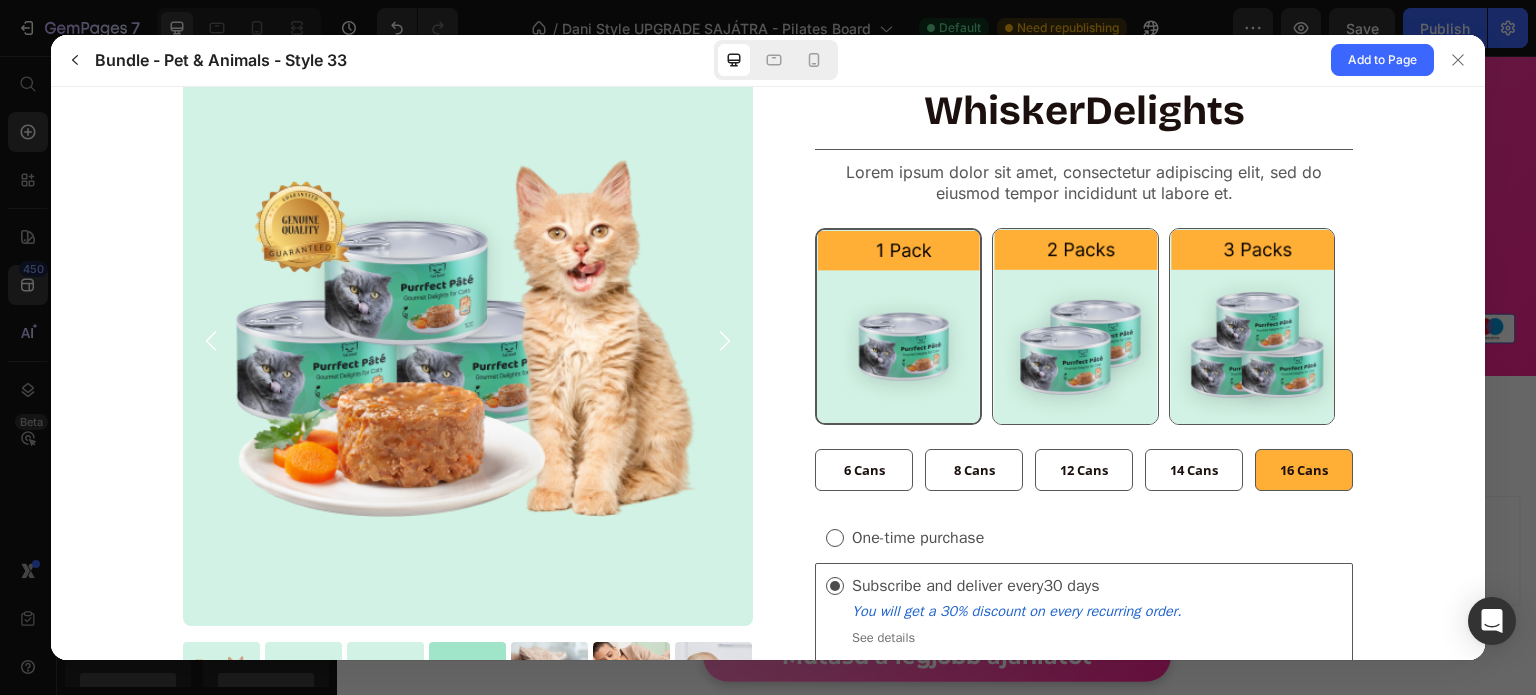 scroll, scrollTop: 132, scrollLeft: 0, axis: vertical 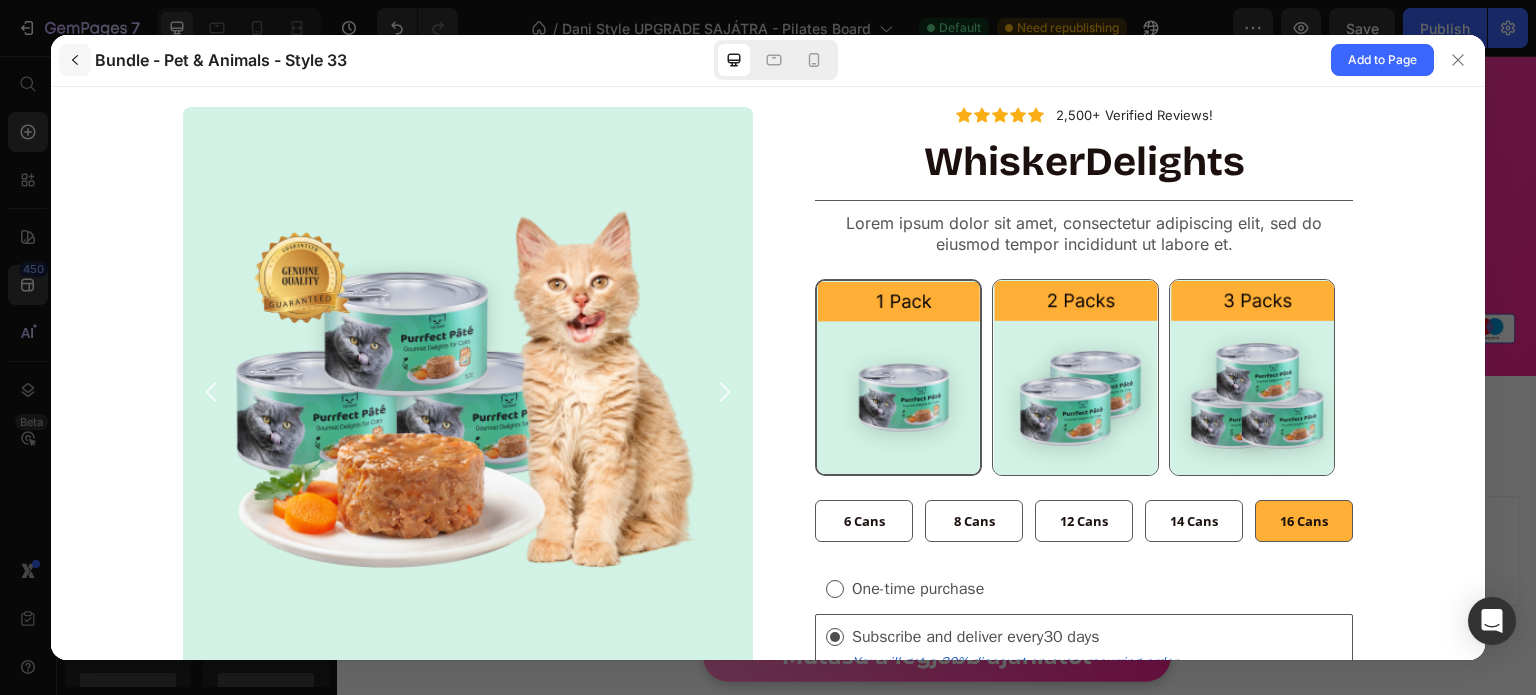 click 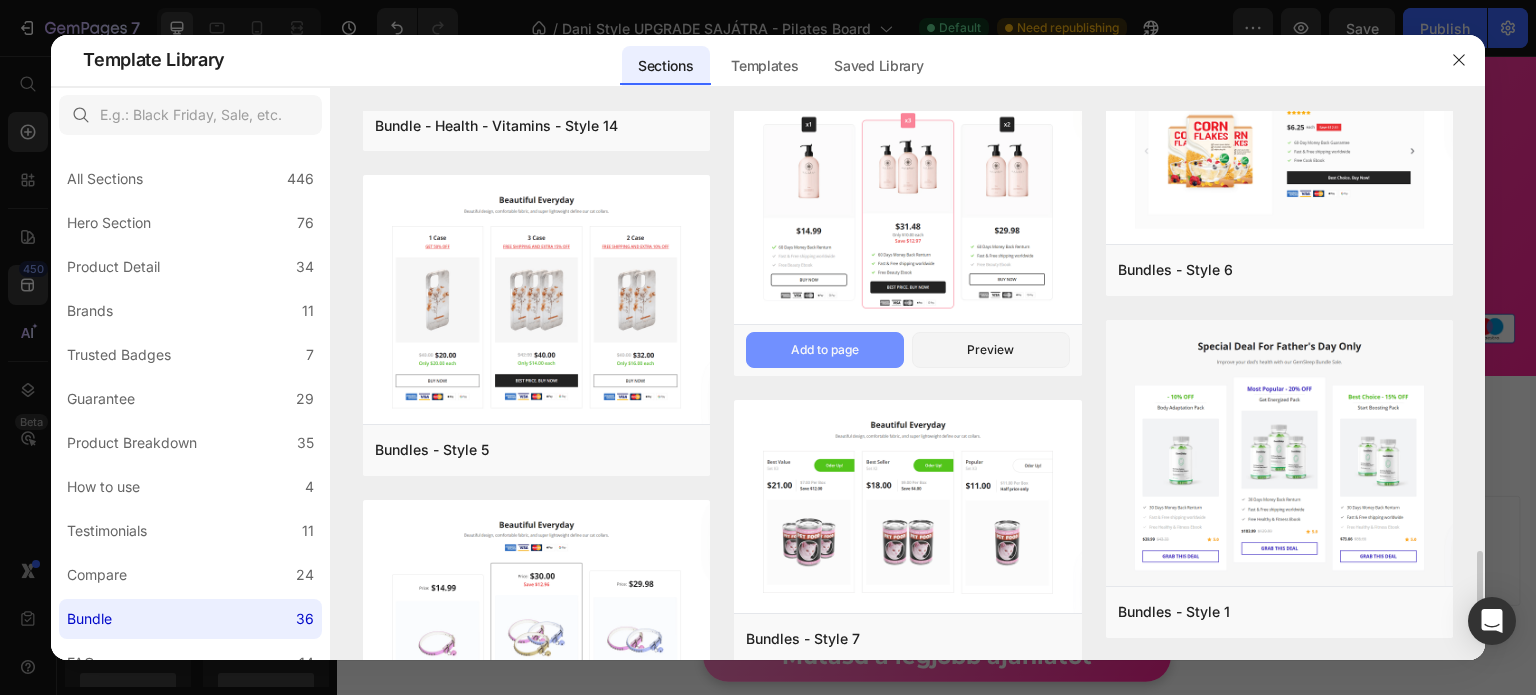 scroll, scrollTop: 3596, scrollLeft: 0, axis: vertical 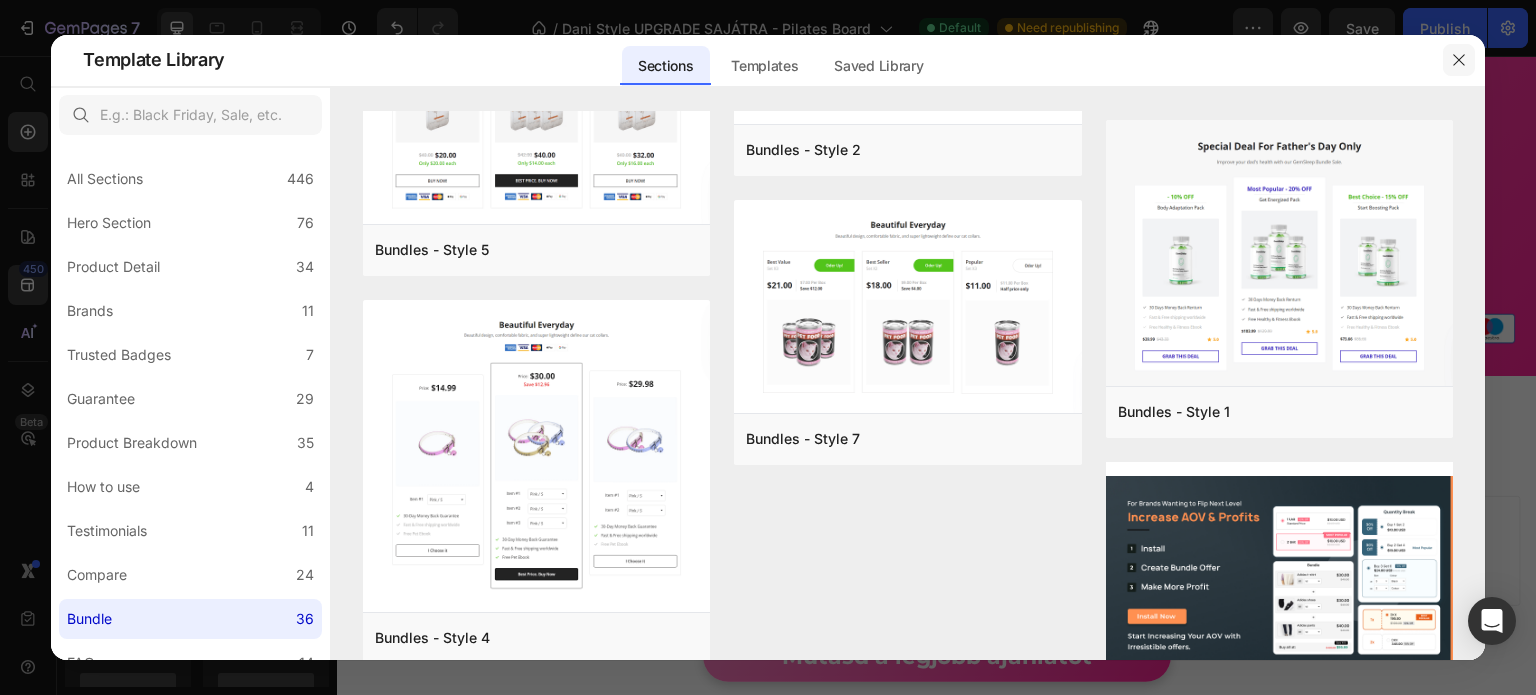 click at bounding box center [1459, 60] 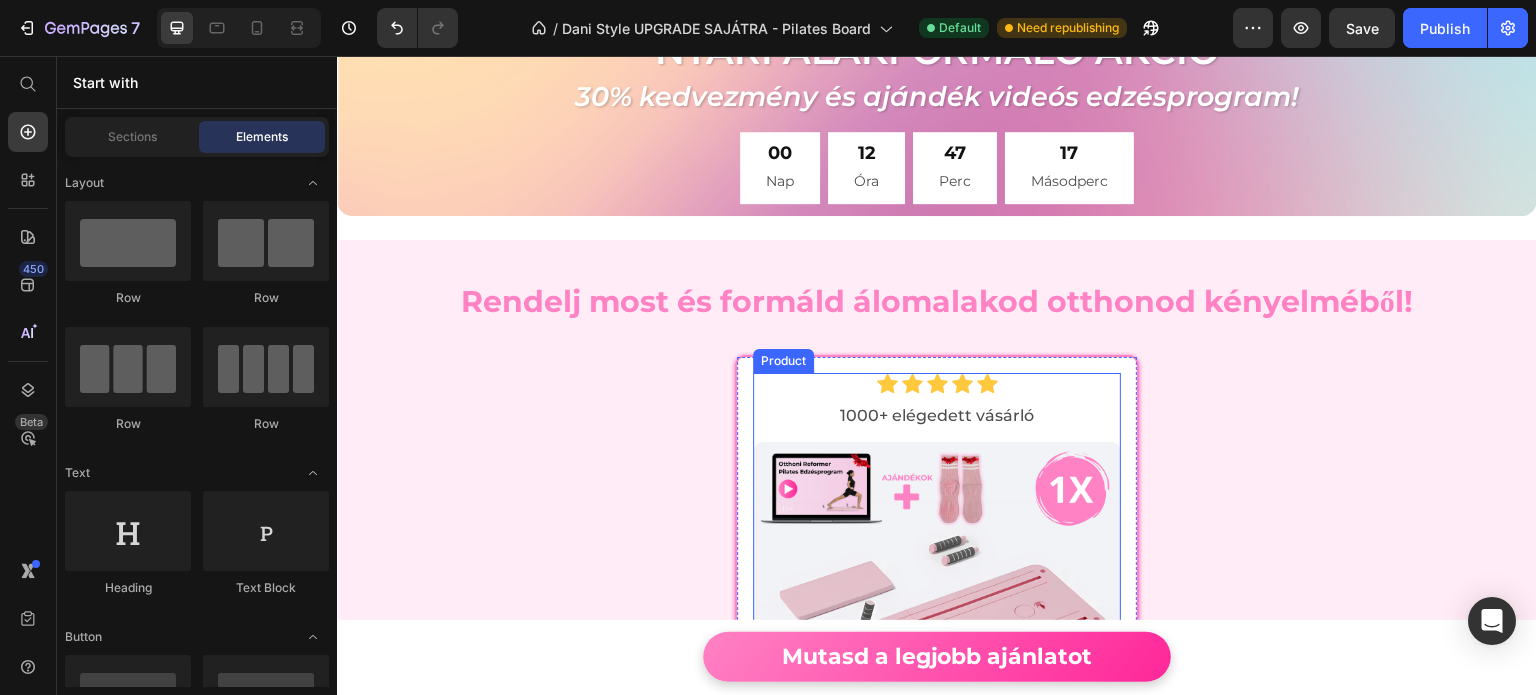 scroll, scrollTop: 6241, scrollLeft: 0, axis: vertical 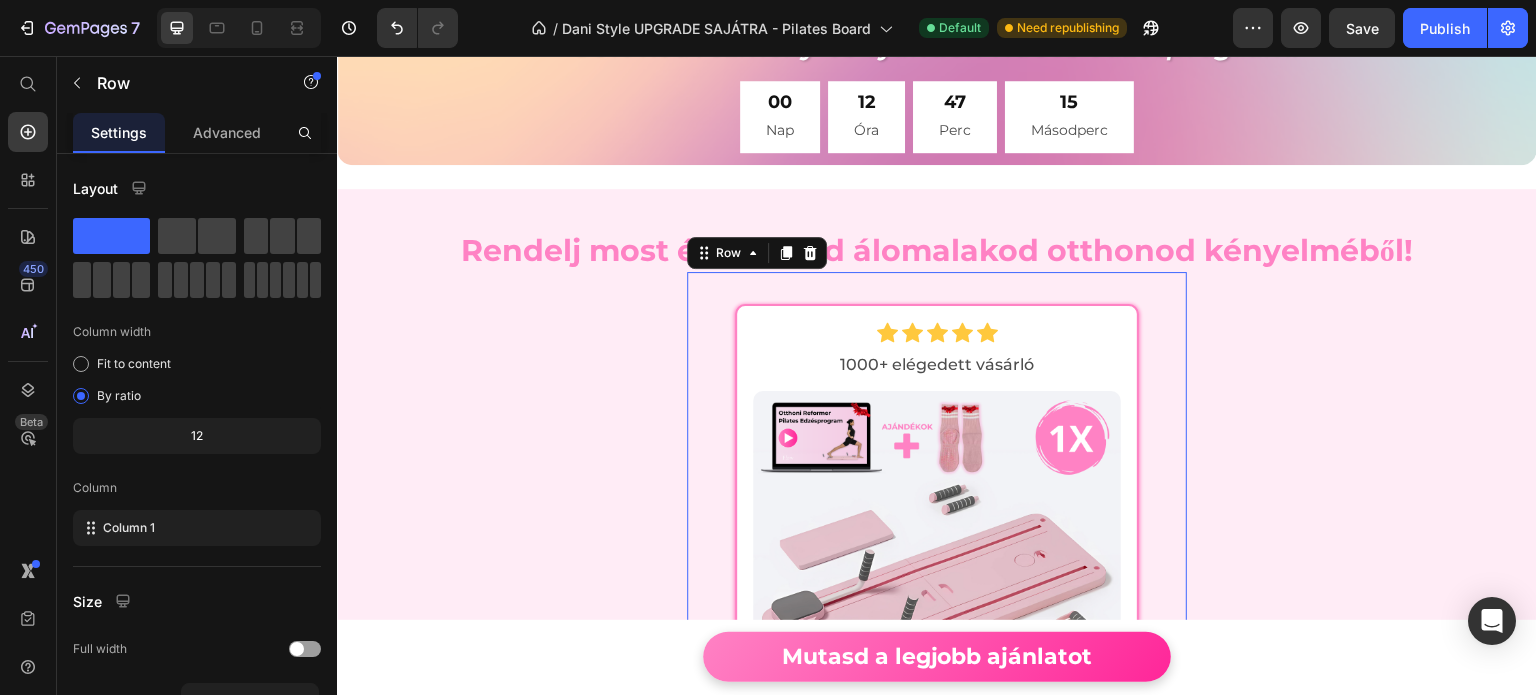 click on "Icon                Icon                Icon                Icon                Icon Icon List Hoz 1000+ elégedett vásárló Text Block (P) Images & Gallery 1 Darab Multifunkcionális Pilates Reformer Heading +  Ajándék  Otthoni Reformer Pilates Edzésprogram + 1 Pár  Ajándék  Csúszásgátló Pilates Zokni Heading
Icon 30 napos pénzvisszafizetési garancia Text block
Icon Utánvétes fizetés Text block Icon List 38.490 Ft (P) Price 54.990 Ft (P) Price Row Megspórolsz: 16.500 Ft (P) Tag
Custom Code Utolsó darabok készleten Text Block Advanced List Row 👉 Megrendelem (P) Cart Button Image Product Row Row   0" at bounding box center [937, 759] 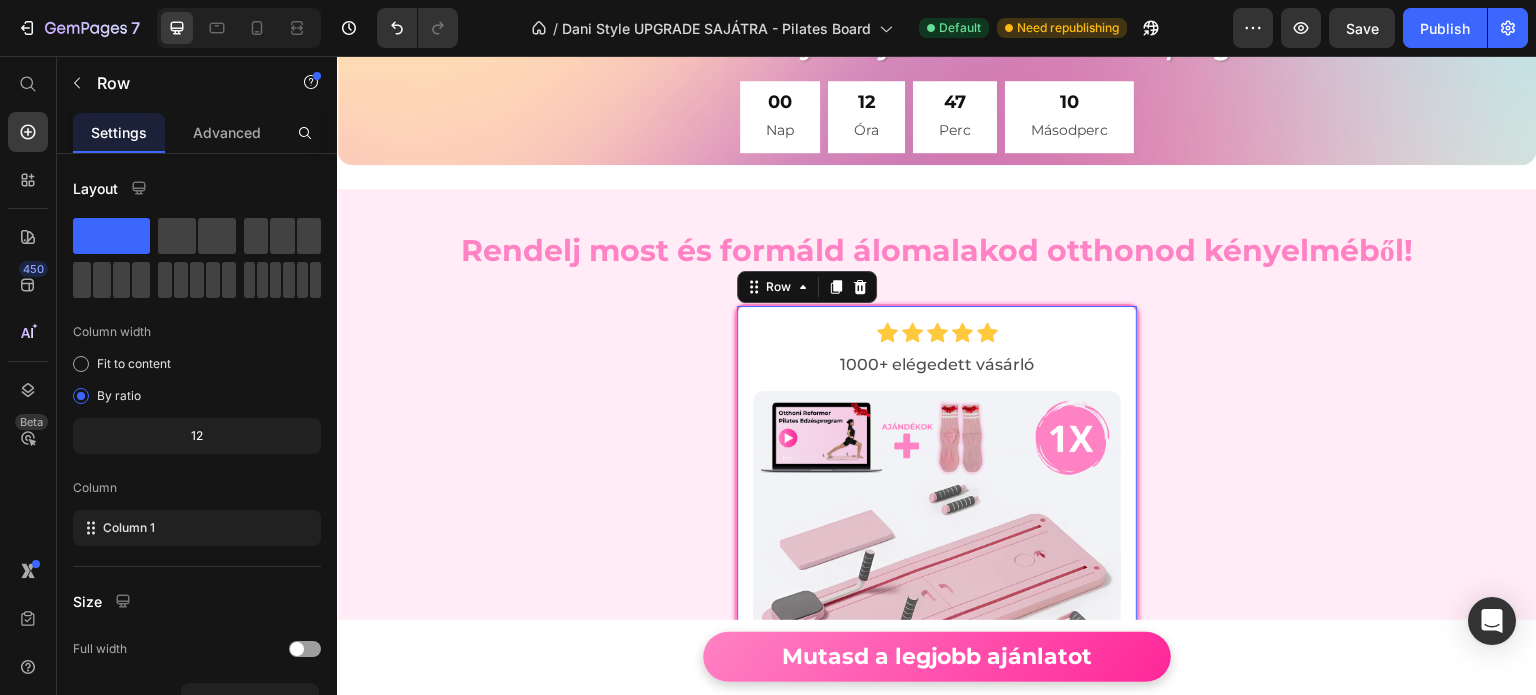 click on "Icon                Icon                Icon                Icon                Icon Icon List Hoz 1000+ elégedett vásárló Text Block (P) Images & Gallery 1 Darab Multifunkcionális Pilates Reformer Heading +  Ajándék  Otthoni Reformer Pilates Edzésprogram + 1 Pár  Ajándék  Csúszásgátló Pilates Zokni Heading
Icon 30 napos pénzvisszafizetési garancia Text block
Icon Utánvétes fizetés Text block Icon List 38.490 Ft (P) Price 54.990 Ft (P) Price Row Megspórolsz: 16.500 Ft (P) Tag
Custom Code Utolsó darabok készleten Text Block Advanced List Row 👉 Megrendelem (P) Cart Button Image Product Row   0" at bounding box center [937, 775] 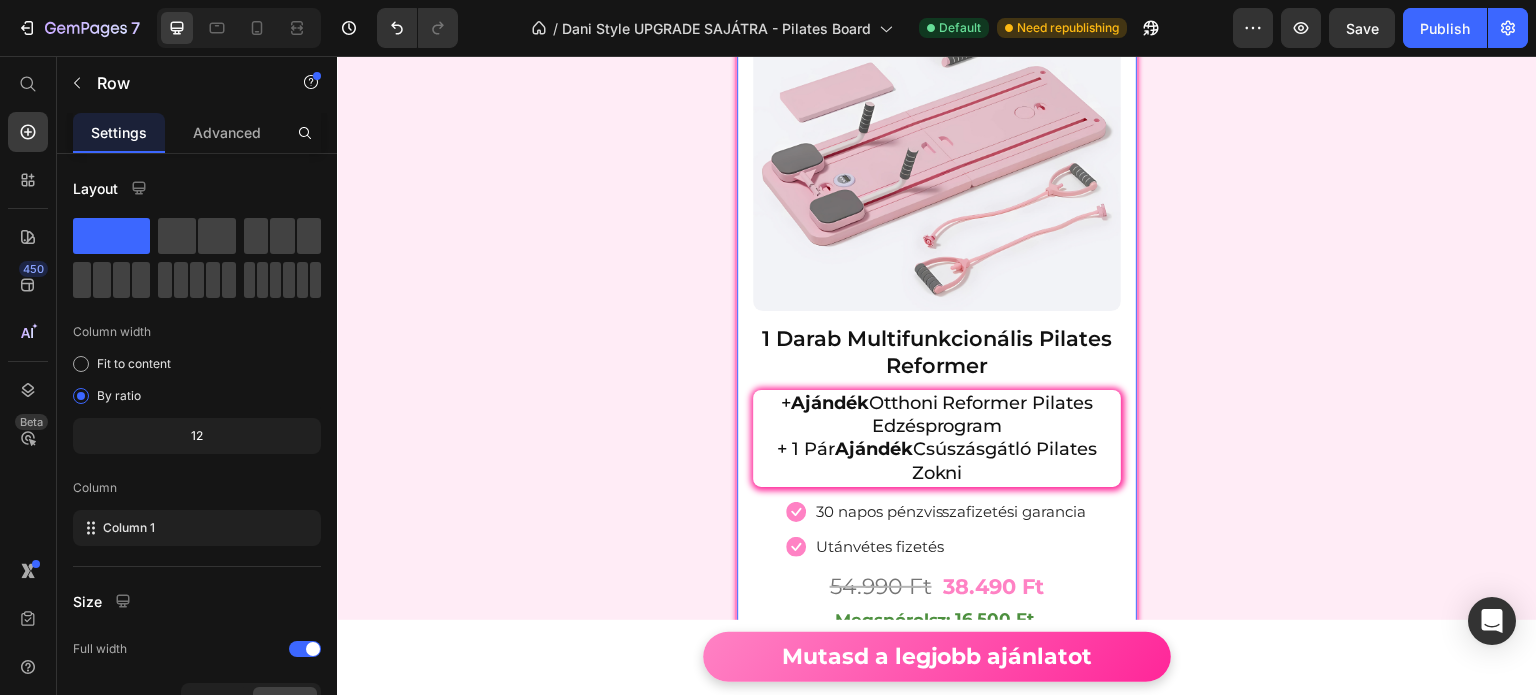 scroll, scrollTop: 6641, scrollLeft: 0, axis: vertical 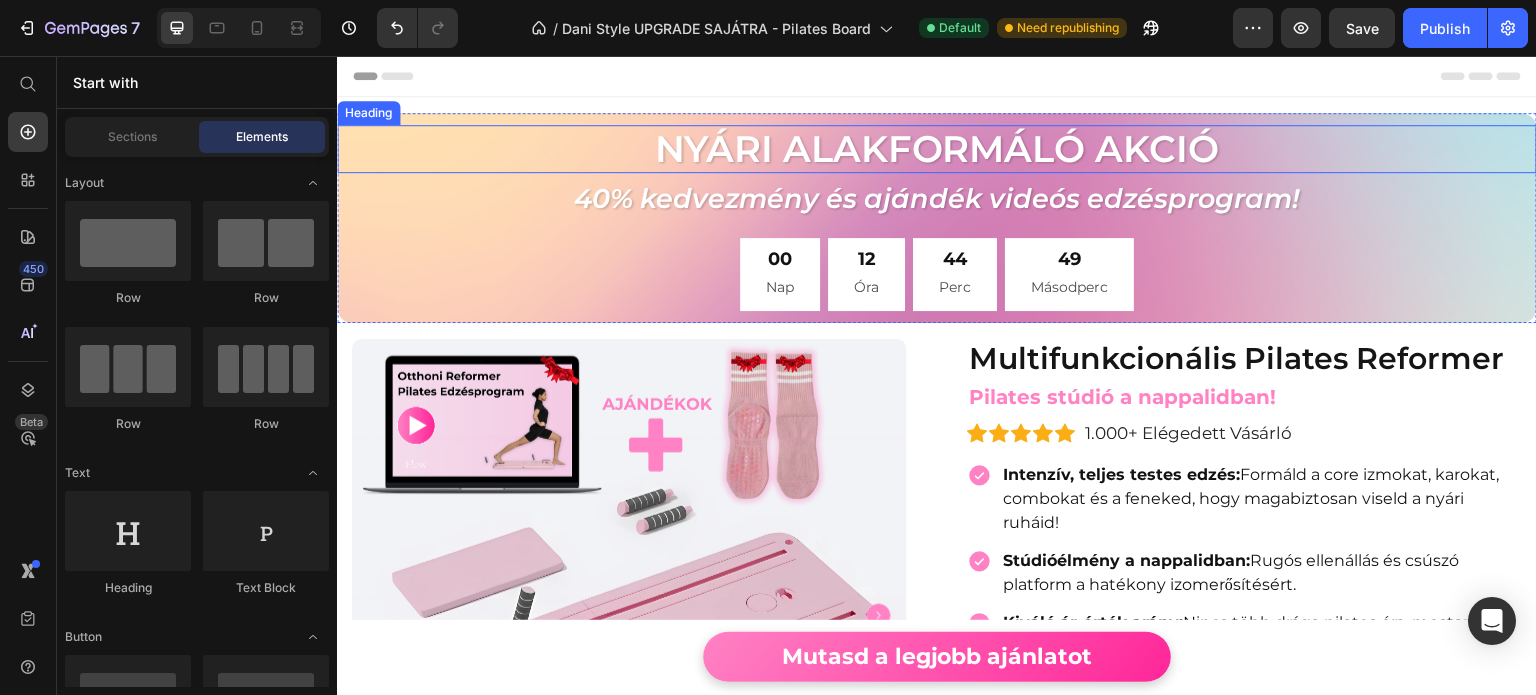 click on "Nyári Alakformáló Akció" at bounding box center [937, 149] 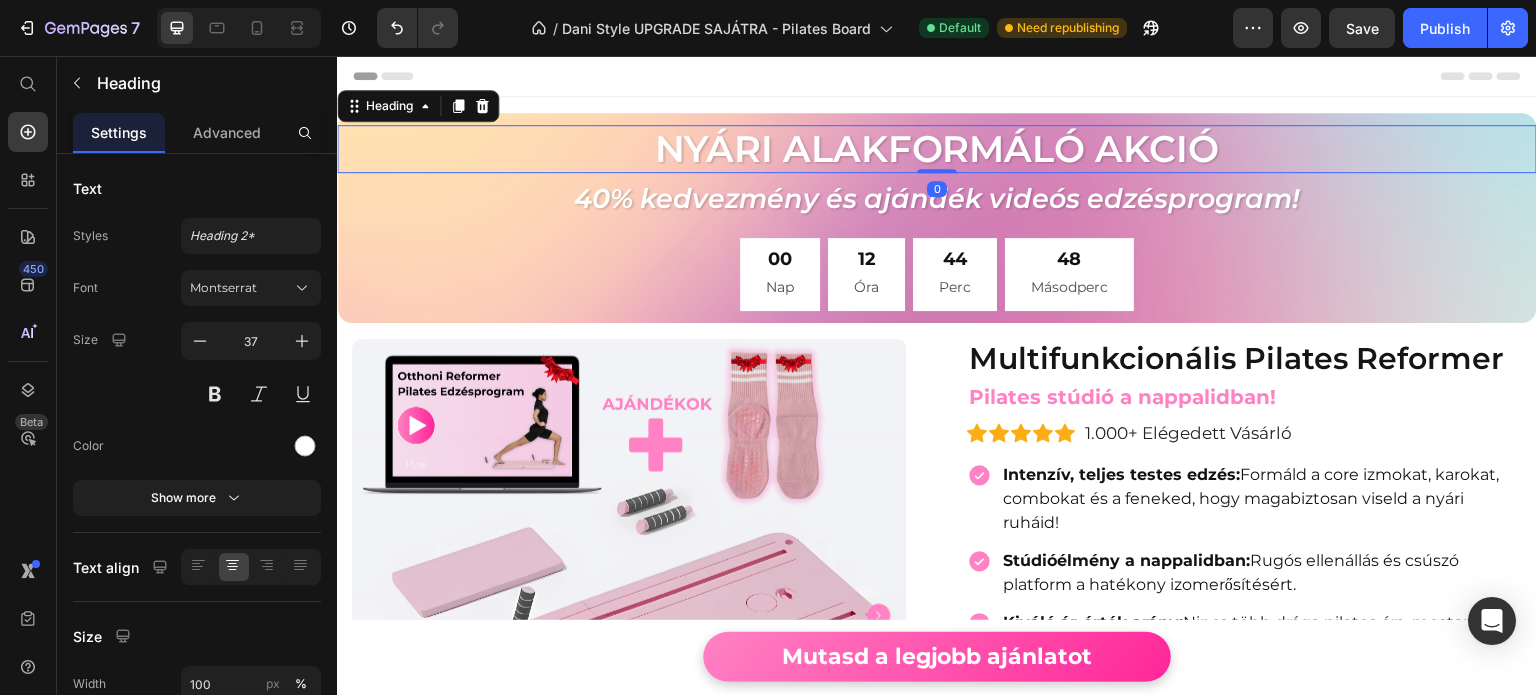 click on "Nyári Alakformáló Akció" at bounding box center [937, 149] 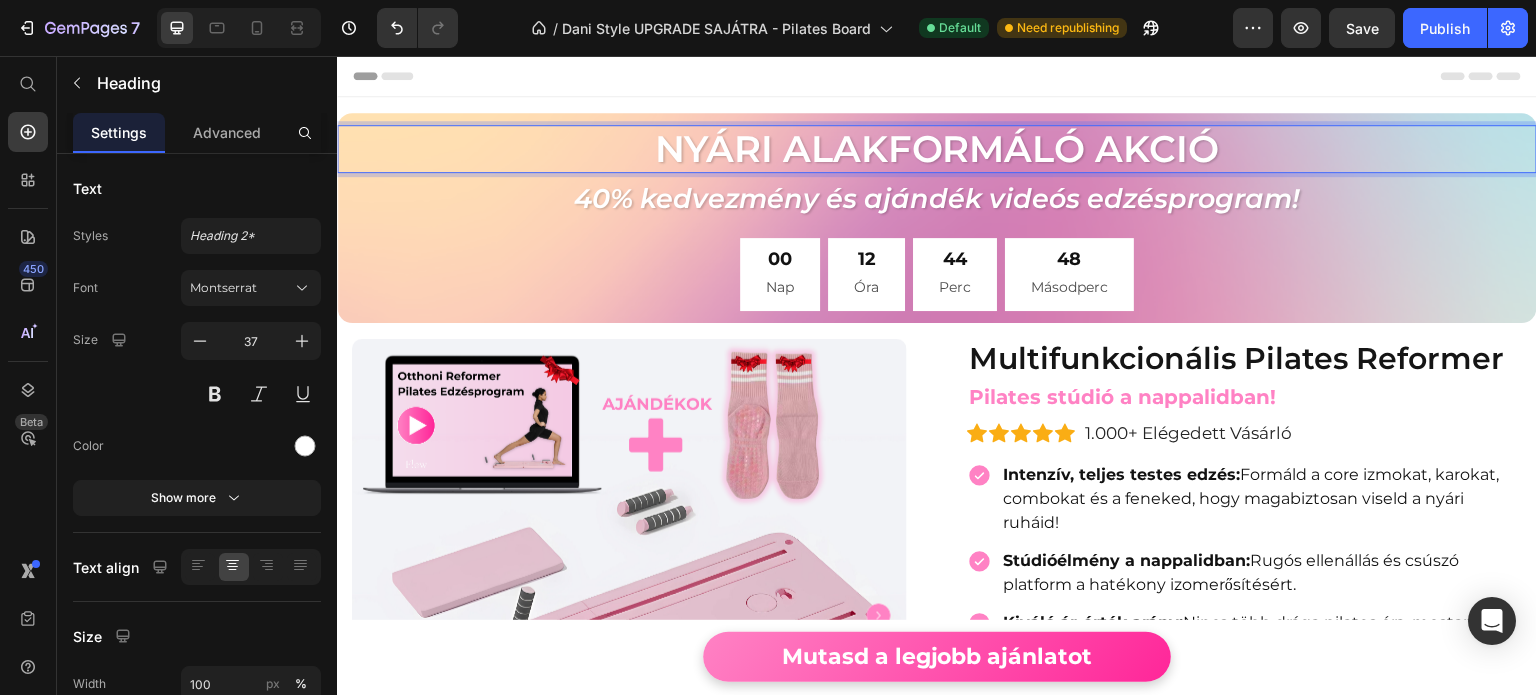 click on "Nyári Alakformáló Akció" at bounding box center [937, 149] 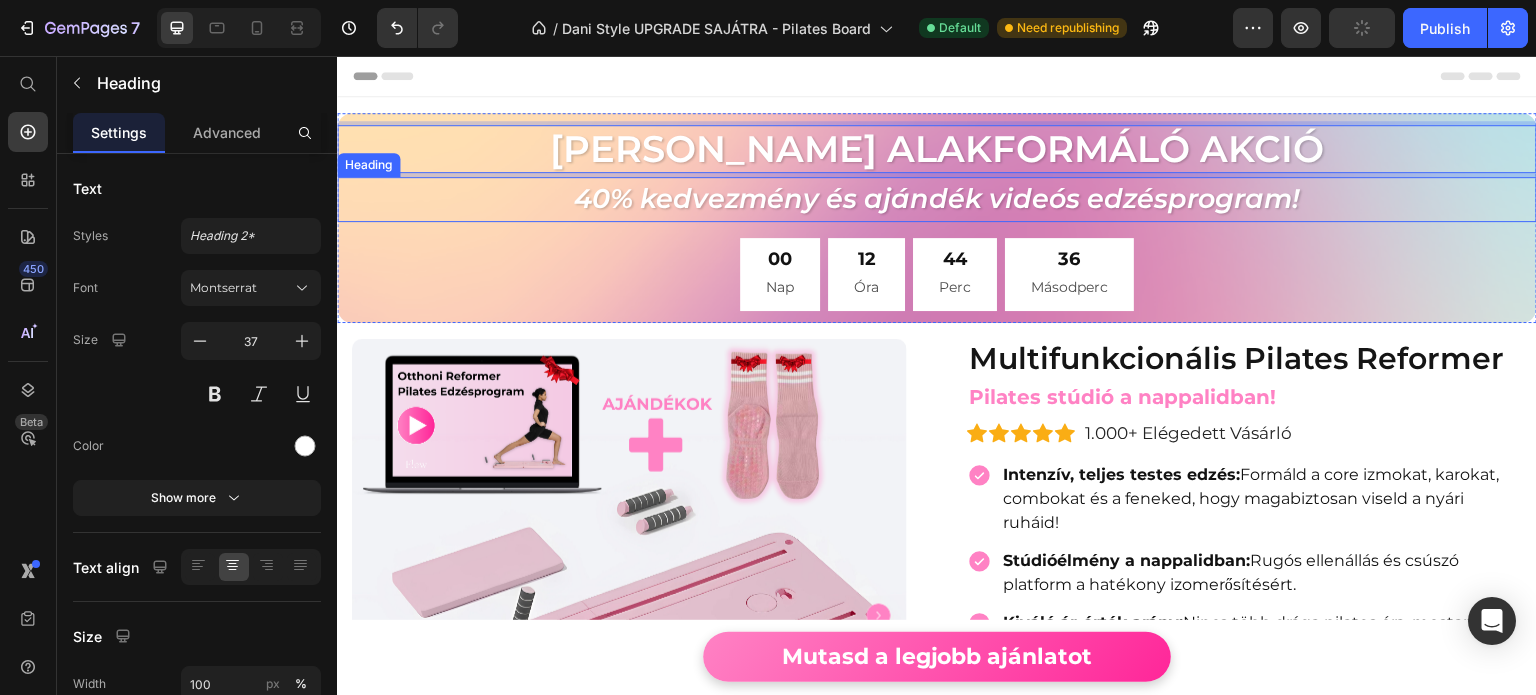click on "40% kedvezmény és ajándék videós edzésprogram!" at bounding box center (937, 199) 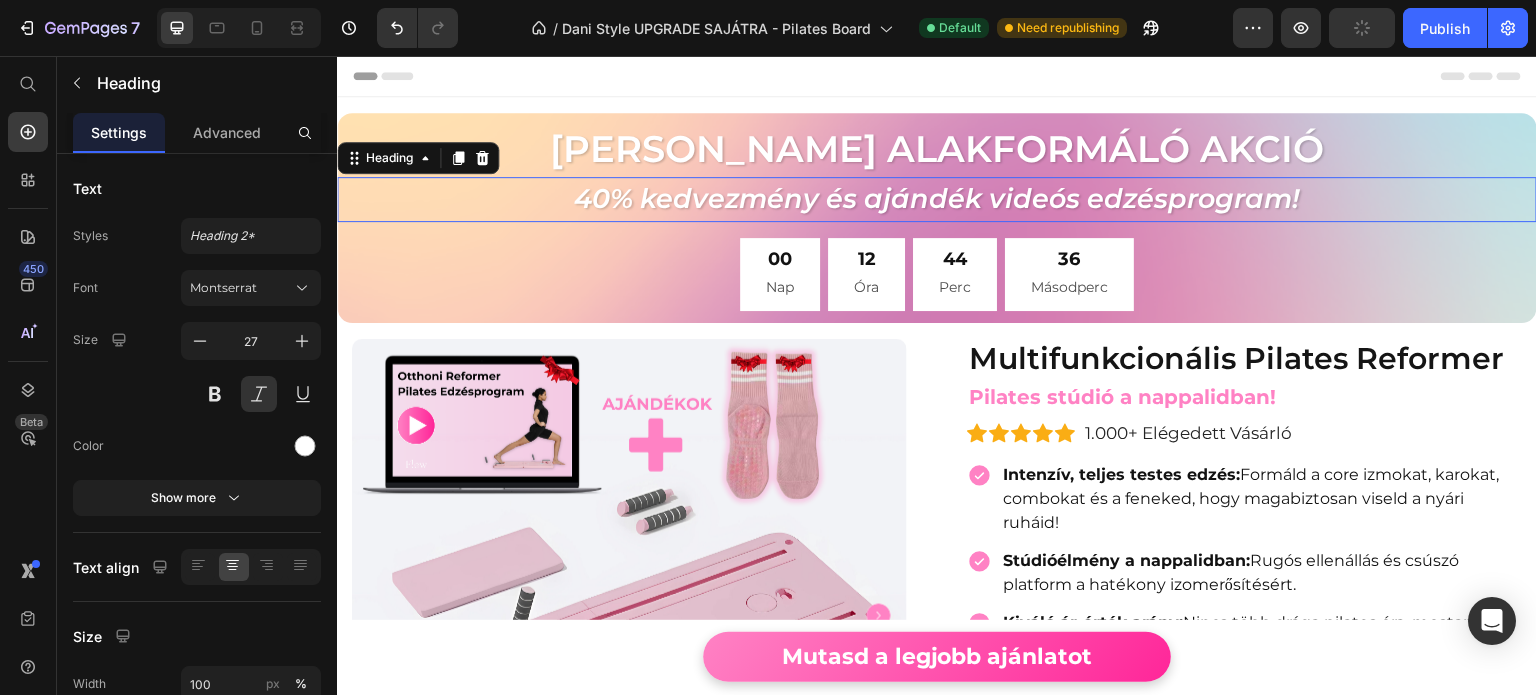 click on "40% kedvezmény és ajándék videós edzésprogram!" at bounding box center [937, 199] 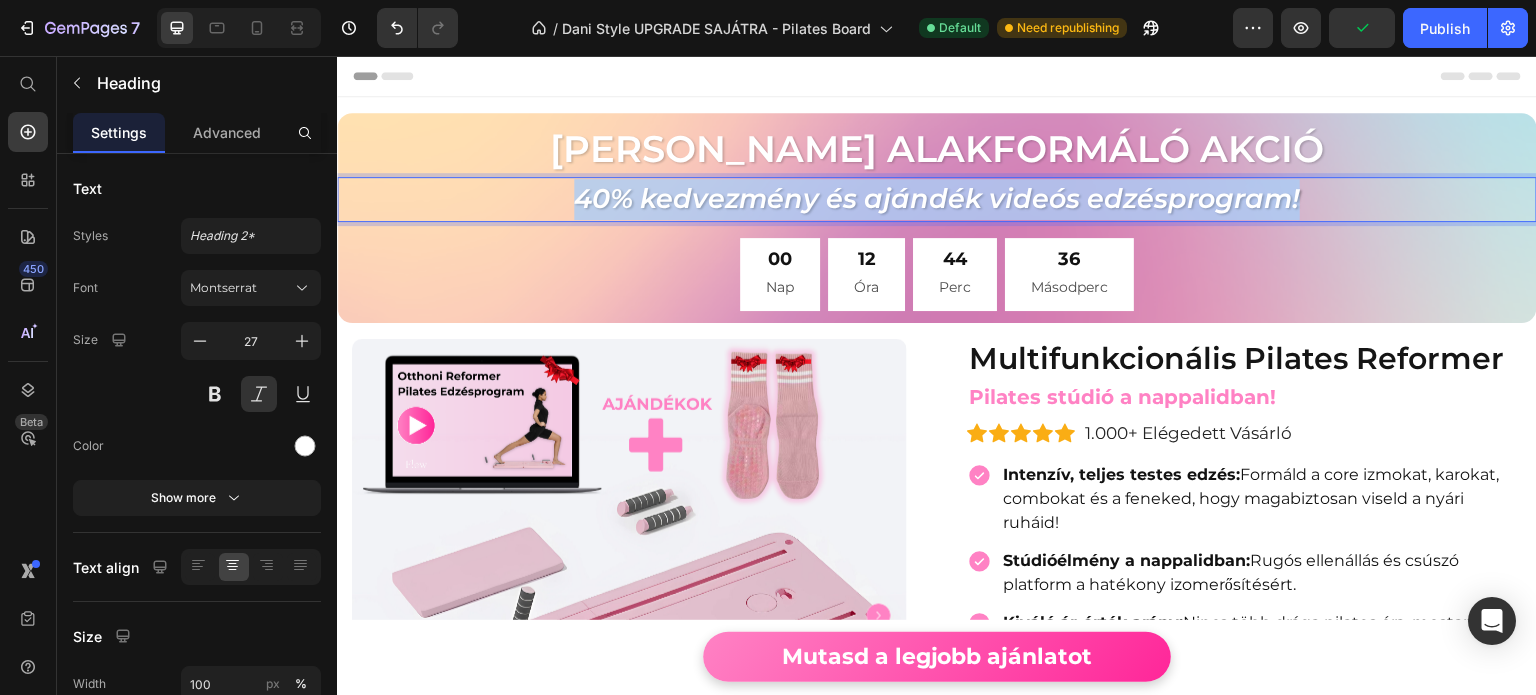 click on "40% kedvezmény és ajándék videós edzésprogram!" at bounding box center [937, 199] 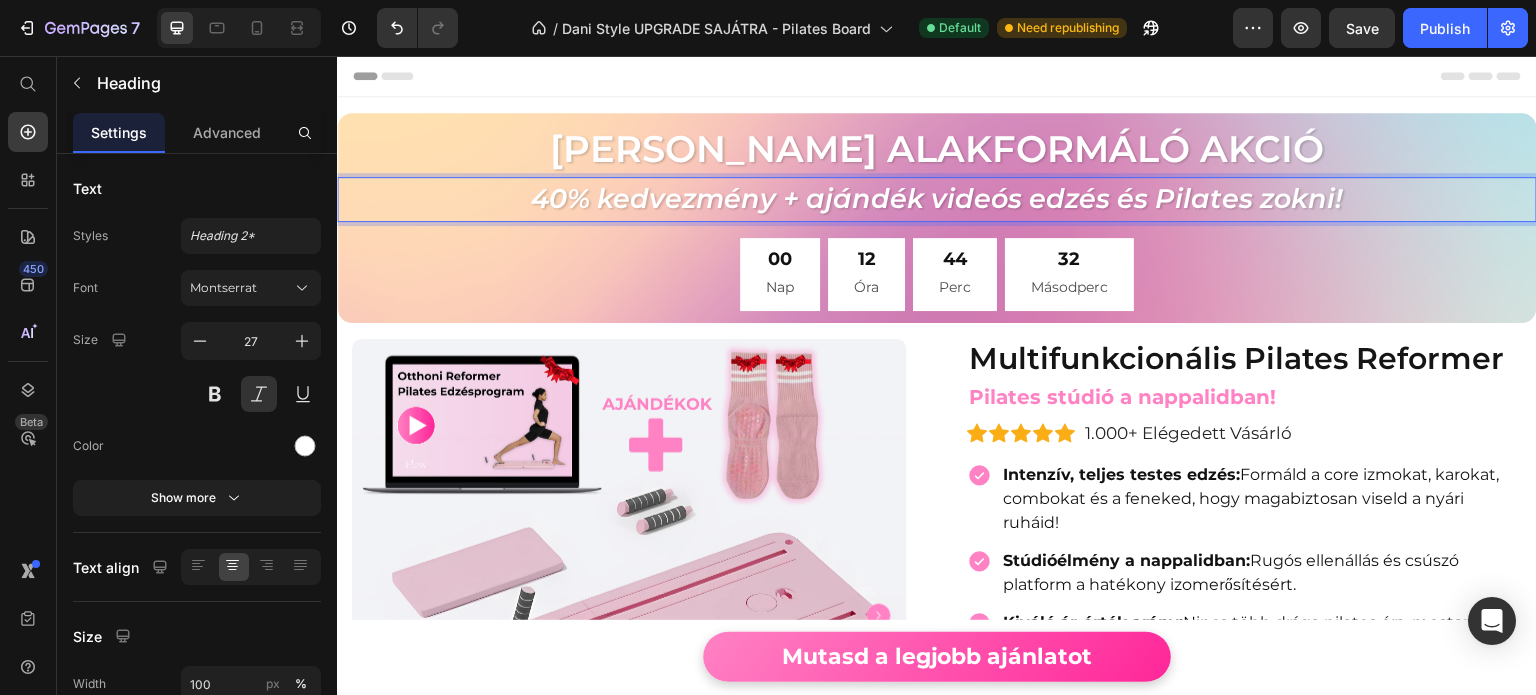 click on "40% kedvezmény + ajándék videós edzés és Pilates zokni!" at bounding box center [937, 199] 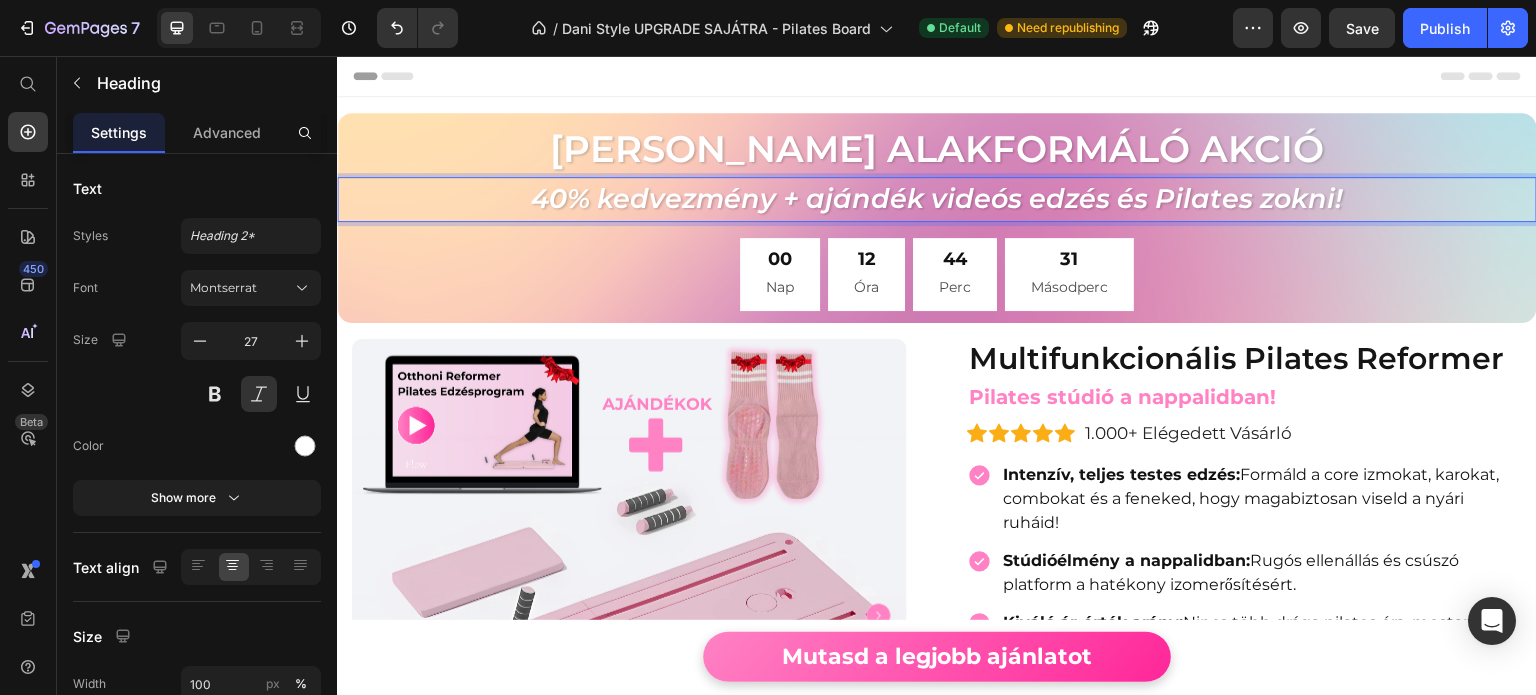 click on "40% kedvezmény + ajándék videós edzés és Pilates zokni!" at bounding box center (937, 199) 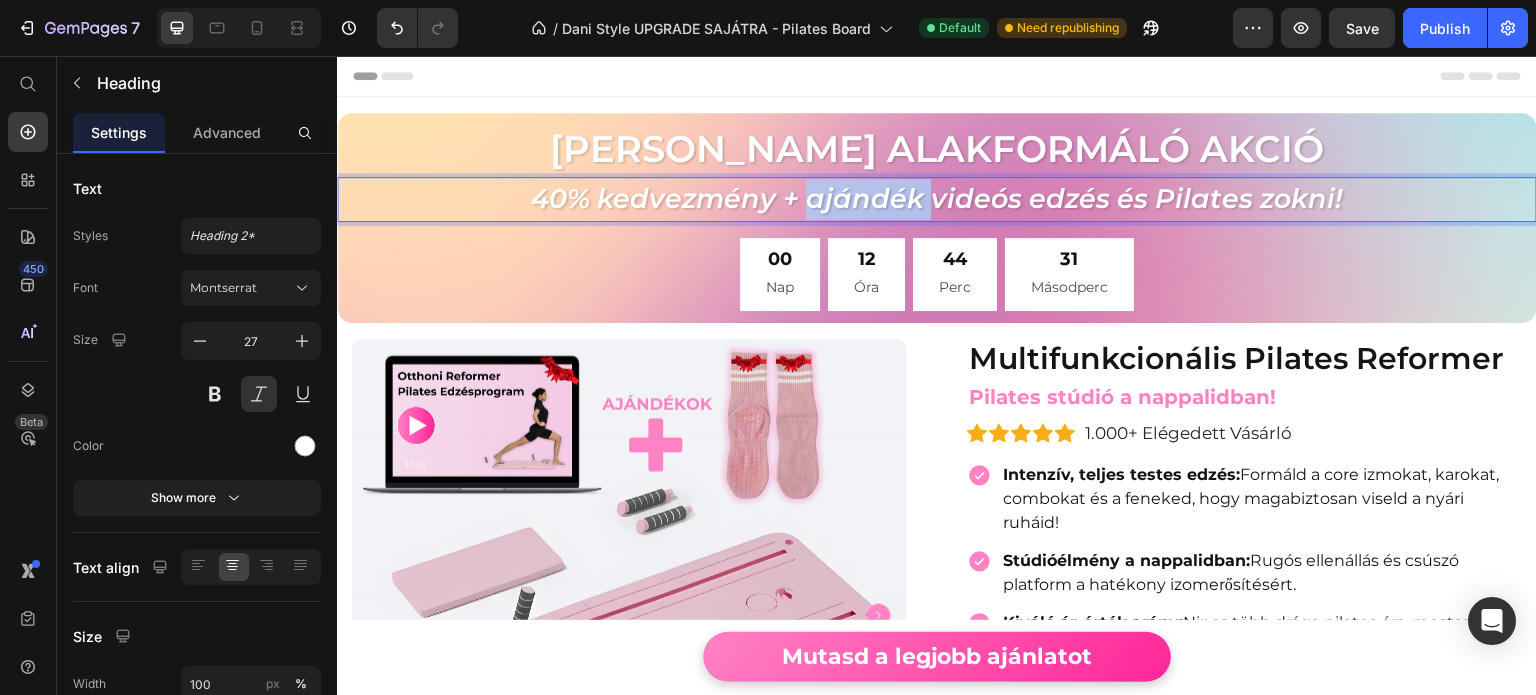 click on "40% kedvezmény + ajándék videós edzés és Pilates zokni!" at bounding box center (937, 199) 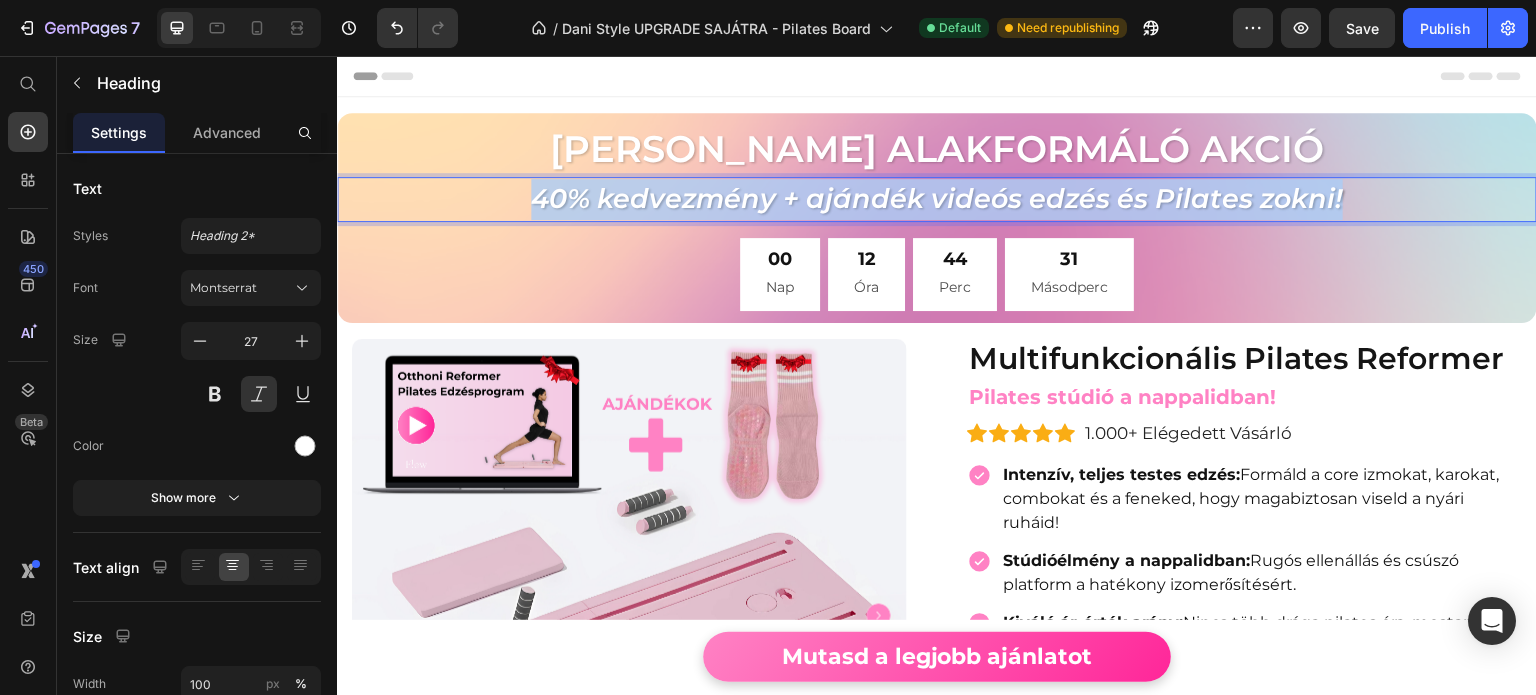 click on "40% kedvezmény + ajándék videós edzés és Pilates zokni!" at bounding box center [937, 199] 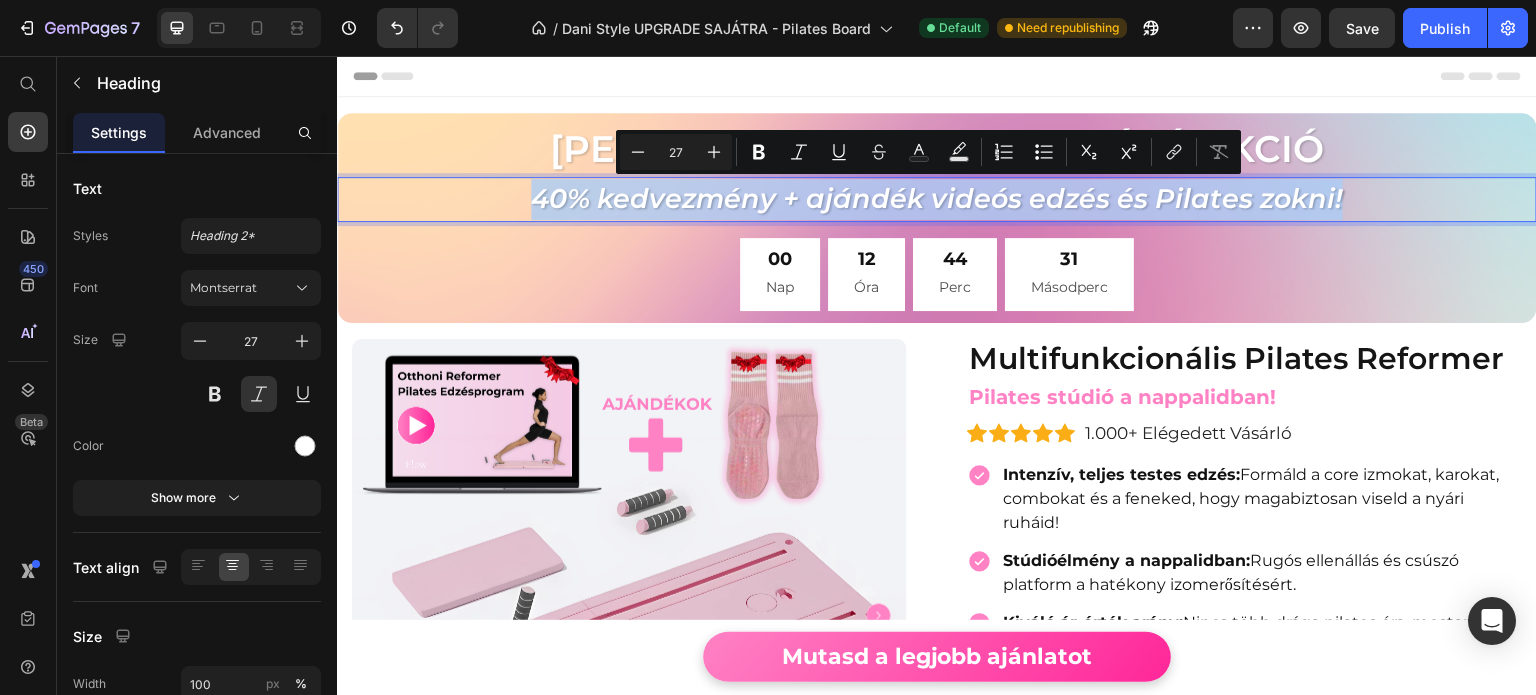 click on "40% kedvezmény + ajándék videós edzés és Pilates zokni!" at bounding box center (937, 199) 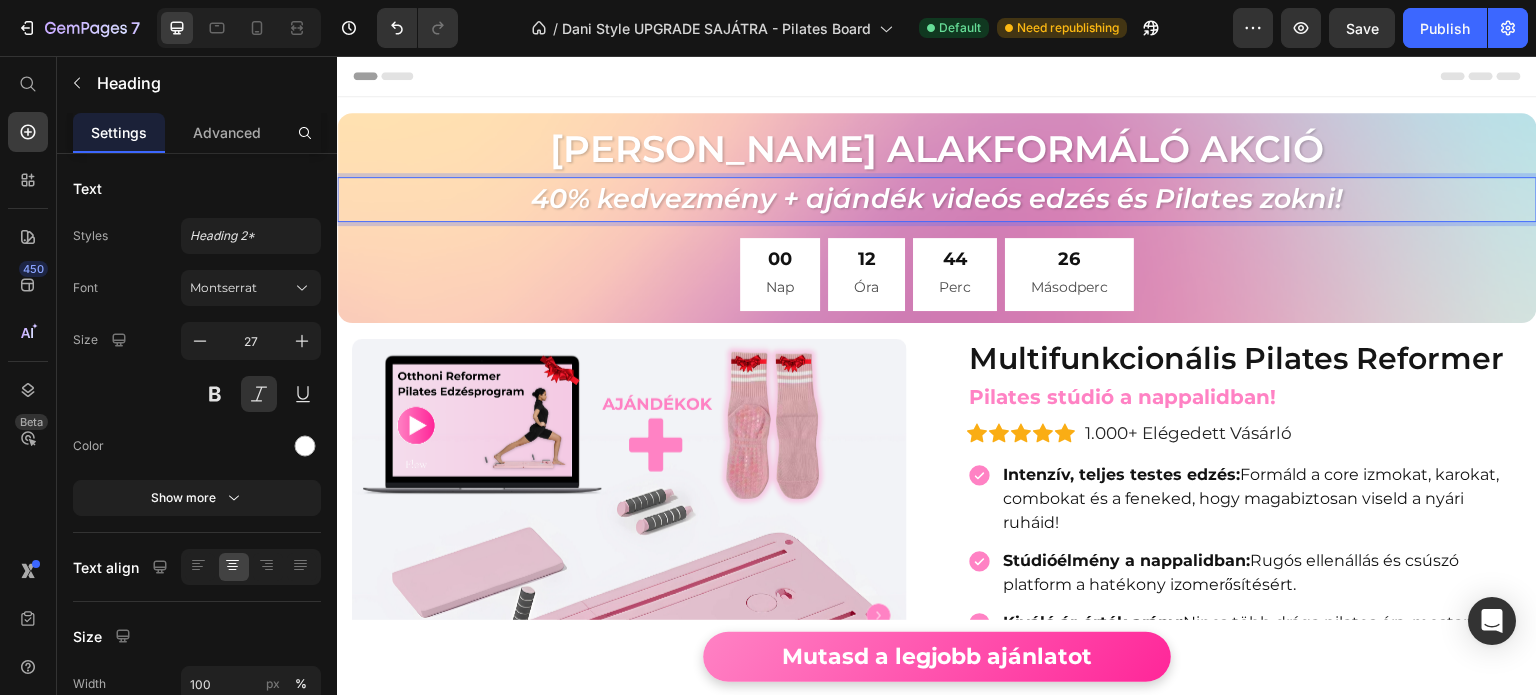 click on "40% kedvezmény + ajándék videós edzés és Pilates zokni!" at bounding box center [937, 199] 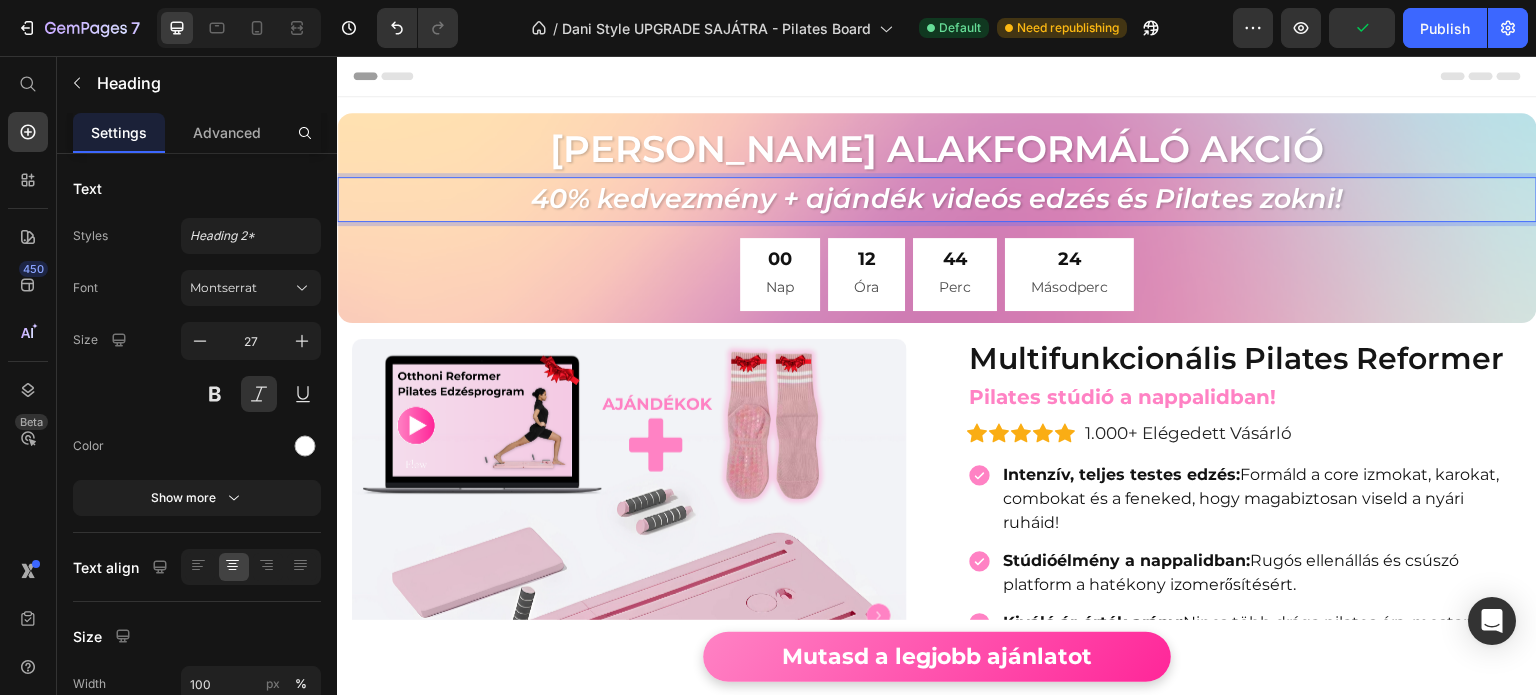 click on "40% kedvezmény + ajándék videós edzés és Pilates zokni!" at bounding box center [937, 199] 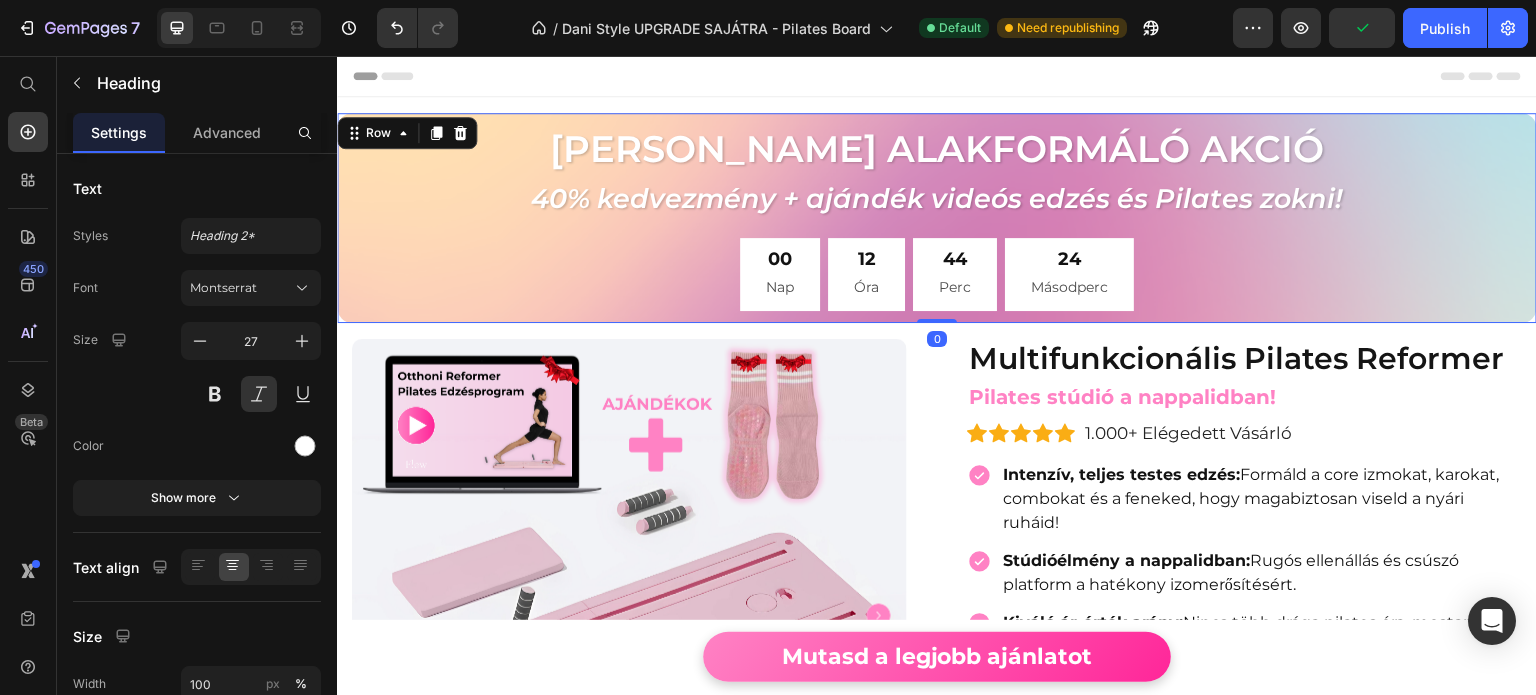click on "Otthoni Nyári Alakformáló Akció Heading 40% kedvezmény + ajándék videós edzés és Pilates zokni! Heading 00 Nap 12 Óra 44 Perc 24 Másodperc Countdown Timer 12 Óra 44 Perc 24 Másodperc Countdown Timer" at bounding box center (937, 218) 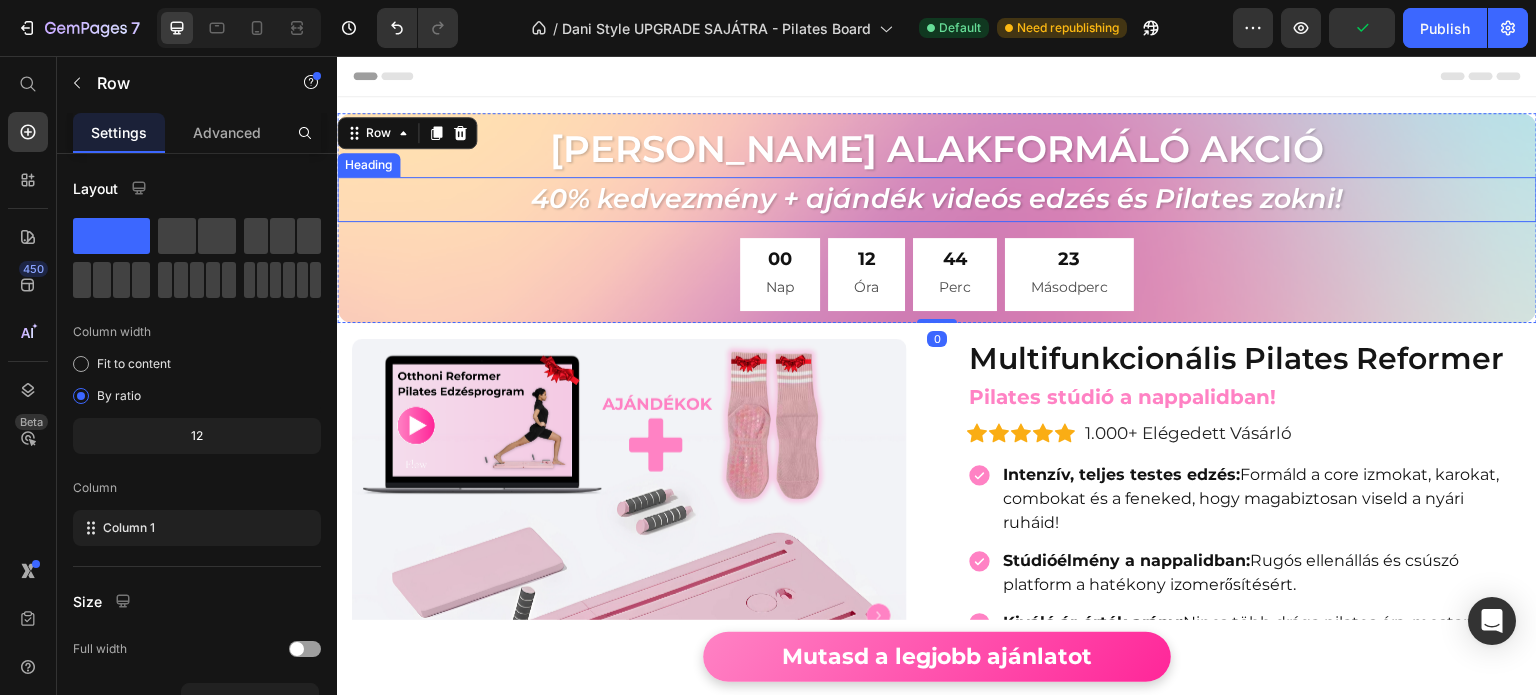 click on "40% kedvezmény + ajándék videós edzés és Pilates zokni!" at bounding box center [937, 199] 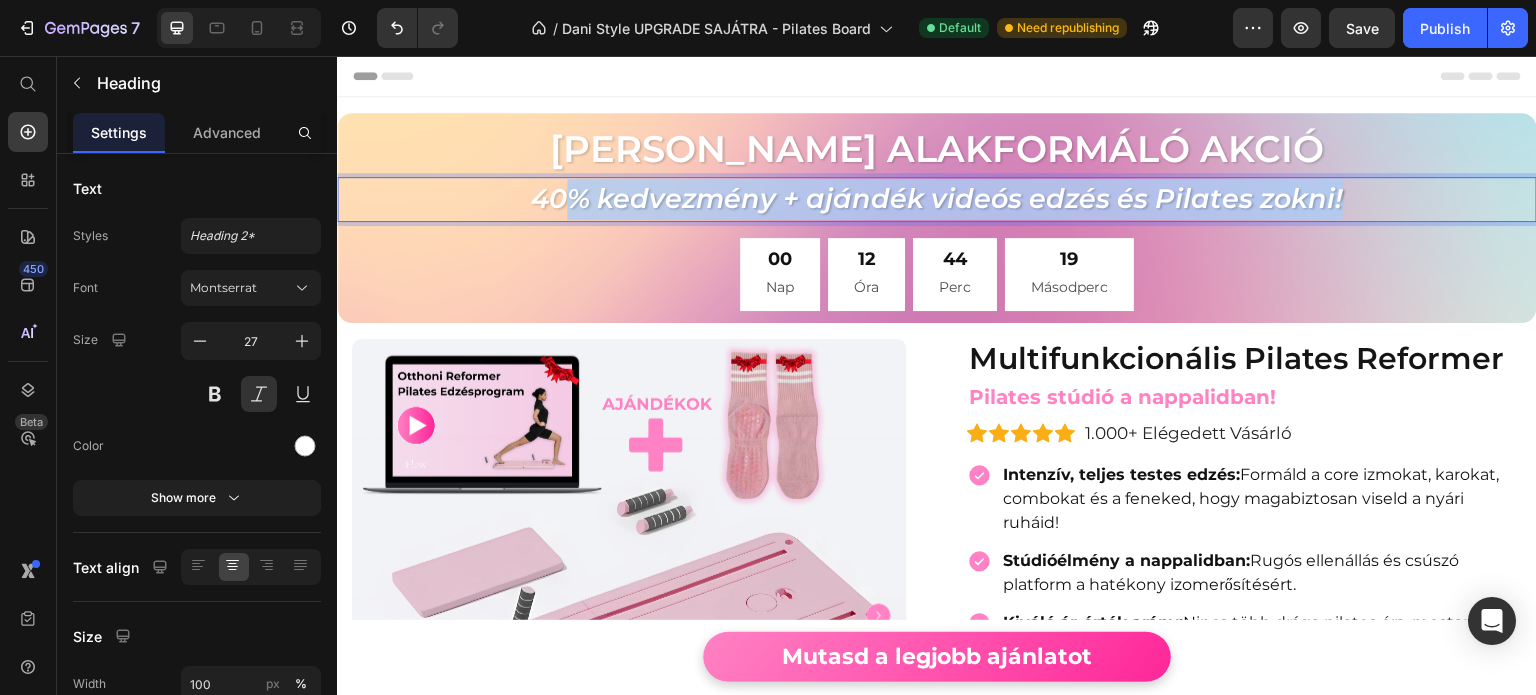 drag, startPoint x: 557, startPoint y: 216, endPoint x: 1347, endPoint y: 205, distance: 790.0766 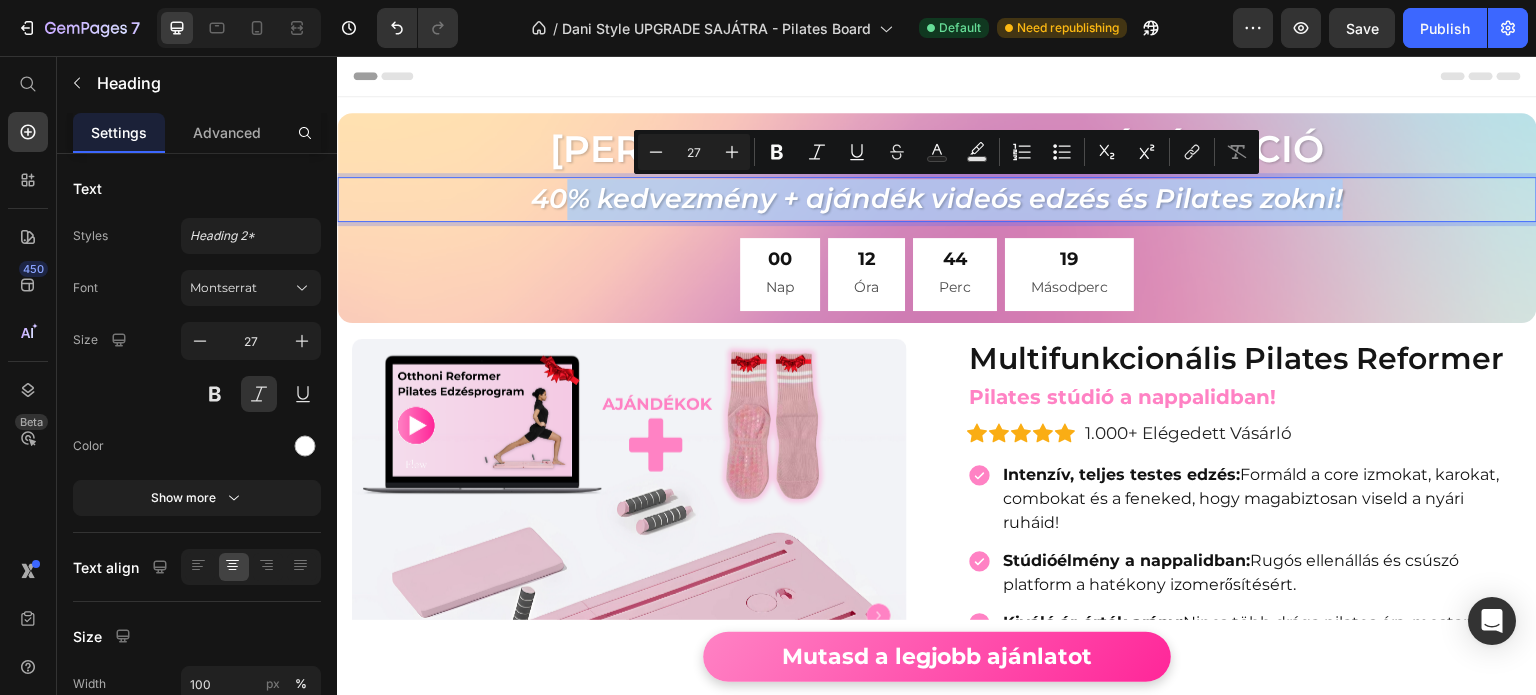 click on "40% kedvezmény + ajándék videós edzés és Pilates zokni!" at bounding box center [937, 199] 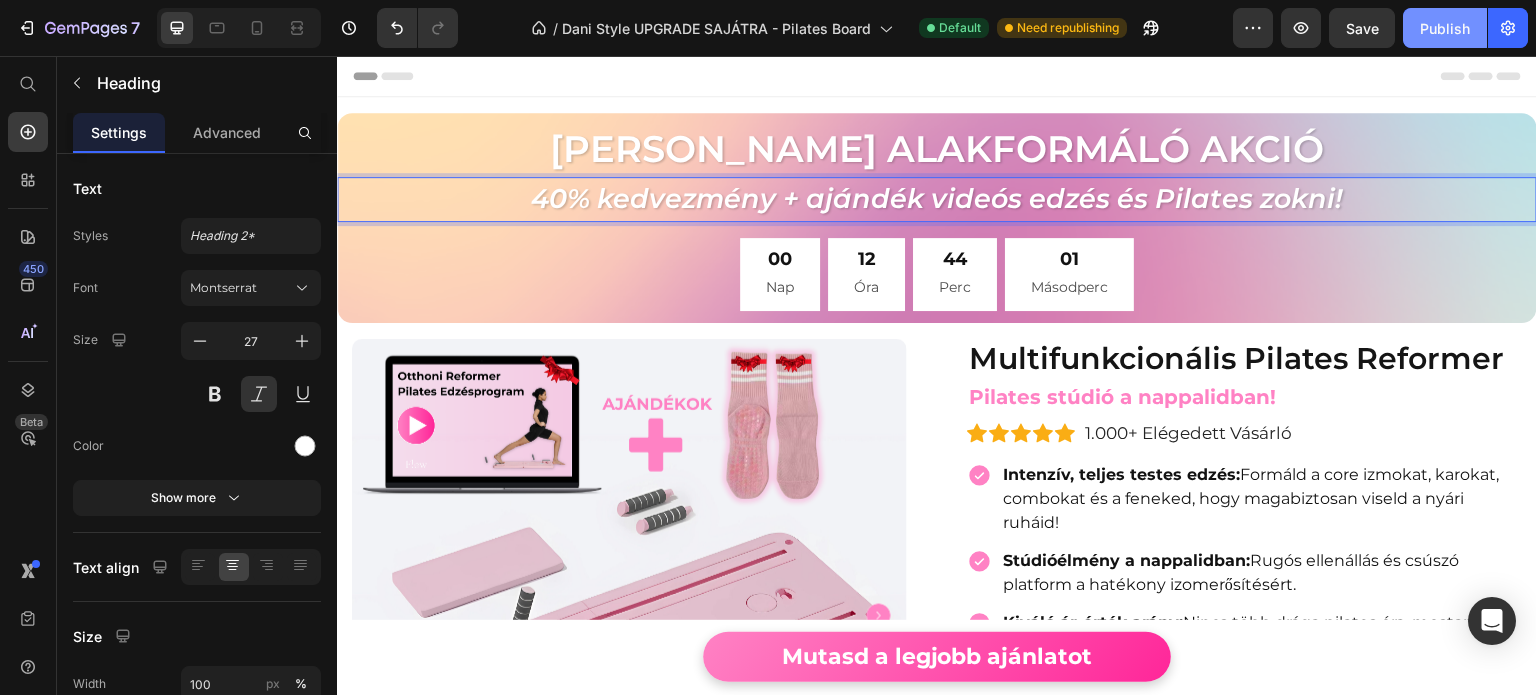 click on "Publish" at bounding box center [1445, 28] 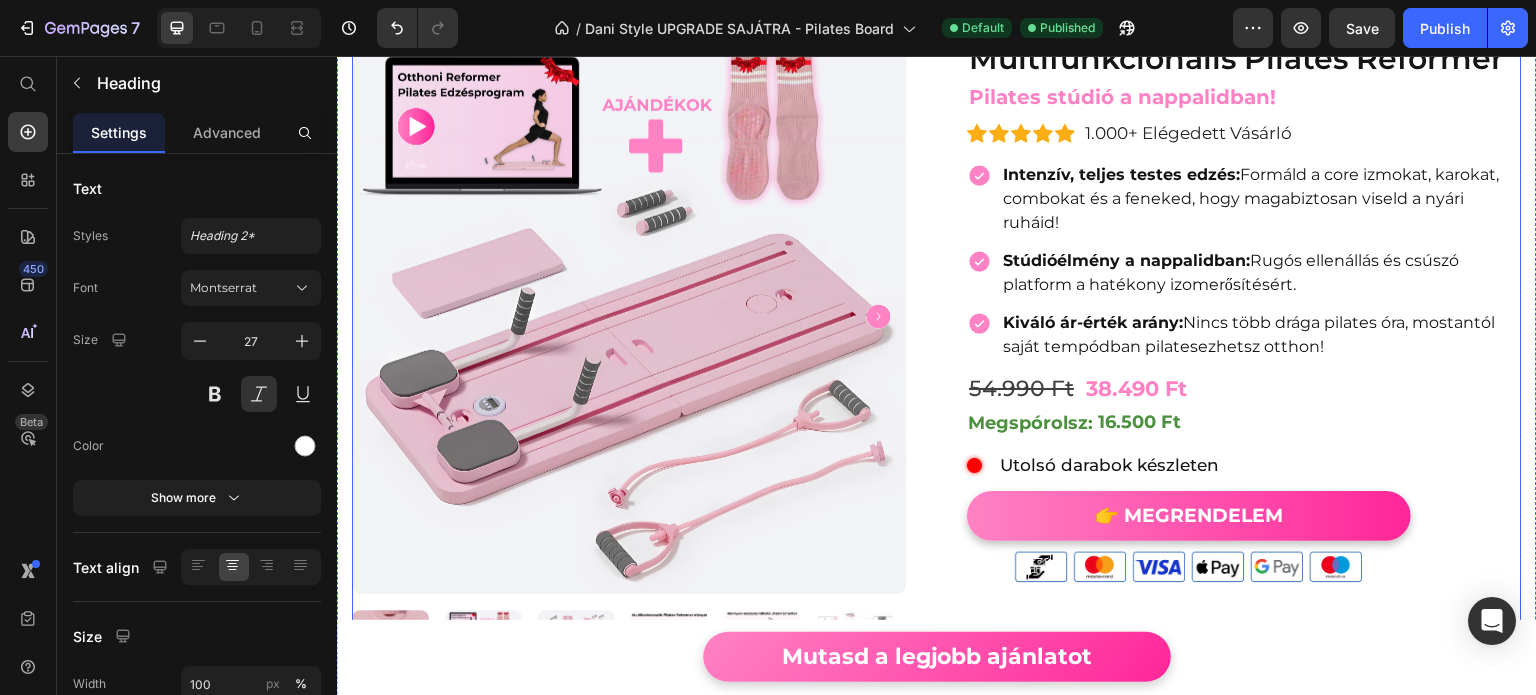 scroll, scrollTop: 0, scrollLeft: 0, axis: both 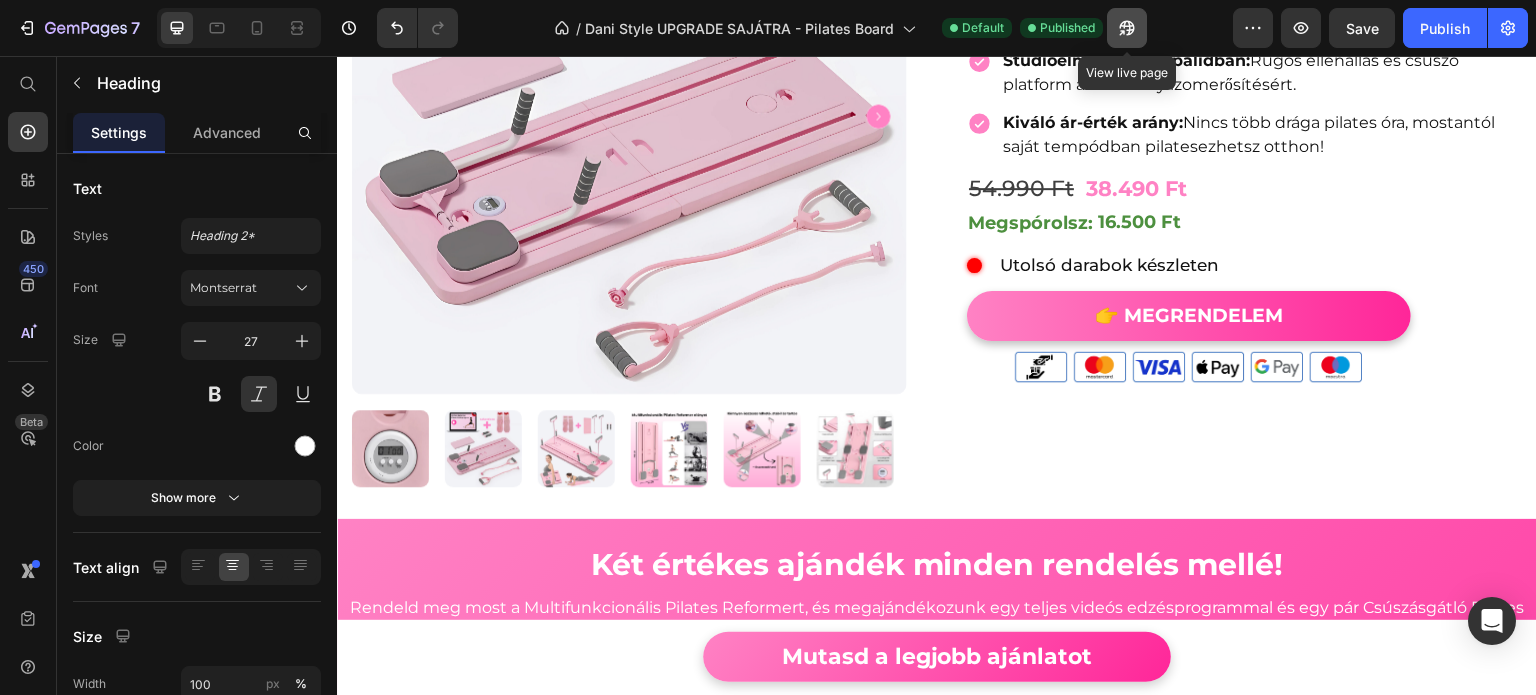 click 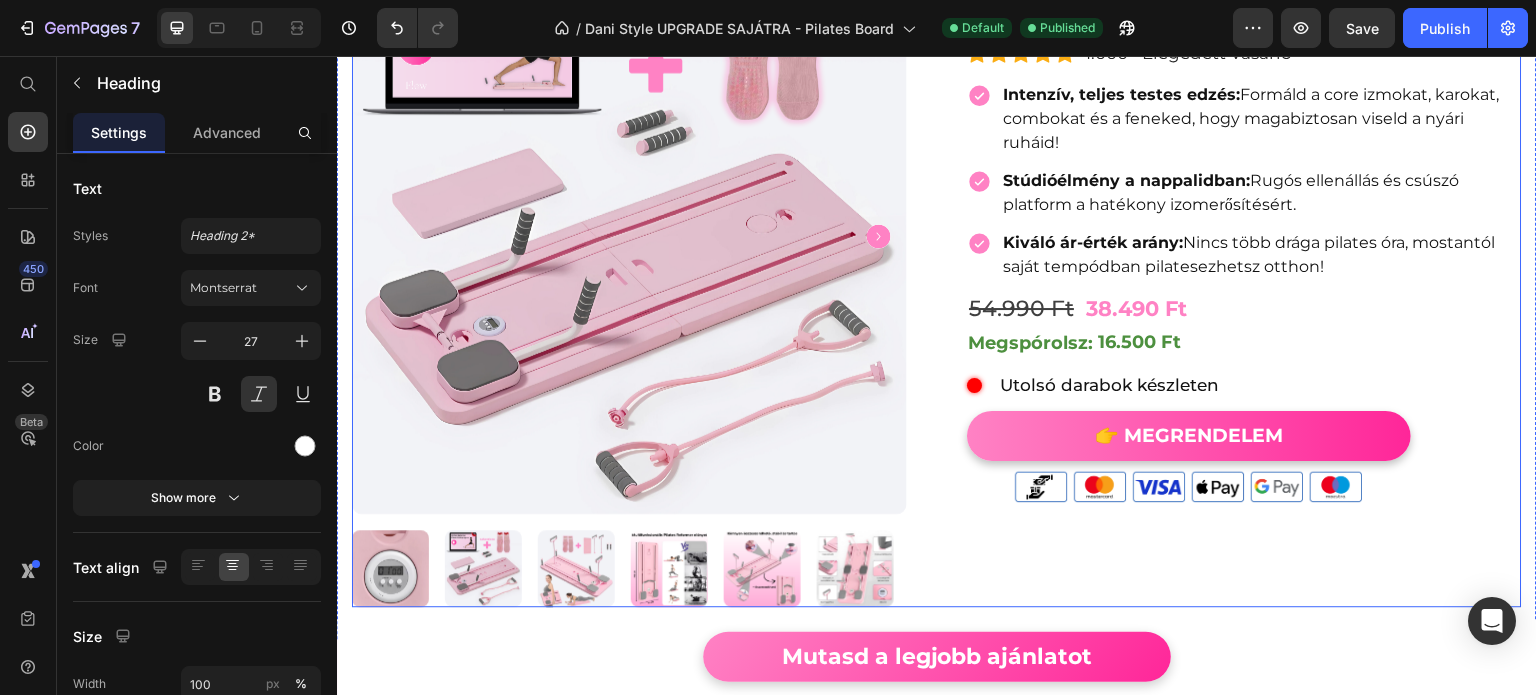 scroll, scrollTop: 0, scrollLeft: 0, axis: both 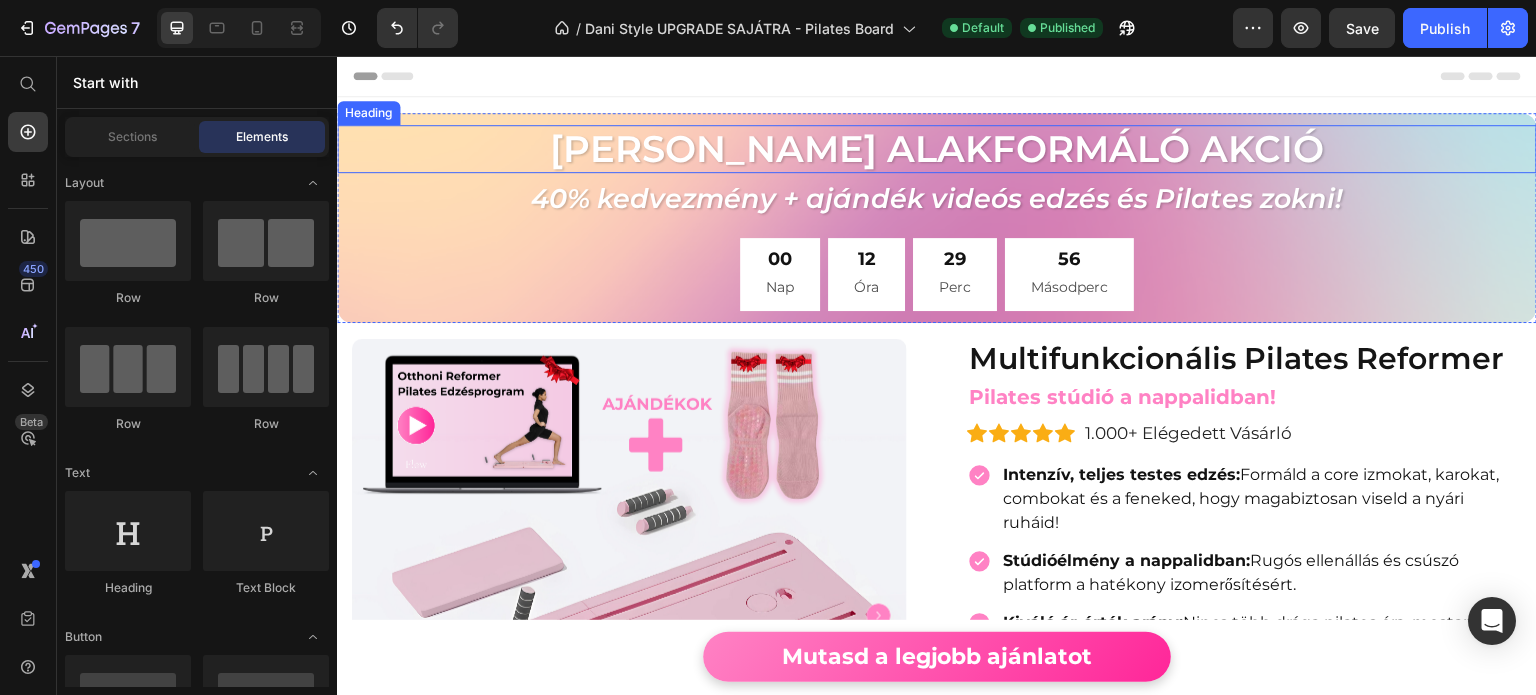 type 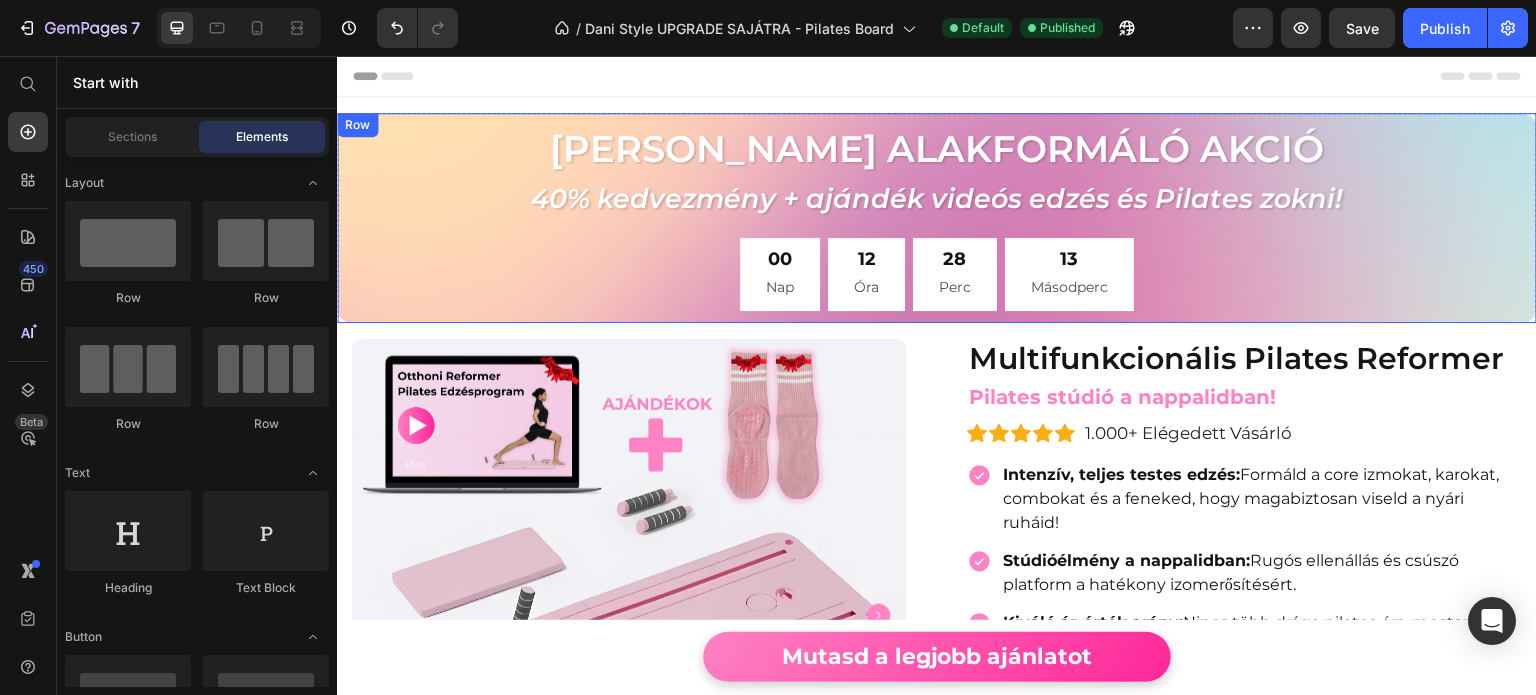 click on "Otthoni Nyári Alakformáló Akció Heading 40% kedvezmény + ajándék videós edzés és Pilates zokni! Heading 00 Nap 12 Óra 28 Perc 13 Másodperc Countdown Timer 12 Óra 28 Perc 13 Másodperc Countdown Timer" at bounding box center (937, 218) 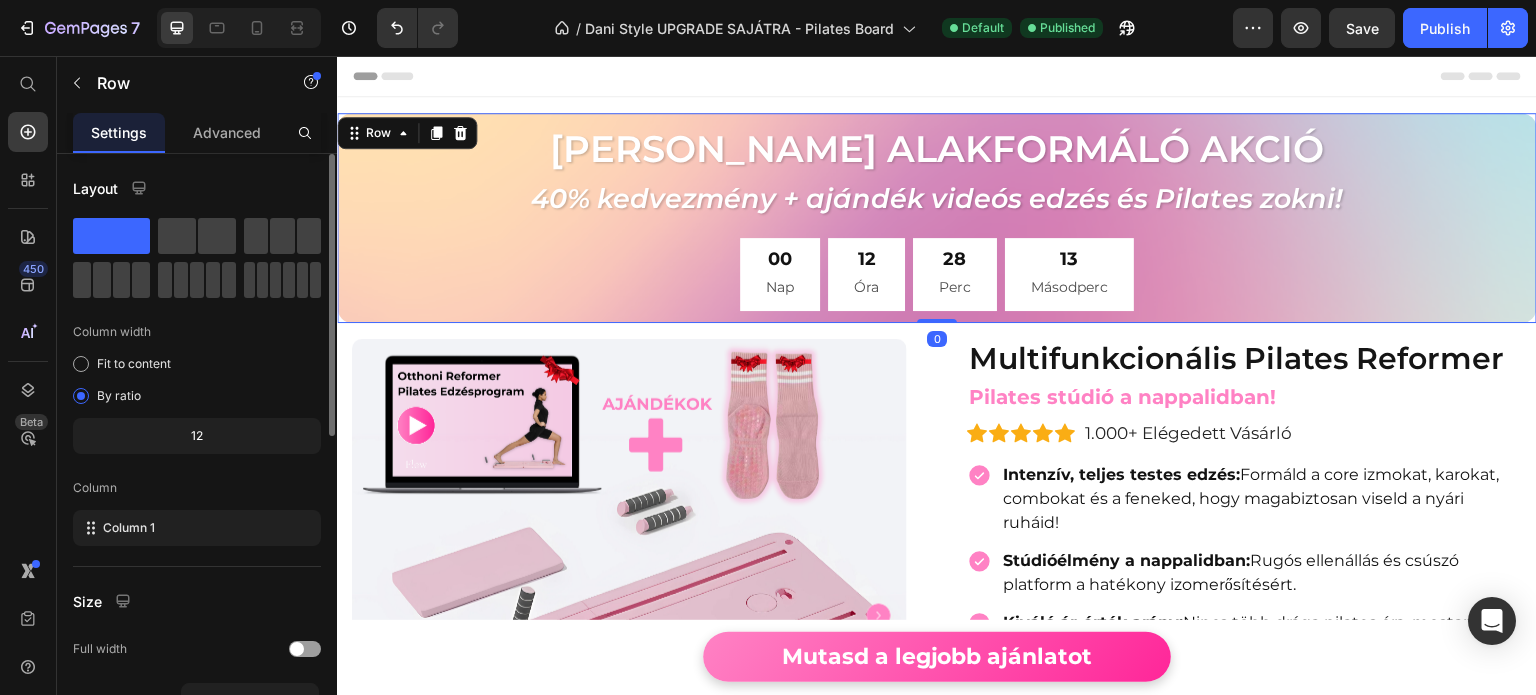 scroll, scrollTop: 400, scrollLeft: 0, axis: vertical 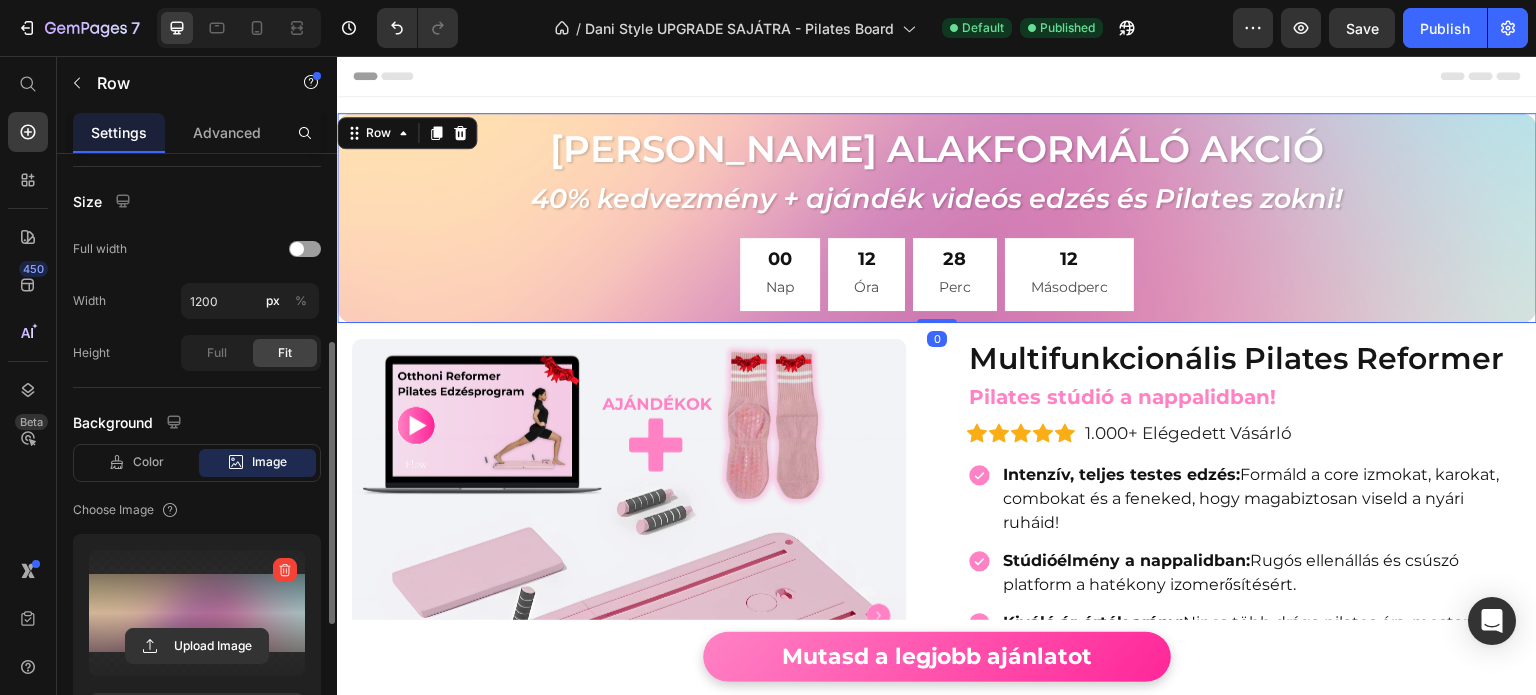 click at bounding box center [197, 613] 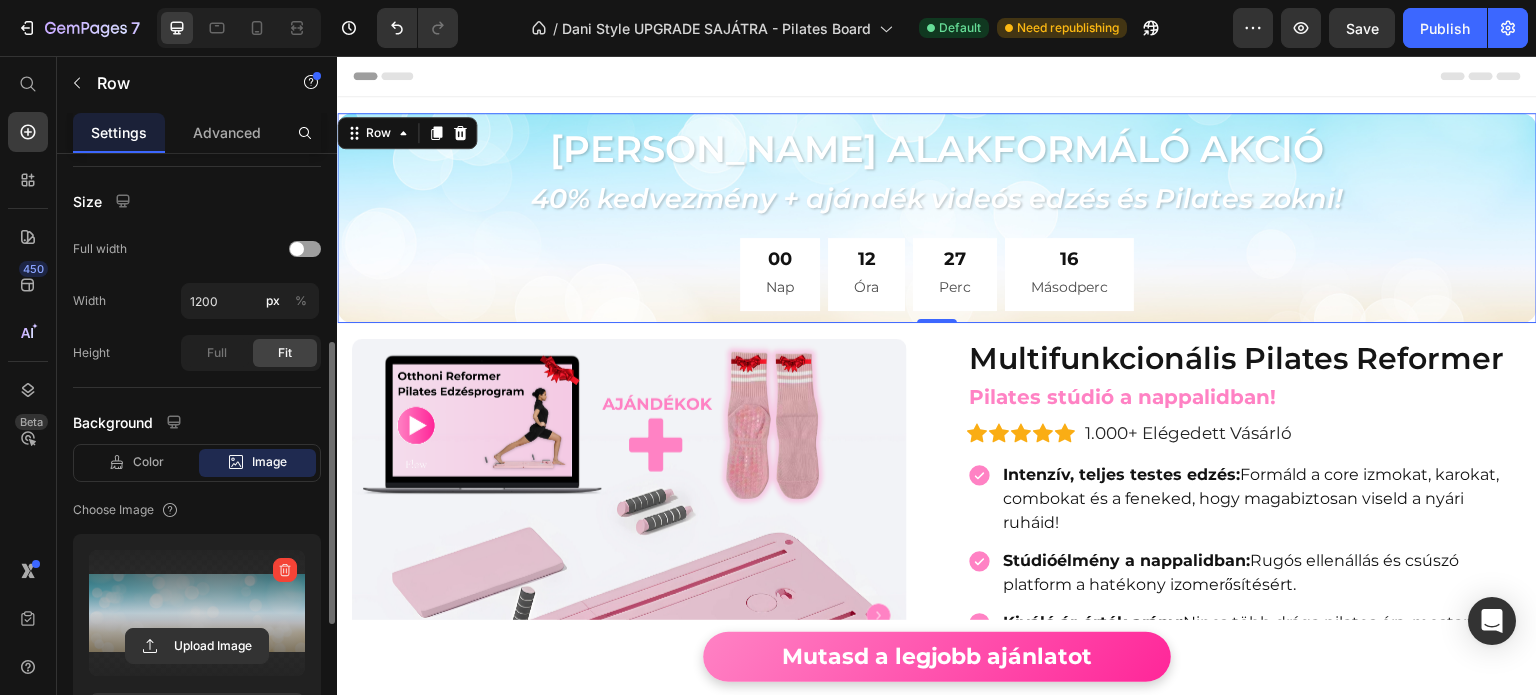 click at bounding box center [197, 613] 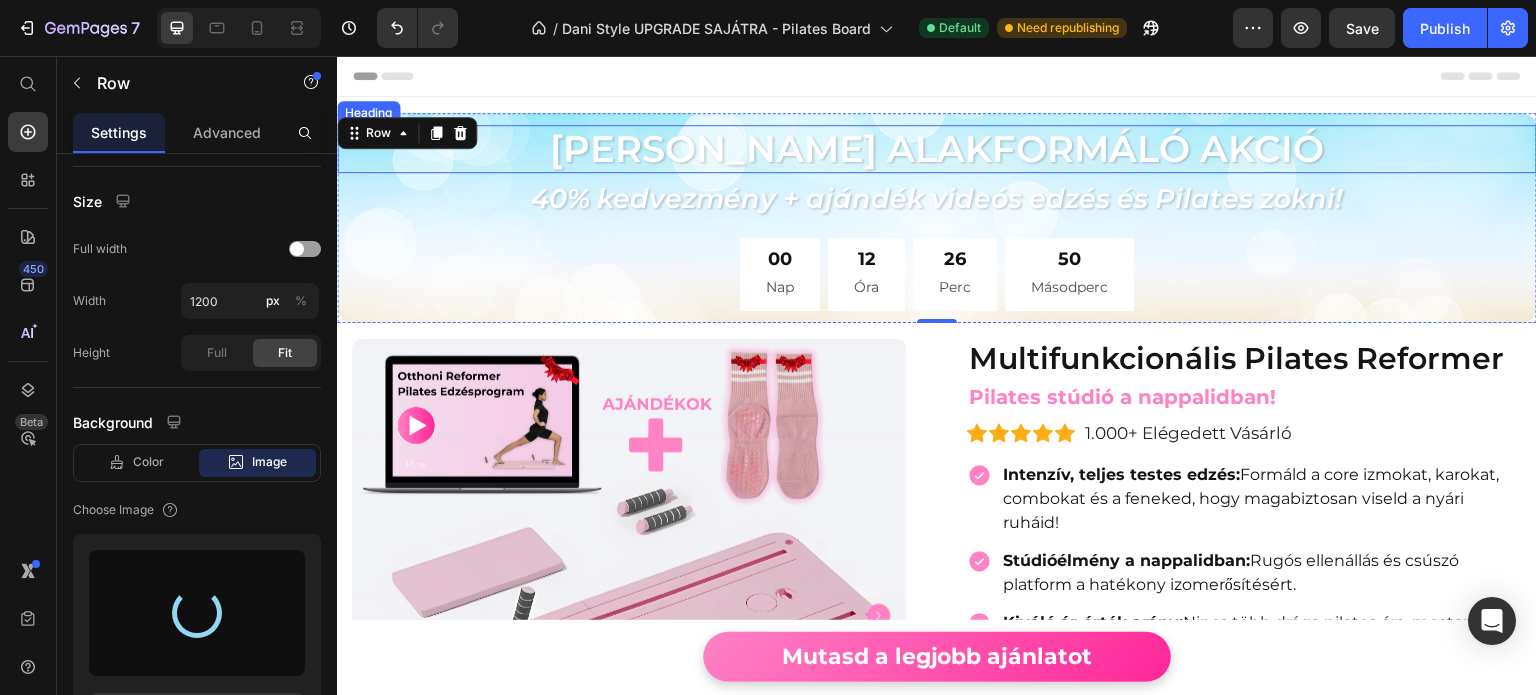 type on "https://cdn.shopify.com/s/files/1/0904/5249/2669/files/gempages_559496258817884989-9f45b414-5836-4fba-a39a-9fe59363a08f.png" 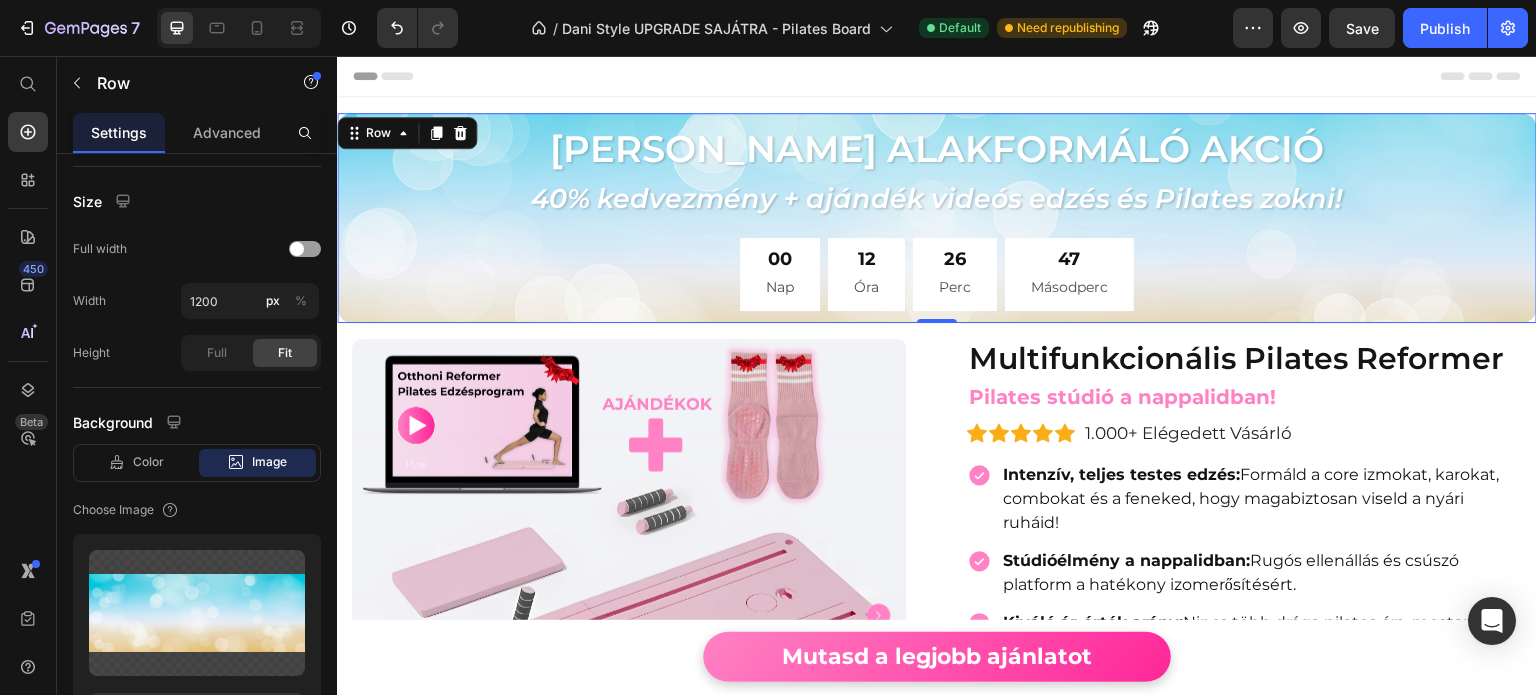 click on "Header" at bounding box center [937, 76] 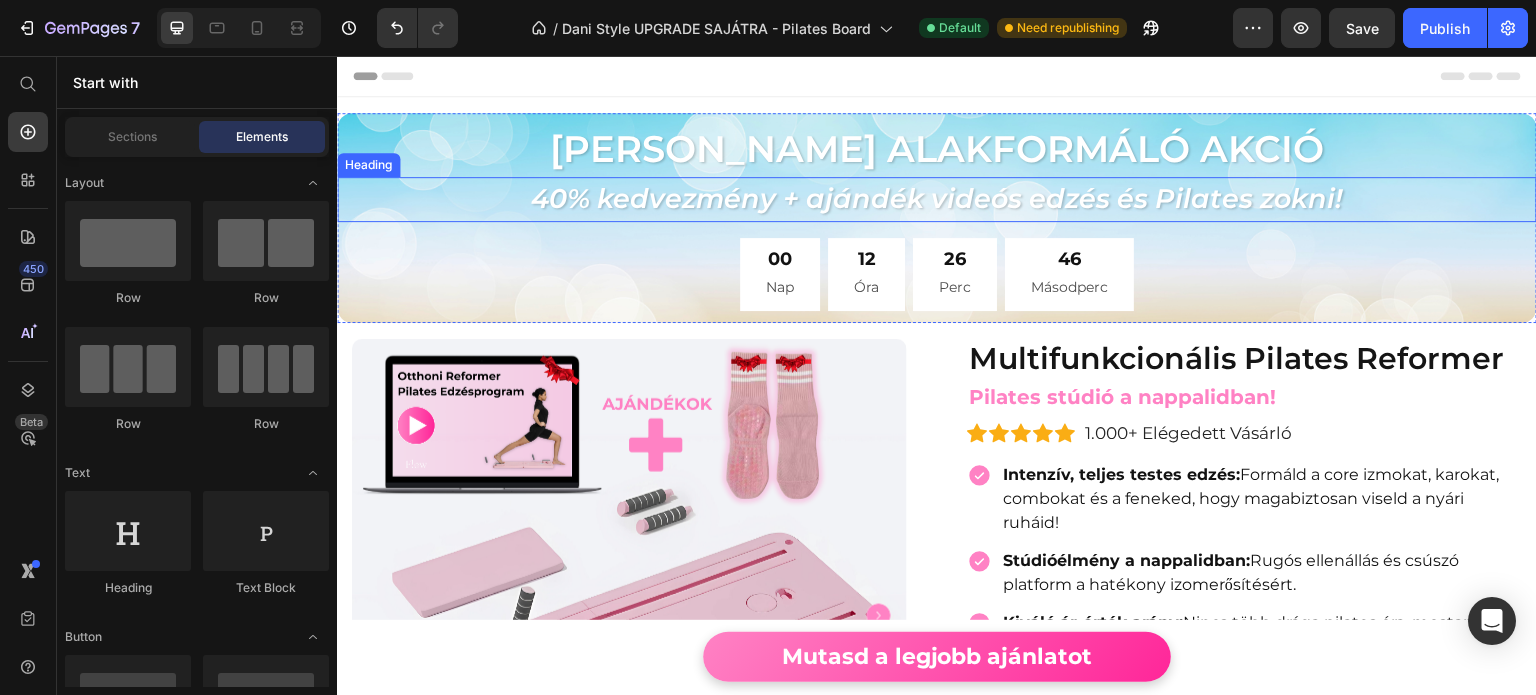 click on "40% kedvezmény + ajándék videós edzés és Pilates zokni!" at bounding box center (937, 199) 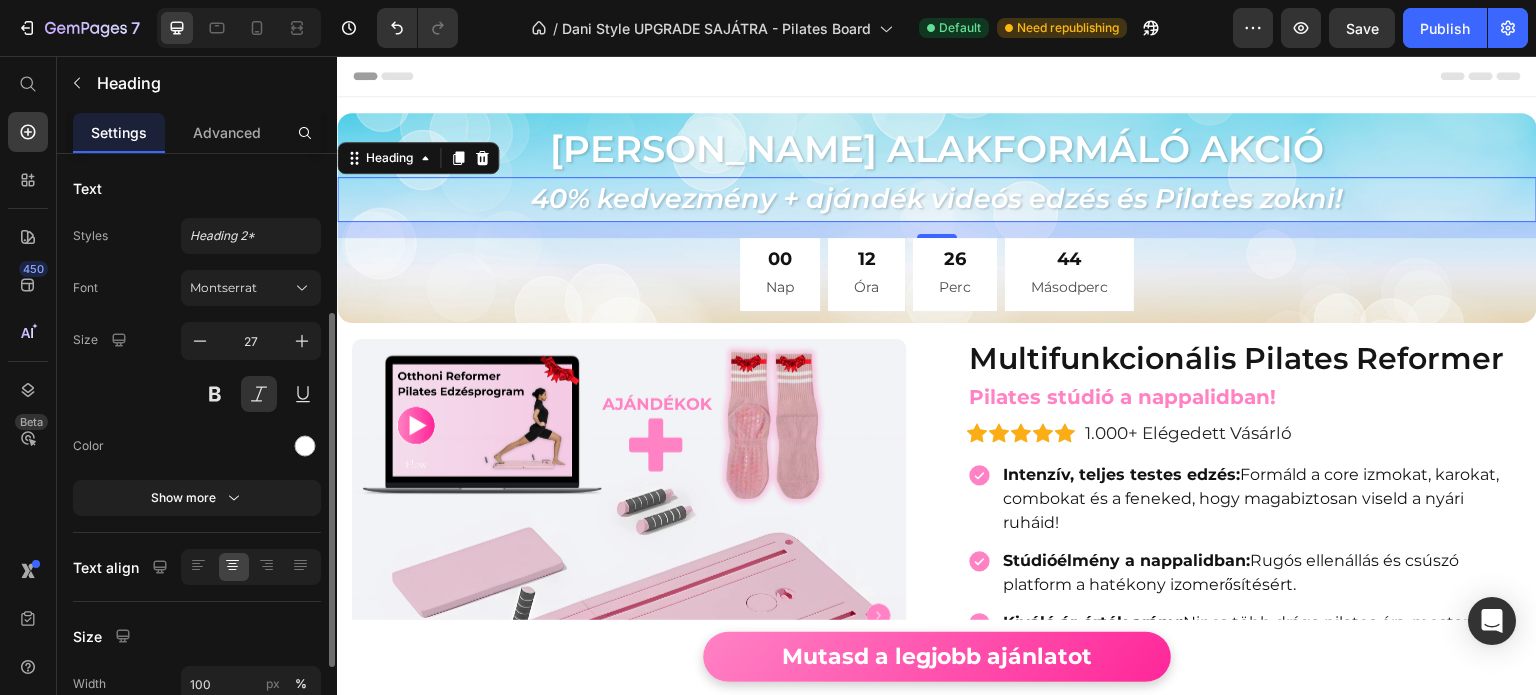 scroll, scrollTop: 200, scrollLeft: 0, axis: vertical 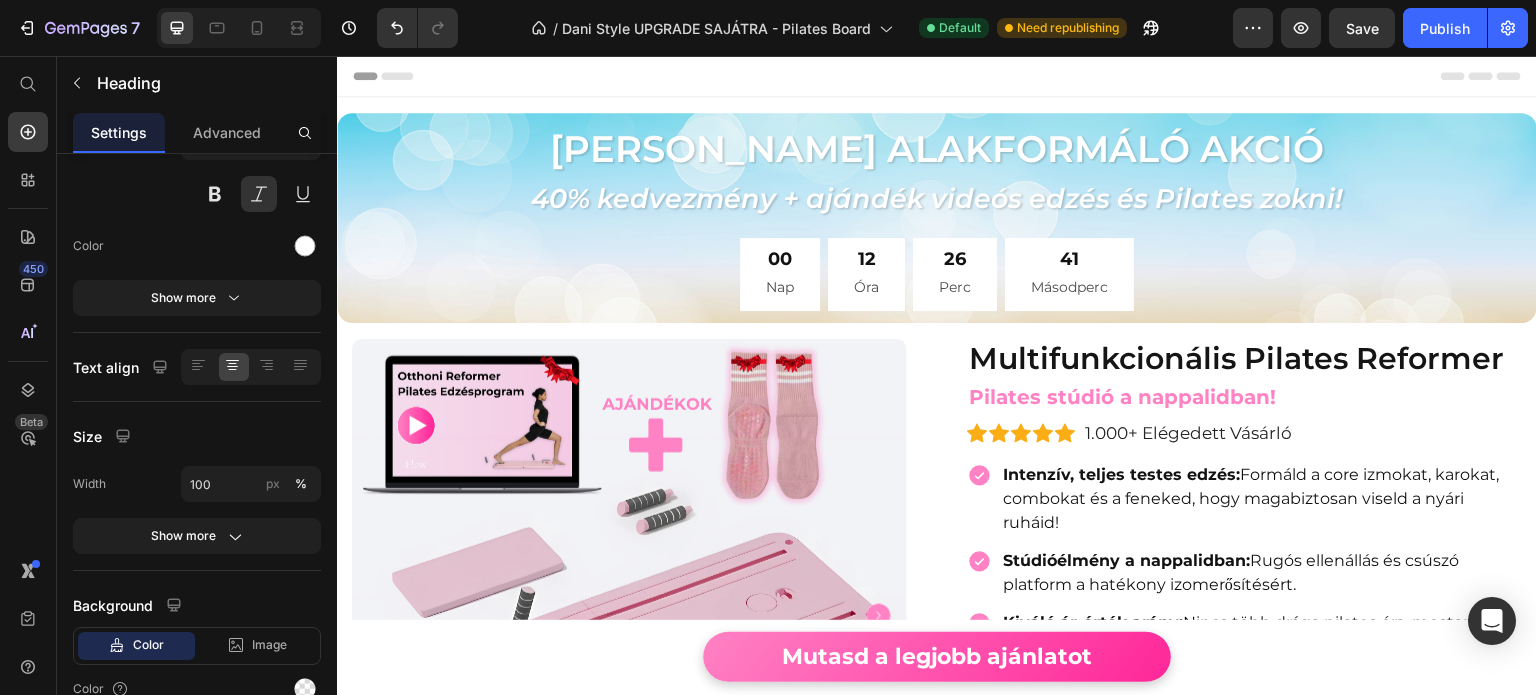 click on "Header" at bounding box center [937, 76] 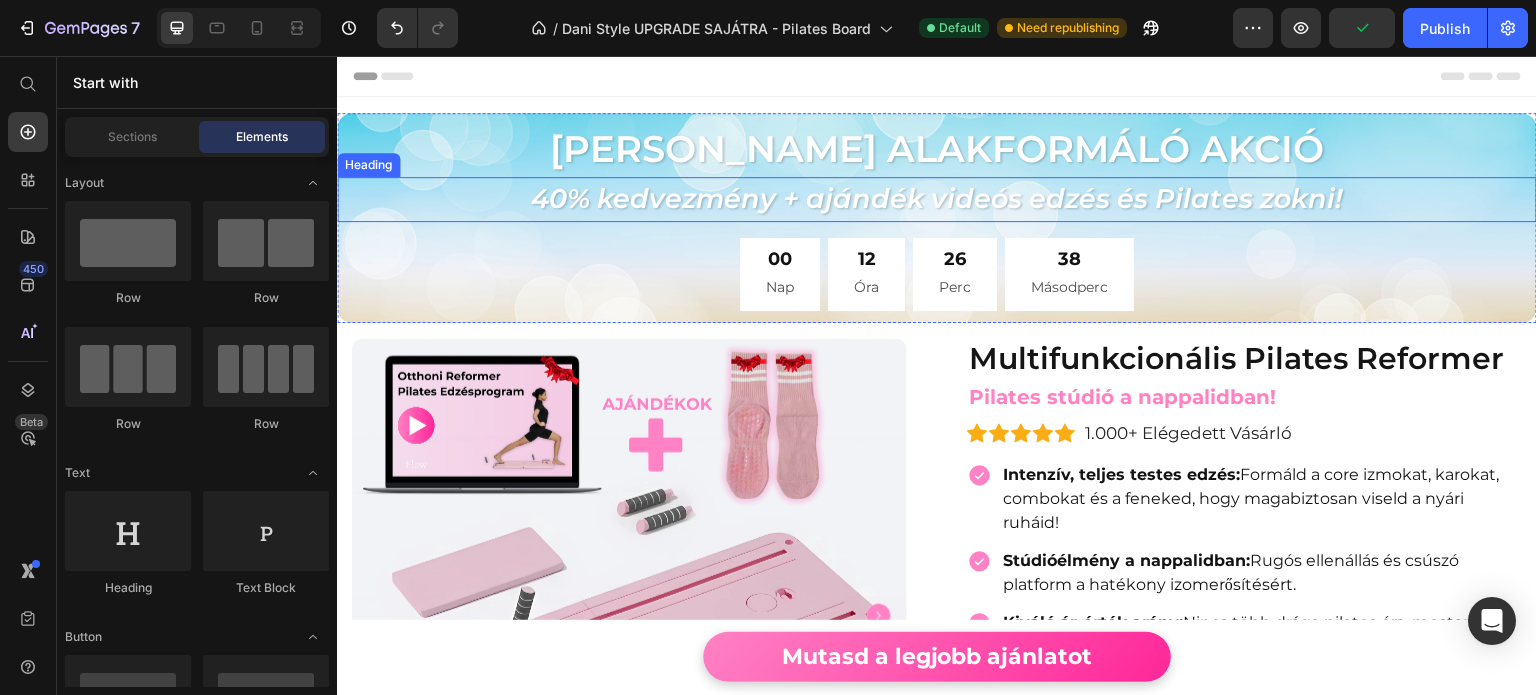 click on "40% kedvezmény + ajándék videós edzés és Pilates zokni!" at bounding box center [937, 199] 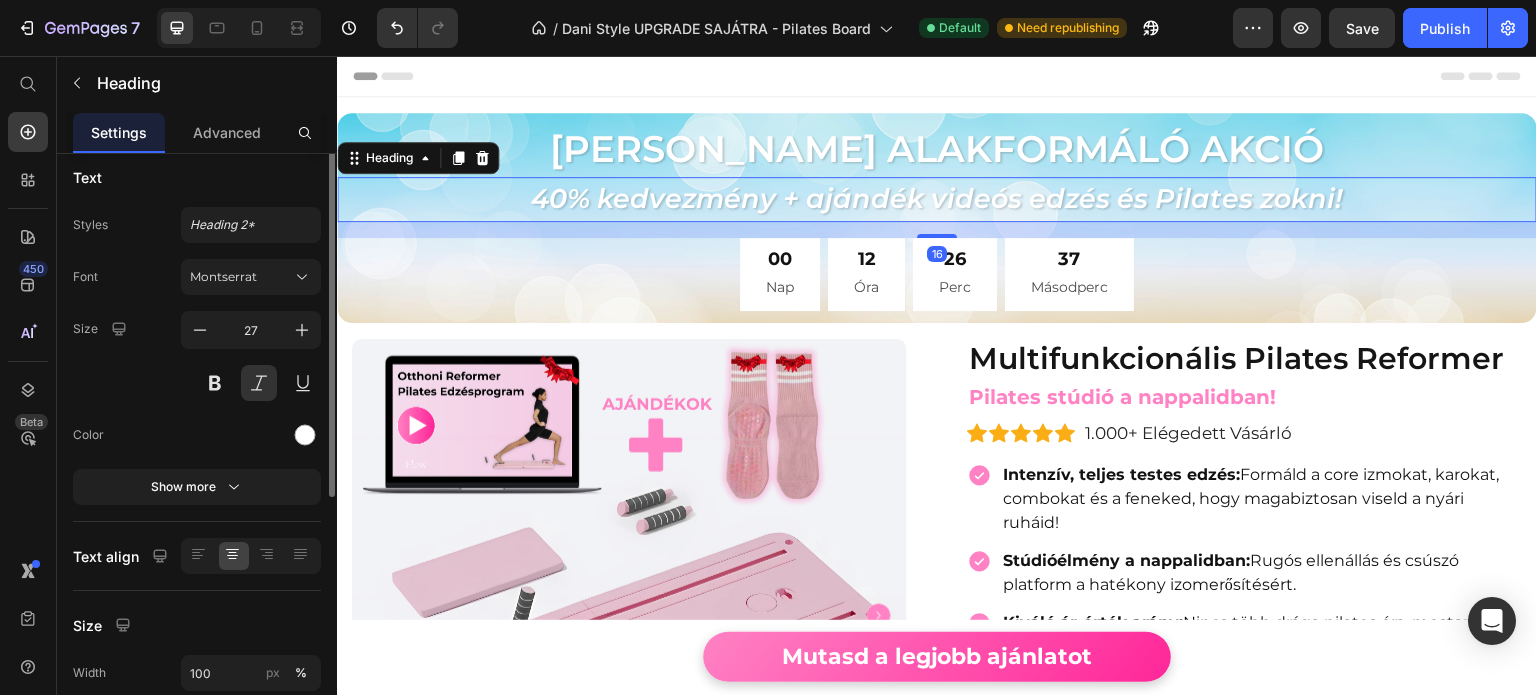 scroll, scrollTop: 0, scrollLeft: 0, axis: both 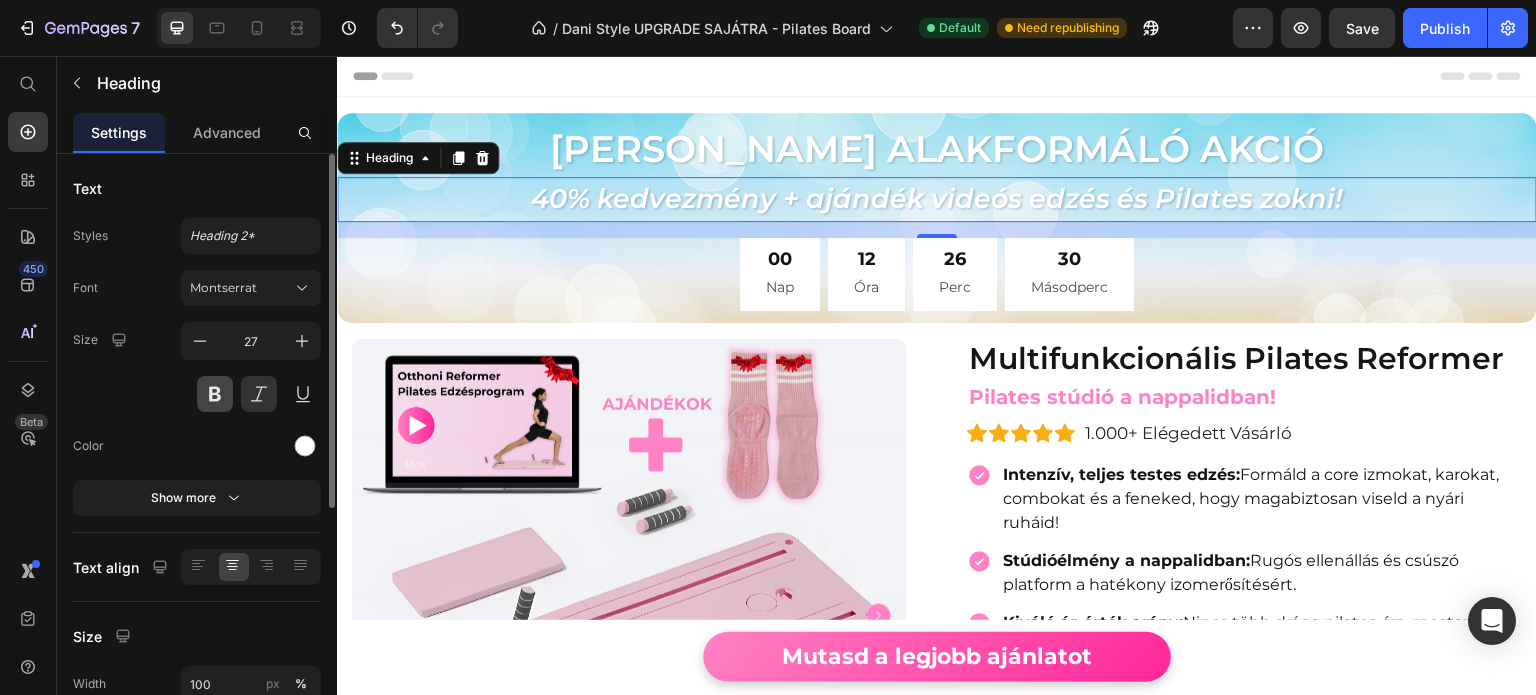 click at bounding box center [215, 394] 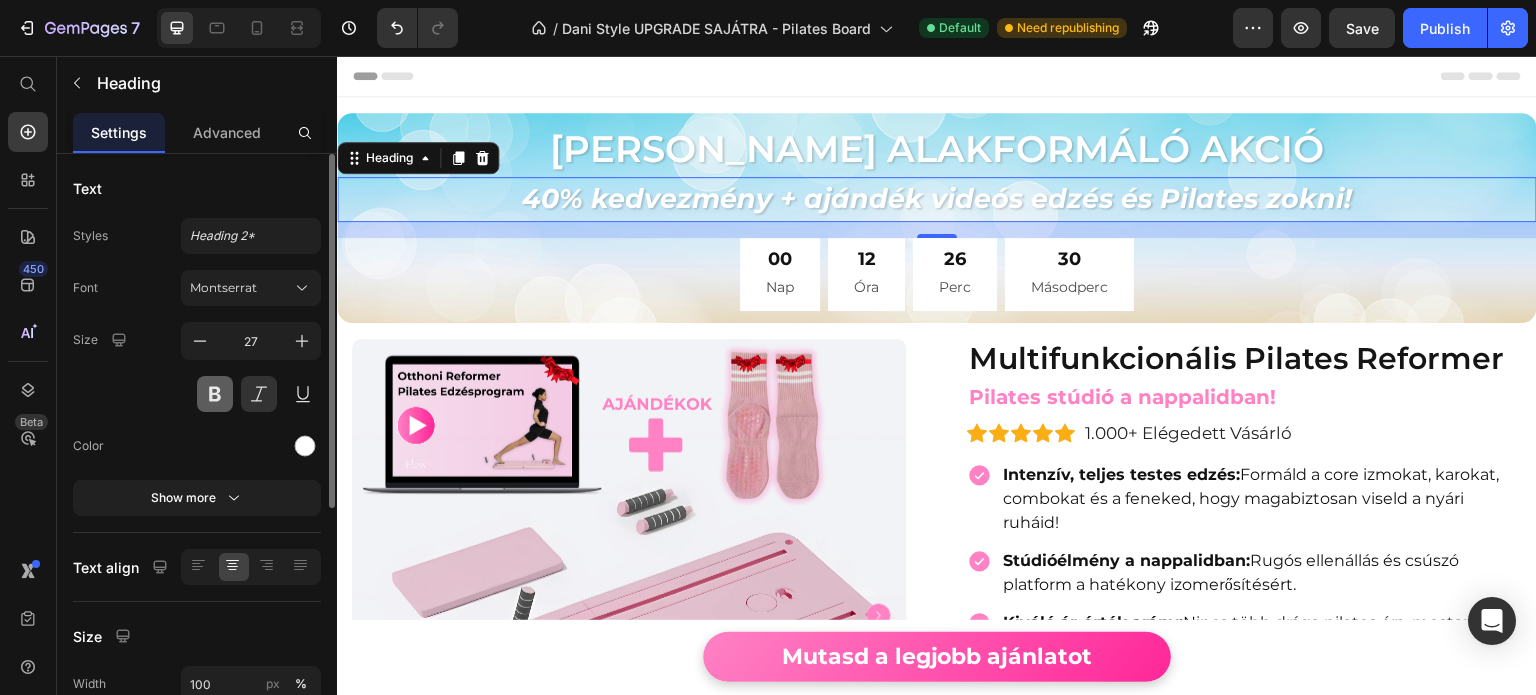 click at bounding box center [215, 394] 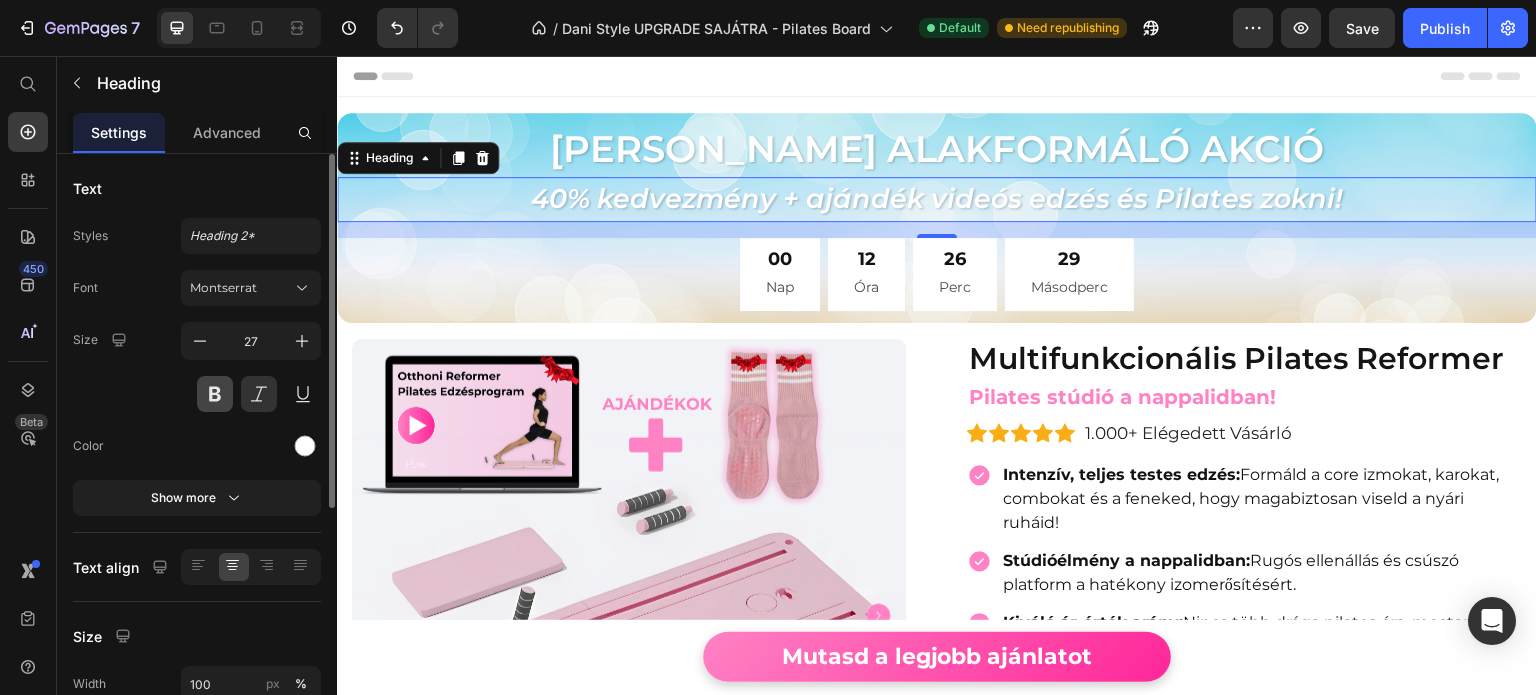 click at bounding box center [215, 394] 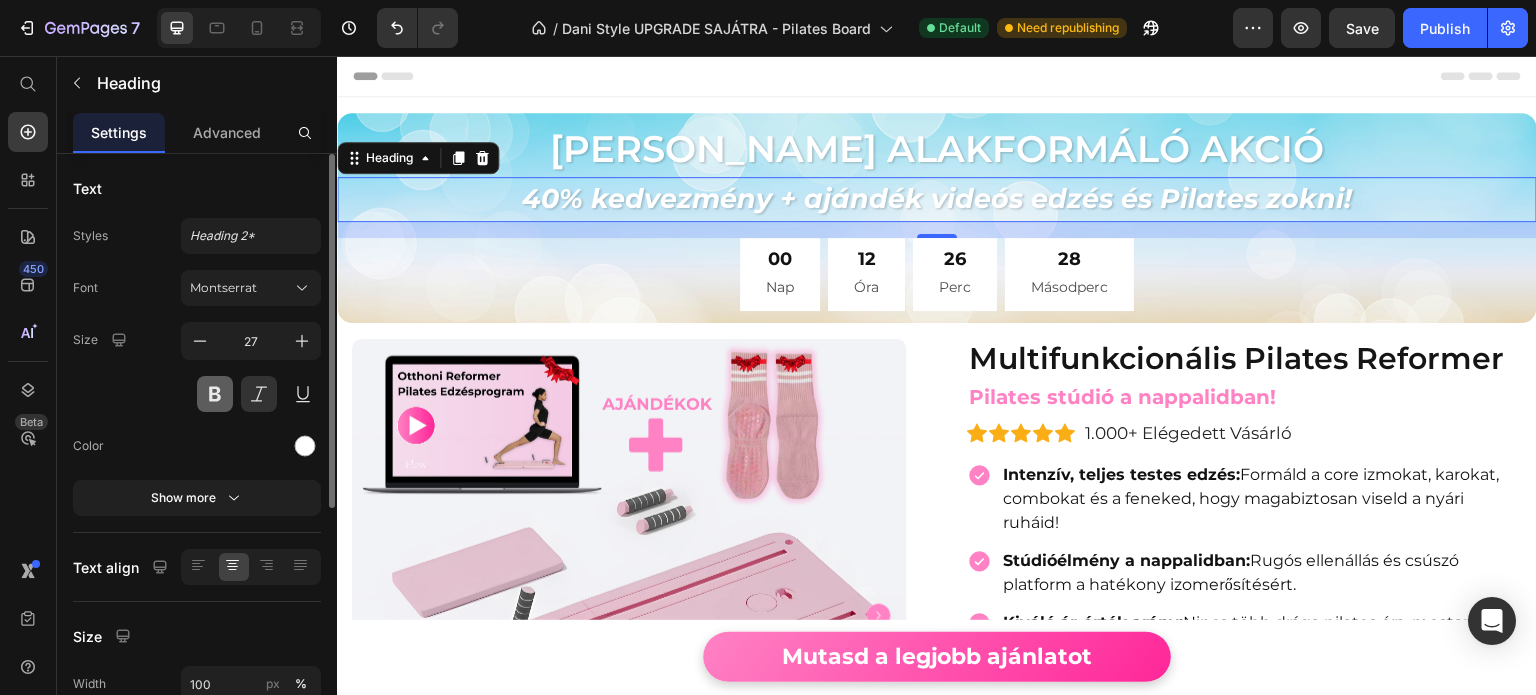click at bounding box center [215, 394] 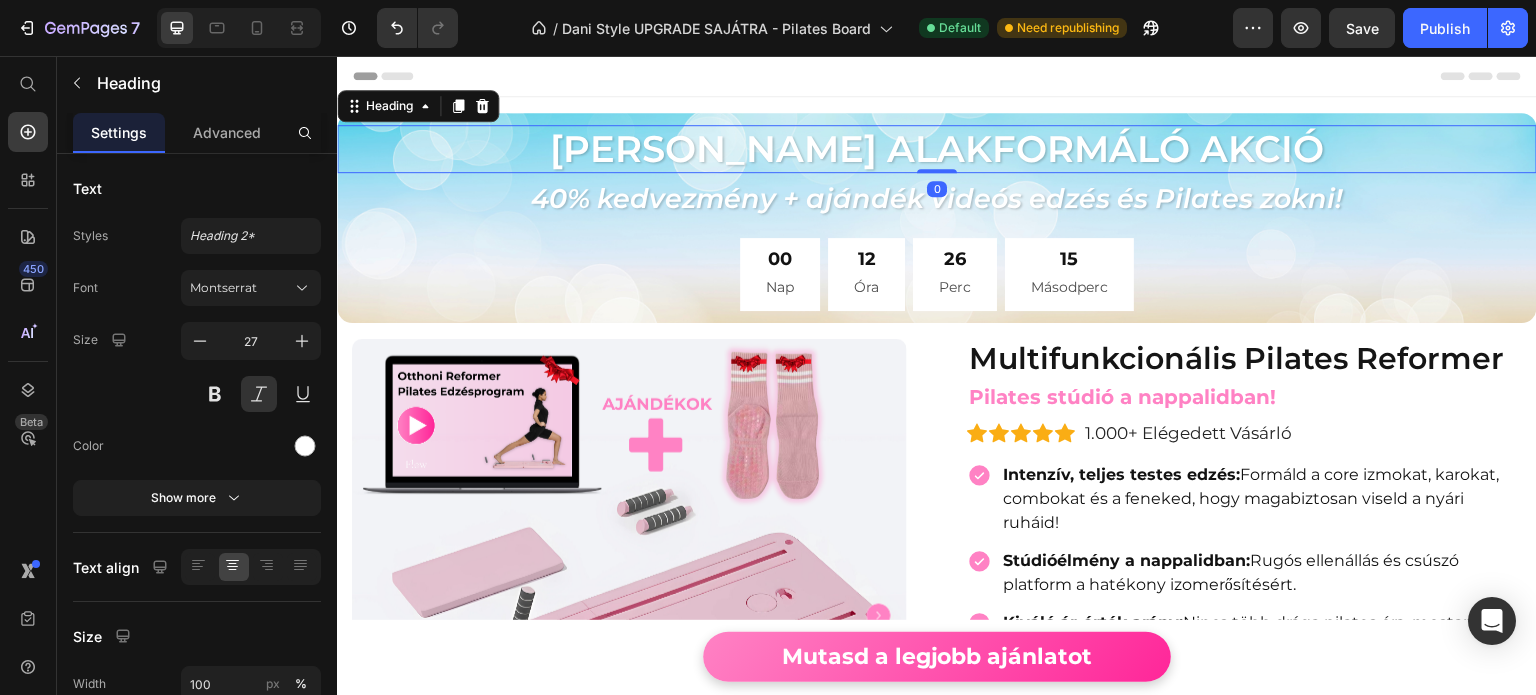click on "[PERSON_NAME] Alakformáló Akció" at bounding box center [937, 149] 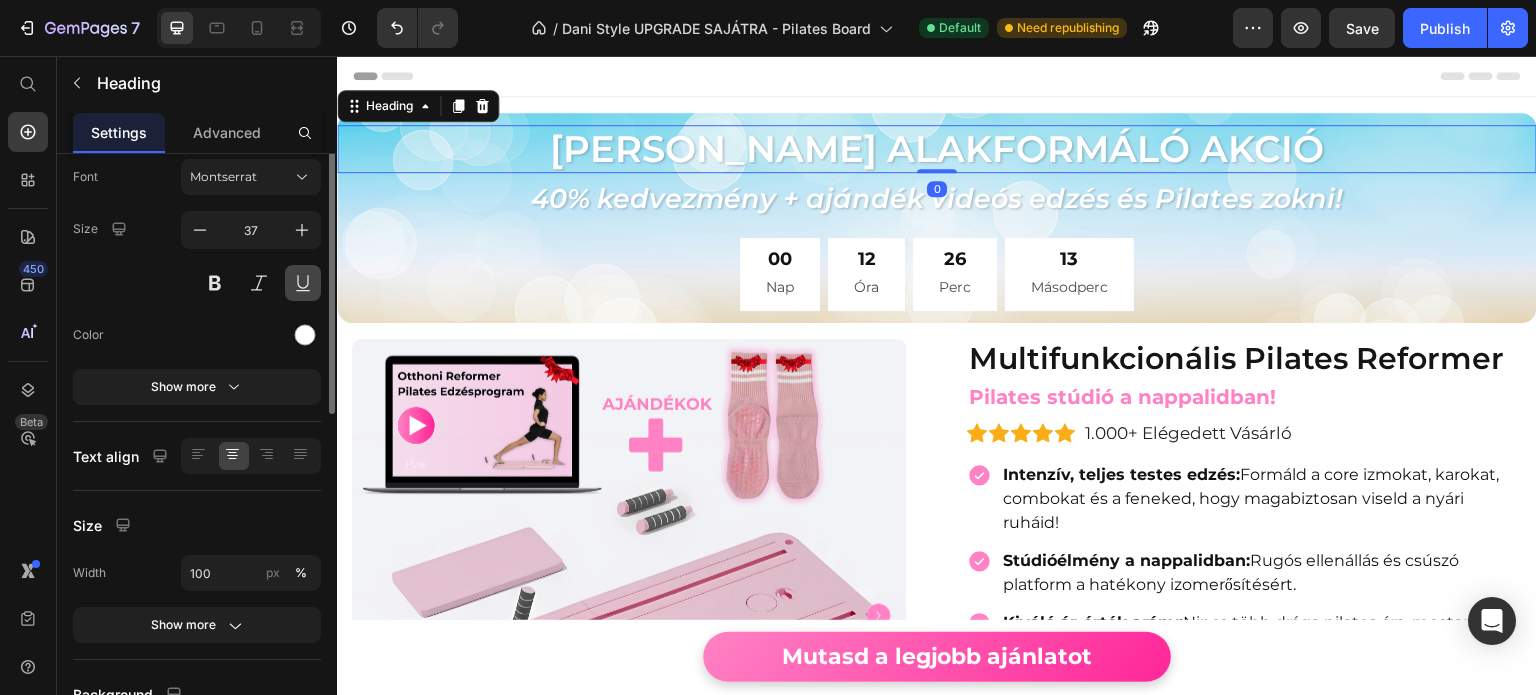 scroll, scrollTop: 11, scrollLeft: 0, axis: vertical 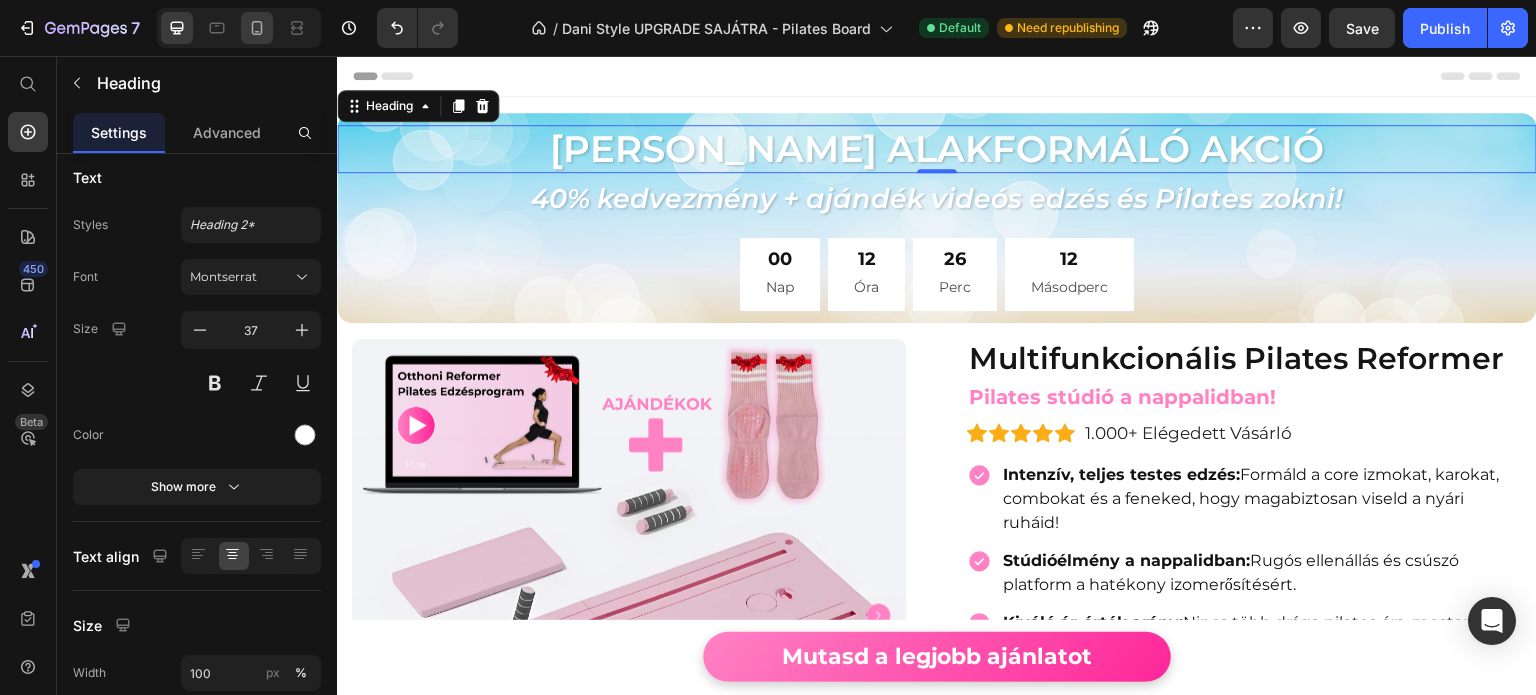 click 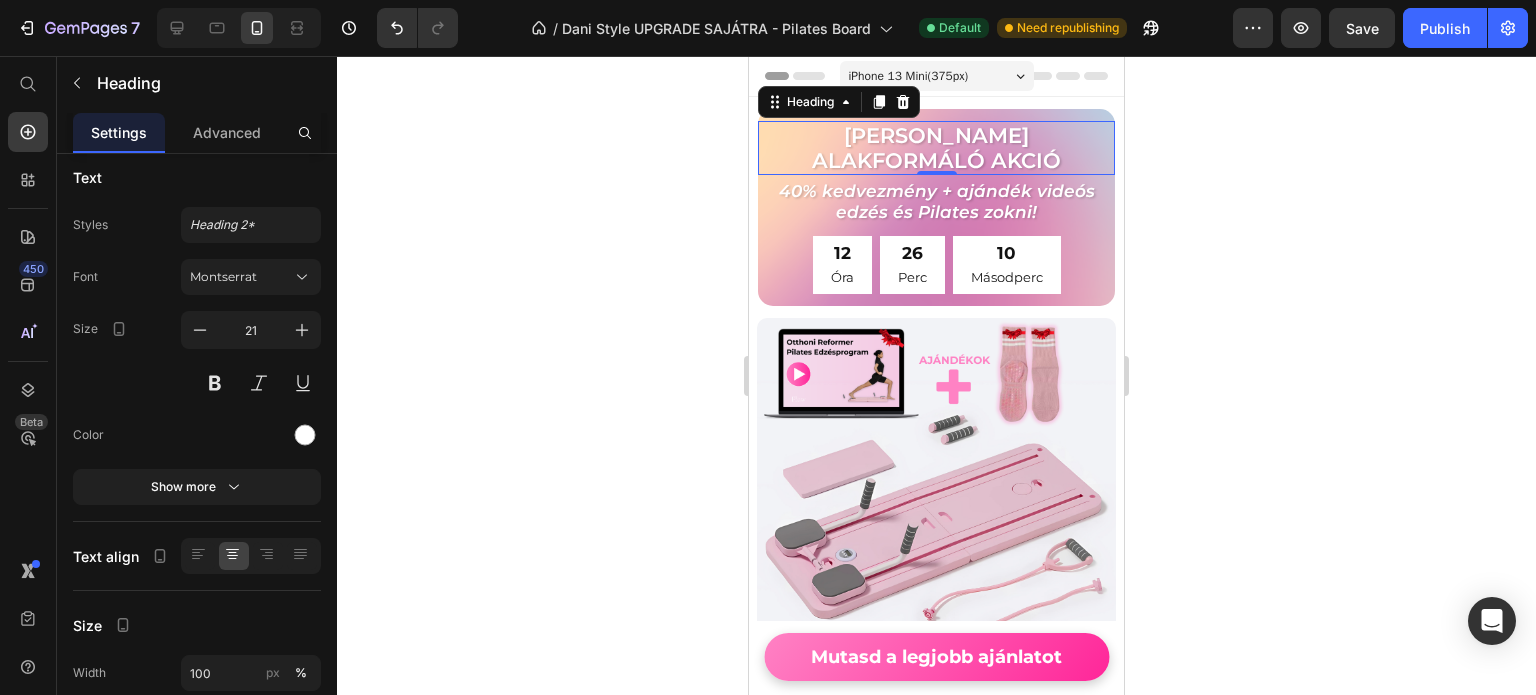 scroll, scrollTop: 411, scrollLeft: 0, axis: vertical 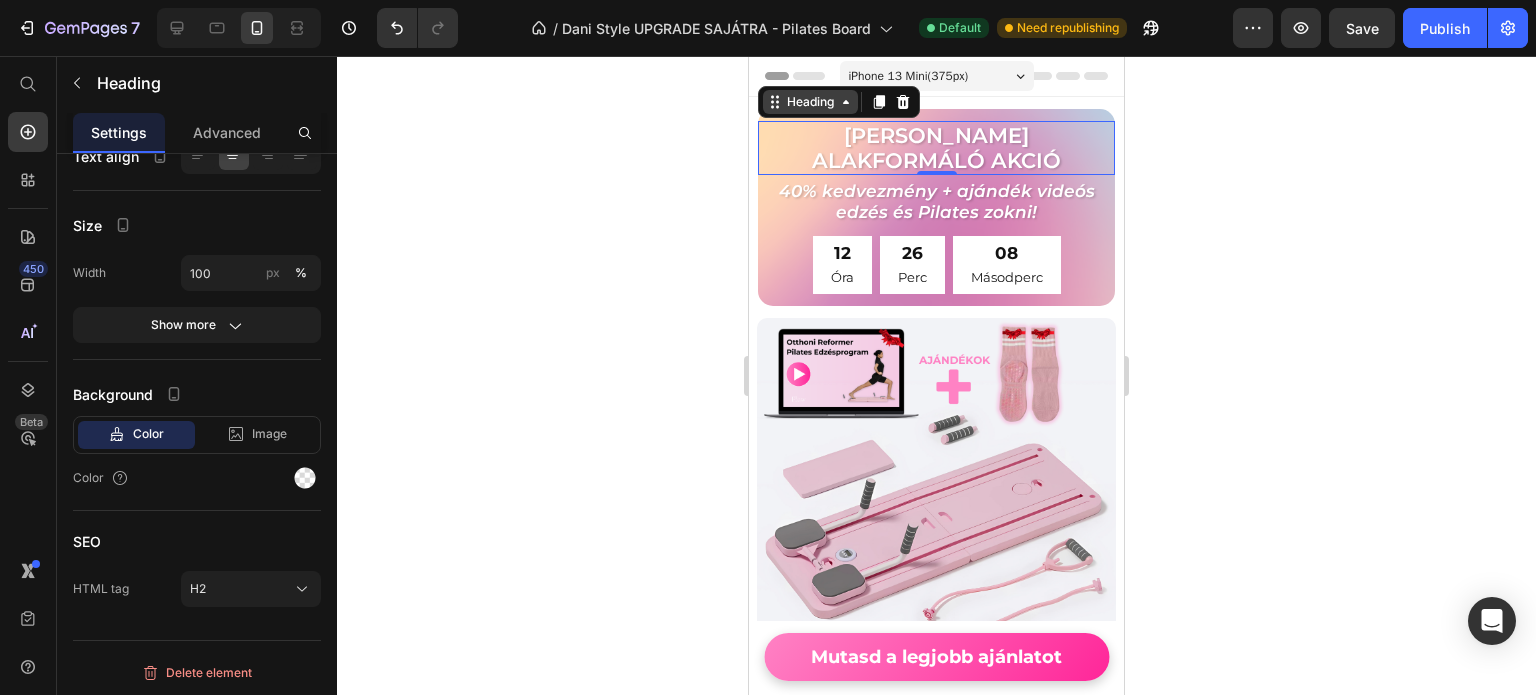 click on "Heading" at bounding box center (810, 102) 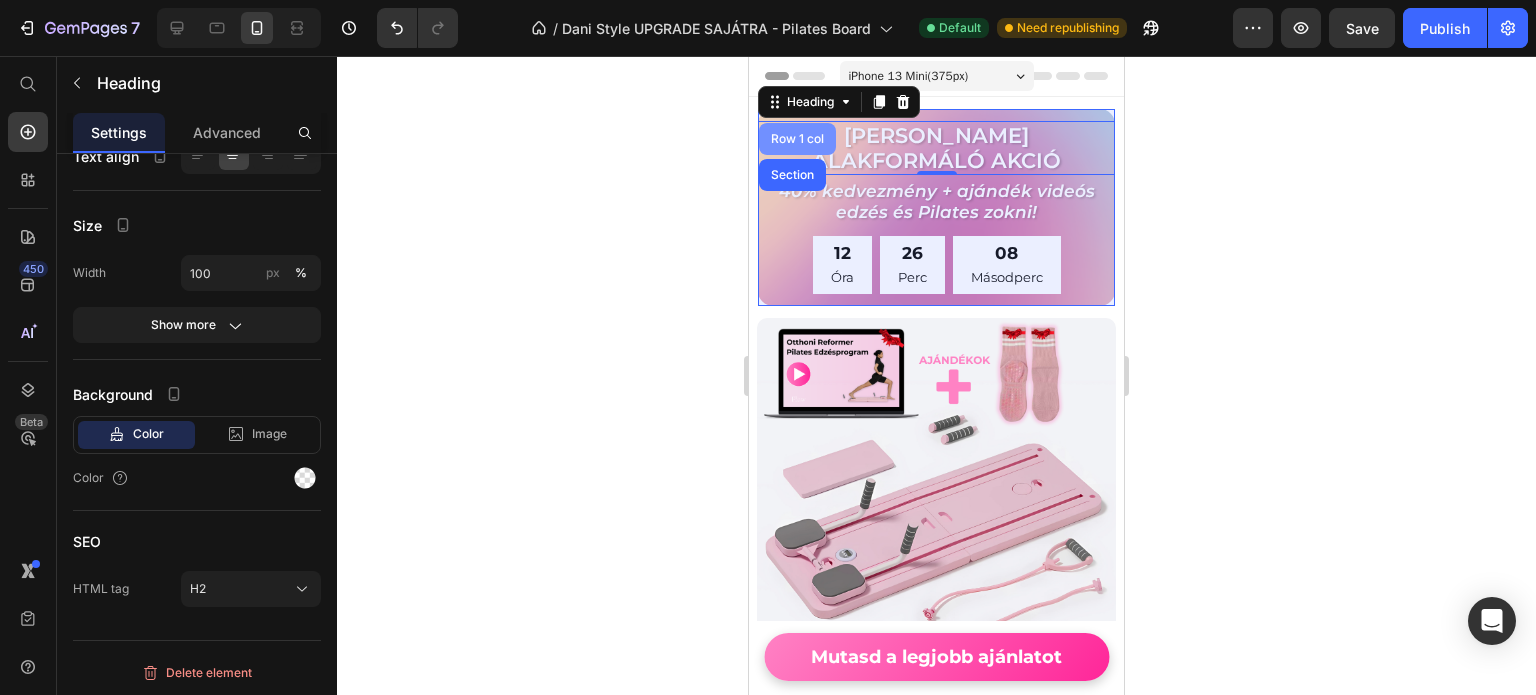 click on "Row 1 col" at bounding box center [797, 139] 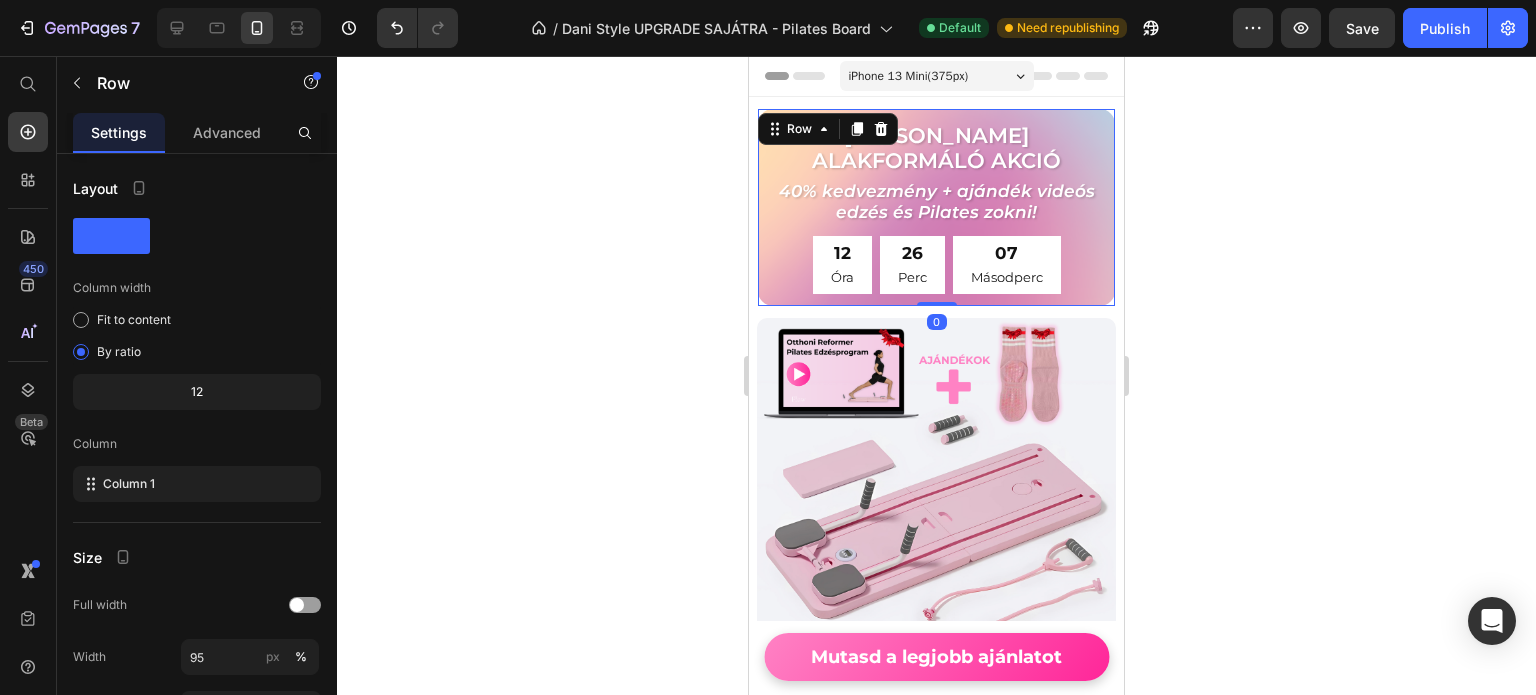 scroll, scrollTop: 500, scrollLeft: 0, axis: vertical 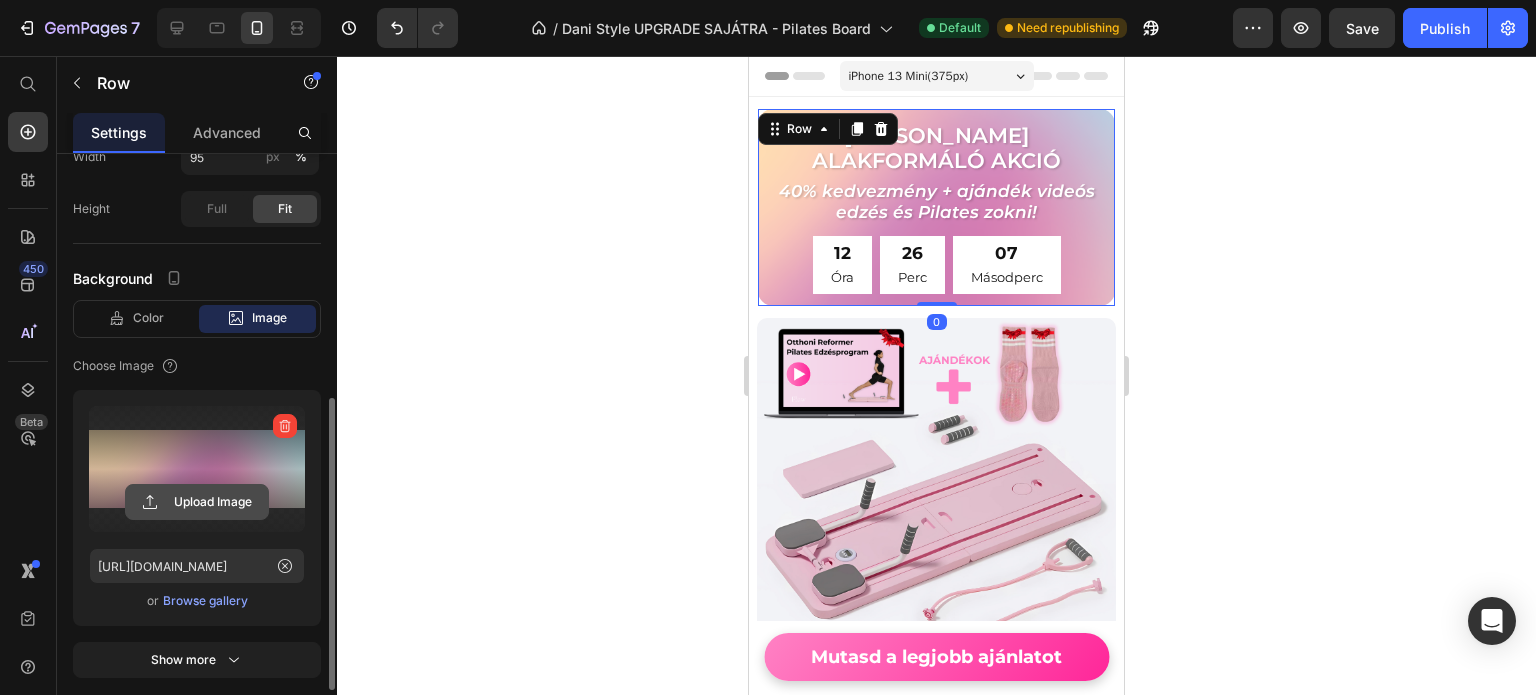 click 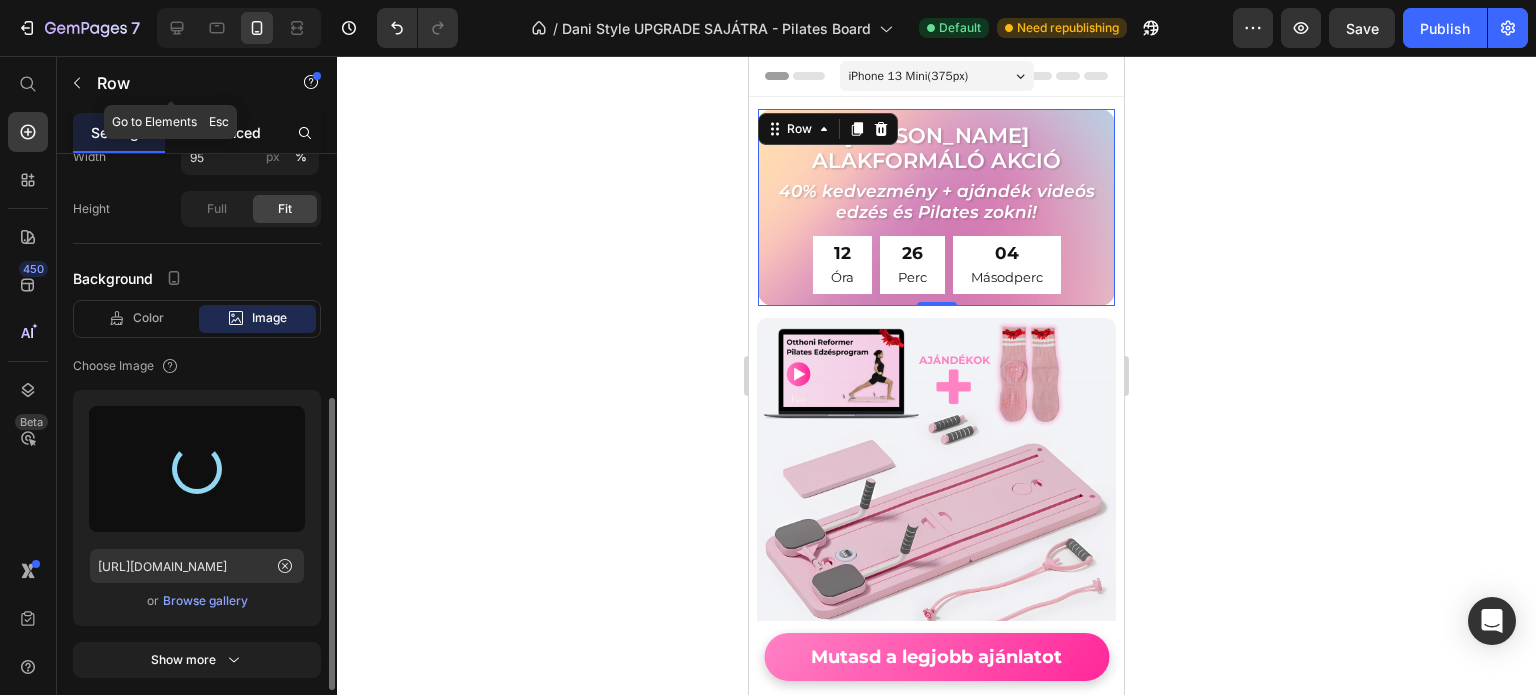 type on "https://cdn.shopify.com/s/files/1/0904/5249/2669/files/gempages_559496258817884989-9f45b414-5836-4fba-a39a-9fe59363a08f.png" 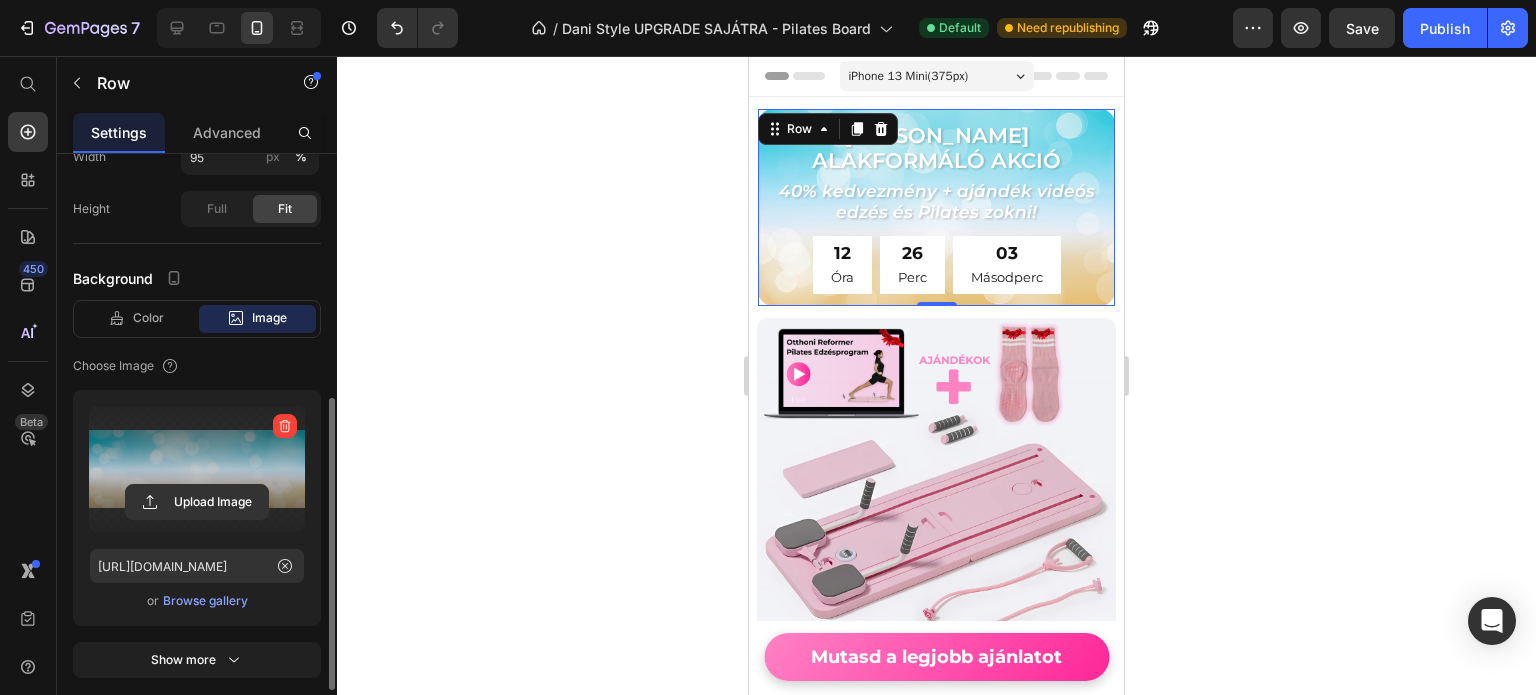click 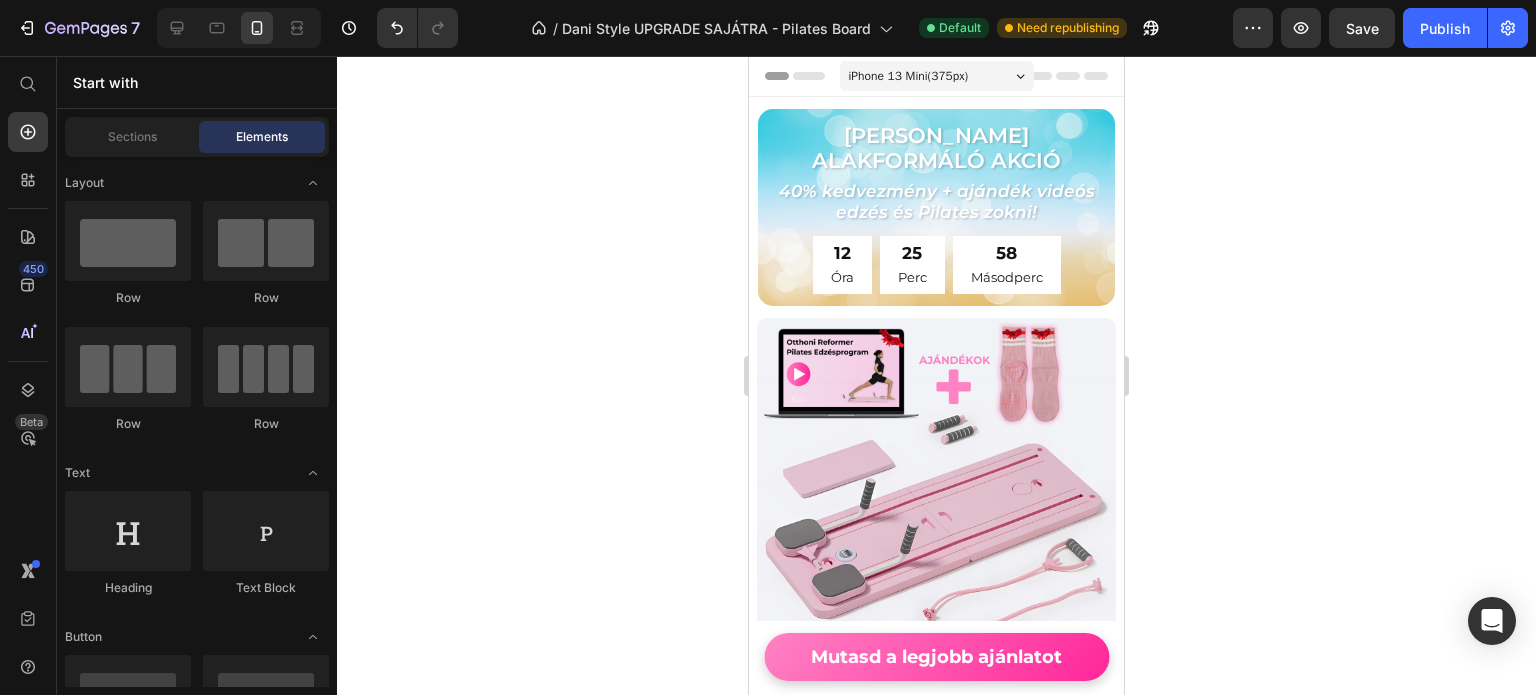 click 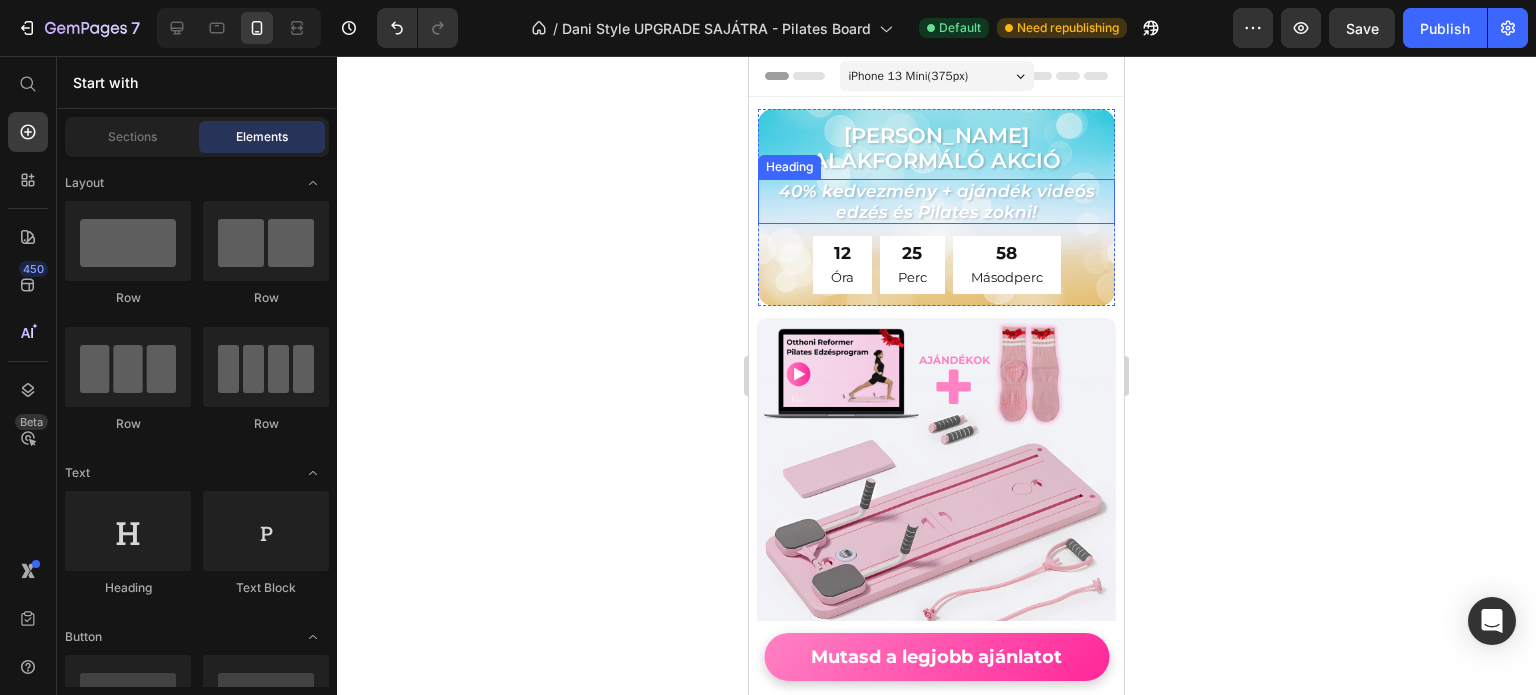 click on "40% kedvezmény + ajándék videós edzés és Pilates zokni!" at bounding box center (936, 201) 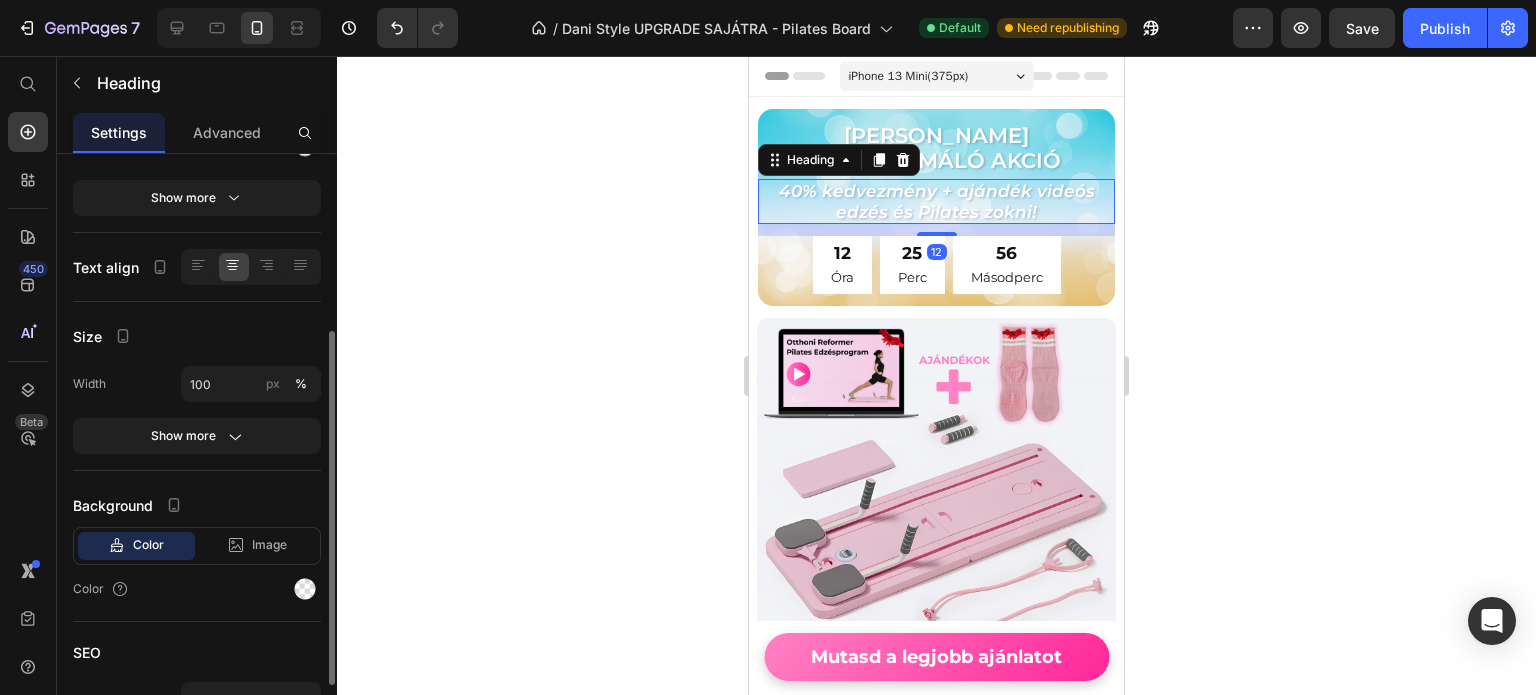 scroll, scrollTop: 411, scrollLeft: 0, axis: vertical 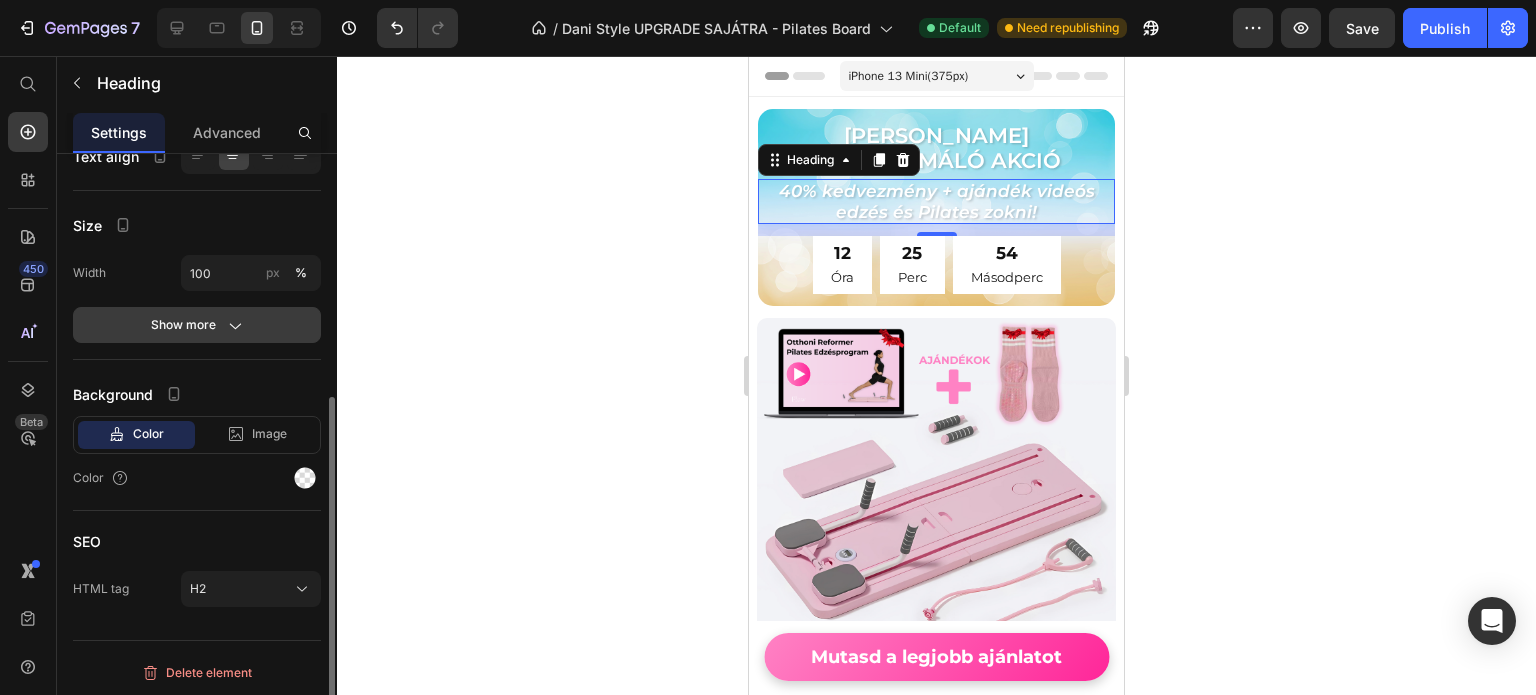 click on "Show more" 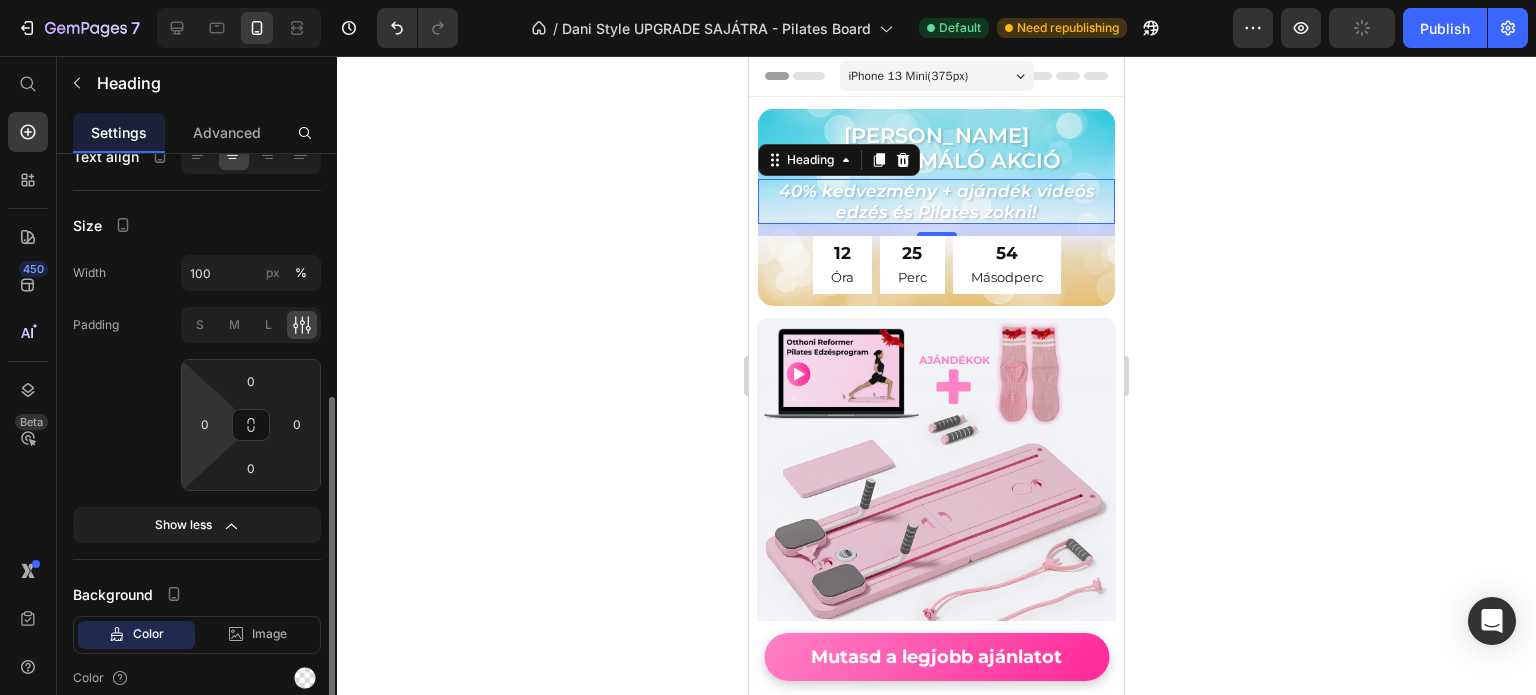 scroll, scrollTop: 611, scrollLeft: 0, axis: vertical 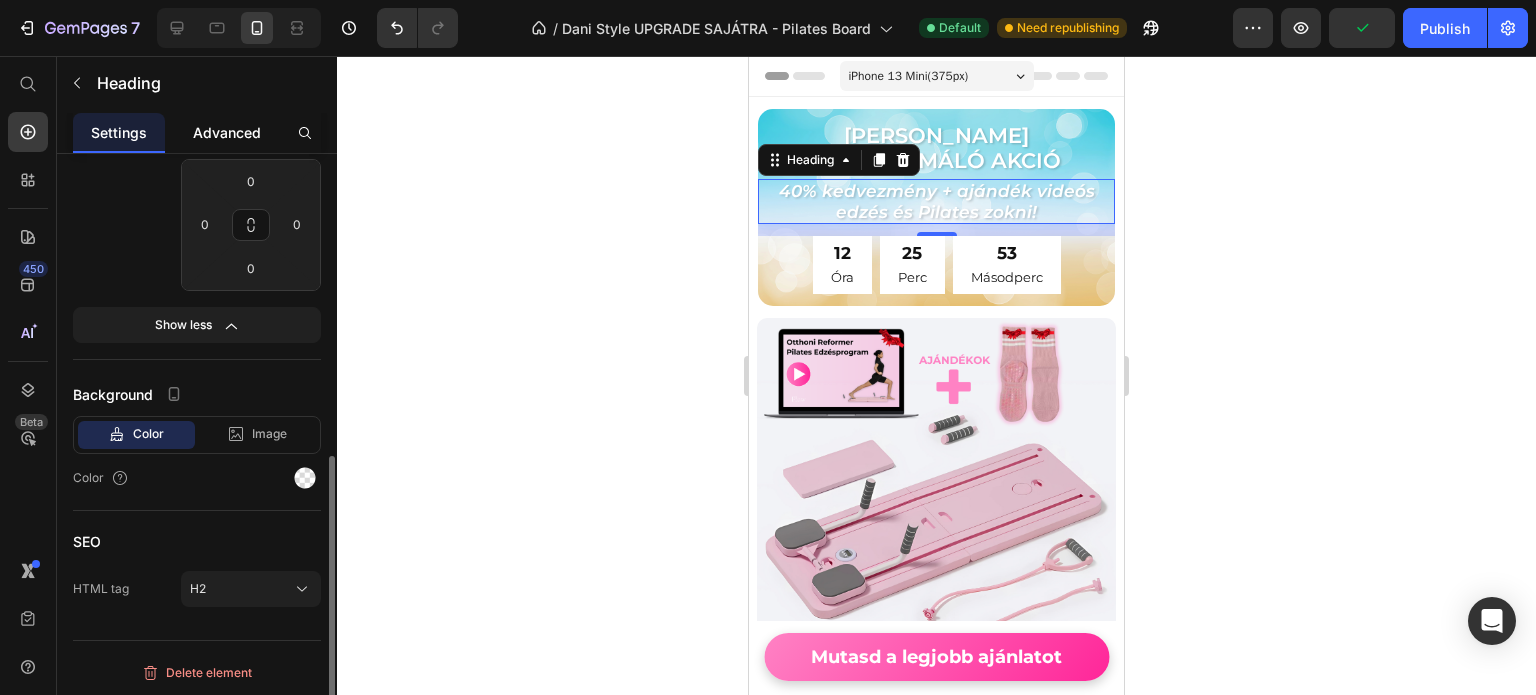 click on "Advanced" at bounding box center [227, 132] 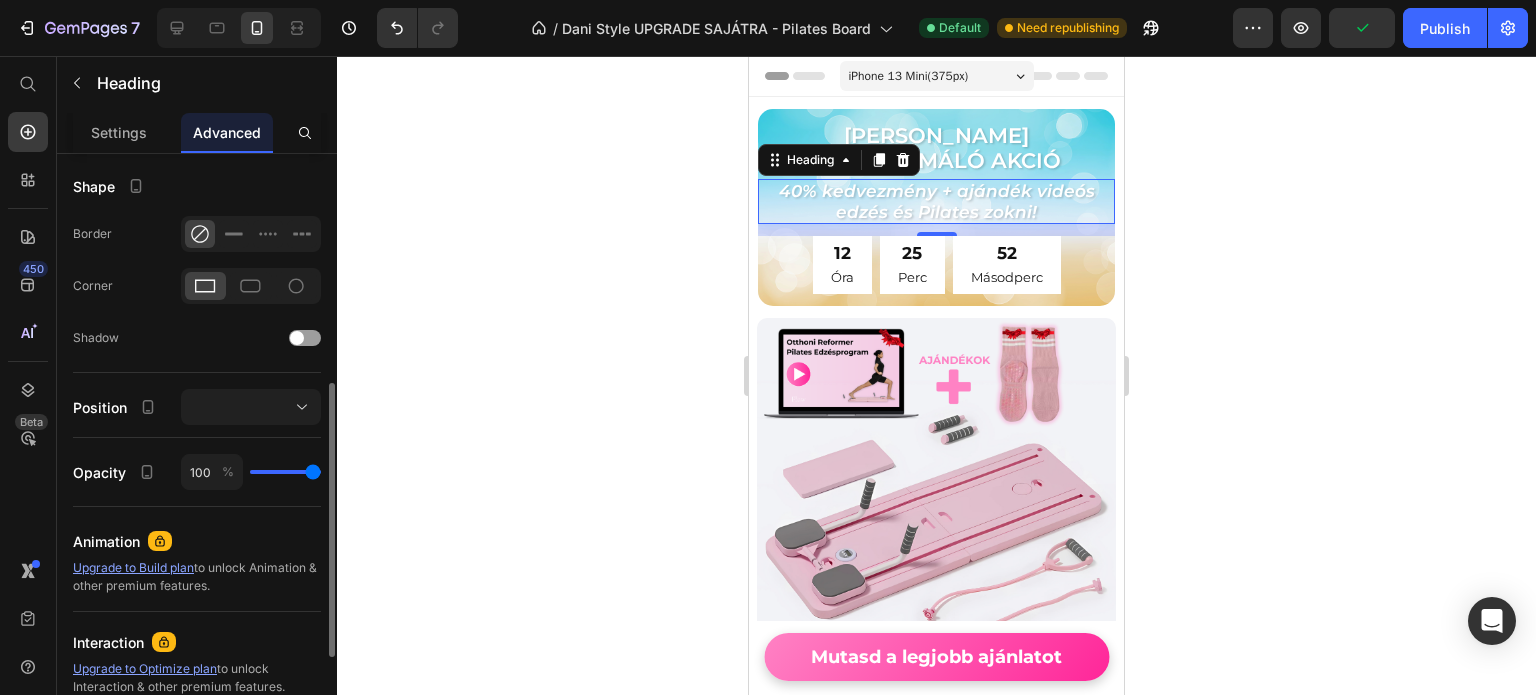 scroll, scrollTop: 704, scrollLeft: 0, axis: vertical 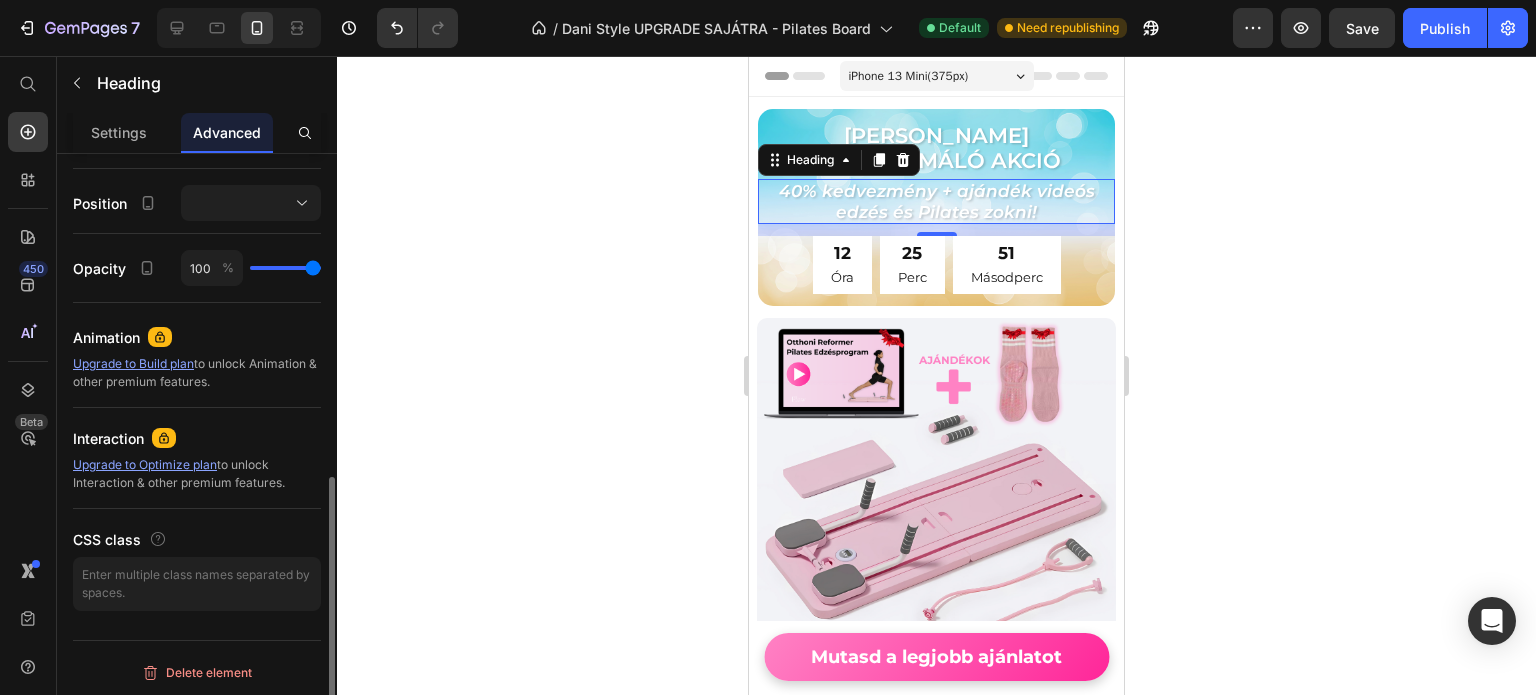 click on "40% kedvezmény + ajándék videós edzés és Pilates zokni!" at bounding box center (936, 201) 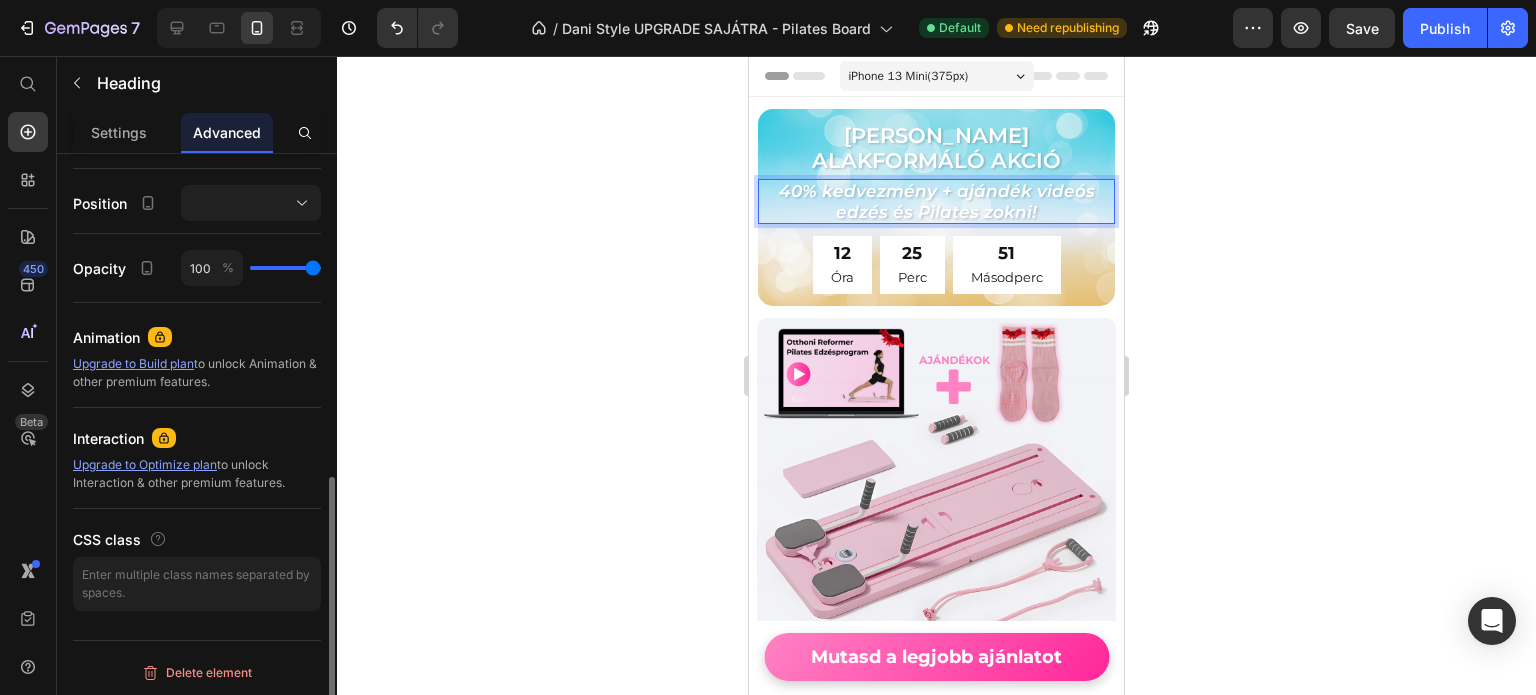 click on "40% kedvezmény + ajándék videós edzés és Pilates zokni!" at bounding box center [936, 201] 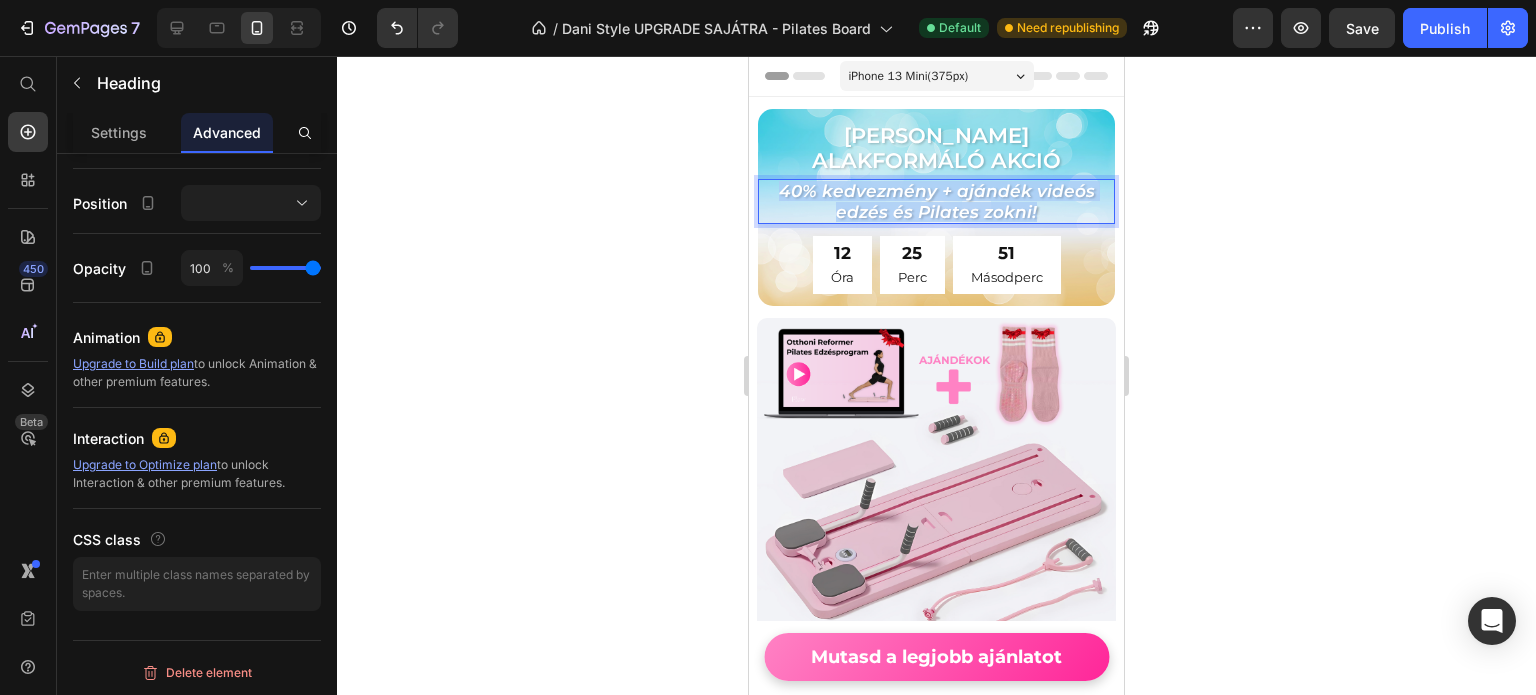 click on "40% kedvezmény + ajándék videós edzés és Pilates zokni!" at bounding box center [936, 201] 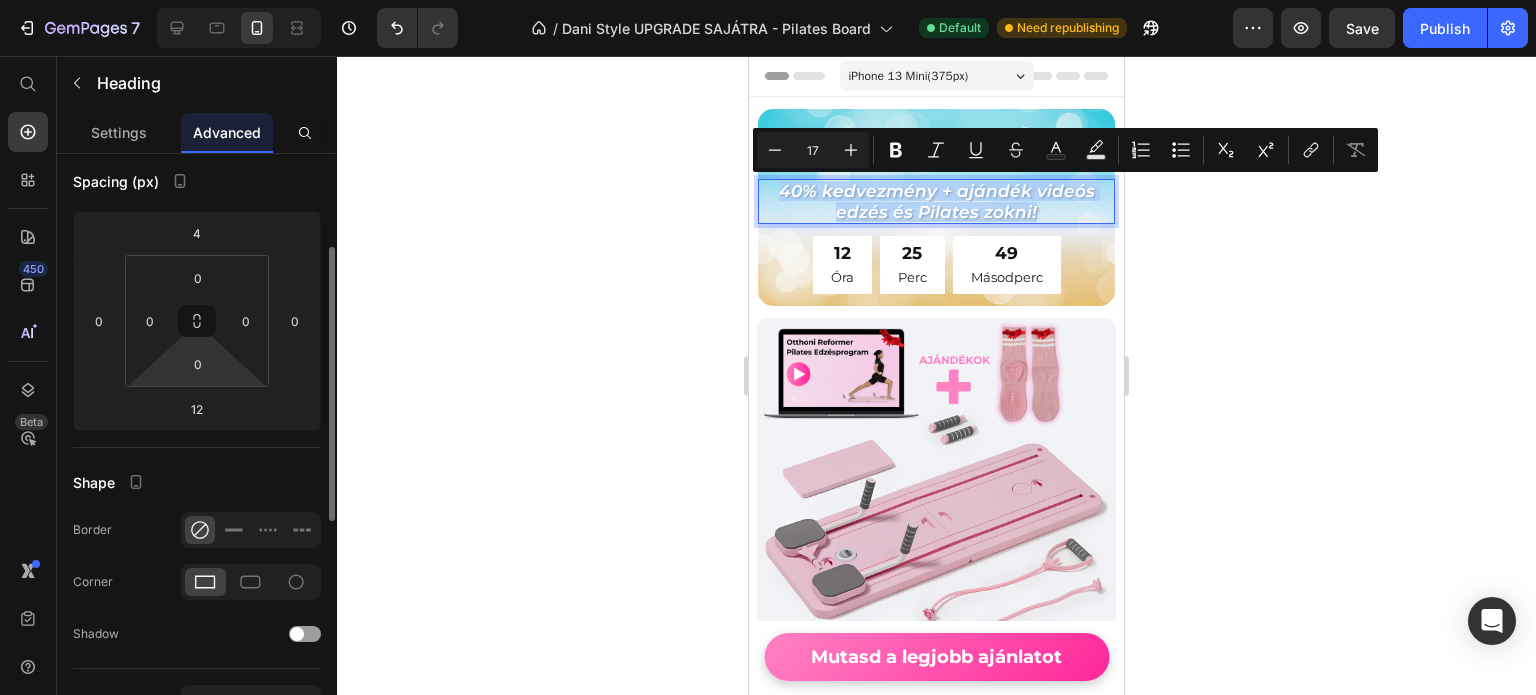 scroll, scrollTop: 0, scrollLeft: 0, axis: both 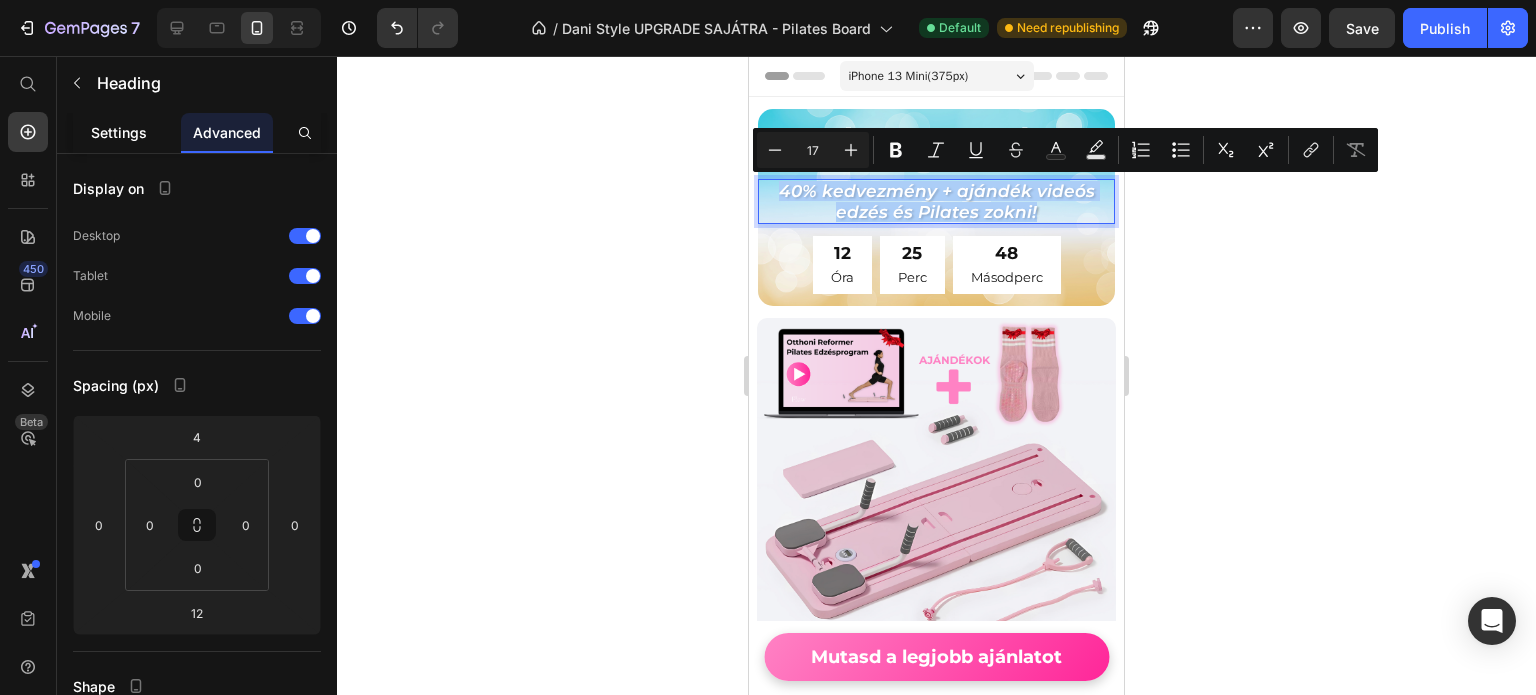 click on "Settings" at bounding box center [119, 132] 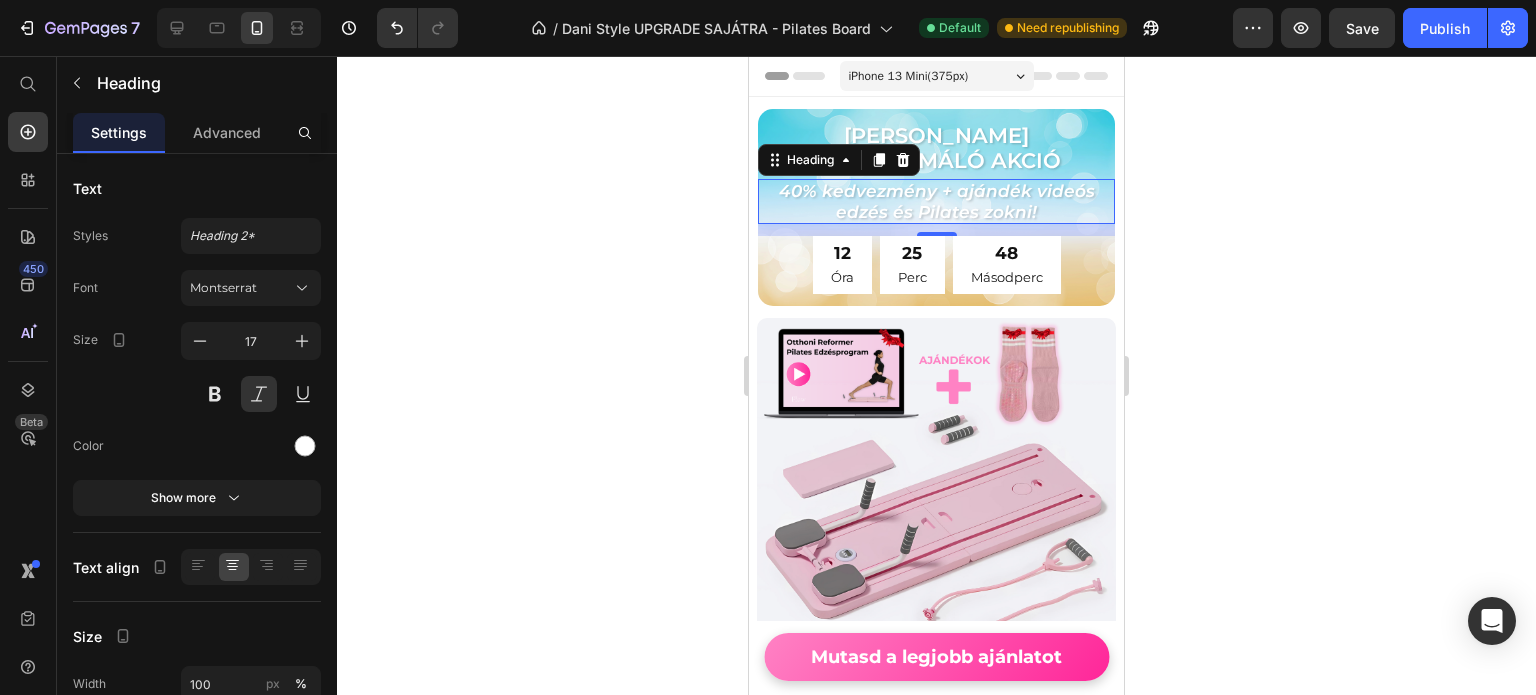 click 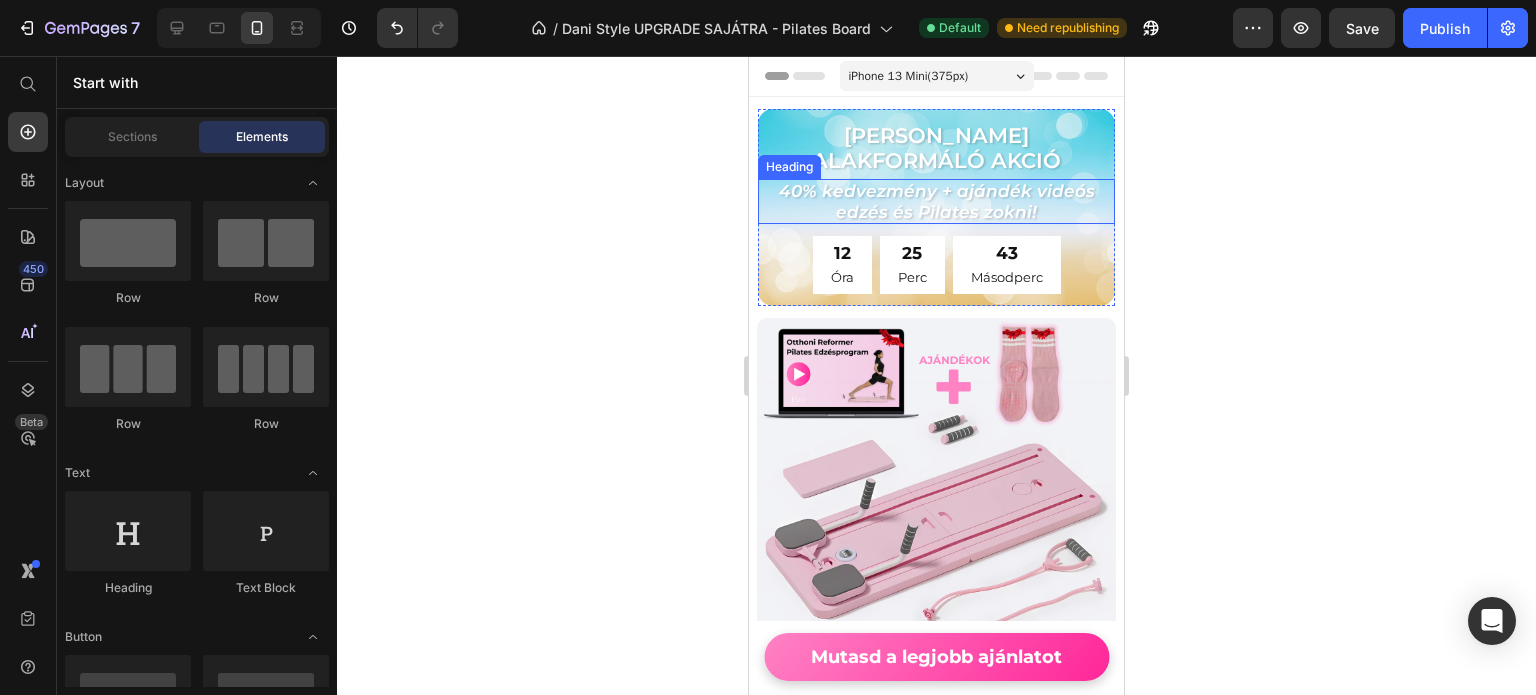 click on "40% kedvezmény + ajándék videós edzés és Pilates zokni!" at bounding box center (936, 201) 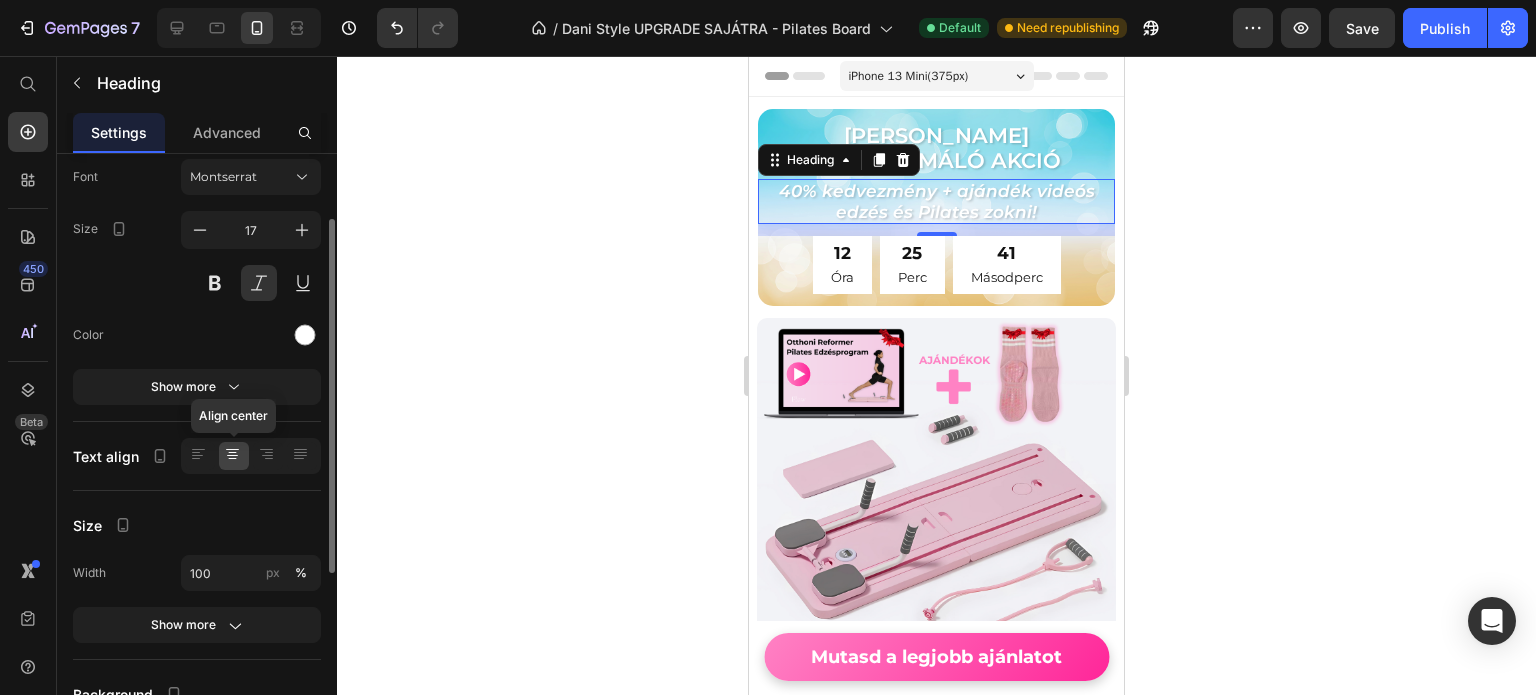 scroll, scrollTop: 0, scrollLeft: 0, axis: both 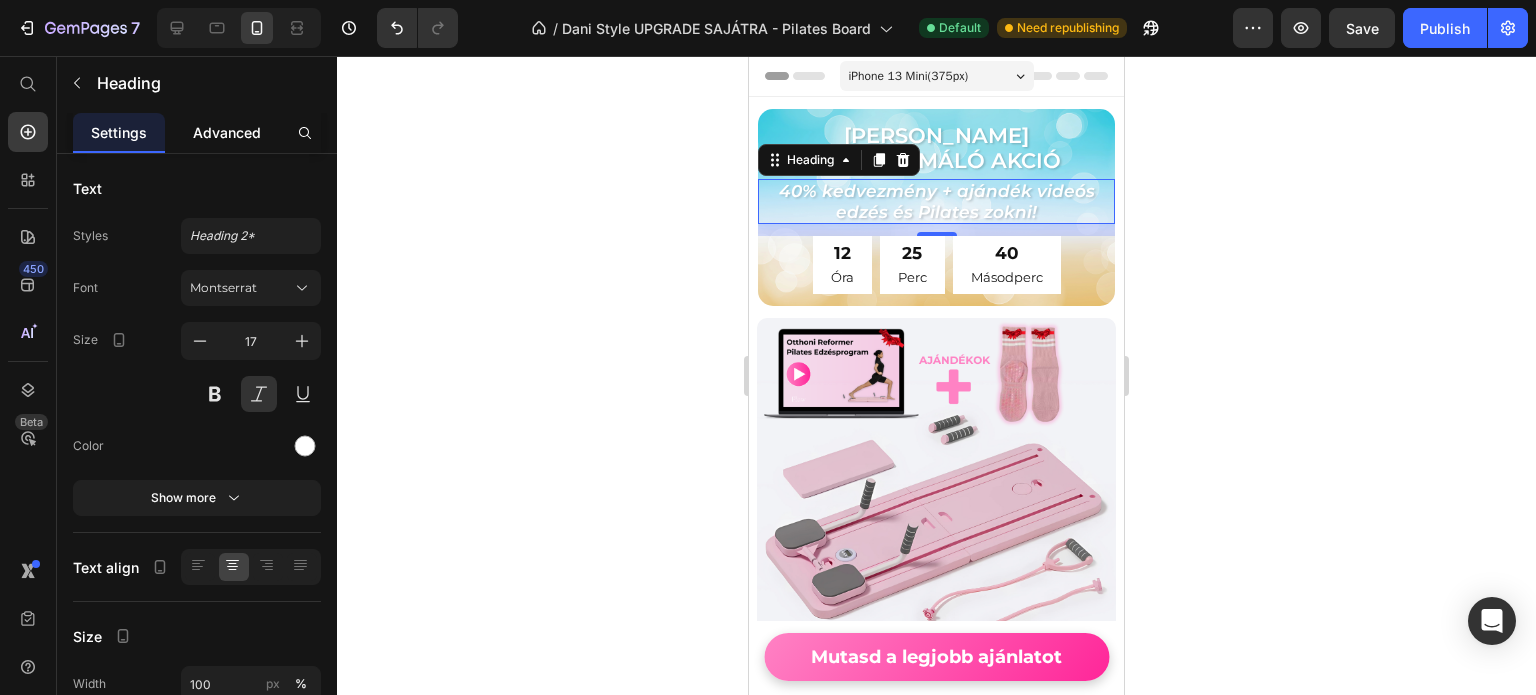 click on "Advanced" 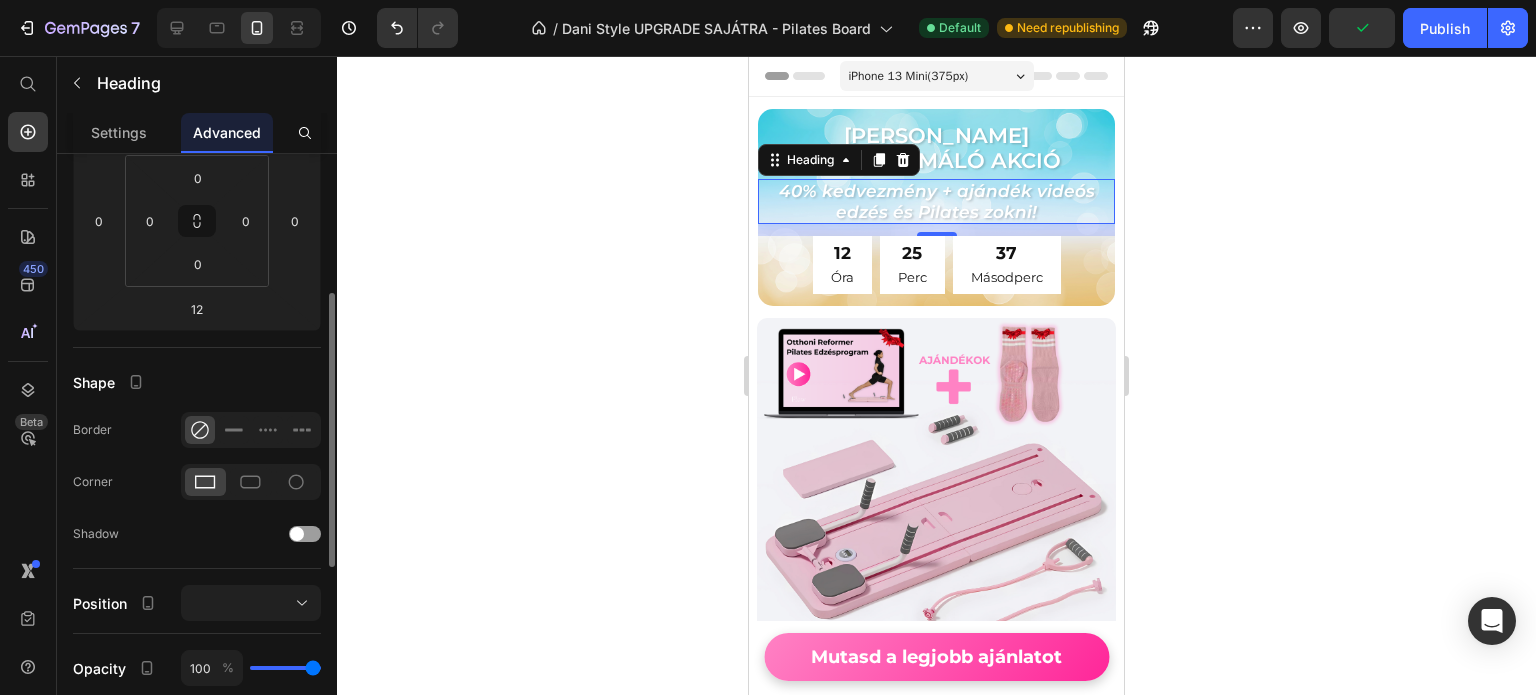 scroll, scrollTop: 0, scrollLeft: 0, axis: both 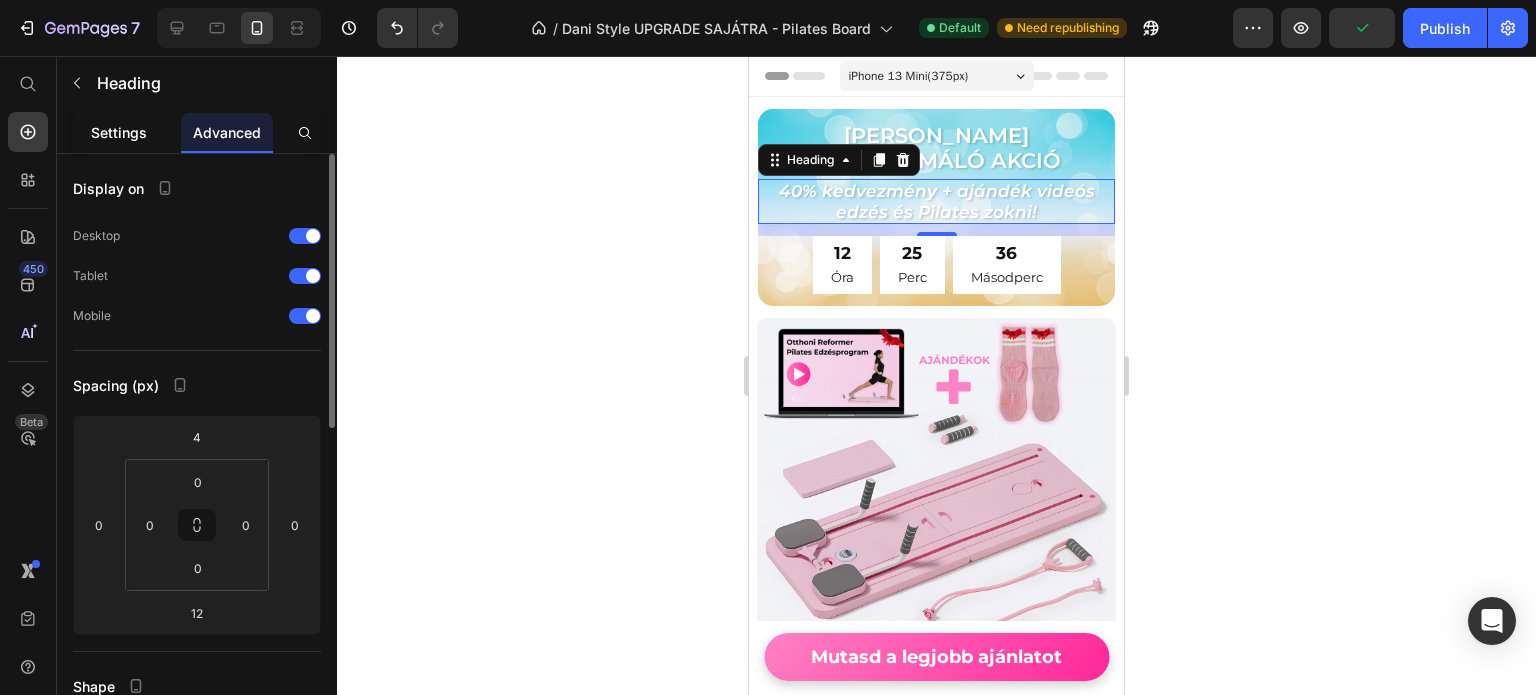 click on "Settings" 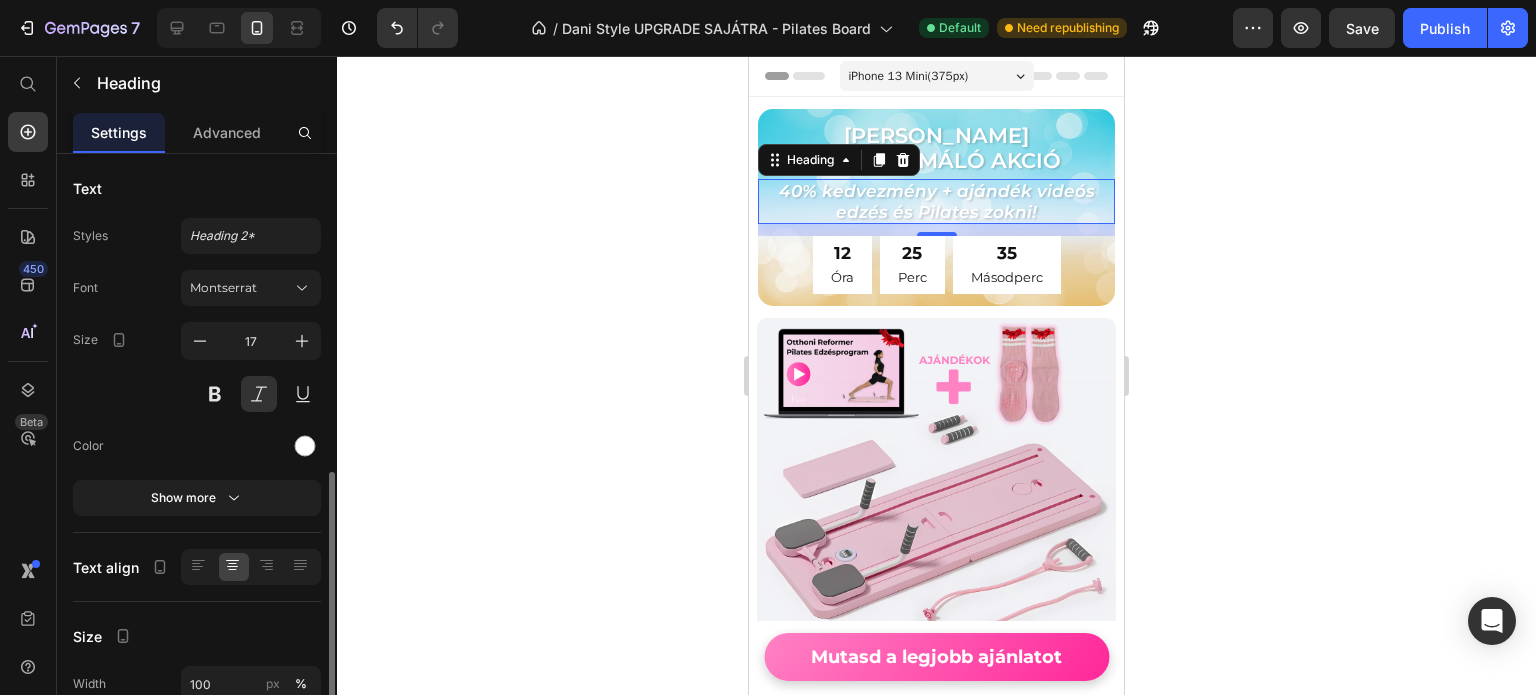 scroll, scrollTop: 200, scrollLeft: 0, axis: vertical 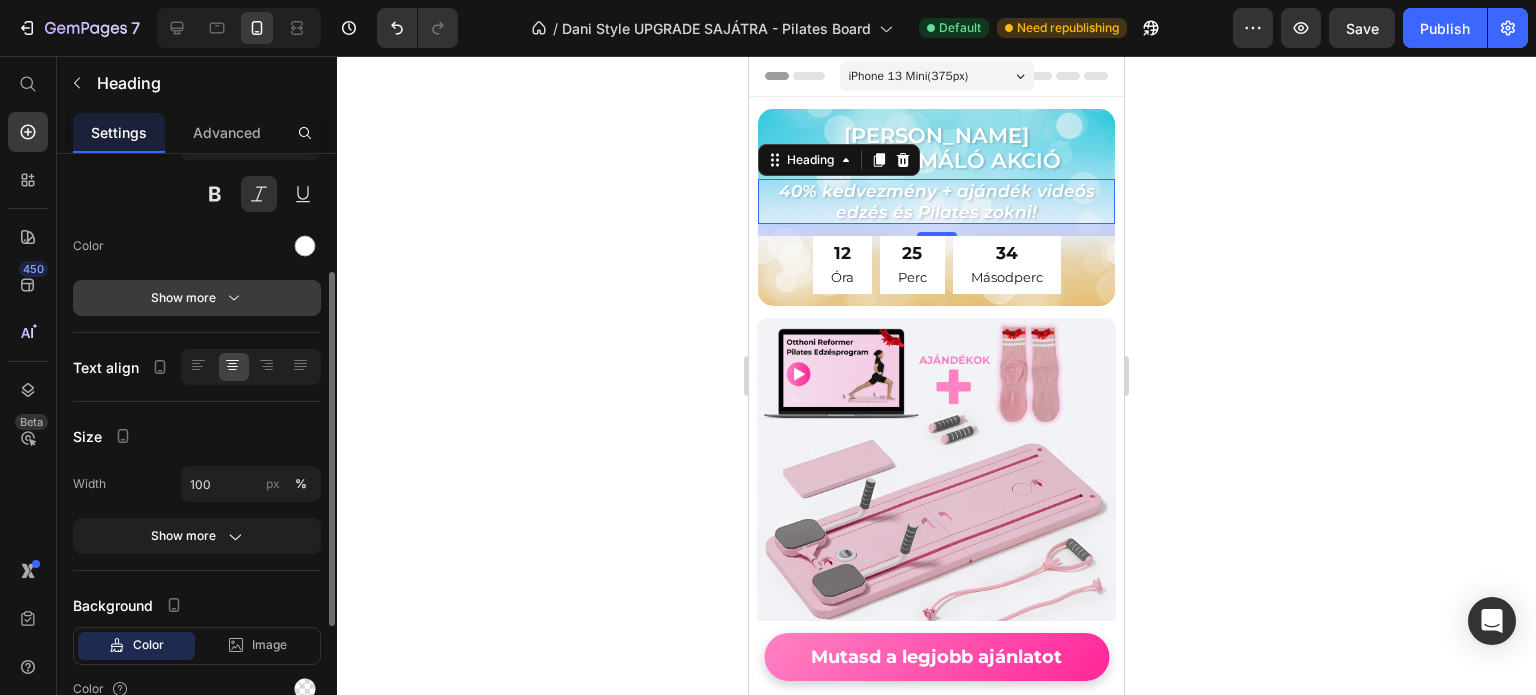 click on "Show more" at bounding box center (197, 298) 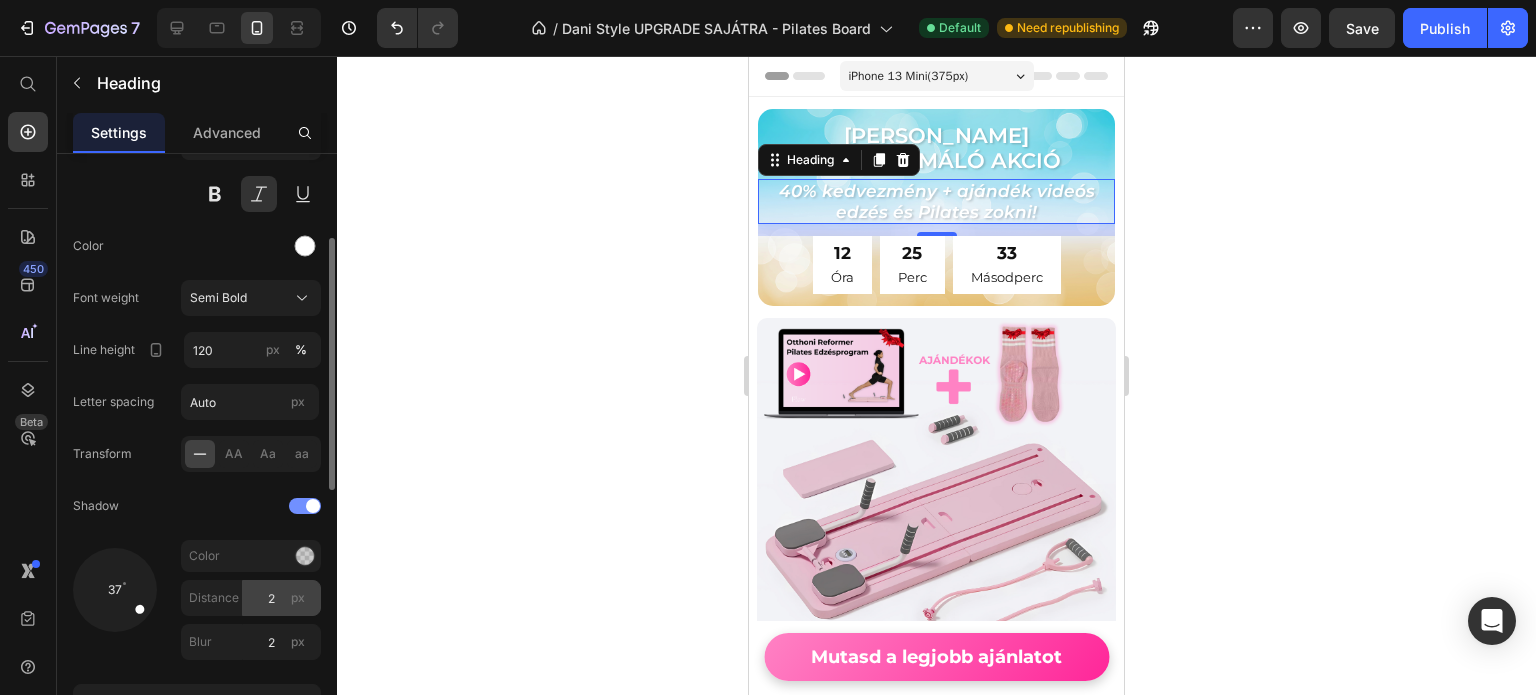 scroll, scrollTop: 300, scrollLeft: 0, axis: vertical 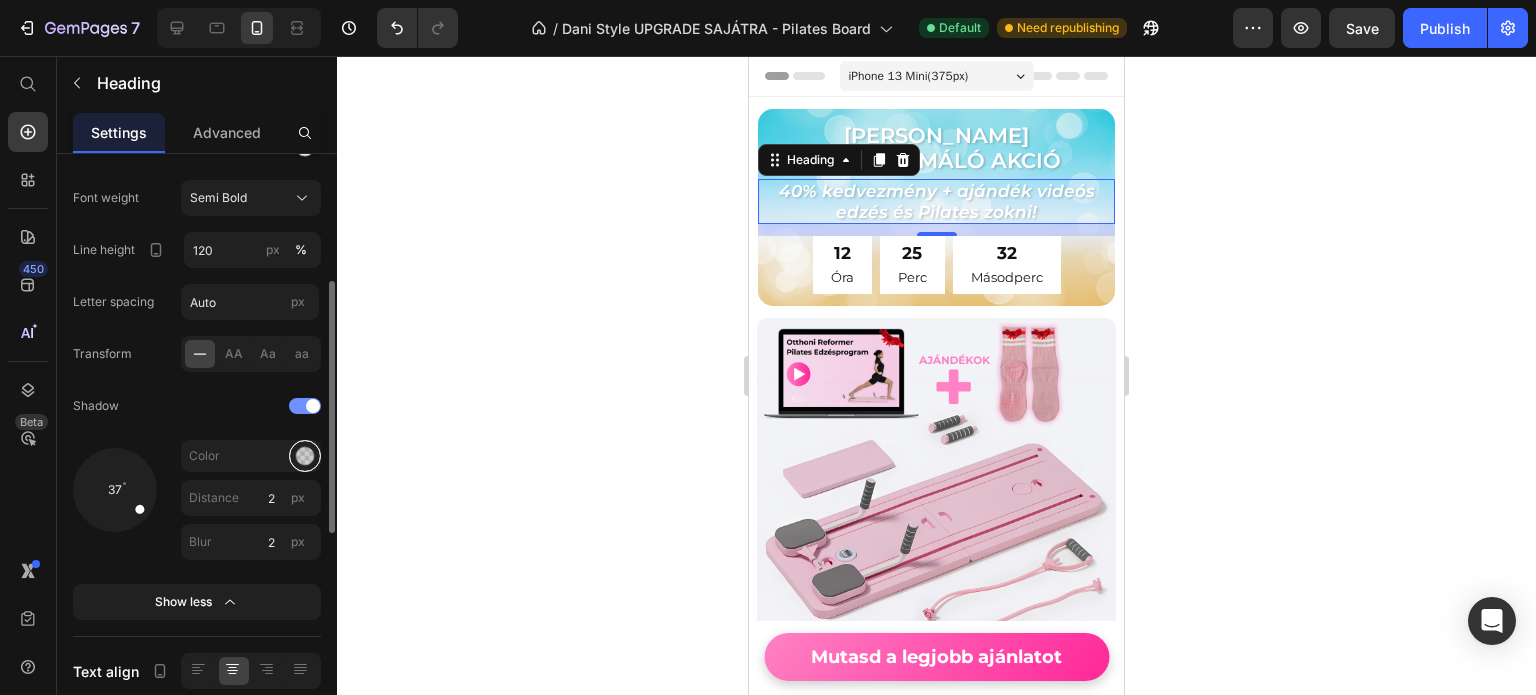 click at bounding box center (305, 456) 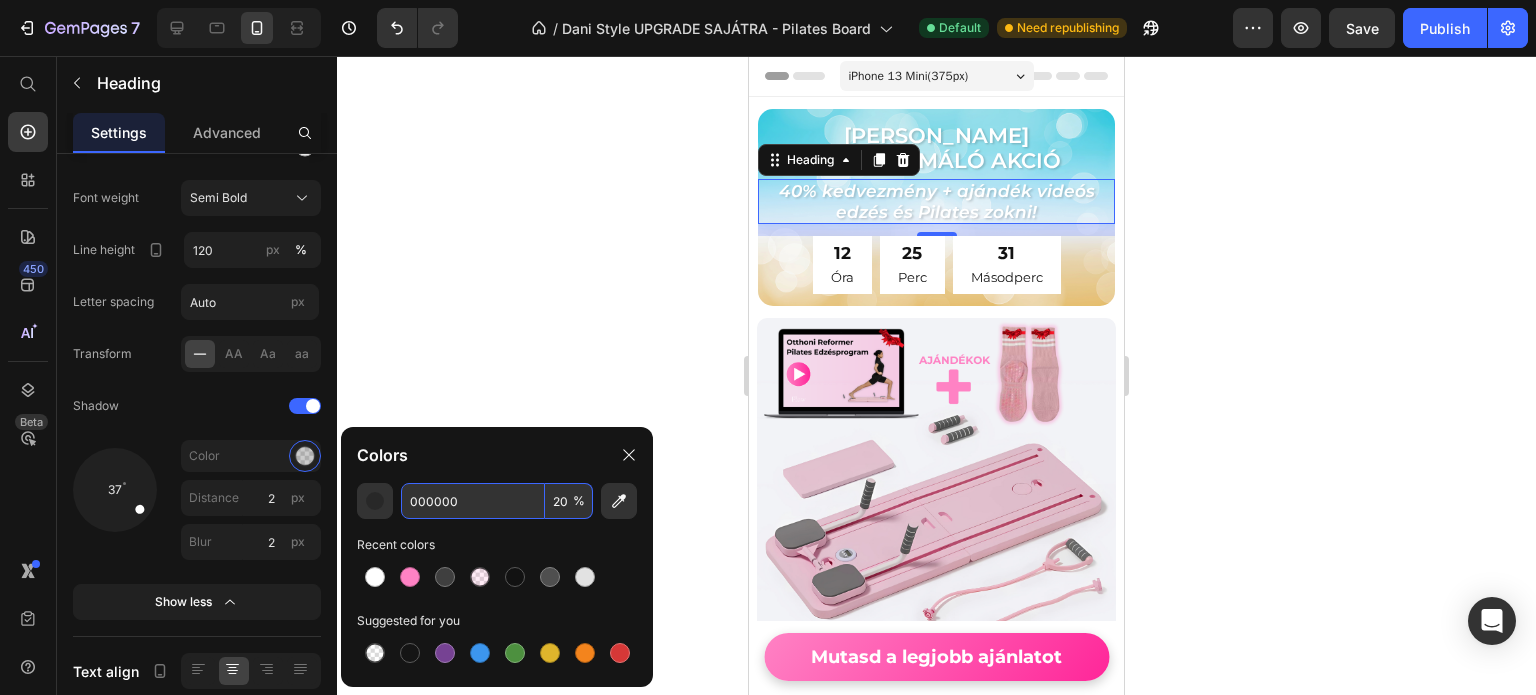 click on "%" at bounding box center (579, 501) 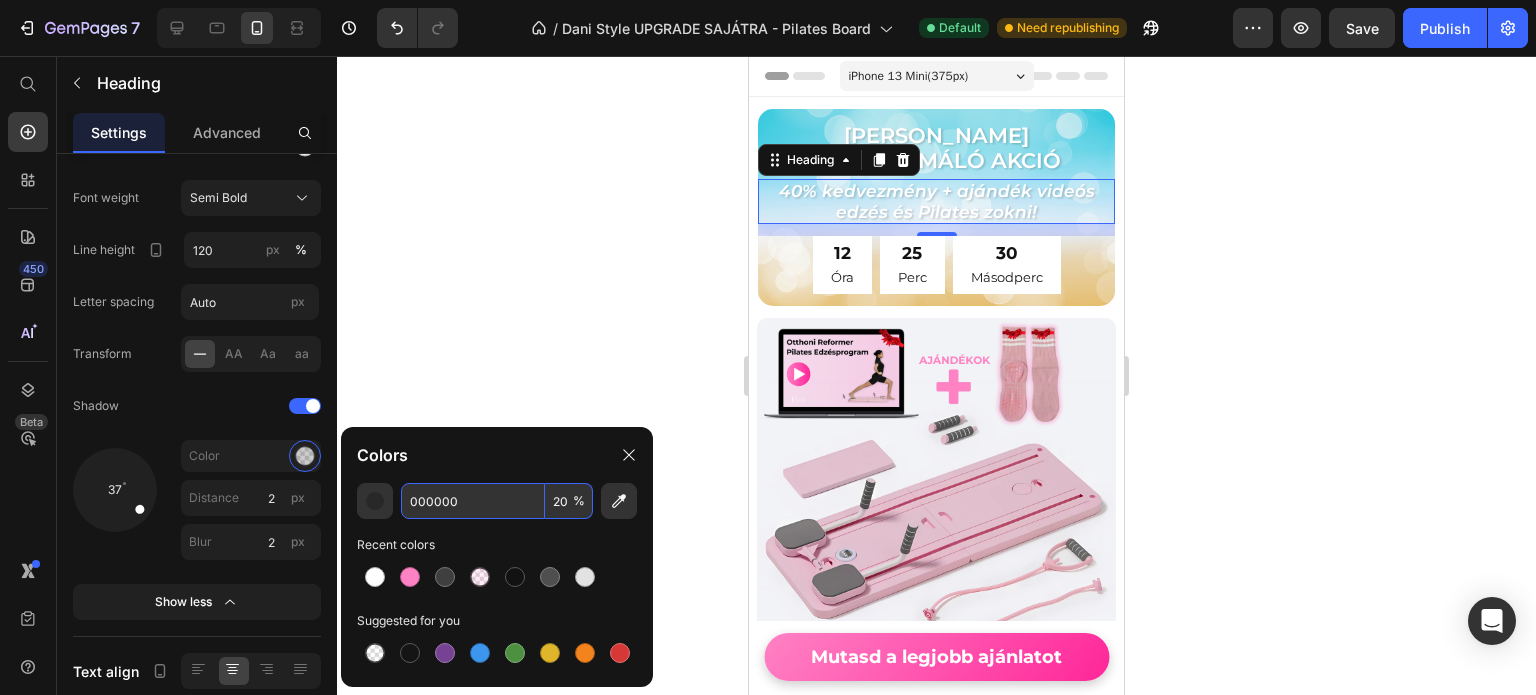 click on "%" at bounding box center [579, 501] 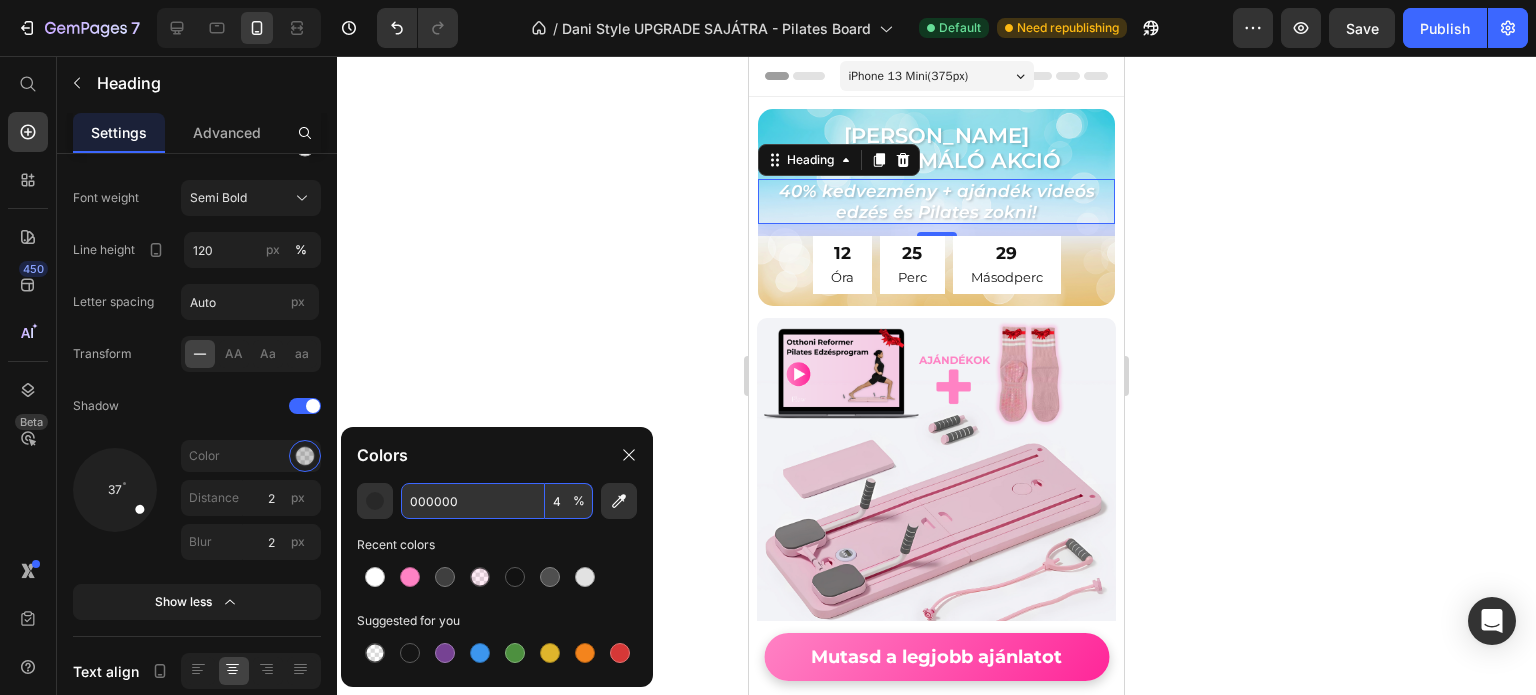 type on "40" 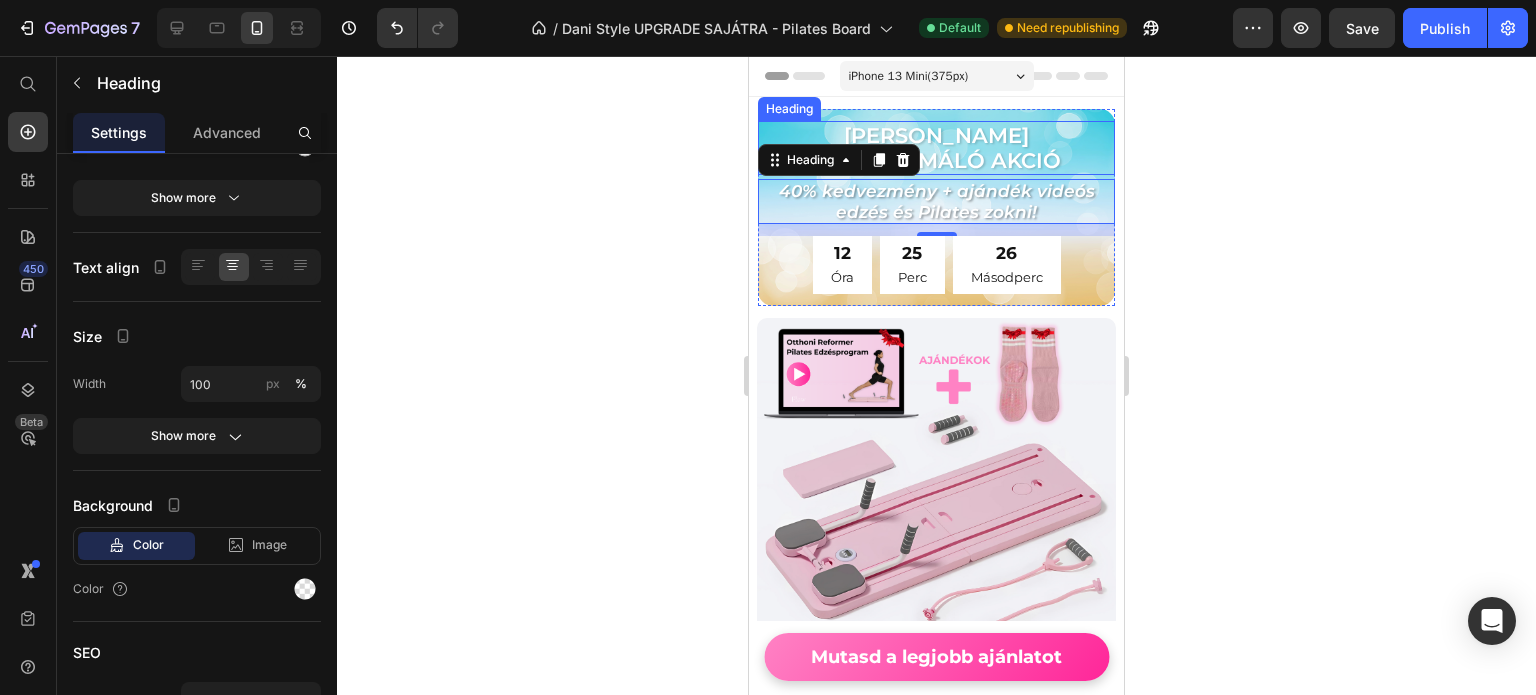 click on "[PERSON_NAME] Alakformáló Akció" at bounding box center (936, 148) 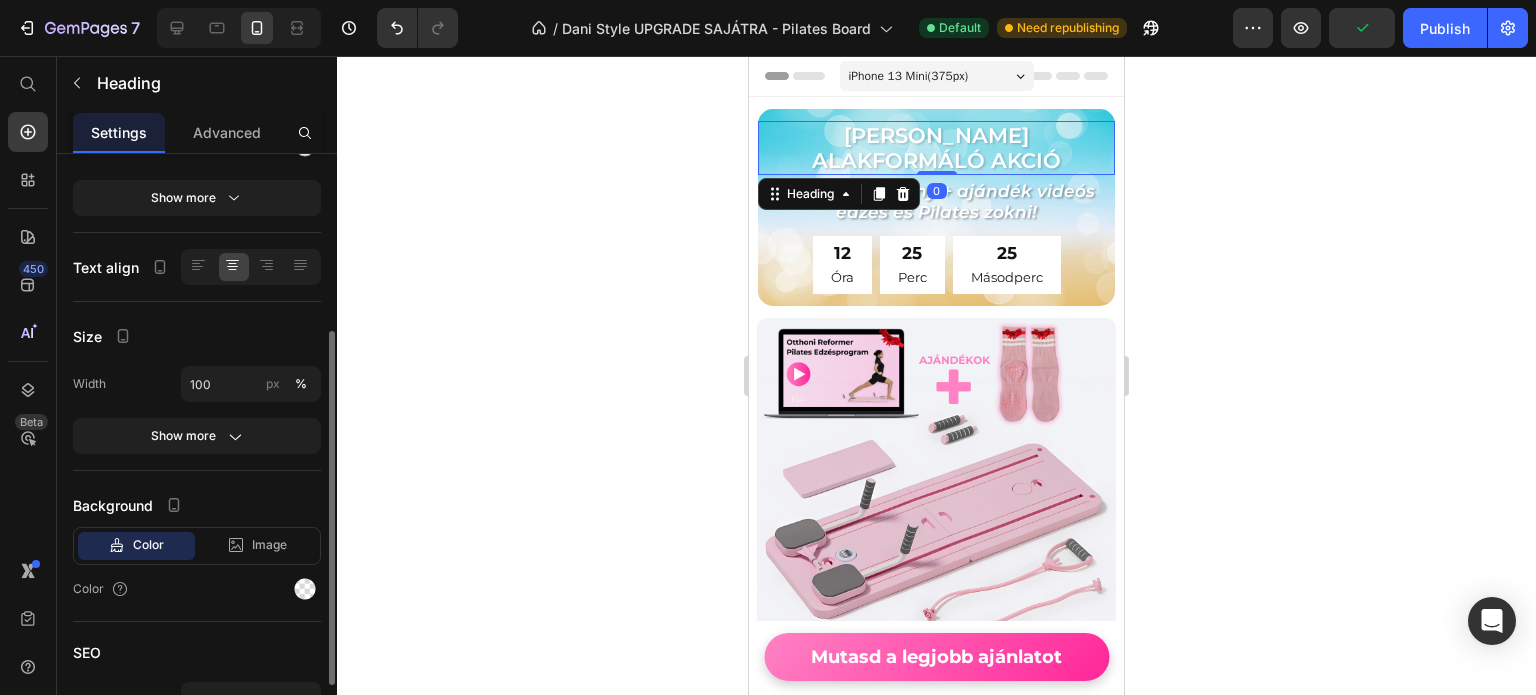 scroll, scrollTop: 200, scrollLeft: 0, axis: vertical 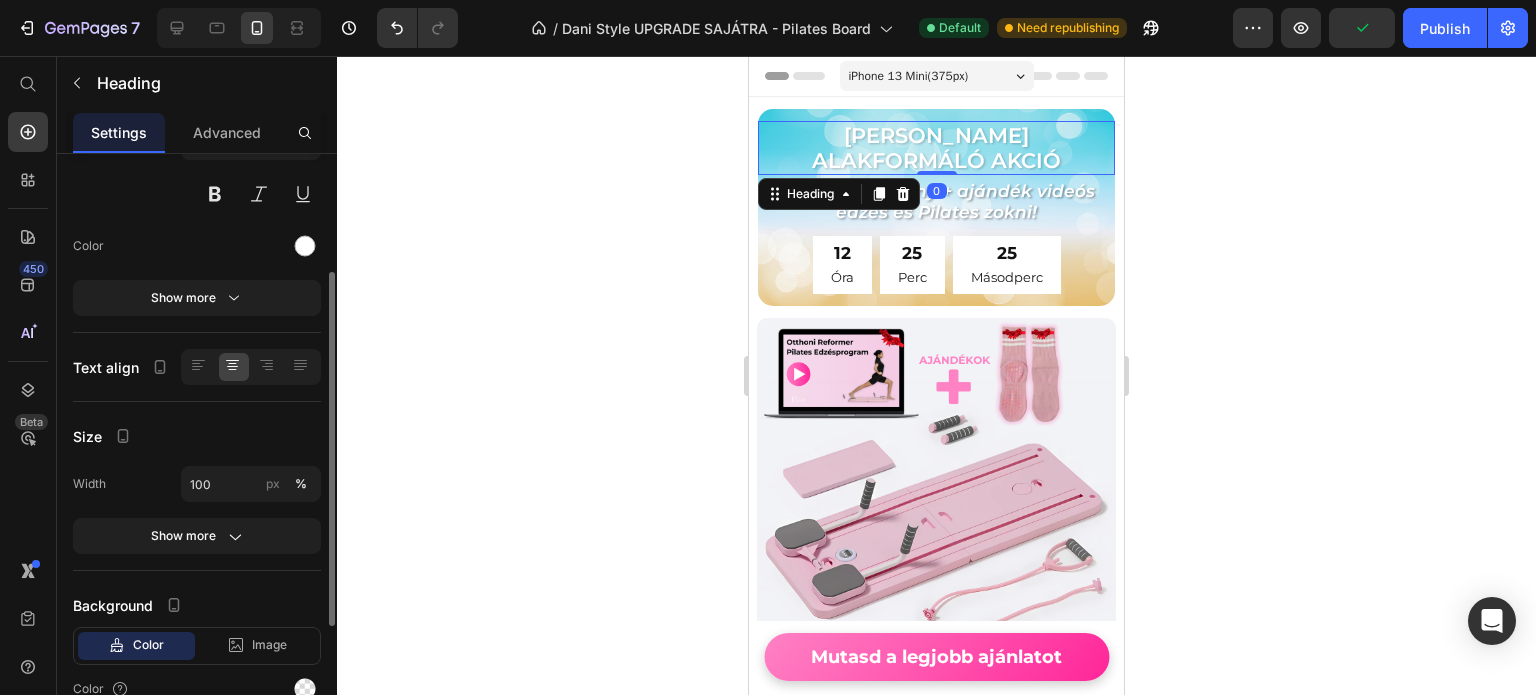 click on "Text Styles Heading 2* Font Montserrat Size 21 Color Show more" 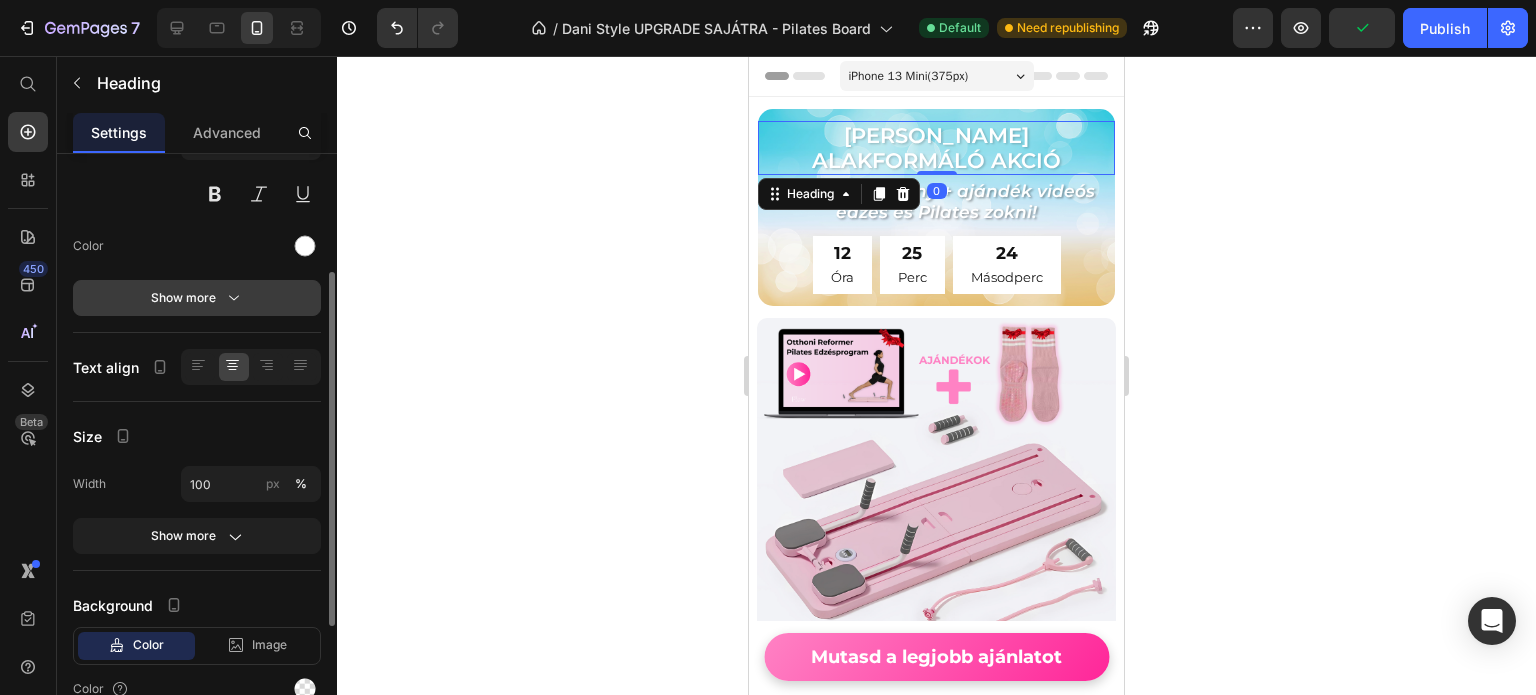 click on "Show more" at bounding box center [197, 298] 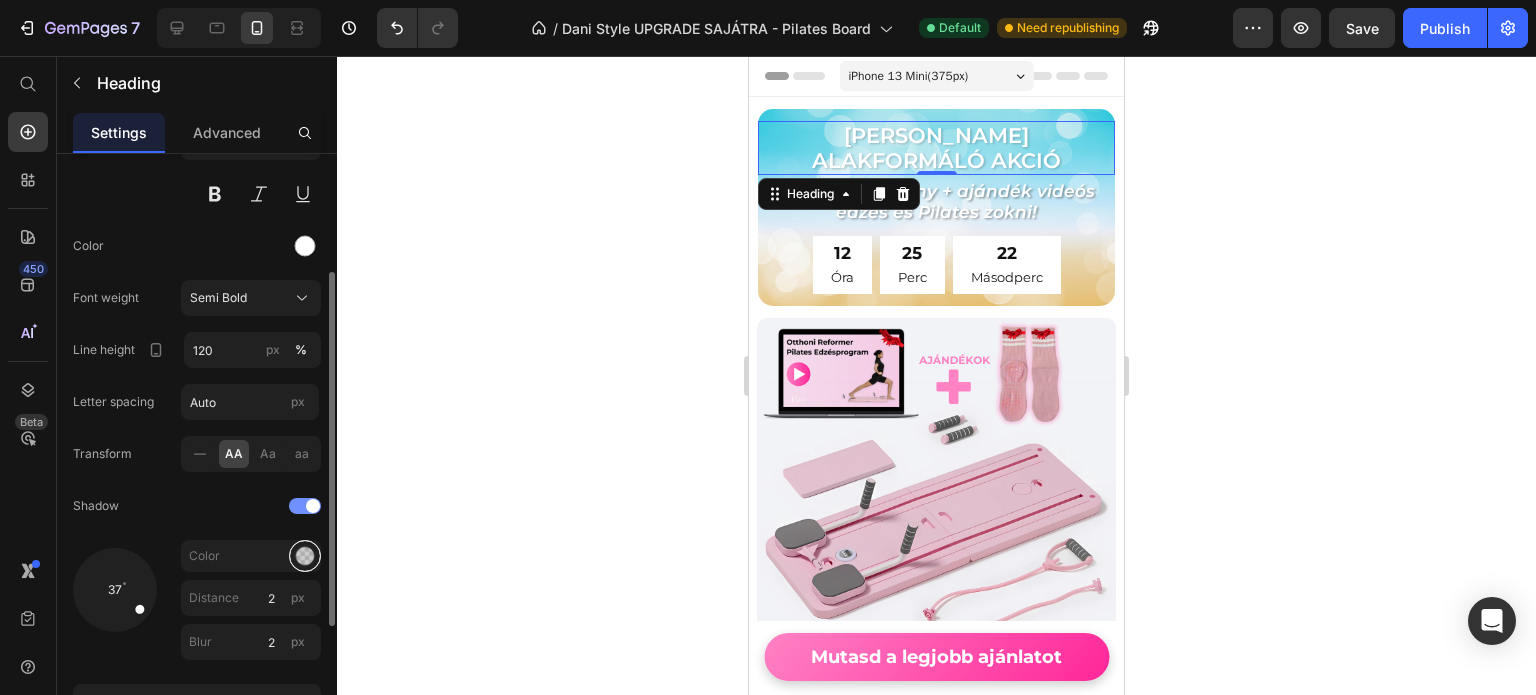 click at bounding box center [305, 556] 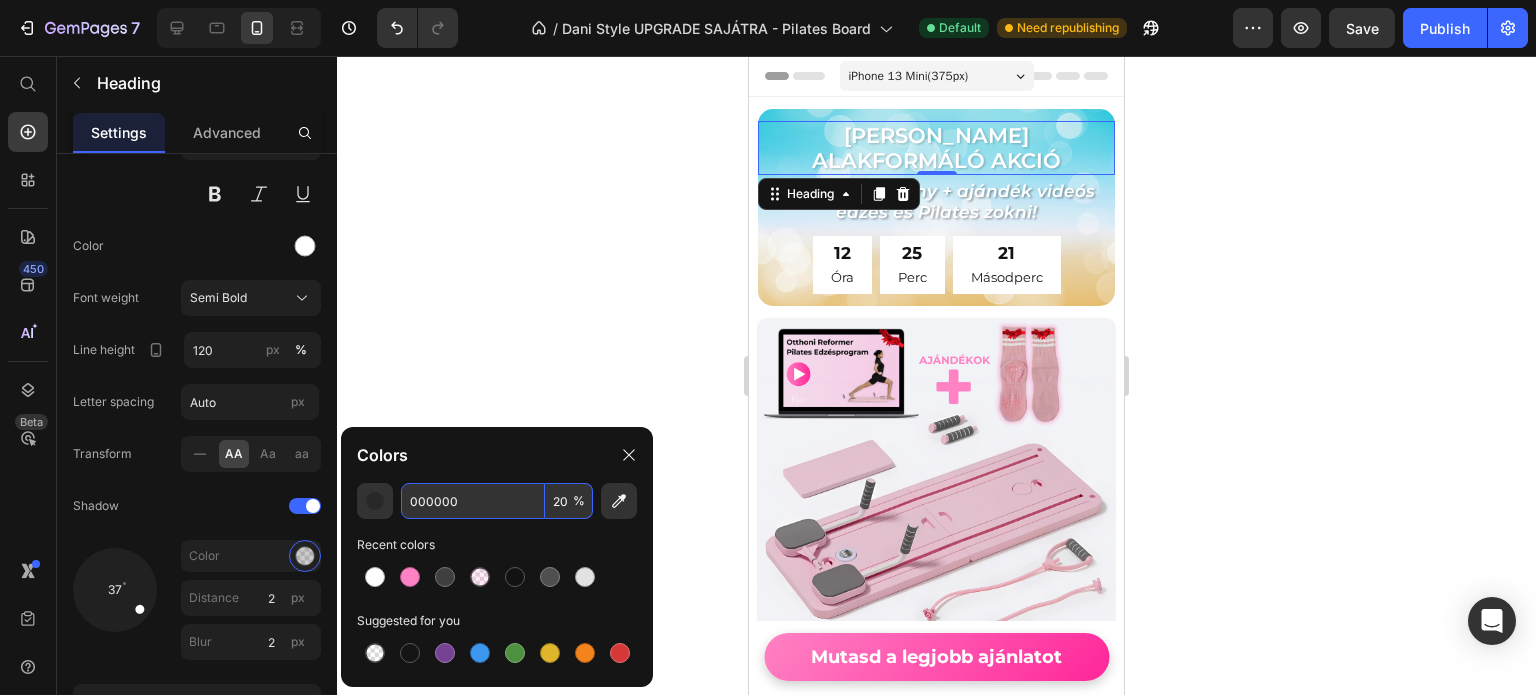 click on "20" at bounding box center (569, 501) 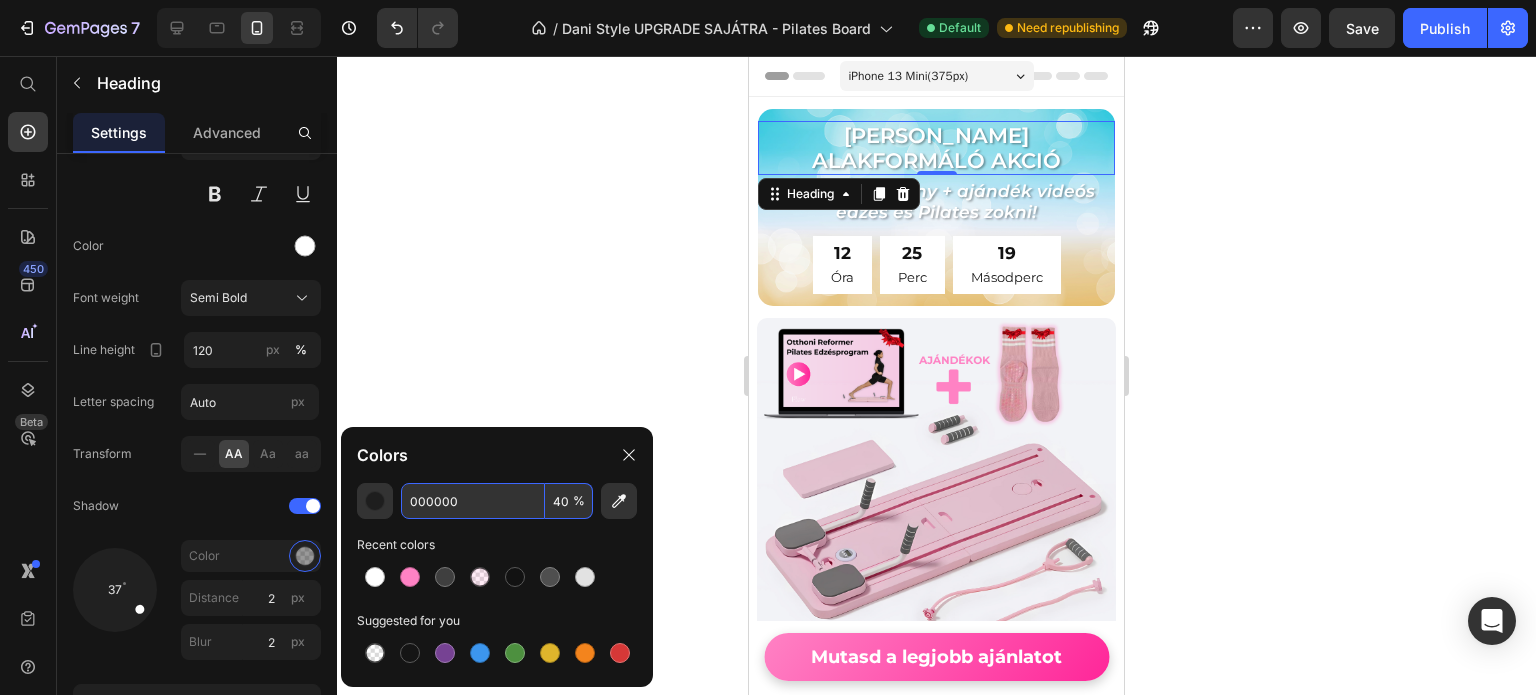 type on "40" 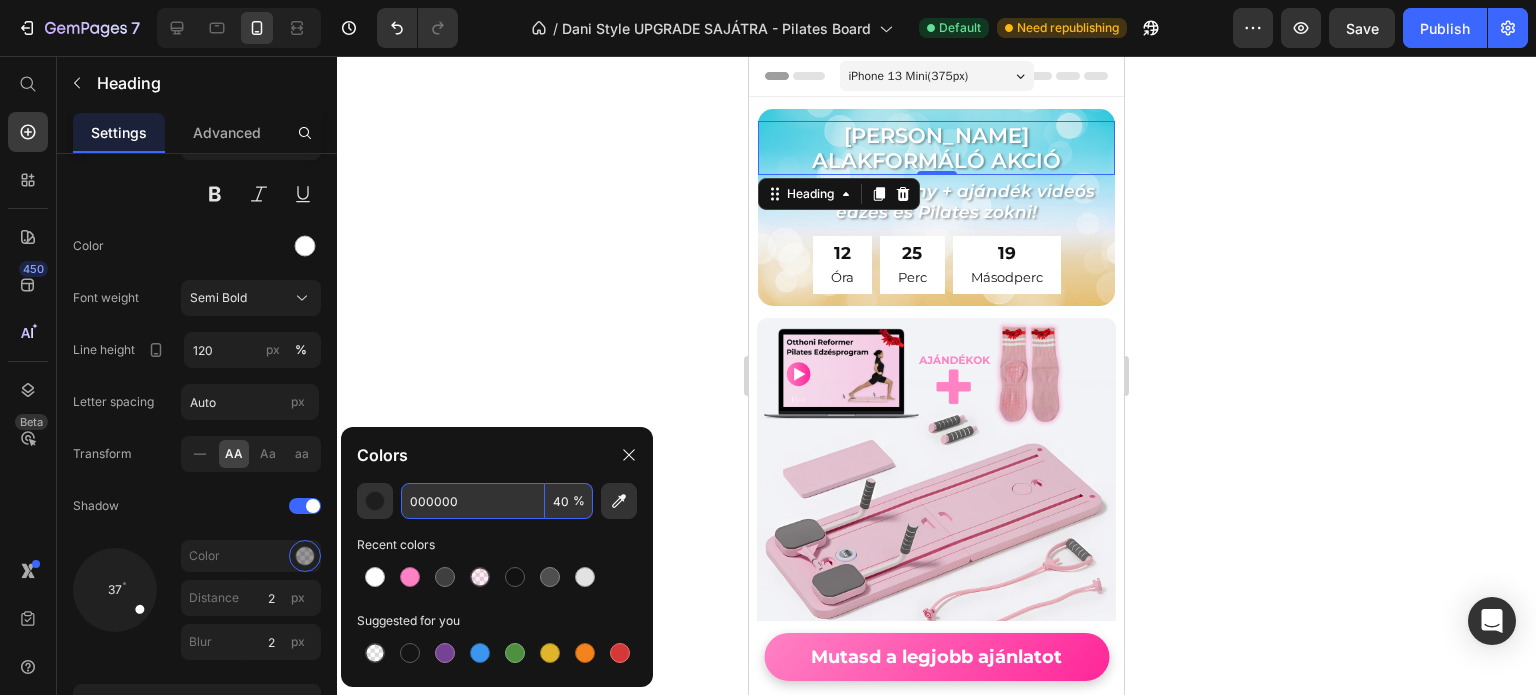 click 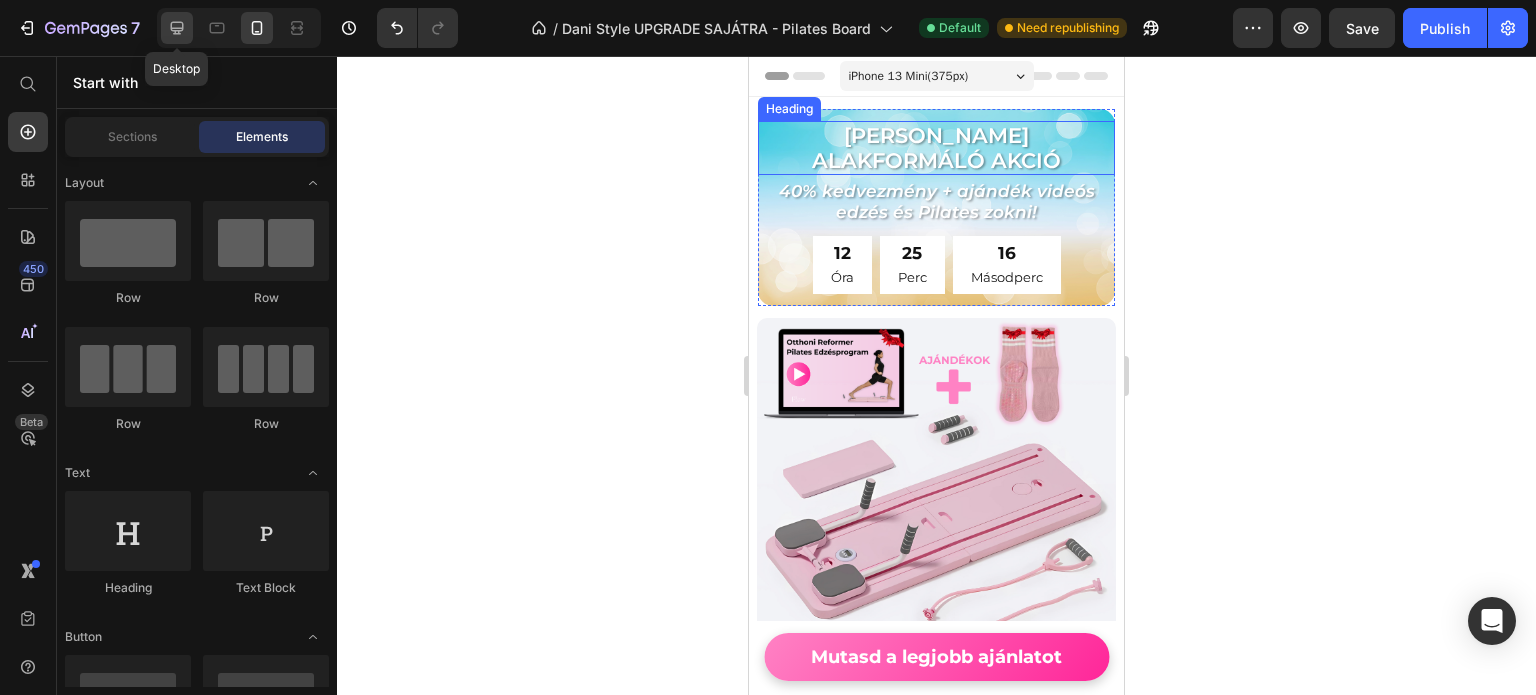 click 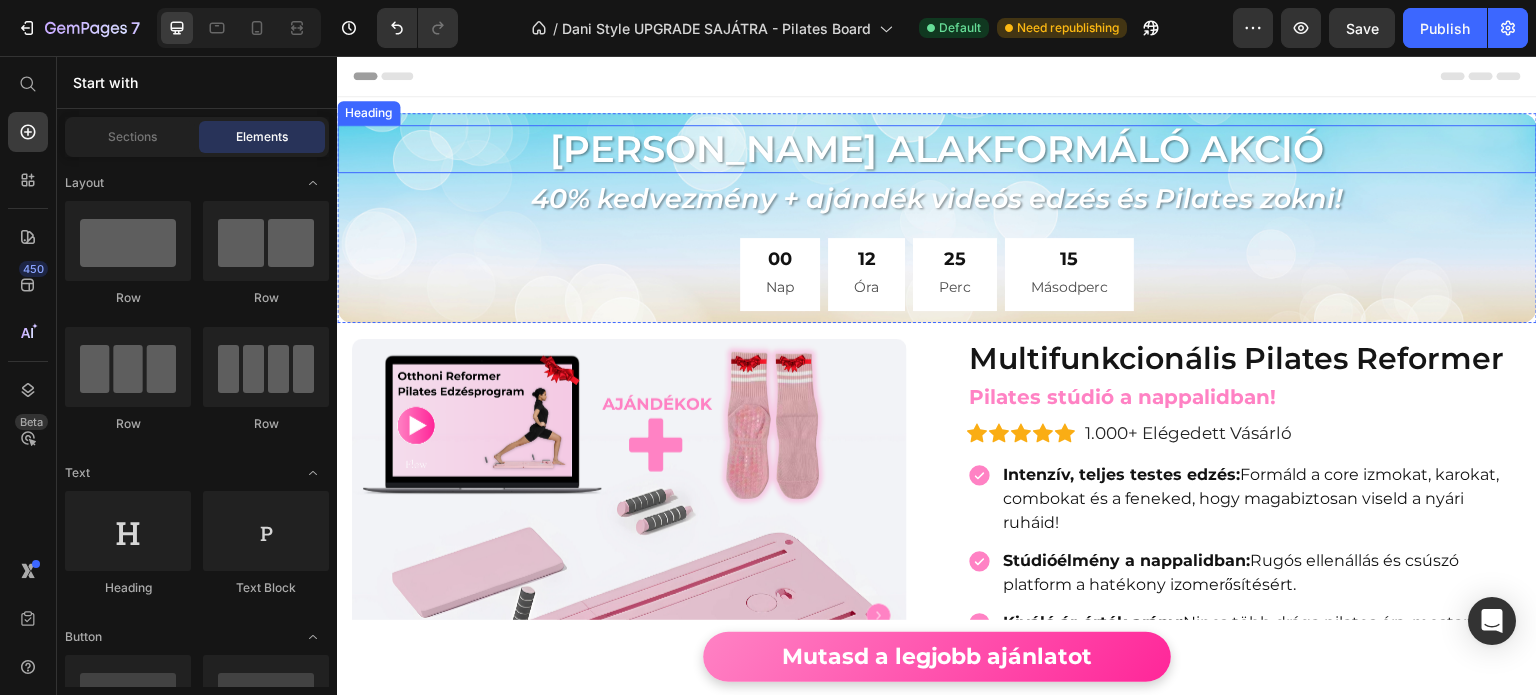 click on "[PERSON_NAME] Alakformáló Akció" at bounding box center [937, 149] 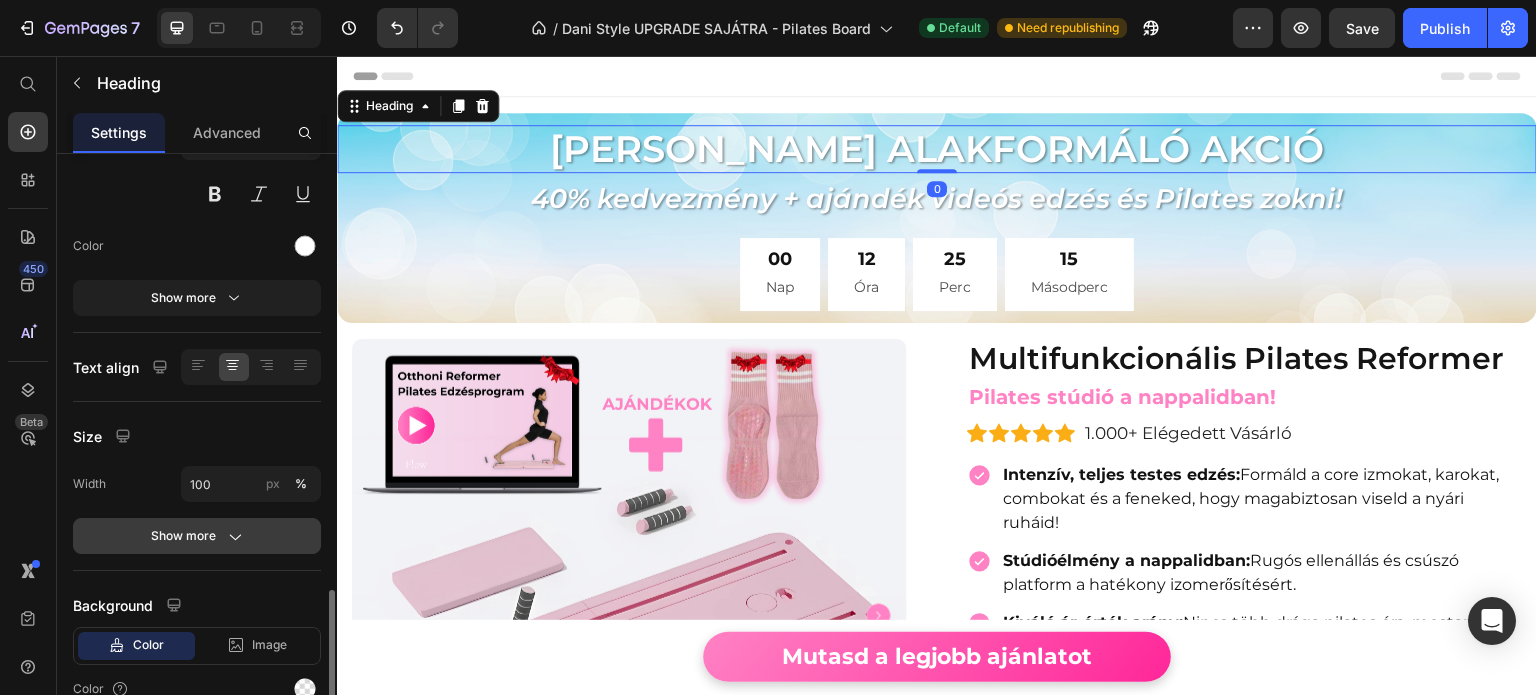 scroll, scrollTop: 400, scrollLeft: 0, axis: vertical 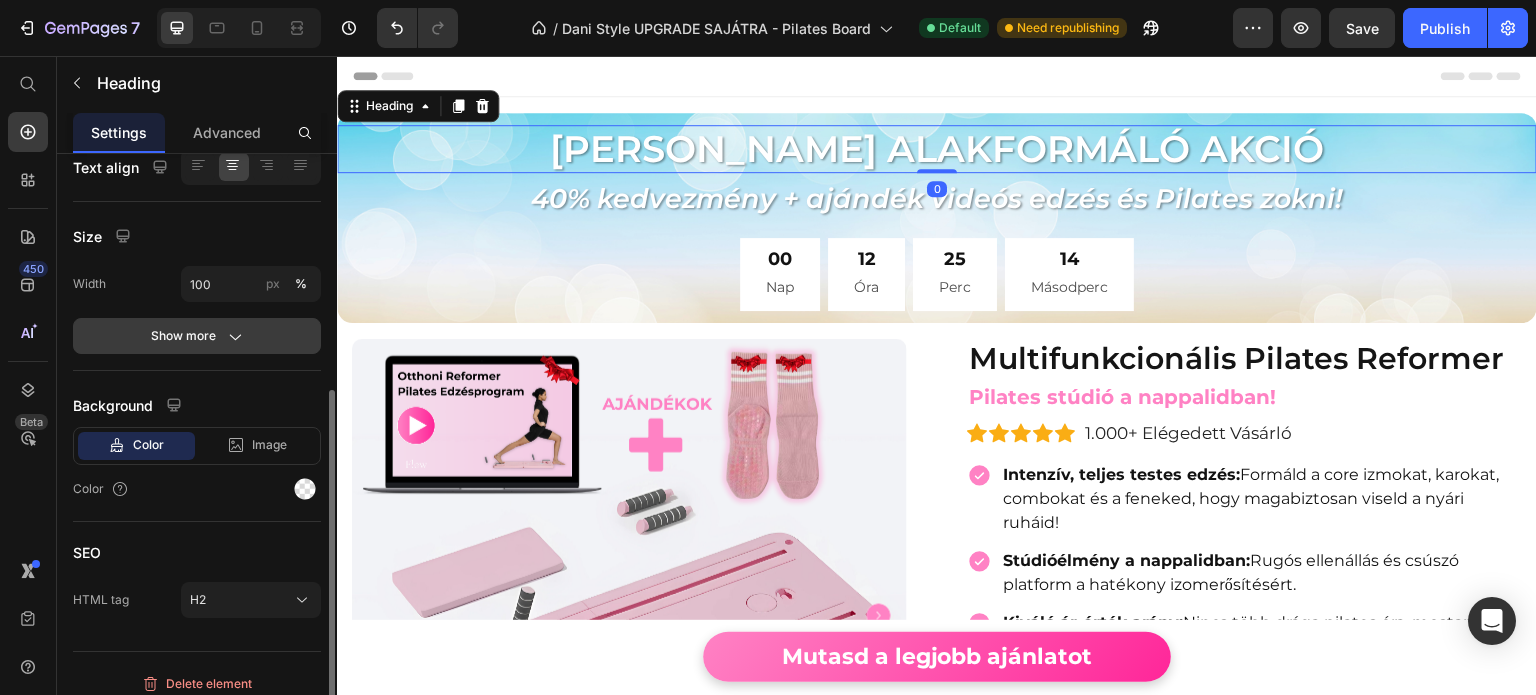 click on "Show more" 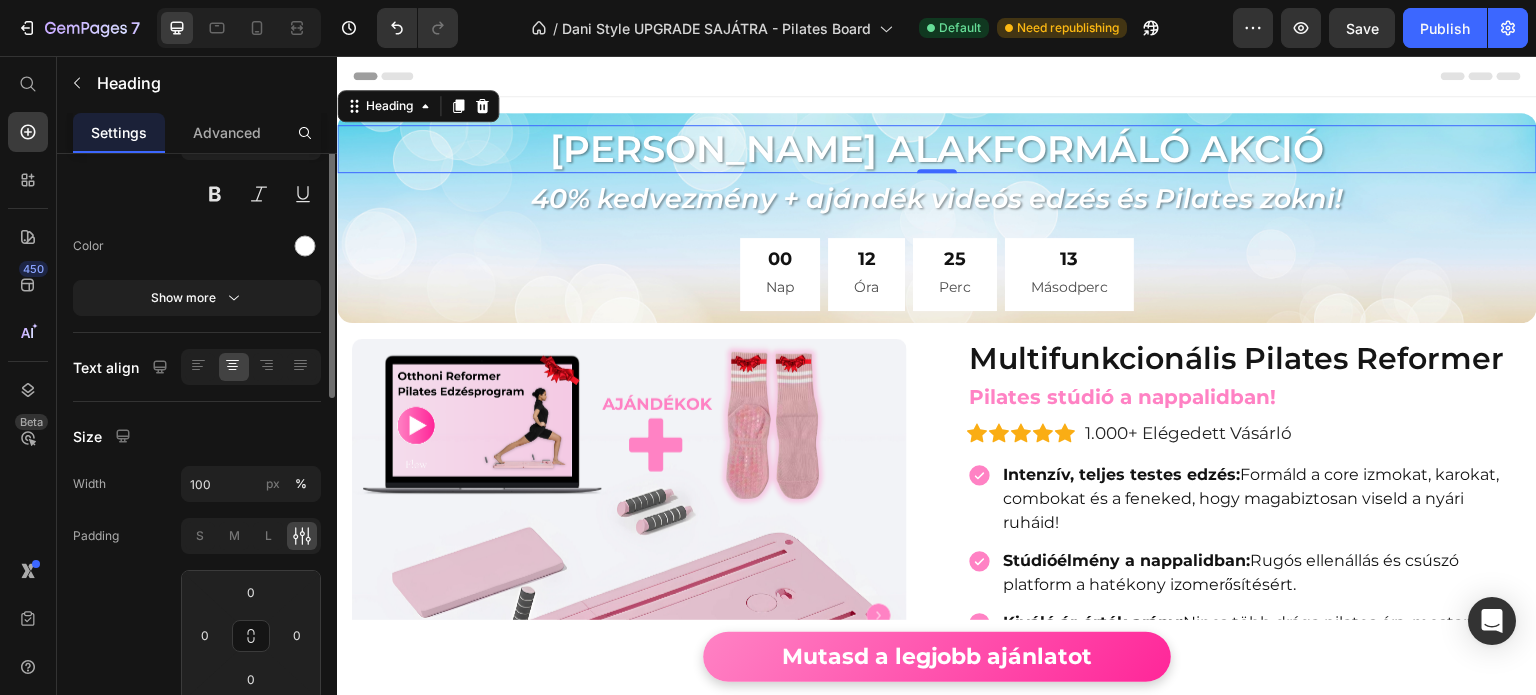 scroll, scrollTop: 100, scrollLeft: 0, axis: vertical 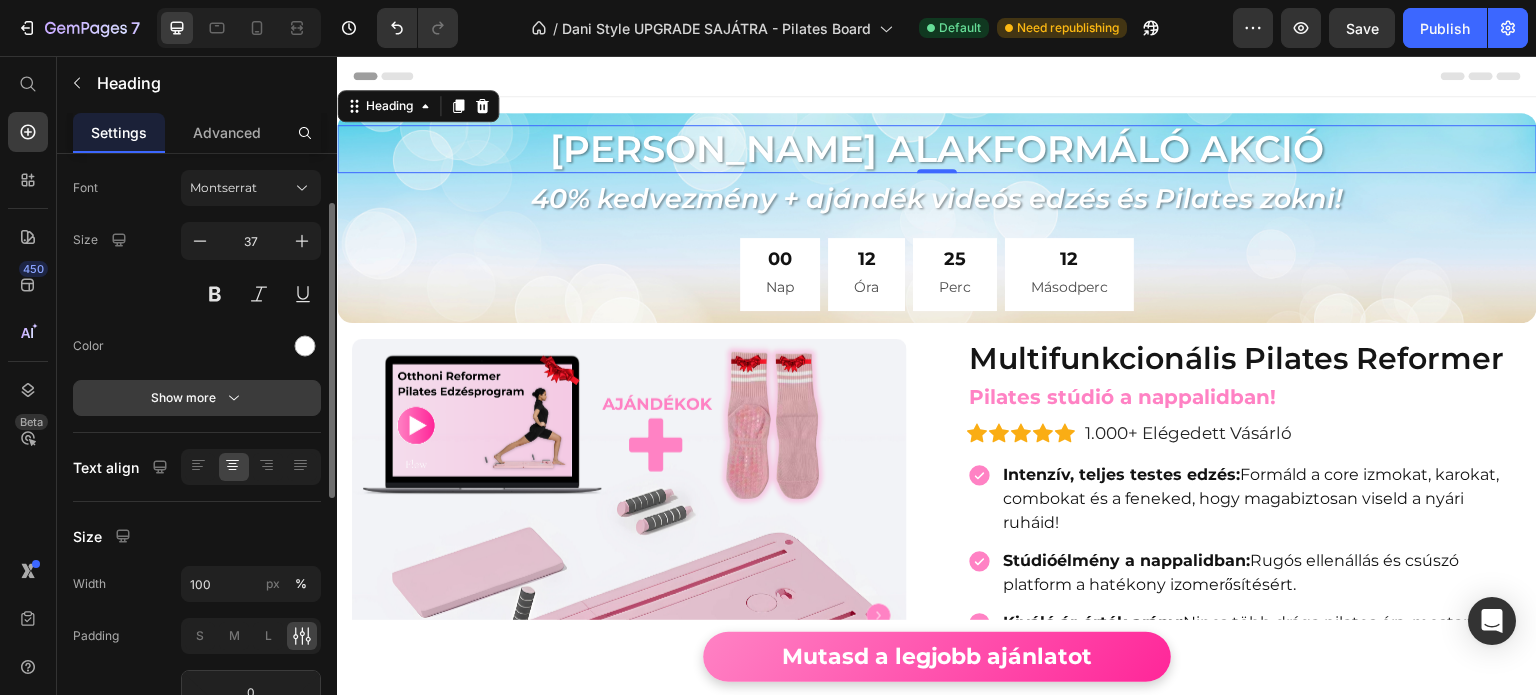 click 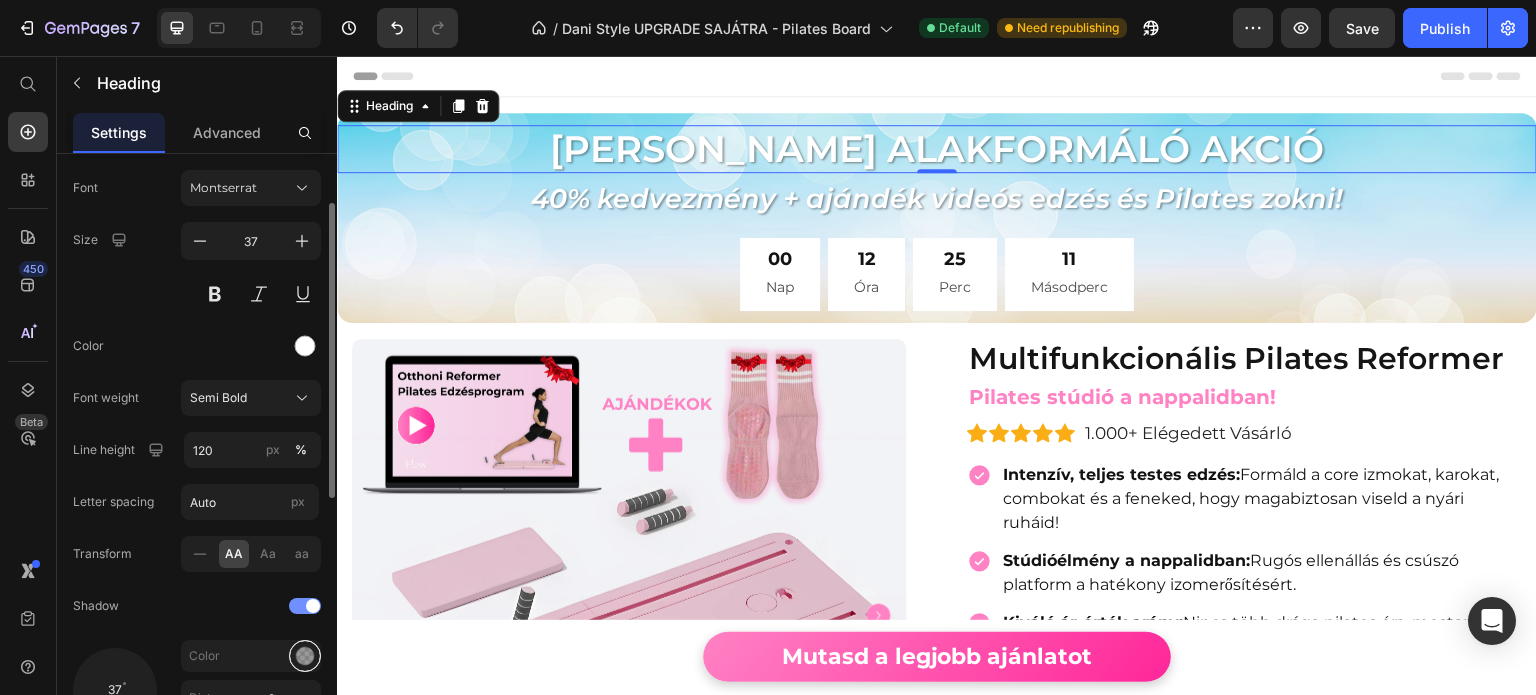 click at bounding box center (305, 656) 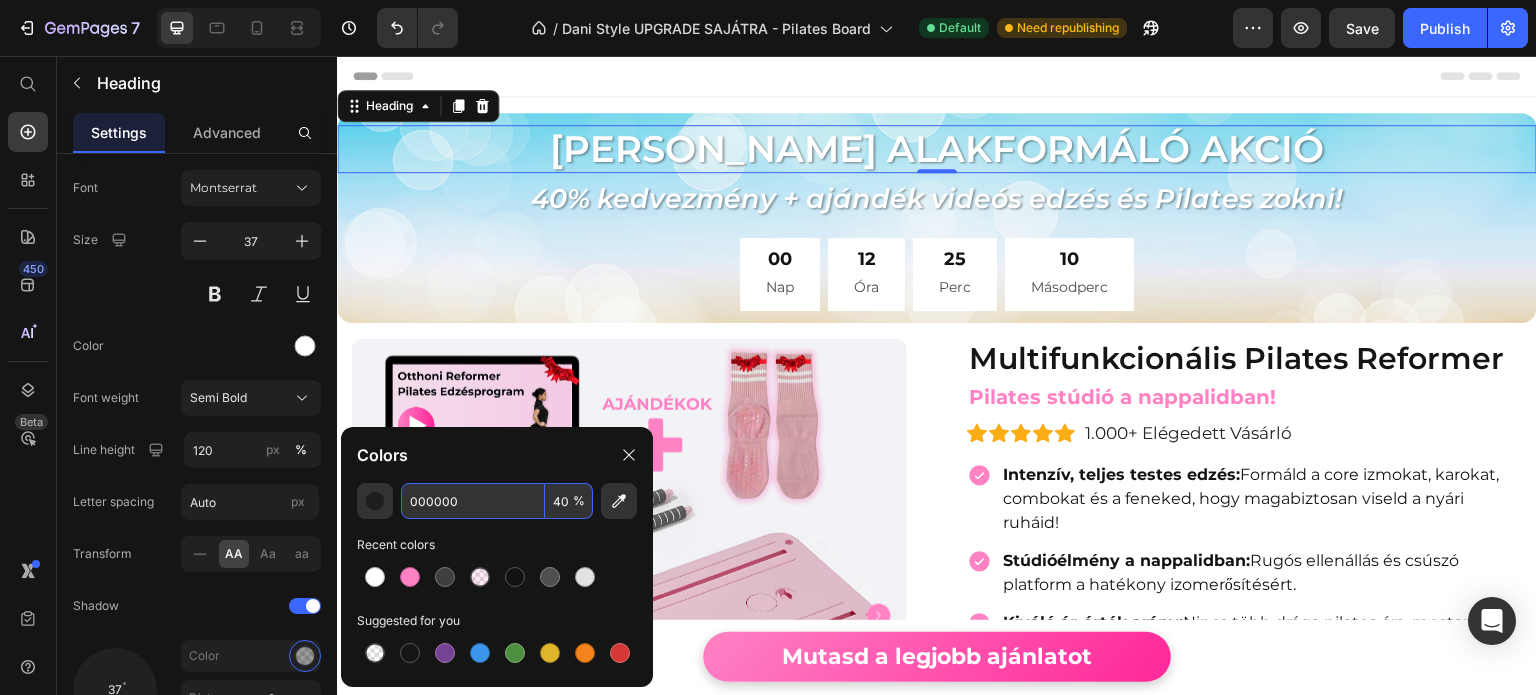click on "40" at bounding box center (569, 501) 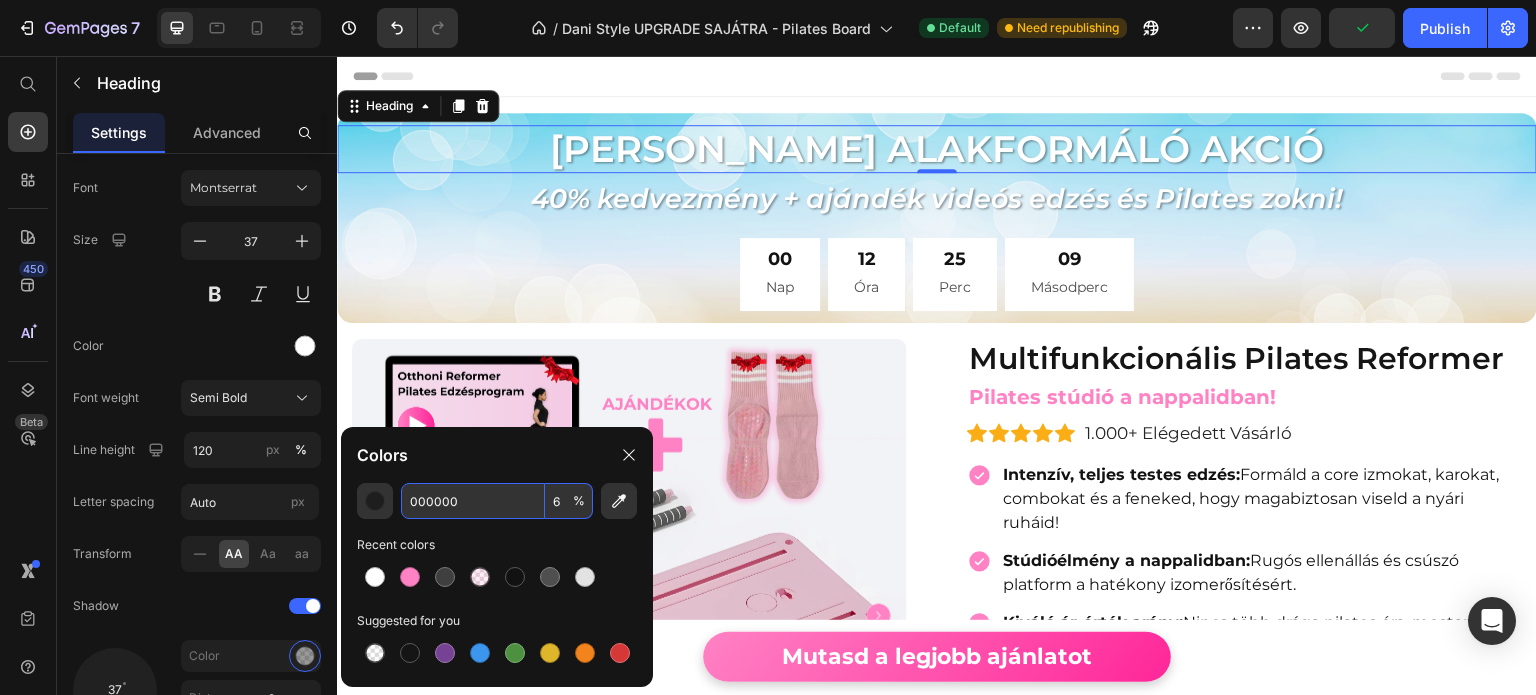 type on "60" 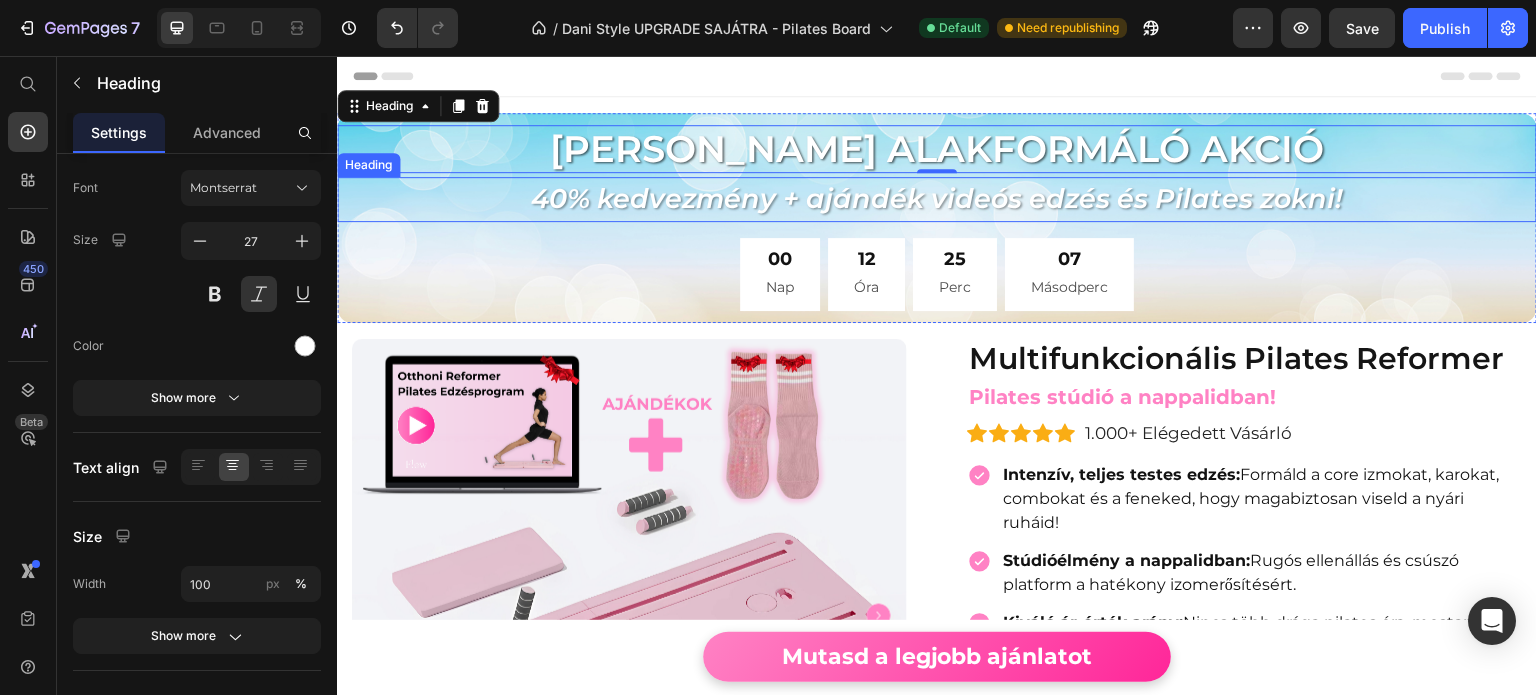 click on "40% kedvezmény + ajándék videós edzés és Pilates zokni!" at bounding box center (937, 199) 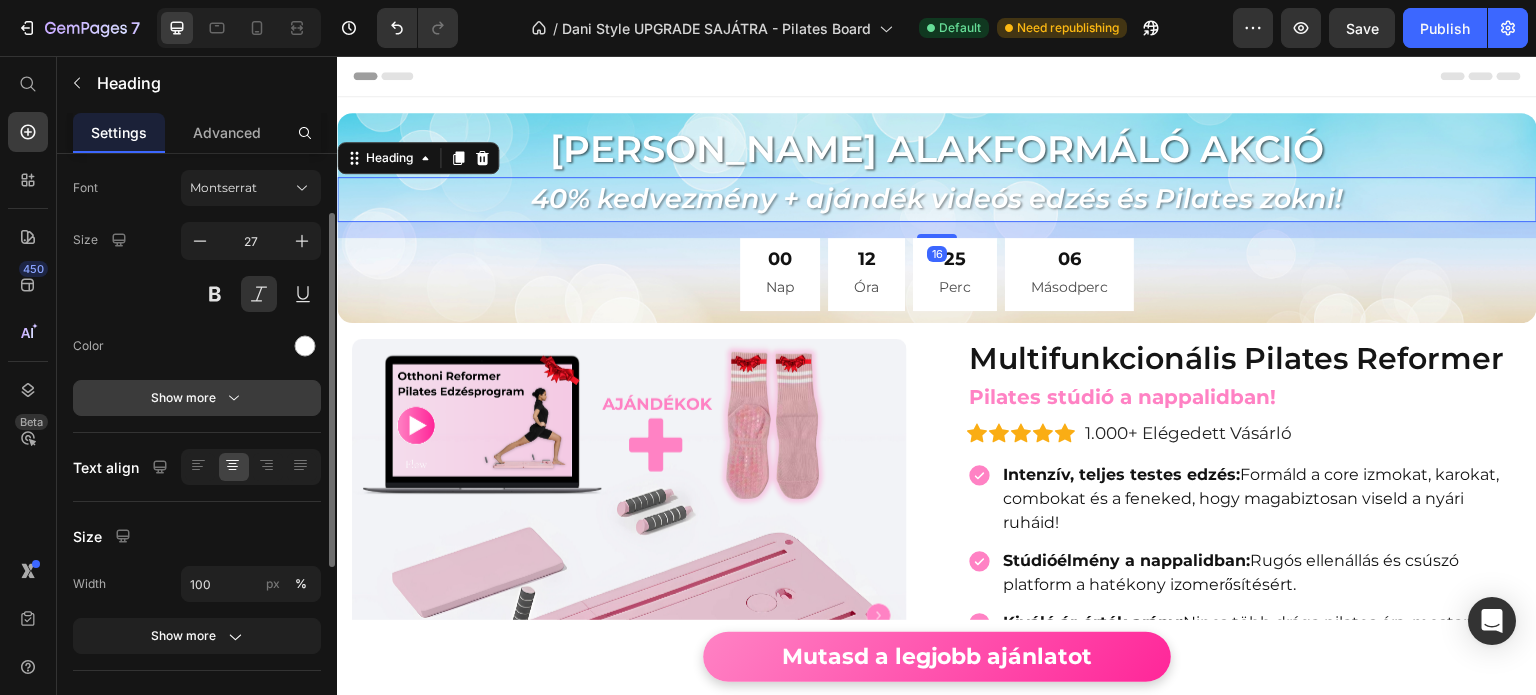 click on "Show more" at bounding box center (197, 398) 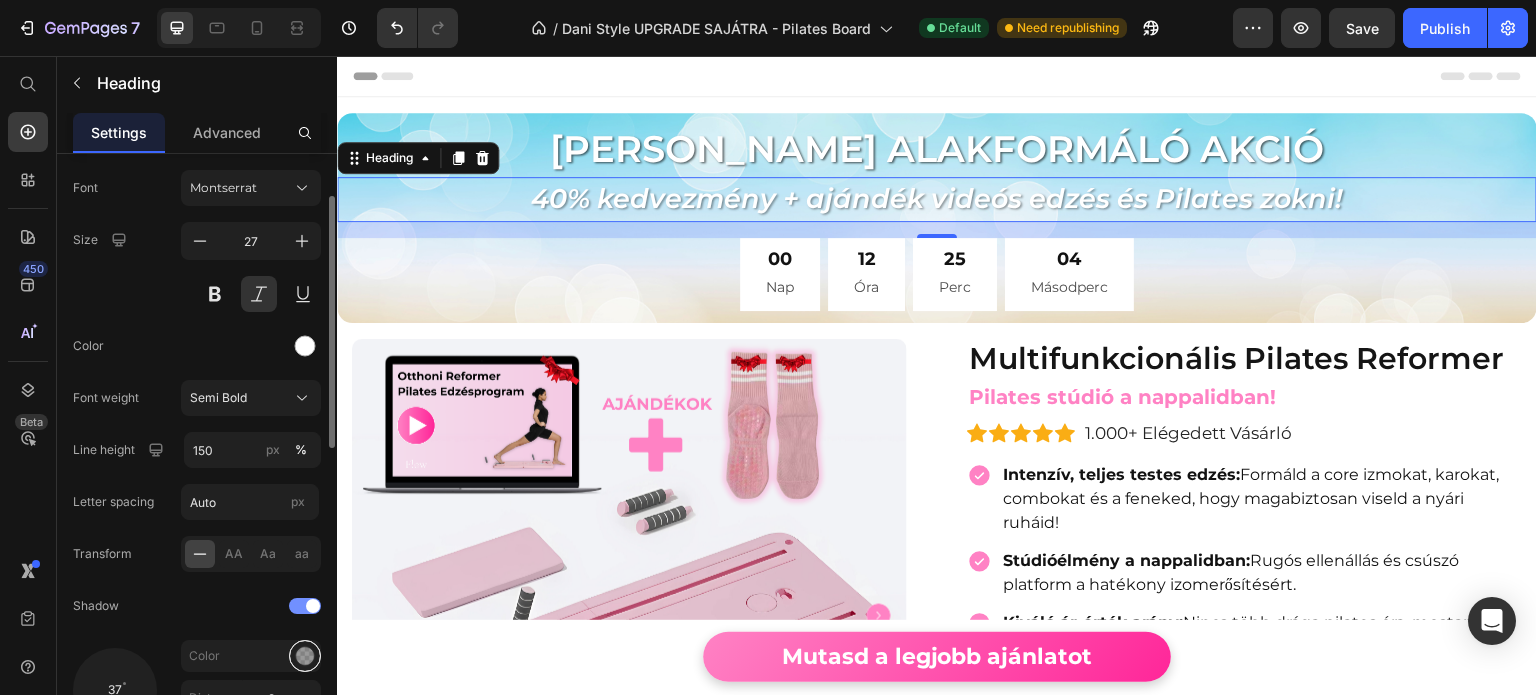 click at bounding box center [305, 656] 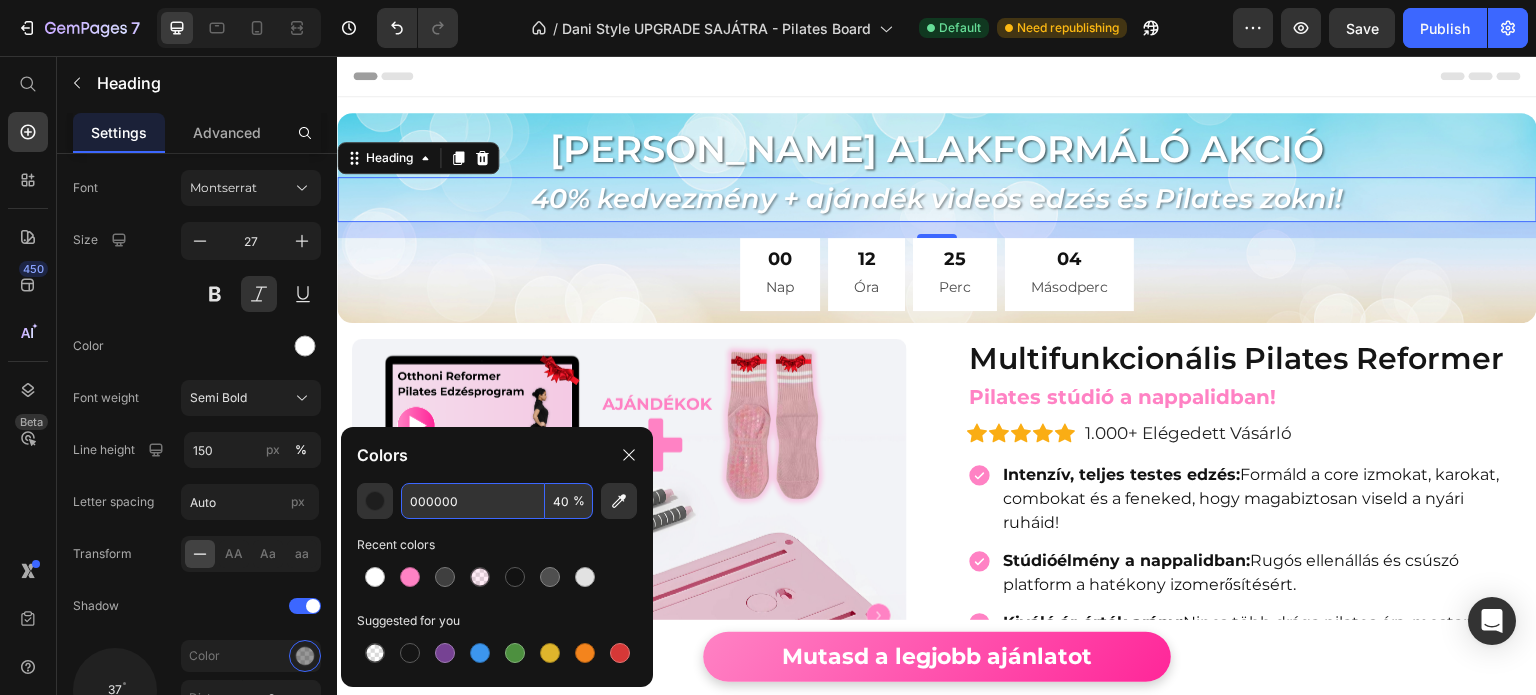 click on "40" at bounding box center (569, 501) 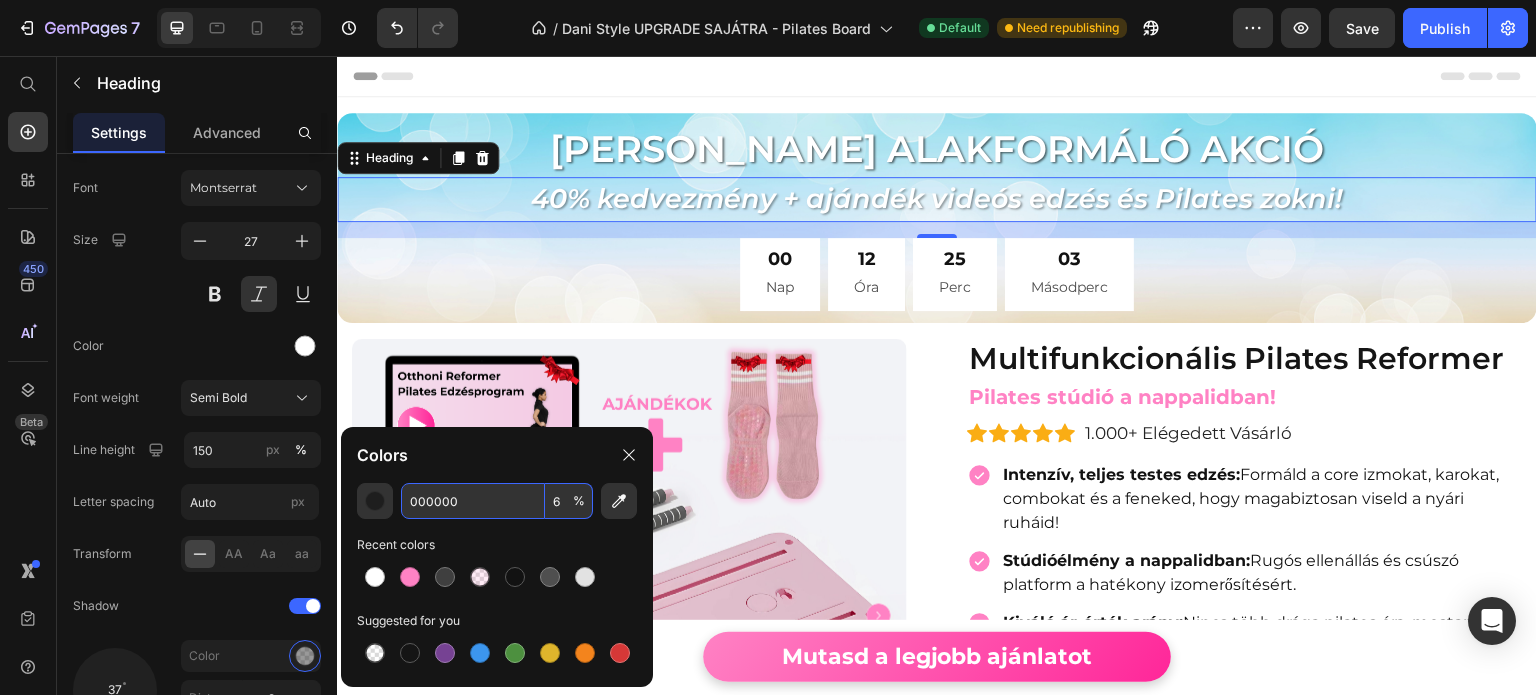 type on "60" 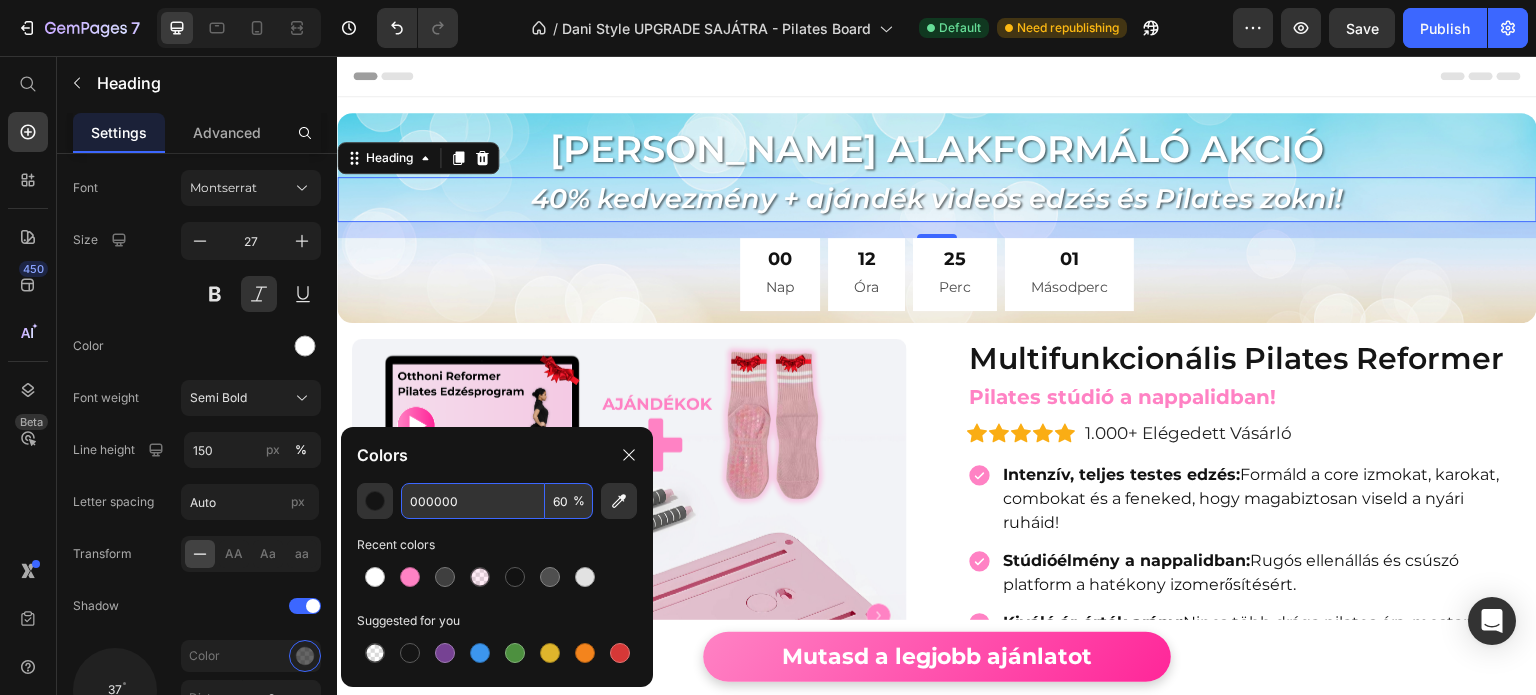 click on "Header" at bounding box center [937, 76] 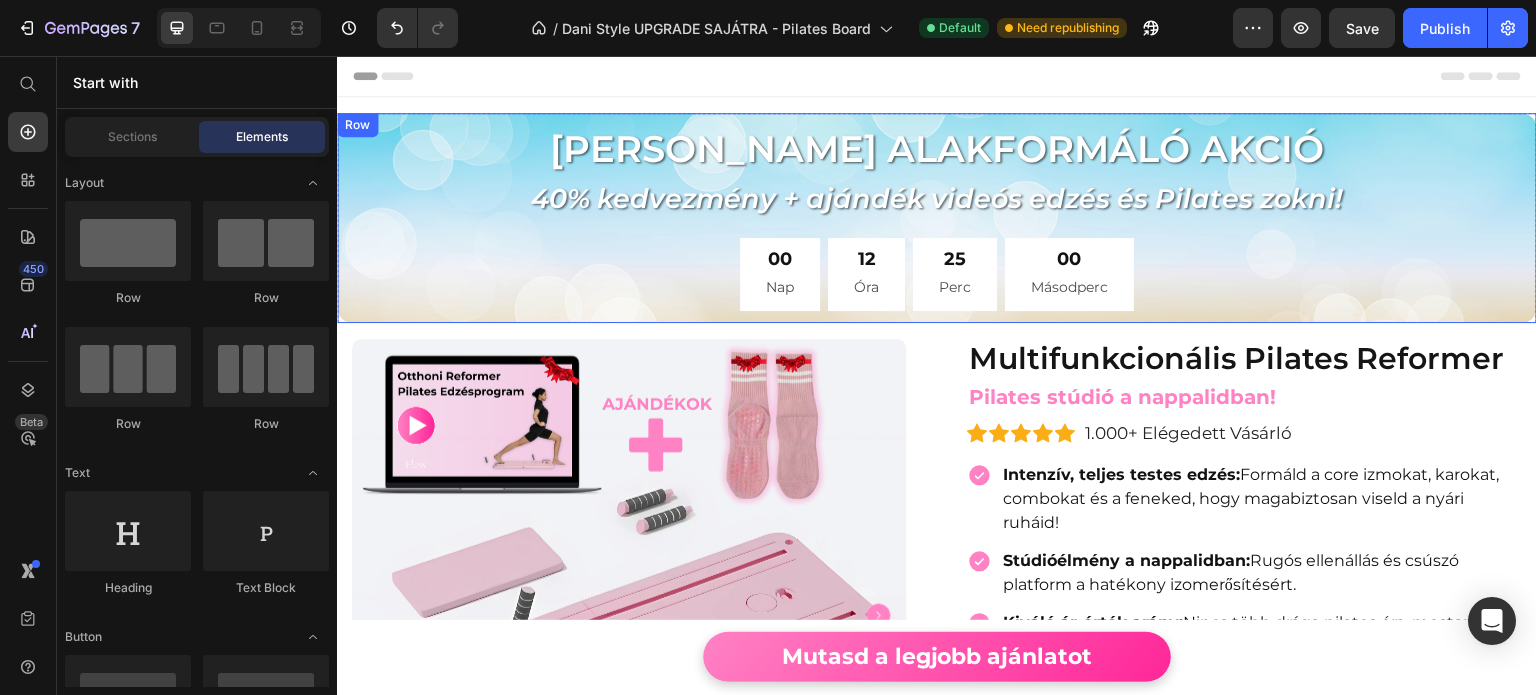 click on "Otthoni Nyári Alakformáló Akció Heading 40% kedvezmény + ajándék videós edzés és Pilates zokni! Heading 00 Nap 12 Óra 25 Perc 00 Másodperc Countdown Timer 12 Óra 25 Perc 00 Másodperc Countdown Timer" at bounding box center [937, 218] 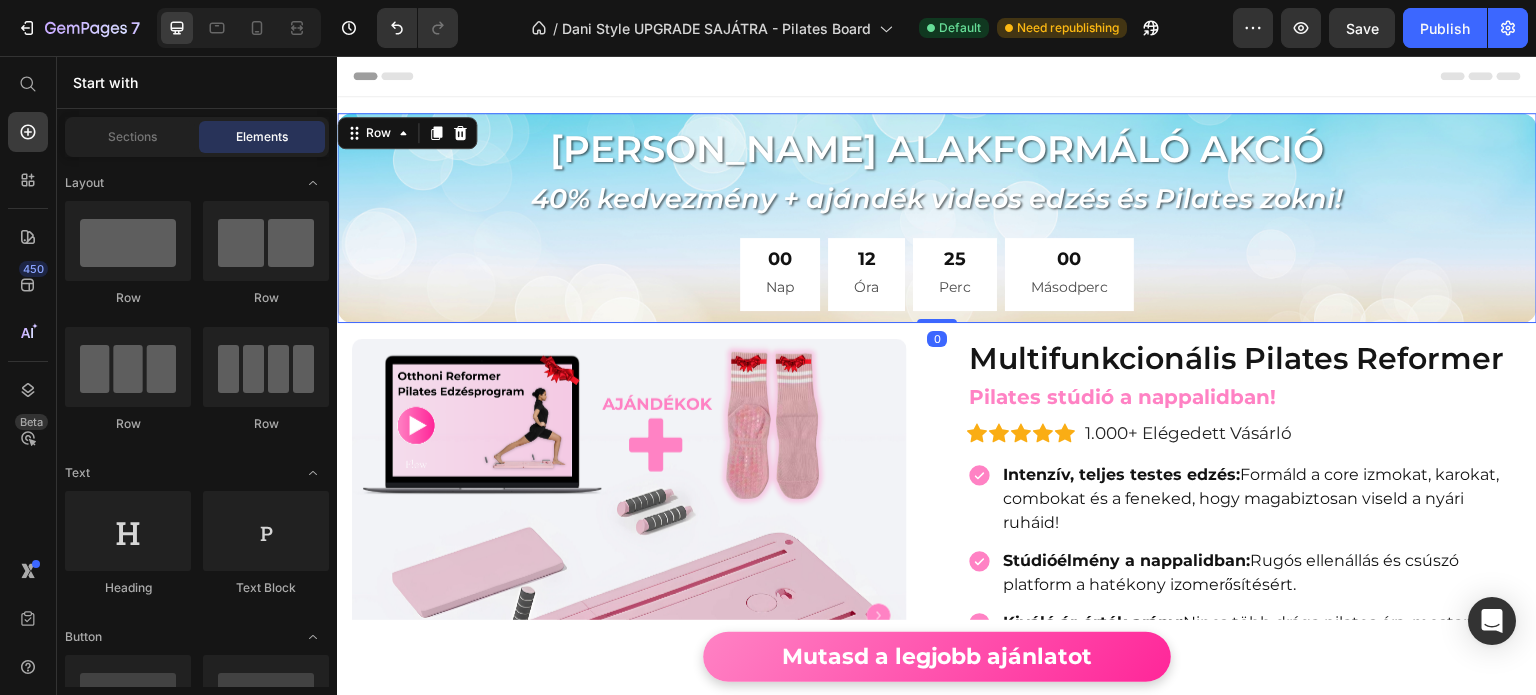 scroll, scrollTop: 0, scrollLeft: 0, axis: both 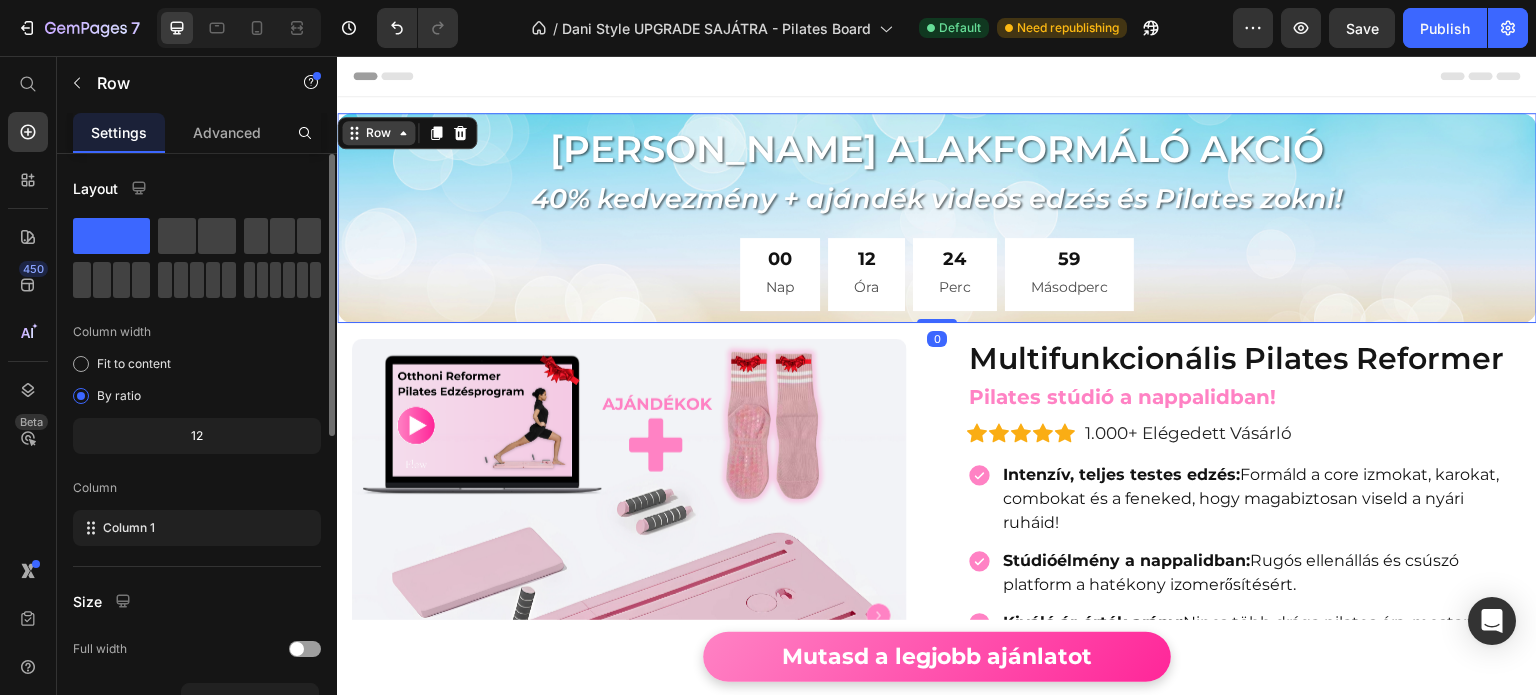 click 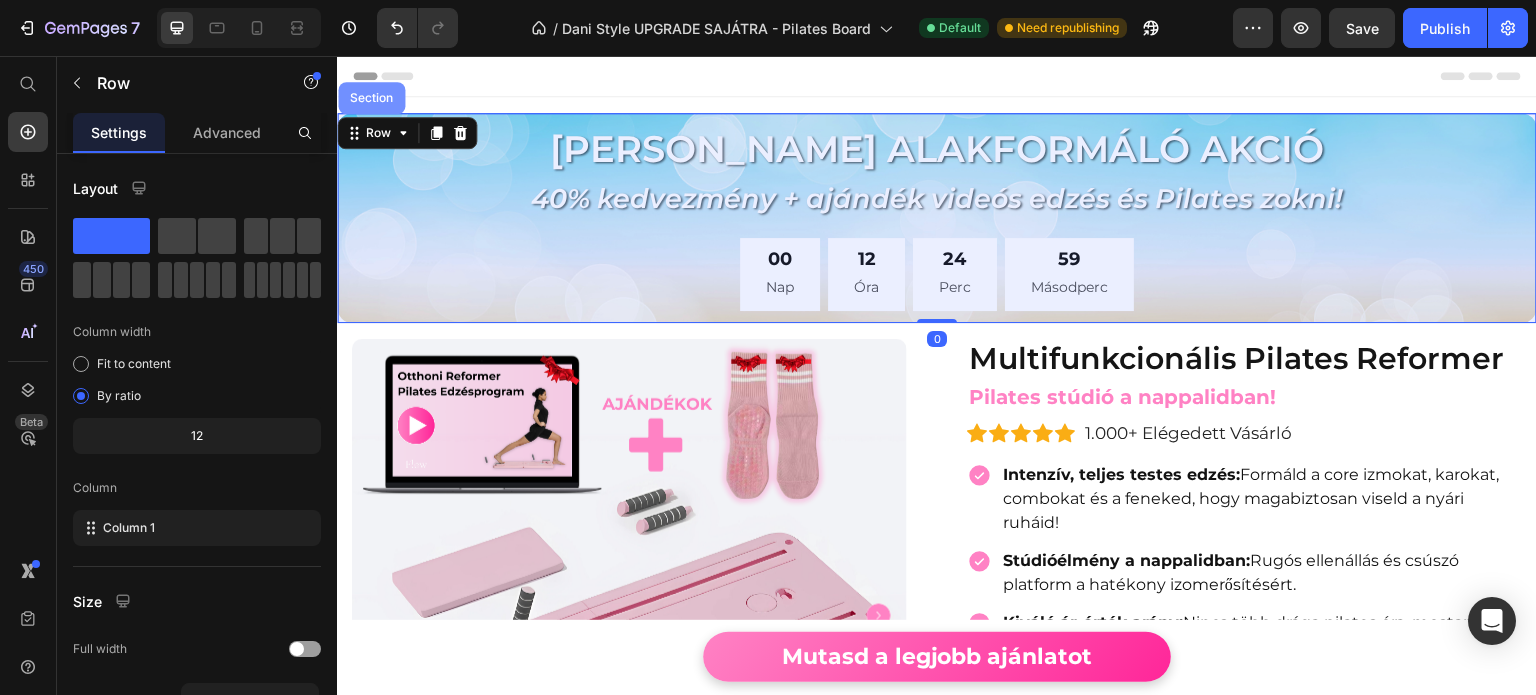 click on "Section" at bounding box center [371, 98] 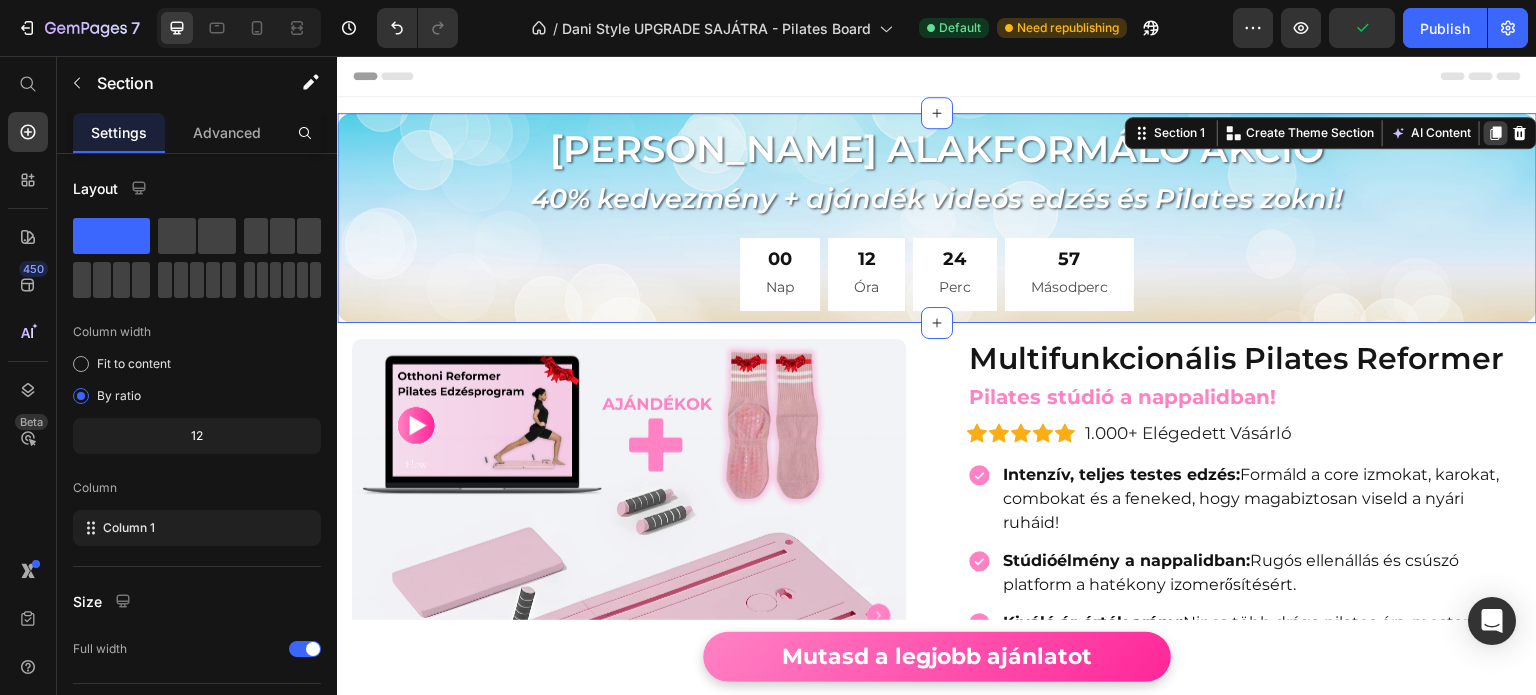 click 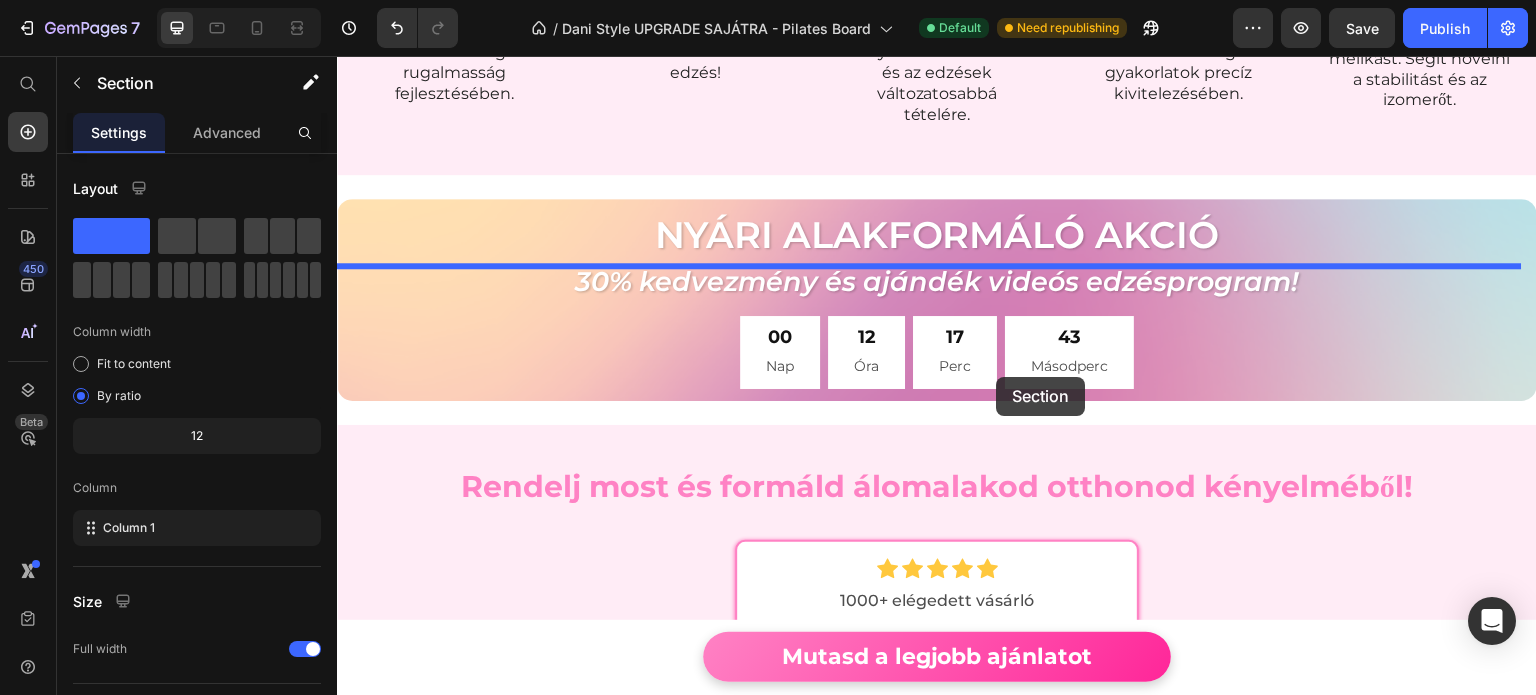 scroll, scrollTop: 6666, scrollLeft: 0, axis: vertical 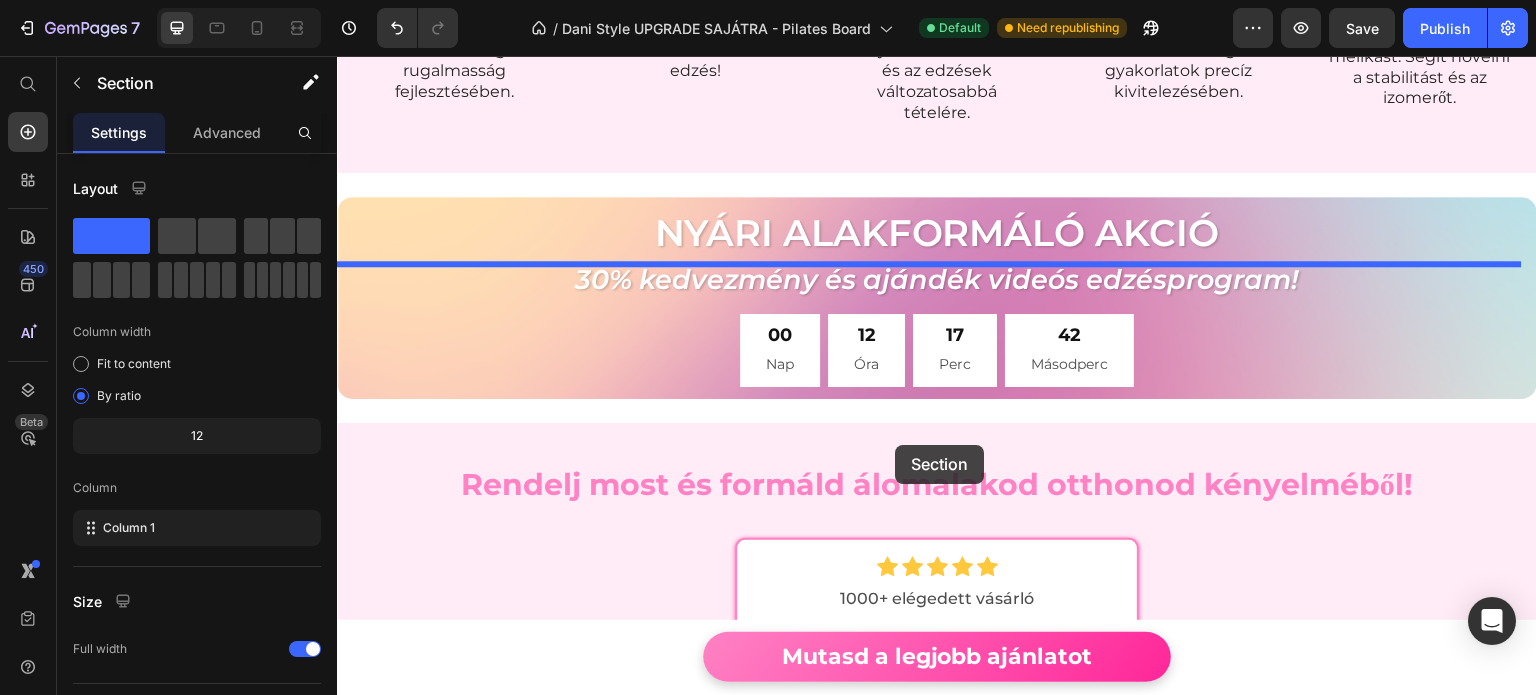 drag, startPoint x: 1160, startPoint y: 328, endPoint x: 895, endPoint y: 445, distance: 289.67914 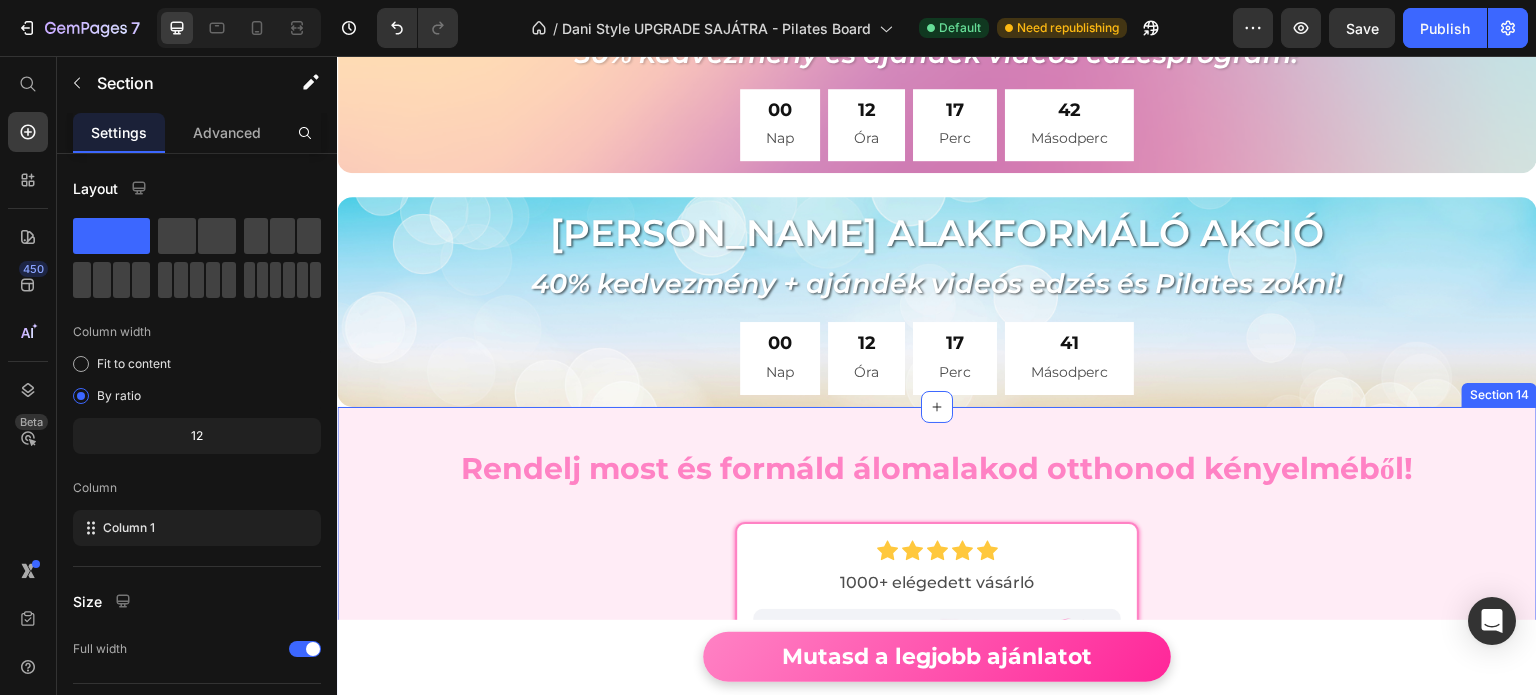 scroll, scrollTop: 6440, scrollLeft: 0, axis: vertical 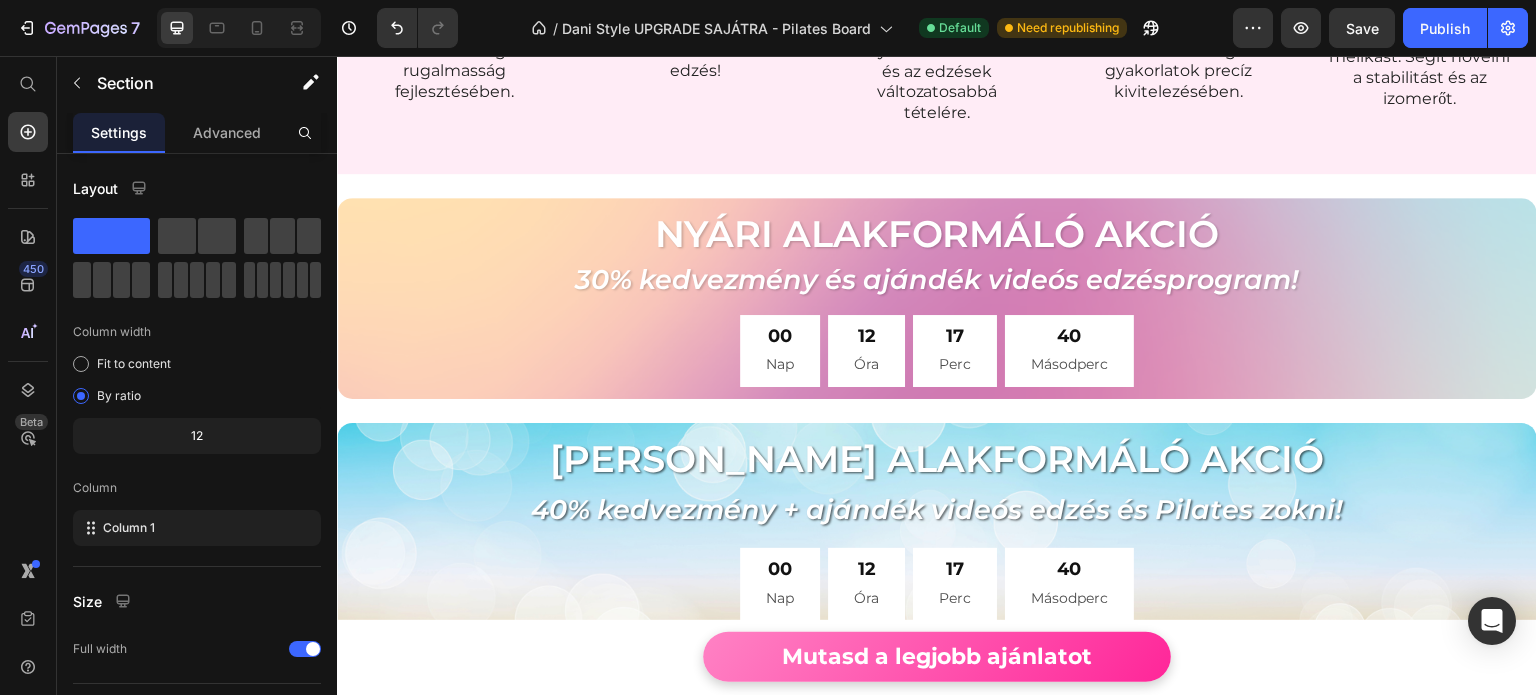 click on "Mutasd a legjobb ajánlatot Button Sticky Miért válaszd a Pilates Reformert? Heading A pilates stúdiók drágák és időigényesek. Ezzel az eszközzel otthon is elérheted ugyanazt az eredményt, rugalmasan és kényelmesen.  Idő, pénz és energia megtakarítása – hatékony edzés otthon, saját tempódban. Heading
Drop element here Pilates Reformer Text Block Row Pilates Stúdiók Text Block Row Egyszeri vásárlás, nincs folyamatos költség Text Block
Icon Row
Icon Row Bármikor edzhetsz, amikor időd engedi Text Block
Icon Row
Icon Row Kompakt, kis helyen is elfér Text Block
Icon Row
Icon Row Kezdőknek és haladóknak egyaránt tökéletes Text Block
Icon Row
Icon Row Ellenállás állítható az egyéni igényeidhez Text Block
Icon Row
Icon Row Sokoldalú edzések egyetlen eszközzel Text Block
Icon" at bounding box center (937, -1163) 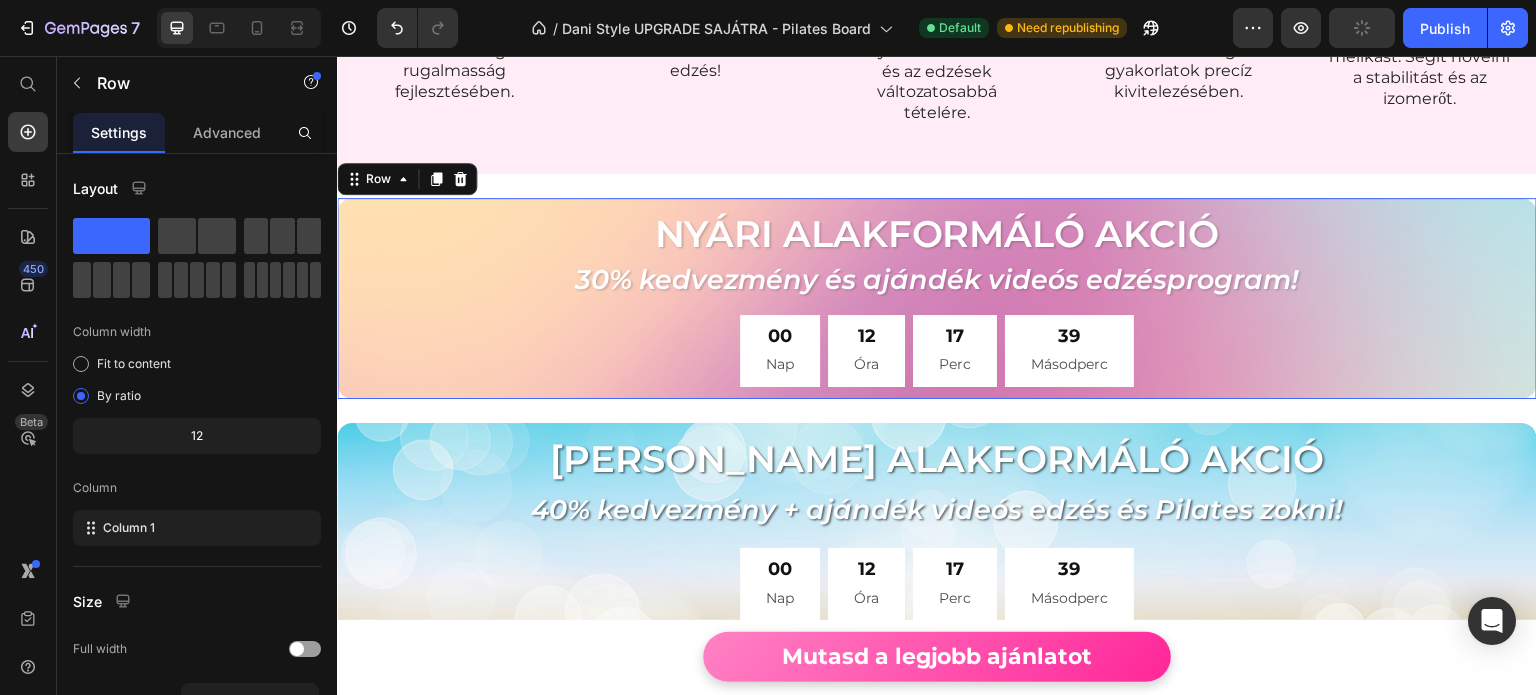 click on "Nyári Alakformáló Akció Heading 30% kedvezmény és ajándék videós edzésprogram! Heading 00 Nap 12 Óra 17 Perc 39 Másodperc Countdown Timer 12 Óra 17 Perc 39 Másodperc Countdown Timer" at bounding box center (937, 298) 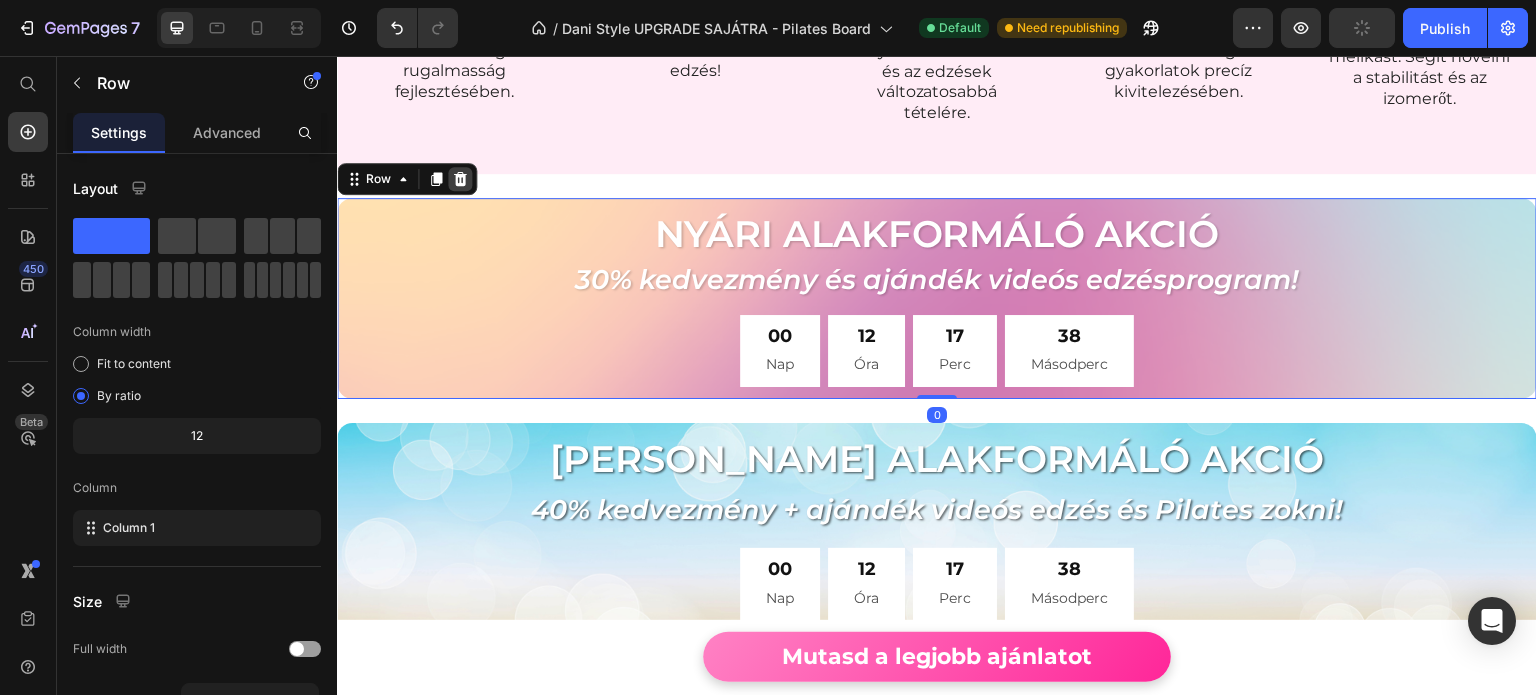 click 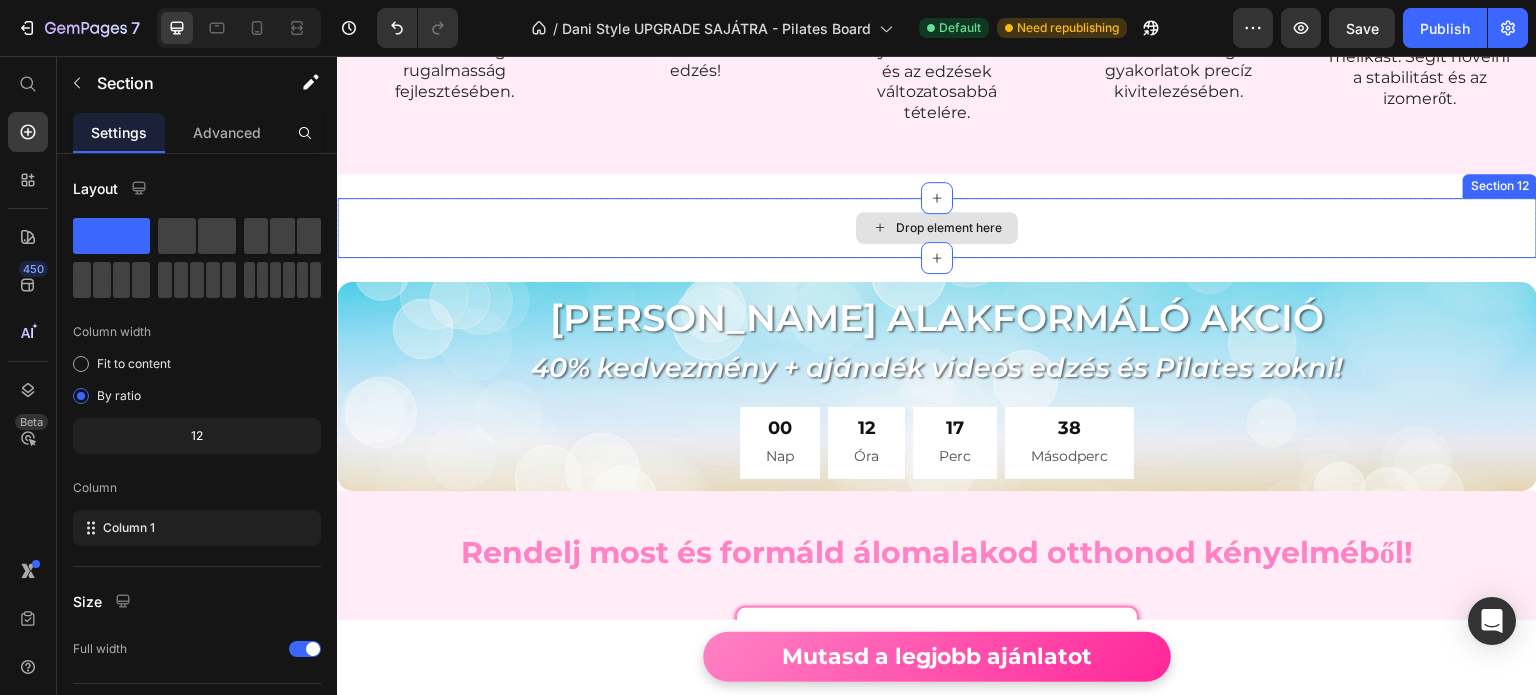 click on "Drop element here" at bounding box center [937, 228] 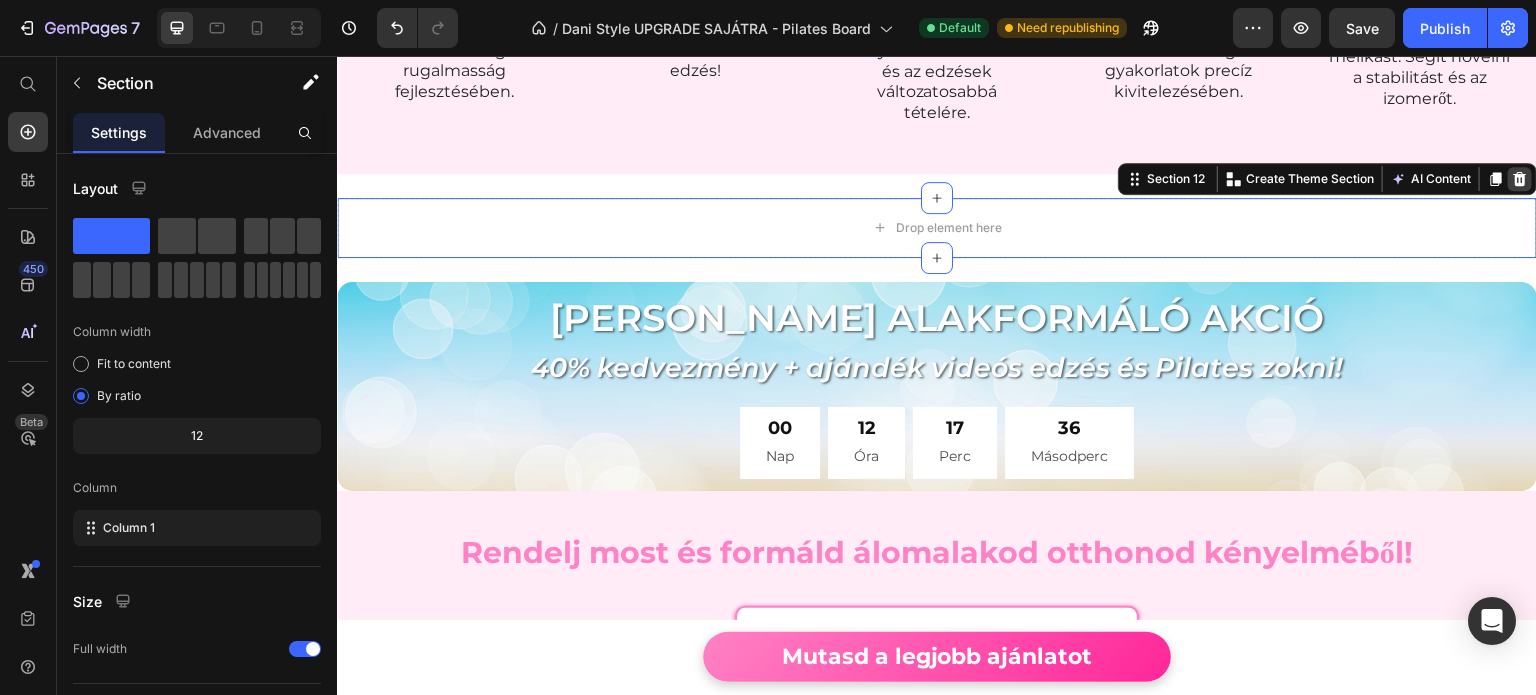 click 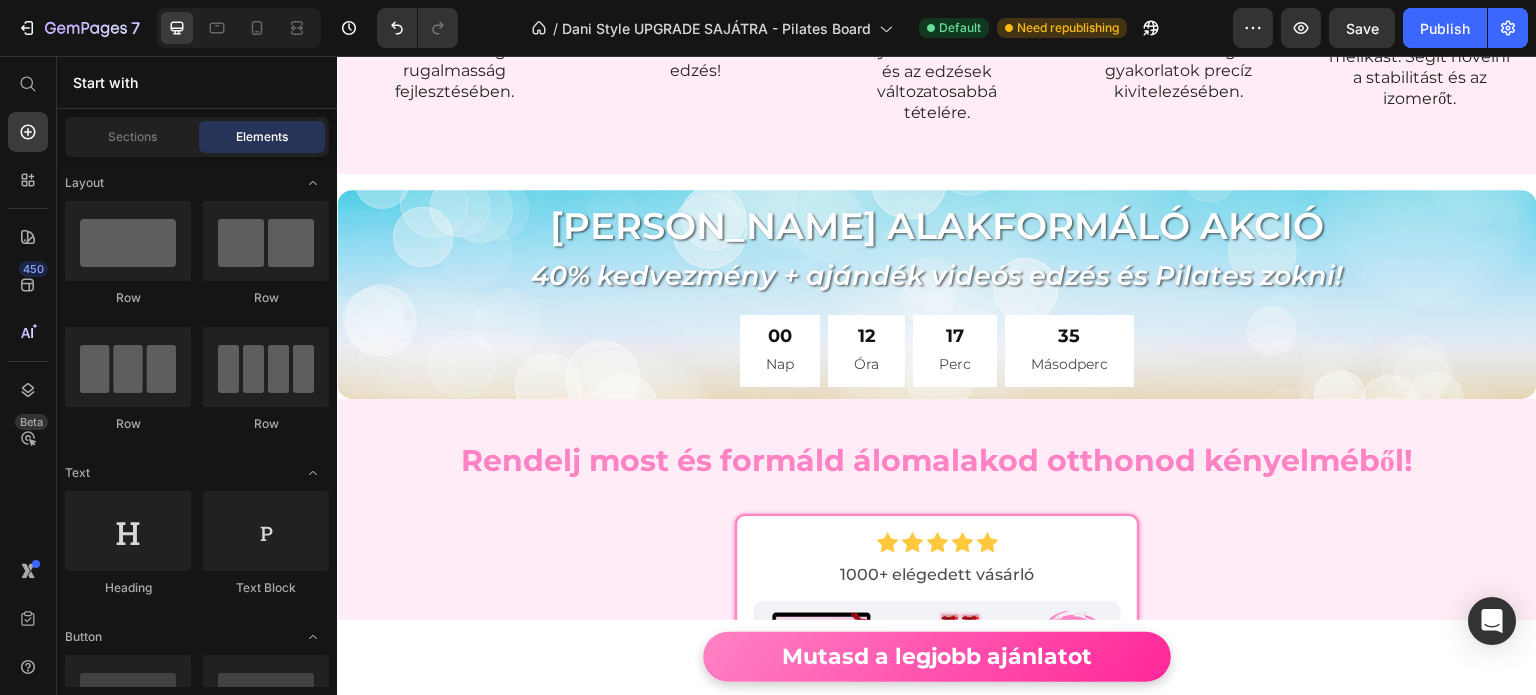 click on "Mutasd a legjobb ajánlatot Button Sticky Miért válaszd a Pilates Reformert? Heading A pilates stúdiók drágák és időigényesek. Ezzel az eszközzel otthon is elérheted ugyanazt az eredményt, rugalmasan és kényelmesen.  Idő, pénz és energia megtakarítása – hatékony edzés otthon, saját tempódban. Heading
Drop element here Pilates Reformer Text Block Row Pilates Stúdiók Text Block Row Egyszeri vásárlás, nincs folyamatos költség Text Block
Icon Row
Icon Row Bármikor edzhetsz, amikor időd engedi Text Block
Icon Row
Icon Row Kompakt, kis helyen is elfér Text Block
Icon Row
Icon Row Kezdőknek és haladóknak egyaránt tökéletes Text Block
Icon Row
Icon Row Ellenállás állítható az egyéni igényeidhez Text Block
Icon Row
Icon Row Sokoldalú edzések egyetlen eszközzel Text Block
Icon" at bounding box center (937, -1280) 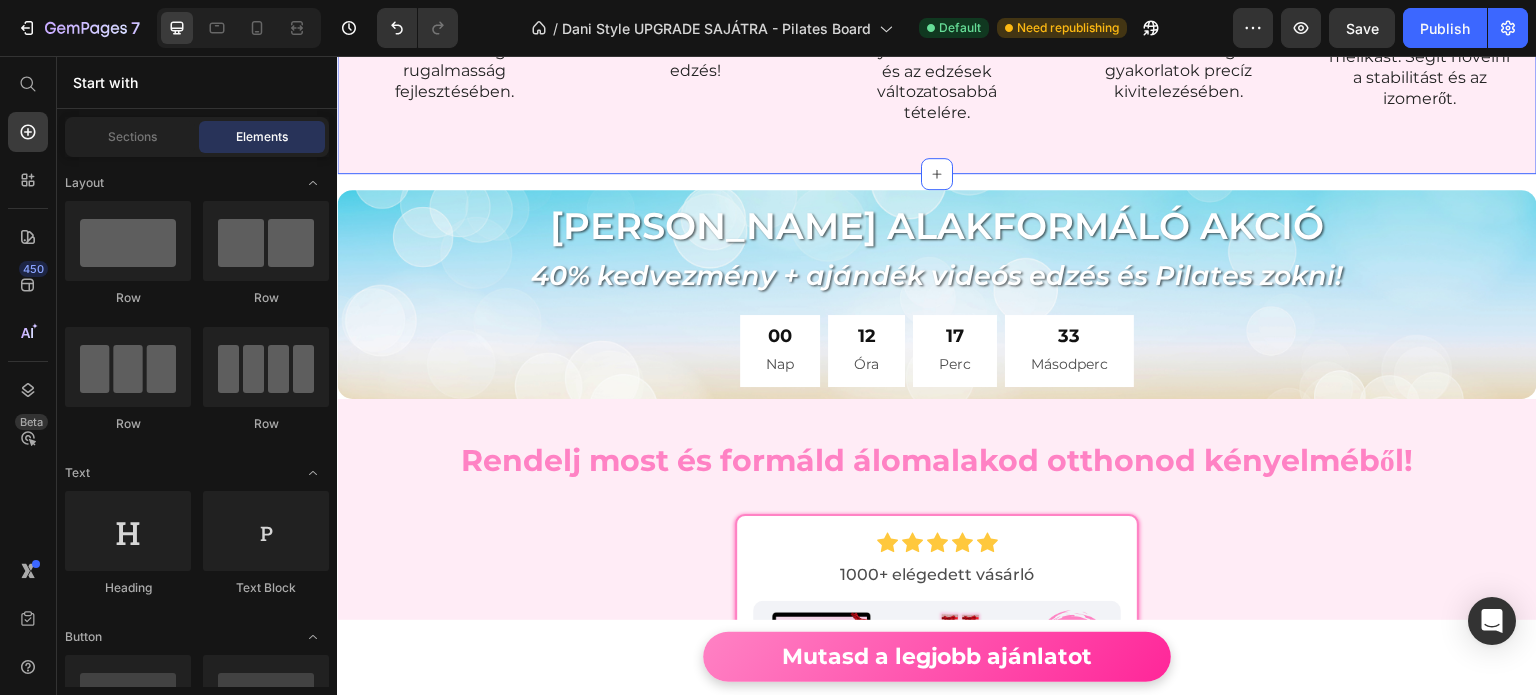 click on "Mit tartalmaz a Pilates Reformer? Heading Image Pilates Reformer Heading A Multifunkcionális Pilates Reformer lehetővé teszi az egész test átmozgatását. Javítja a testtartást, növeli az erőnlétet és segít a rugalmasság fejlesztésében. Text Block Row Image Beépített Időzítő Heading Segít strukturálni az edzéseket és motivál a fejlődésre. Könnyen beállítható, így mindig pontosan tudod, mennyi ideig edzettél, nincs több elcsúszott edzés! Text Block Row Image Ellenállási szalagok Heading A két különböző erősségű szalag segítségével fokozatosan növelheted az edzés intenzitását. Tökéletes mélyizmok erősítésére és az edzések változatosabbá tételére. Text Block Row Image Vastag térdpárna Heading A stabil, vastag és csúszásmentes felület kényelmesebb és biztonságosabb edzést biztosít. Támogatja a helyes testtartást és segít a gyakorlatok precíz kivitelezésében. Text Block Row Image Kapaszkodók/ markolatok Heading Text Block Row Row" at bounding box center [937, -93] 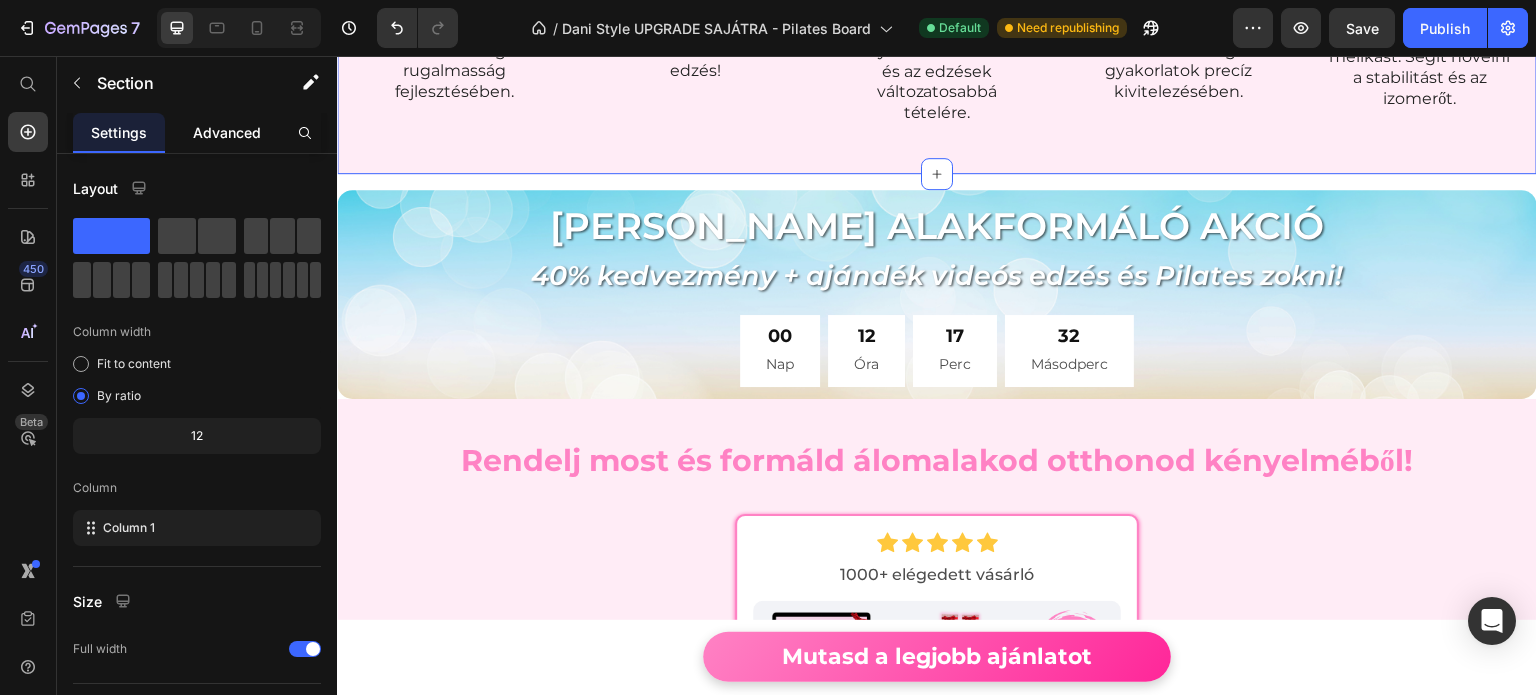 click on "Advanced" at bounding box center [227, 132] 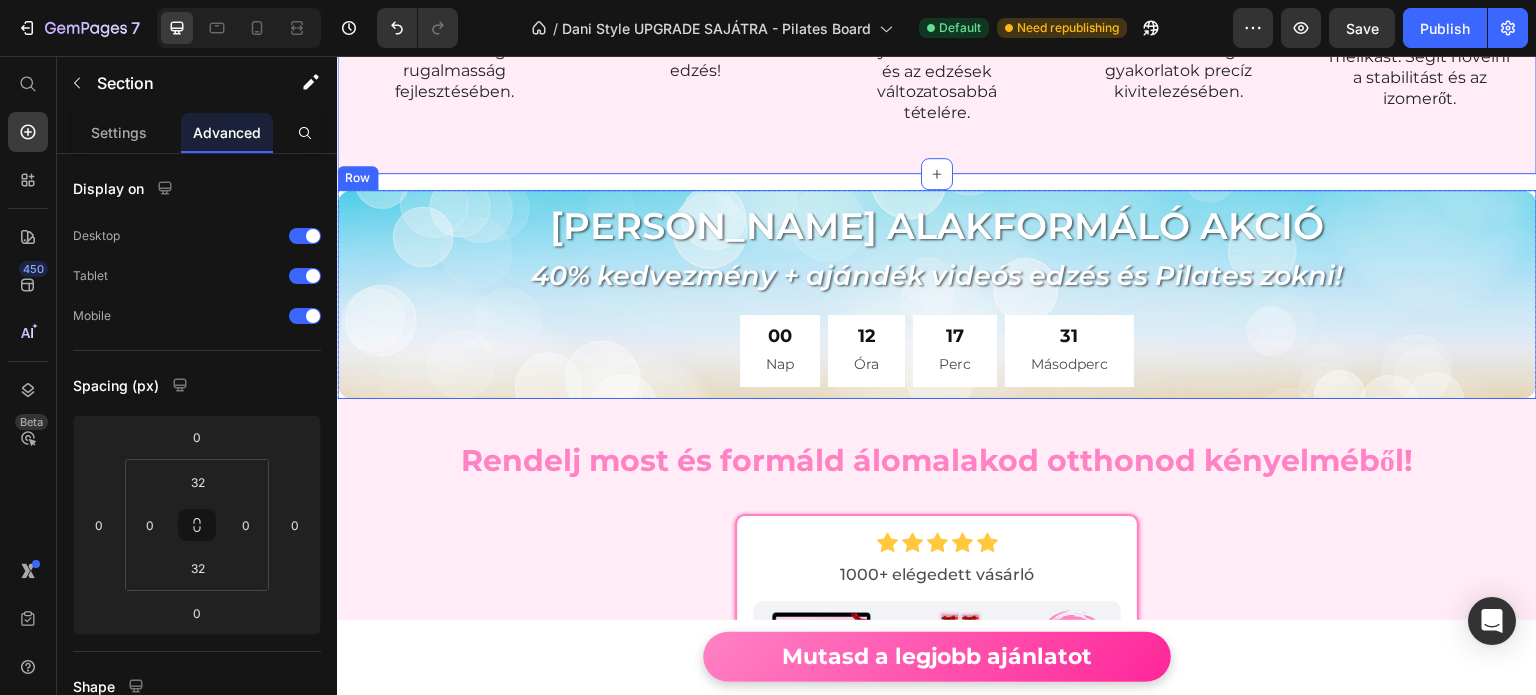 click on "Otthoni Nyári Alakformáló Akció Heading 40% kedvezmény + ajándék videós edzés és Pilates zokni! Heading 00 Nap 12 Óra 17 Perc 31 Másodperc Countdown Timer 12 Óra 17 Perc 31 Másodperc Countdown Timer" at bounding box center [937, 295] 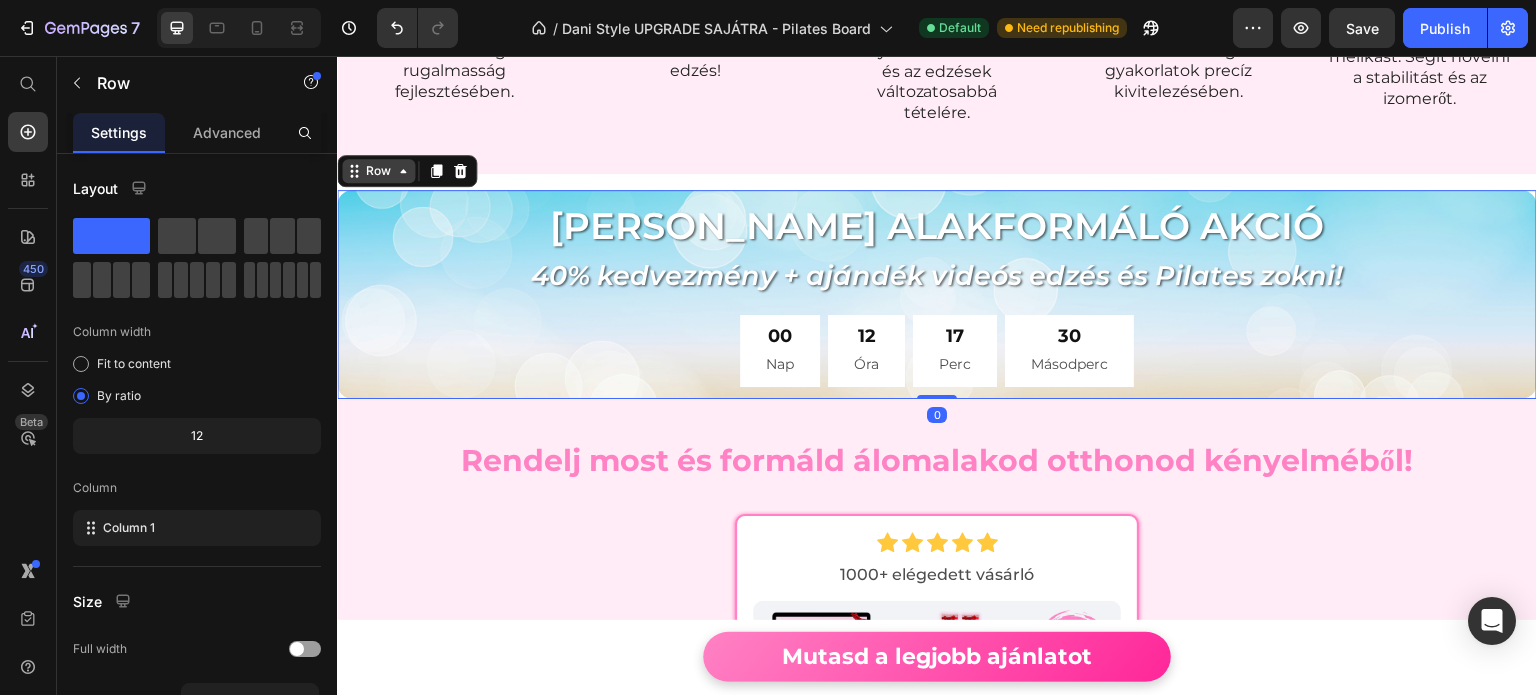 click on "Row" at bounding box center [378, 171] 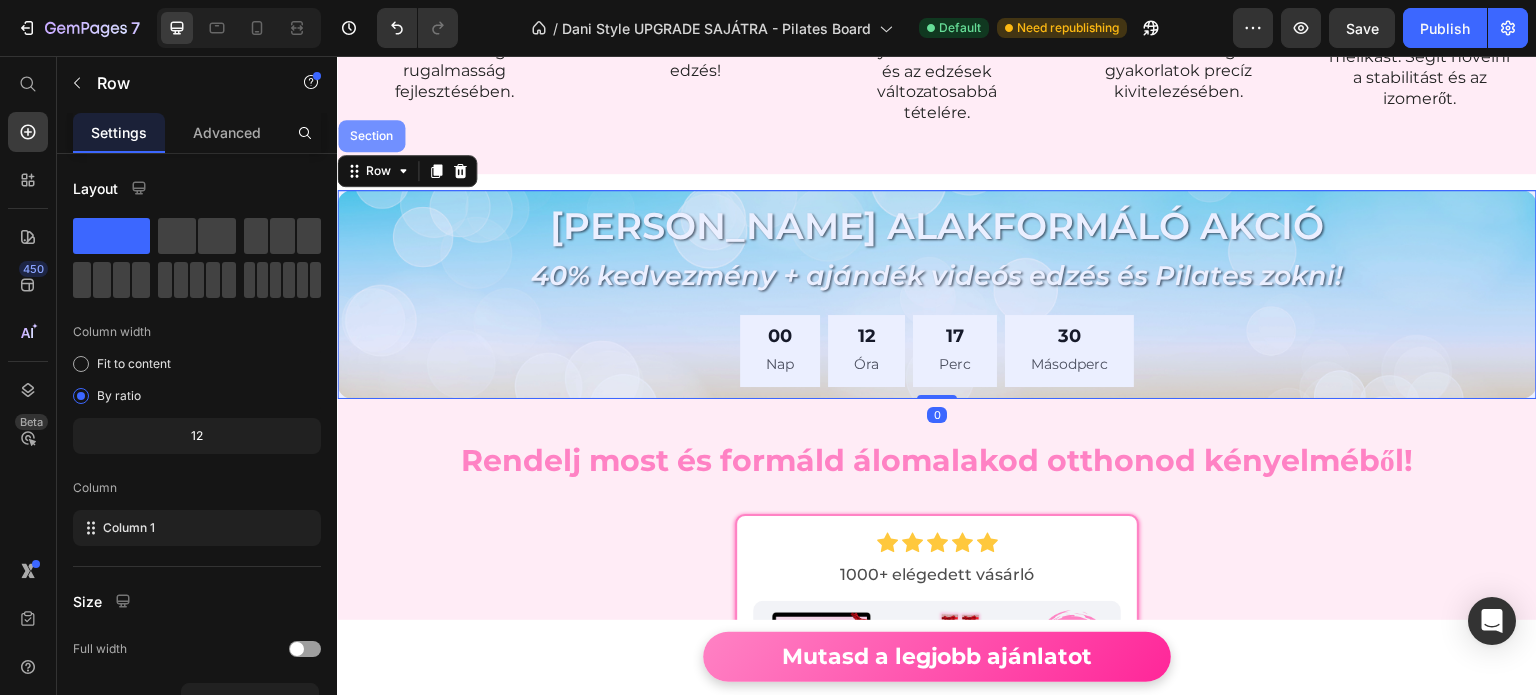 click on "Section" at bounding box center (371, 136) 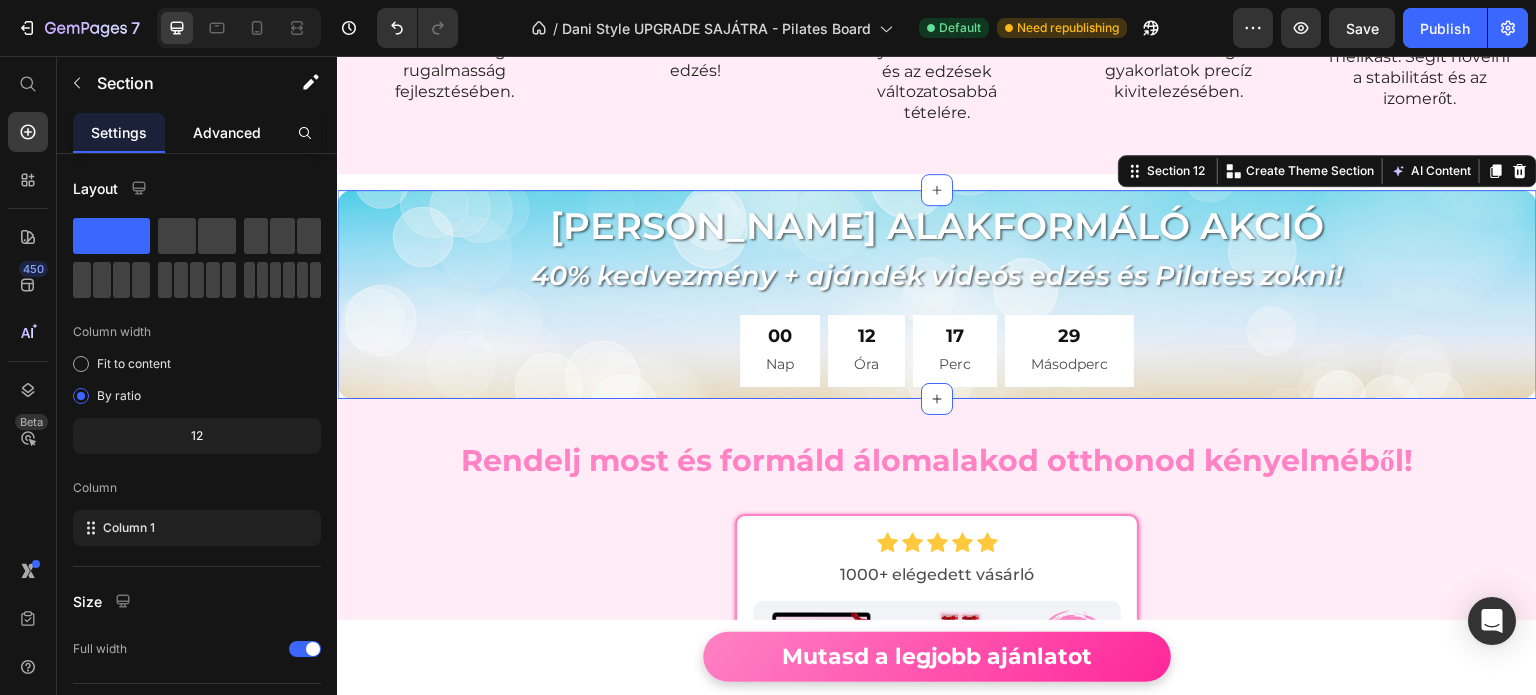 click on "Advanced" at bounding box center [227, 132] 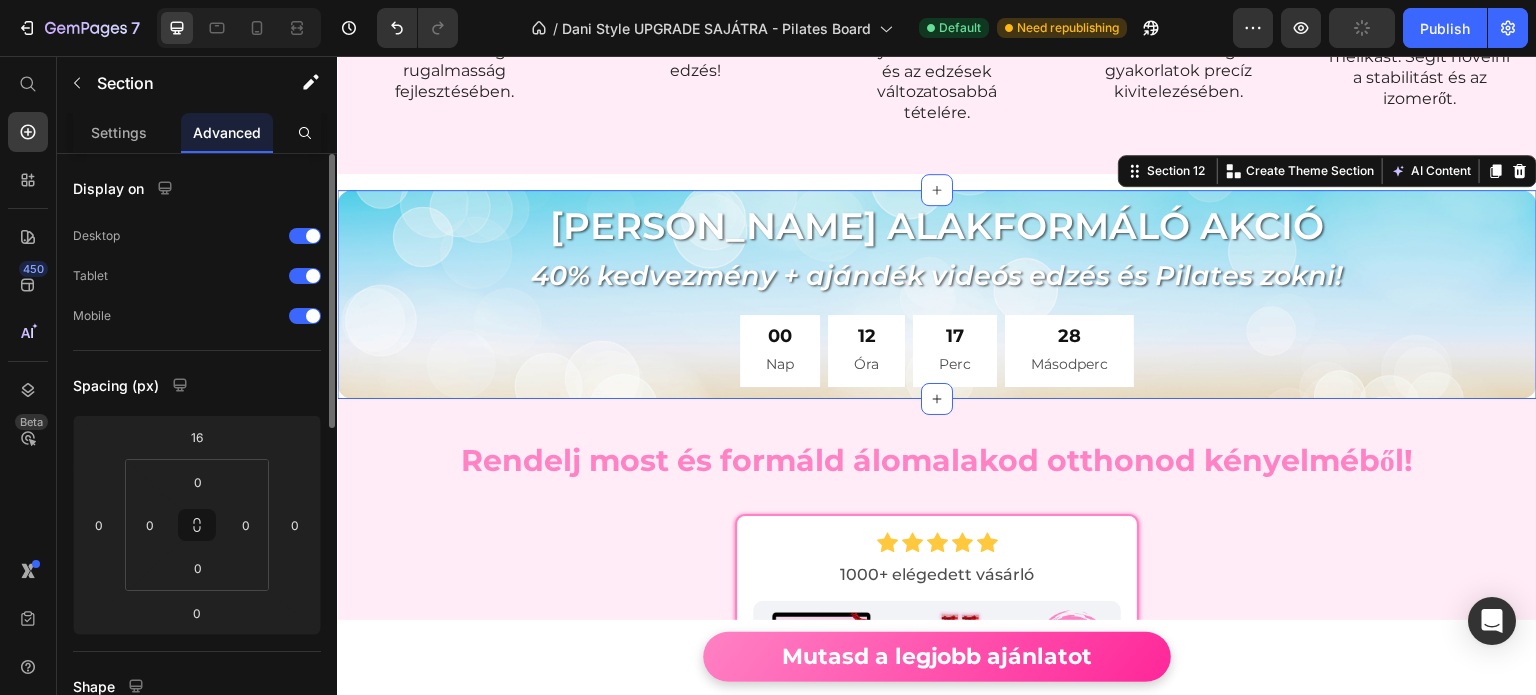 scroll, scrollTop: 200, scrollLeft: 0, axis: vertical 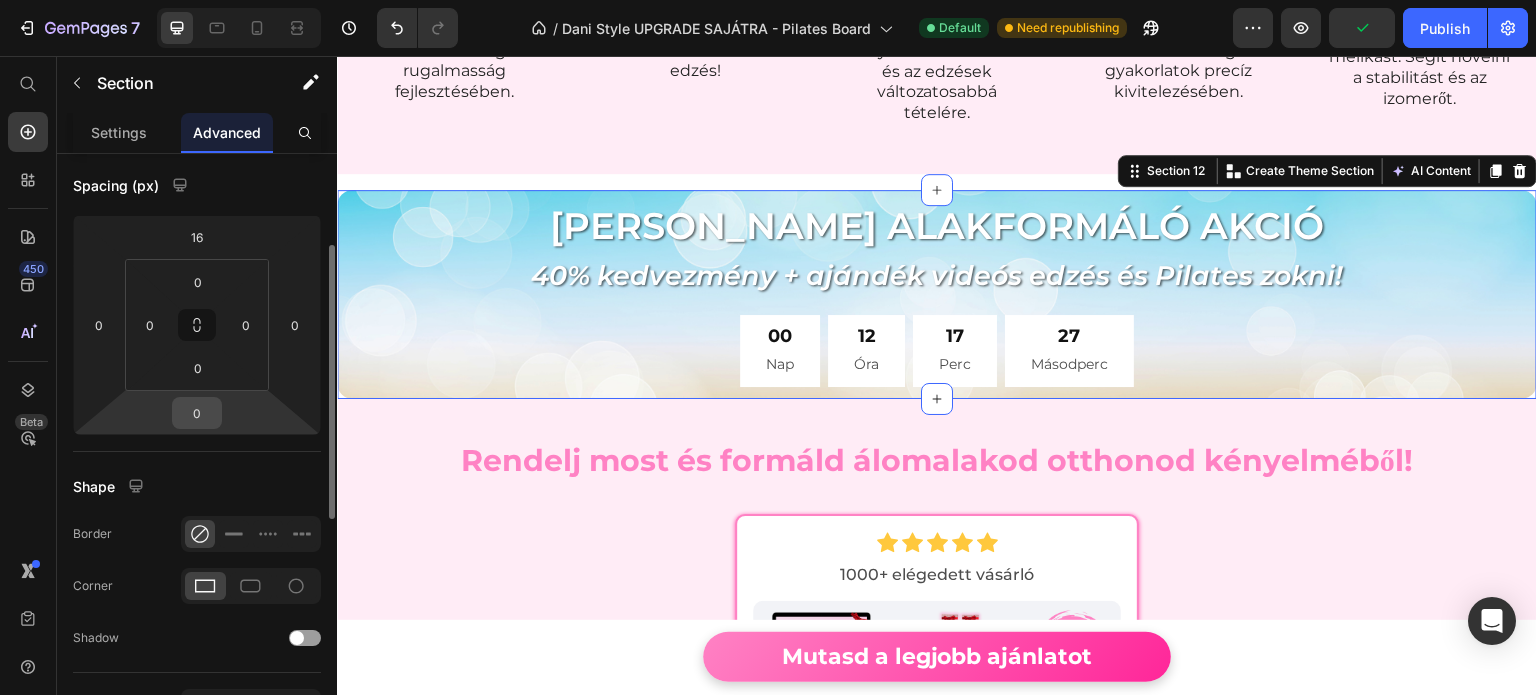click on "0" at bounding box center (197, 413) 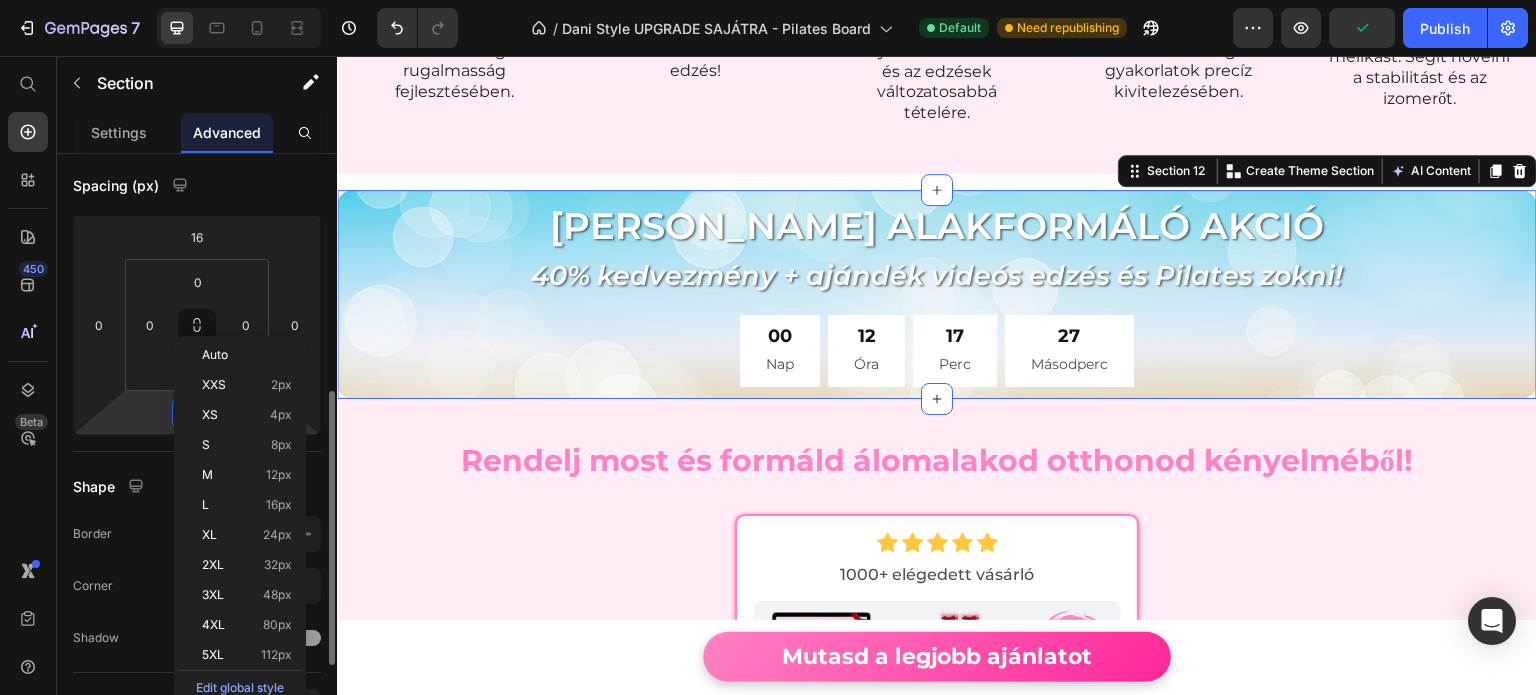 scroll, scrollTop: 300, scrollLeft: 0, axis: vertical 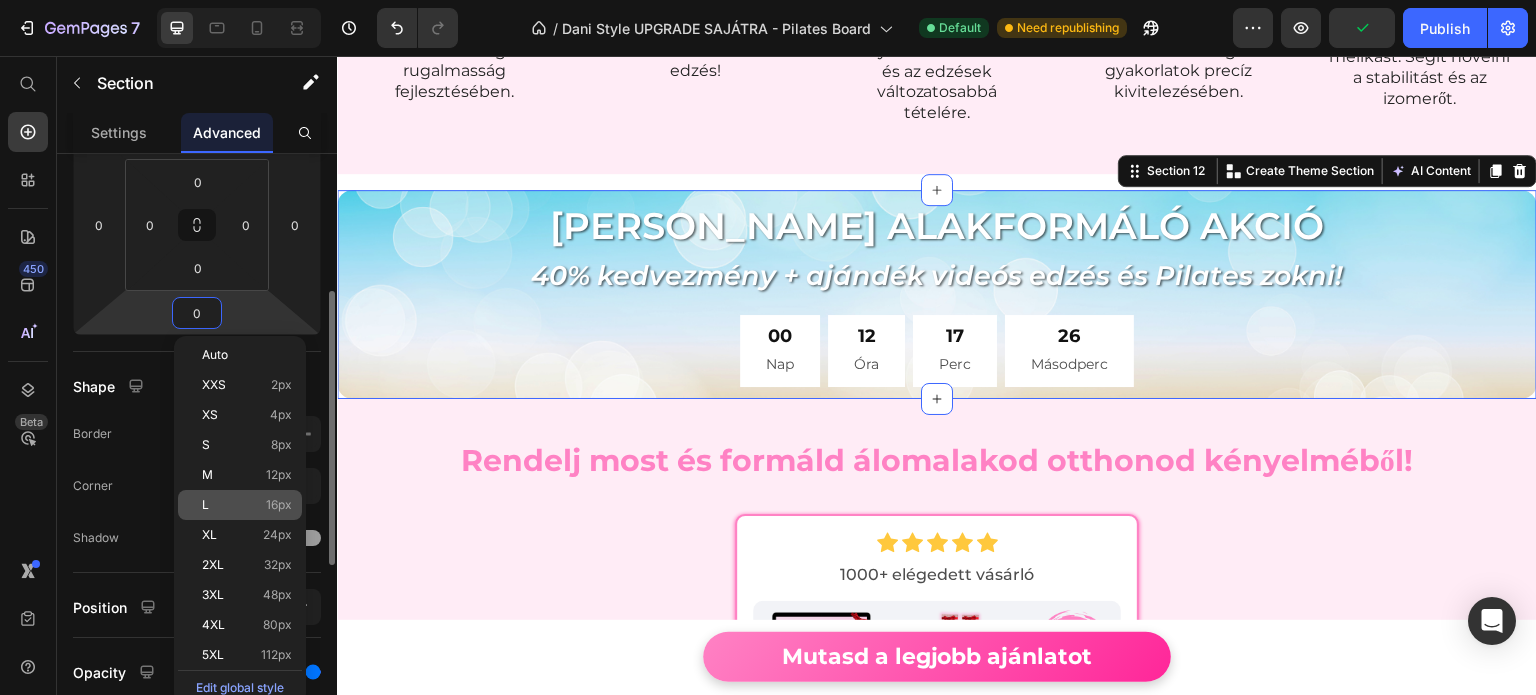 click on "L 16px" at bounding box center (247, 505) 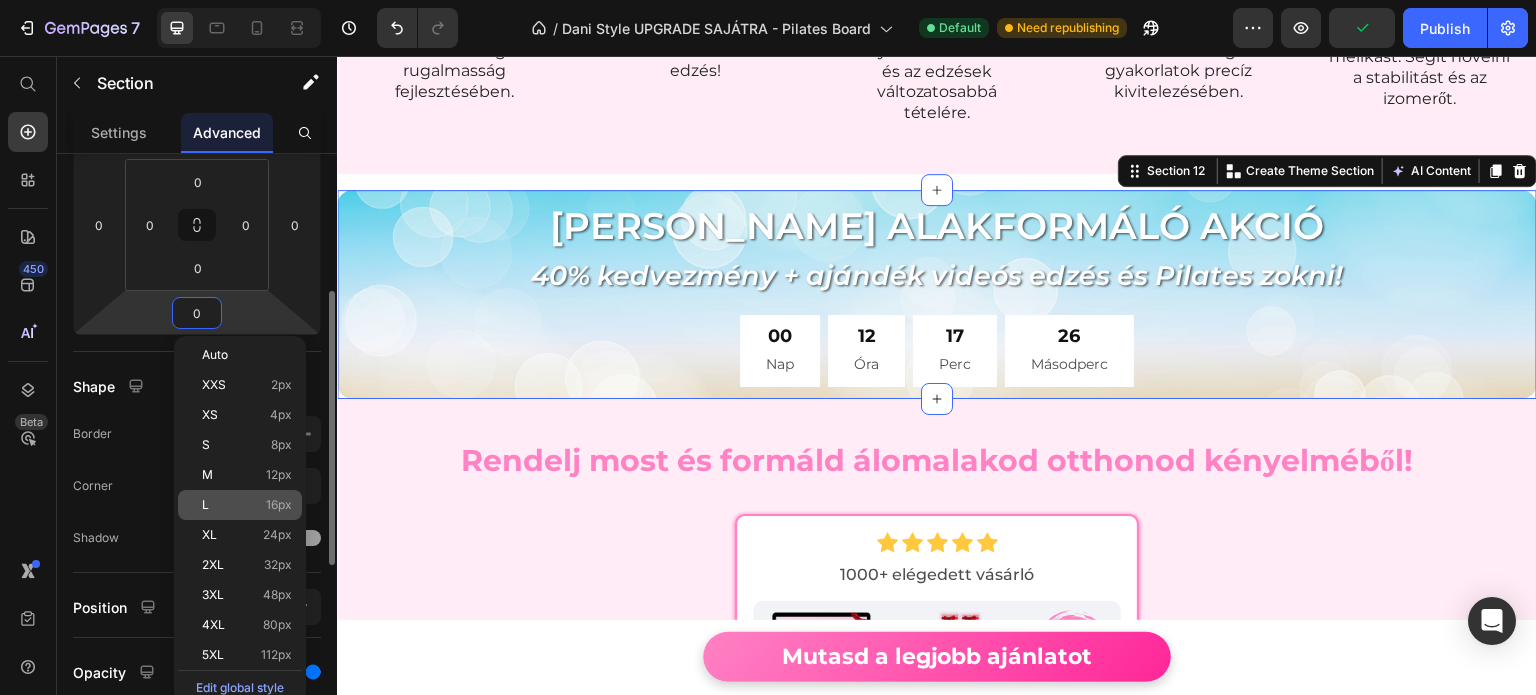 type on "16" 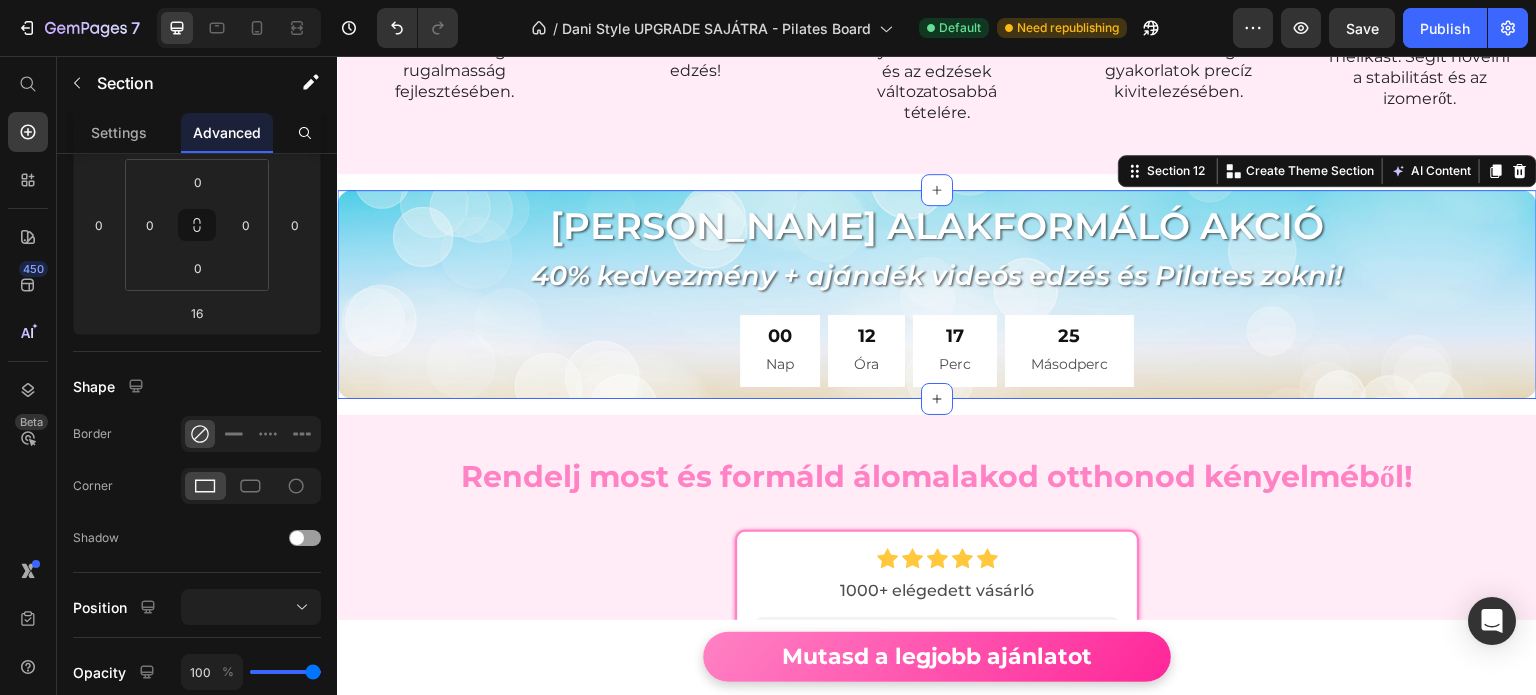 click on "Rendelj most és formáld álomalakod otthonod kényelméből! Heading Row                Icon                Icon                Icon                Icon                Icon Icon List Hoz 1000+ elégedett vásárló Text Block (P) Images & Gallery 1 Darab Multifunkcionális Pilates Reformer Heading +  Ajándék  Otthoni Reformer Pilates Edzésprogram + 1 Pár  Ajándék  Csúszásgátló Pilates Zokni Heading
Icon 30 napos pénzvisszafizetési garancia Text block
Icon Utánvétes fizetés Text block Icon List 38.490 Ft (P) Price 54.990 Ft (P) Price Row Megspórolsz: 16.500 Ft (P) Tag
Custom Code Utolsó darabok készleten Text Block Advanced List Row 👉 Megrendelem (P) Cart Button Image Product Row Row Section 13" at bounding box center (937, 960) 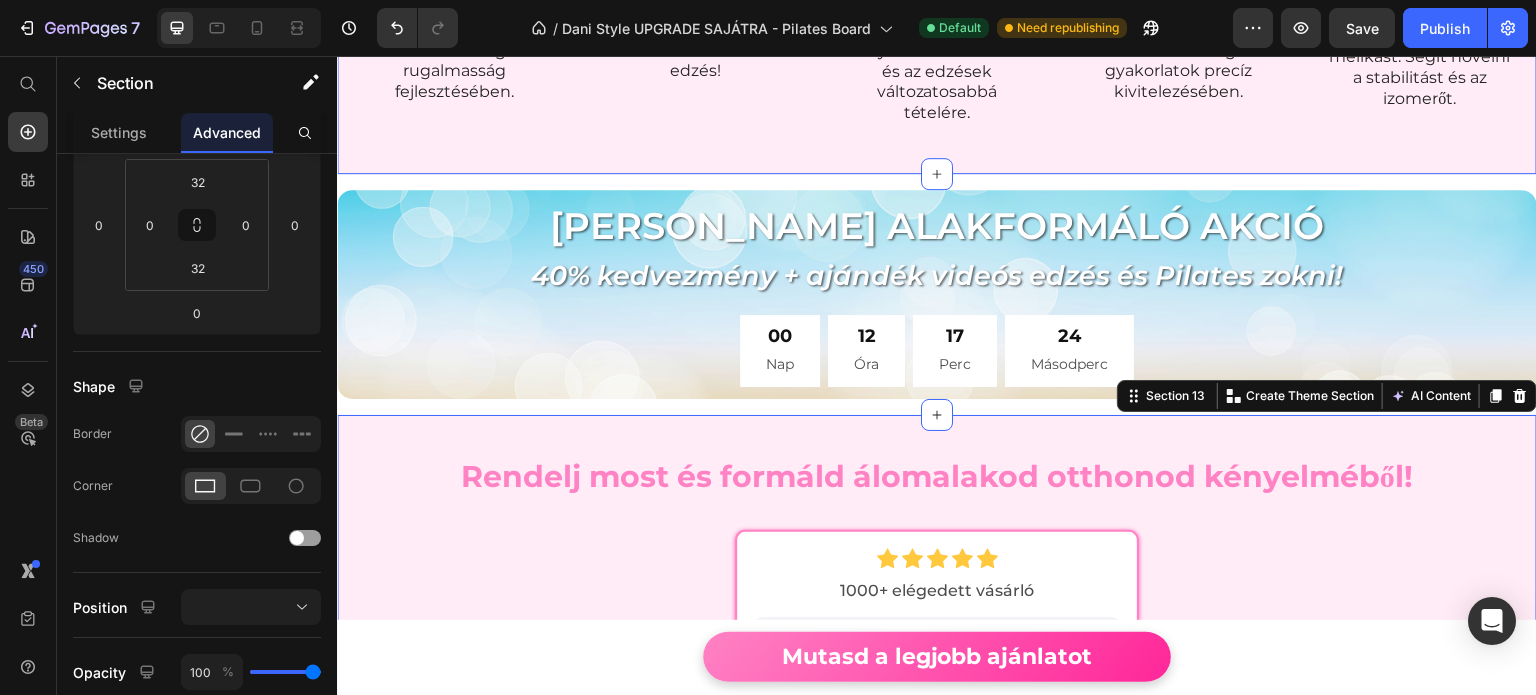 click on "Mit tartalmaz a Pilates Reformer? Heading Image Pilates Reformer Heading A Multifunkcionális Pilates Reformer lehetővé teszi az egész test átmozgatását. Javítja a testtartást, növeli az erőnlétet és segít a rugalmasság fejlesztésében. Text Block Row Image Beépített Időzítő Heading Segít strukturálni az edzéseket és motivál a fejlődésre. Könnyen beállítható, így mindig pontosan tudod, mennyi ideig edzettél, nincs több elcsúszott edzés! Text Block Row Image Ellenállási szalagok Heading A két különböző erősségű szalag segítségével fokozatosan növelheted az edzés intenzitását. Tökéletes mélyizmok erősítésére és az edzések változatosabbá tételére. Text Block Row Image Vastag térdpárna Heading A stabil, vastag és csúszásmentes felület kényelmesebb és biztonságosabb edzést biztosít. Támogatja a helyes testtartást és segít a gyakorlatok precíz kivitelezésében. Text Block Row Image Kapaszkodók/ markolatok Heading Text Block Row Row" at bounding box center (937, -93) 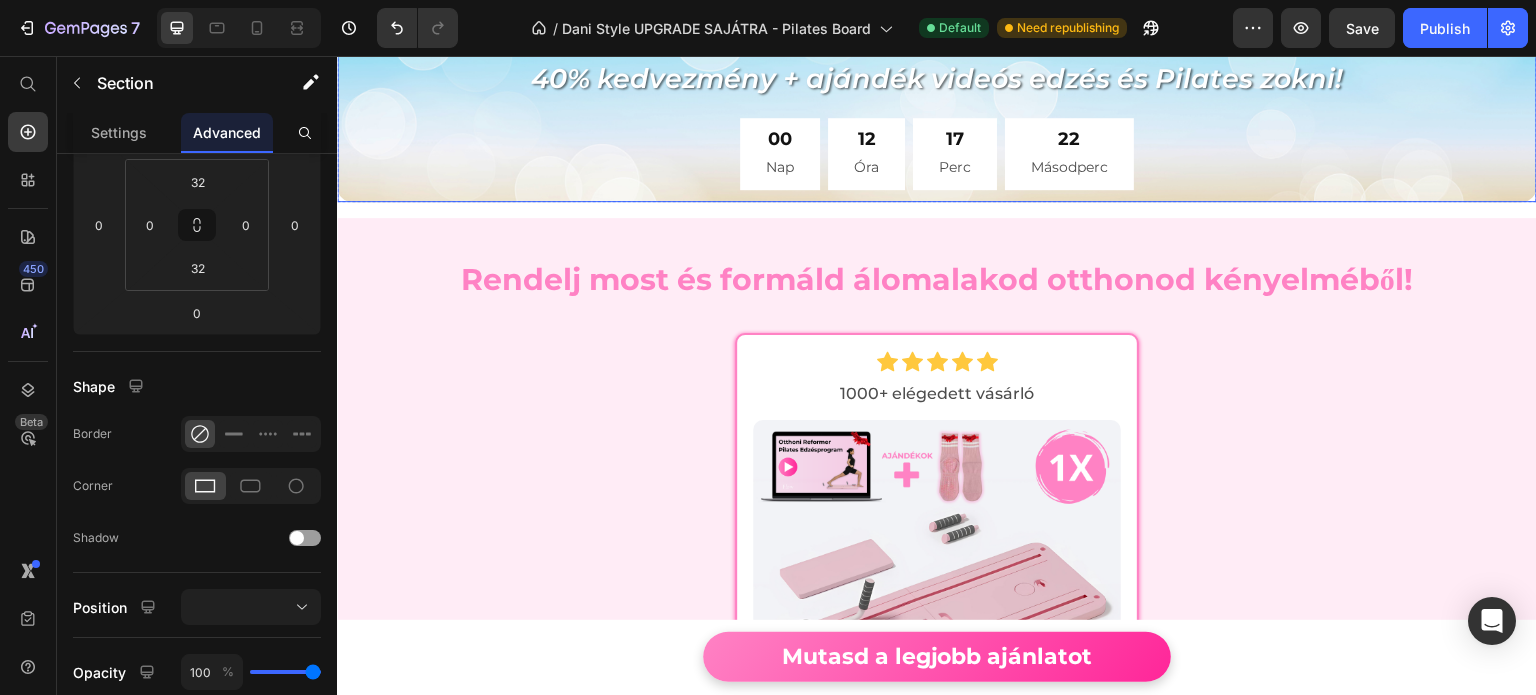 scroll, scrollTop: 6640, scrollLeft: 0, axis: vertical 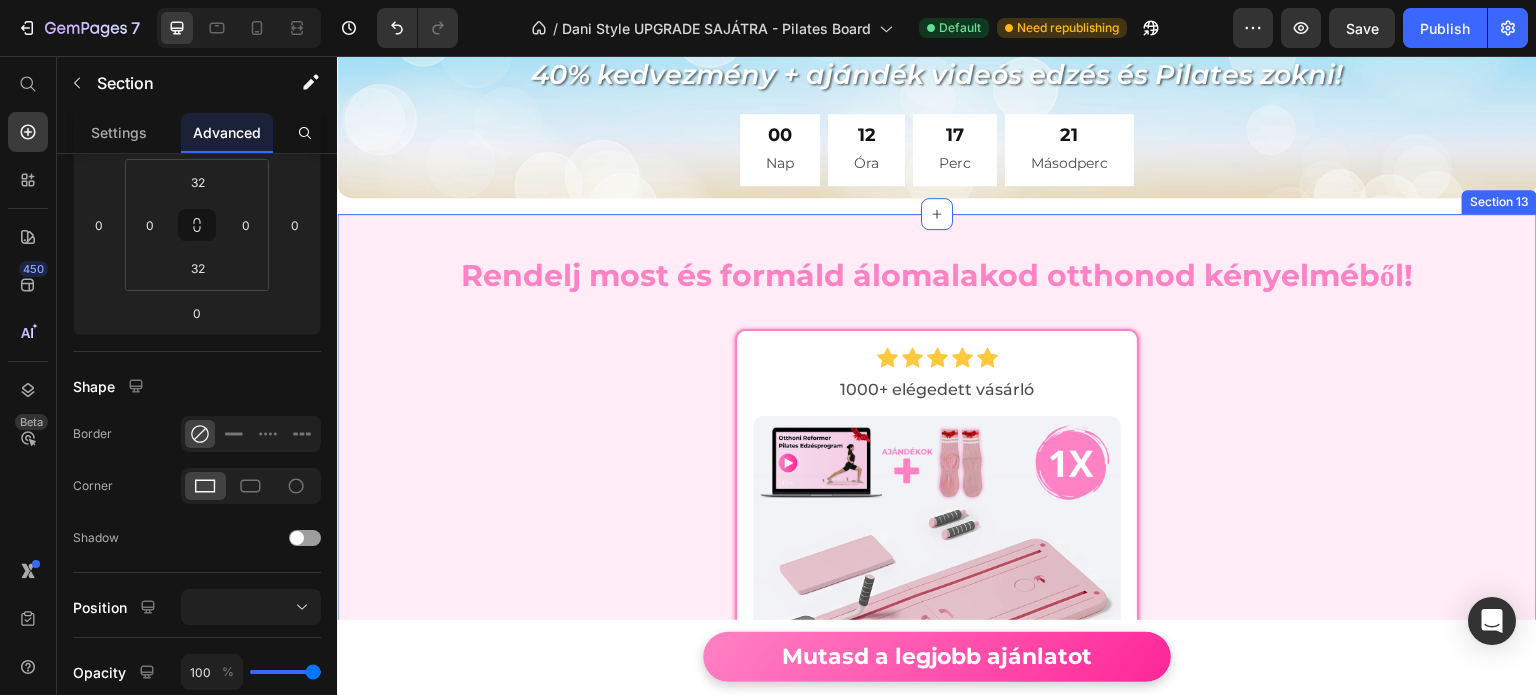 click on "Rendelj most és formáld álomalakod otthonod kényelméből! Heading Row                Icon                Icon                Icon                Icon                Icon Icon List Hoz 1000+ elégedett vásárló Text Block (P) Images & Gallery 1 Darab Multifunkcionális Pilates Reformer Heading +  Ajándék  Otthoni Reformer Pilates Edzésprogram + 1 Pár  Ajándék  Csúszásgátló Pilates Zokni Heading
Icon 30 napos pénzvisszafizetési garancia Text block
Icon Utánvétes fizetés Text block Icon List 38.490 Ft (P) Price 54.990 Ft (P) Price Row Megspórolsz: 16.500 Ft (P) Tag
Custom Code Utolsó darabok készleten Text Block Advanced List Row 👉 Megrendelem (P) Cart Button Image Product Row Row" at bounding box center (937, 755) 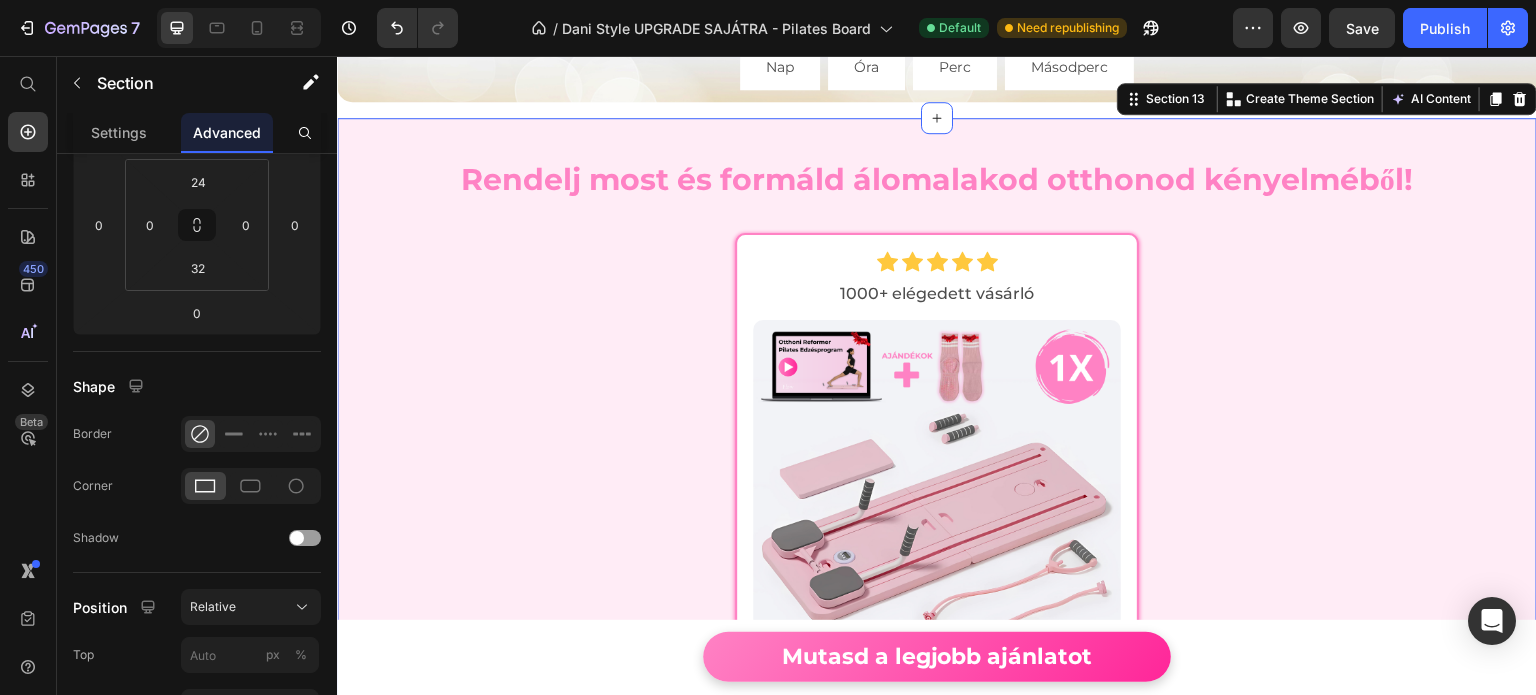 scroll, scrollTop: 6440, scrollLeft: 0, axis: vertical 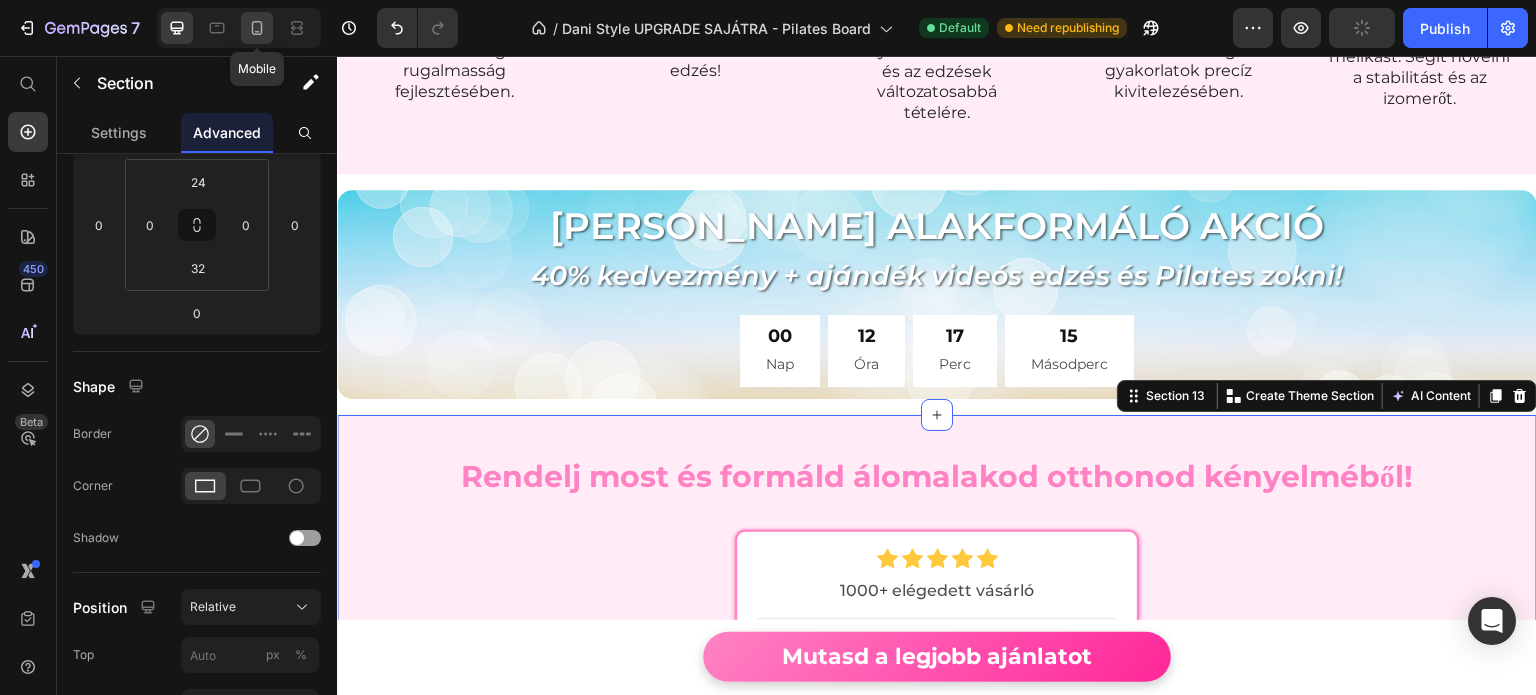 click 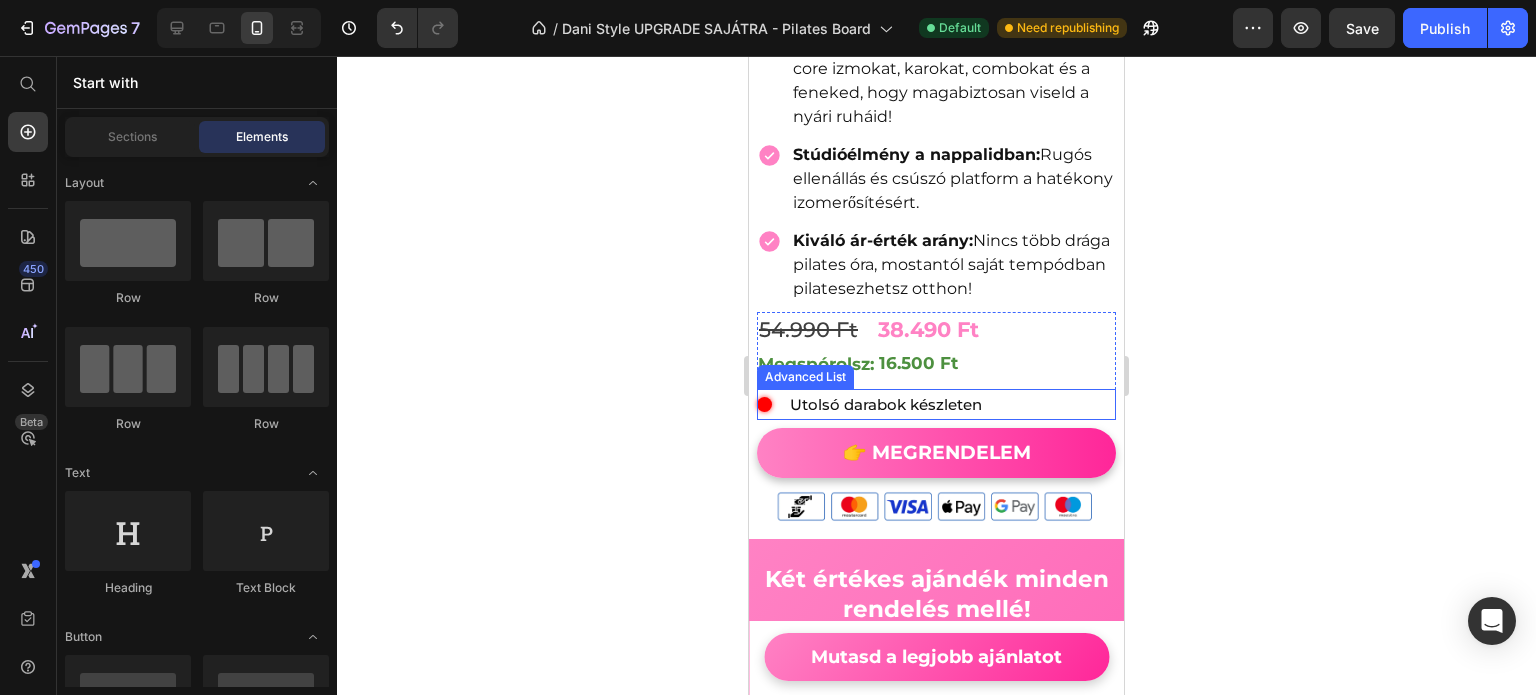 scroll, scrollTop: 800, scrollLeft: 0, axis: vertical 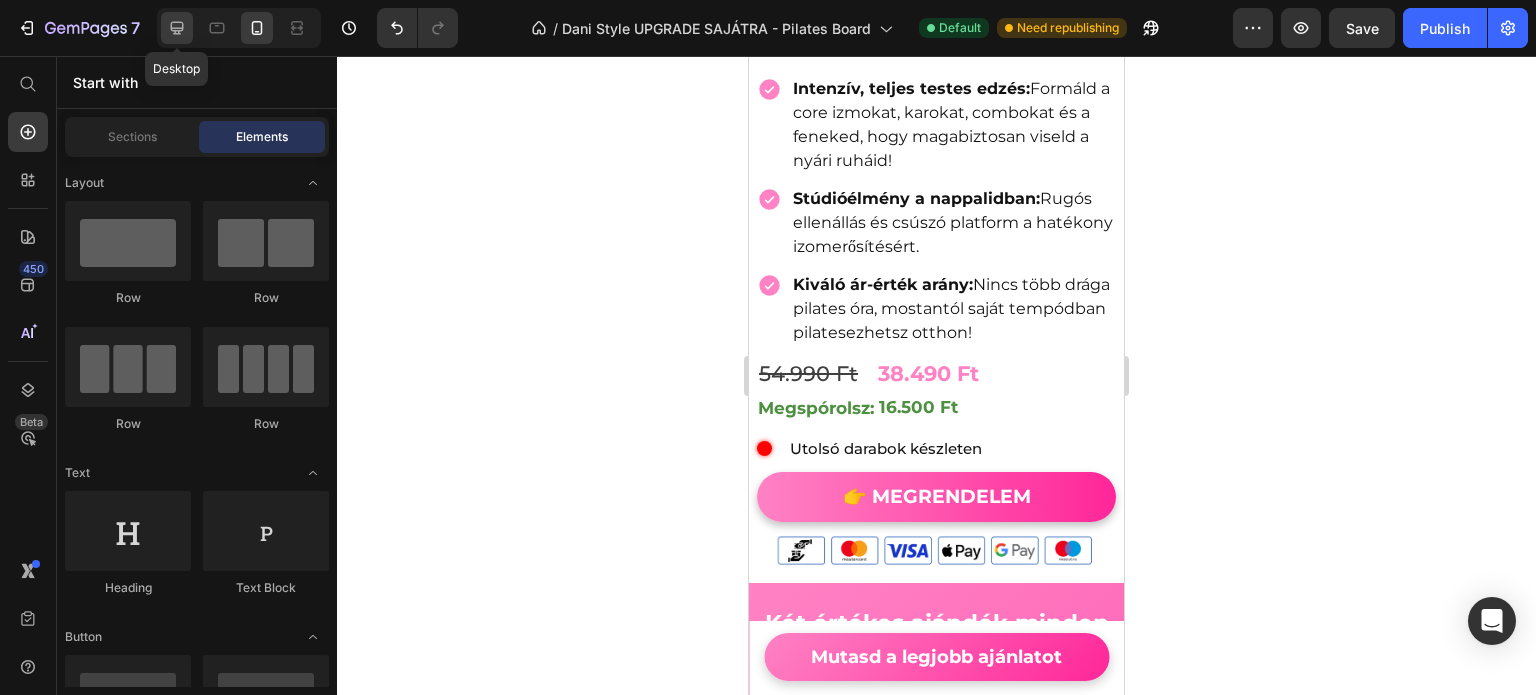 click 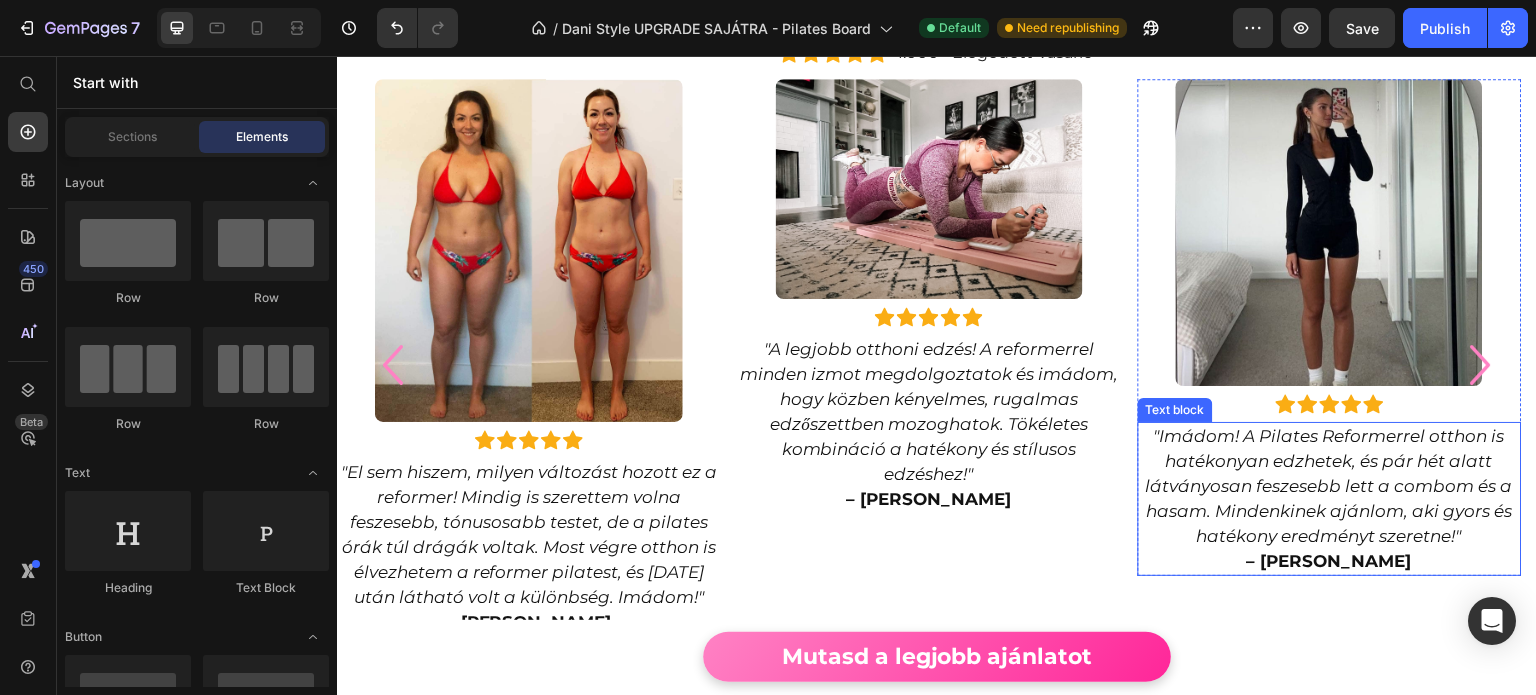scroll, scrollTop: 2308, scrollLeft: 0, axis: vertical 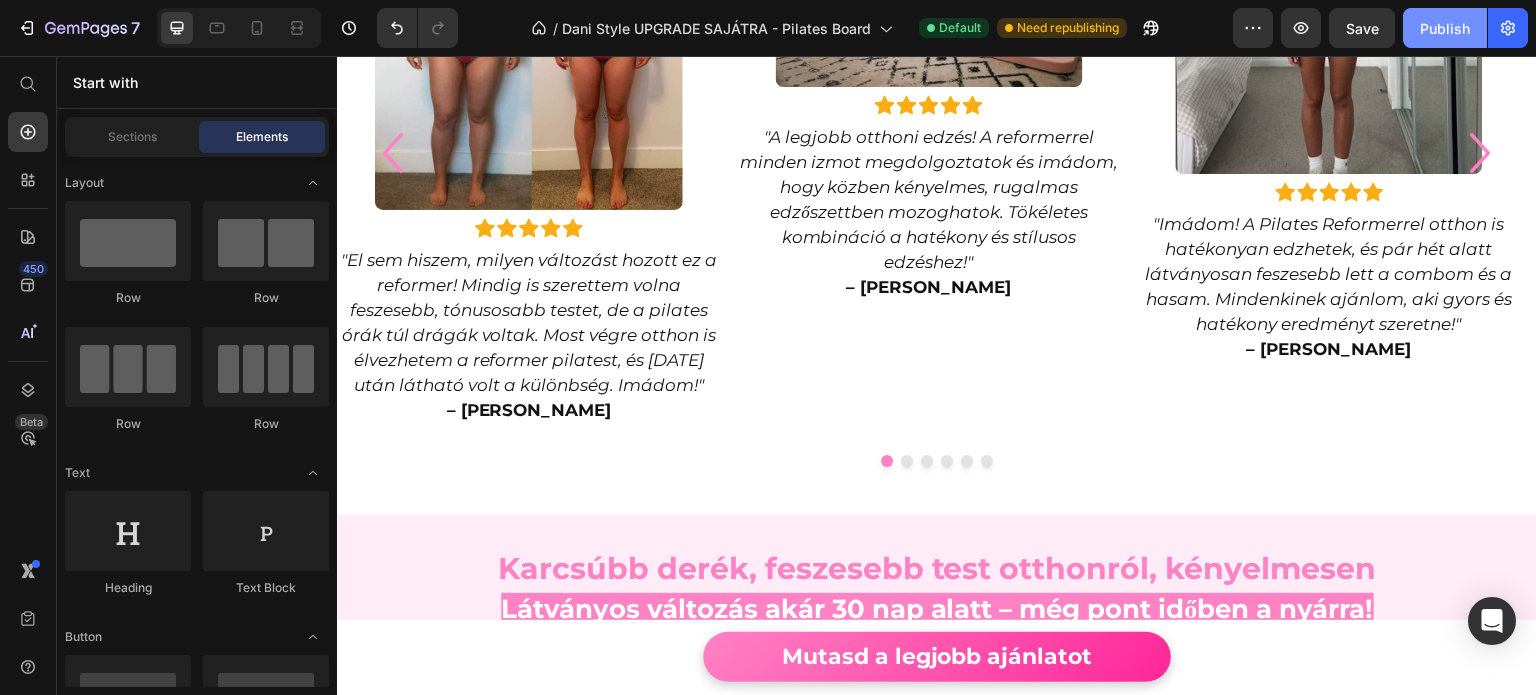 click on "Publish" at bounding box center (1445, 28) 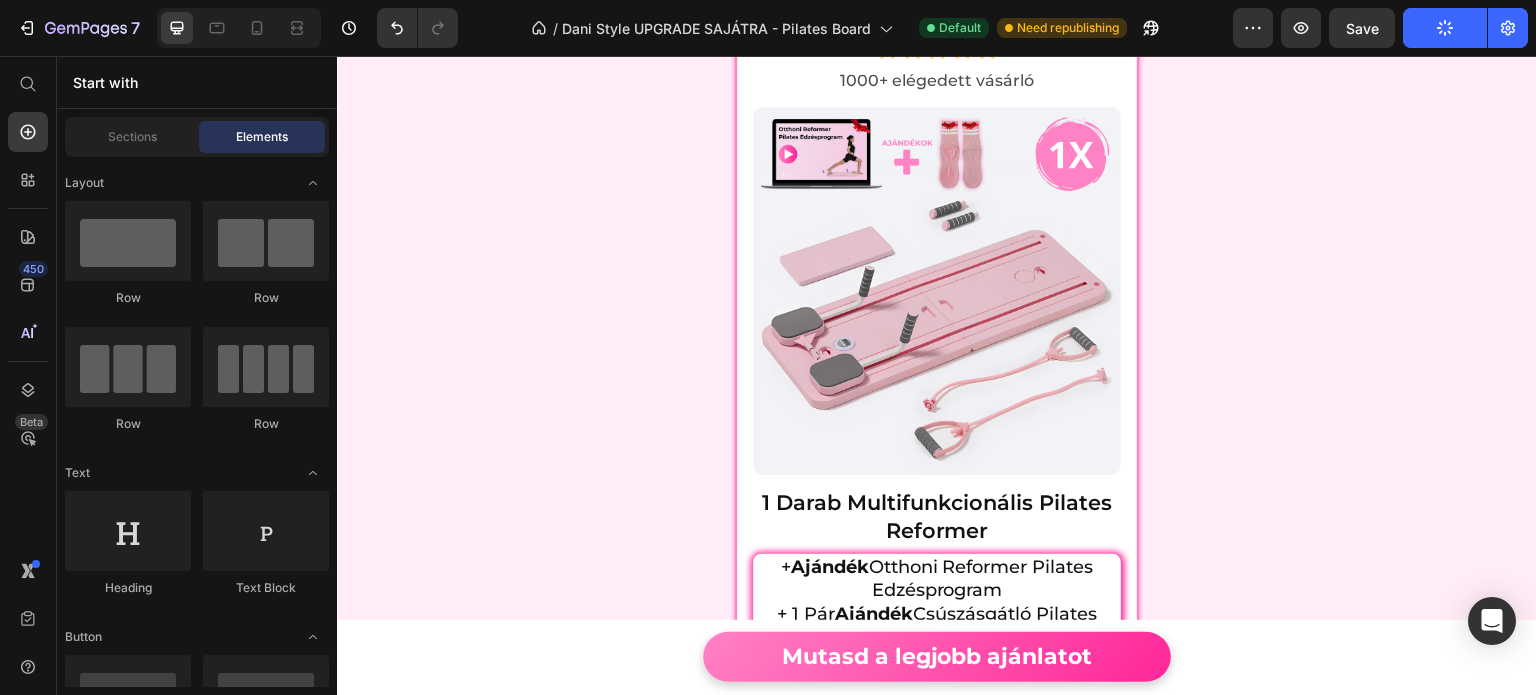 scroll, scrollTop: 6656, scrollLeft: 0, axis: vertical 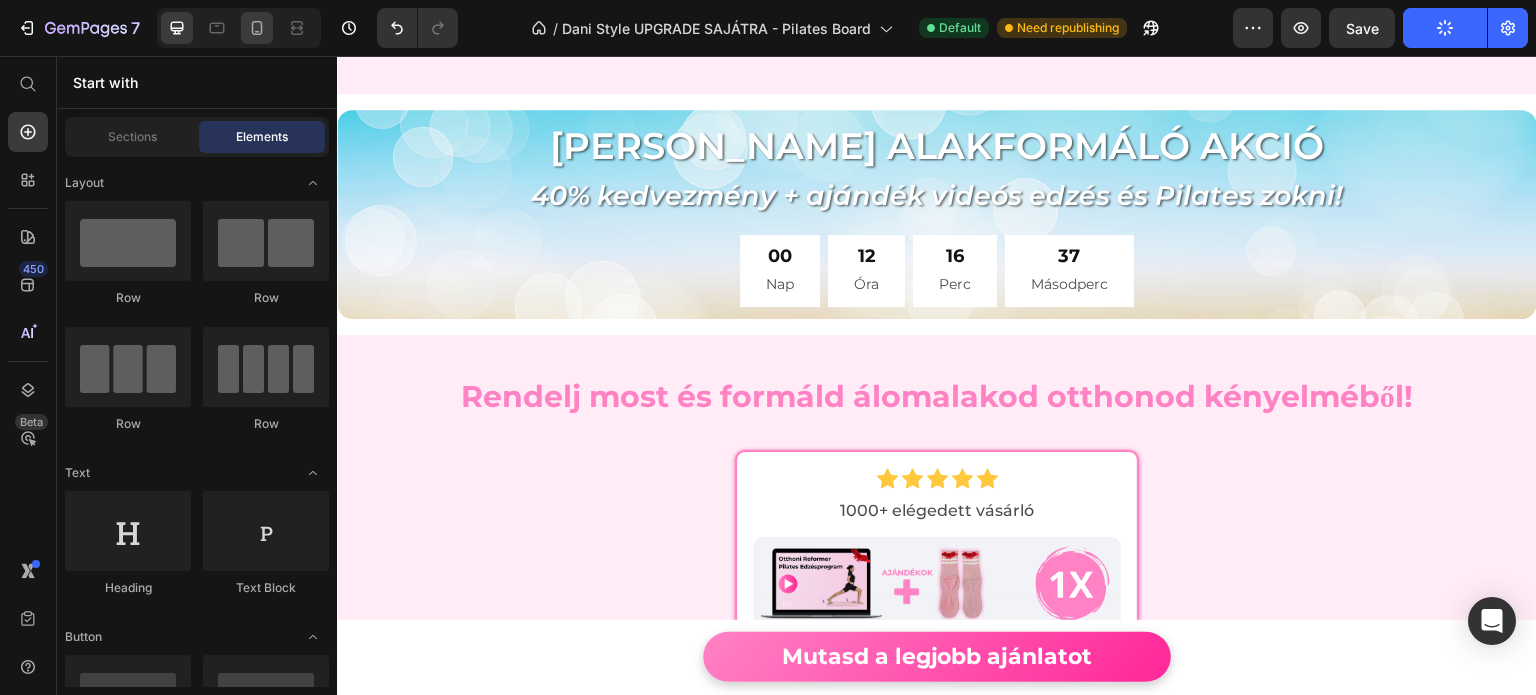click 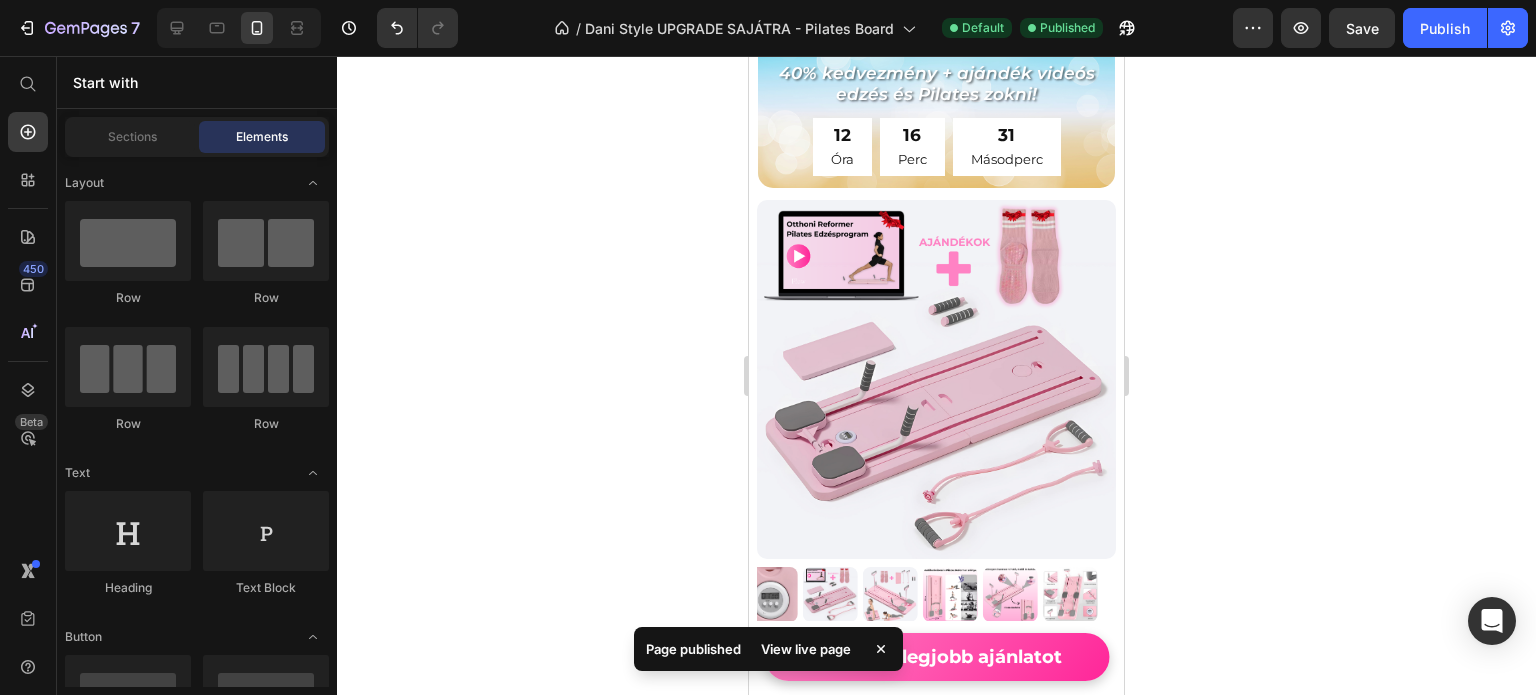 scroll, scrollTop: 0, scrollLeft: 0, axis: both 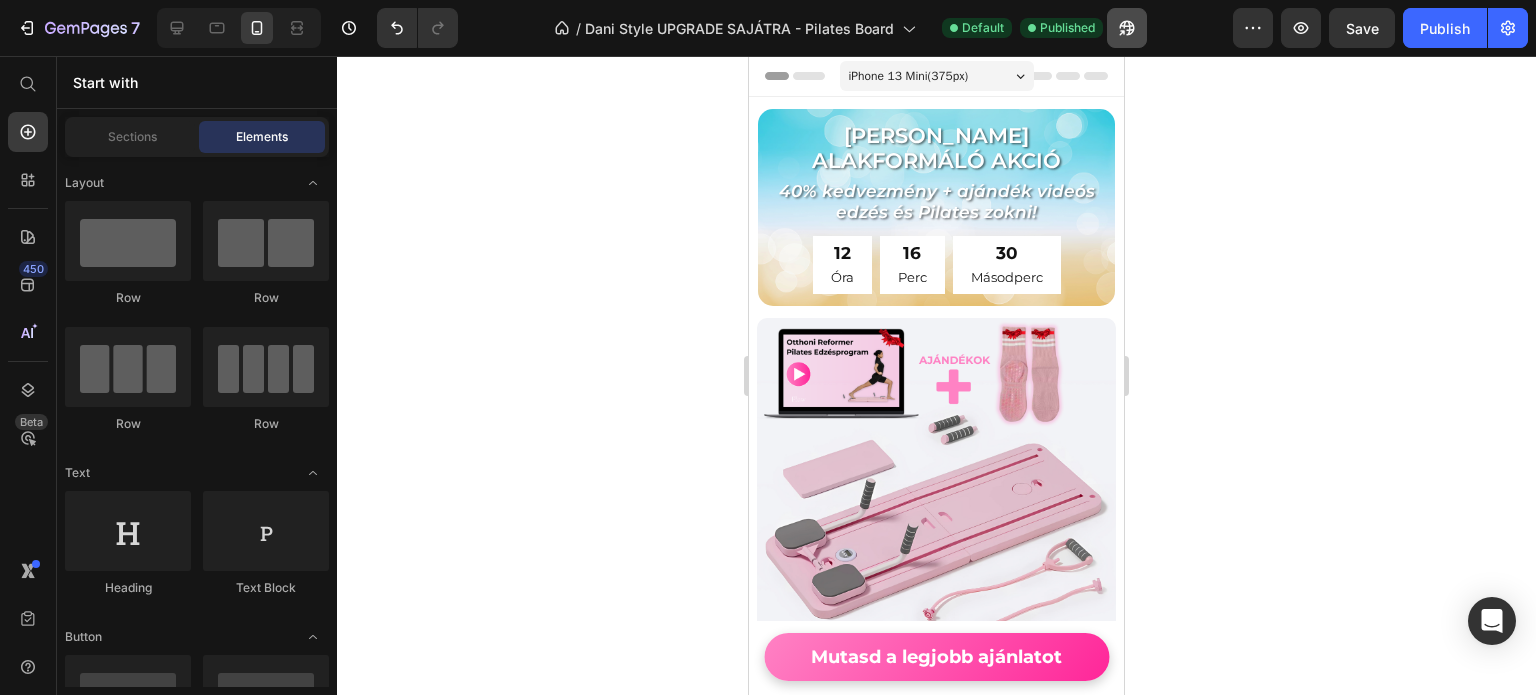 click 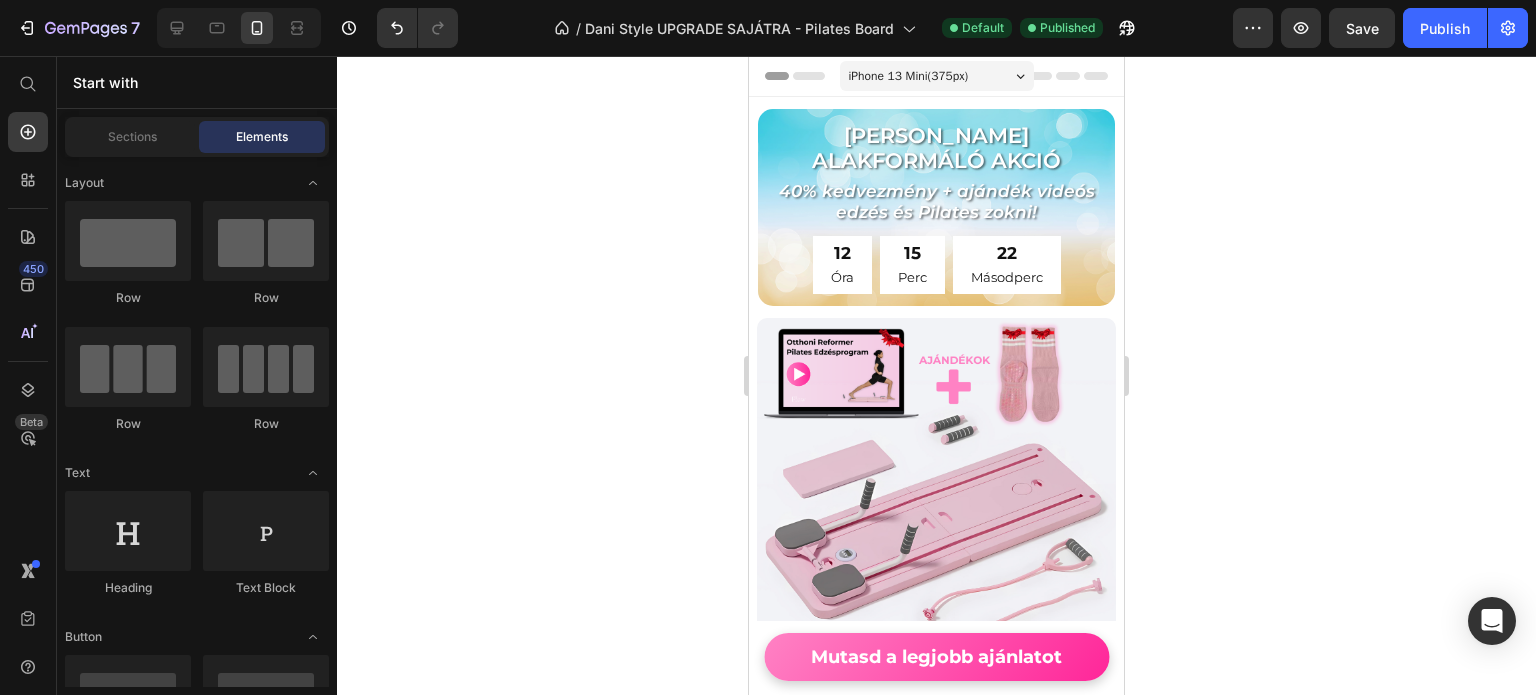 click at bounding box center (239, 28) 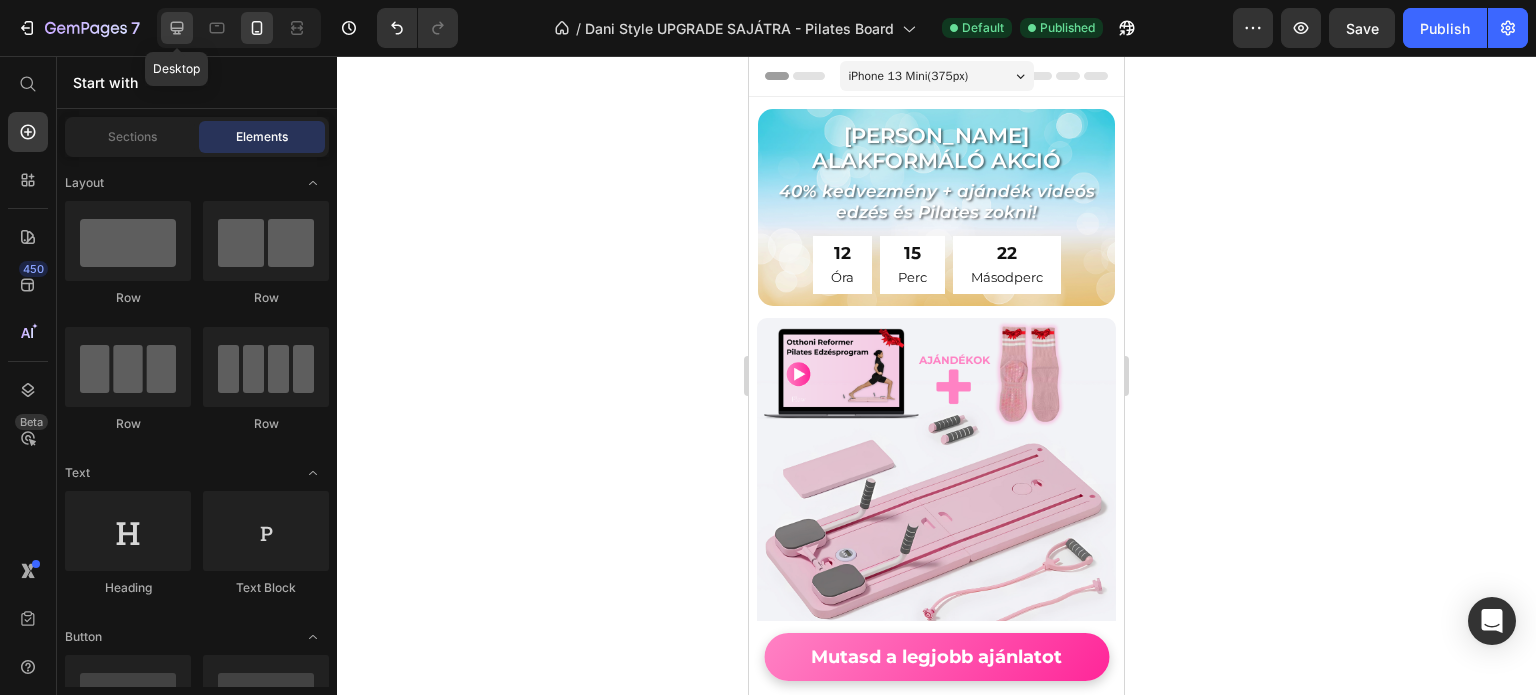 click 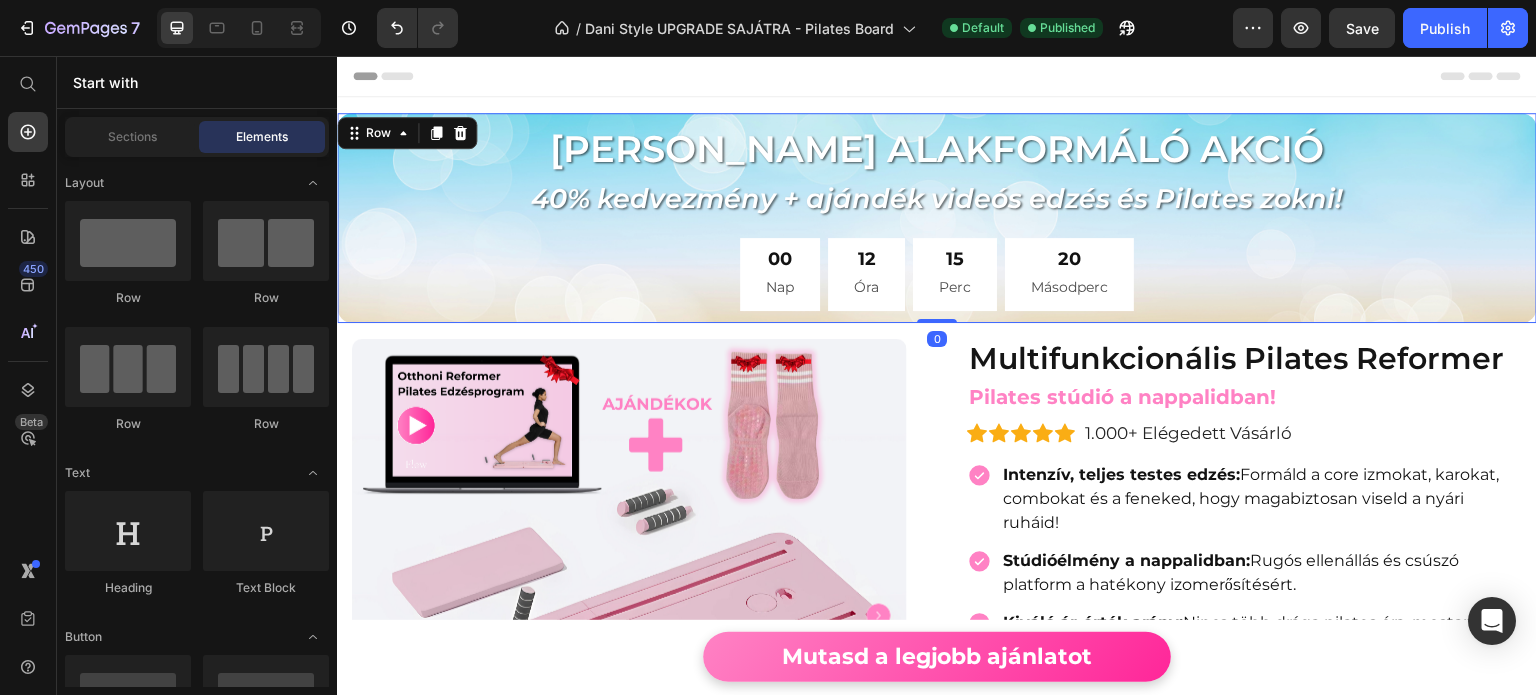 click on "Otthoni Nyári Alakformáló Akció Heading 40% kedvezmény + ajándék videós edzés és Pilates zokni! Heading 00 Nap 12 Óra 15 Perc 20 Másodperc Countdown Timer 12 Óra 15 Perc 20 Másodperc Countdown Timer" at bounding box center (937, 218) 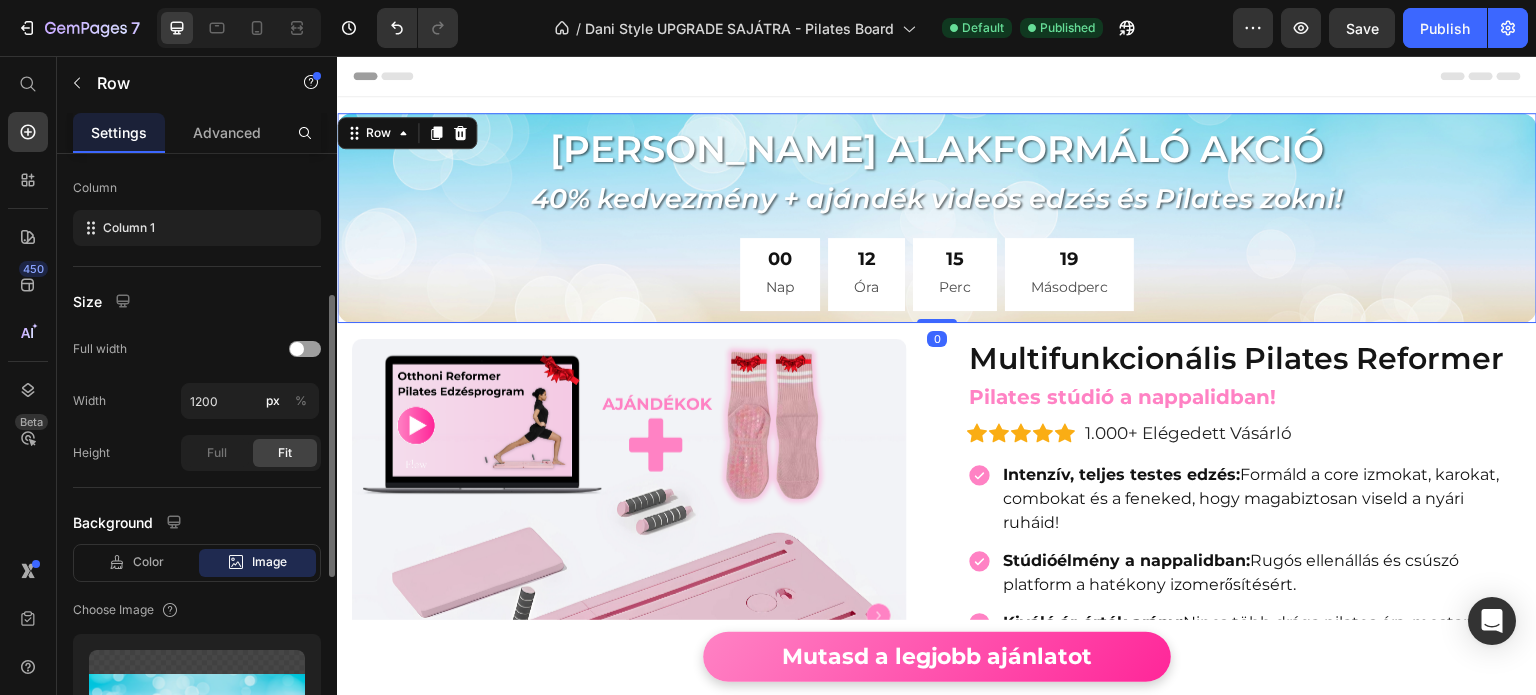 scroll, scrollTop: 600, scrollLeft: 0, axis: vertical 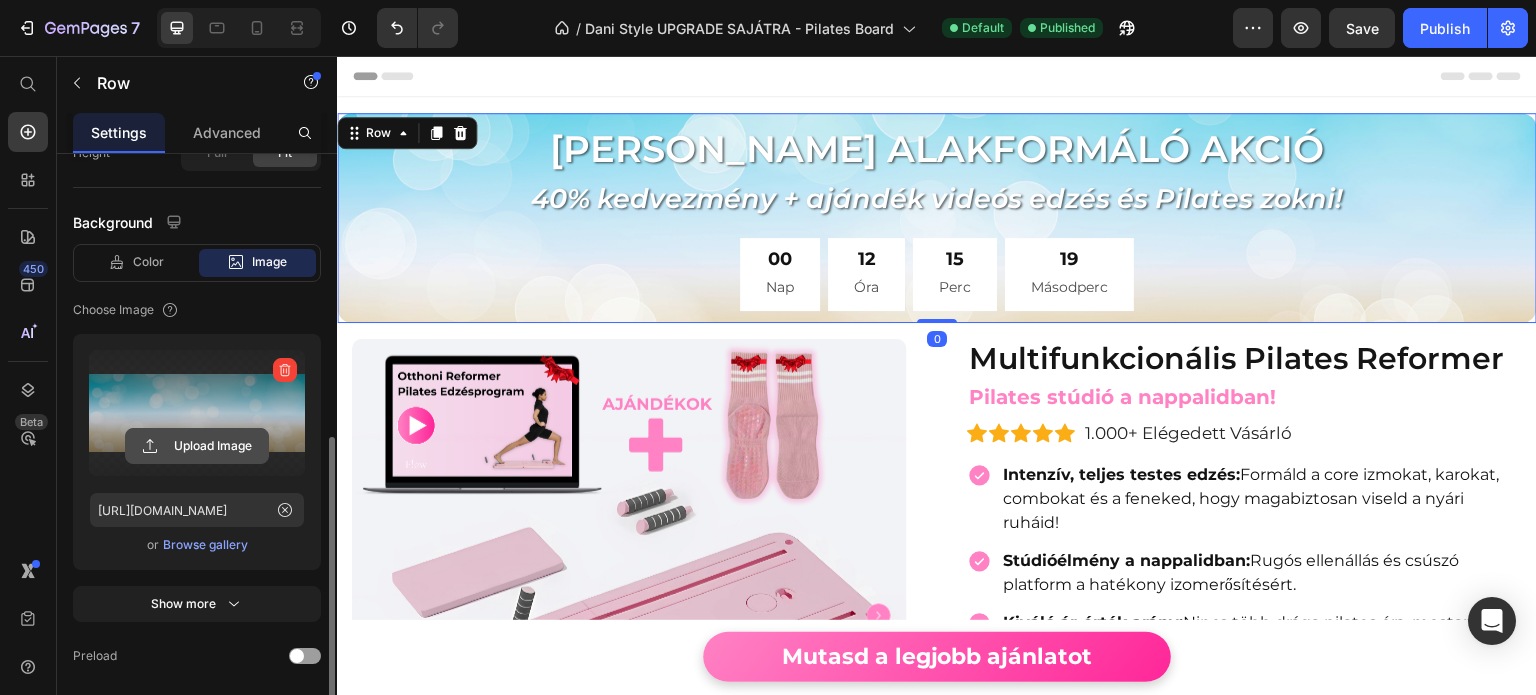 click 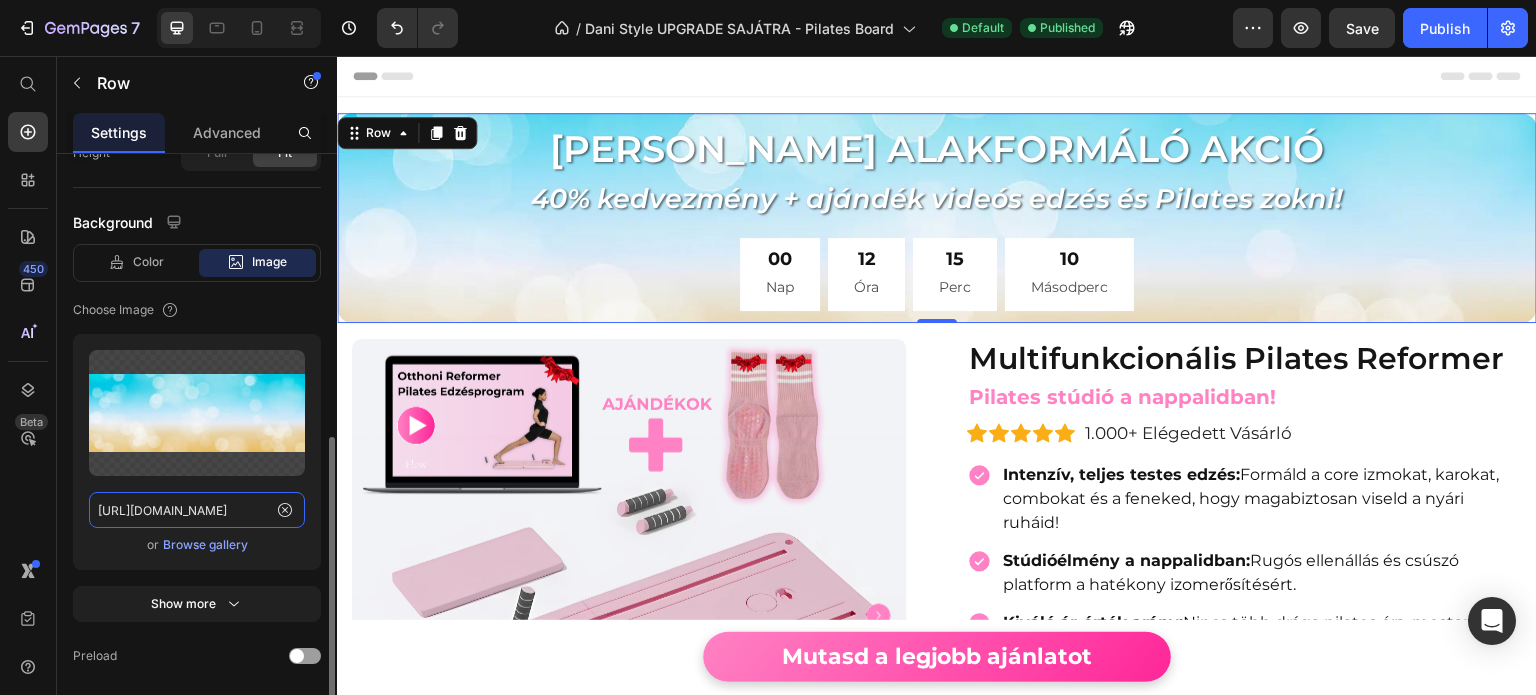 click on "https://cdn.shopify.com/s/files/1/0904/5249/2669/files/gempages_559496258817884989-4bc9fb46-880a-42c7-8043-700c56f338e4.webp" 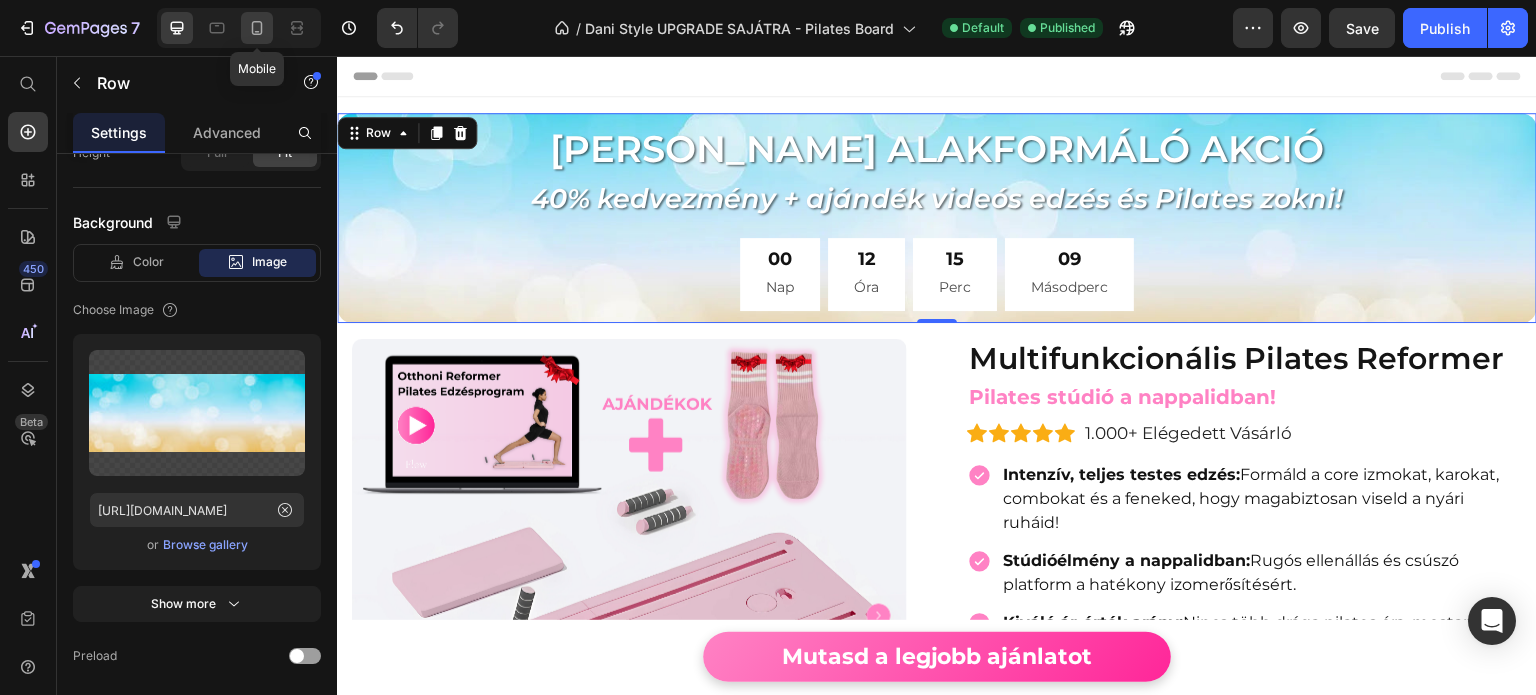 click 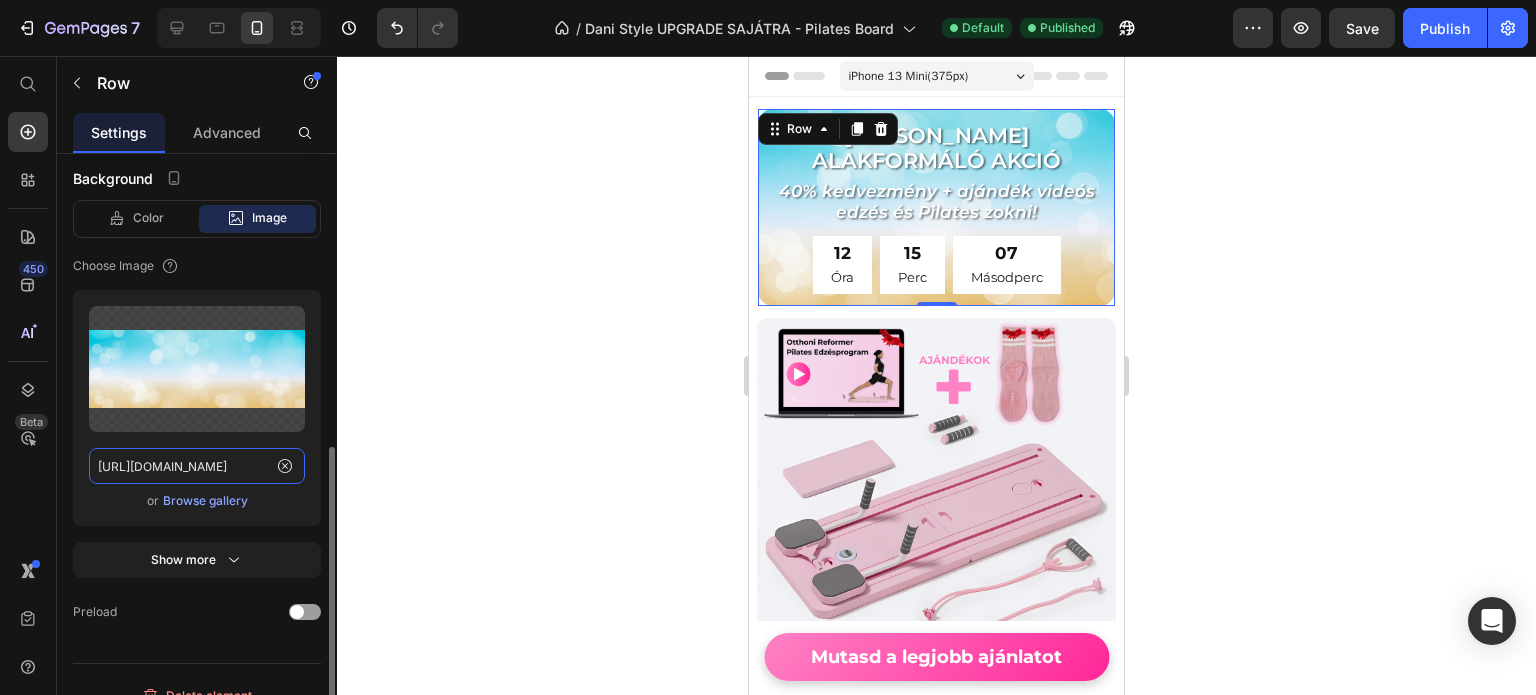 click on "https://cdn.shopify.com/s/files/1/0904/5249/2669/files/gempages_559496258817884989-9f45b414-5836-4fba-a39a-9fe59363a08f.png" 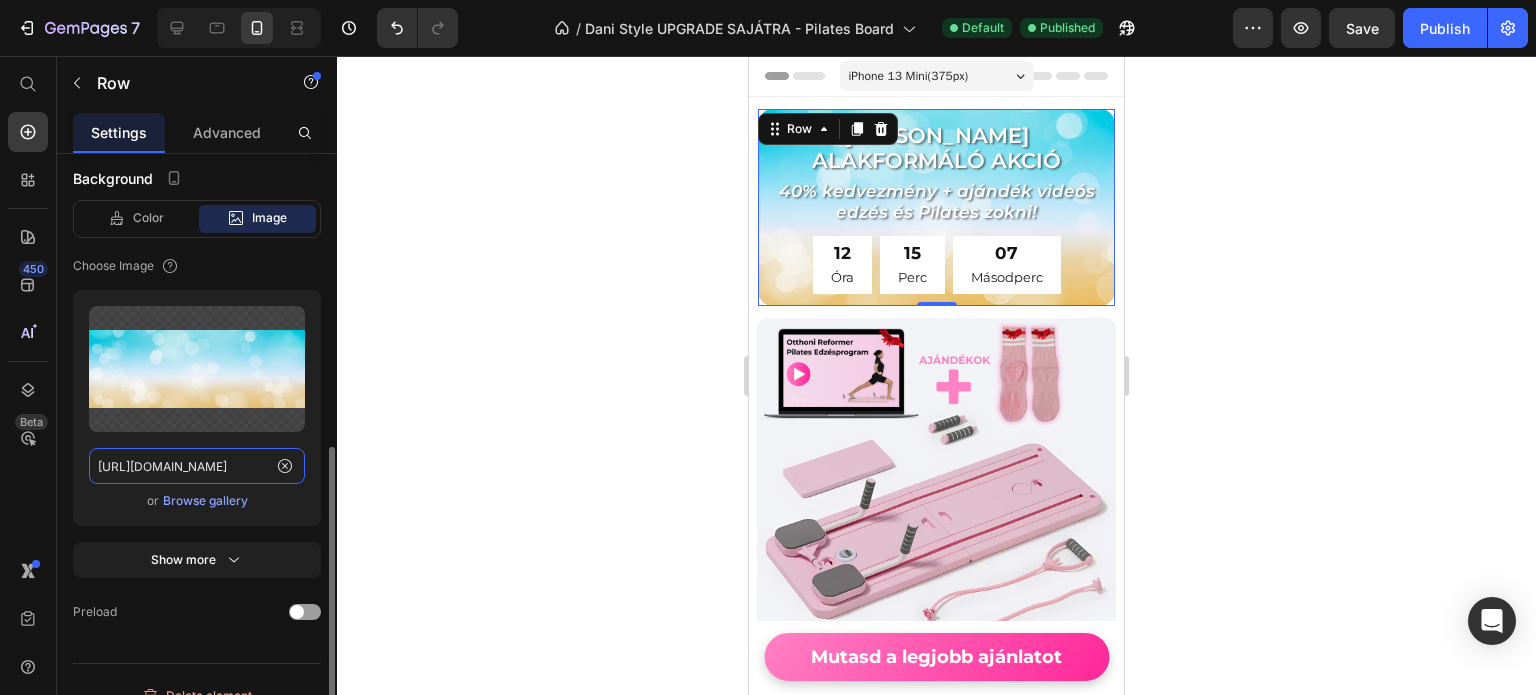 scroll, scrollTop: 0, scrollLeft: 628, axis: horizontal 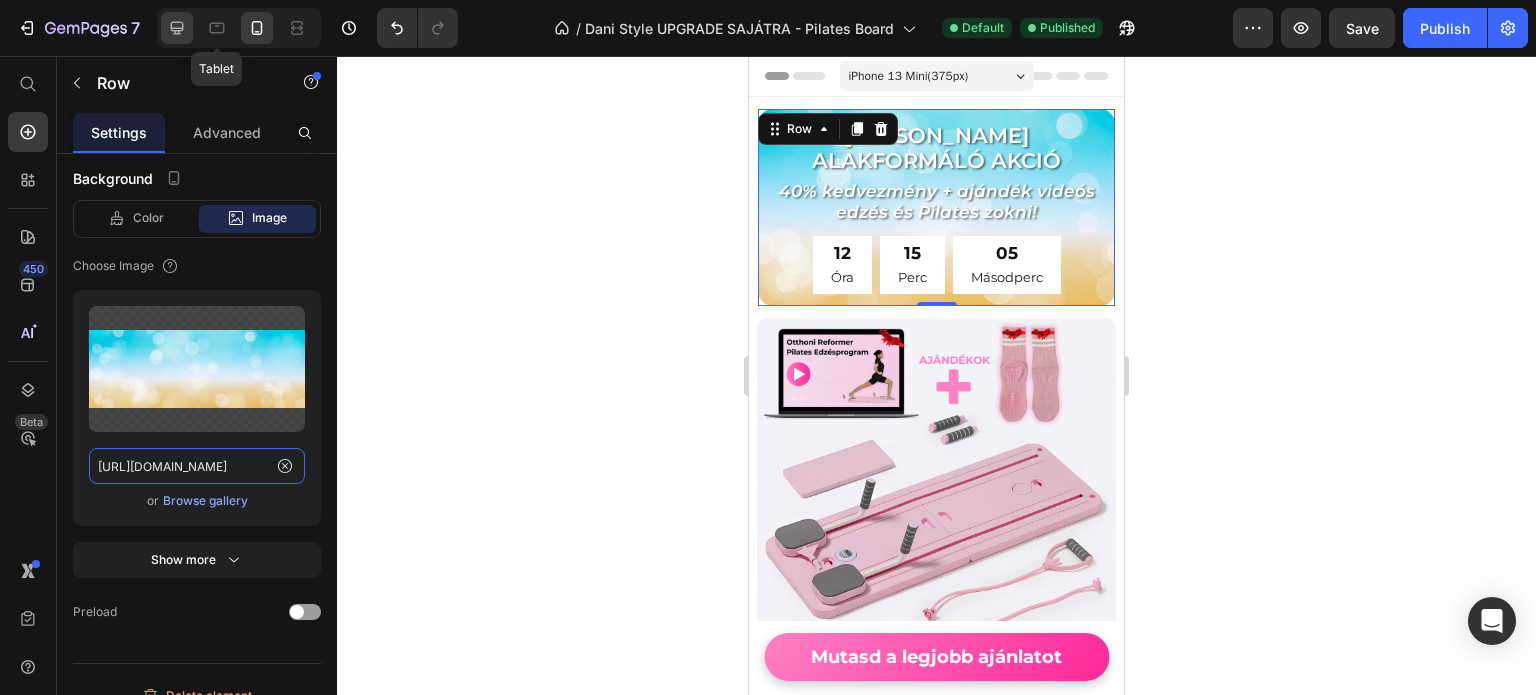 type on "https://cdn.shopify.com/s/files/1/0904/5249/2669/files/gempages_559496258817884989-4bc9fb46-880a-42c7-8043-700c56f338e4.webp" 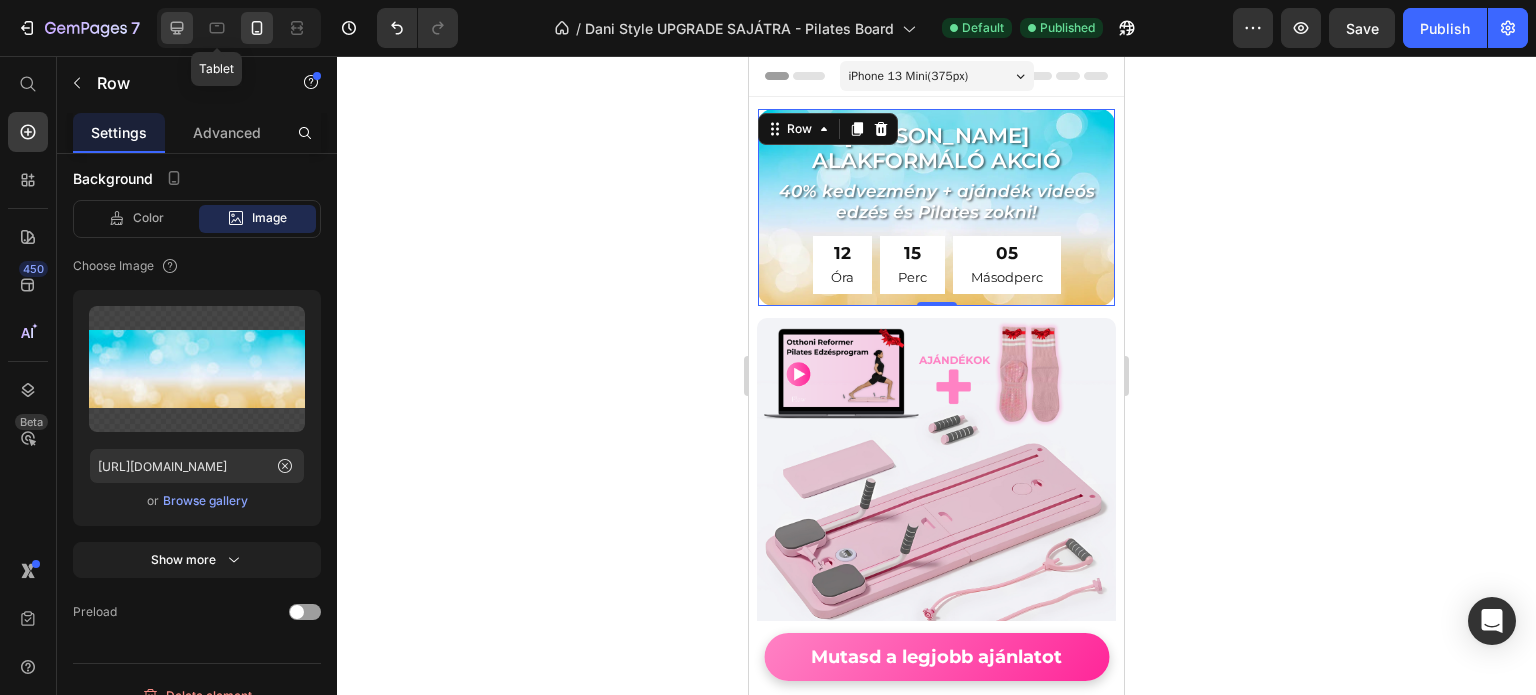 scroll, scrollTop: 0, scrollLeft: 0, axis: both 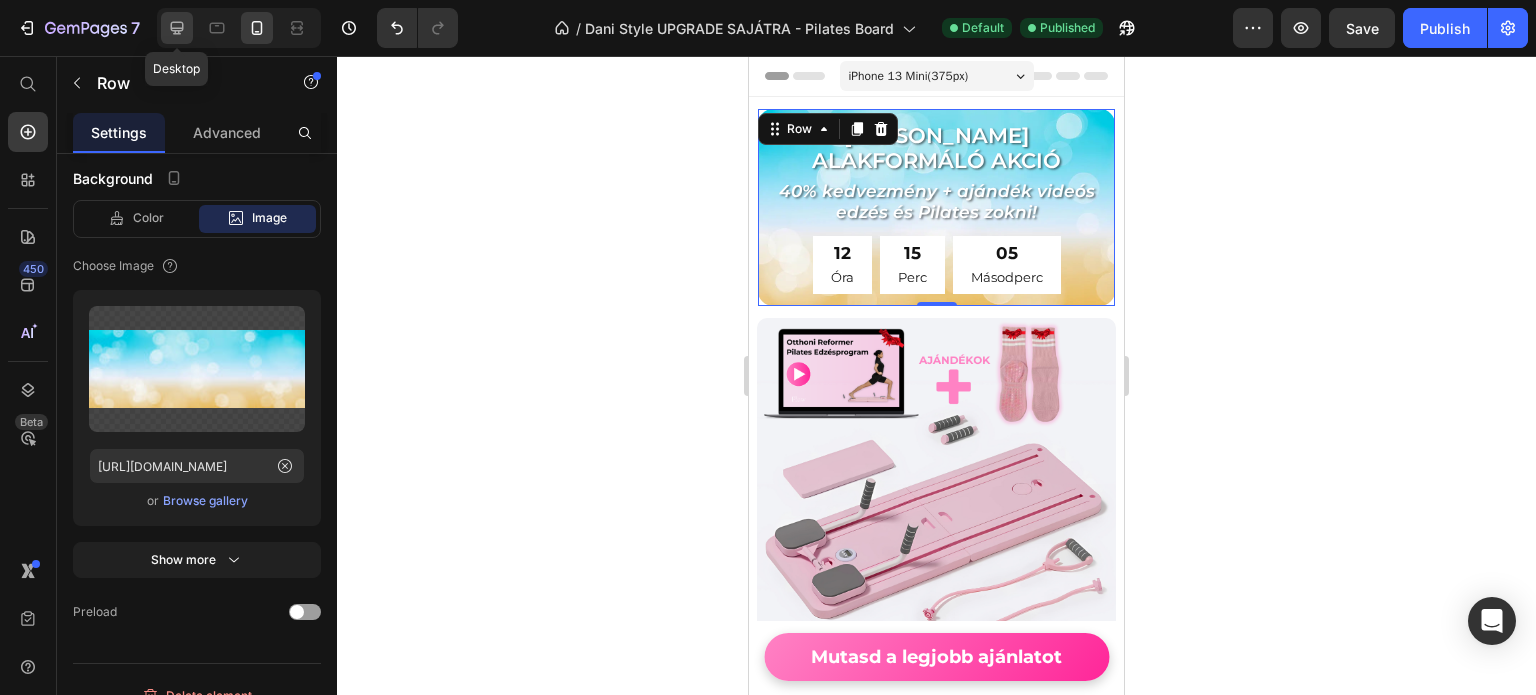 click 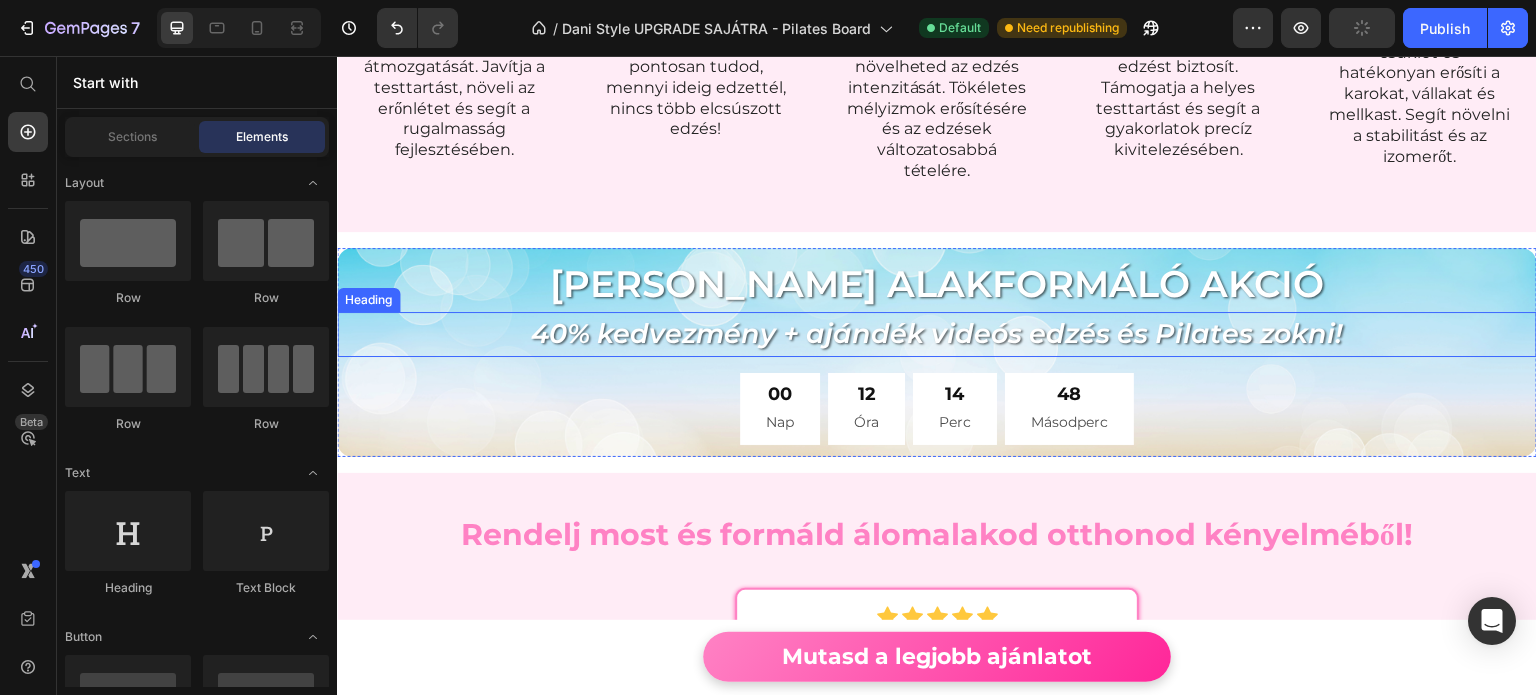 scroll, scrollTop: 6653, scrollLeft: 0, axis: vertical 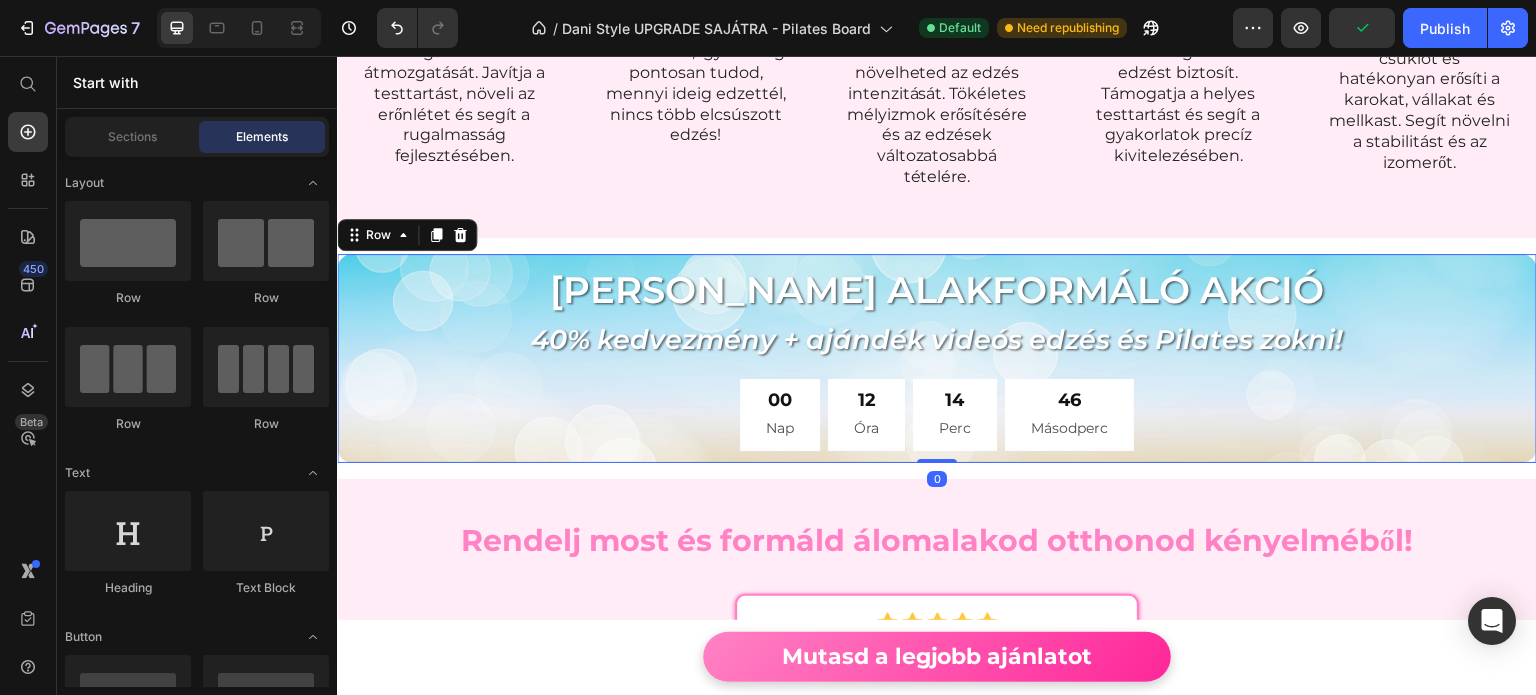 click on "Otthoni Nyári Alakformáló Akció Heading 40% kedvezmény + ajándék videós edzés és Pilates zokni! Heading 00 Nap 12 Óra 14 Perc 46 Másodperc Countdown Timer 12 Óra 14 Perc 46 Másodperc Countdown Timer" at bounding box center (937, 359) 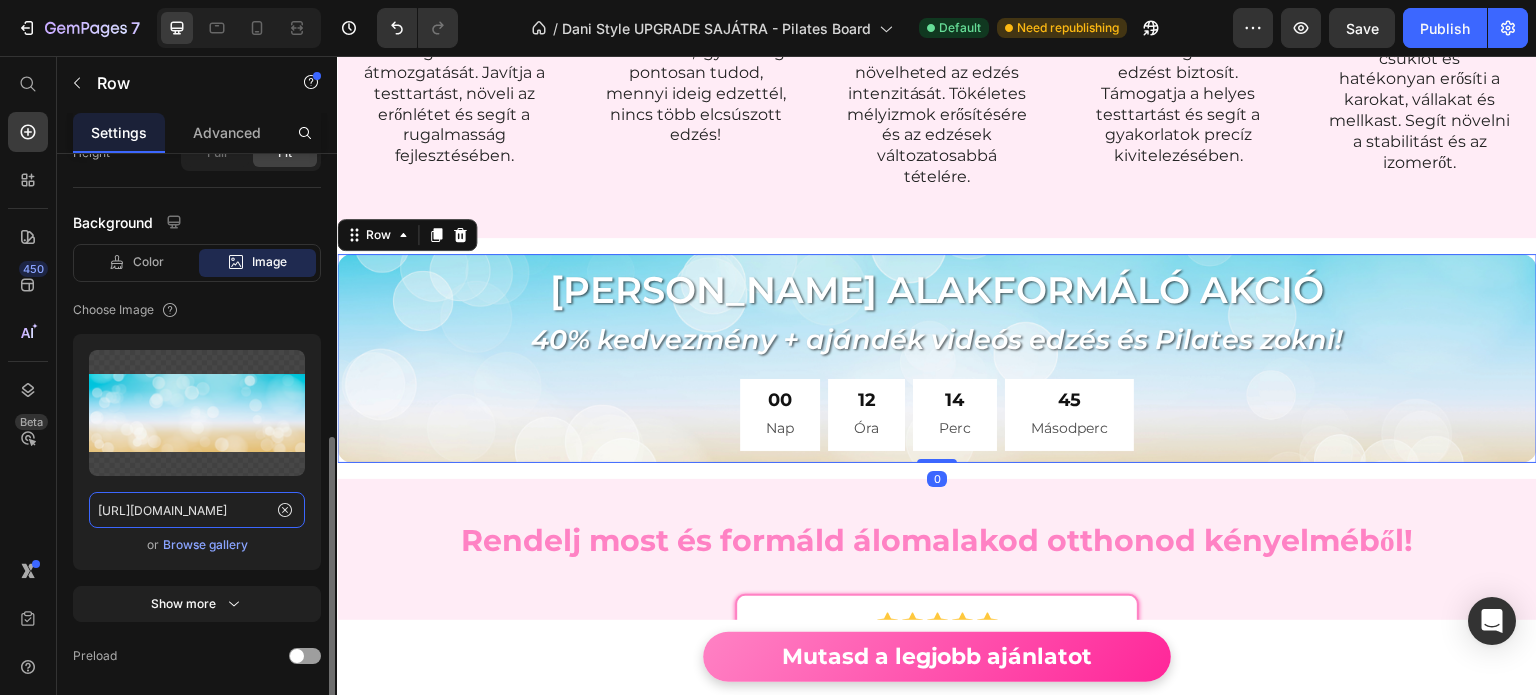 click on "https://cdn.shopify.com/s/files/1/0904/5249/2669/files/gempages_559496258817884989-9f45b414-5836-4fba-a39a-9fe59363a08f.png" 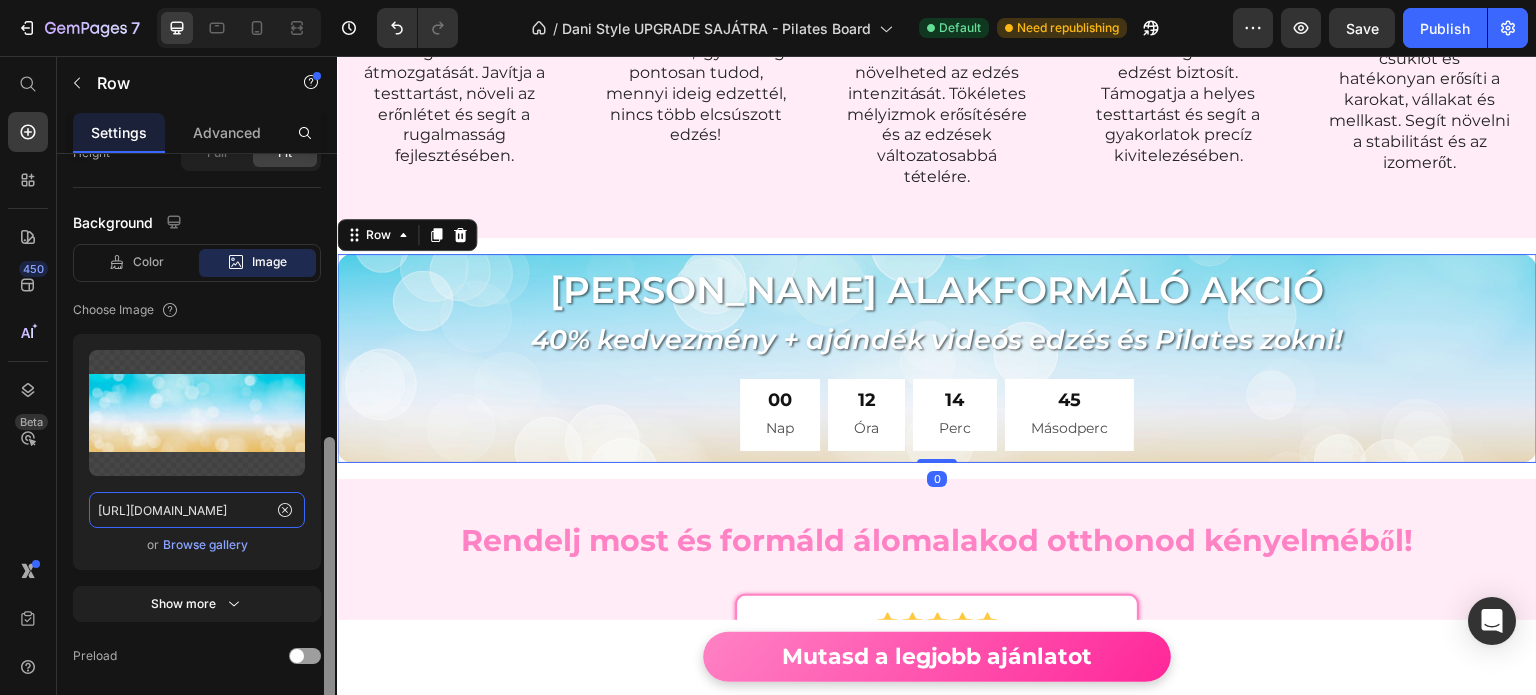 scroll, scrollTop: 0, scrollLeft: 628, axis: horizontal 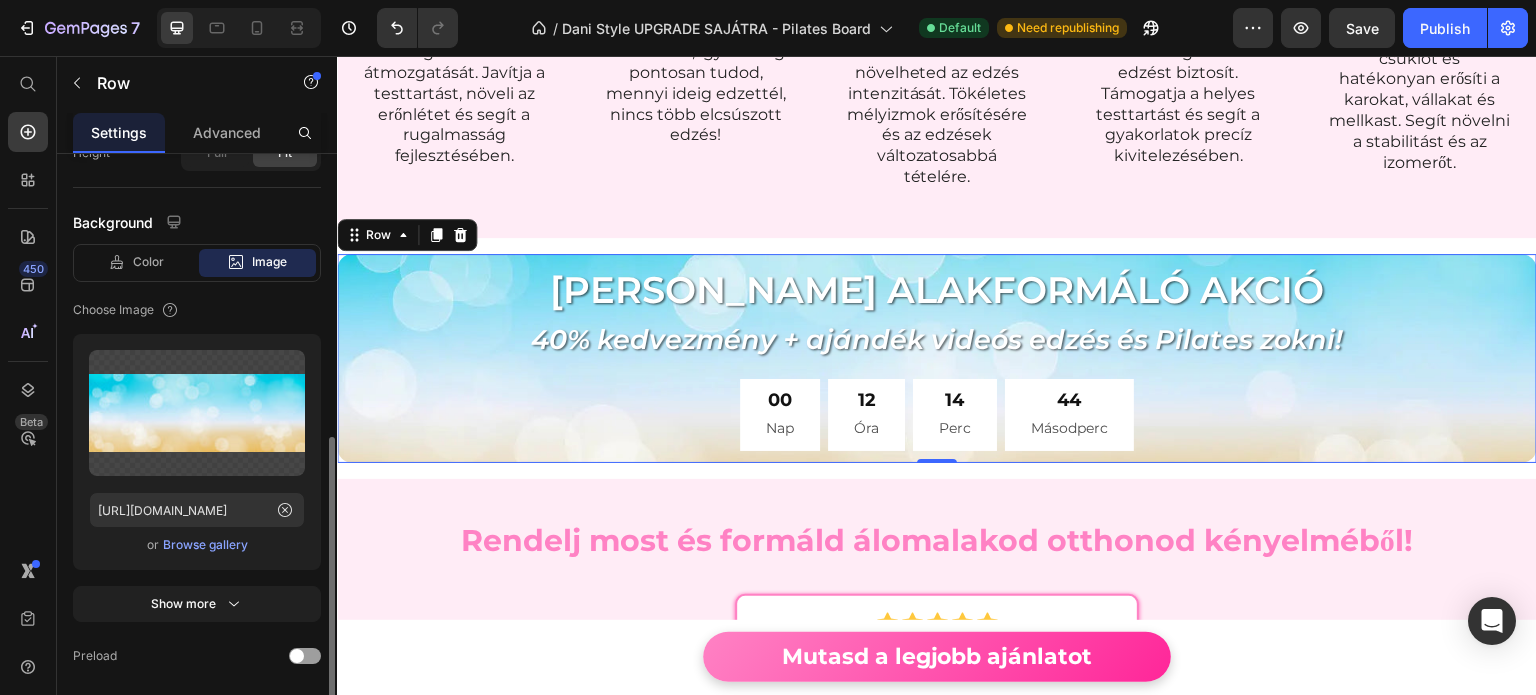 click on "Color Image Video  Choose Image  Upload Image https://cdn.shopify.com/s/files/1/0904/5249/2669/files/gempages_559496258817884989-4bc9fb46-880a-42c7-8043-700c56f338e4.webp  or   Browse gallery  Show more" 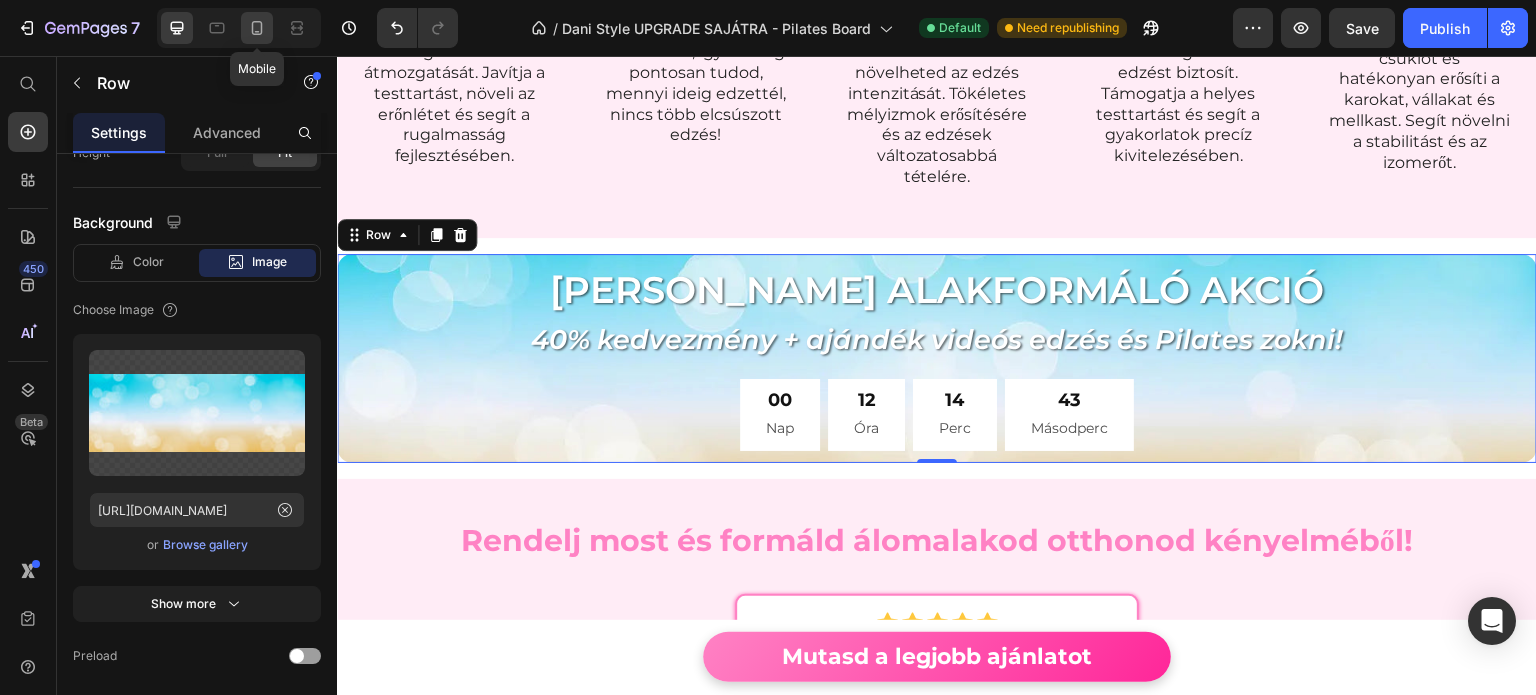 click 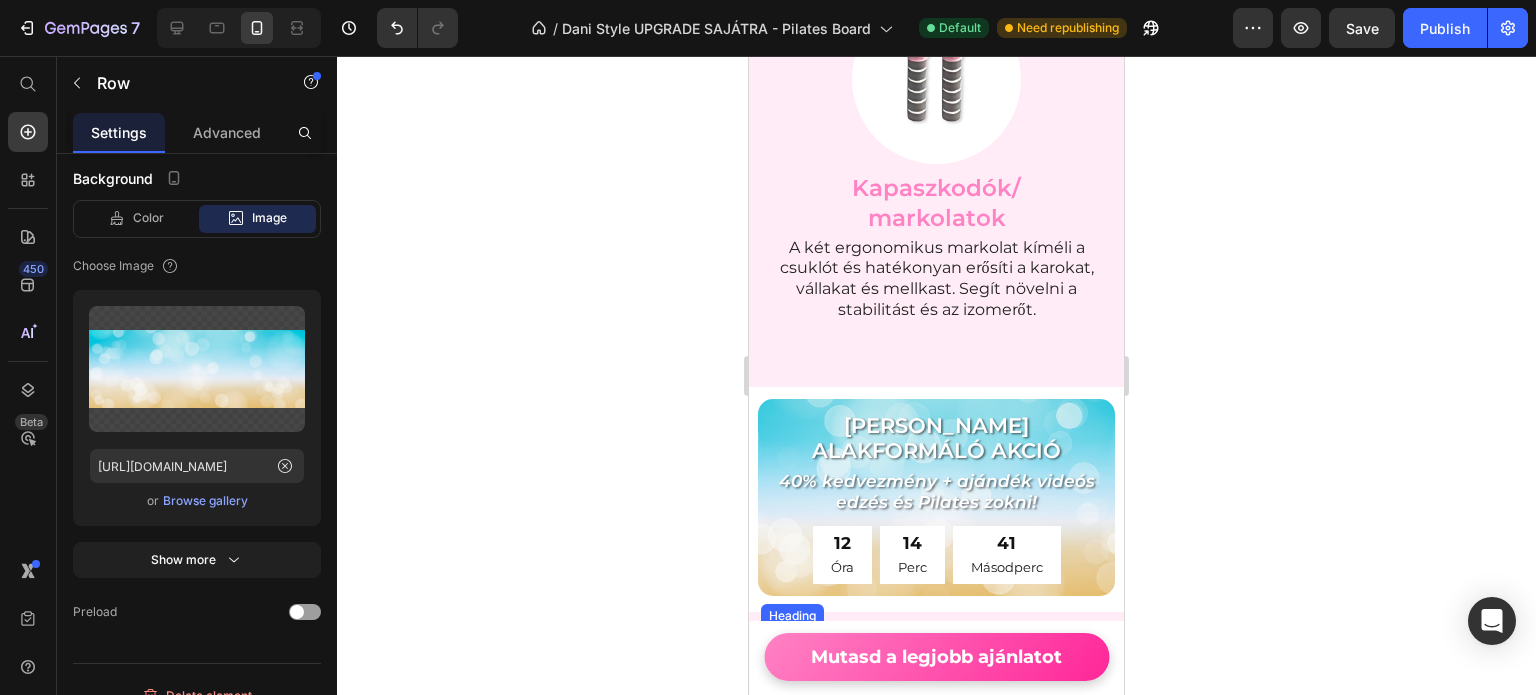 scroll, scrollTop: 7700, scrollLeft: 0, axis: vertical 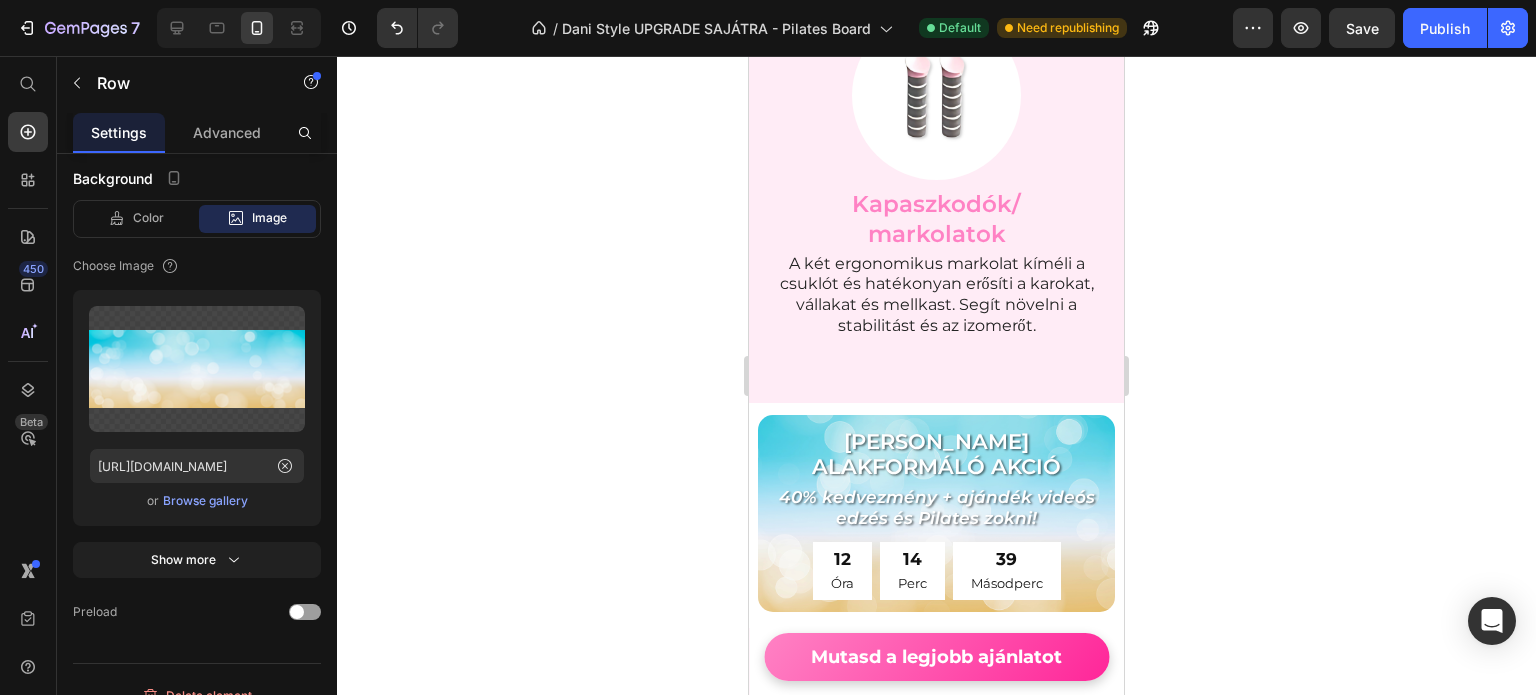 click on "Otthoni Nyári Alakformáló Akció Heading 40% kedvezmény + ajándék videós edzés és Pilates zokni! Heading 00 Nap 12 Óra 14 Perc 39 Másodperc Countdown Timer 12 Óra 14 Perc 39 Másodperc Countdown Timer" at bounding box center [936, 513] 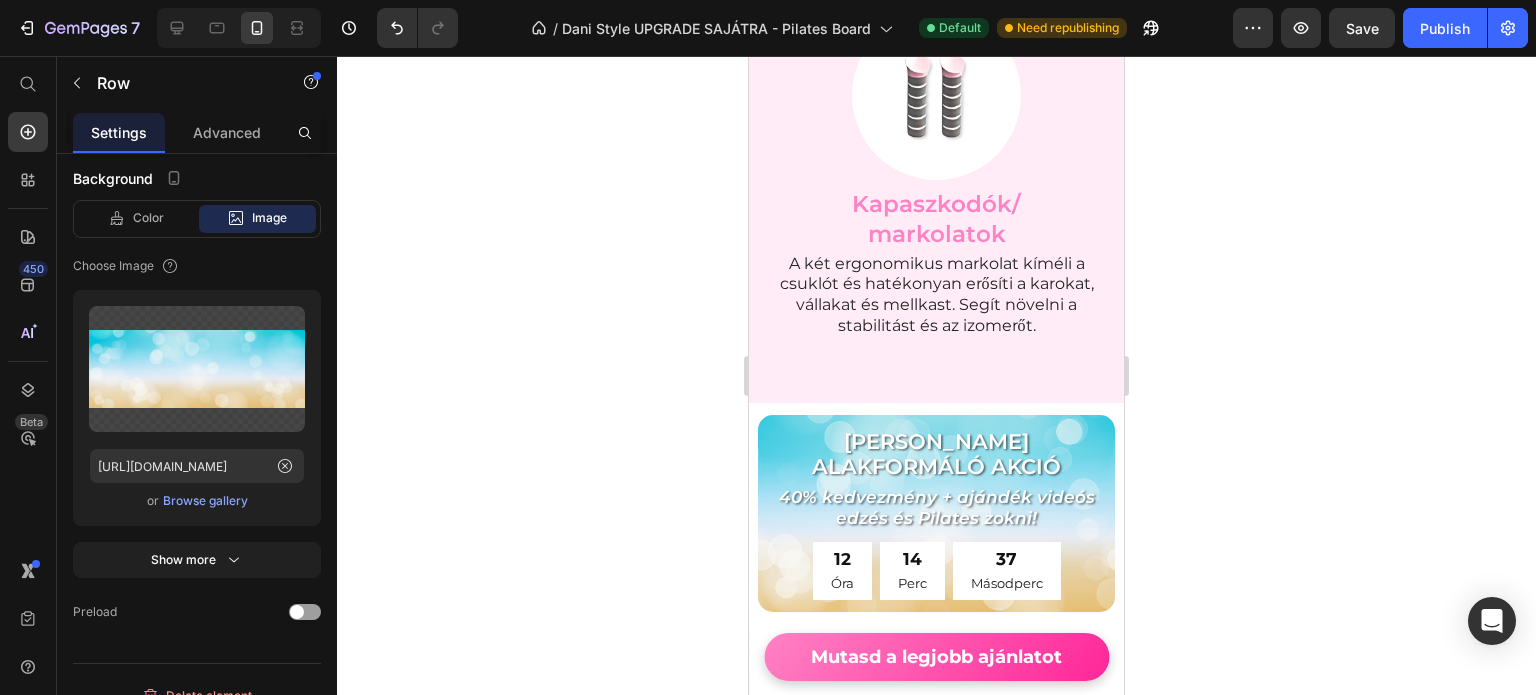 click on "Otthoni Nyári Alakformáló Akció Heading 40% kedvezmény + ajándék videós edzés és Pilates zokni! Heading 00 Nap 12 Óra 14 Perc 37 Másodperc Countdown Timer 12 Óra 14 Perc 37 Másodperc Countdown Timer" at bounding box center (936, 513) 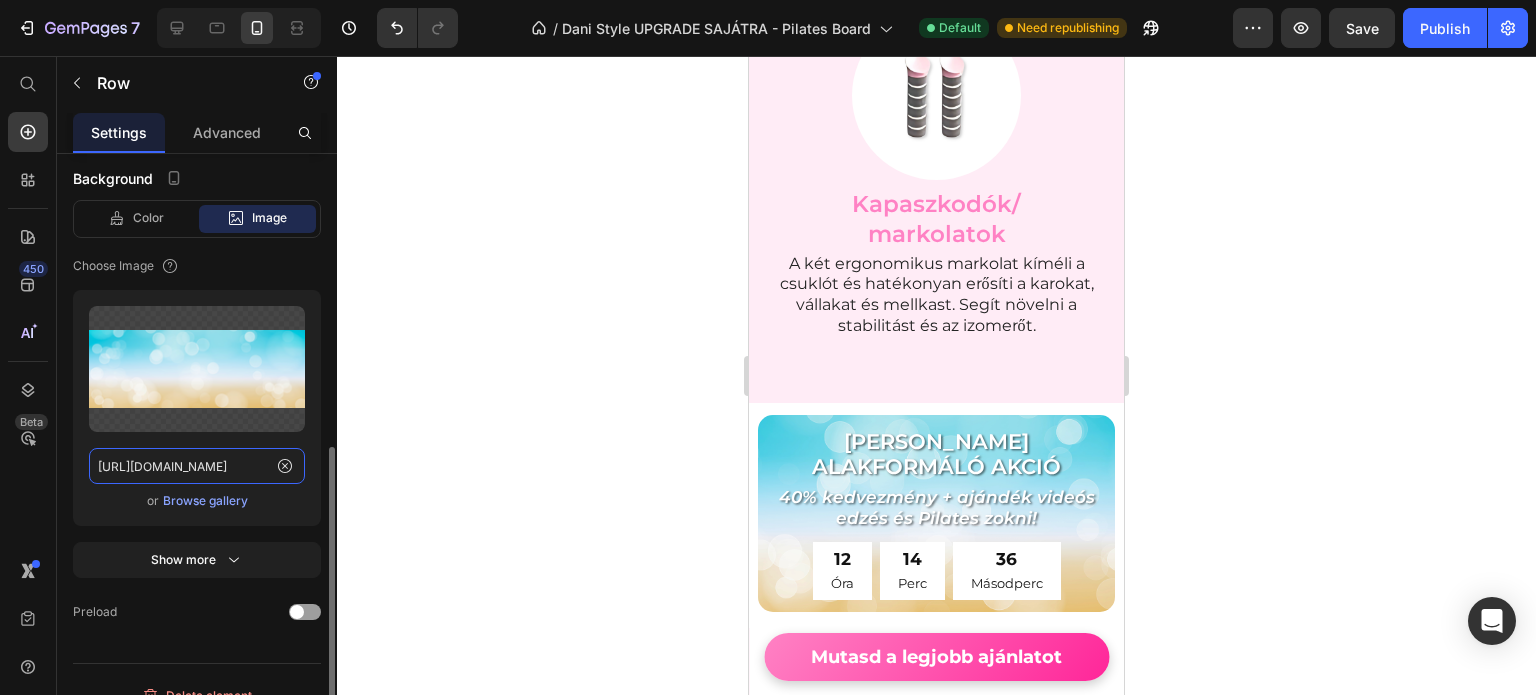 click on "https://cdn.shopify.com/s/files/1/0904/5249/2669/files/gempages_559496258817884989-9f45b414-5836-4fba-a39a-9fe59363a08f.png" 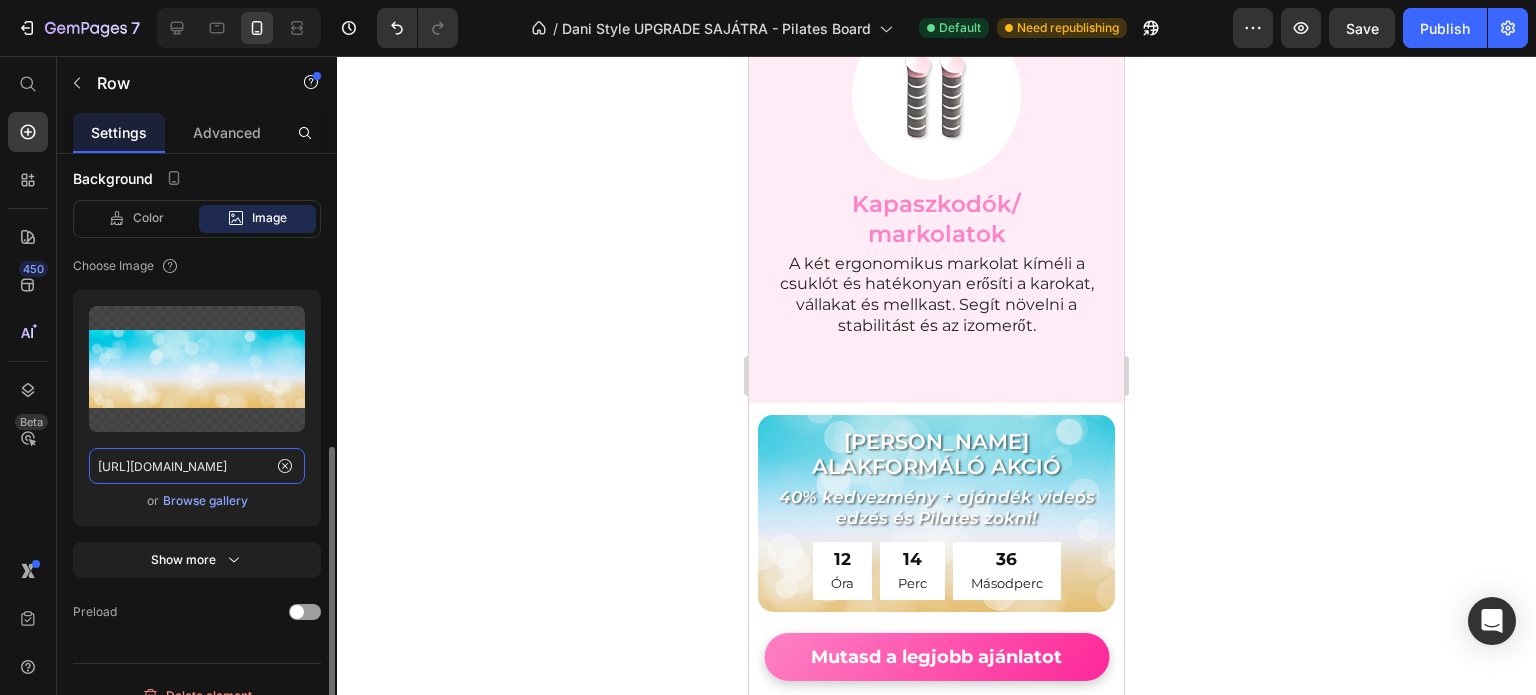 scroll, scrollTop: 0, scrollLeft: 628, axis: horizontal 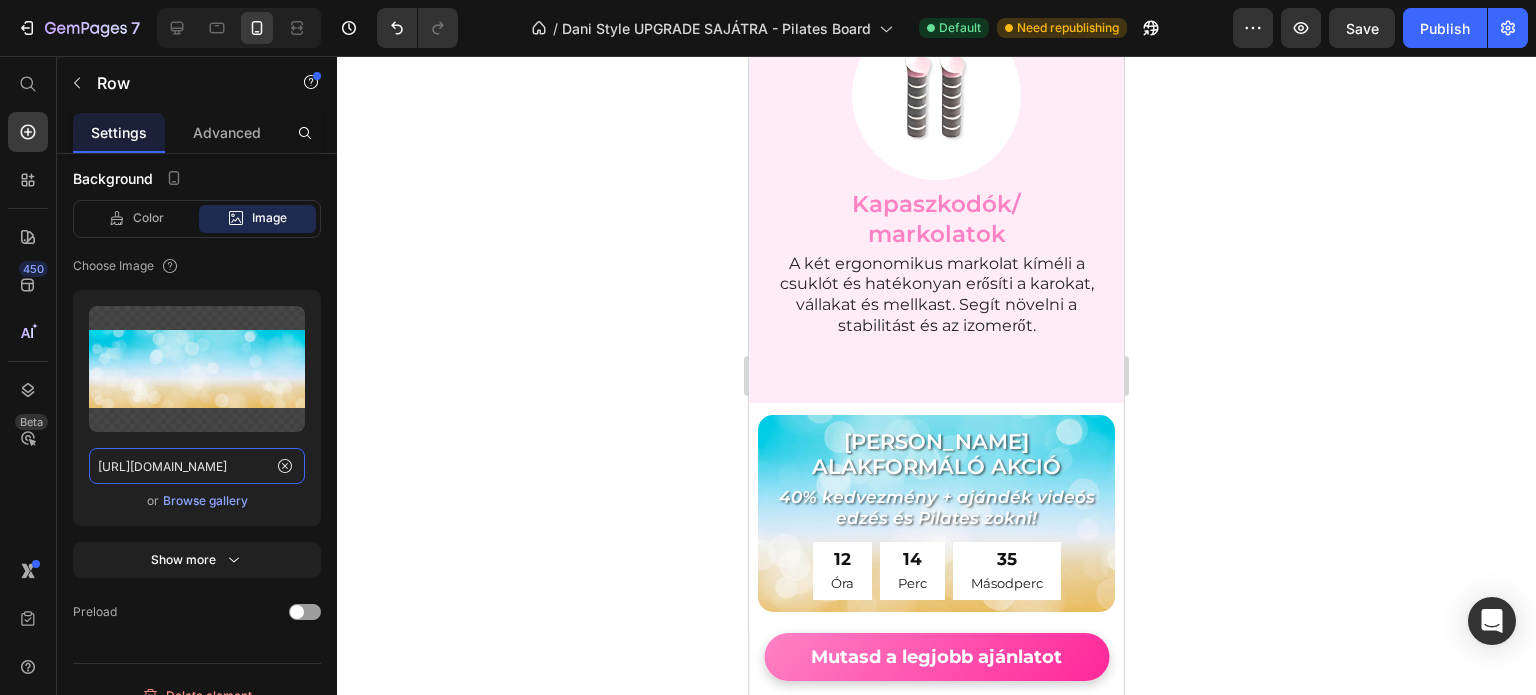 type on "https://cdn.shopify.com/s/files/1/0904/5249/2669/files/gempages_559496258817884989-4bc9fb46-880a-42c7-8043-700c56f338e4.webp" 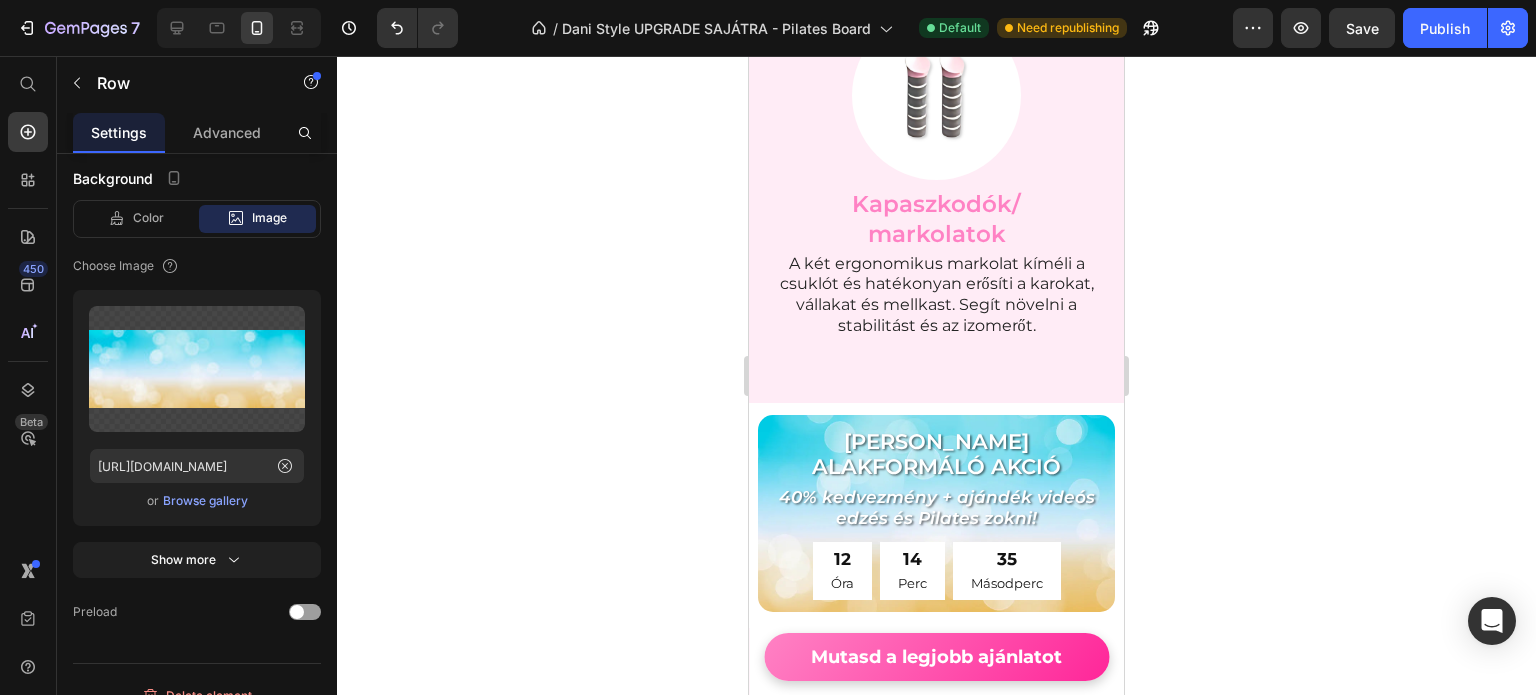 scroll, scrollTop: 0, scrollLeft: 0, axis: both 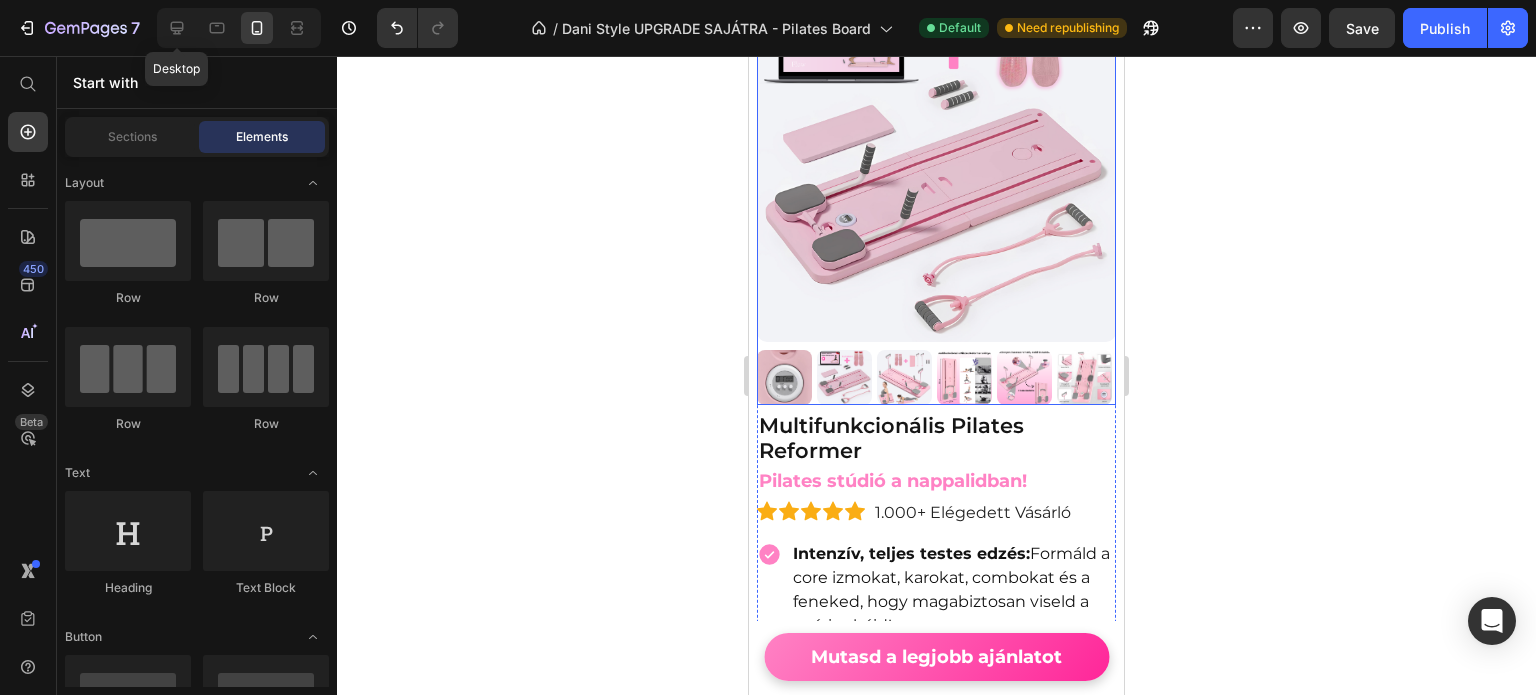 drag, startPoint x: 180, startPoint y: 22, endPoint x: 200, endPoint y: 31, distance: 21.931713 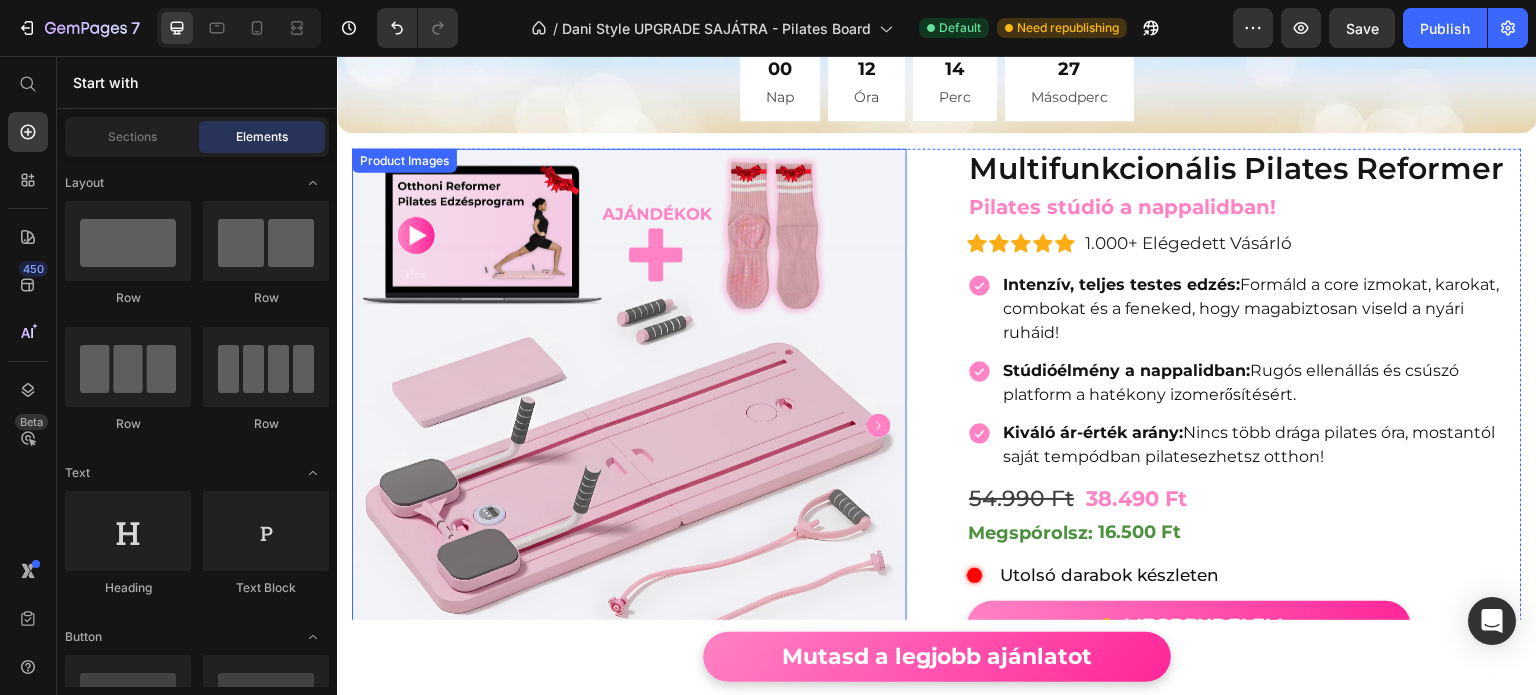 scroll, scrollTop: 0, scrollLeft: 0, axis: both 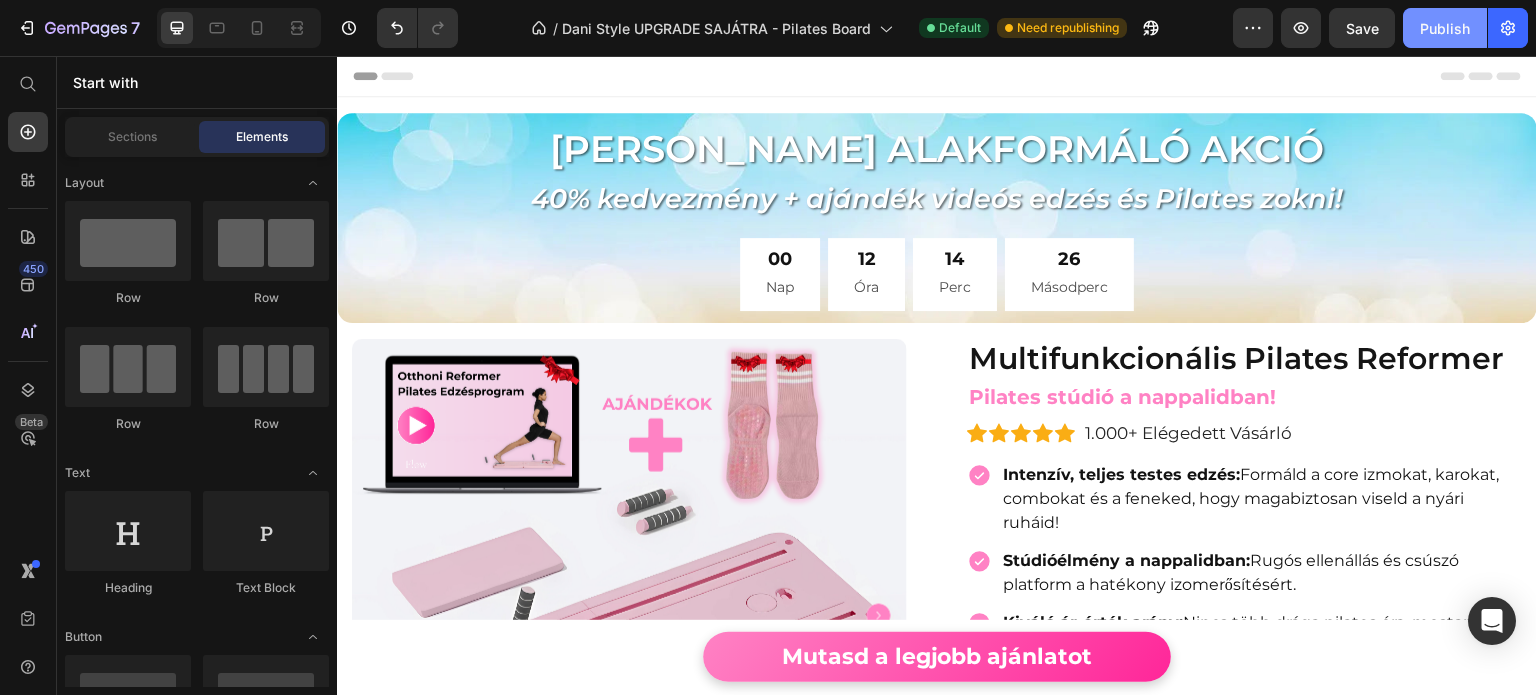 click on "Publish" at bounding box center [1445, 28] 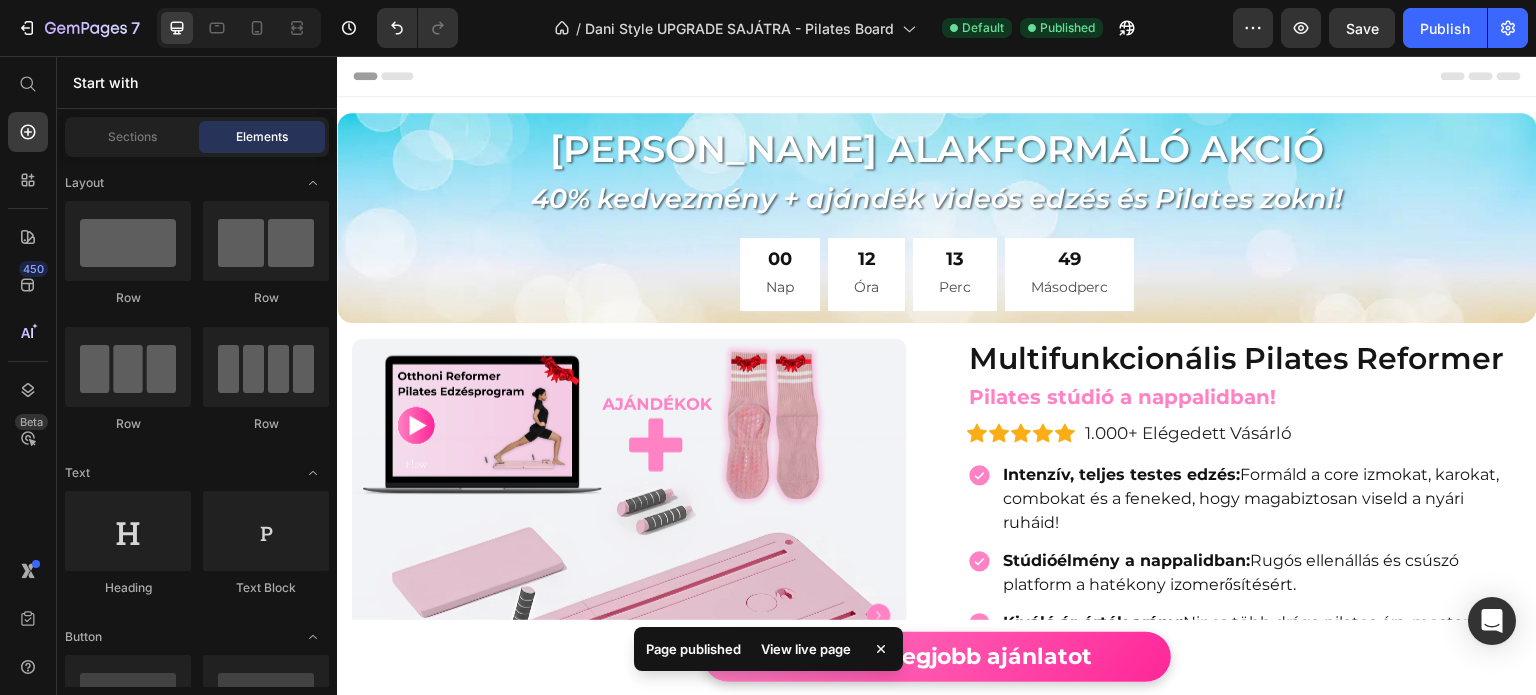 scroll, scrollTop: 0, scrollLeft: 0, axis: both 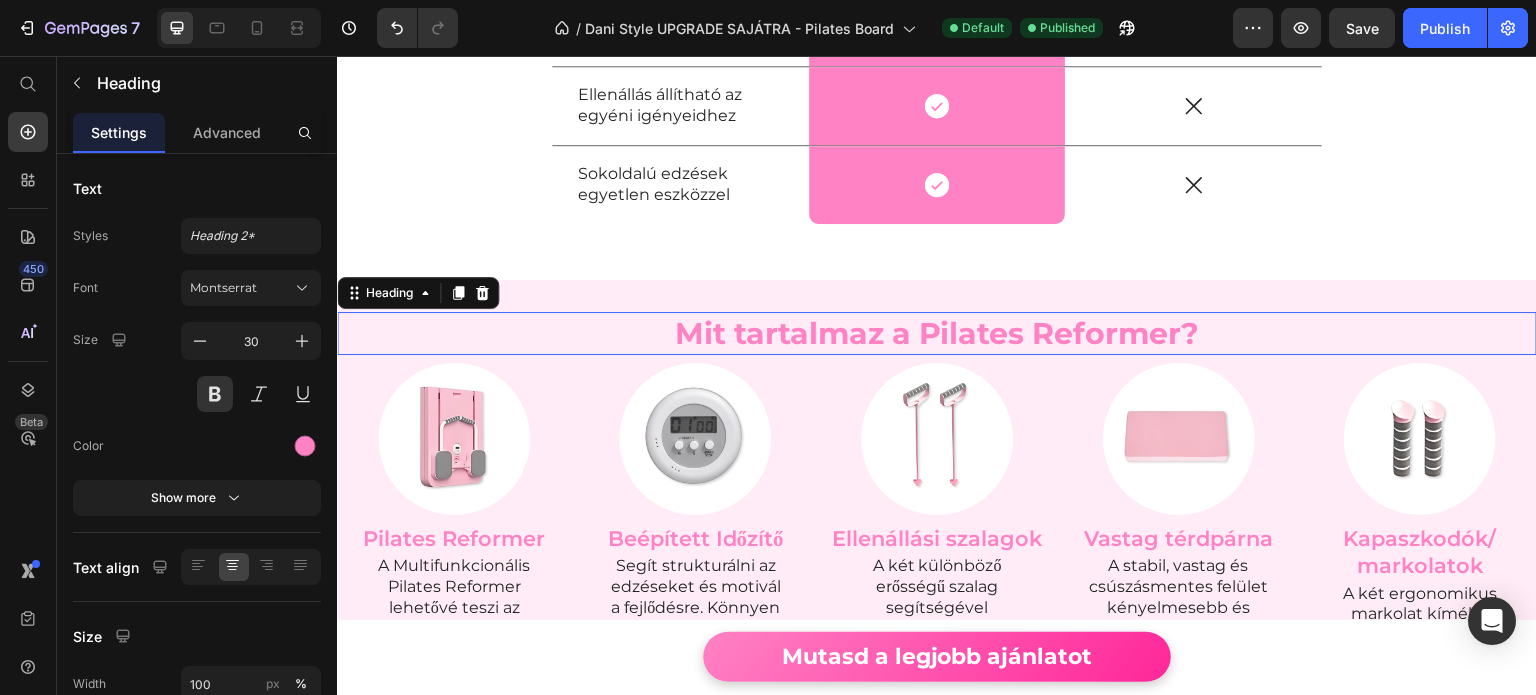 click on "Mit tartalmaz a Pilates Reformer?" at bounding box center [937, 333] 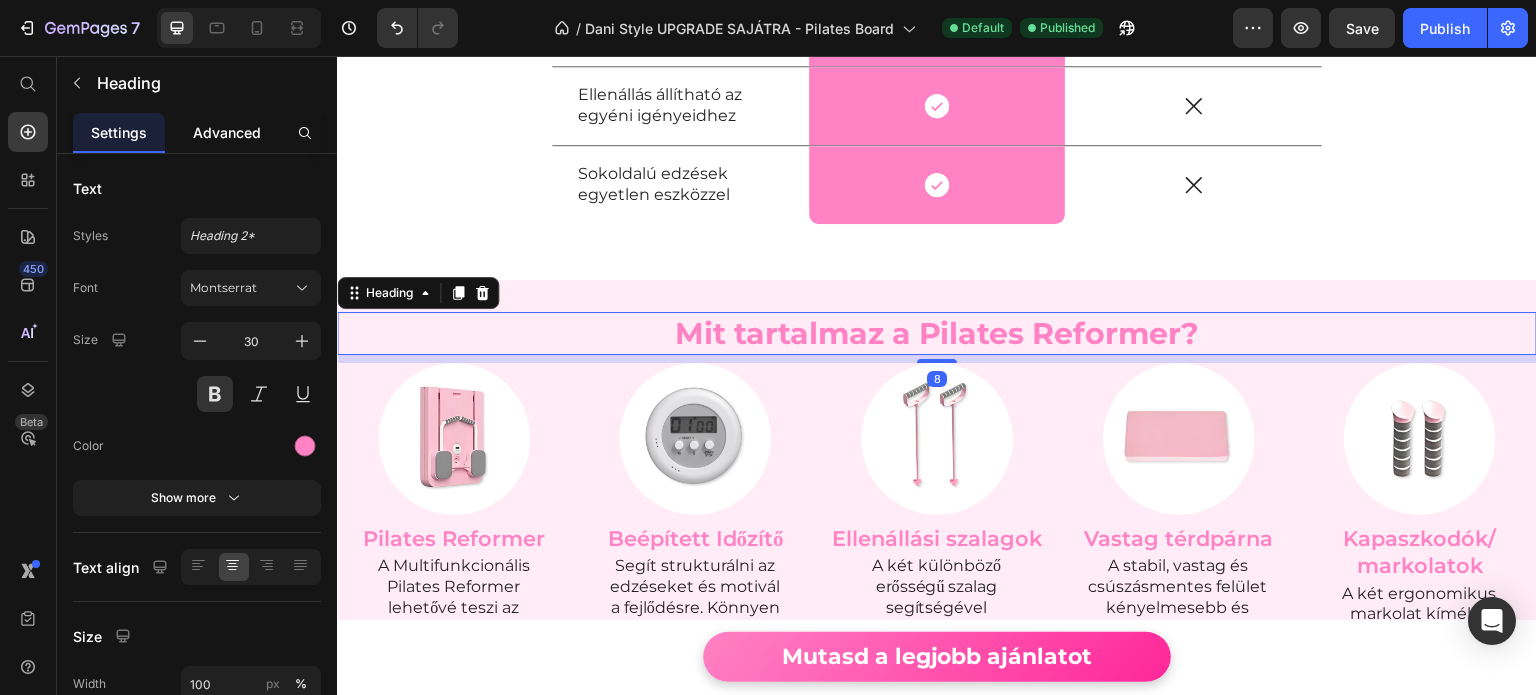 click on "Advanced" 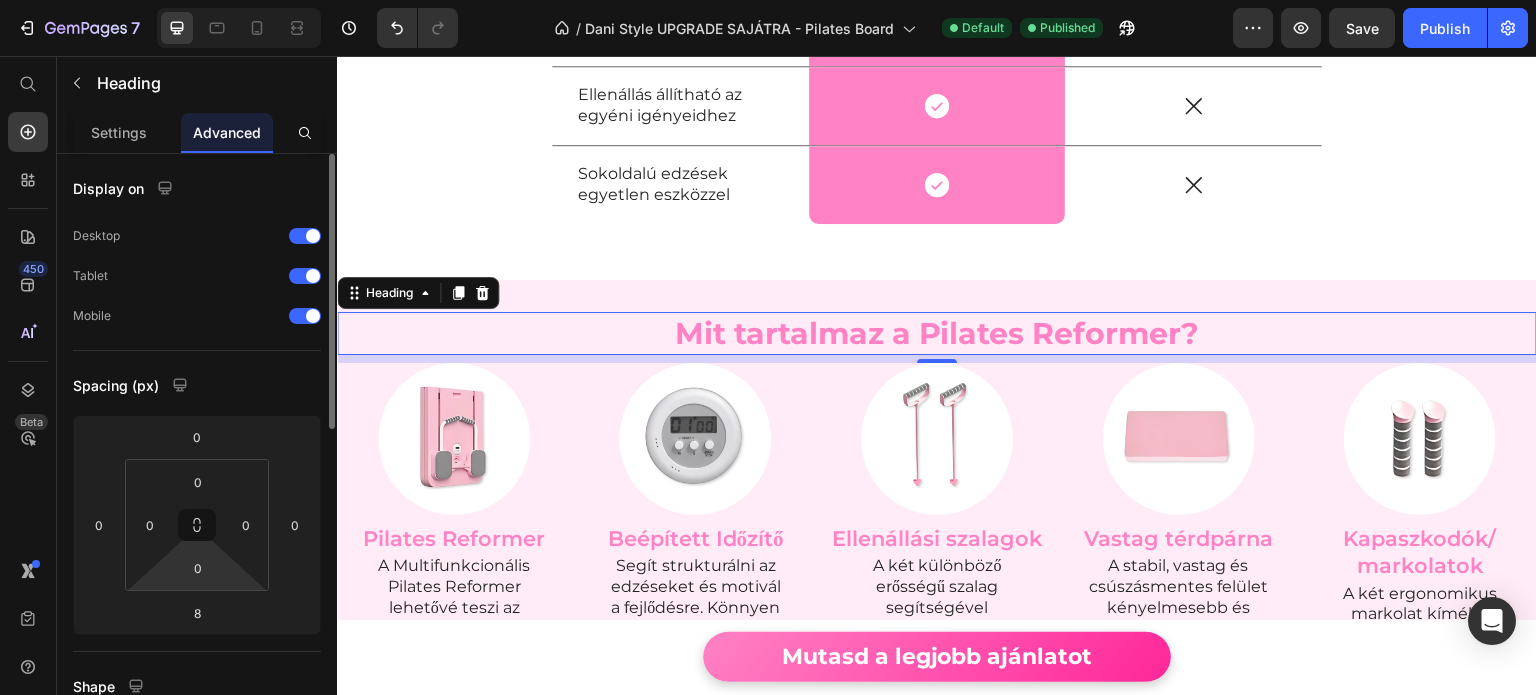 click on "8" at bounding box center (197, 613) 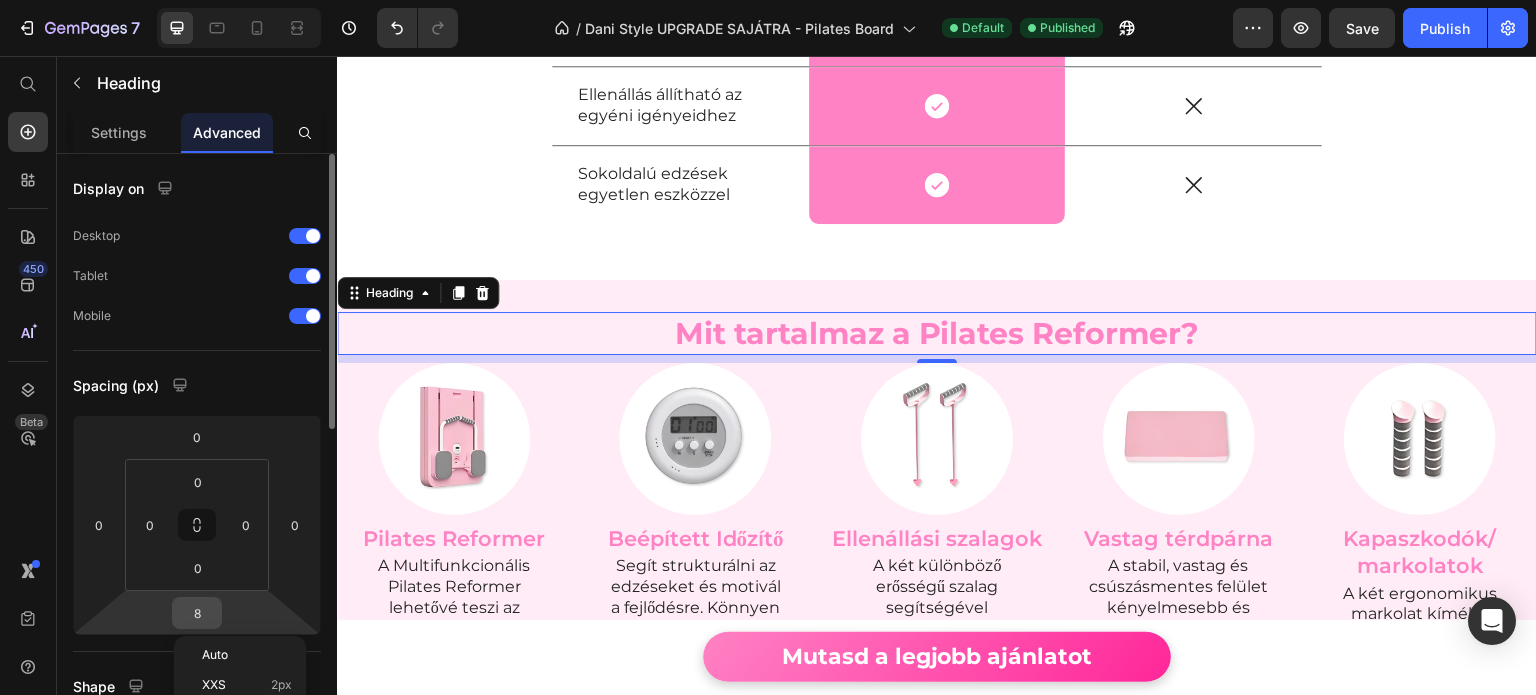 click on "8" at bounding box center [197, 613] 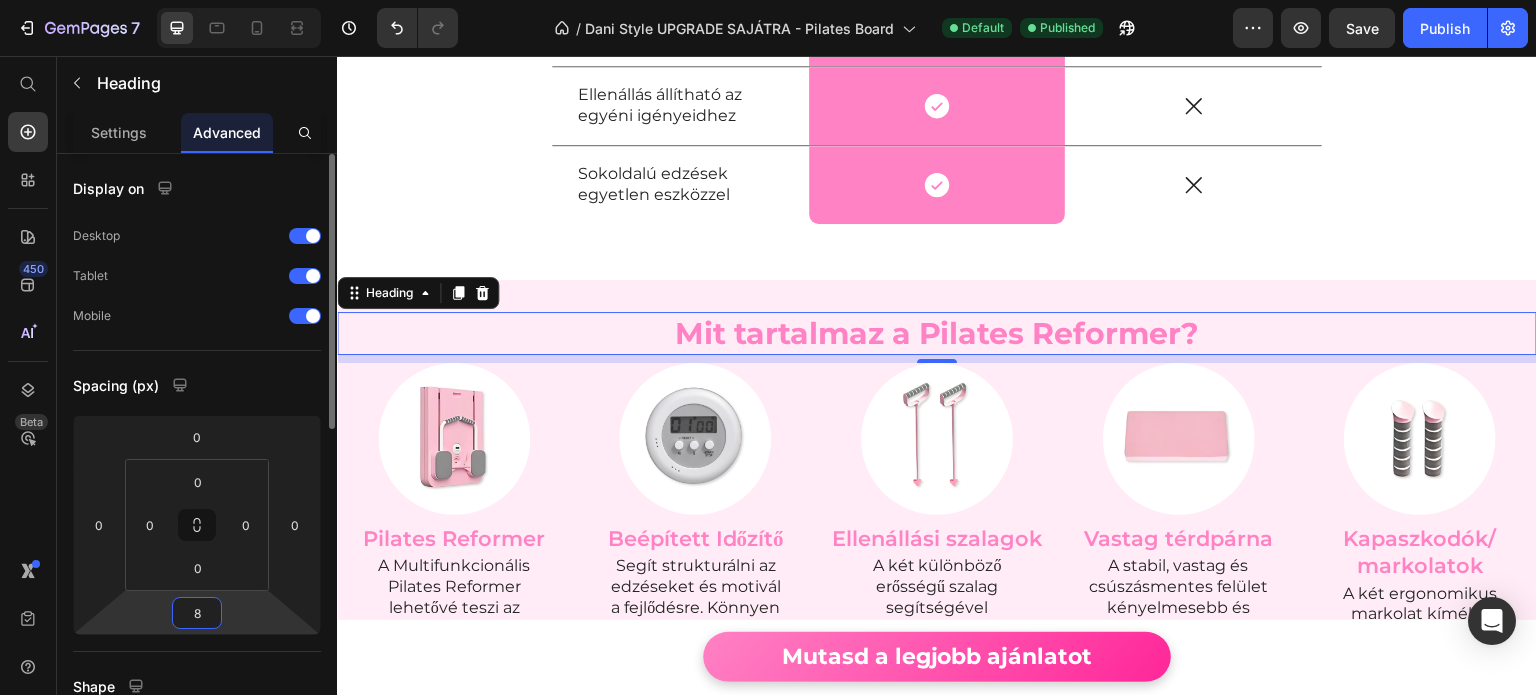 click on "8" at bounding box center [197, 613] 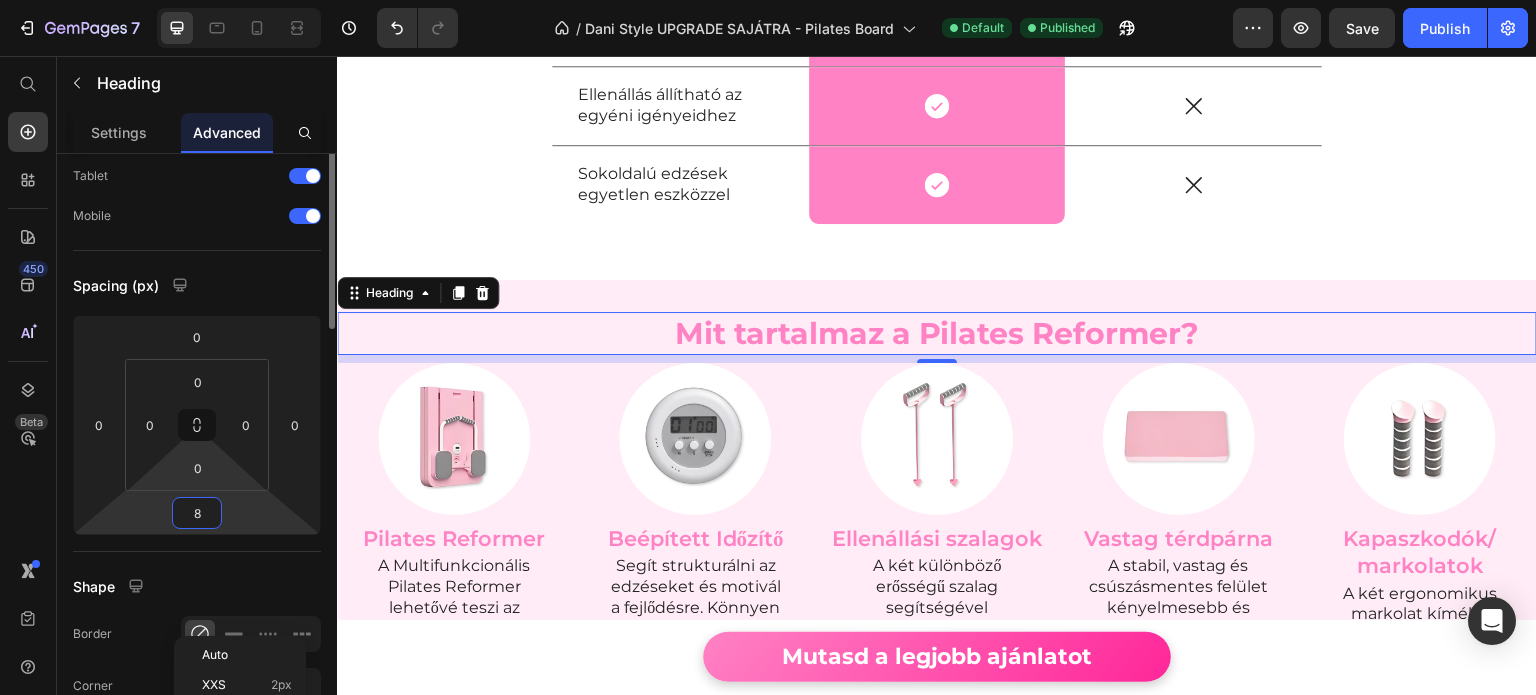 scroll, scrollTop: 200, scrollLeft: 0, axis: vertical 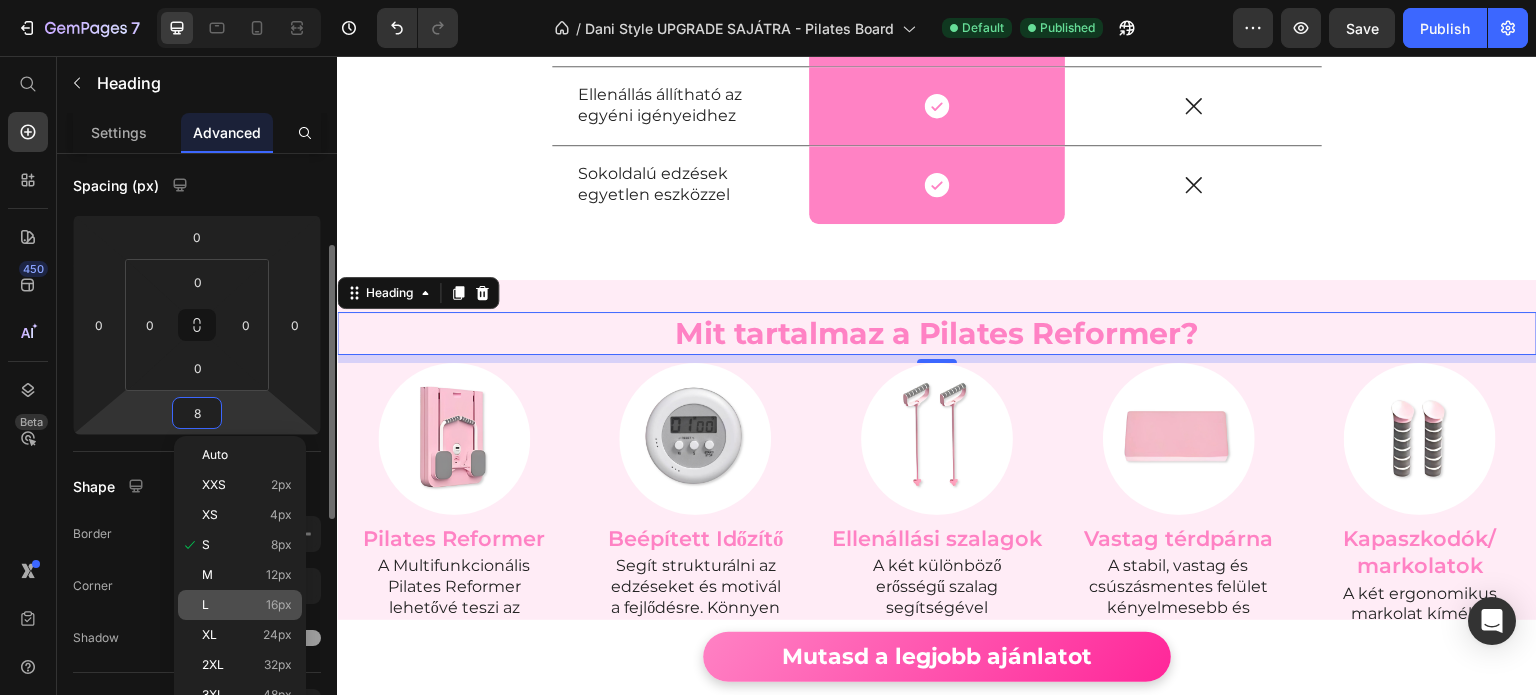 click on "L 16px" at bounding box center (247, 605) 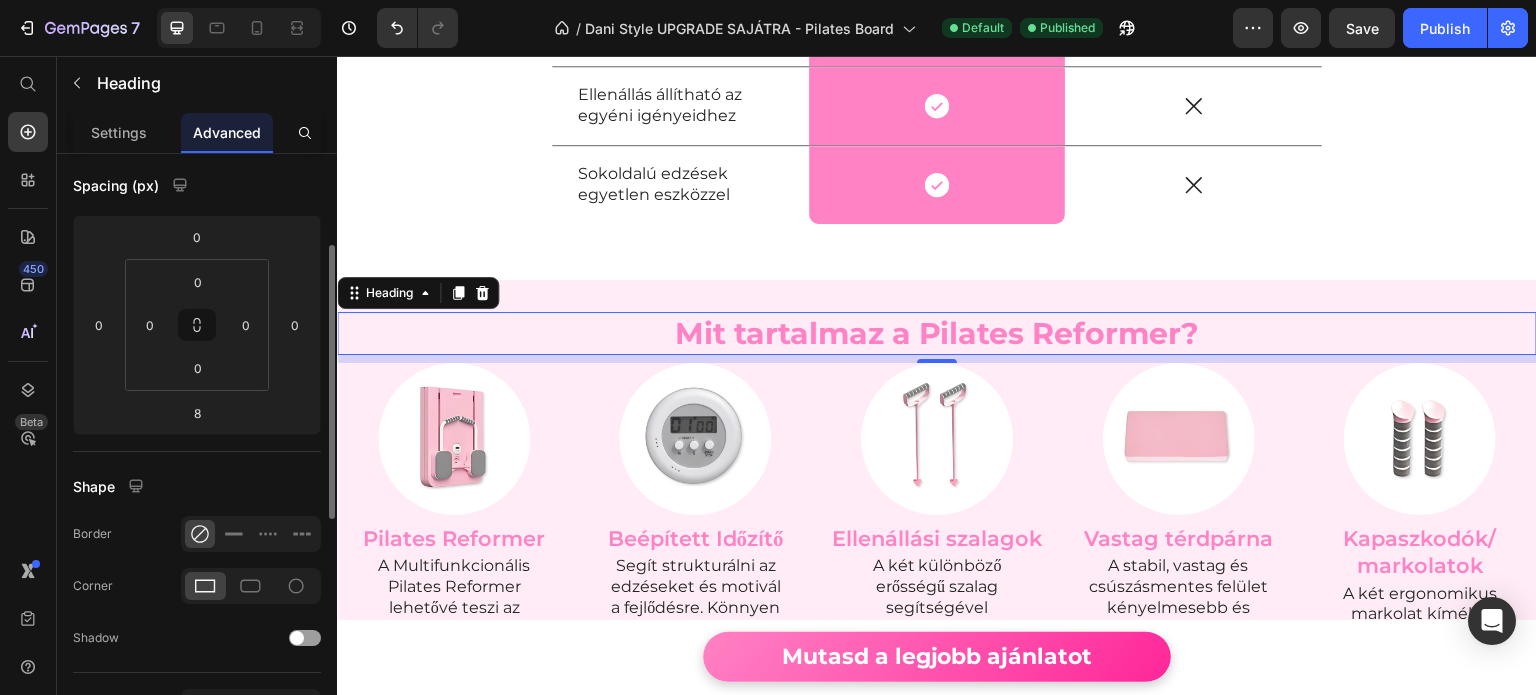 type on "16" 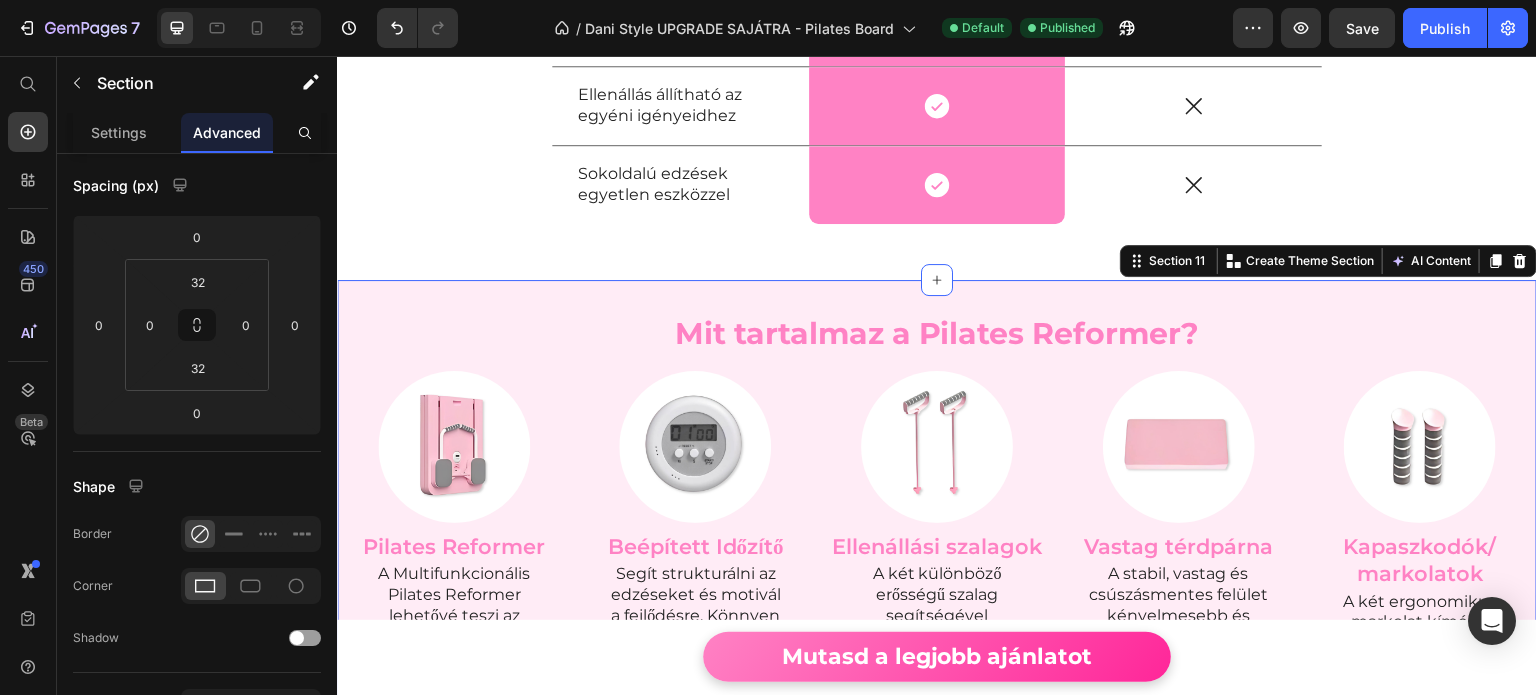 click on "Mit tartalmaz a Pilates Reformer? Heading Image Pilates Reformer Heading A Multifunkcionális Pilates Reformer lehetővé teszi az egész test átmozgatását. Javítja a testtartást, növeli az erőnlétet és segít a rugalmasság fejlesztésében. Text Block Row Image Beépített Időzítő Heading Segít strukturálni az edzéseket és motivál a fejlődésre. Könnyen beállítható, így mindig pontosan tudod, mennyi ideig edzettél, nincs több elcsúszott edzés! Text Block Row Image Ellenállási szalagok Heading A két különböző erősségű szalag segítségével fokozatosan növelheted az edzés intenzitását. Tökéletes mélyizmok erősítésére és az edzések változatosabbá tételére. Text Block Row Image Vastag térdpárna Heading A stabil, vastag és csúszásmentes felület kényelmesebb és biztonságosabb edzést biztosít. Támogatja a helyes testtartást és segít a gyakorlatok precíz kivitelezésében. Text Block Row Image Kapaszkodók/ markolatok Heading Text Block Row Row" at bounding box center [937, 551] 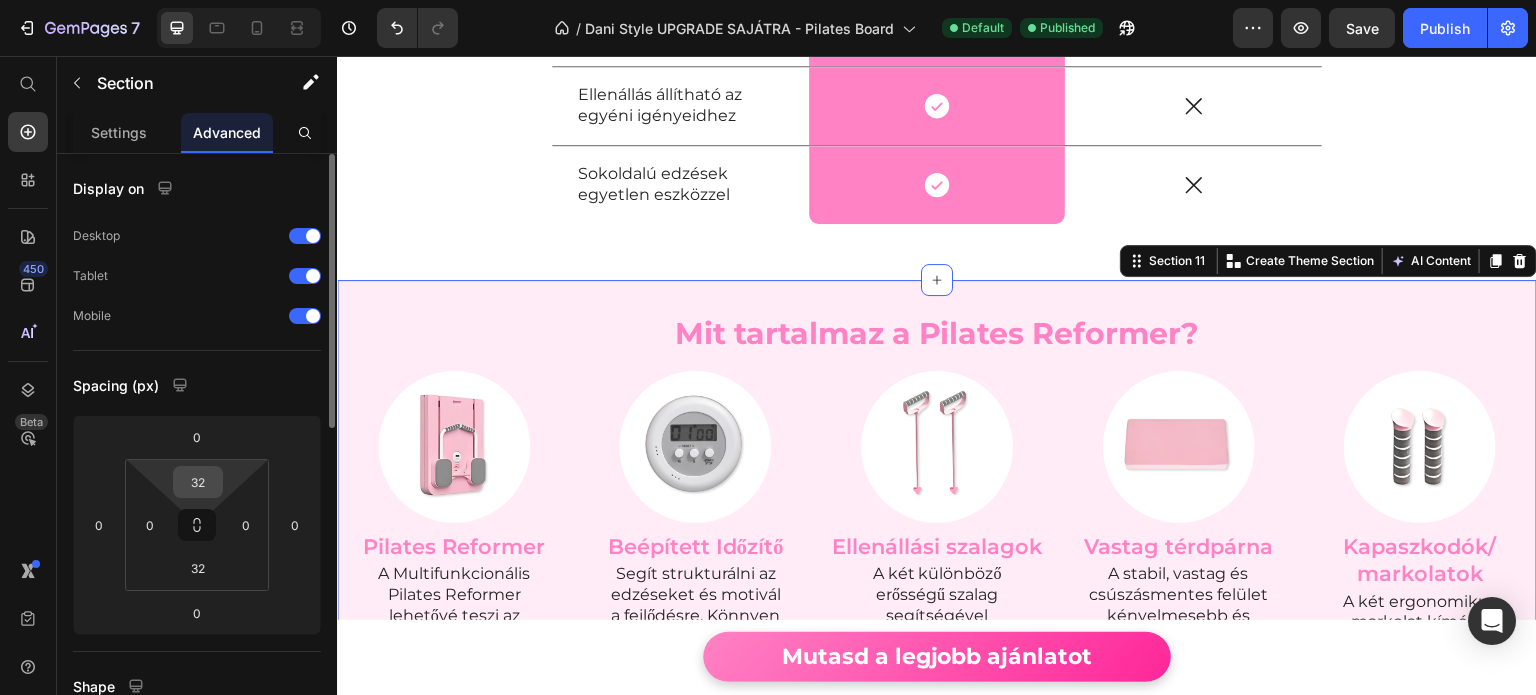 click on "32" at bounding box center [198, 482] 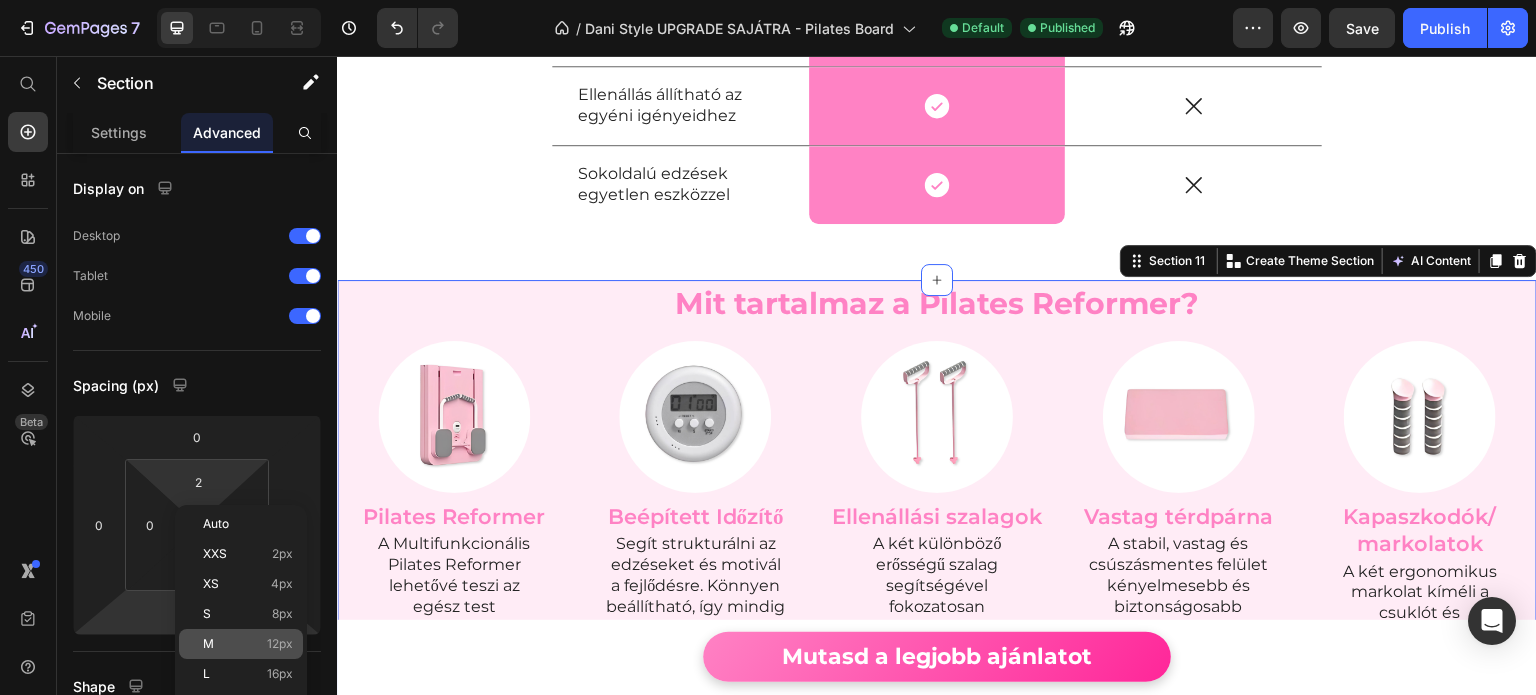 click on "M 12px" 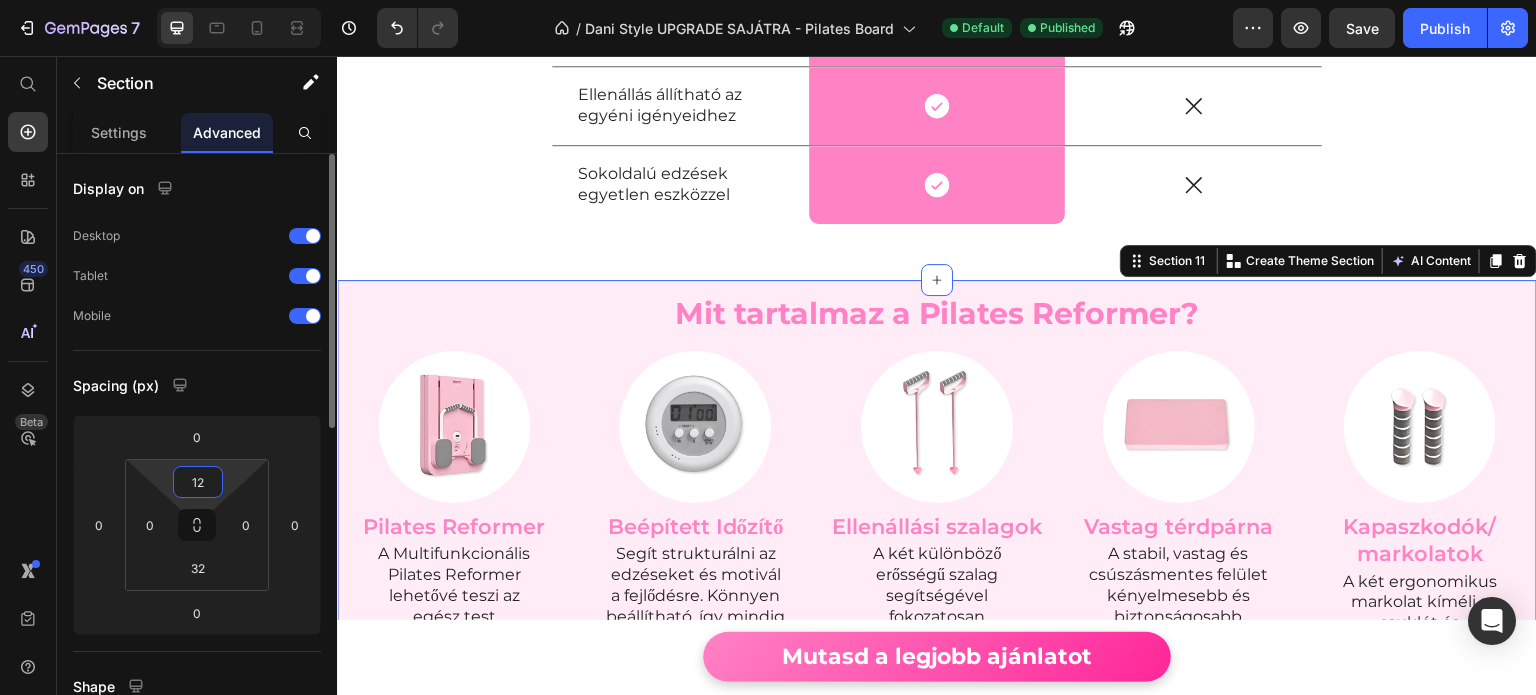 click on "12" at bounding box center [198, 482] 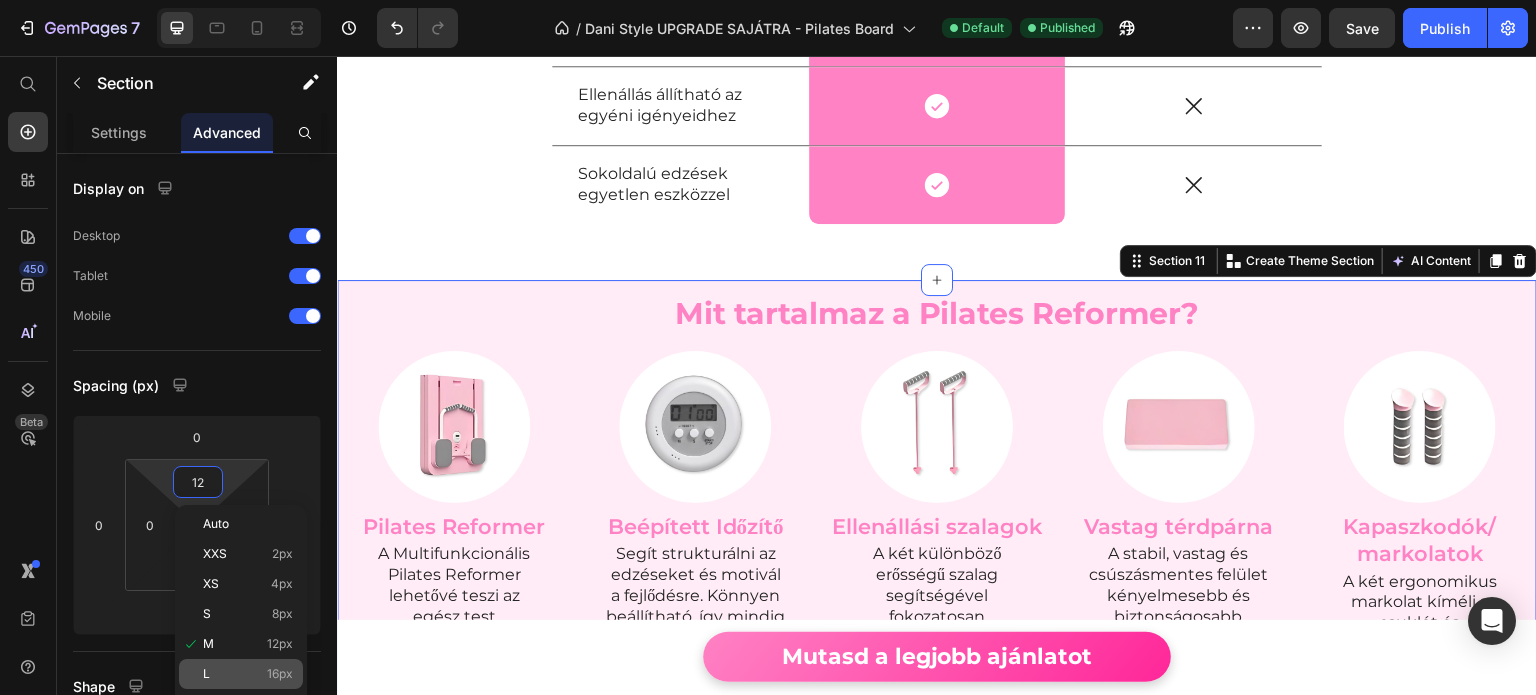 click on "L 16px" 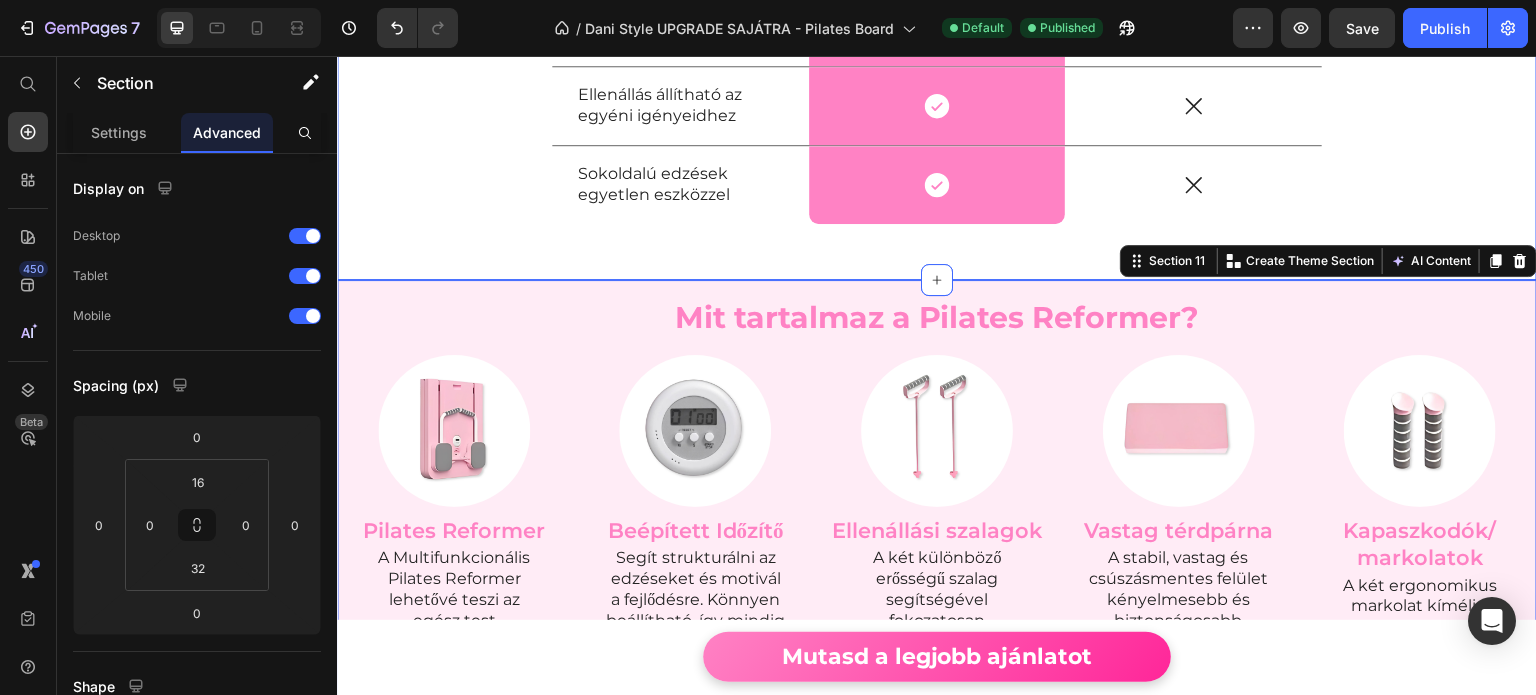click on "Miért válaszd a Pilates Reformert? Heading A pilates stúdiók drágák és időigényesek. Ezzel az eszközzel otthon is elérheted ugyanazt az eredményt, rugalmasan és kényelmesen.  Idő, pénz és energia megtakarítása – hatékony edzés otthon, saját tempódban. Heading
Drop element here Pilates Reformer Text Block Row Pilates Stúdiók Text Block Row Egyszeri vásárlás, nincs folyamatos költség Text Block
Icon Row
Icon Row Bármikor edzhetsz, amikor időd engedi Text Block
Icon Row
Icon Row Kompakt, kis helyen is elfér Text Block
Icon Row
Icon Row Kezdőknek és haladóknak egyaránt tökéletes Text Block
Icon Row
Icon Row Ellenállás állítható az egyéni igényeidhez Text Block
Icon Row
Icon Row Sokoldalú edzések egyetlen eszközzel Text Block
Icon Row
Icon Row Row" at bounding box center [937, -109] 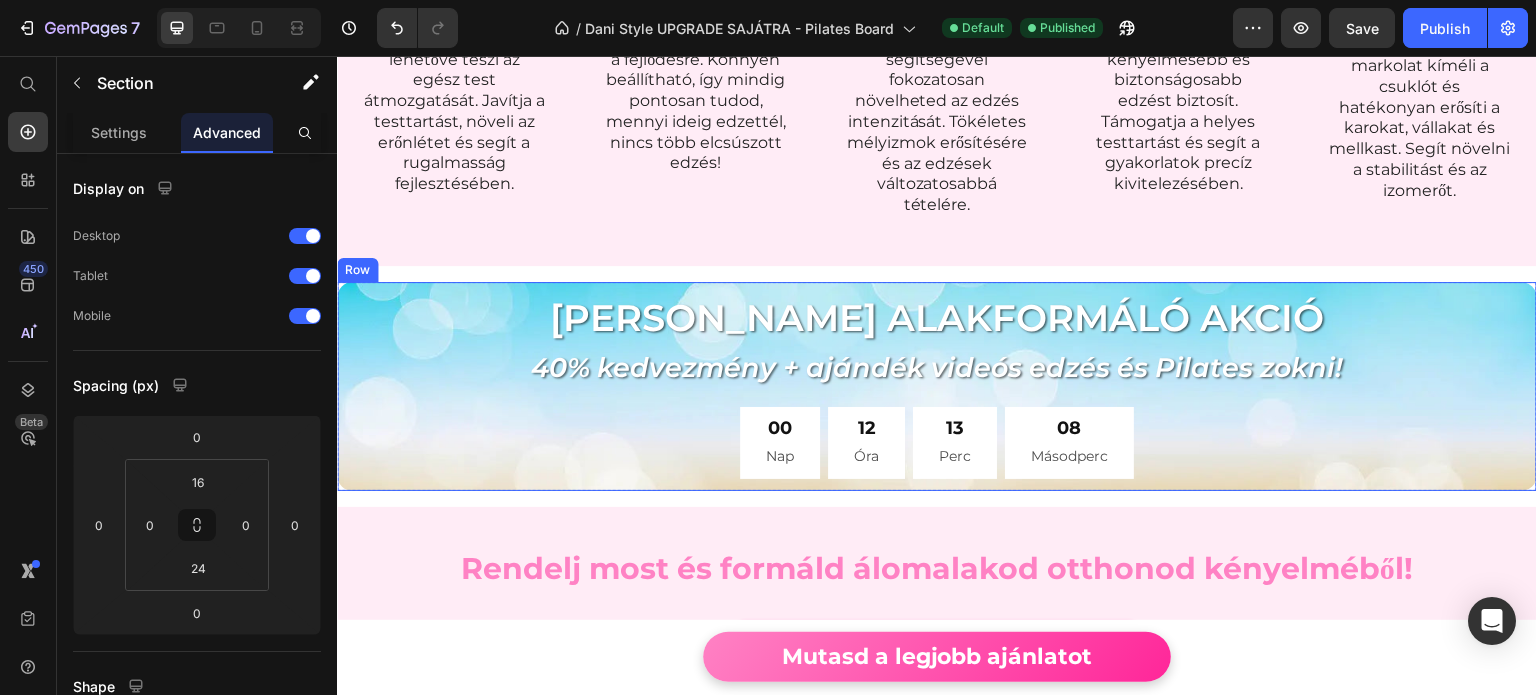 scroll, scrollTop: 6540, scrollLeft: 0, axis: vertical 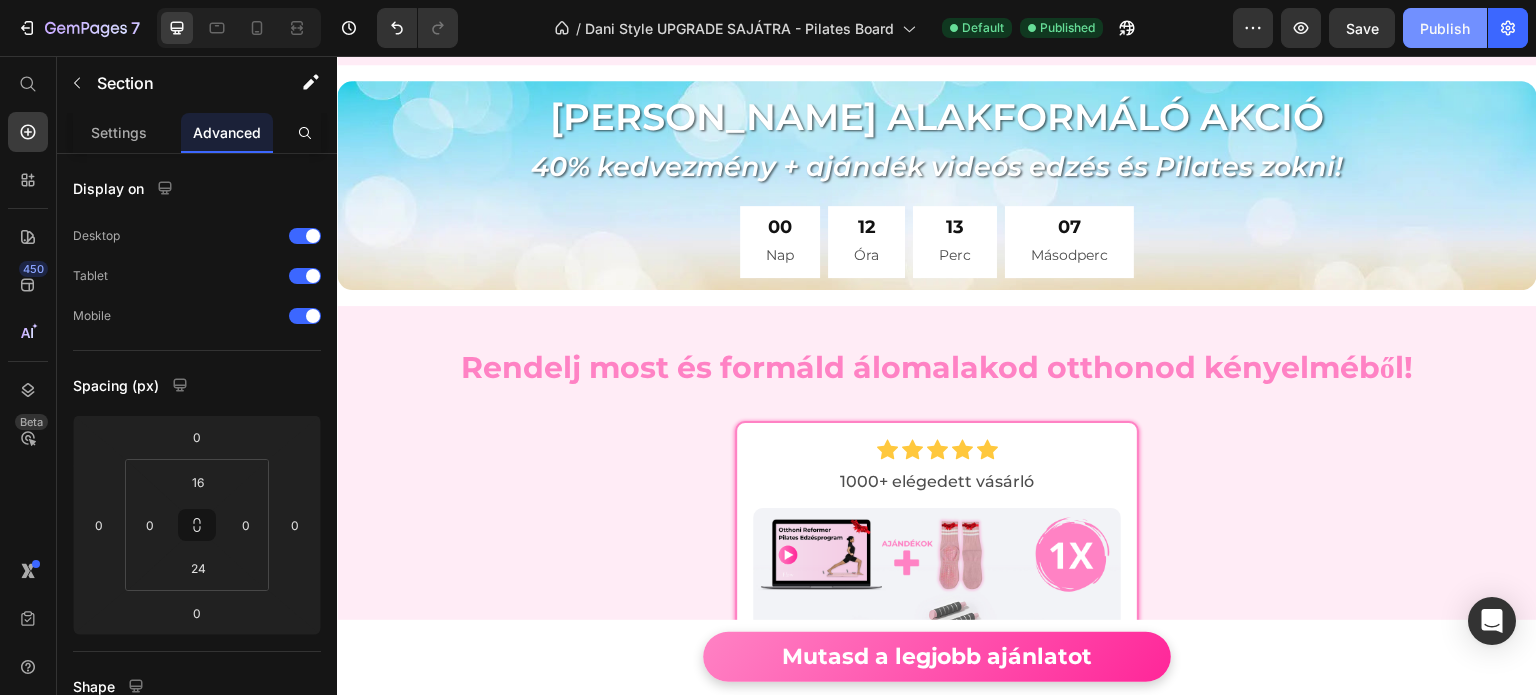 click on "Publish" at bounding box center (1445, 28) 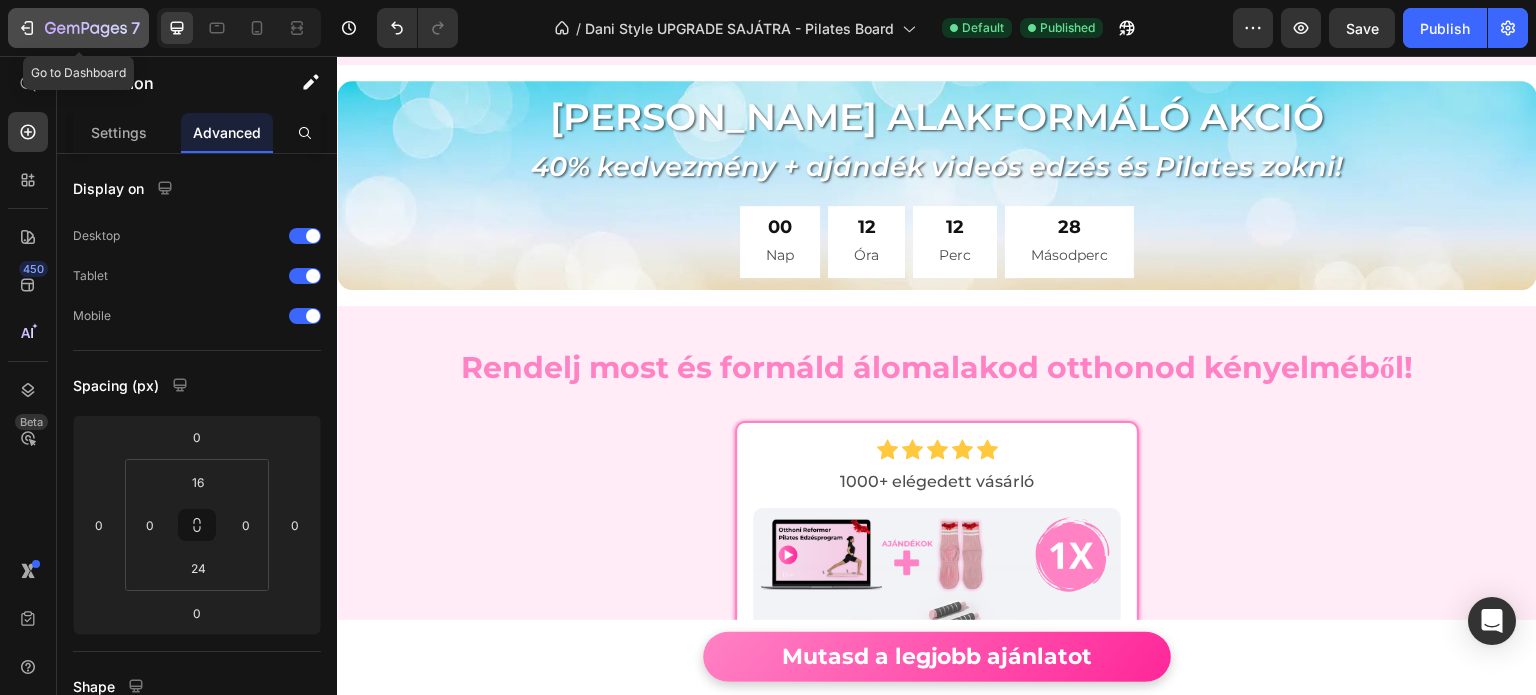 click on "7" 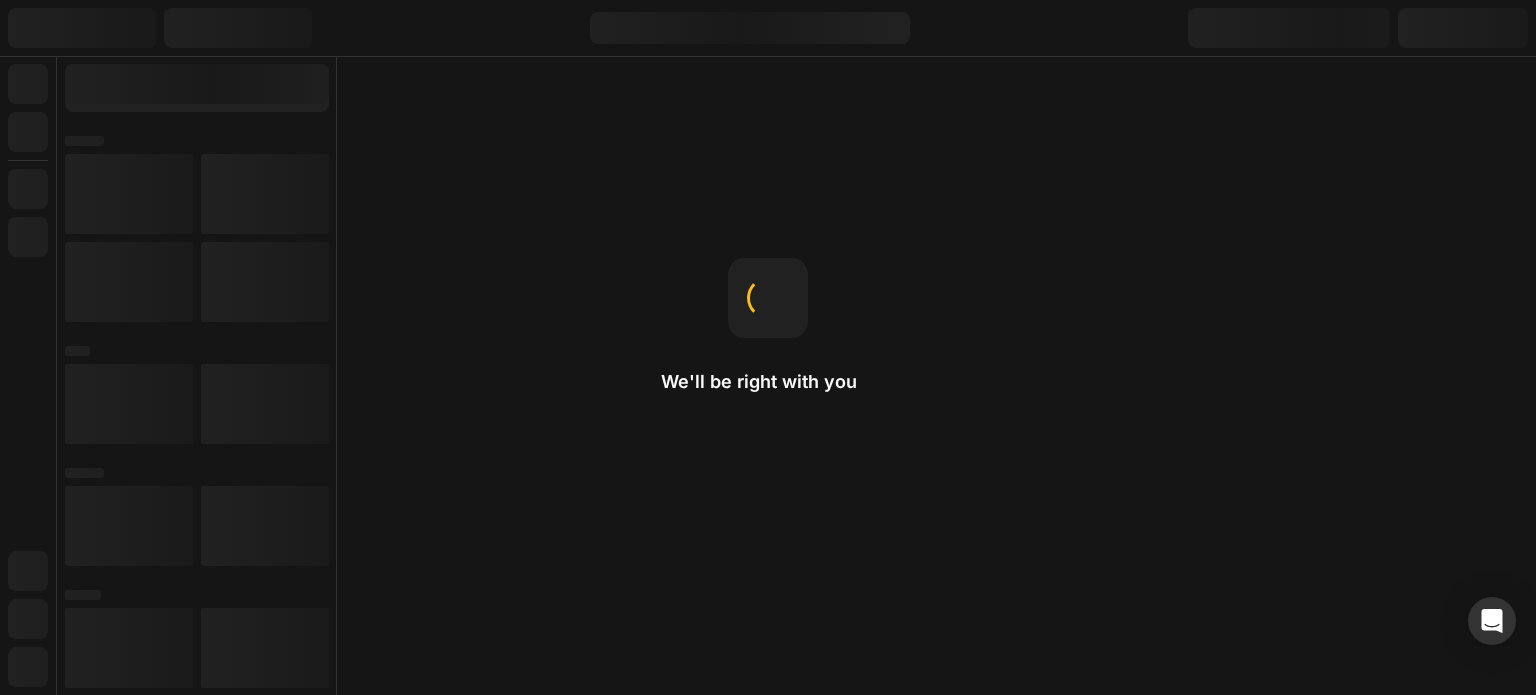 scroll, scrollTop: 0, scrollLeft: 0, axis: both 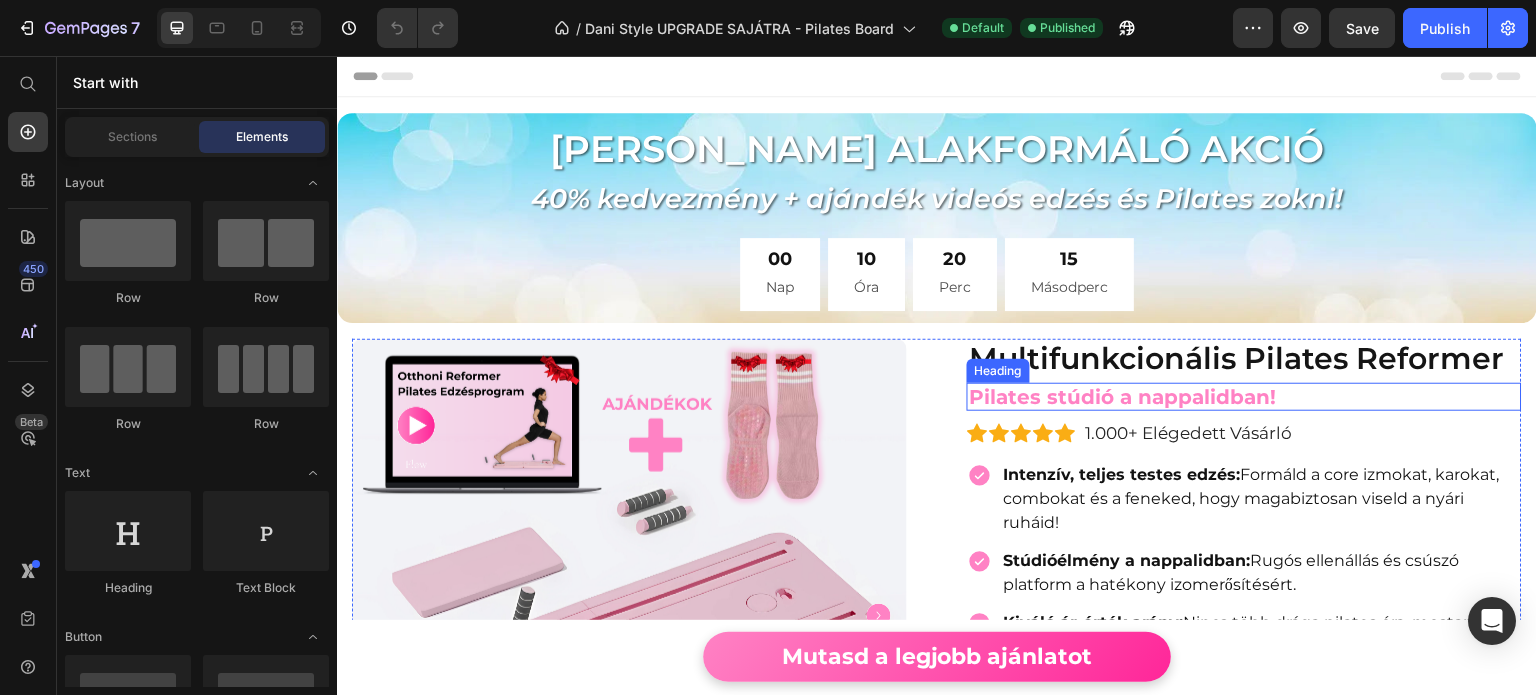 click on "Pilates stúdió a nappalidban!" at bounding box center [1244, 397] 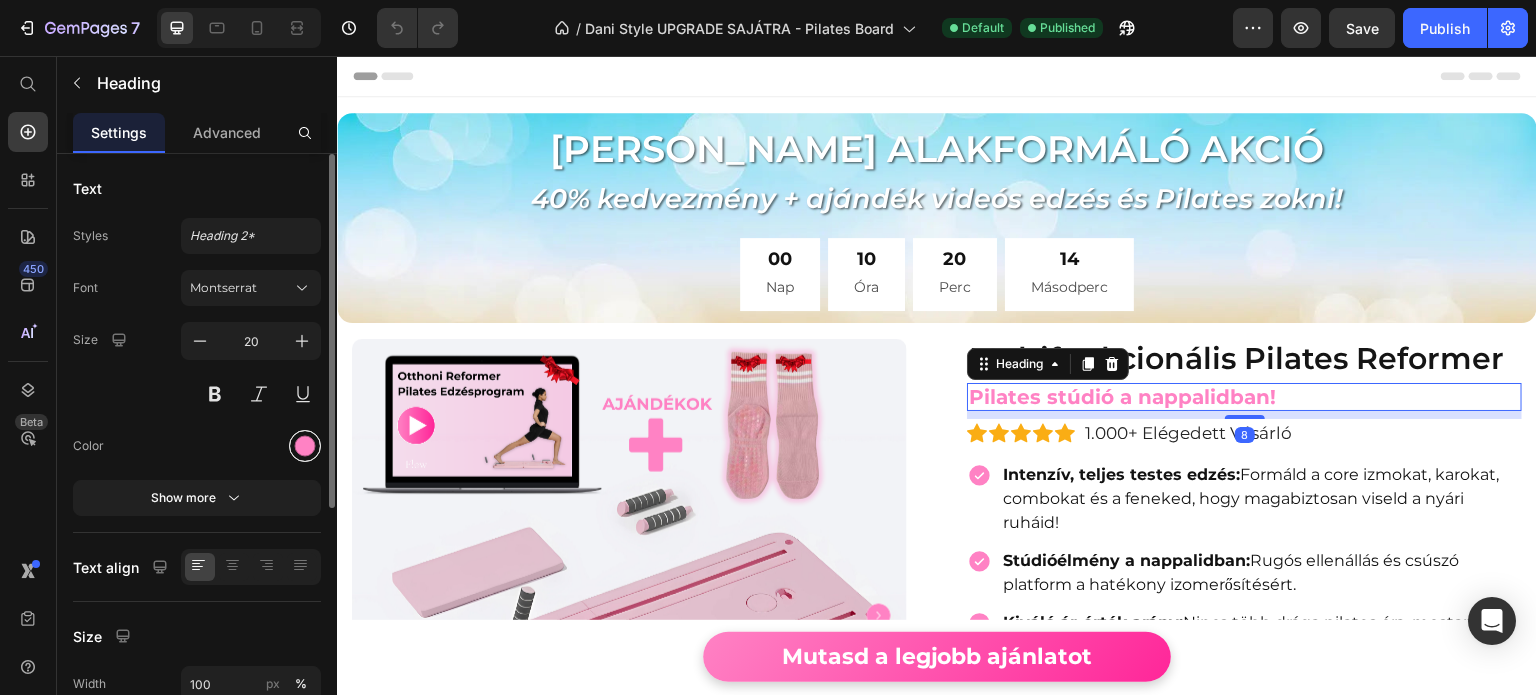 click at bounding box center [305, 446] 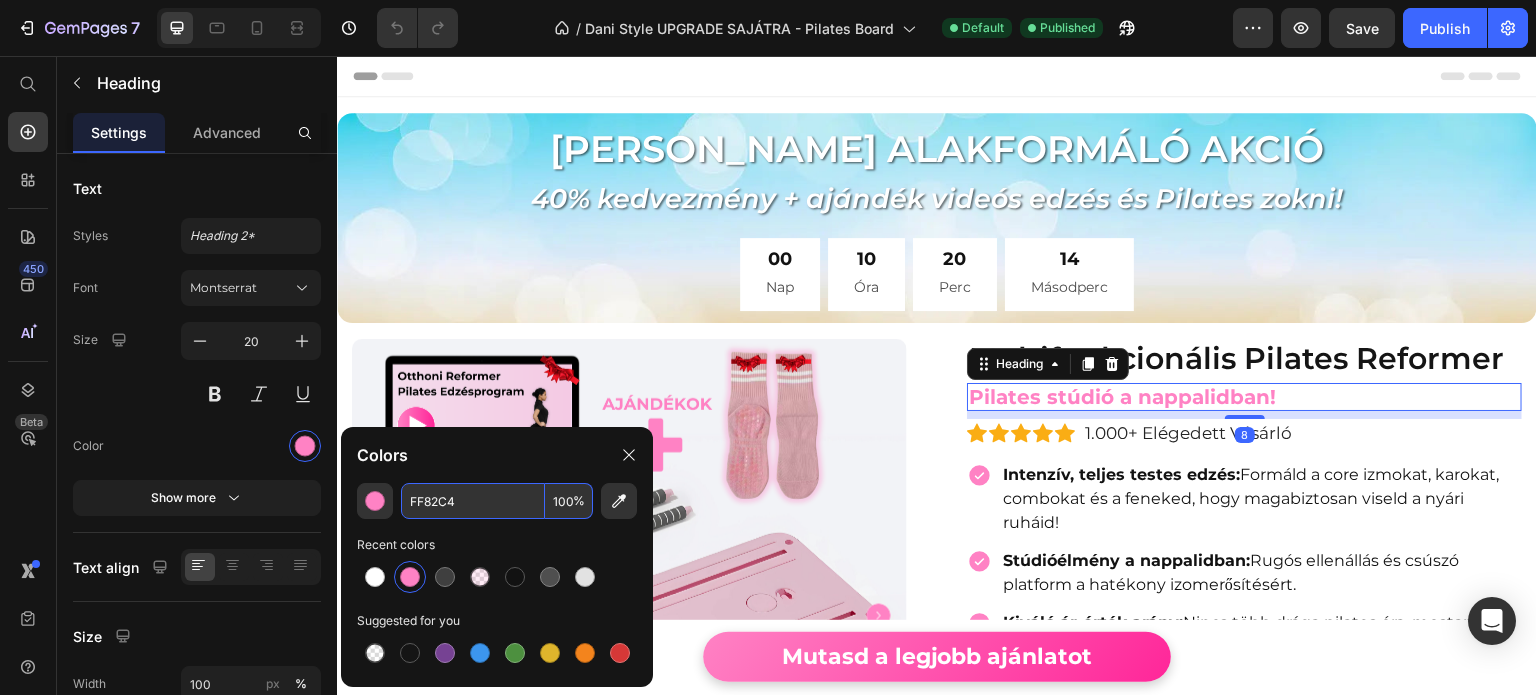 click on "FF82C4" at bounding box center (473, 501) 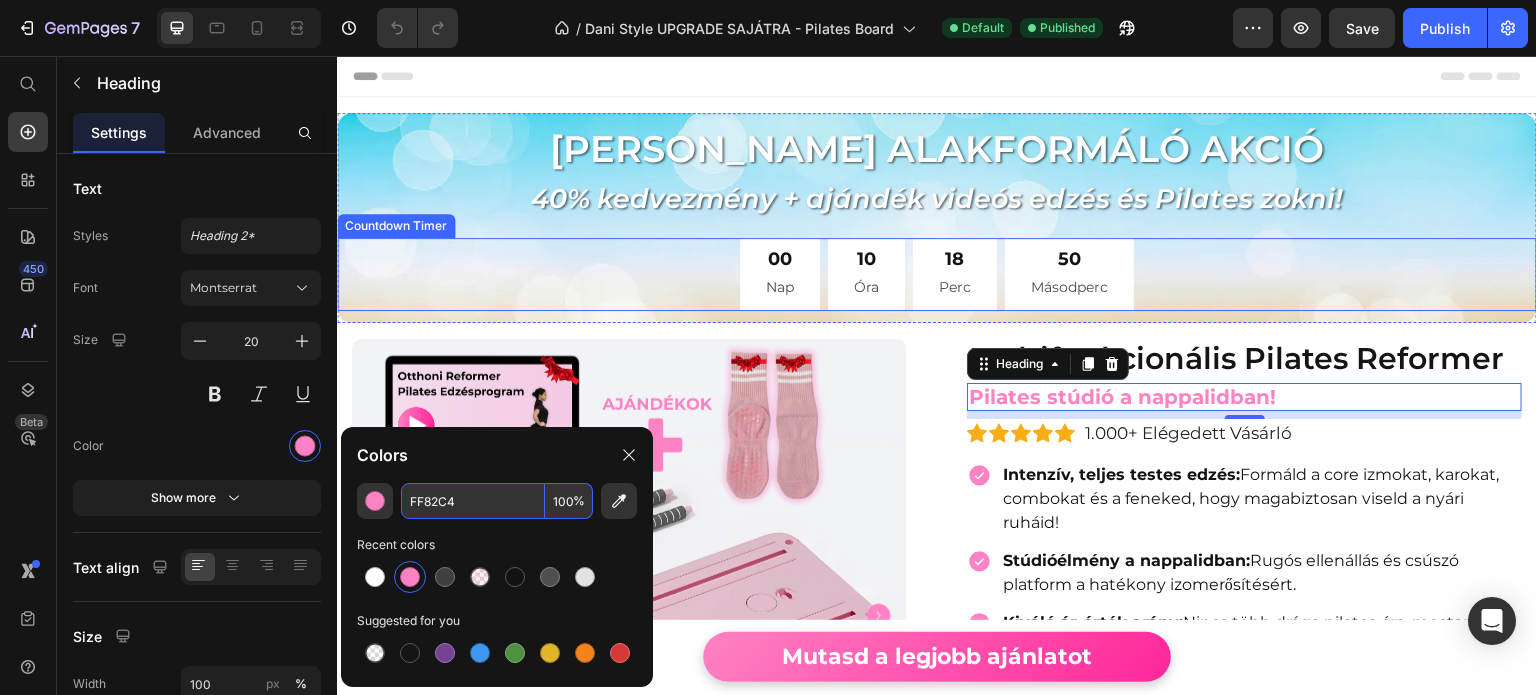 click on "Product Images Multifunkcionális Pilates Reformer Heading Pilates stúdió a nappalidban! Heading   8                Icon                Icon                Icon                Icon                Icon Icon List Hoz 1.000+ Elégedett Vásárló Text block Row Intenzív, teljes testes edzés:  Formáld a core izmokat, karokat, combokat és a feneked, hogy magabiztosan viseld a nyári ruháid! Stúdióélmény a nappalidban:  Rugós ellenállás és csúszó platform a hatékony izomerősítésért. Kiváló ár-érték arány:  Nincs több drága pilates óra, mostantól saját tempódban pilatesezhetsz otthon! Item List 33.490 Ft (P) Price 55.990 Ft (P) Price Row Megspórolsz: 22.500 Ft (P) Tag
Custom Code Utolsó darabok készleten Text Block Advanced List Row 👉 MEGRENDELEM (P) Cart Button Image Product" at bounding box center [937, 663] 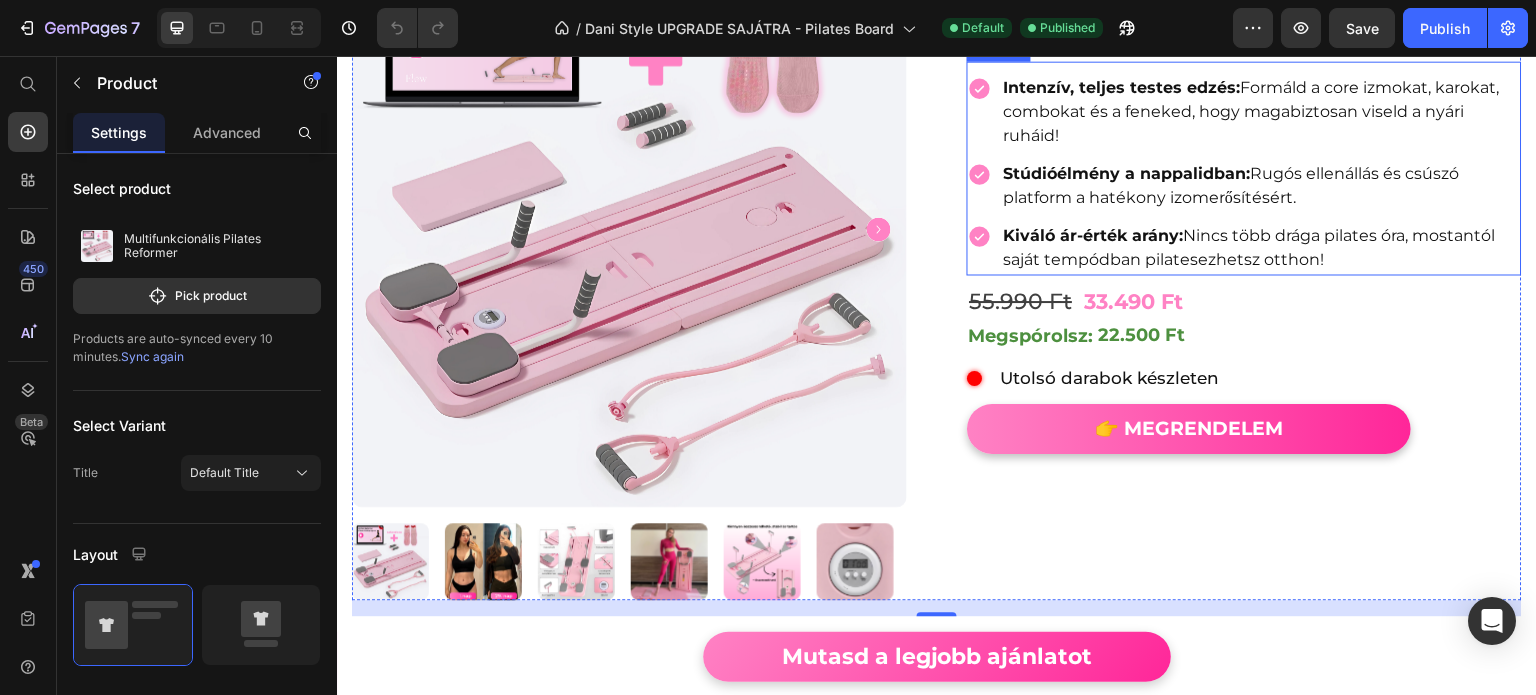 scroll, scrollTop: 400, scrollLeft: 0, axis: vertical 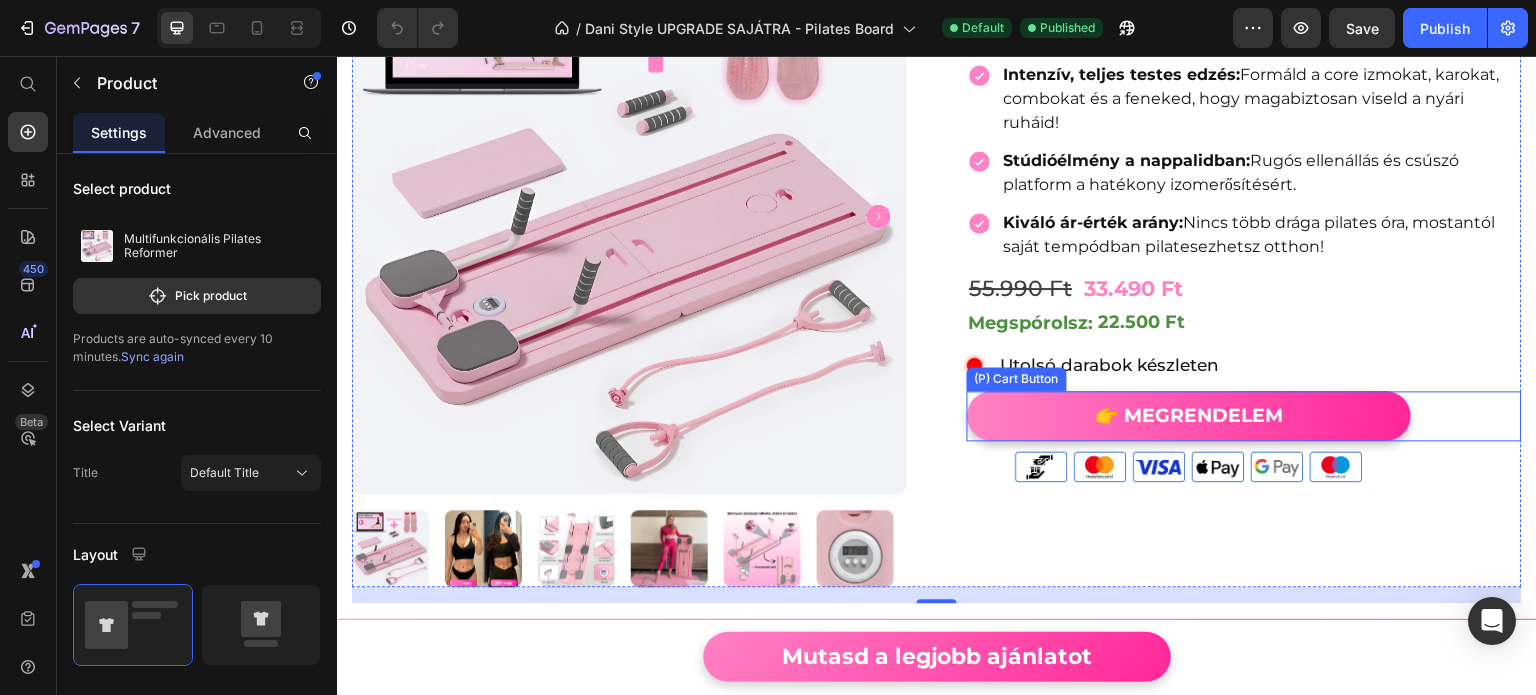 click on "👉 MEGRENDELEM" at bounding box center [1189, 416] 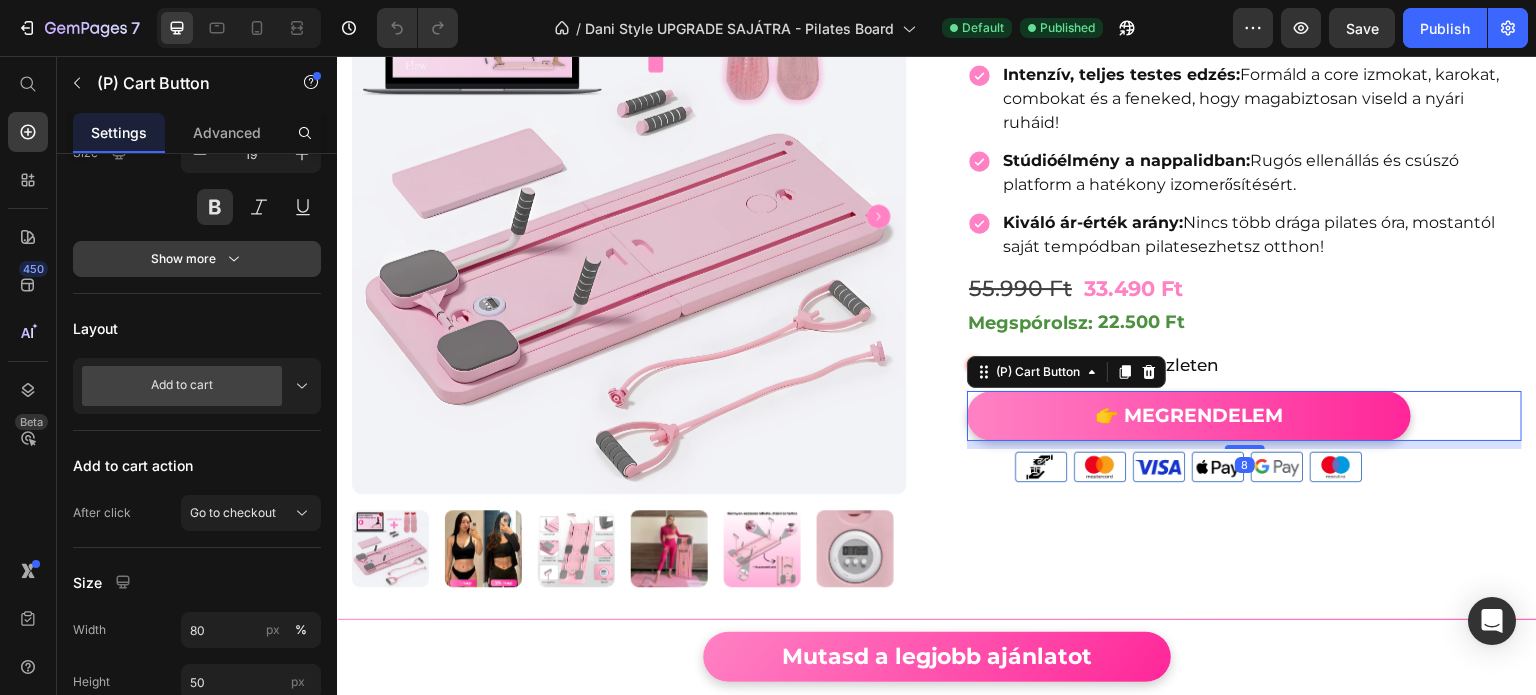 scroll, scrollTop: 500, scrollLeft: 0, axis: vertical 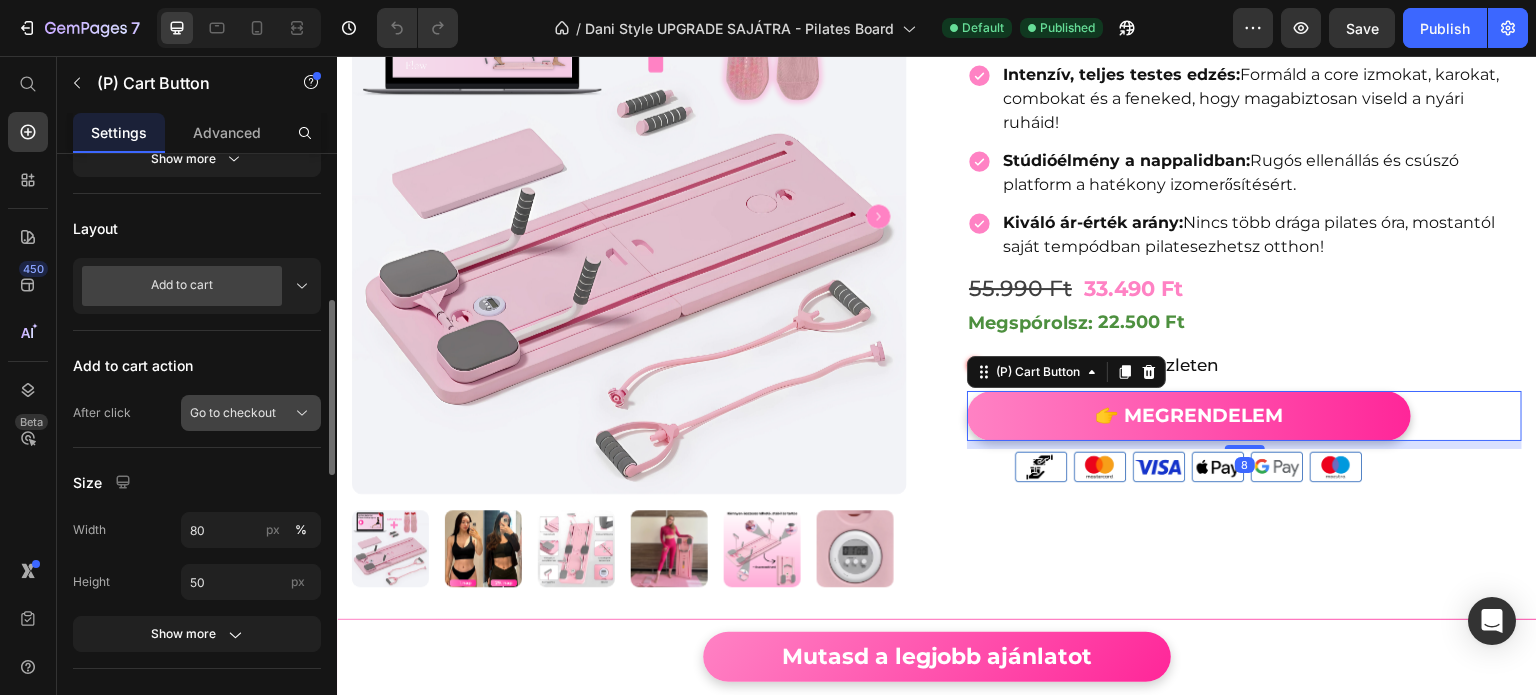 click on "Go to checkout" at bounding box center [251, 413] 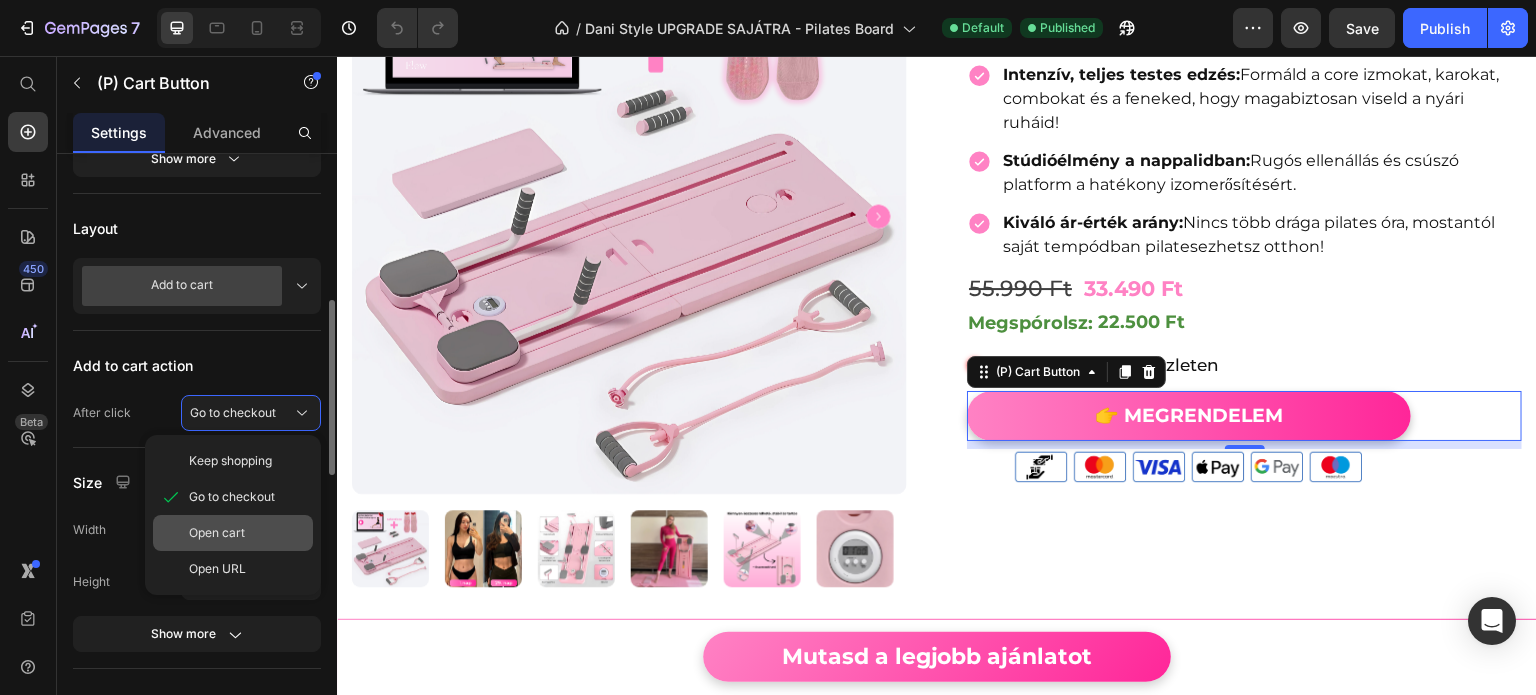 click on "Open cart" at bounding box center [247, 533] 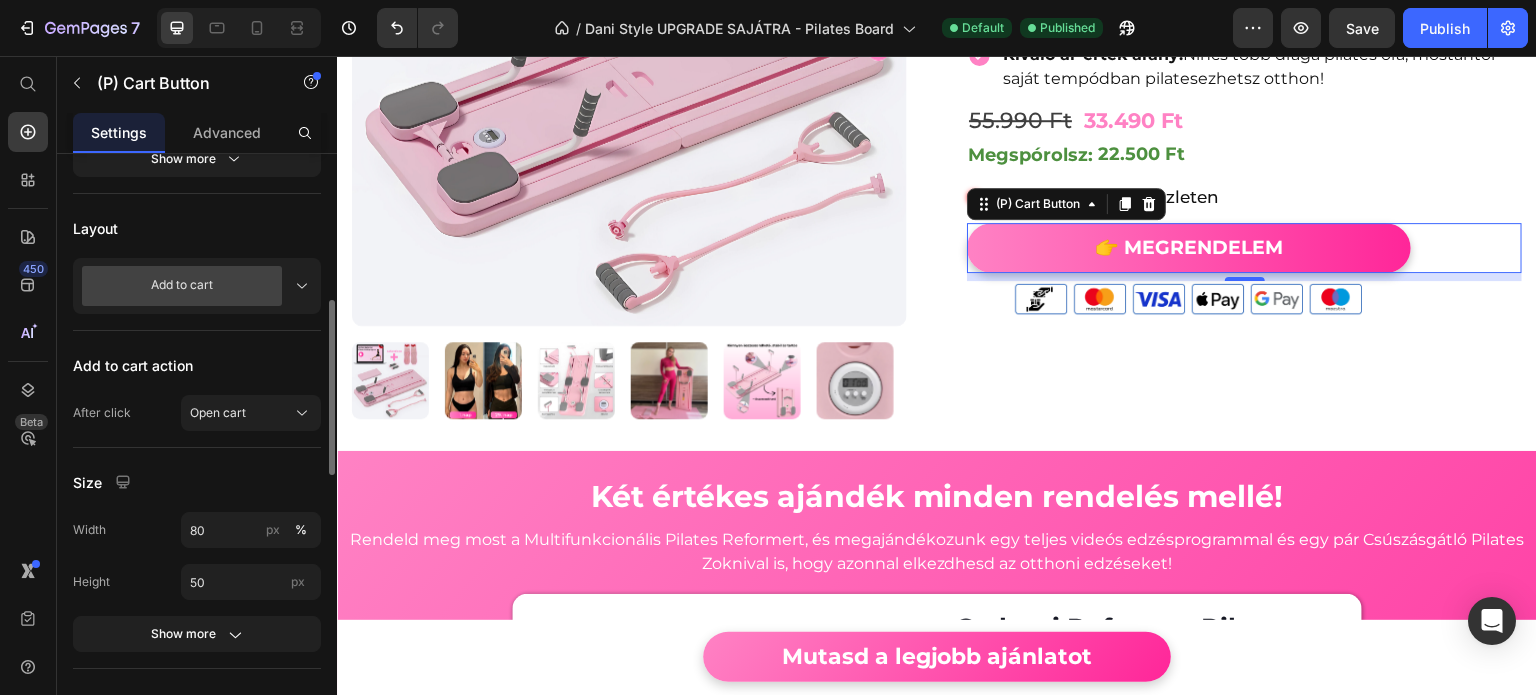 scroll, scrollTop: 800, scrollLeft: 0, axis: vertical 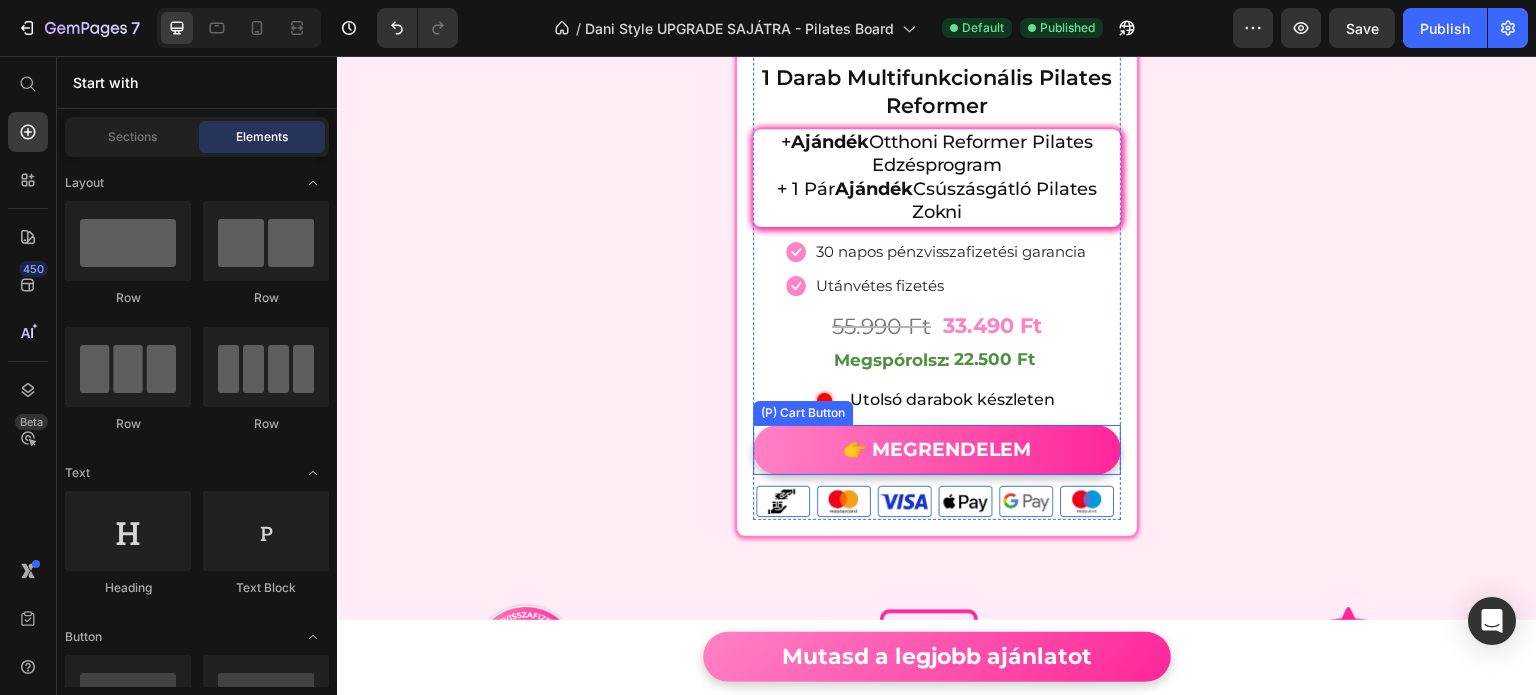 click on "👉 Megrendelem" at bounding box center [937, 450] 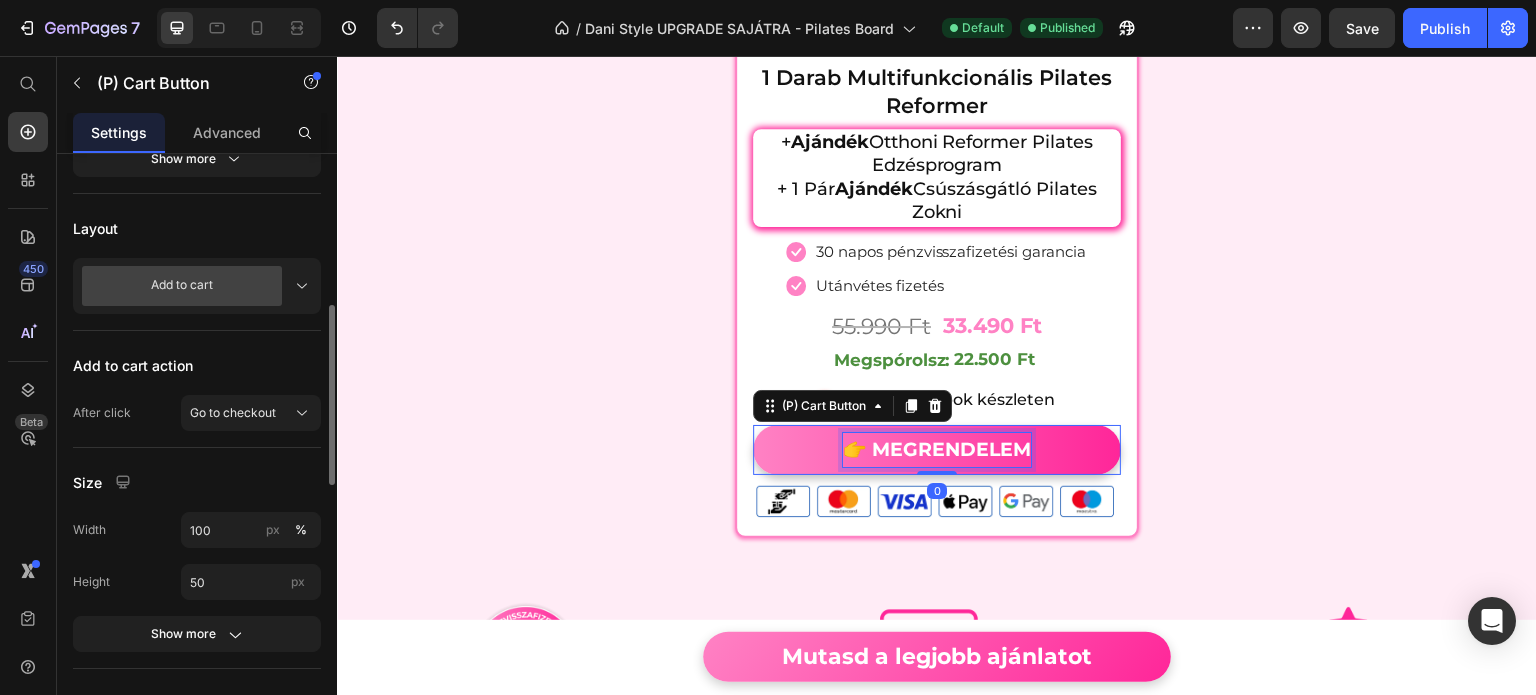 click on "👉 Megrendelem" at bounding box center (937, 450) 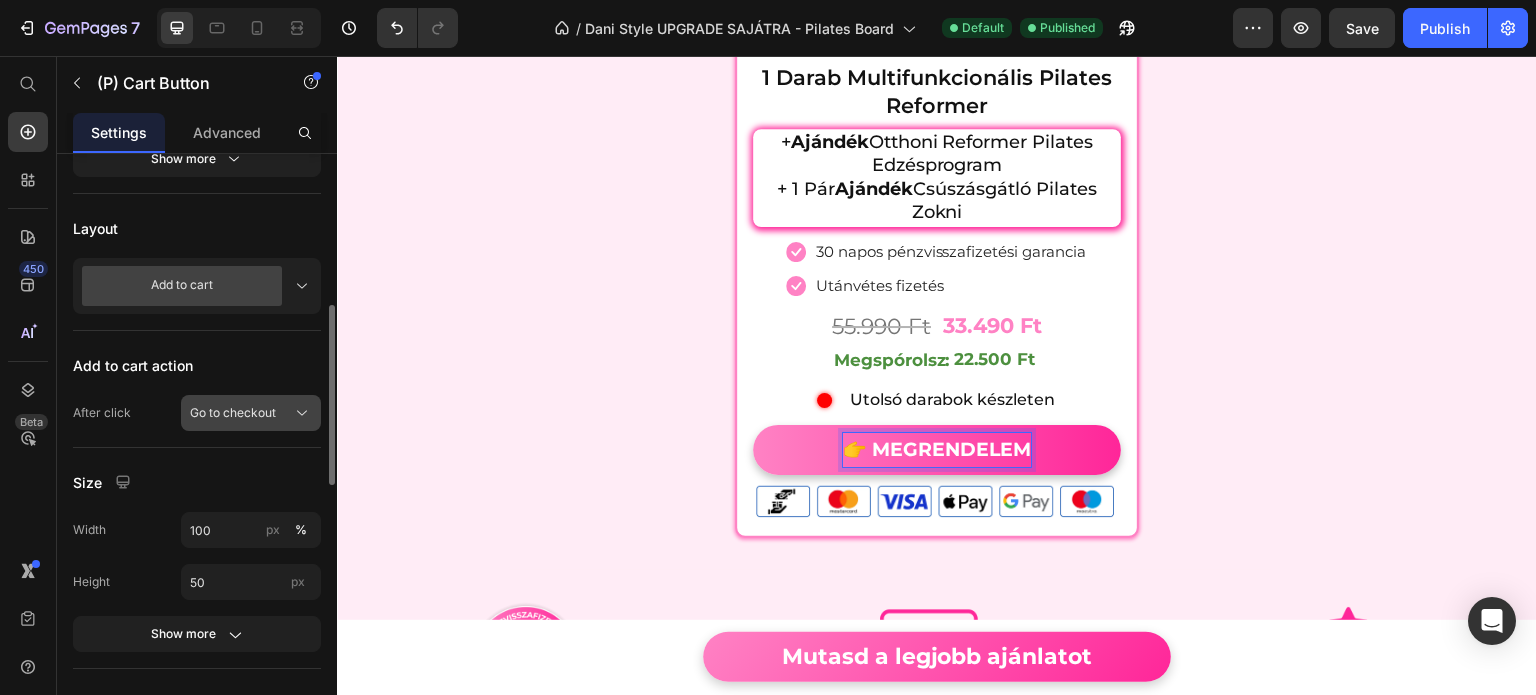 click on "Go to checkout" at bounding box center (251, 413) 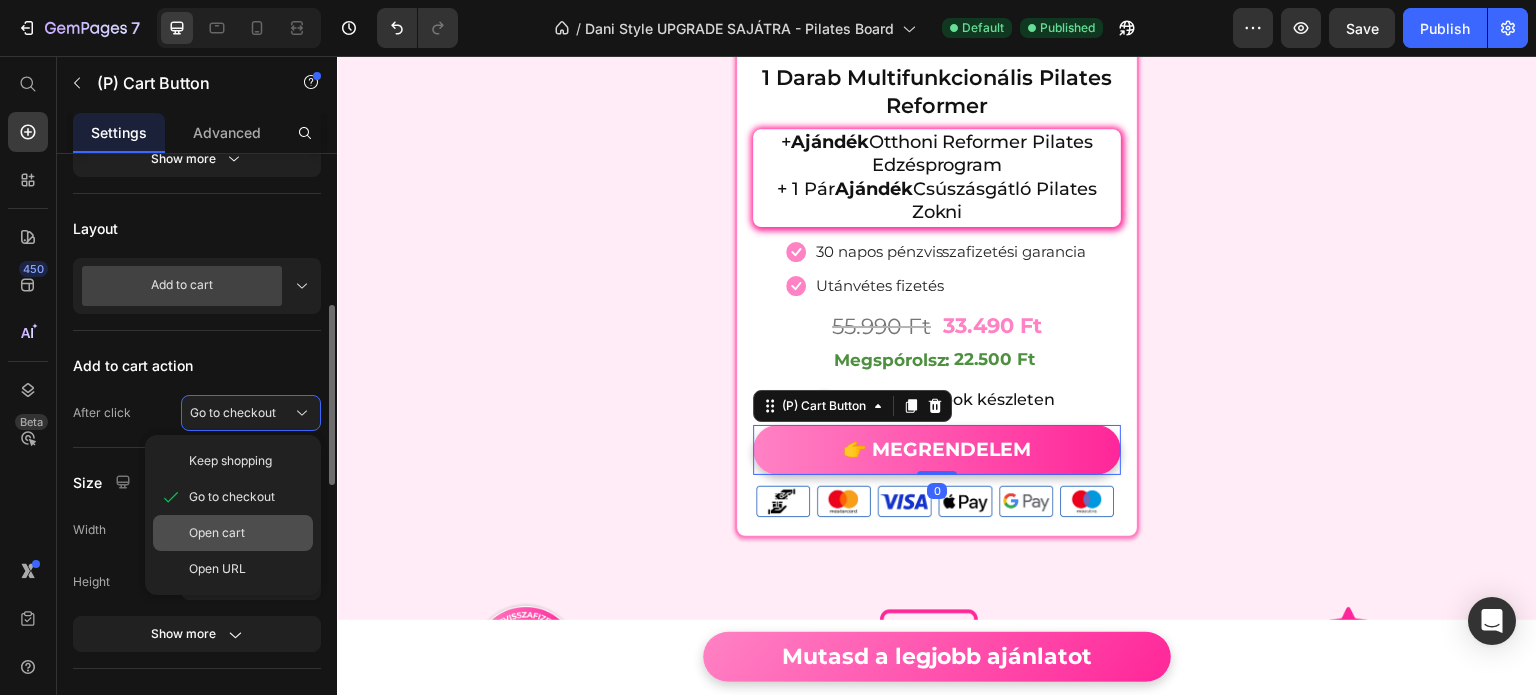 click on "Open cart" at bounding box center (217, 533) 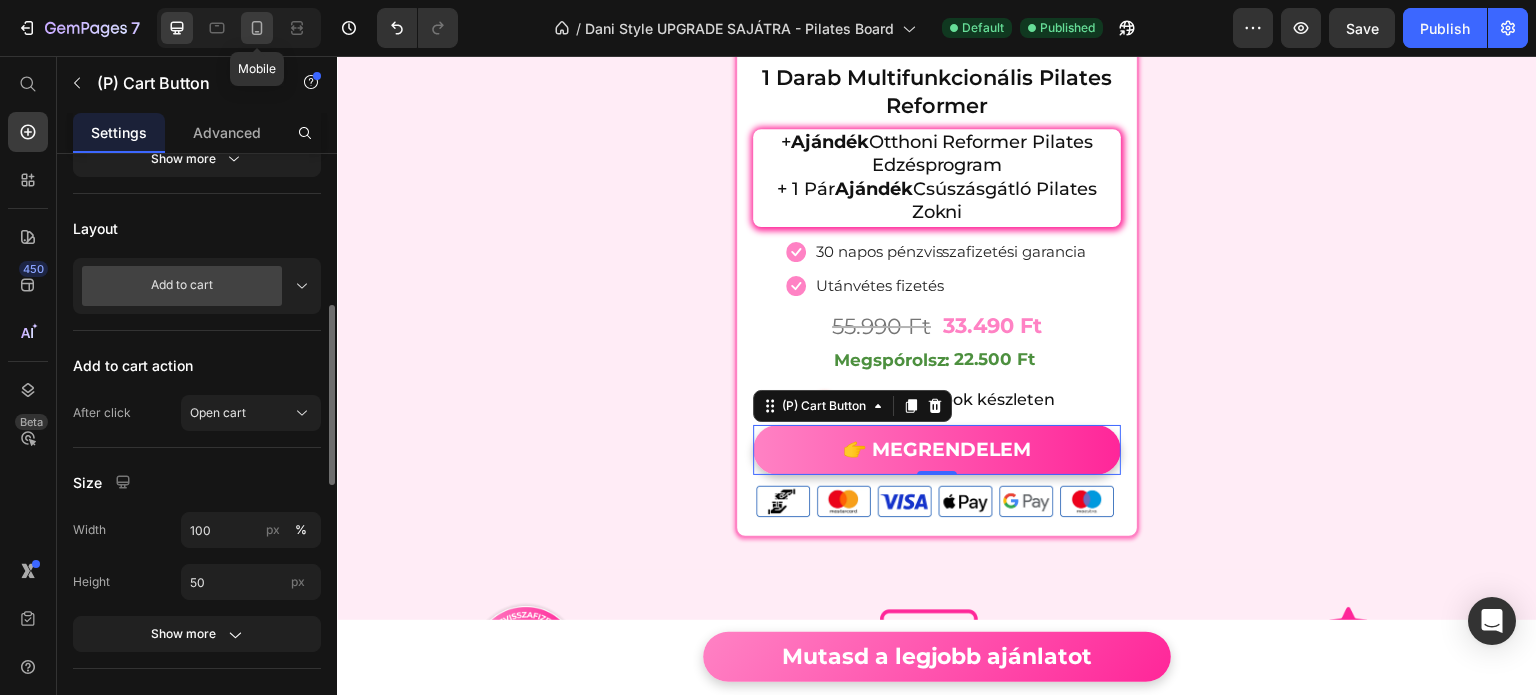 click 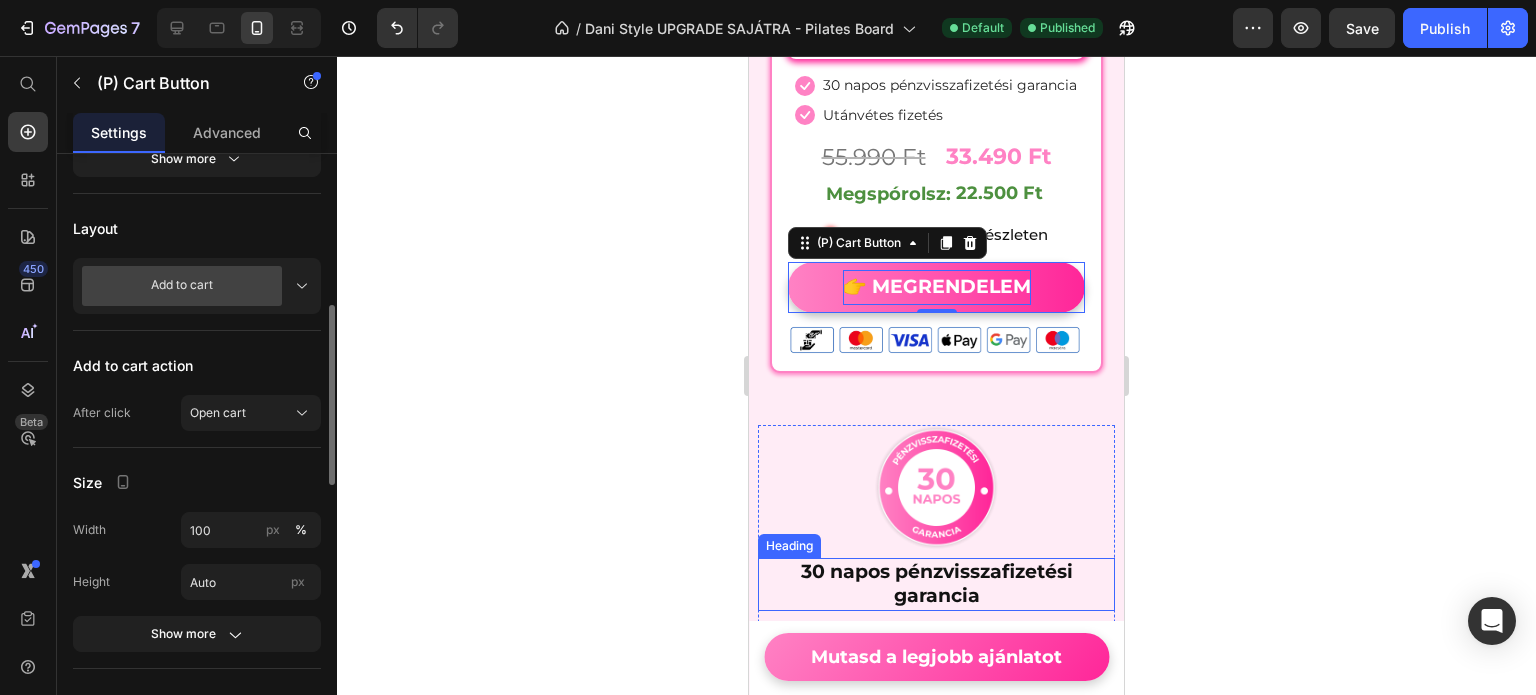 scroll, scrollTop: 6466, scrollLeft: 0, axis: vertical 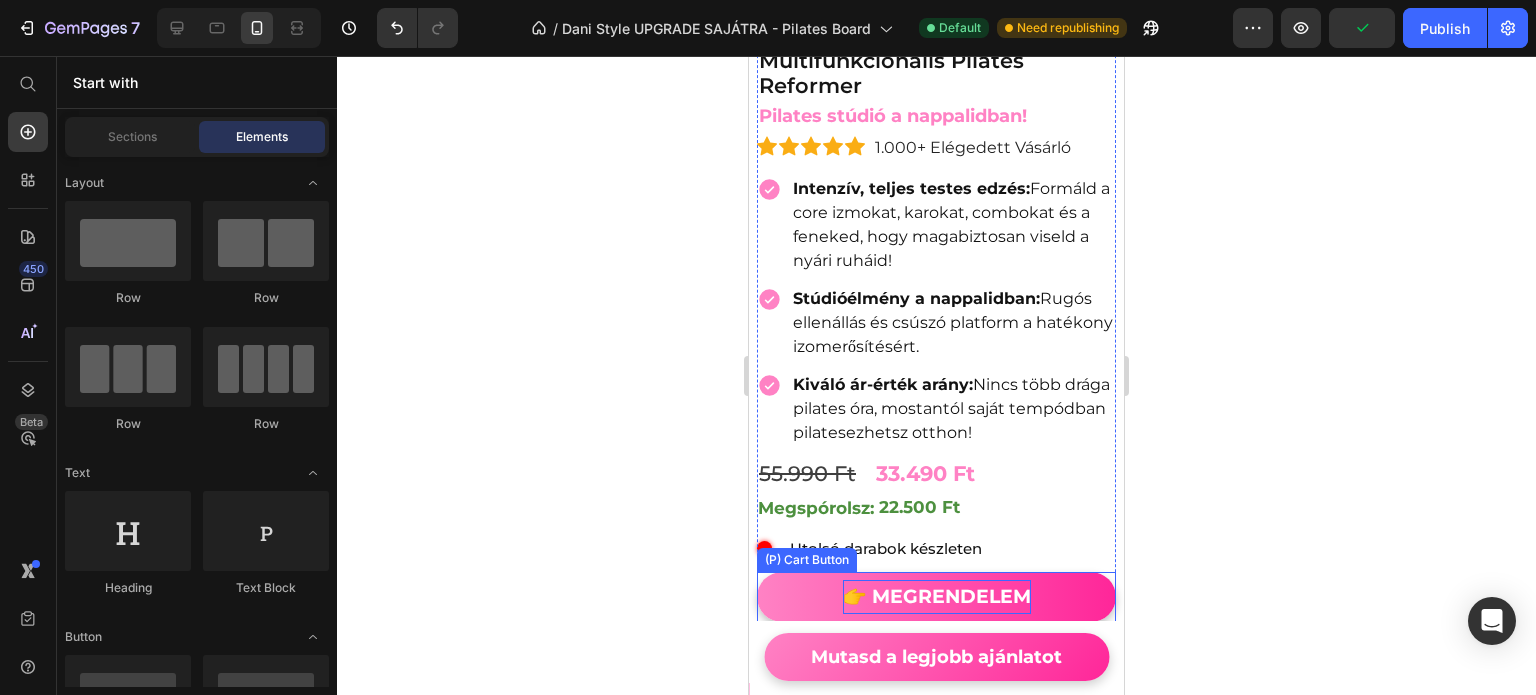 click on "👉 MEGRENDELEM" at bounding box center [937, 597] 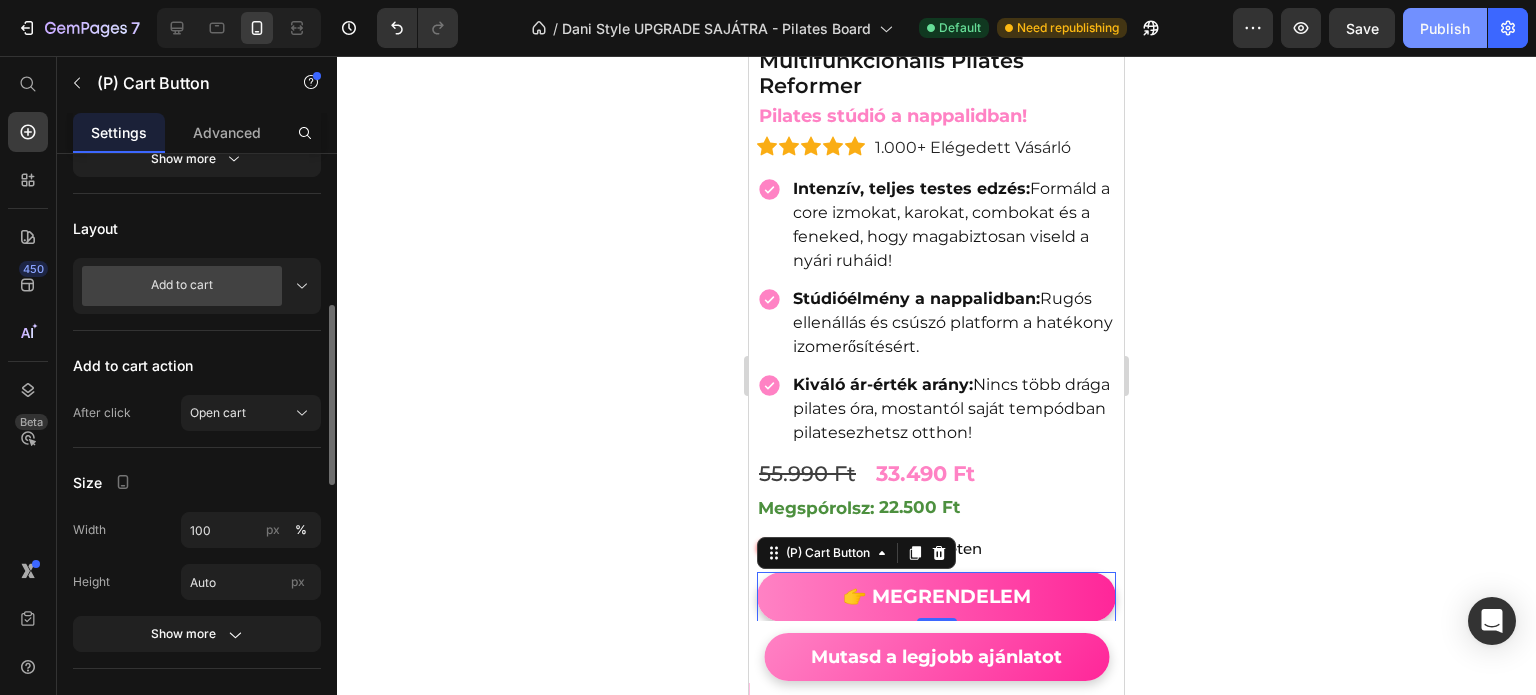 click on "Publish" at bounding box center (1445, 28) 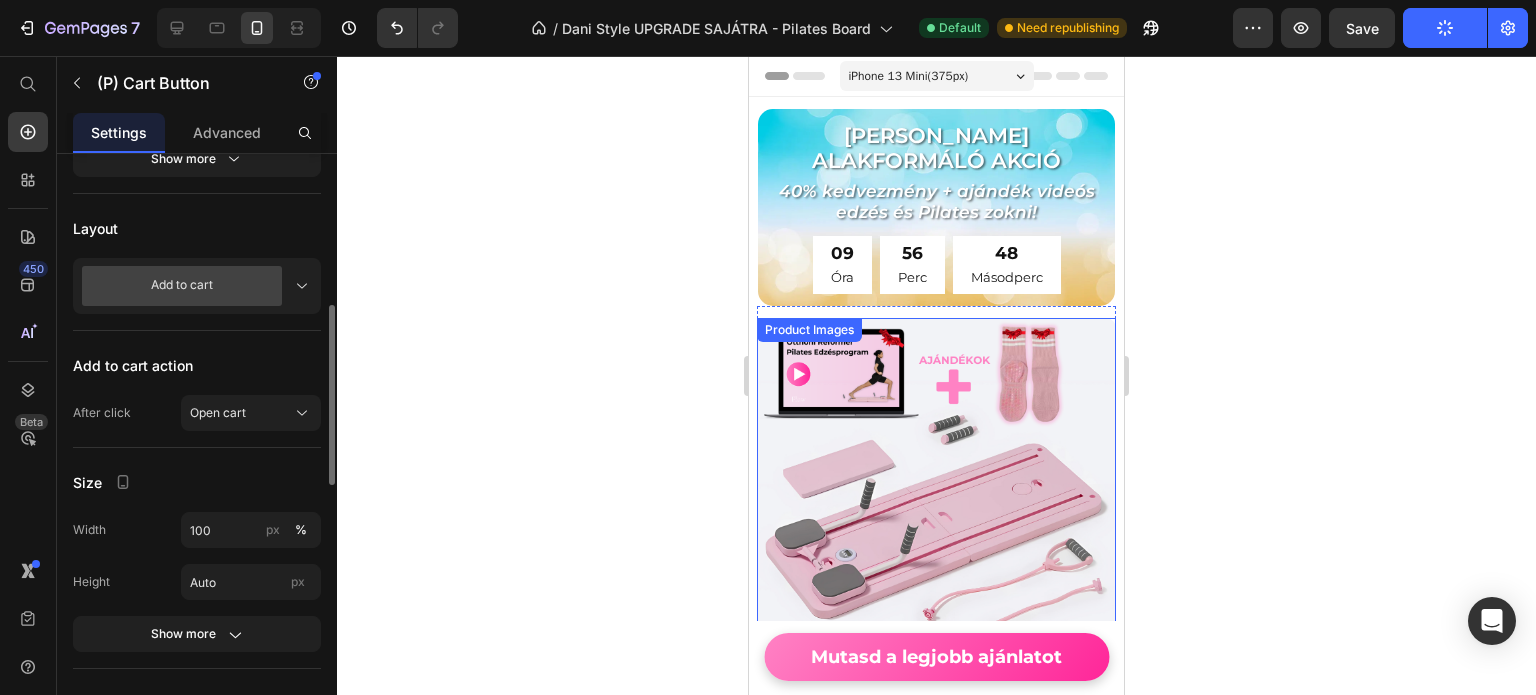 scroll, scrollTop: 0, scrollLeft: 0, axis: both 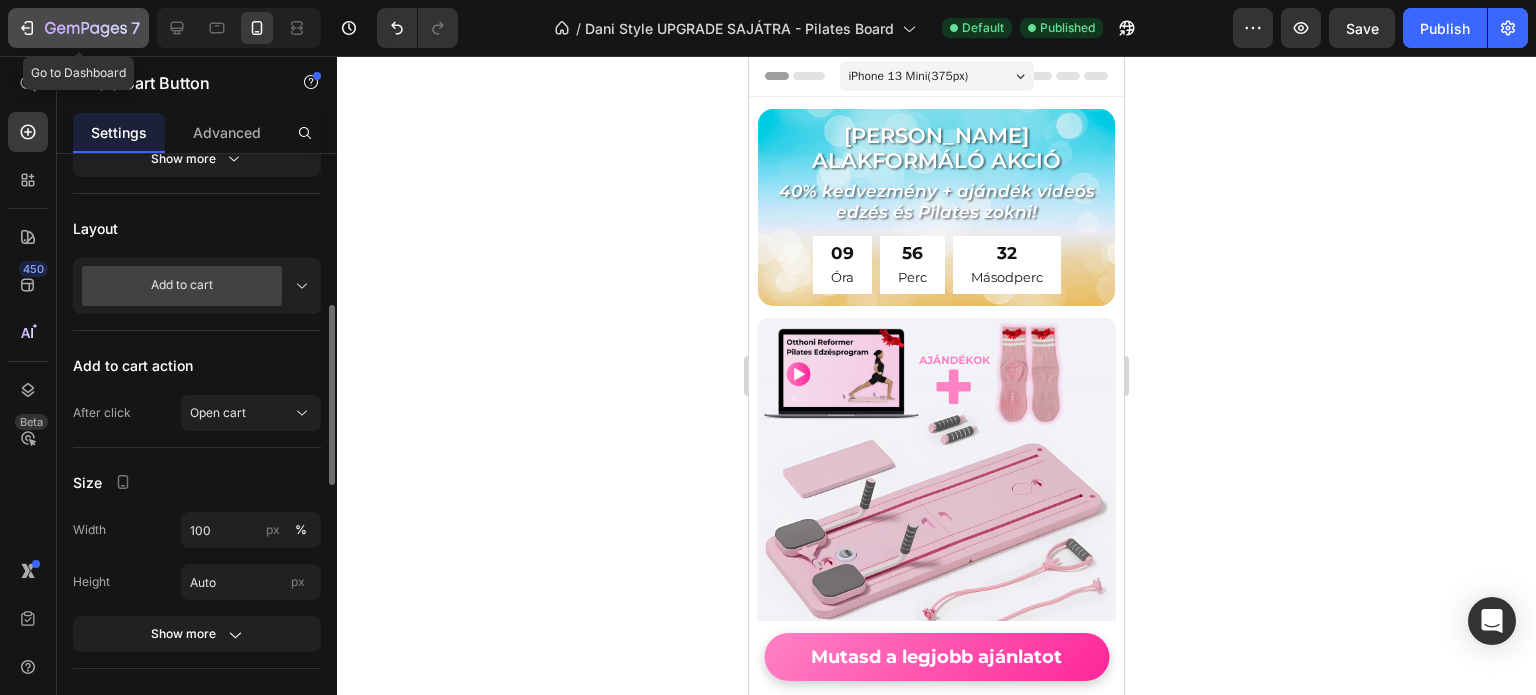 click on "7" 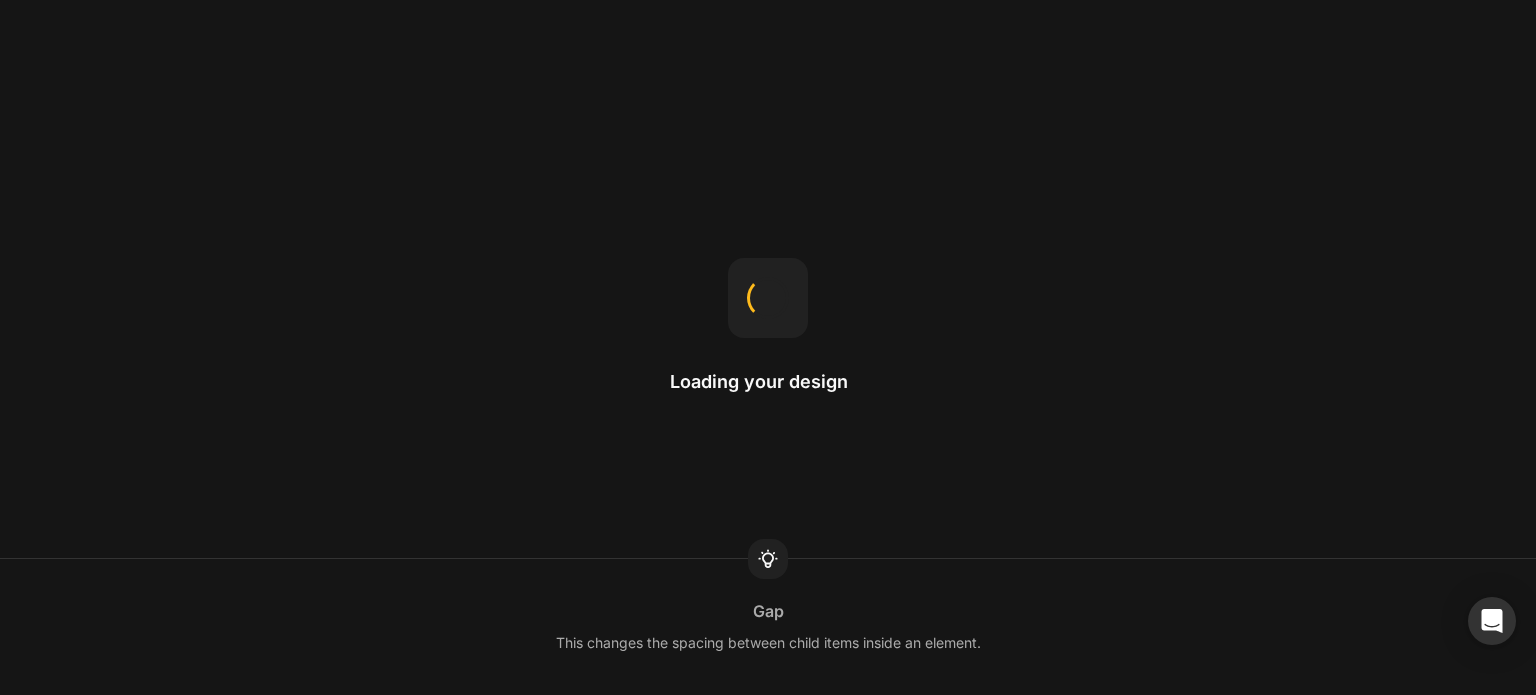 scroll, scrollTop: 0, scrollLeft: 0, axis: both 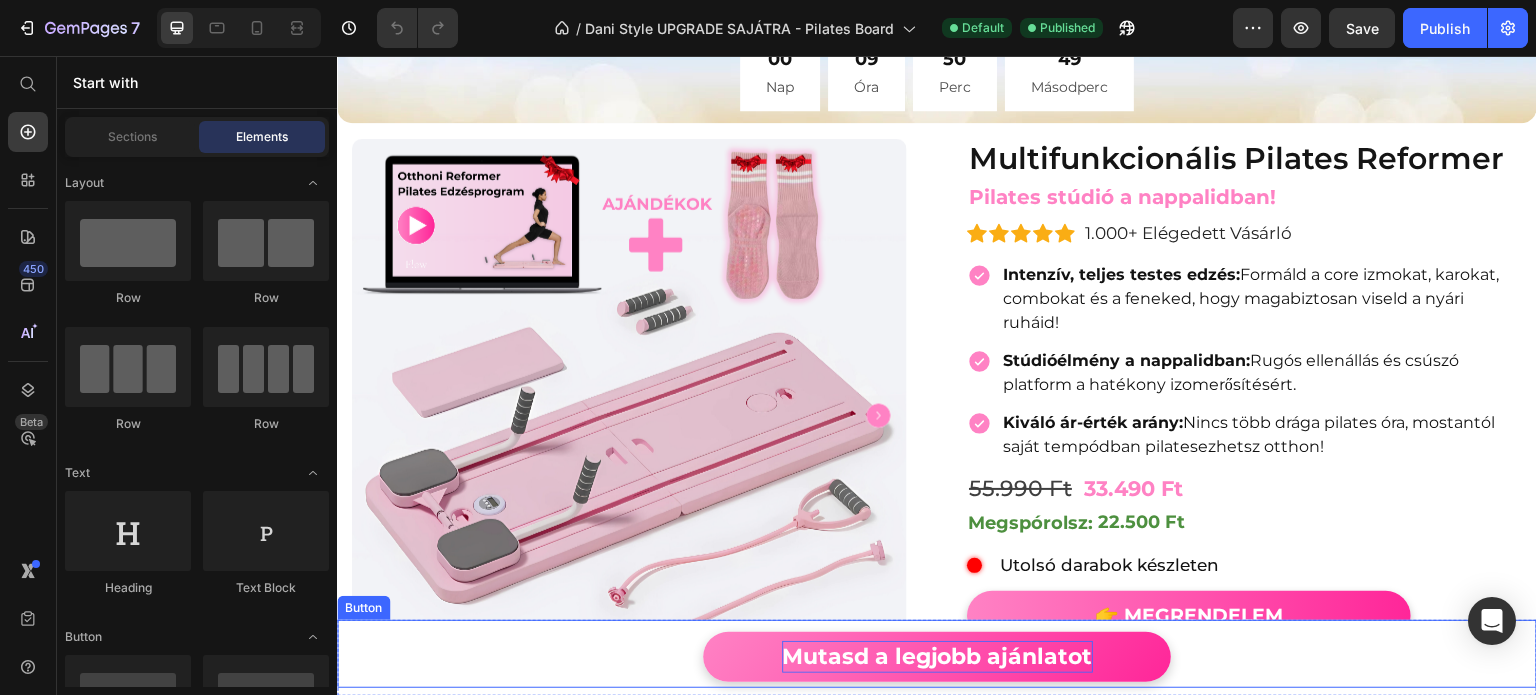 click on "Mutasd a legjobb ajánlatot" at bounding box center (937, 657) 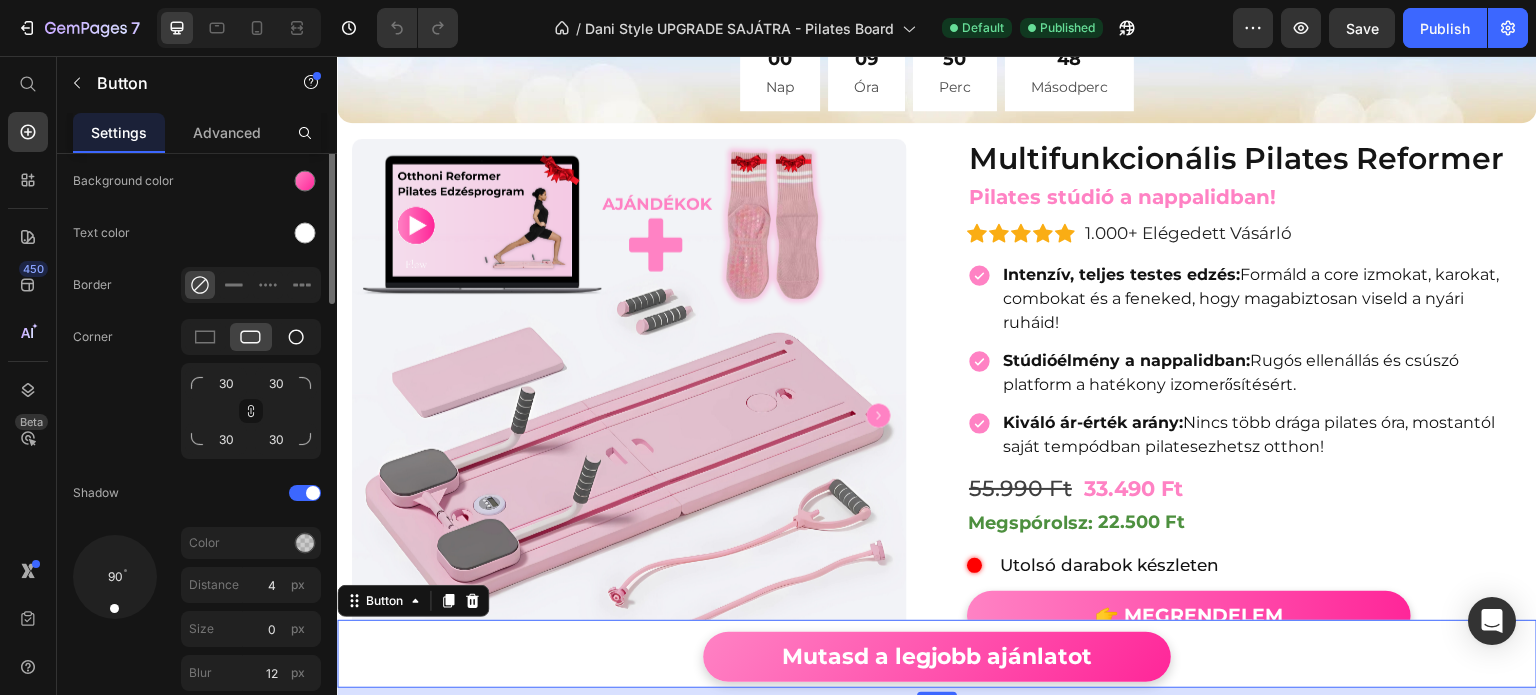 scroll, scrollTop: 400, scrollLeft: 0, axis: vertical 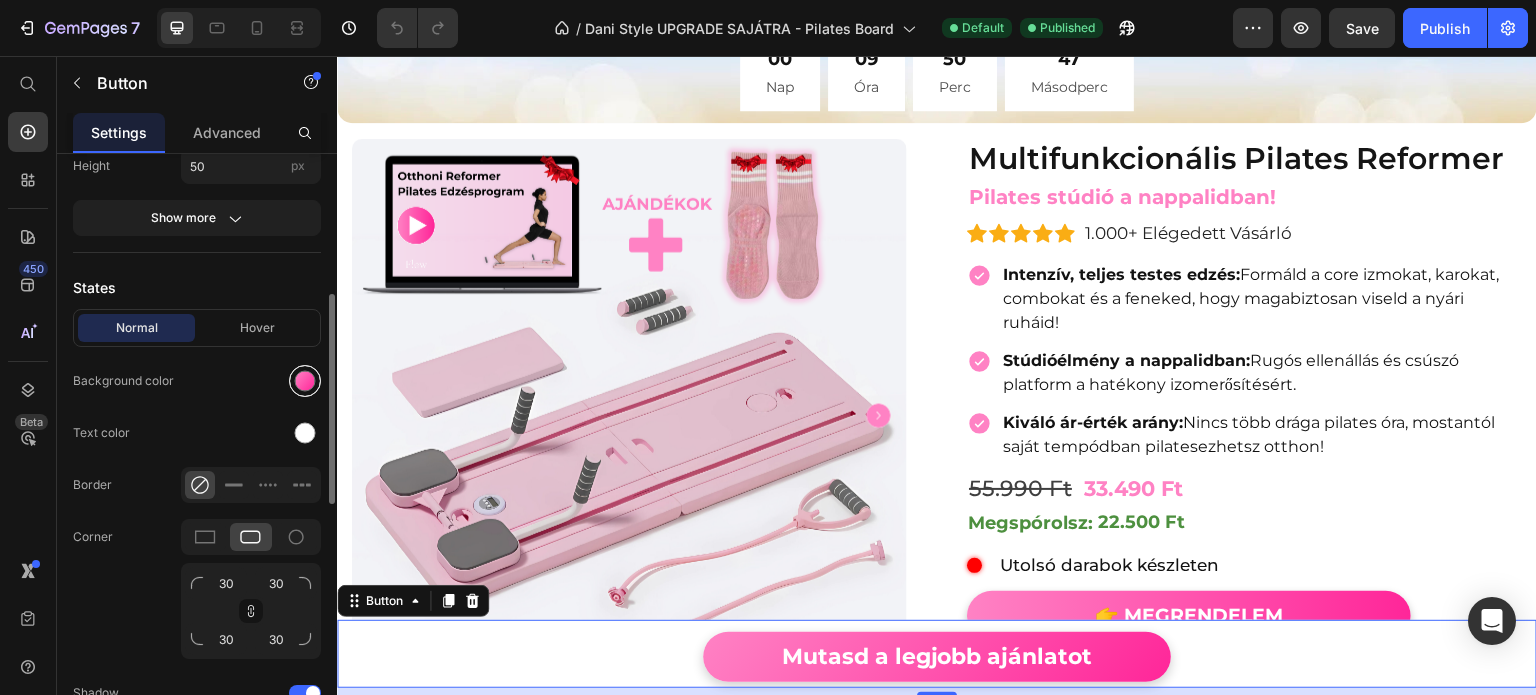 click at bounding box center [305, 381] 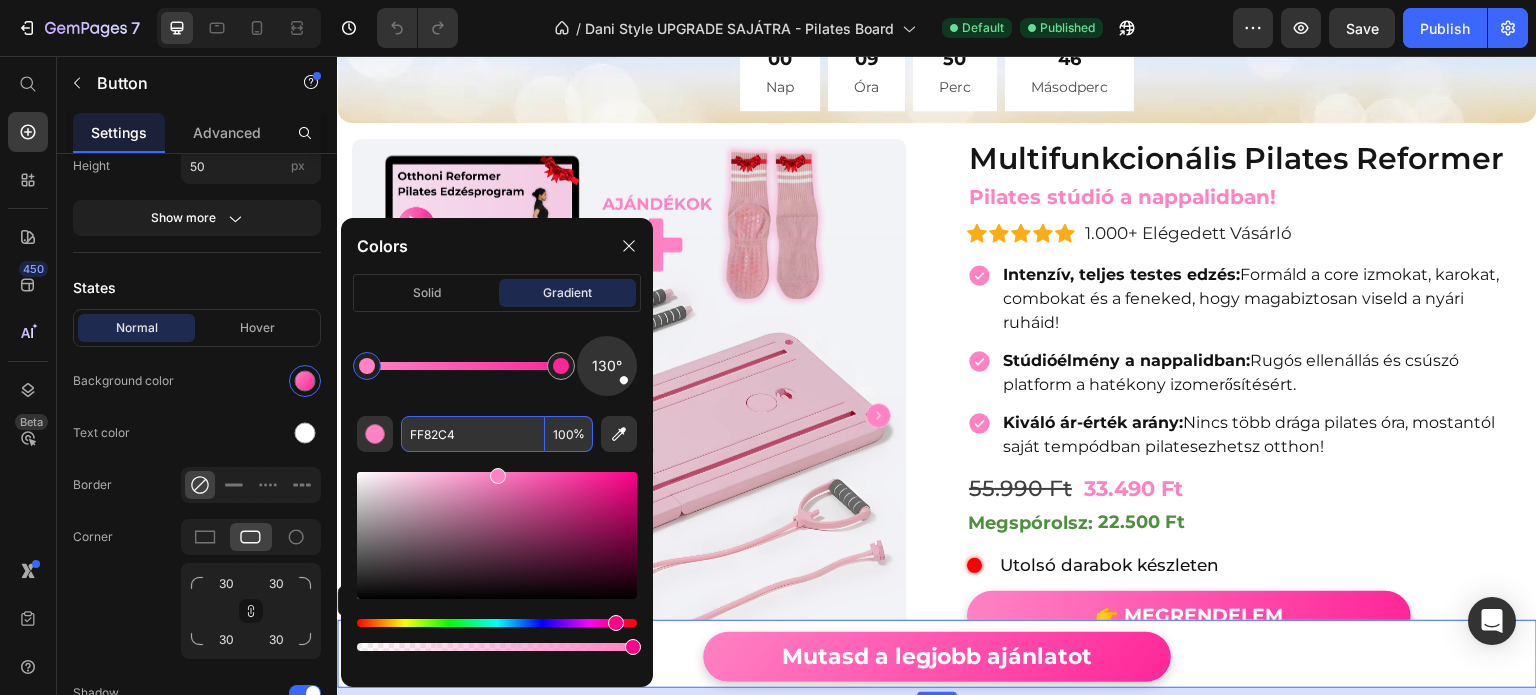 click on "FF82C4" at bounding box center [473, 434] 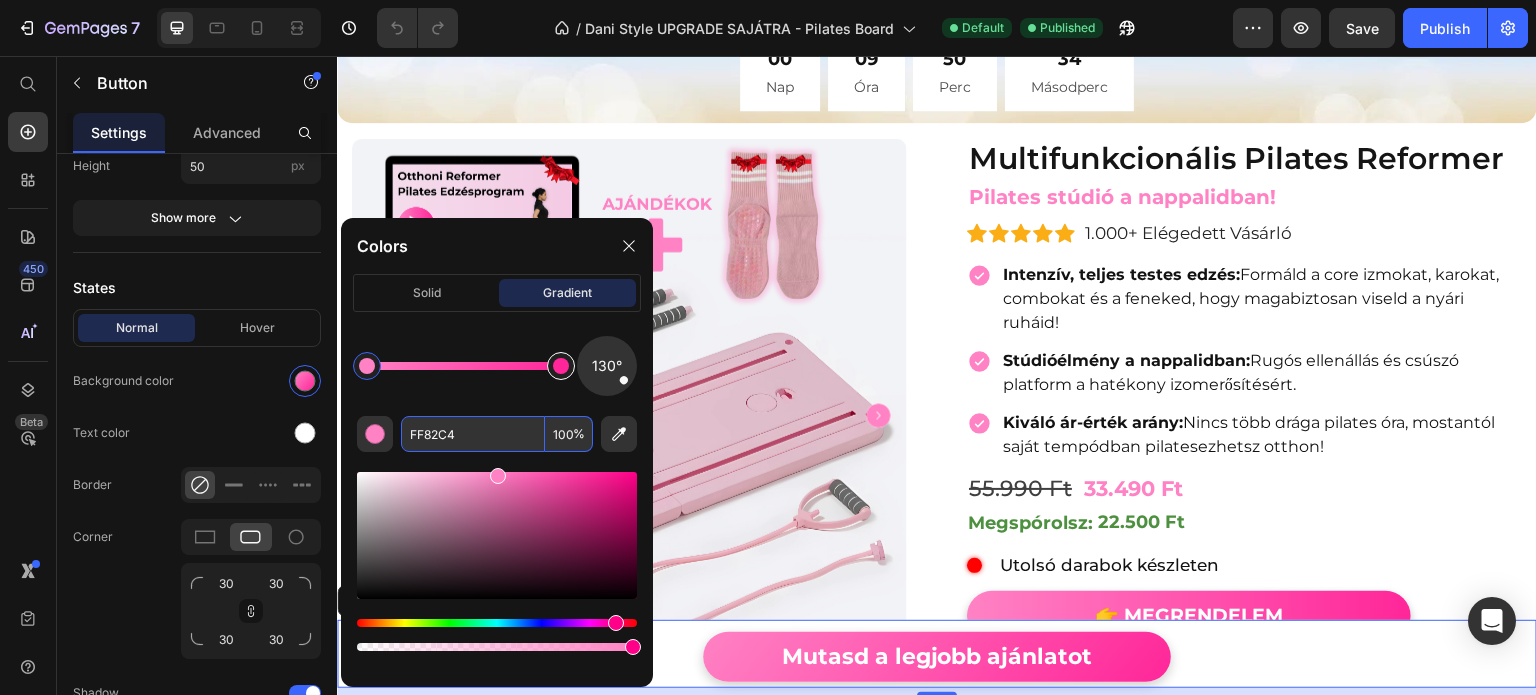 type on "FF2699" 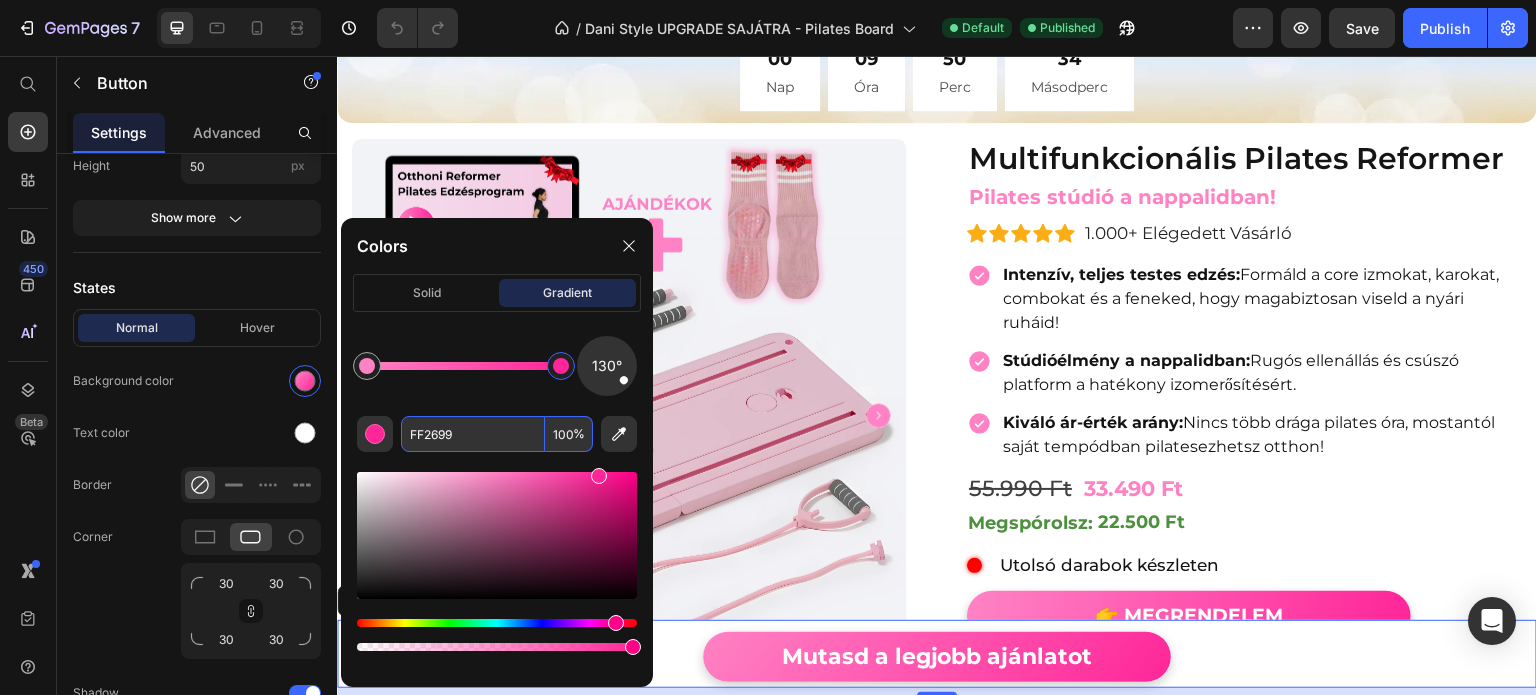 drag, startPoint x: 559, startPoint y: 363, endPoint x: 580, endPoint y: 387, distance: 31.890438 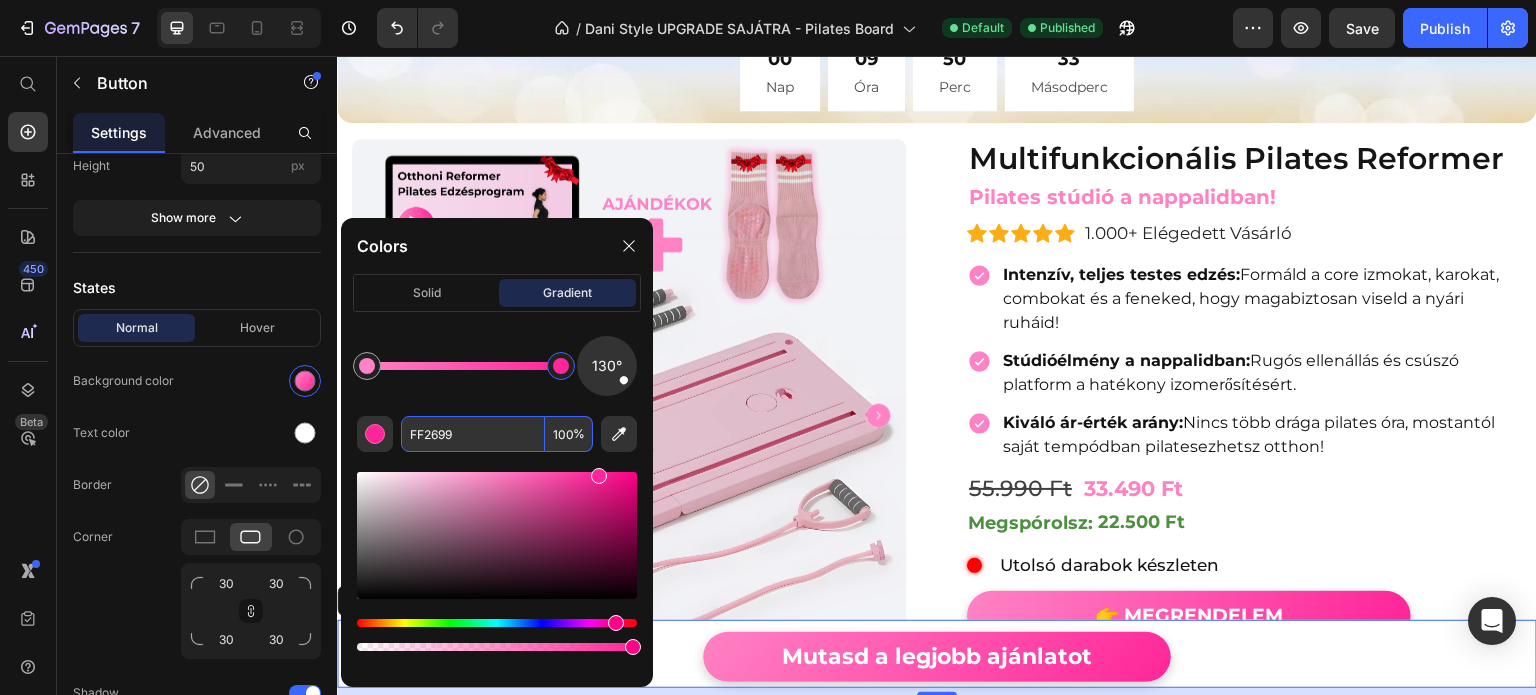 click on "FF2699" at bounding box center (473, 434) 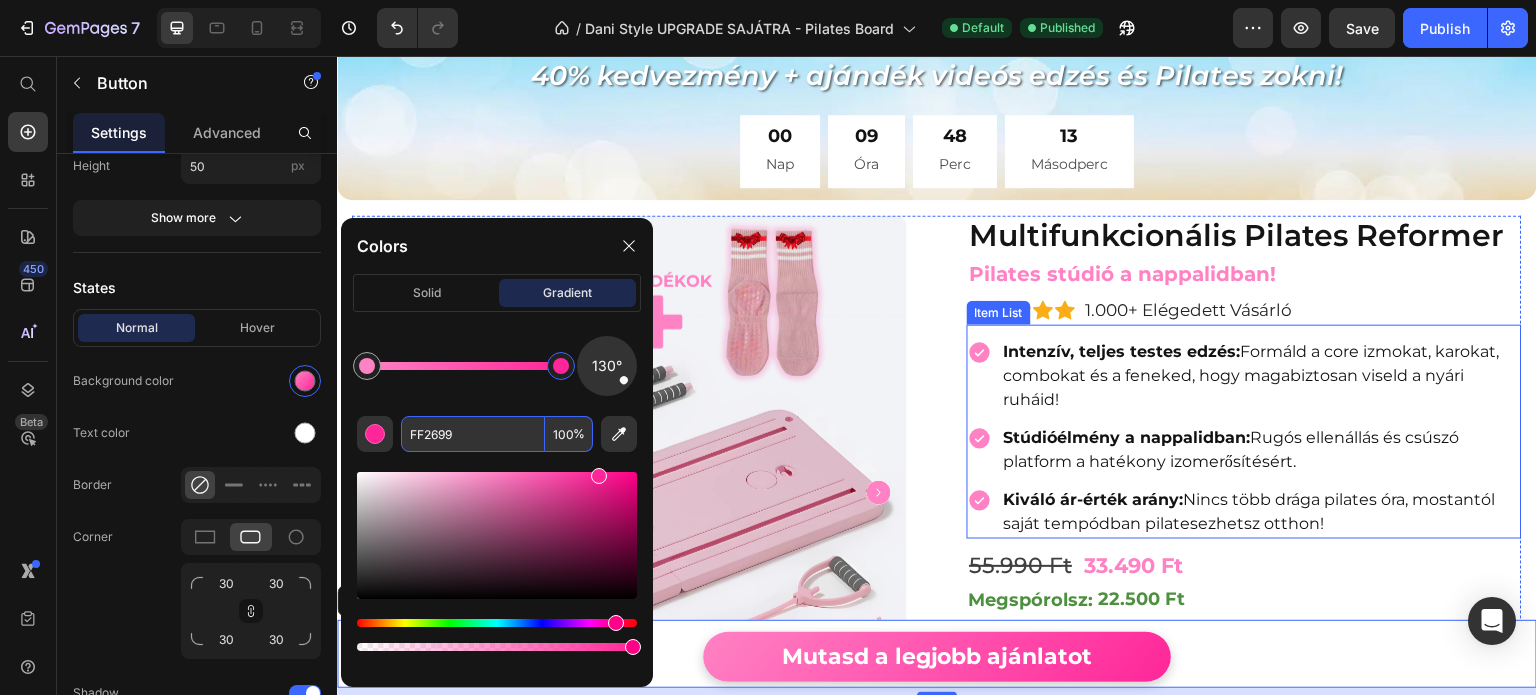 scroll, scrollTop: 0, scrollLeft: 0, axis: both 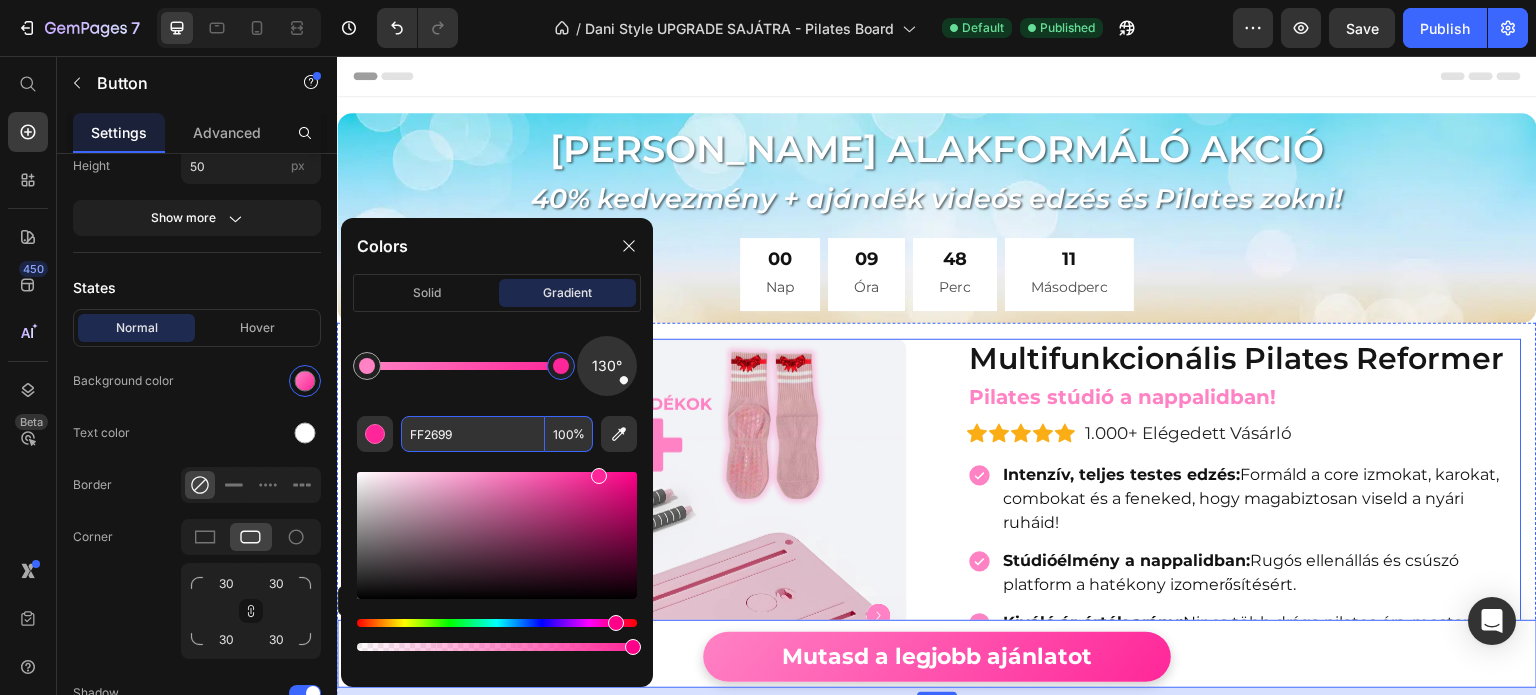 click on "Product Images Multifunkcionális Pilates Reformer Heading Pilates stúdió a nappalidban! Heading                Icon                Icon                Icon                Icon                Icon Icon List Hoz 1.000+ Elégedett Vásárló Text block Row Intenzív, teljes testes edzés:  Formáld a core izmokat, karokat, combokat és a feneked, hogy magabiztosan viseld a nyári ruháid! Stúdióélmény a nappalidban:  Rugós ellenállás és csúszó platform a hatékony izomerősítésért. Kiváló ár-érték arány:  Nincs több drága pilates óra, mostantól saját tempódban pilatesezhetsz otthon! Item List 33.490 Ft (P) Price 55.990 Ft (P) Price Row Megspórolsz: 22.500 Ft (P) Tag
Custom Code Utolsó darabok készleten Text Block Advanced List Row 👉 MEGRENDELEM (P) Cart Button Image Product" at bounding box center (937, 663) 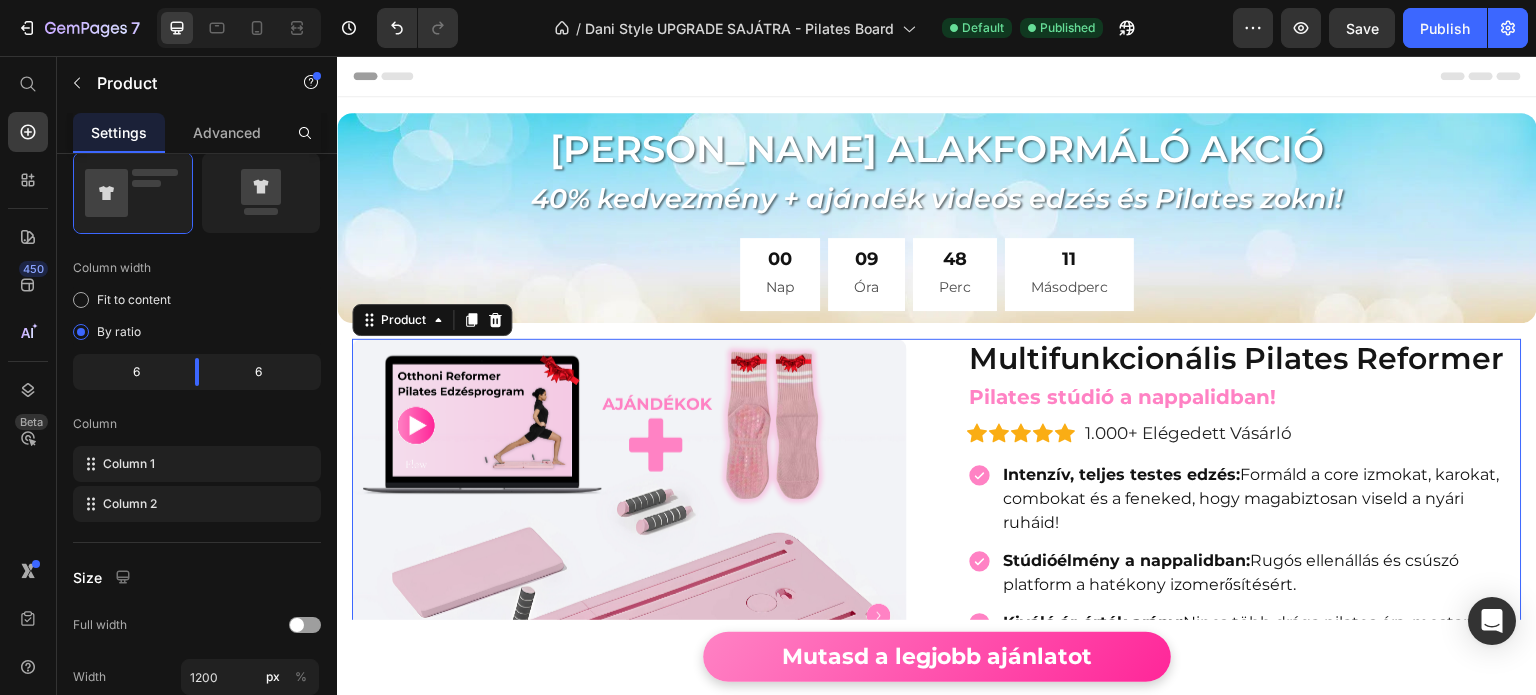 scroll, scrollTop: 0, scrollLeft: 0, axis: both 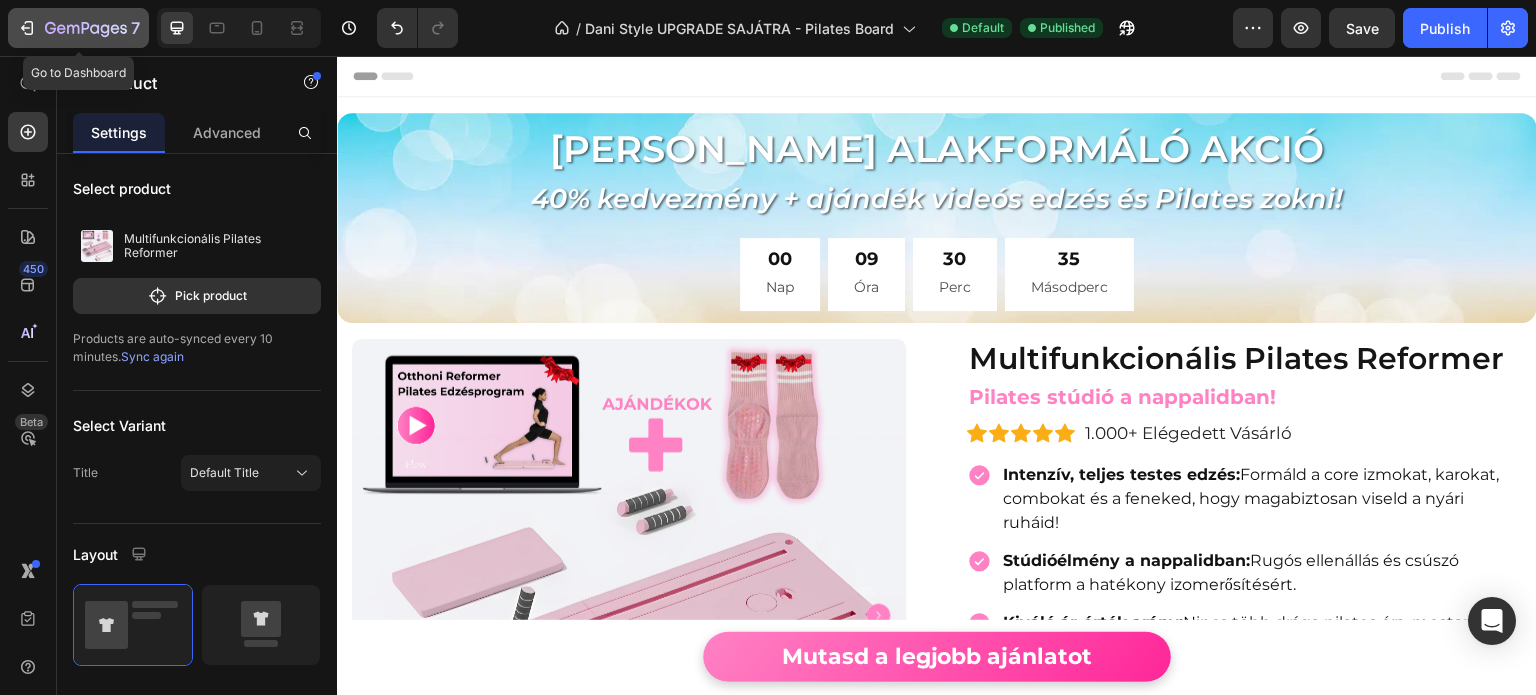 click 